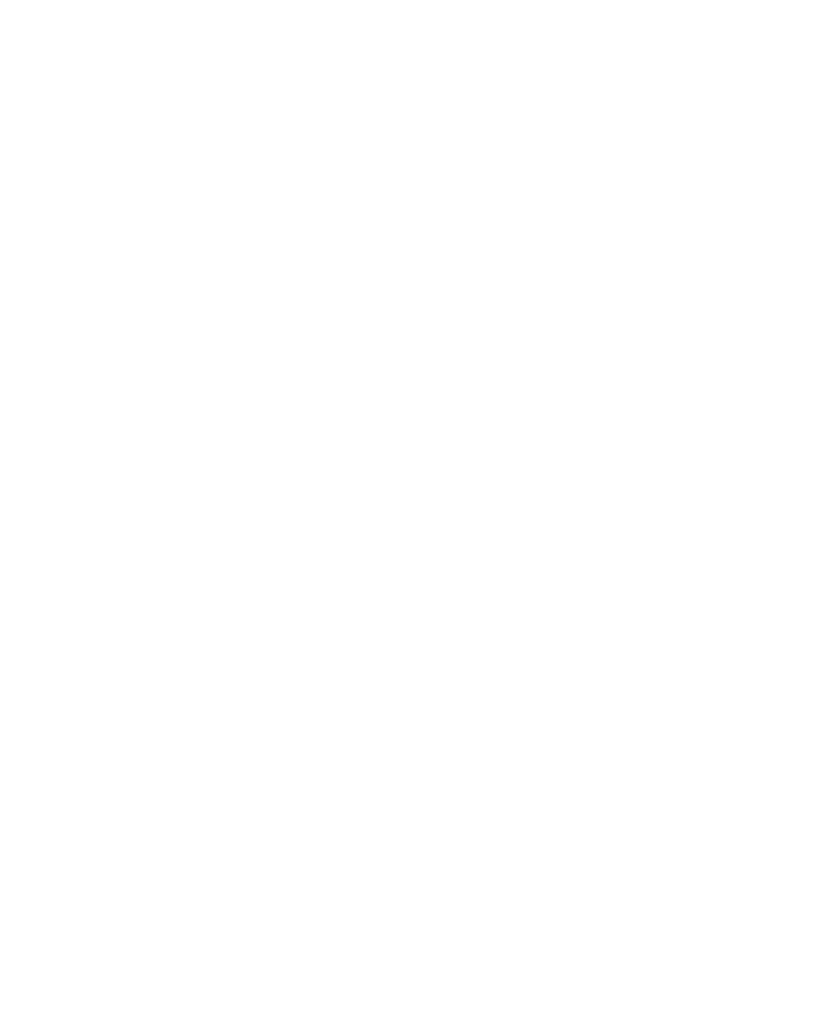 scroll, scrollTop: 0, scrollLeft: 0, axis: both 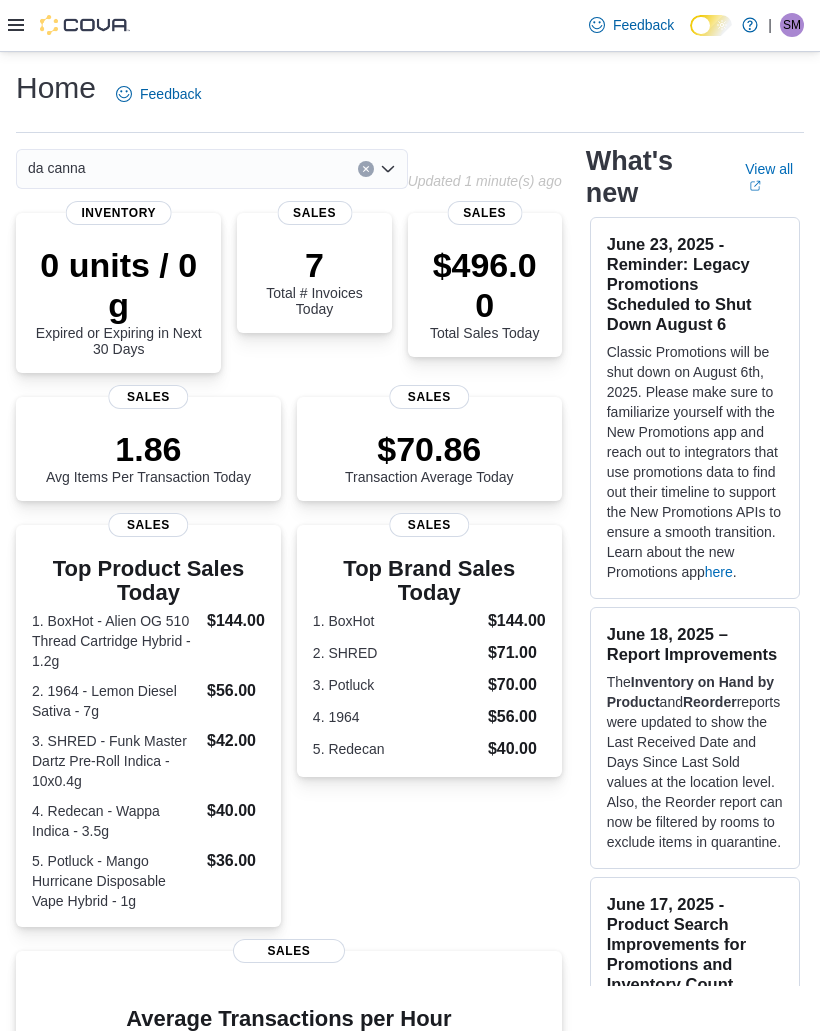 click at bounding box center (69, 25) 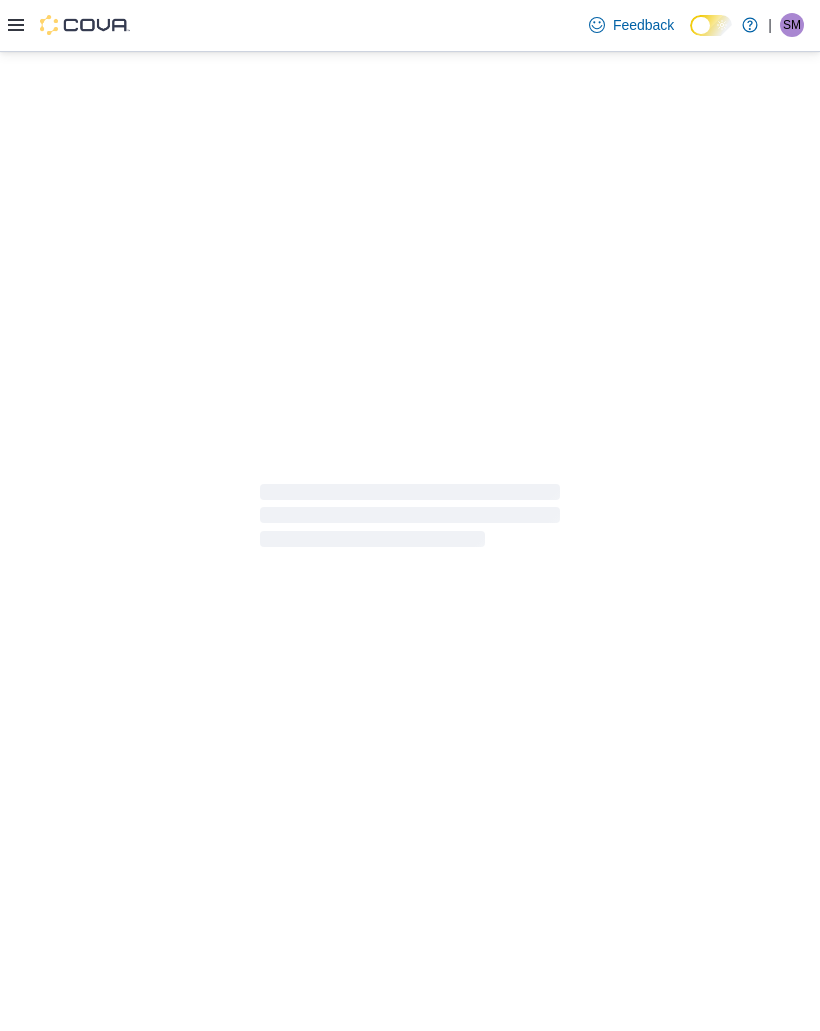 click at bounding box center (410, 516) 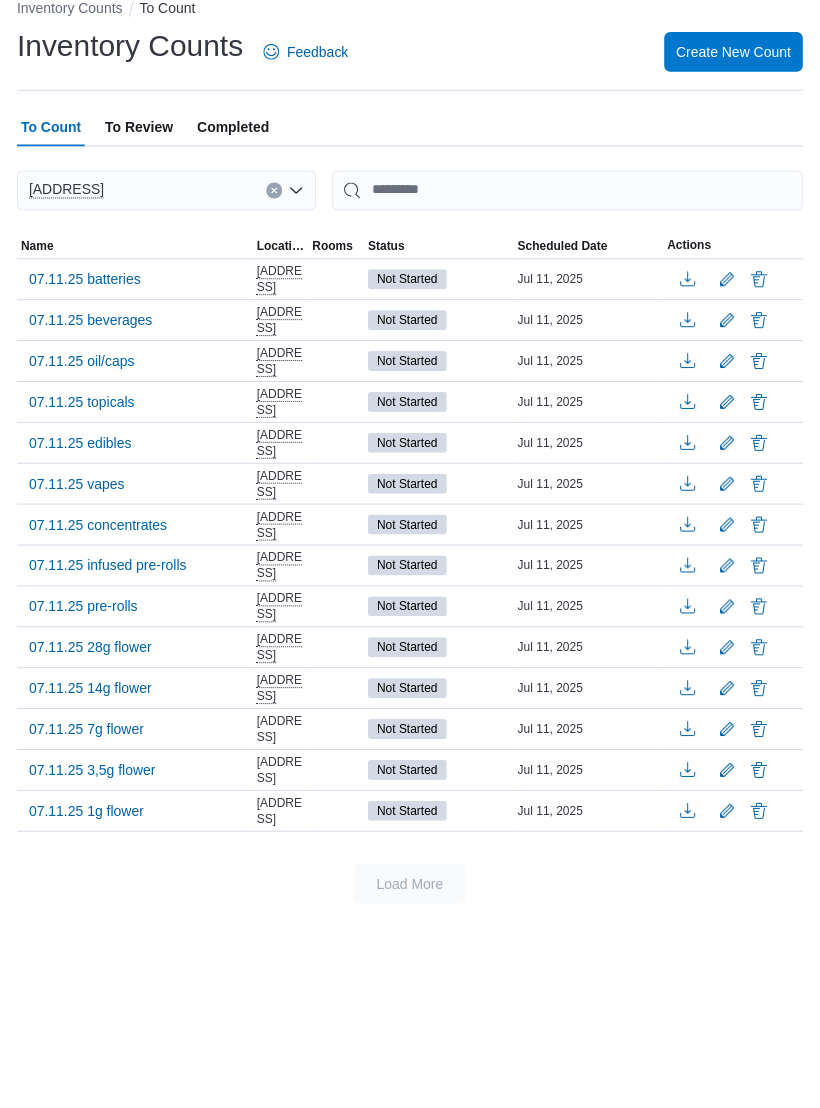 scroll, scrollTop: 342, scrollLeft: 0, axis: vertical 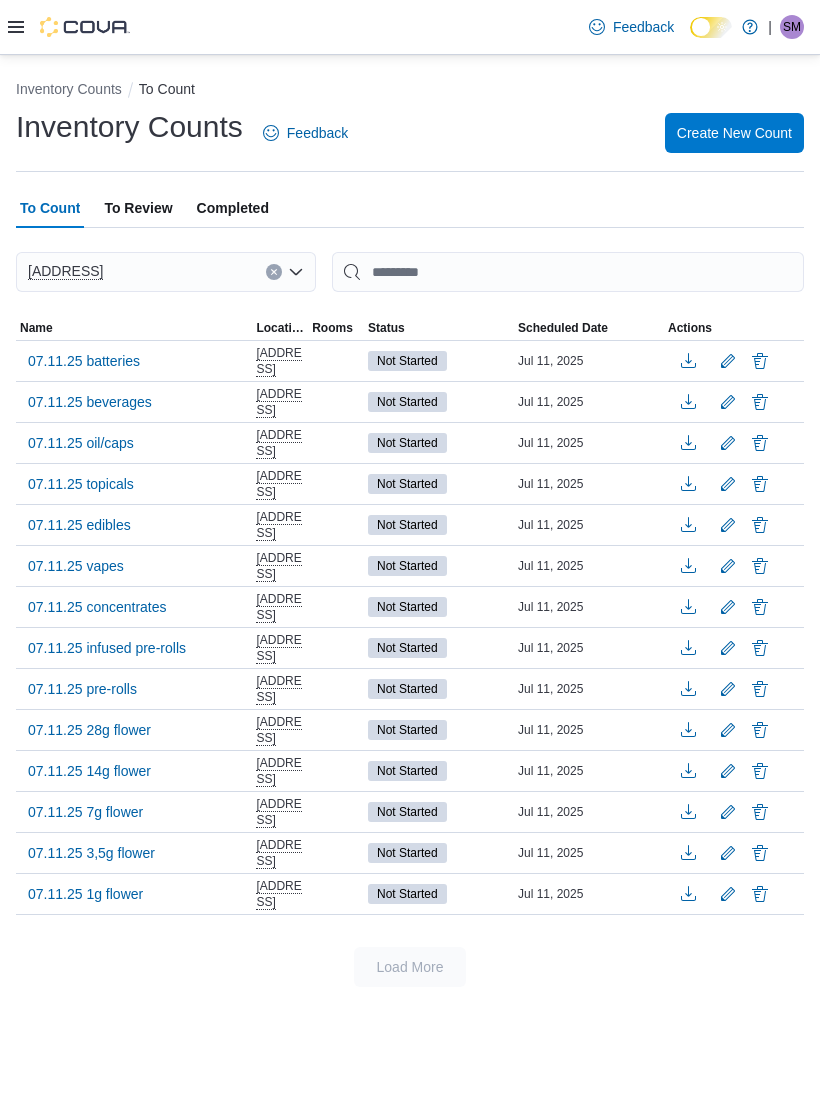 click on "07.11.25 pre-rolls" at bounding box center (82, 689) 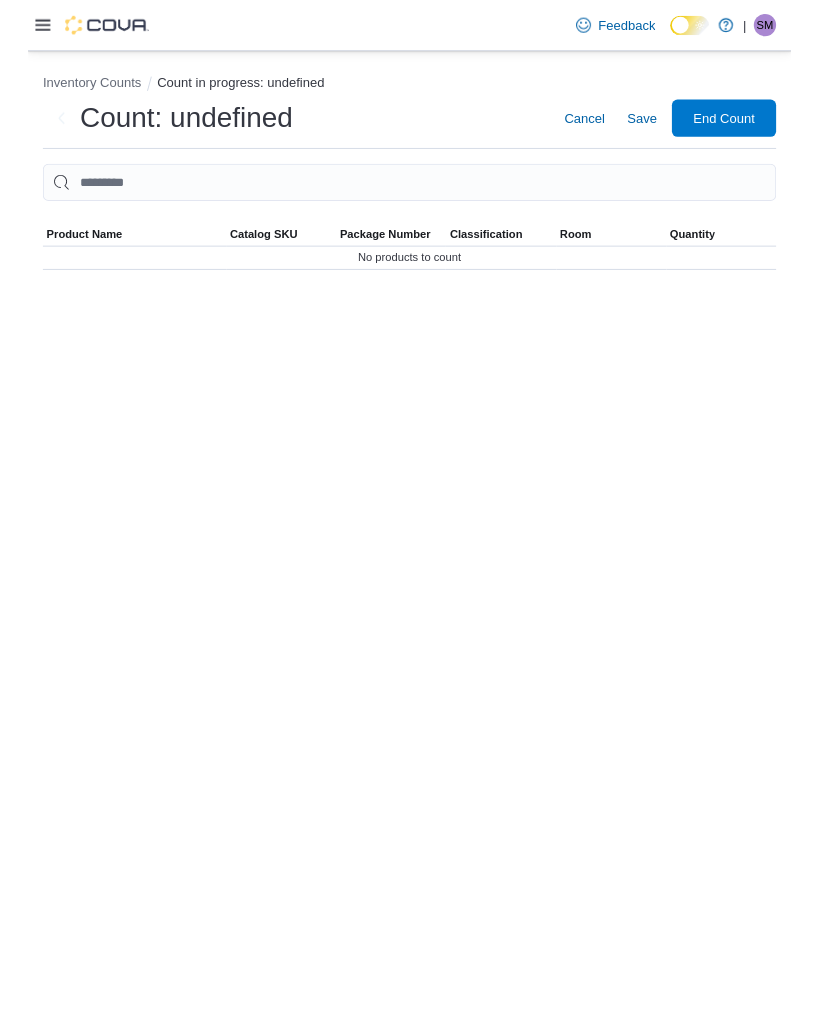 scroll, scrollTop: 0, scrollLeft: 0, axis: both 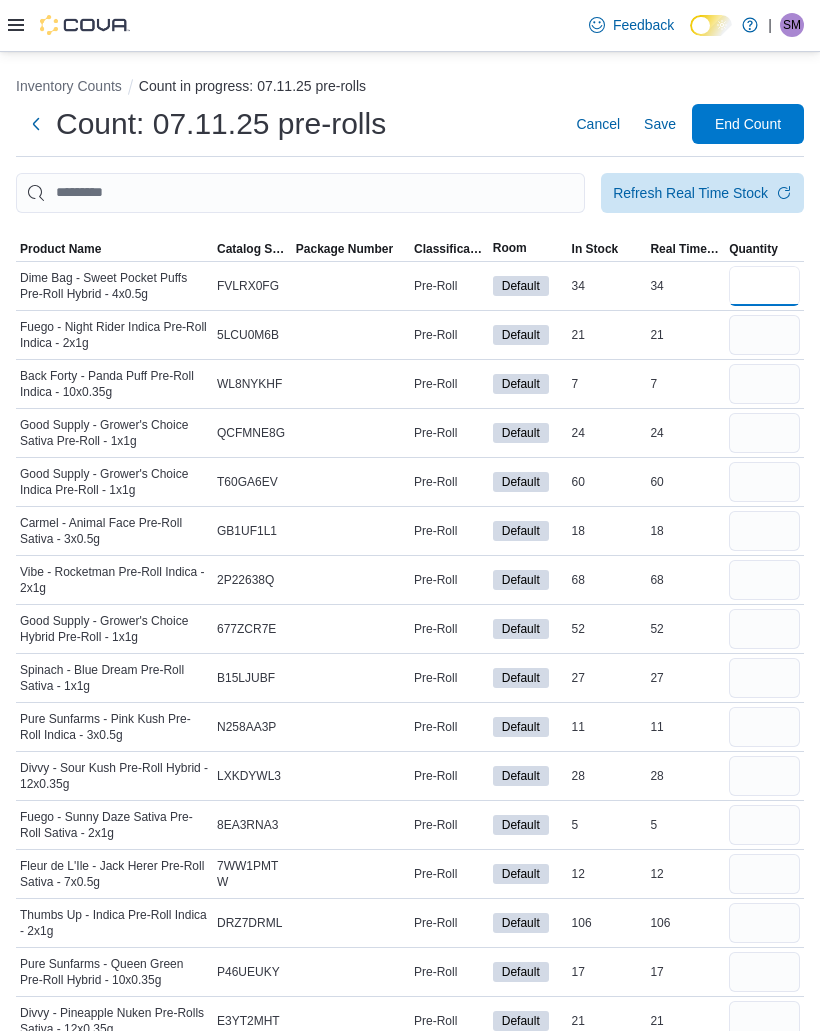 click at bounding box center (764, 286) 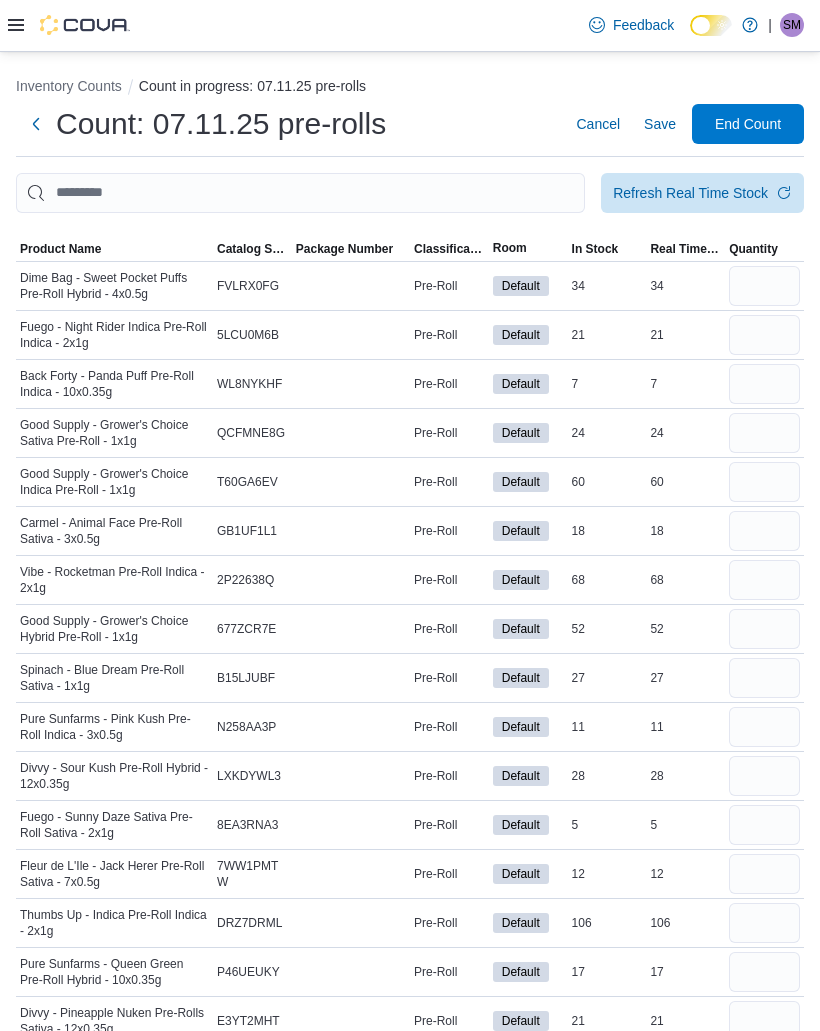 click at bounding box center [764, 335] 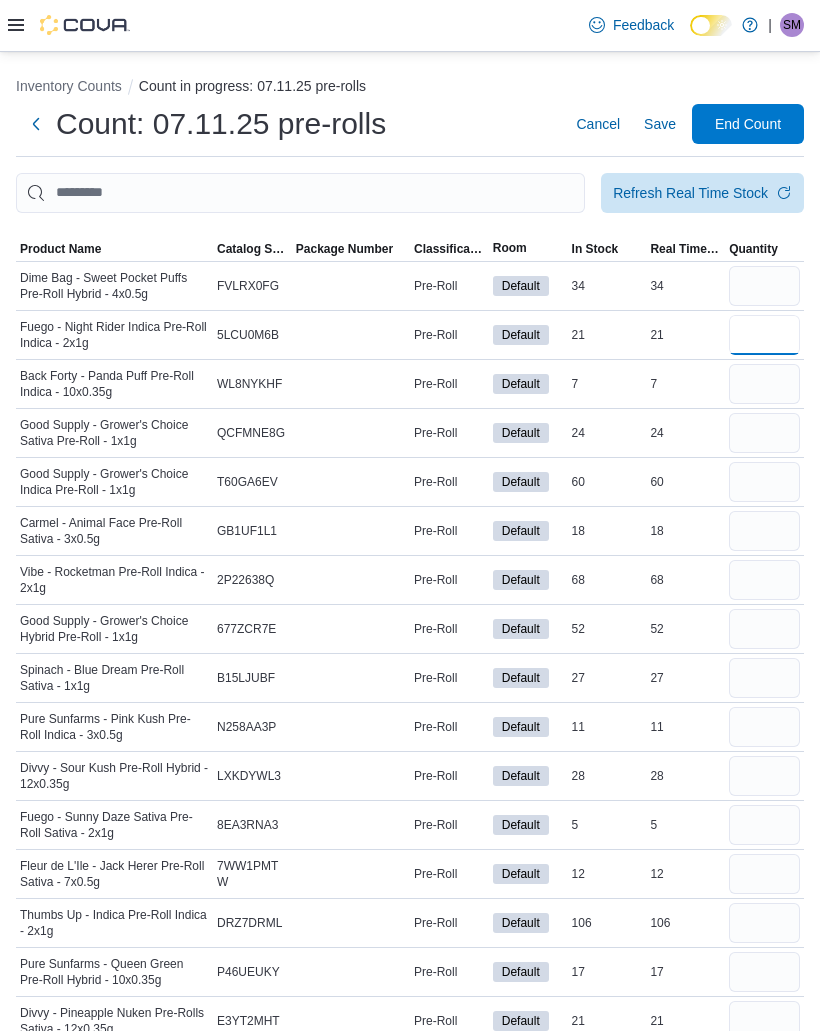type 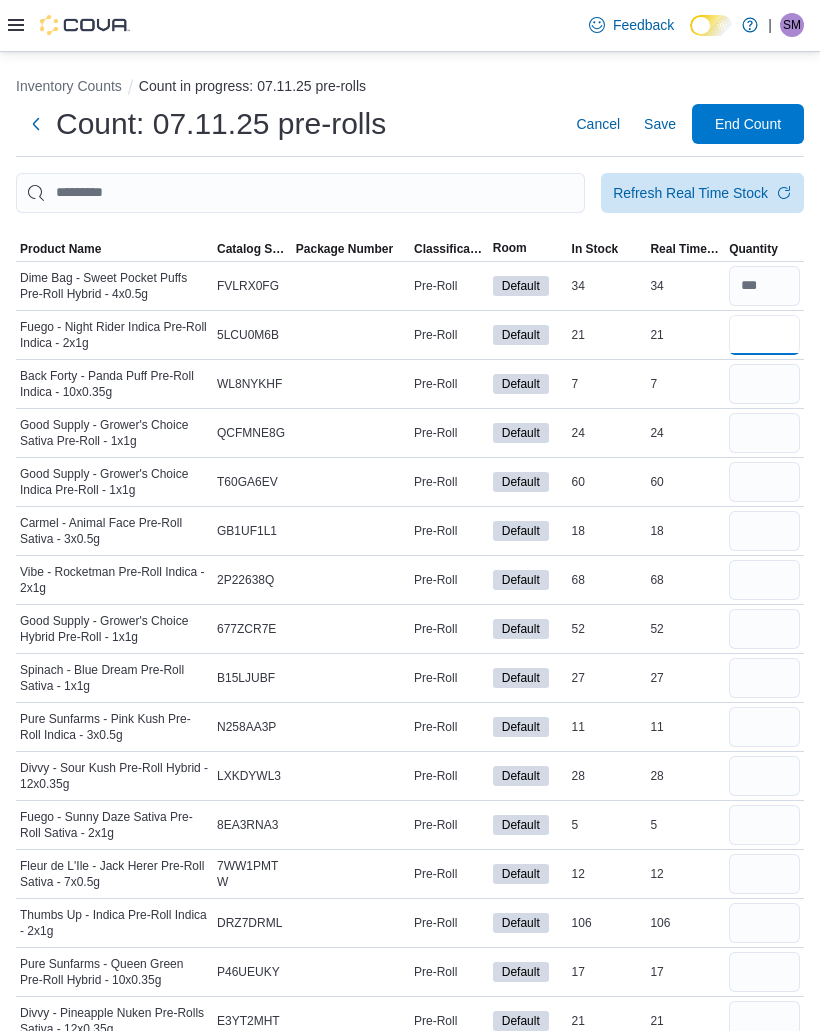 type on "**" 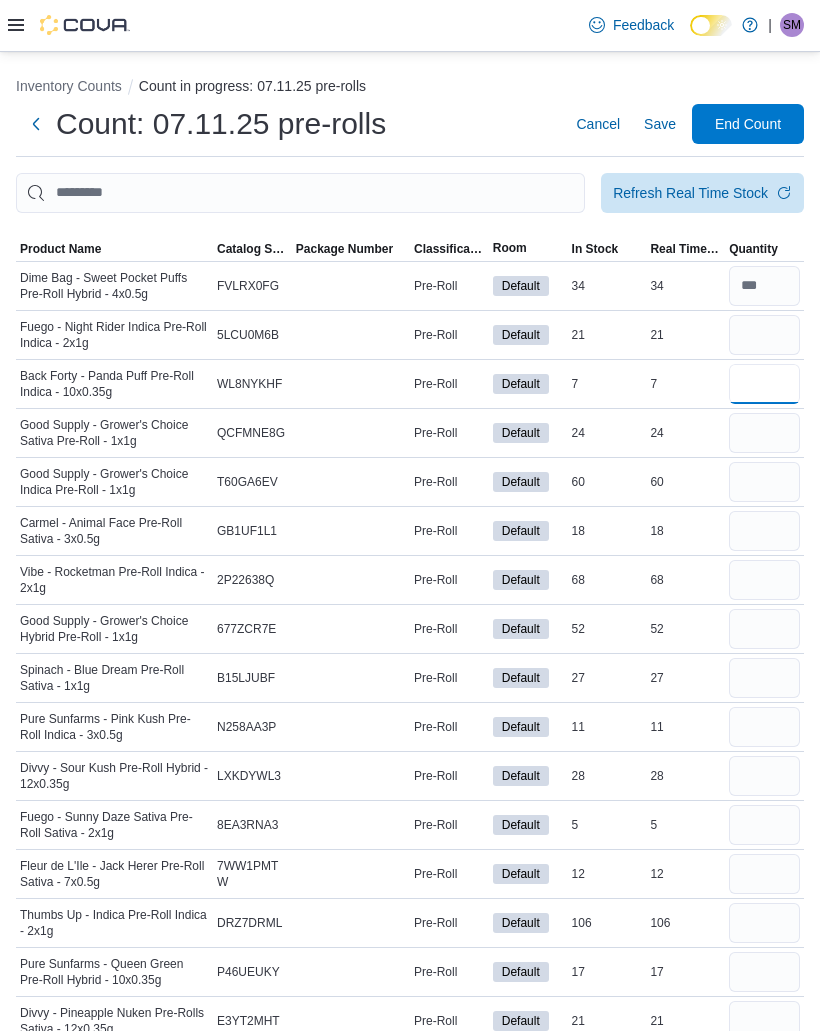 click at bounding box center [764, 384] 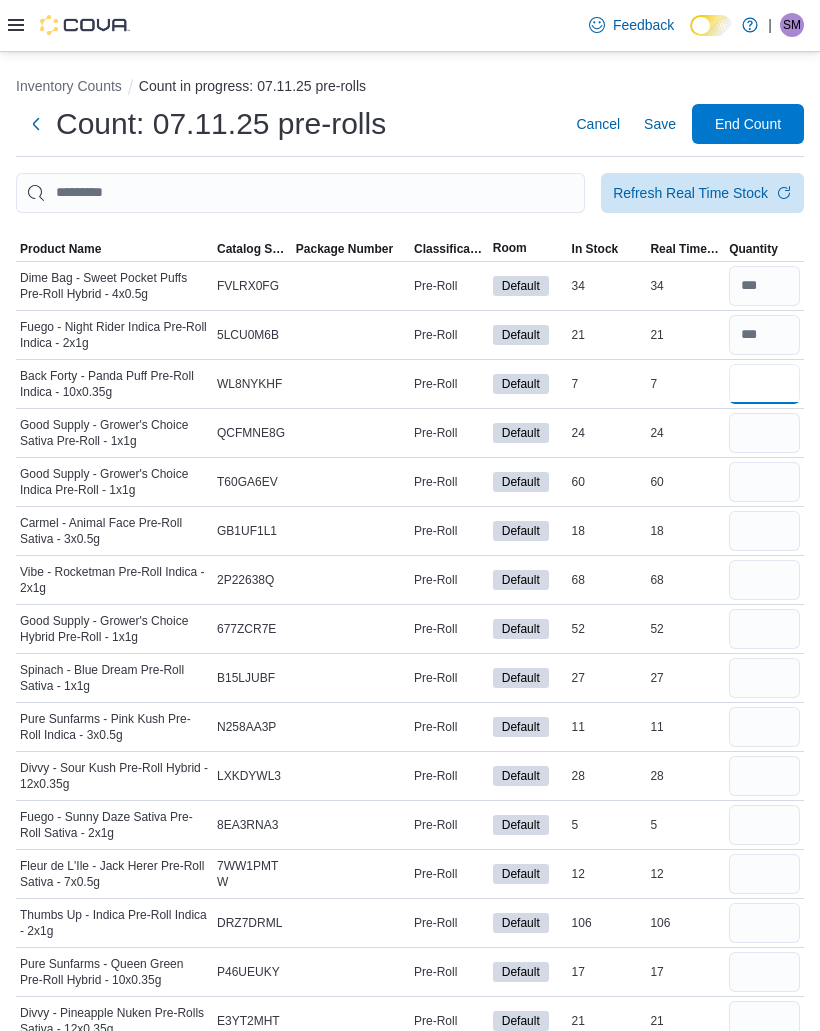 type on "*" 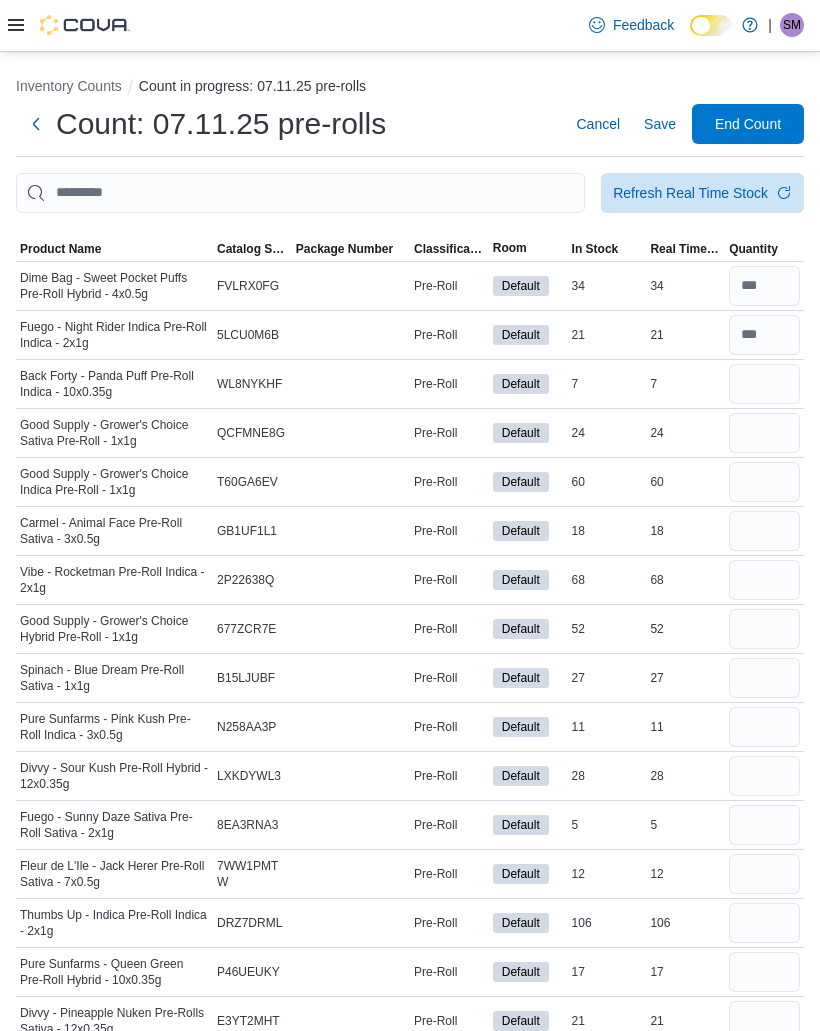click at bounding box center [764, 433] 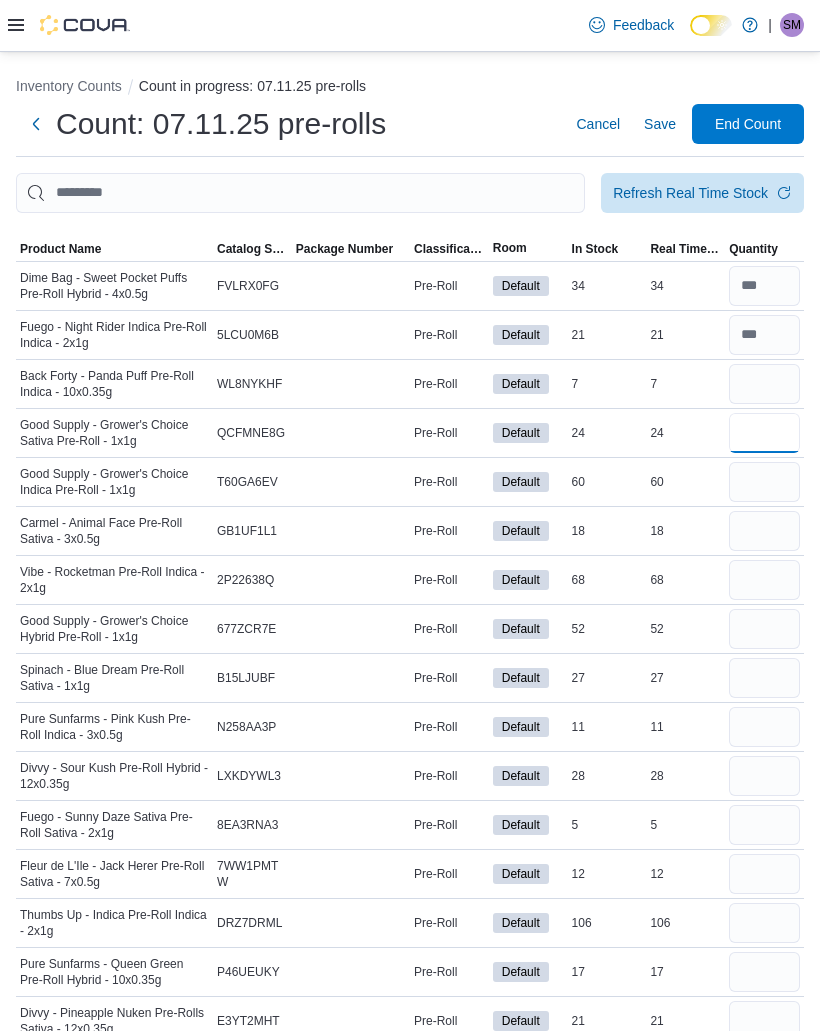 type 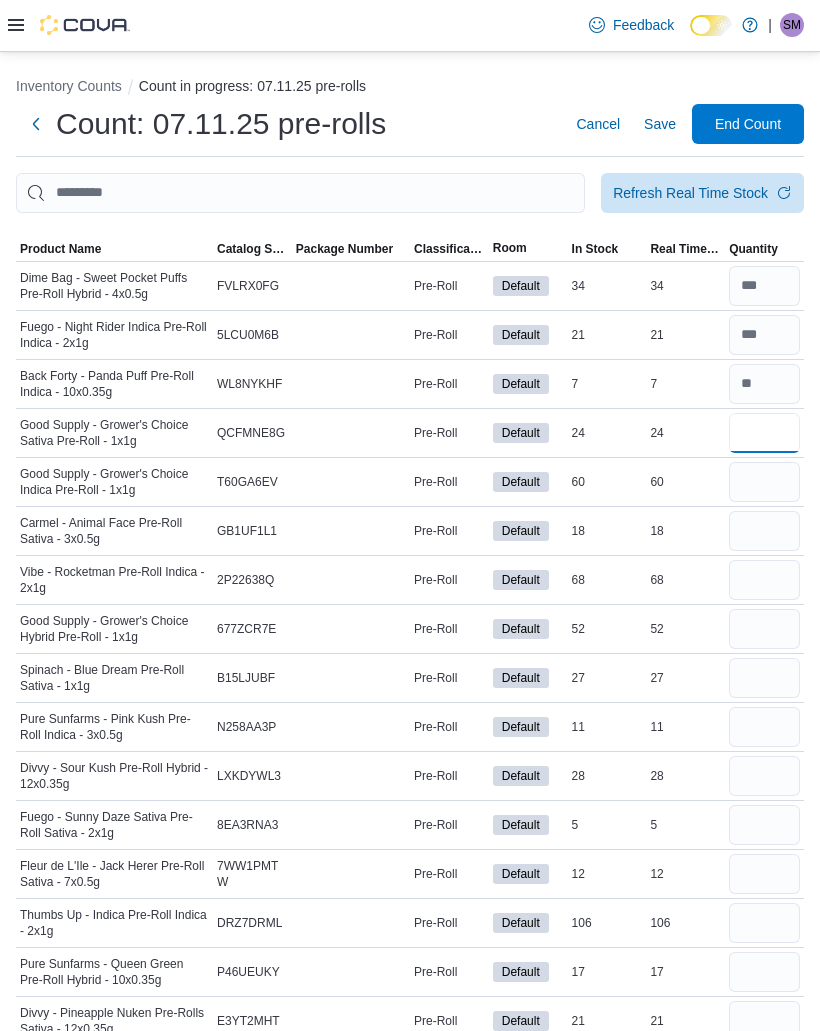 type on "**" 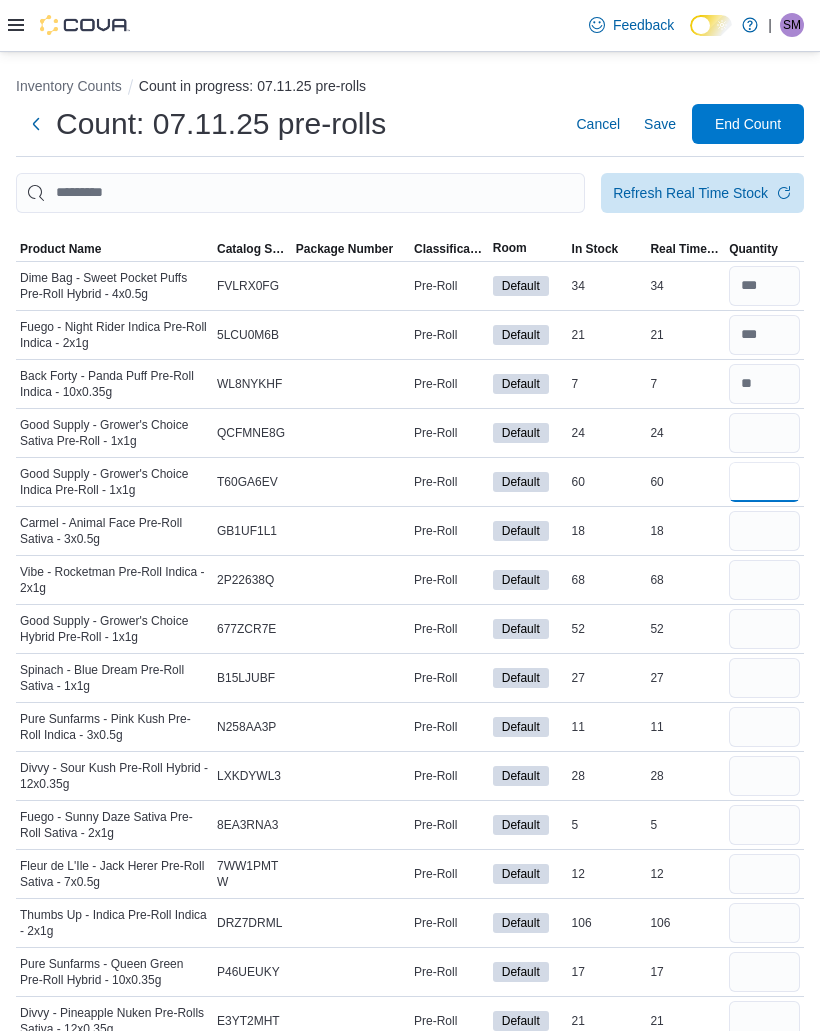 click at bounding box center (764, 482) 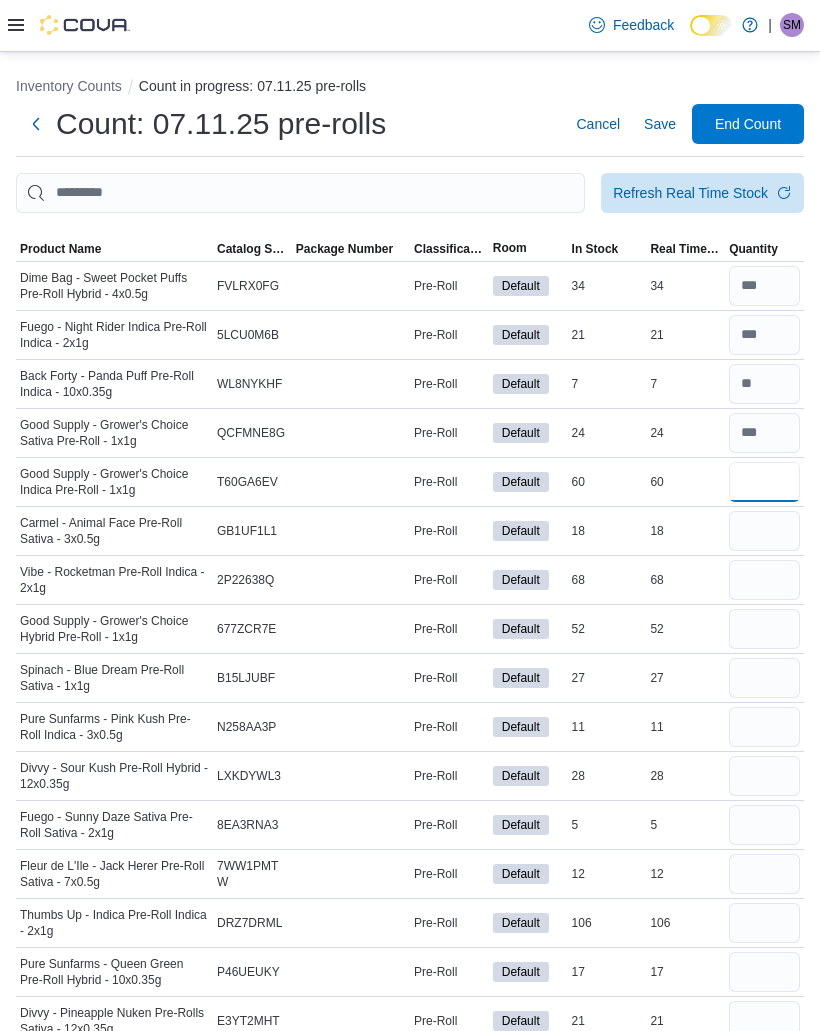 type on "**" 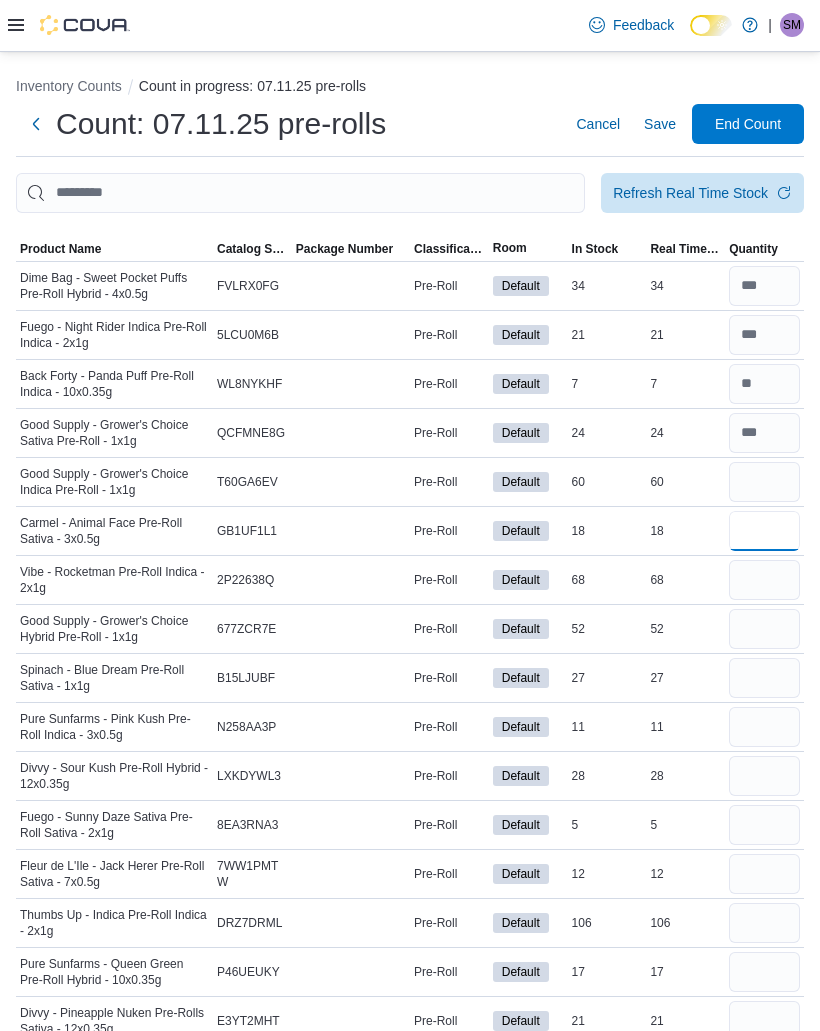 click at bounding box center [764, 531] 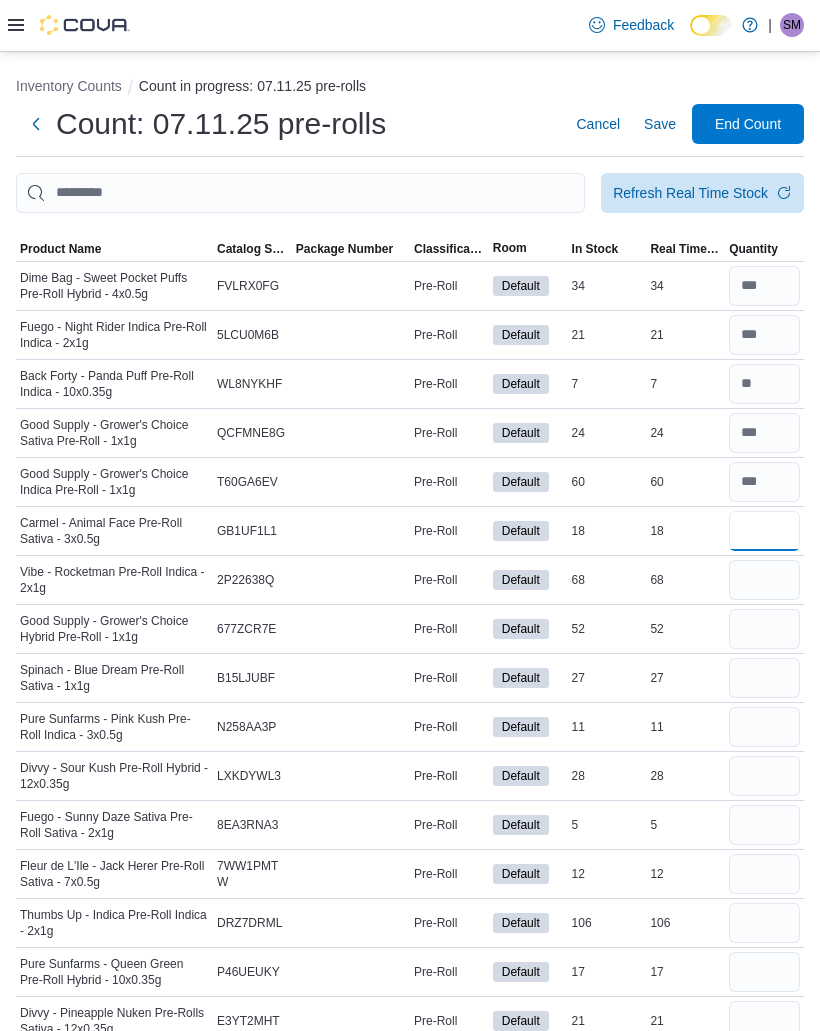 type on "**" 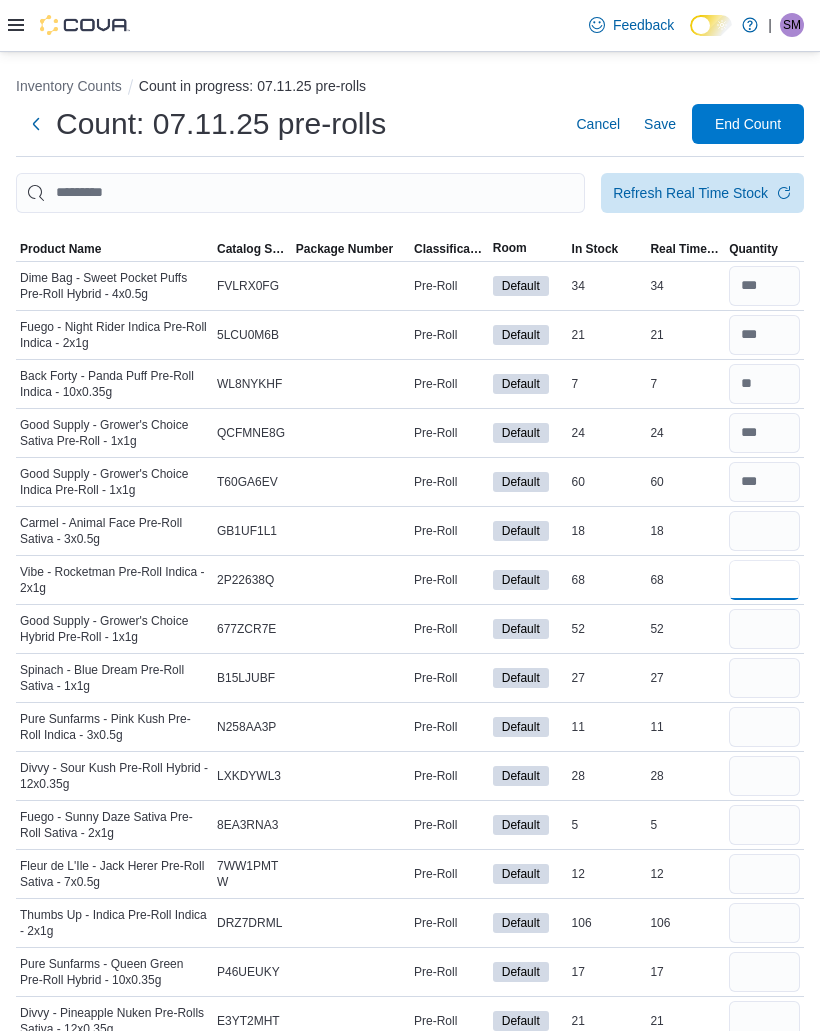 click at bounding box center [764, 580] 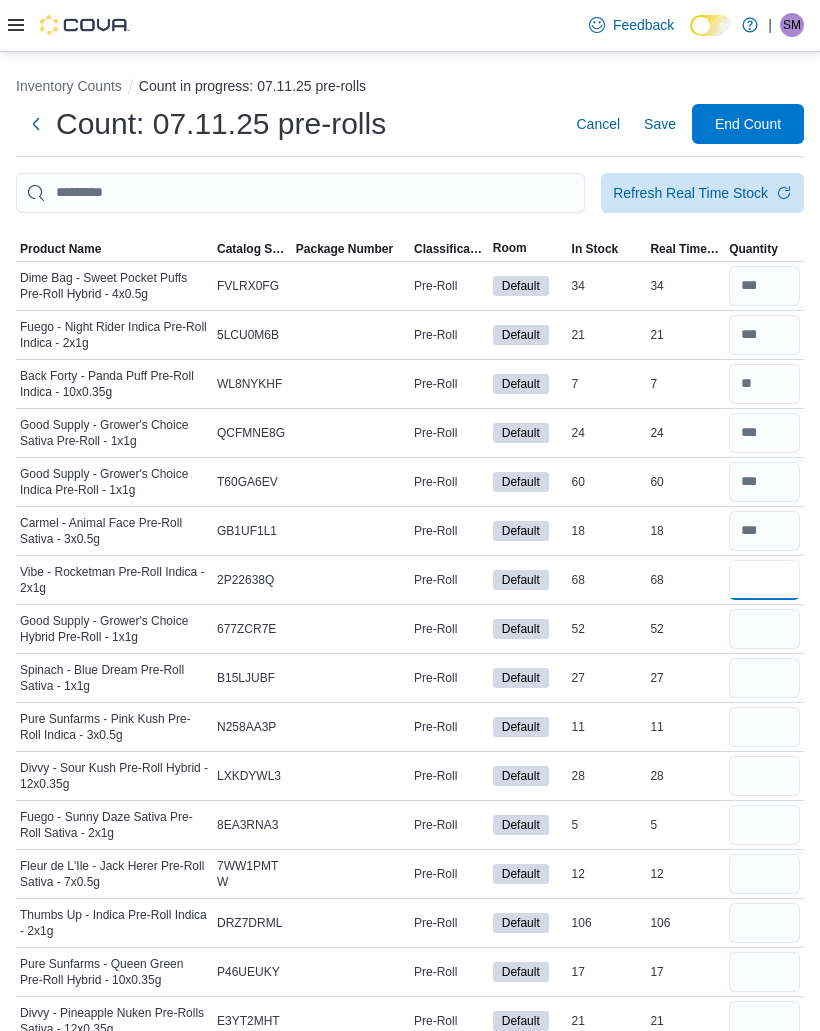 type on "*" 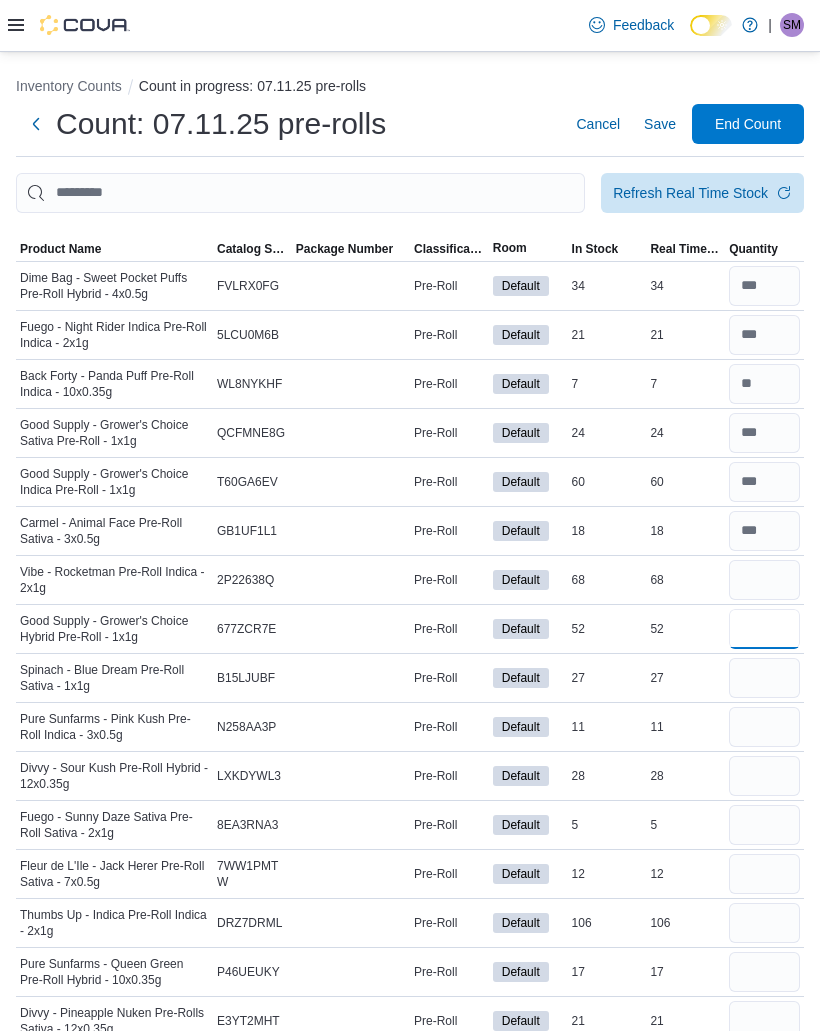 click at bounding box center [764, 629] 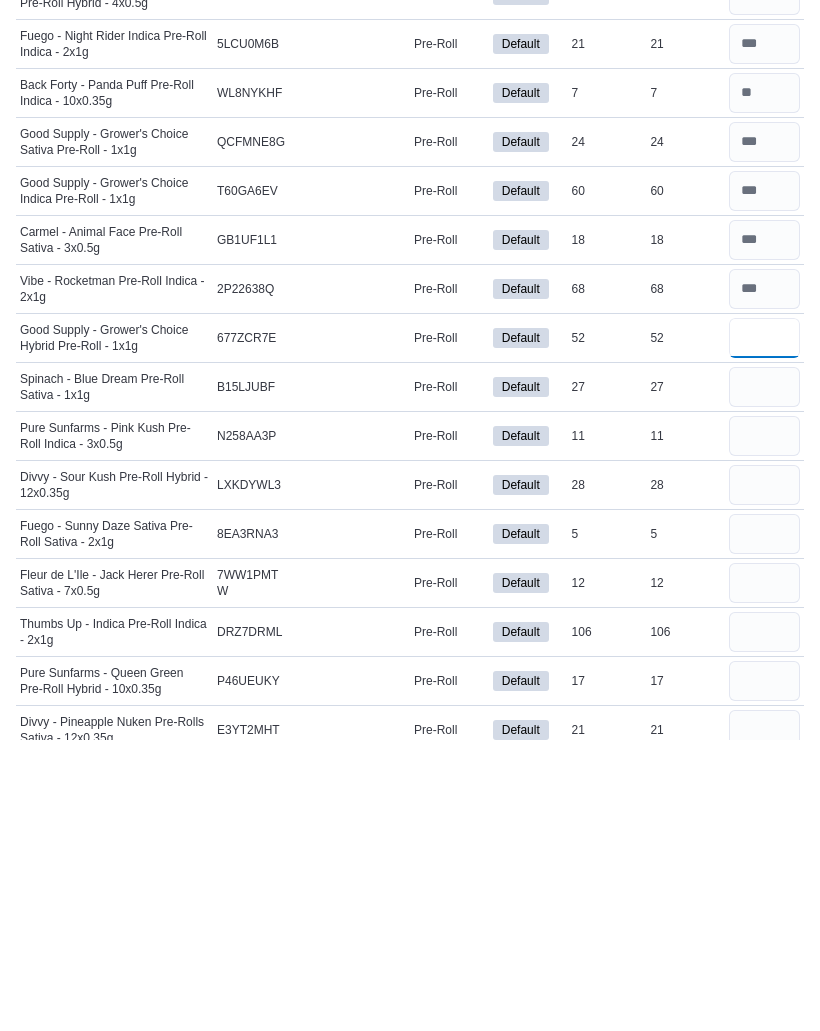 type on "**" 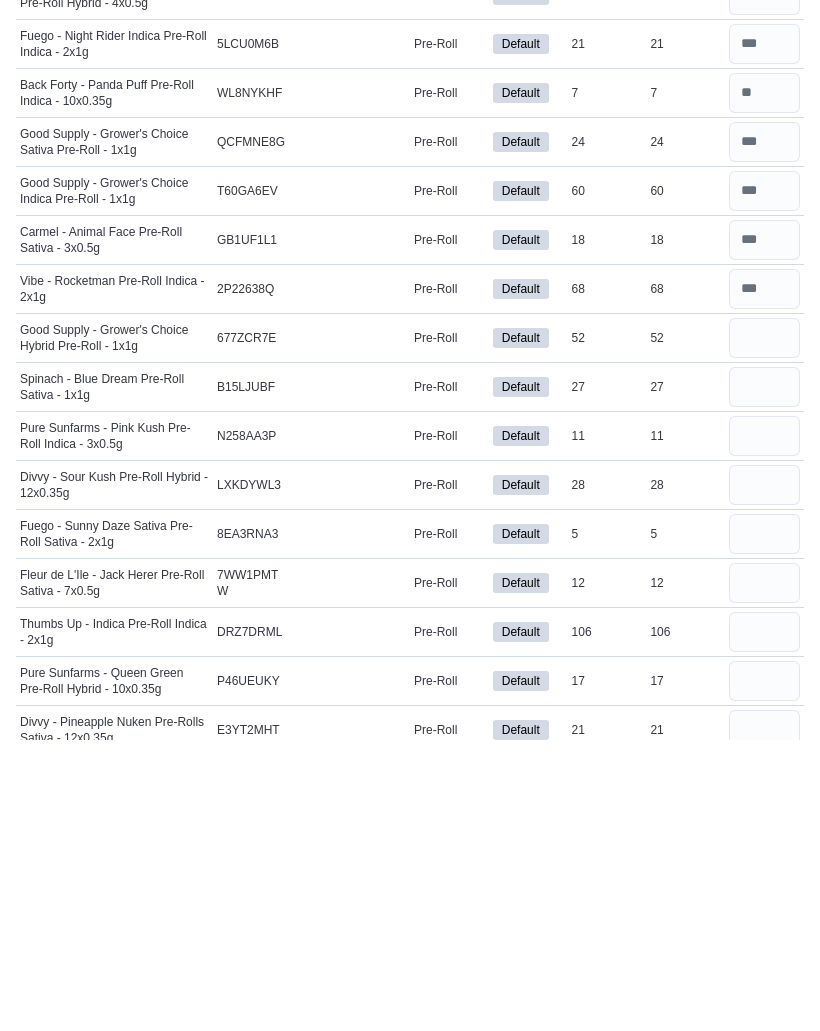 click at bounding box center [764, 678] 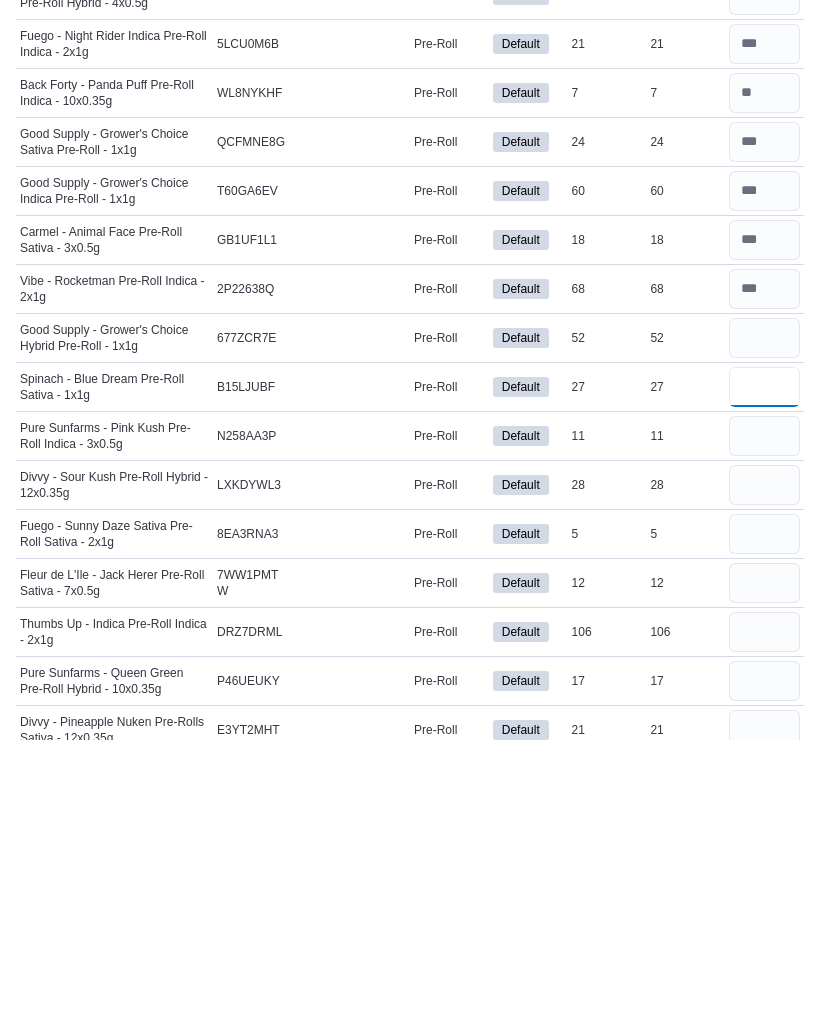 type 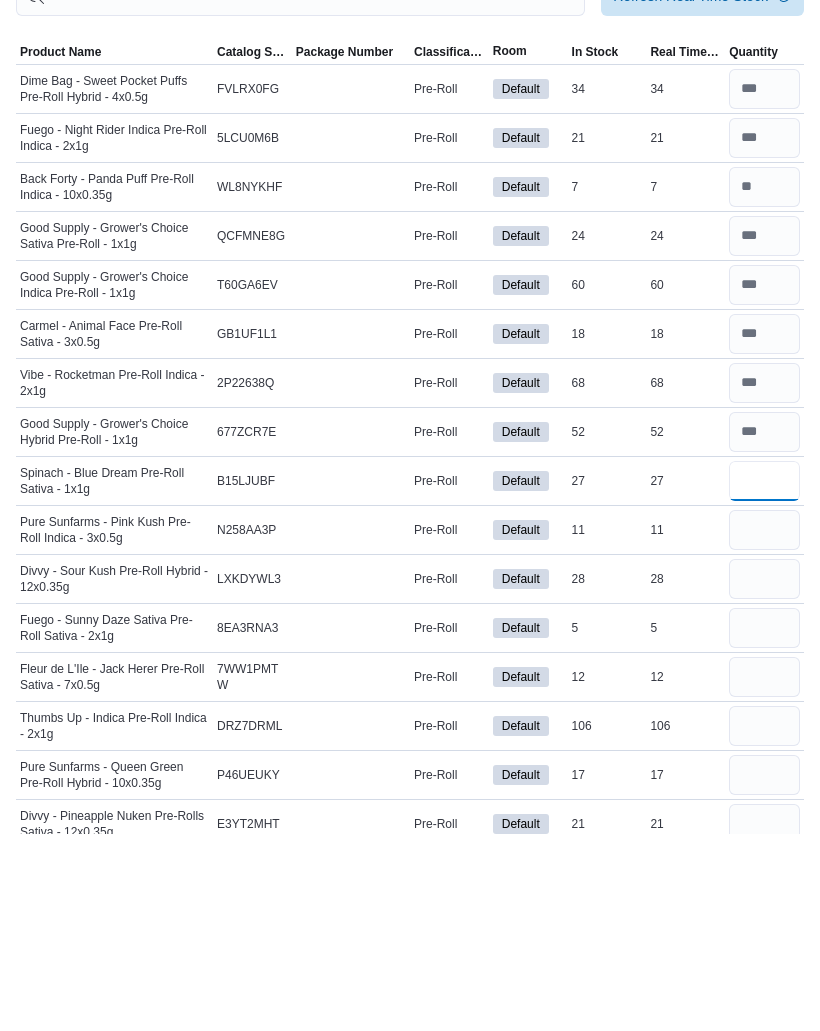 type on "**" 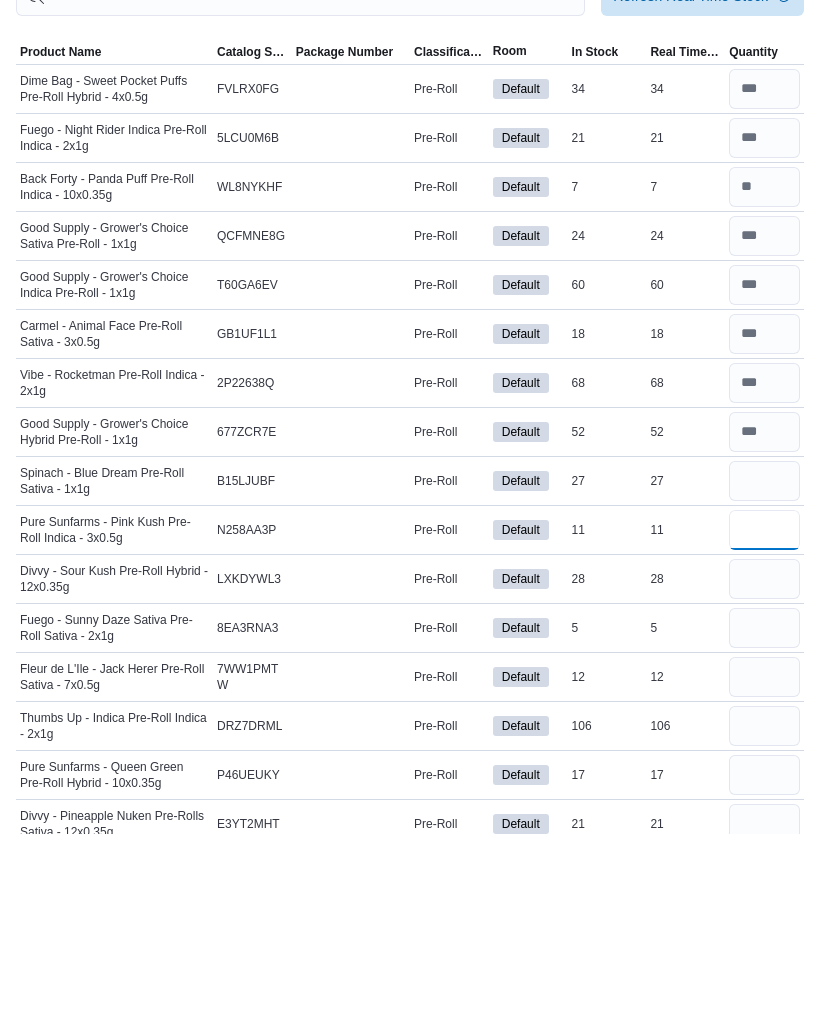 click at bounding box center [764, 727] 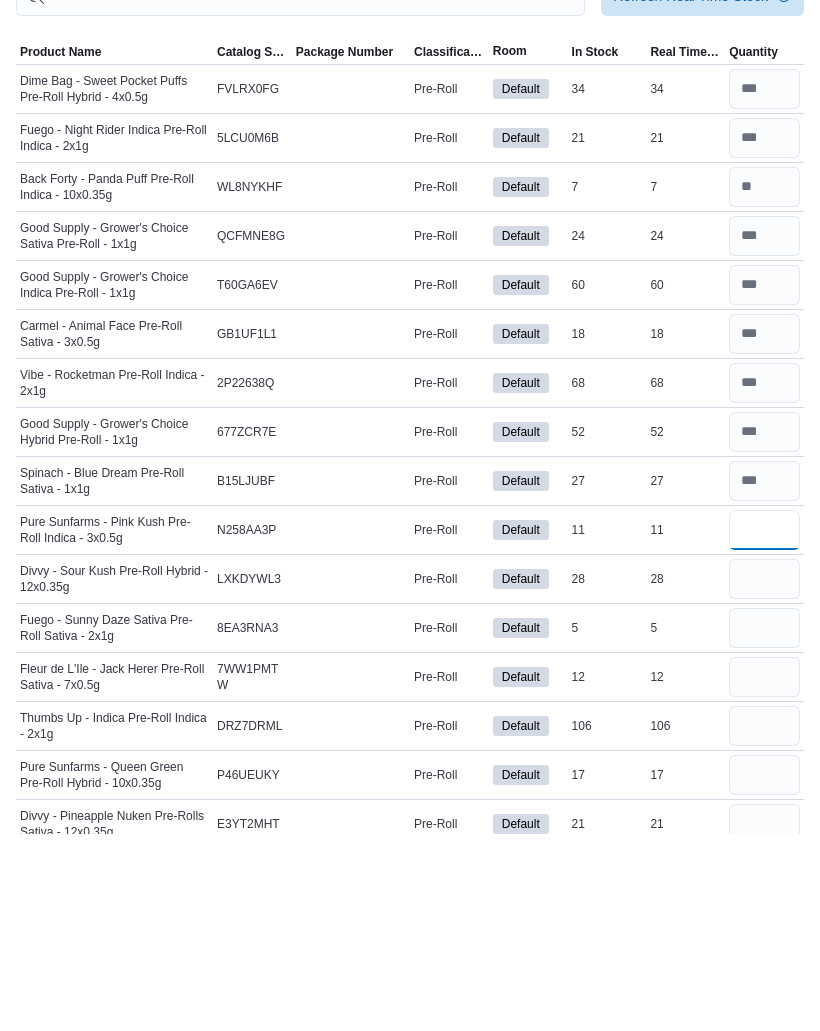 type on "**" 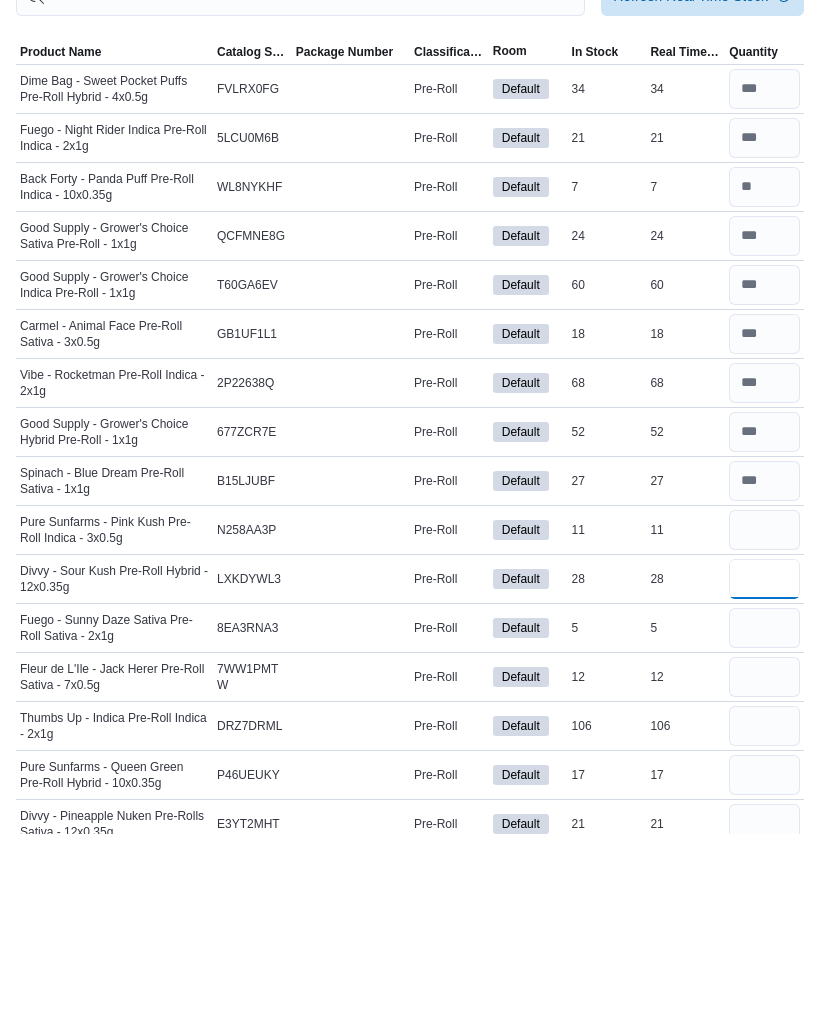 click at bounding box center [764, 776] 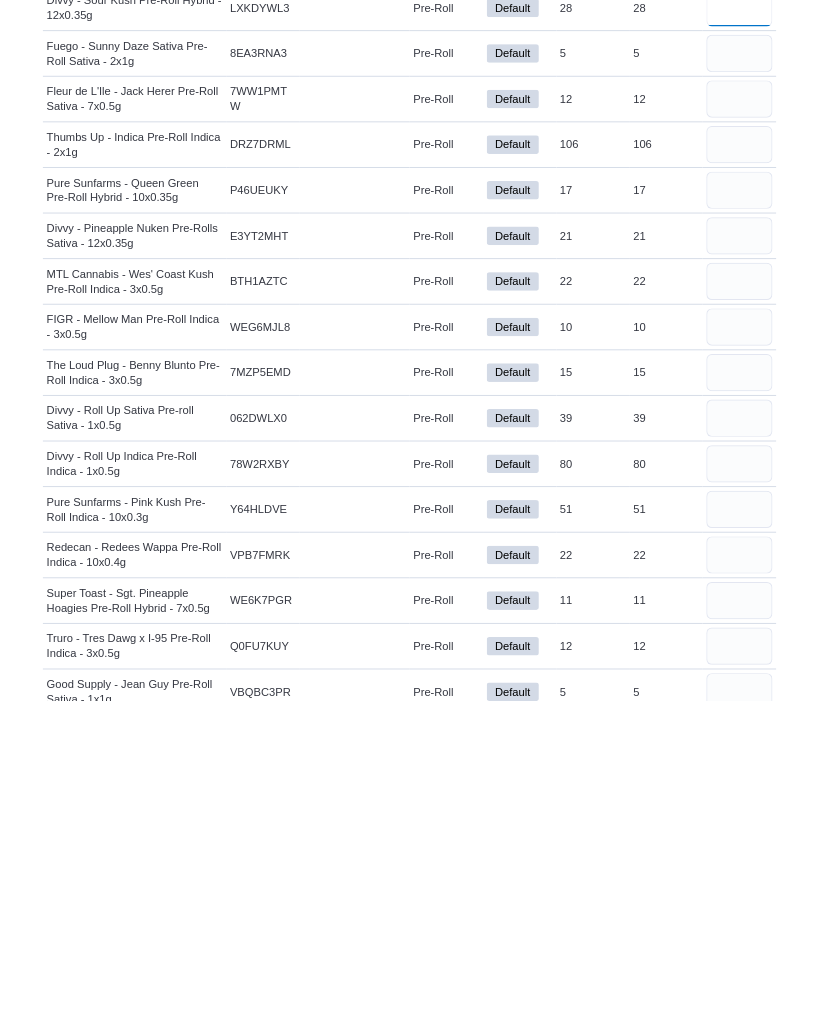 scroll, scrollTop: 488, scrollLeft: 0, axis: vertical 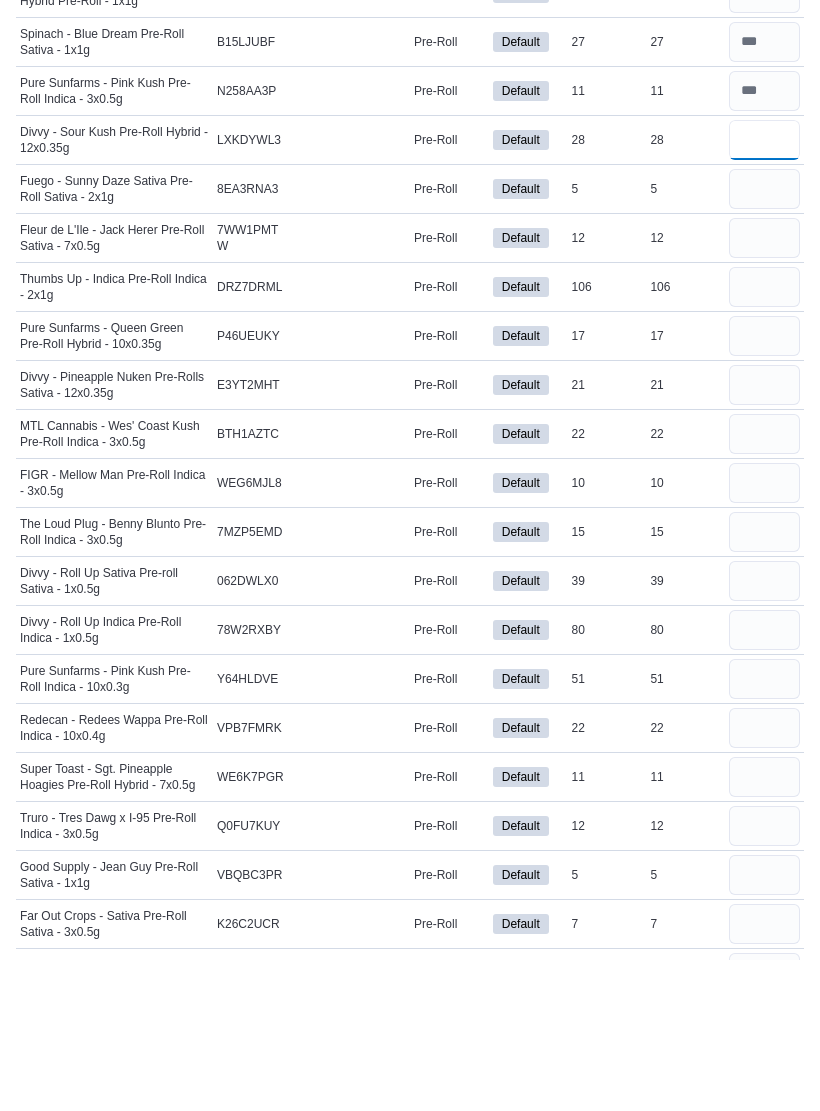 type on "**" 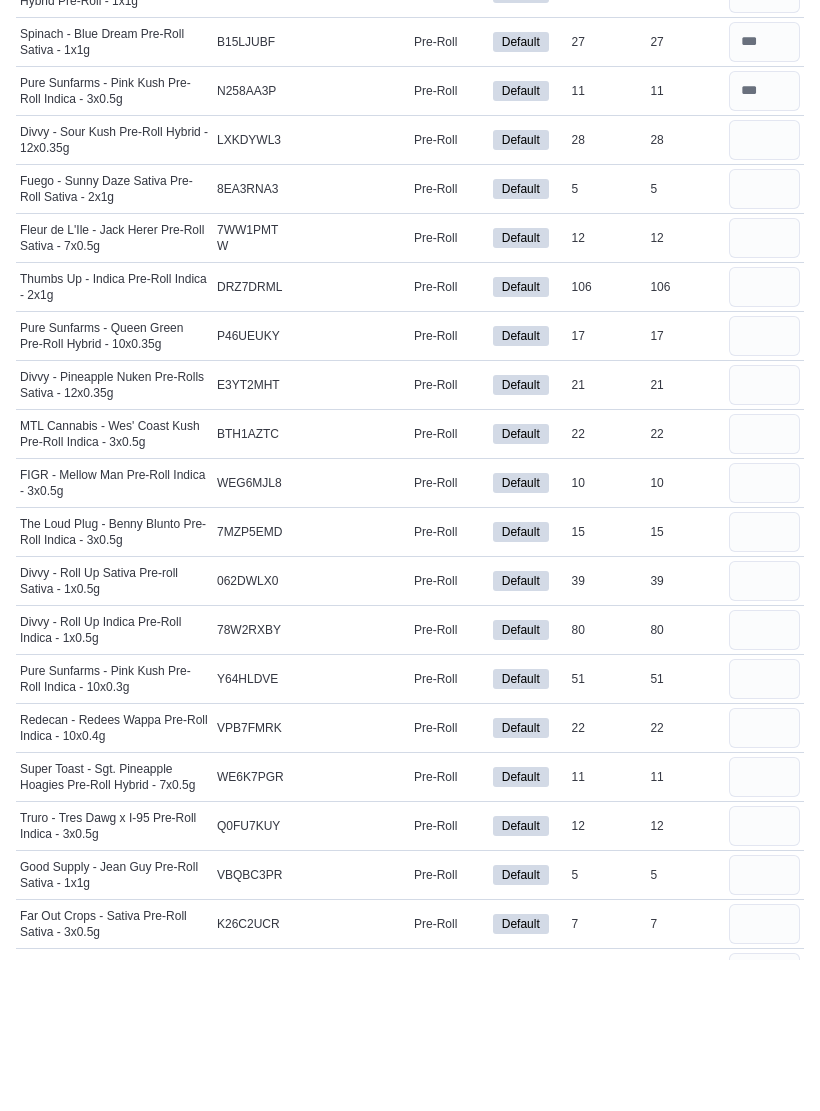 click at bounding box center [764, 341] 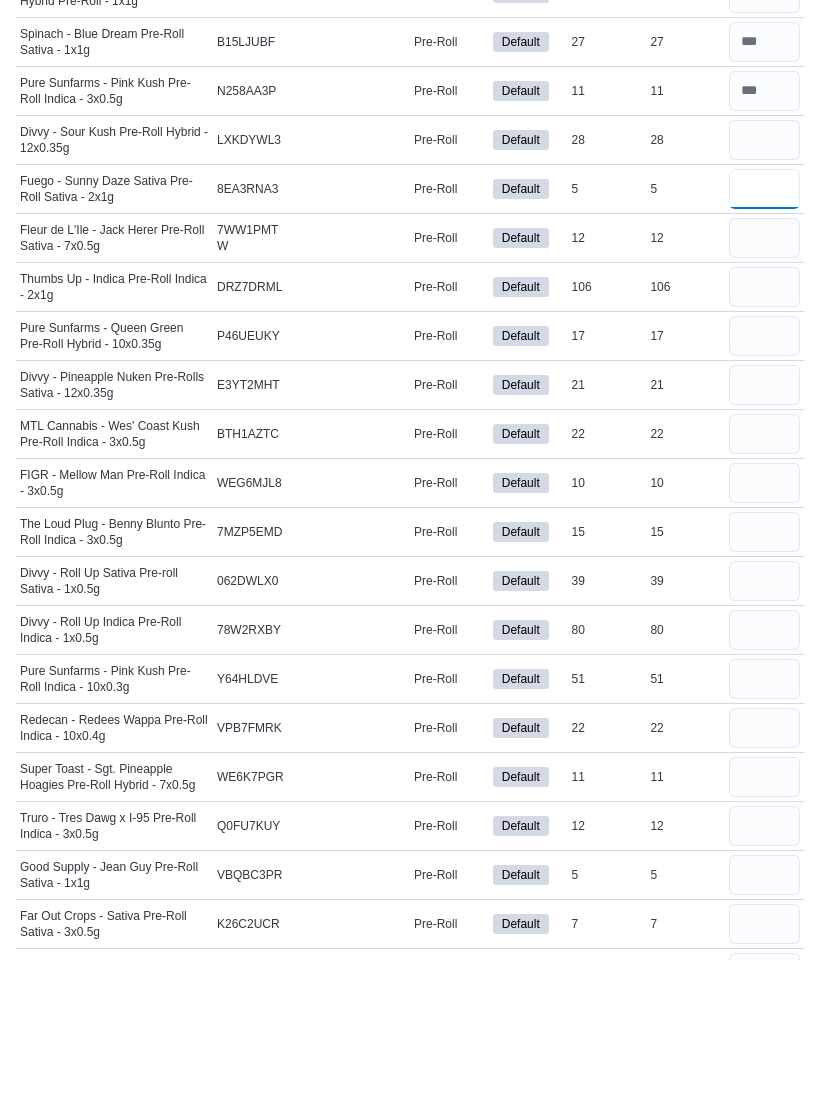 type 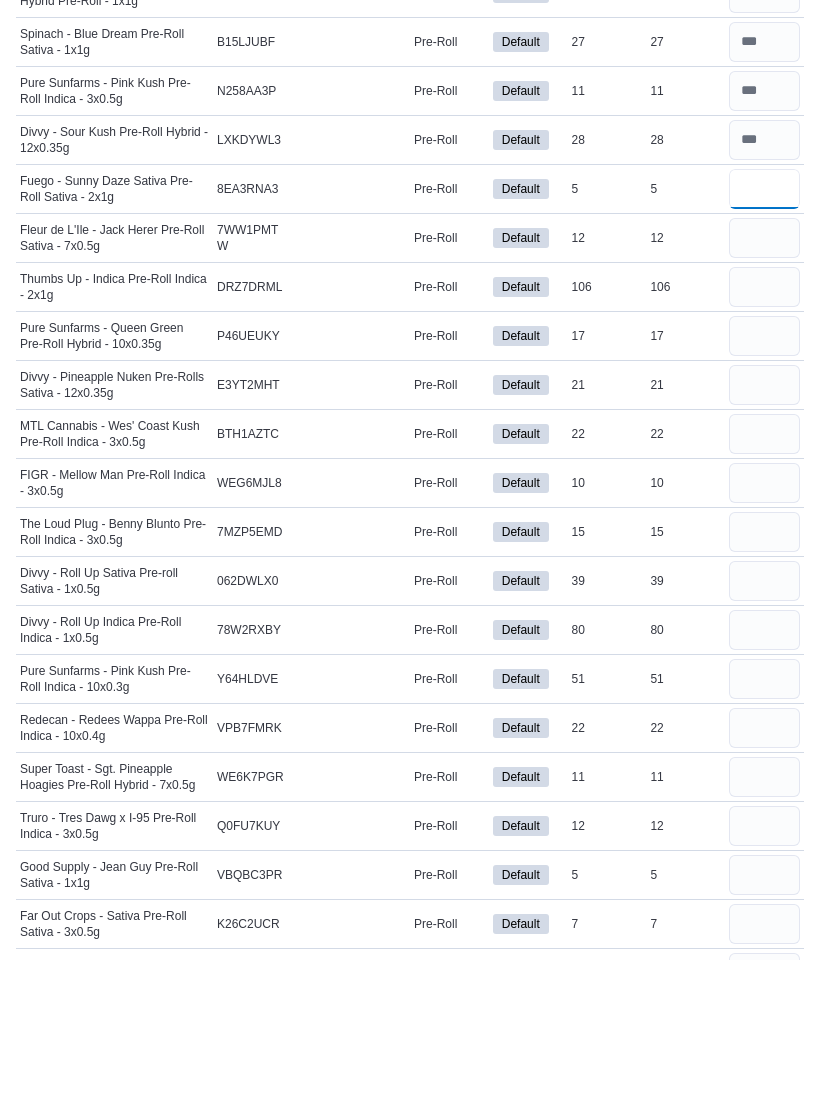 type on "*" 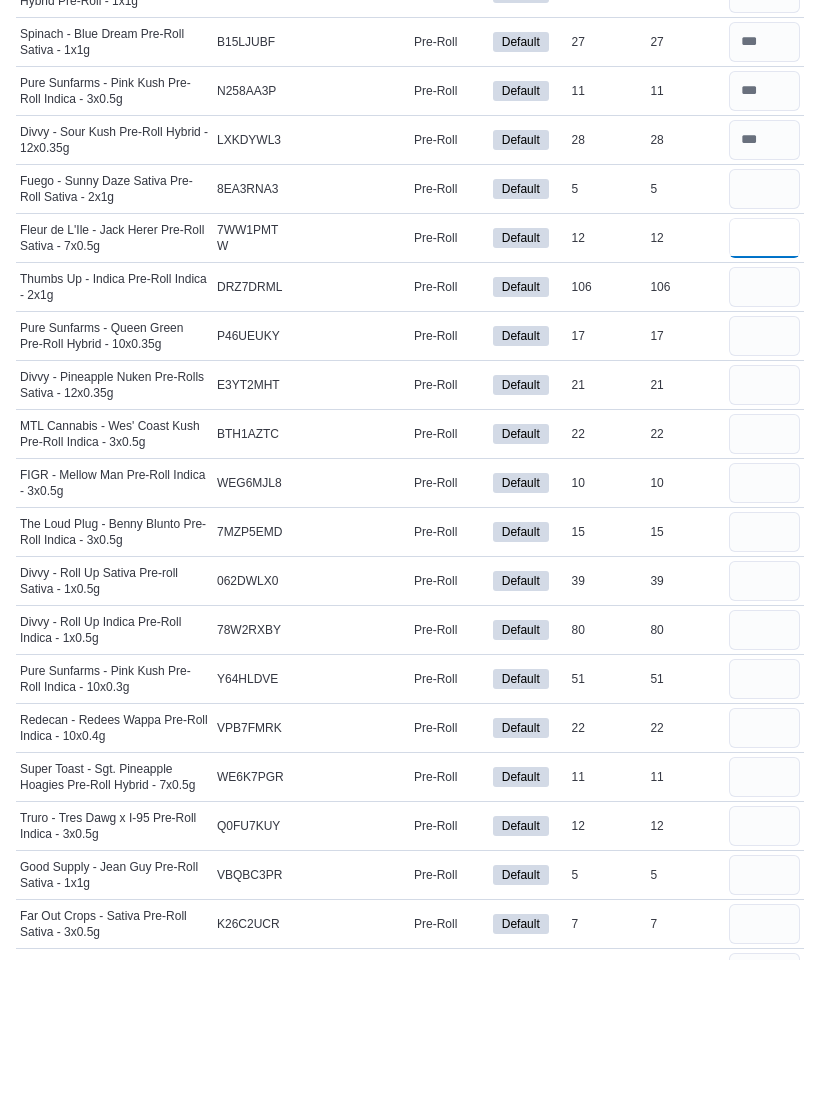 click at bounding box center [764, 390] 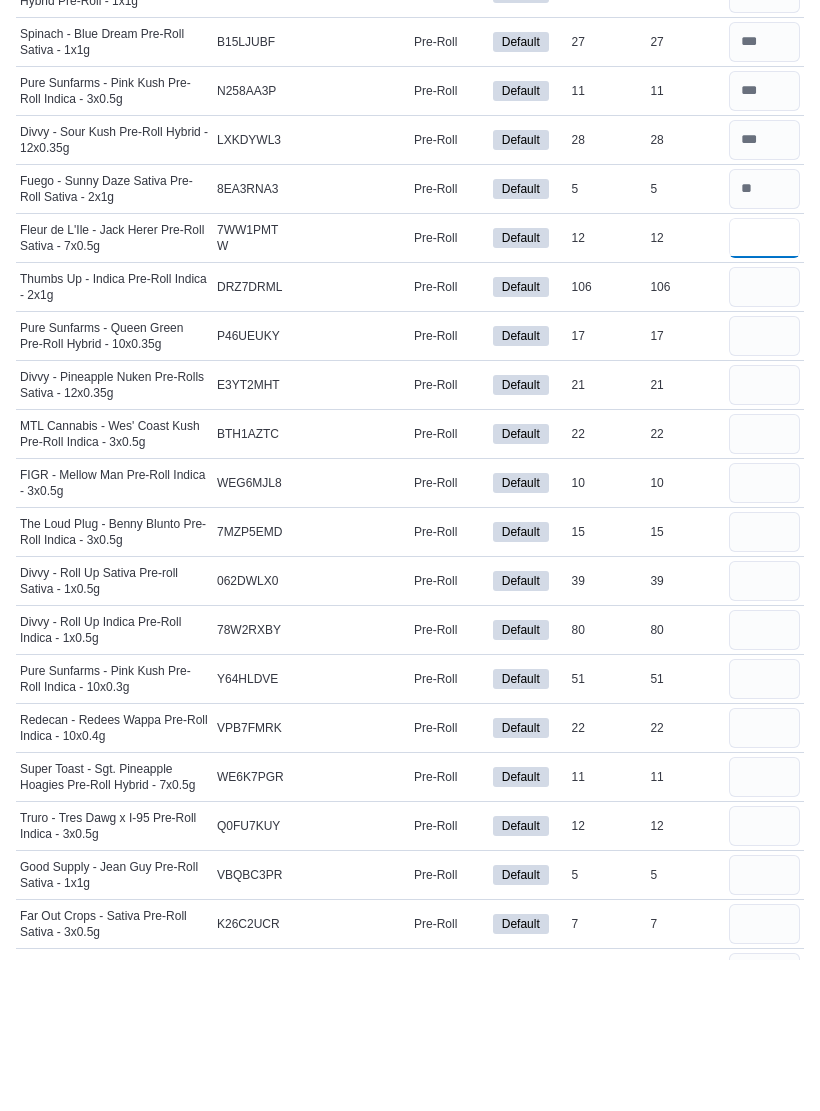 type on "**" 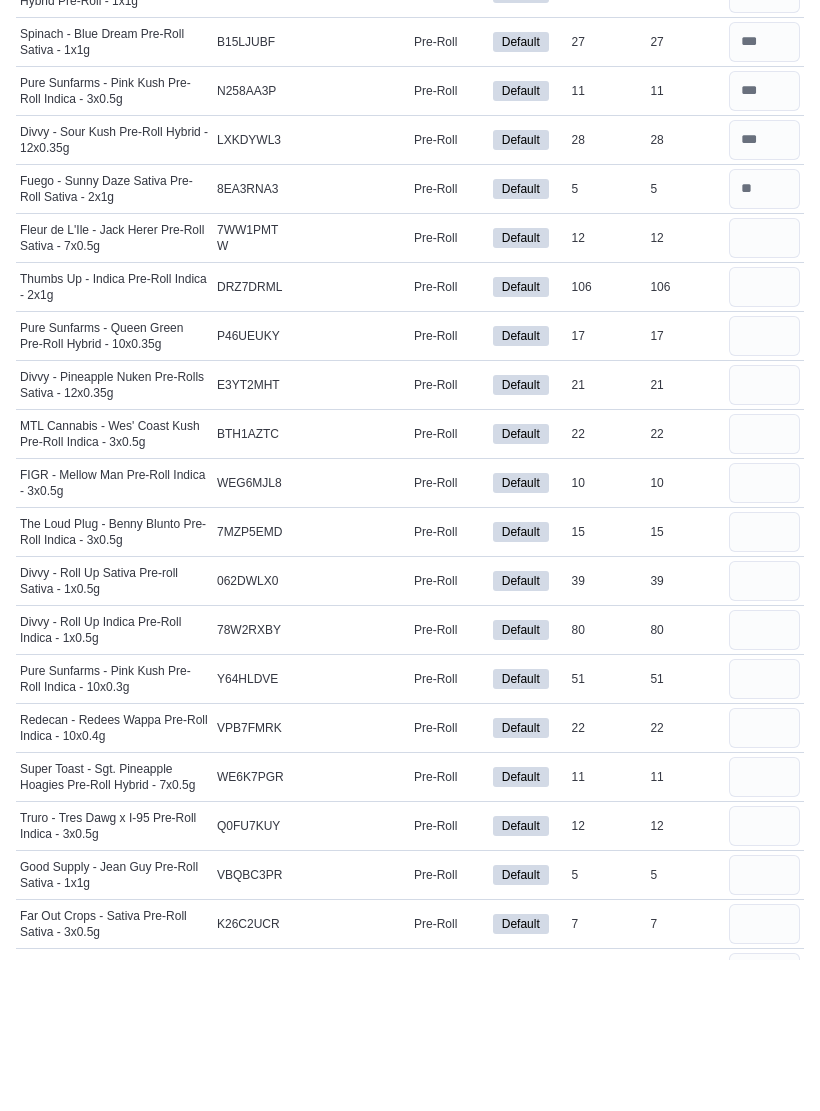 click at bounding box center (764, 439) 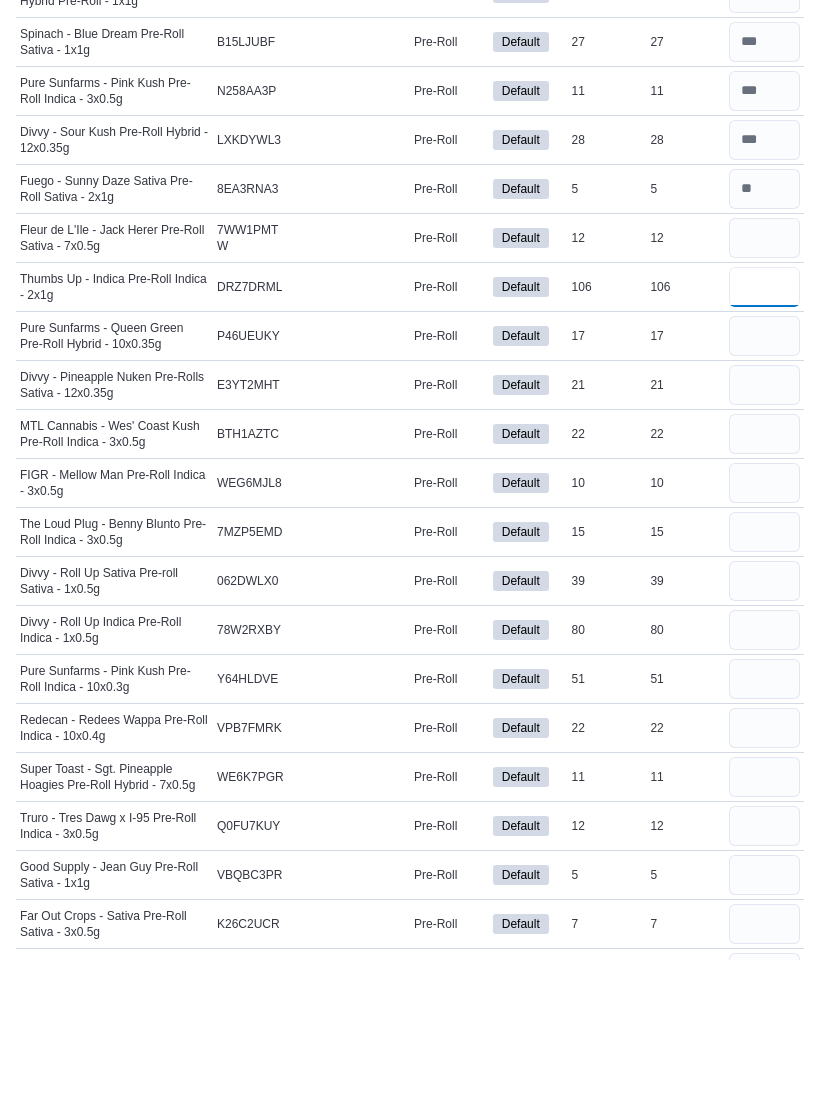 type 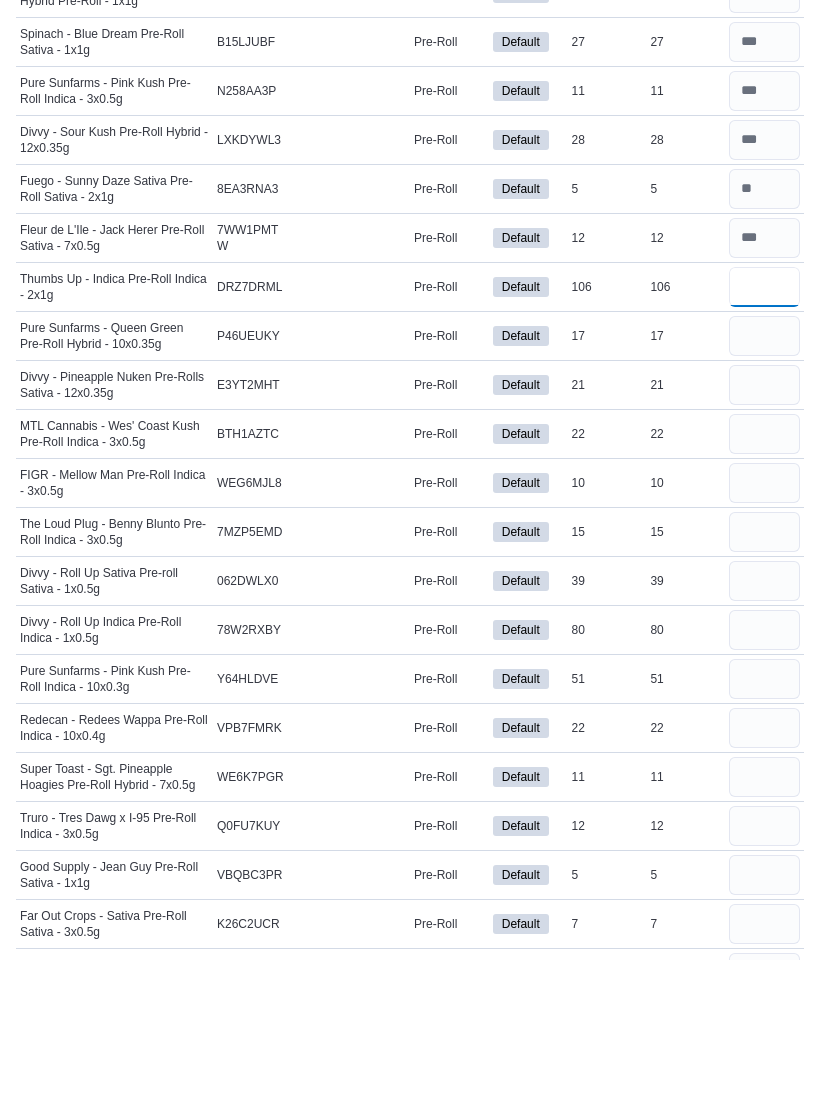 type on "***" 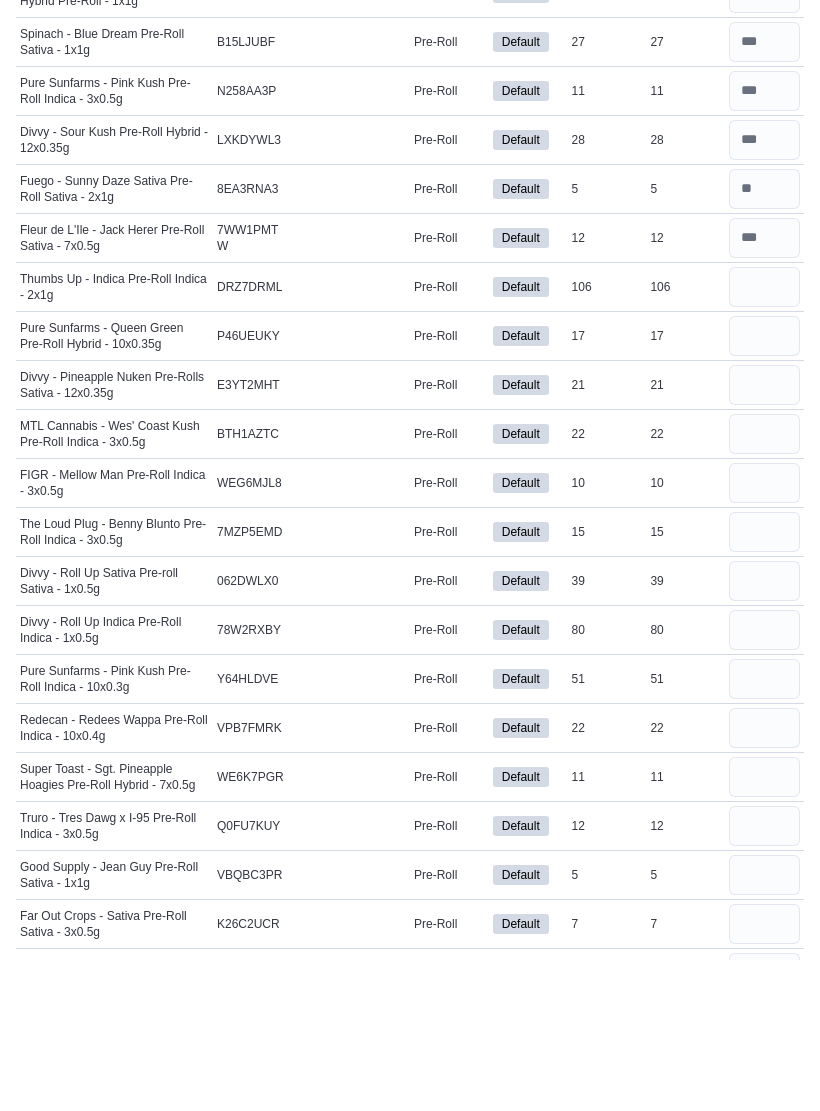 click at bounding box center [764, 488] 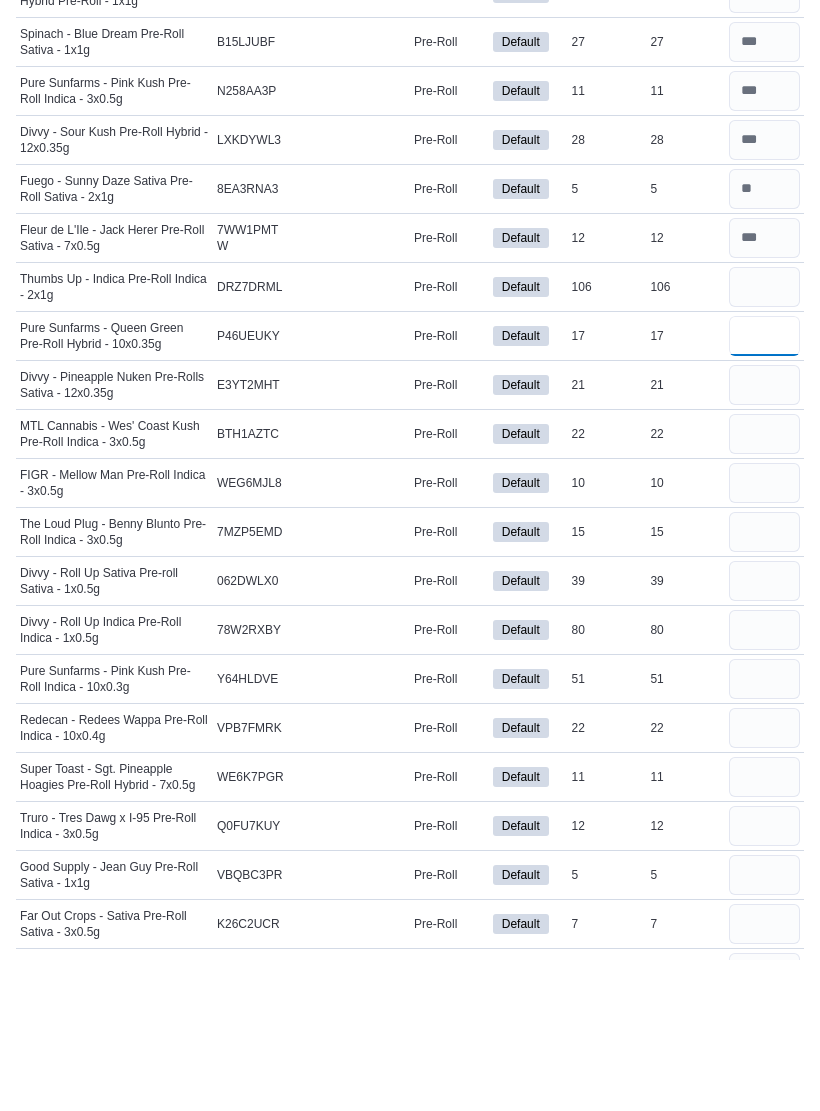 type 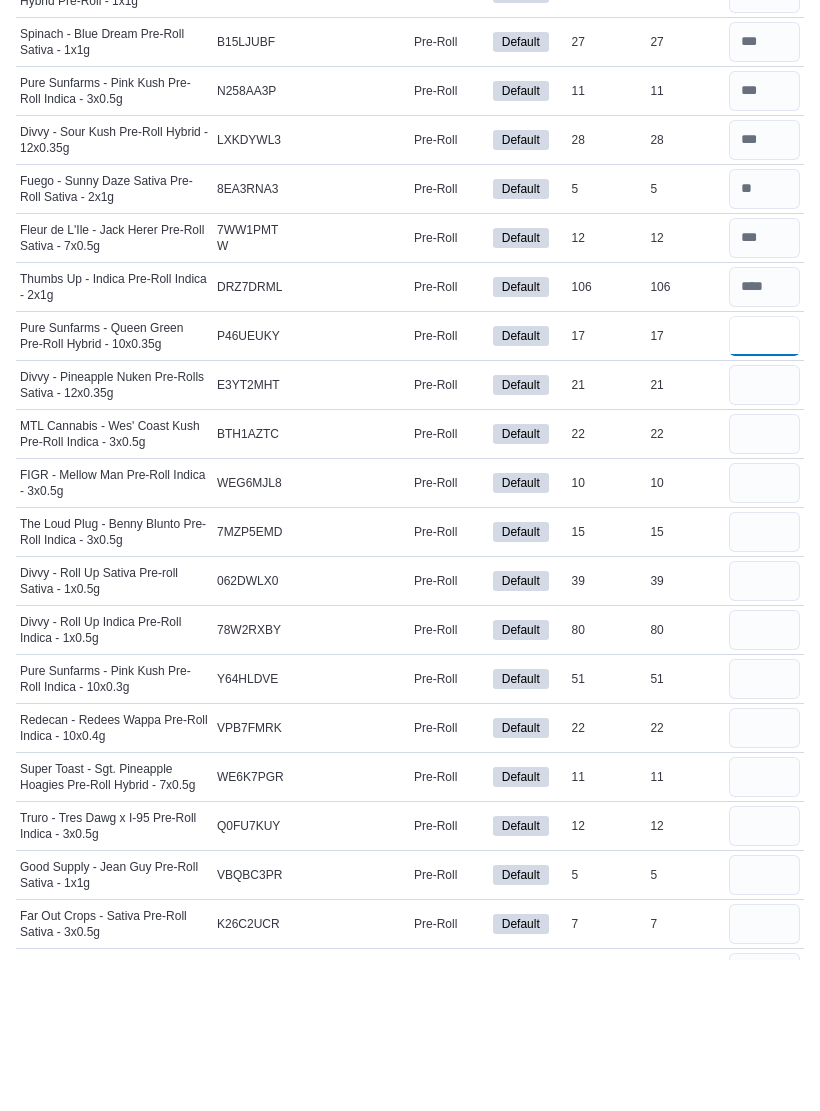 type on "**" 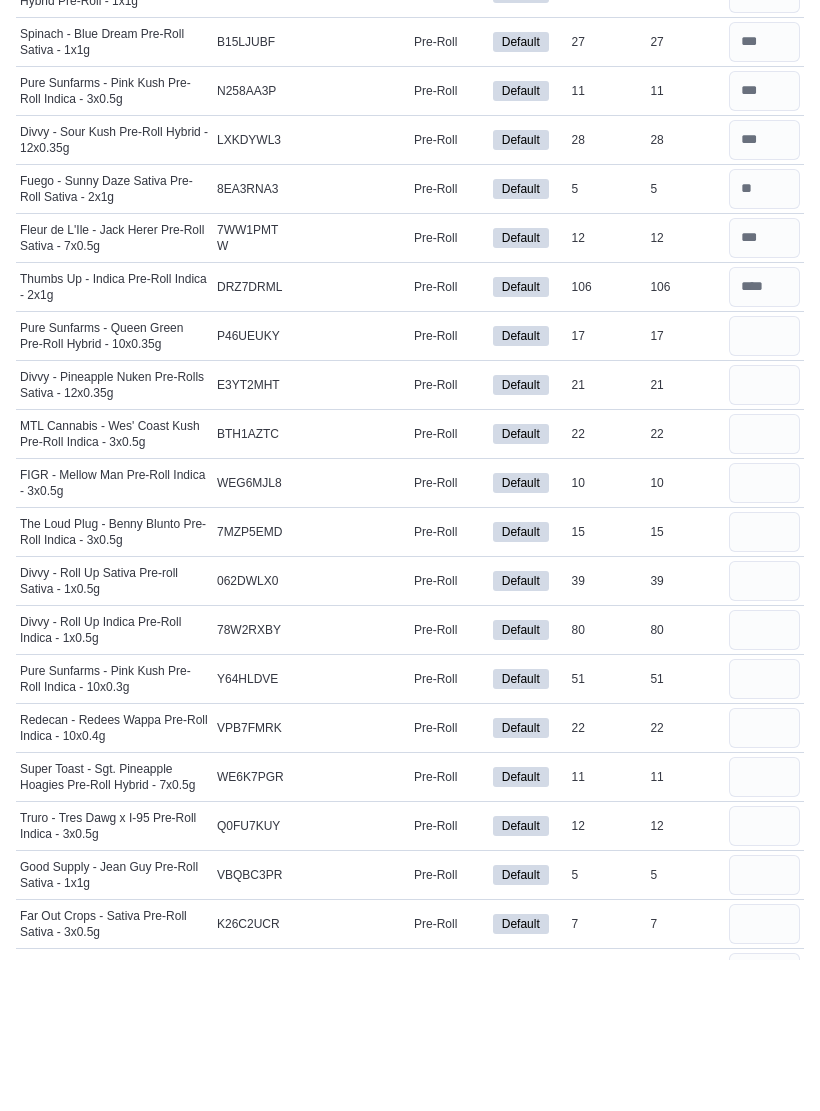 click at bounding box center [764, 537] 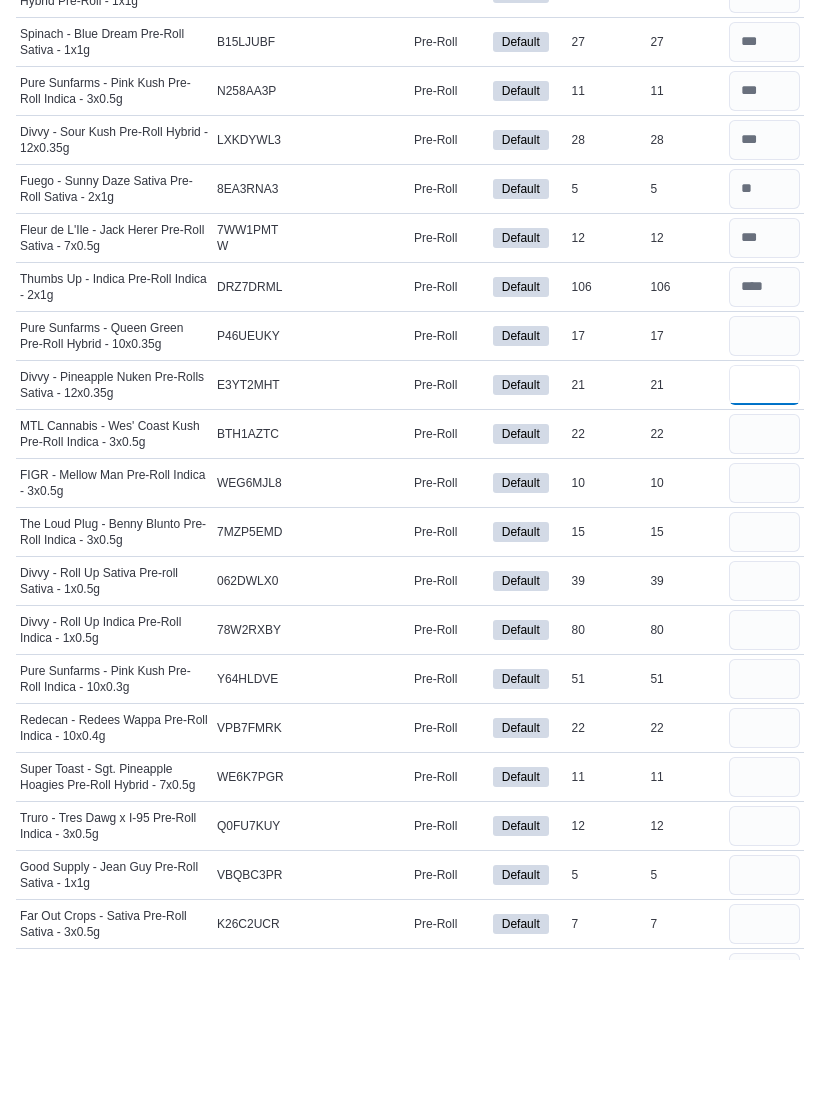 type 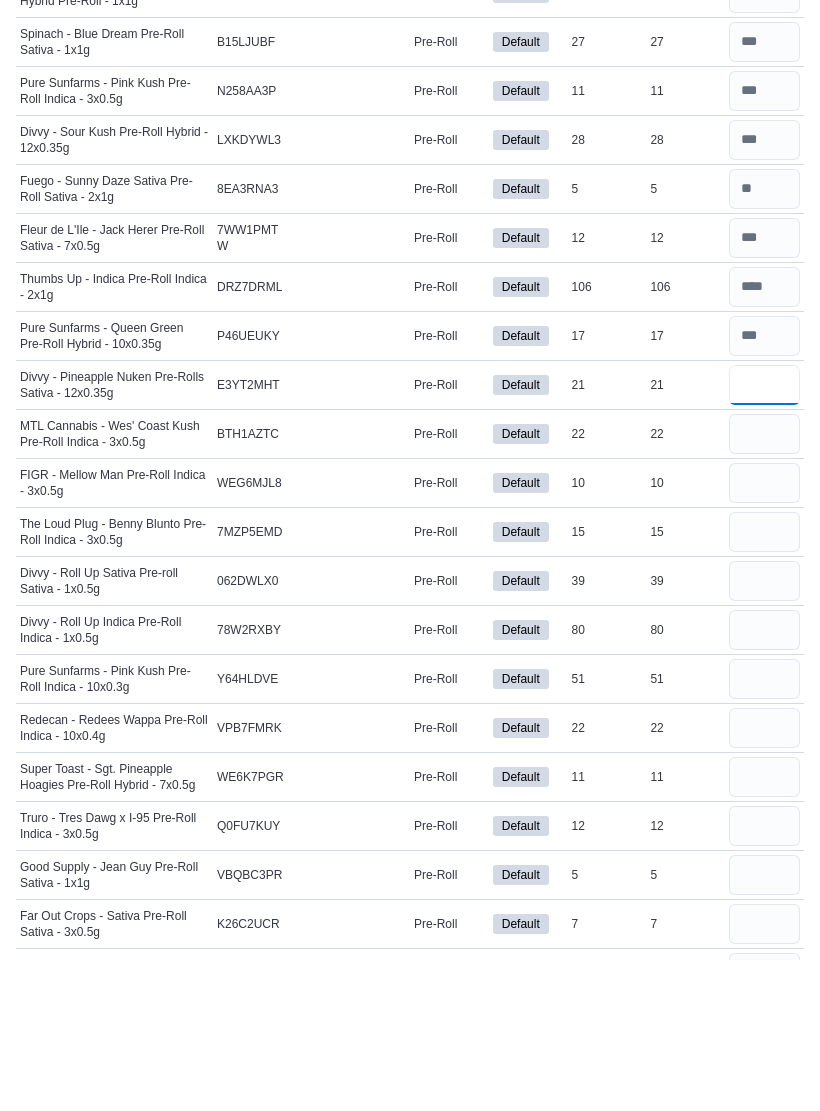 type on "**" 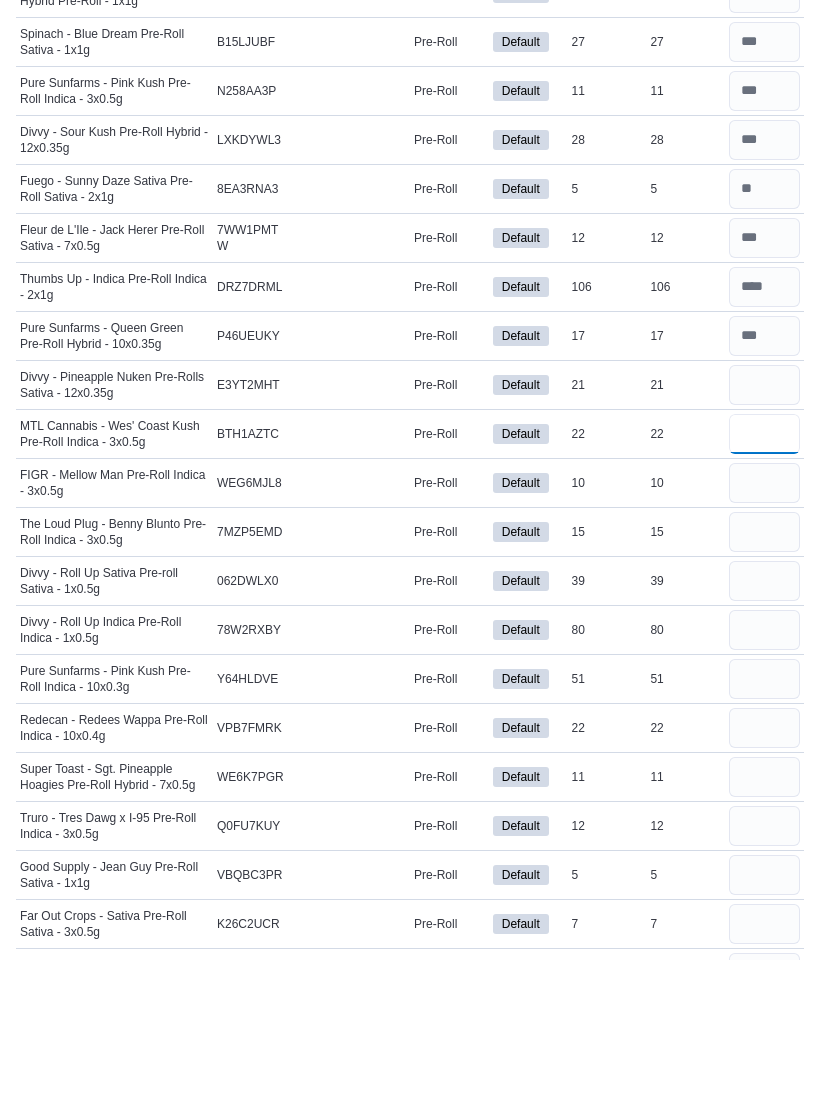 click at bounding box center [764, 586] 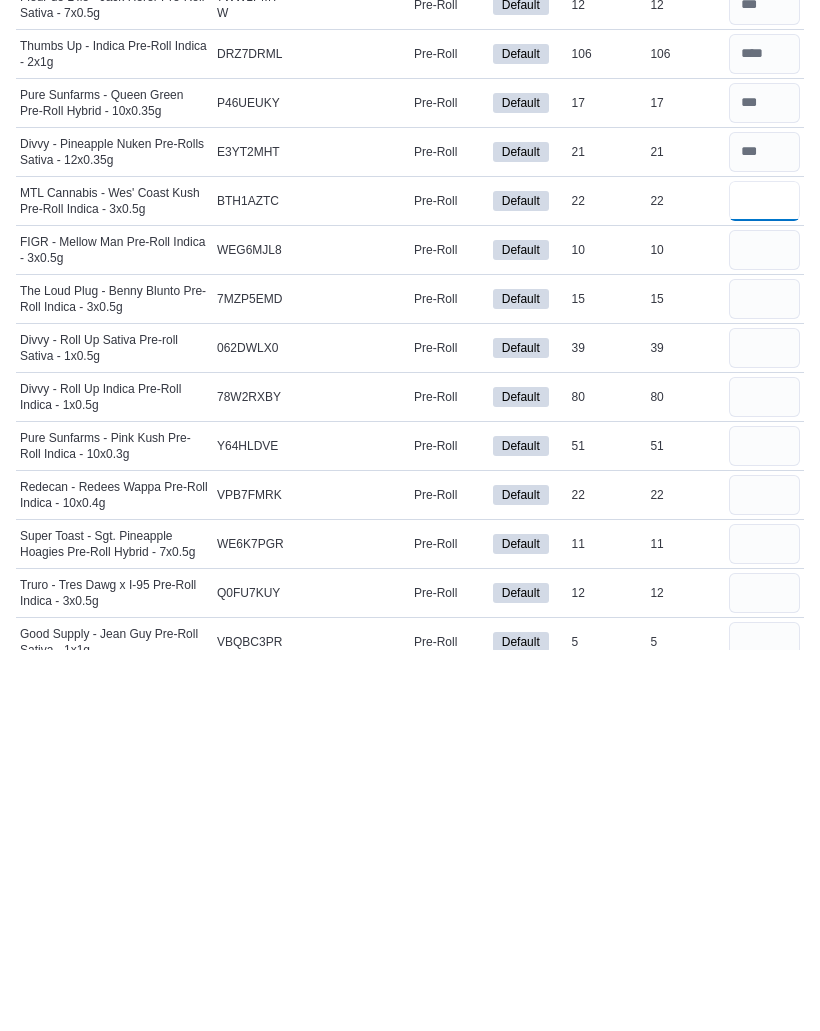 scroll, scrollTop: 513, scrollLeft: 0, axis: vertical 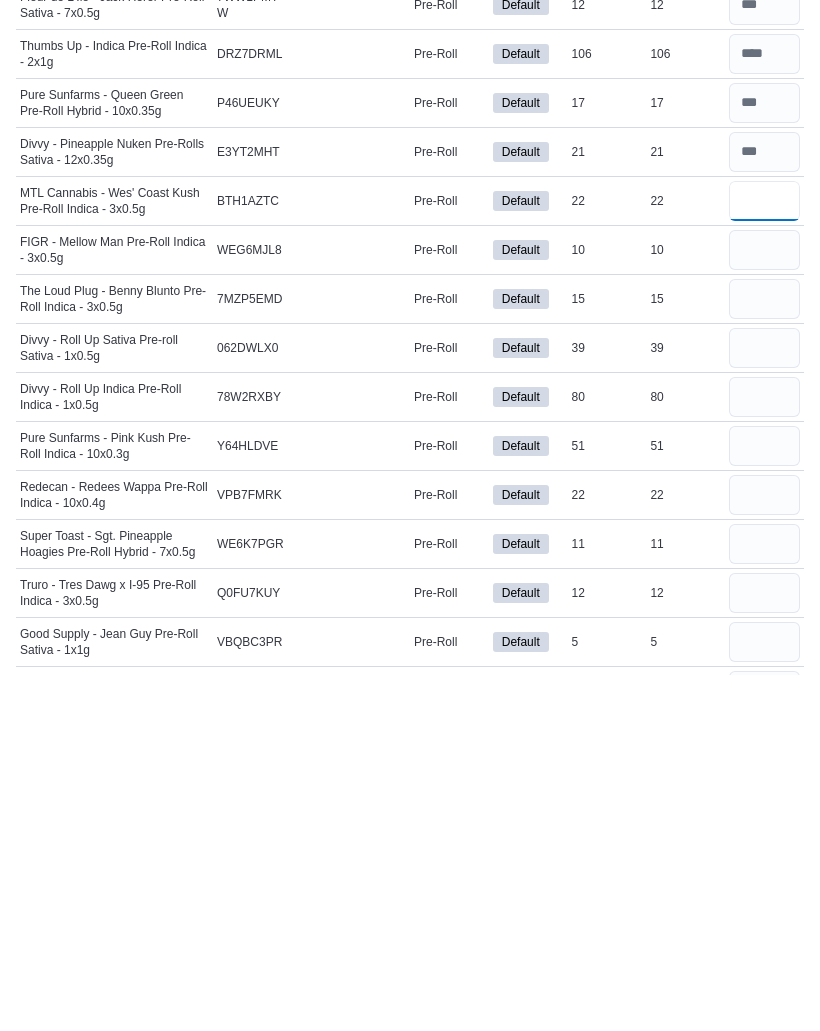 type on "**" 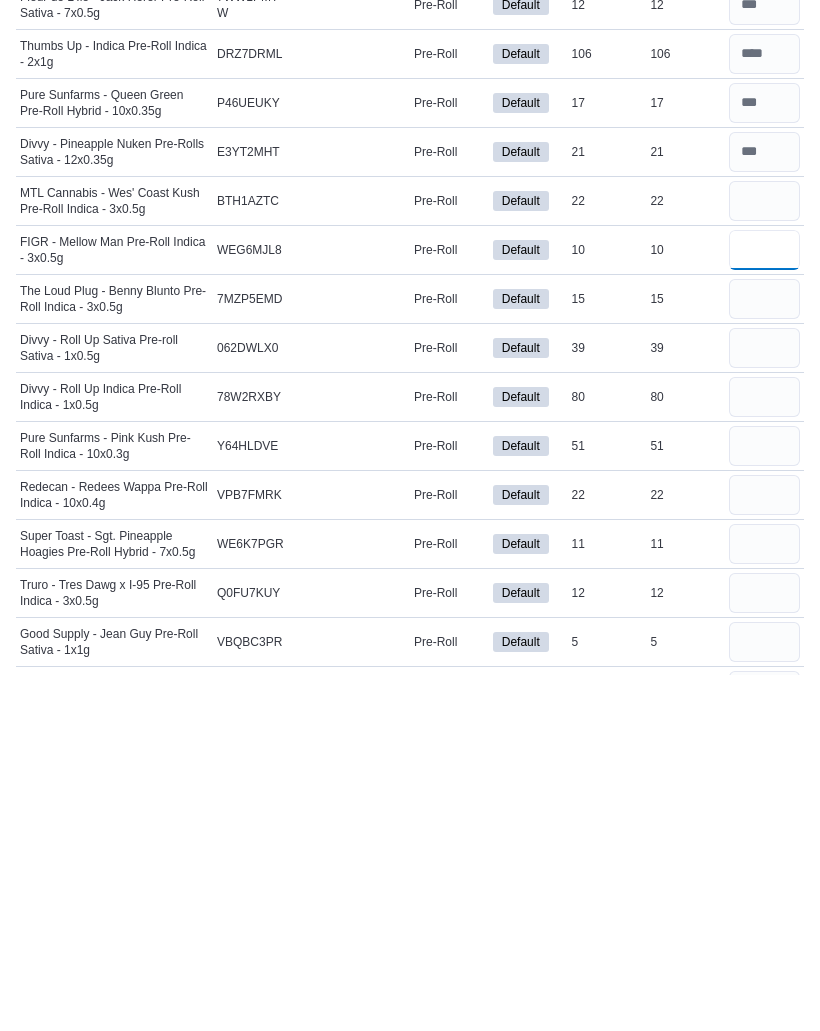 click at bounding box center [764, 606] 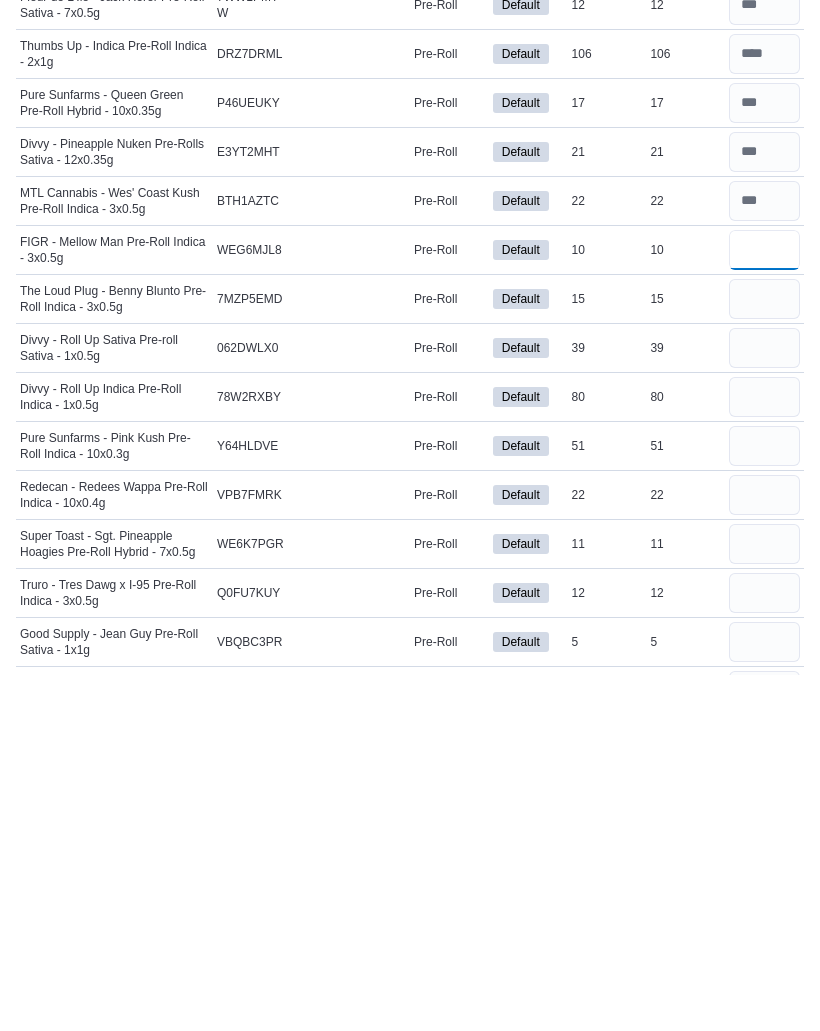 type on "**" 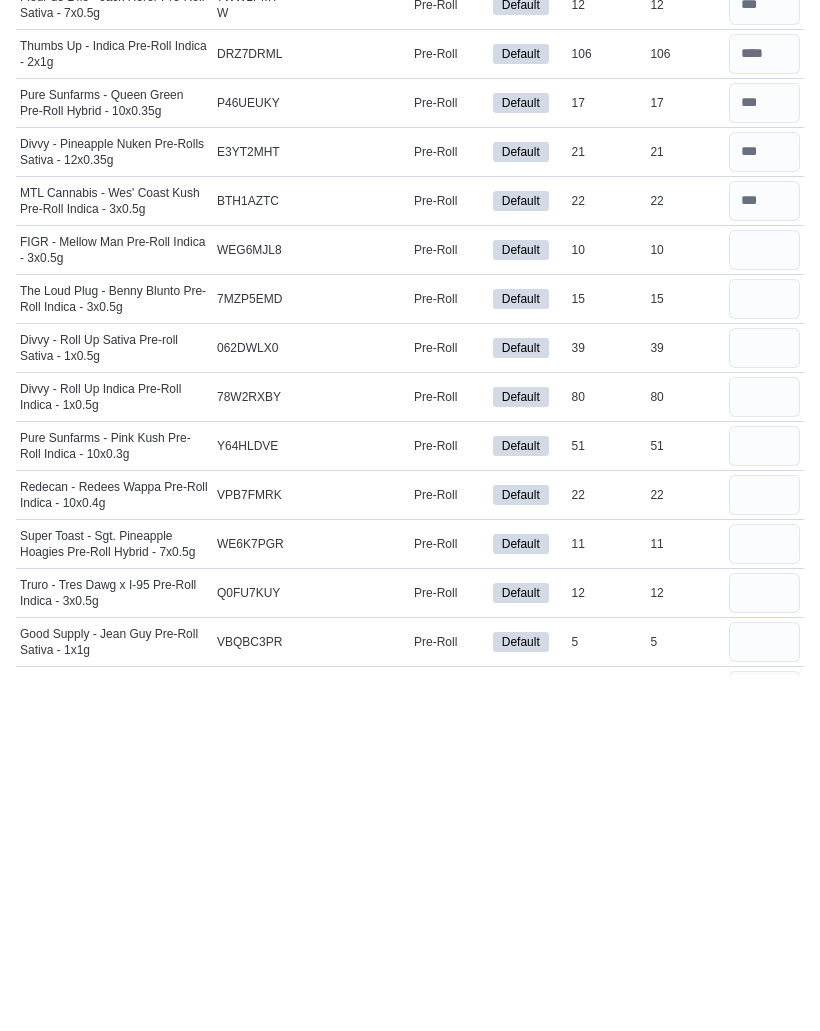 type 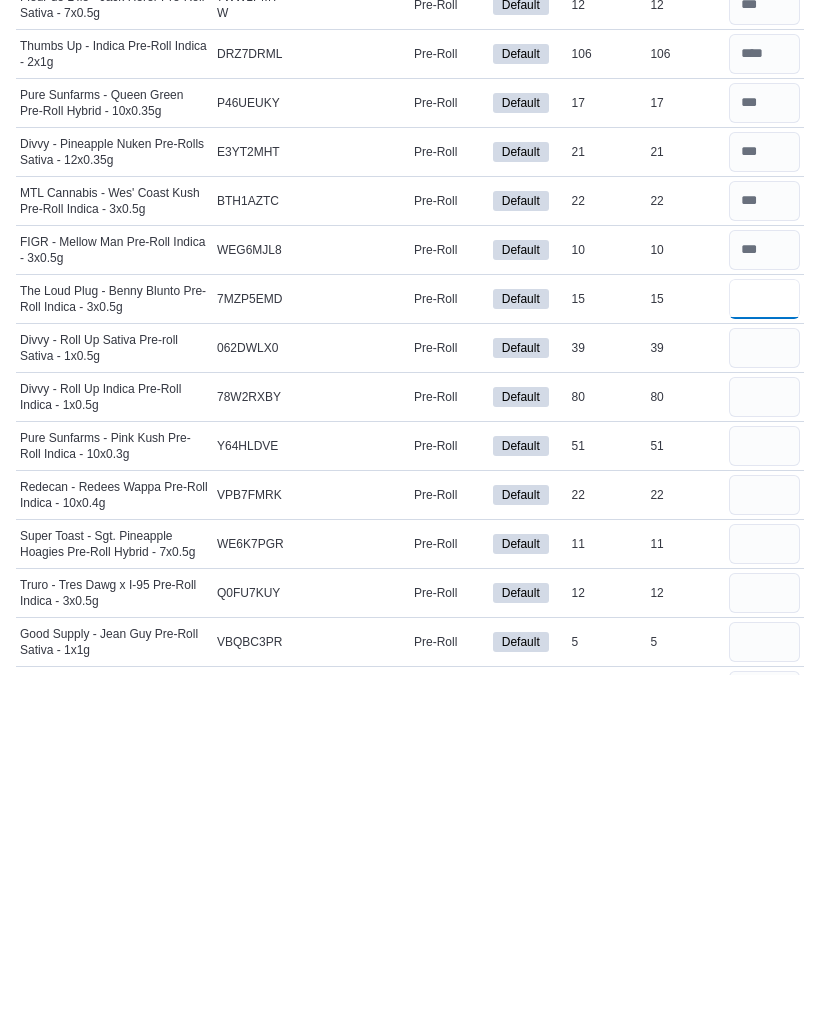 type on "*" 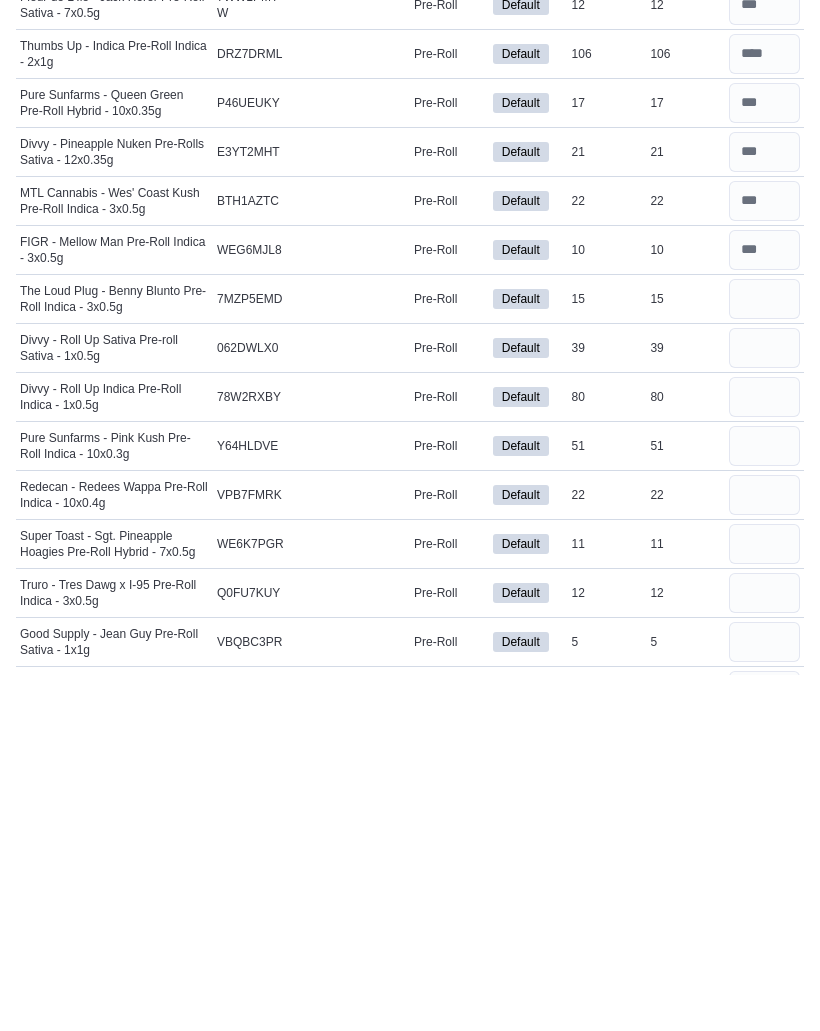 click at bounding box center [764, 606] 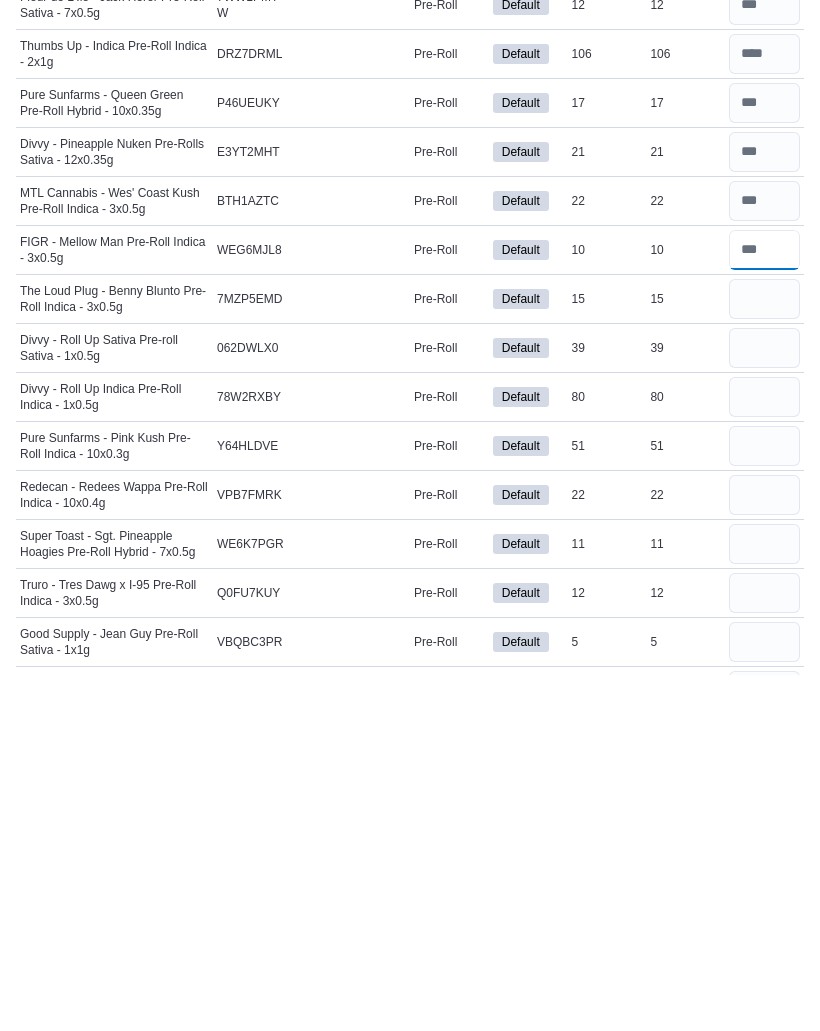 type 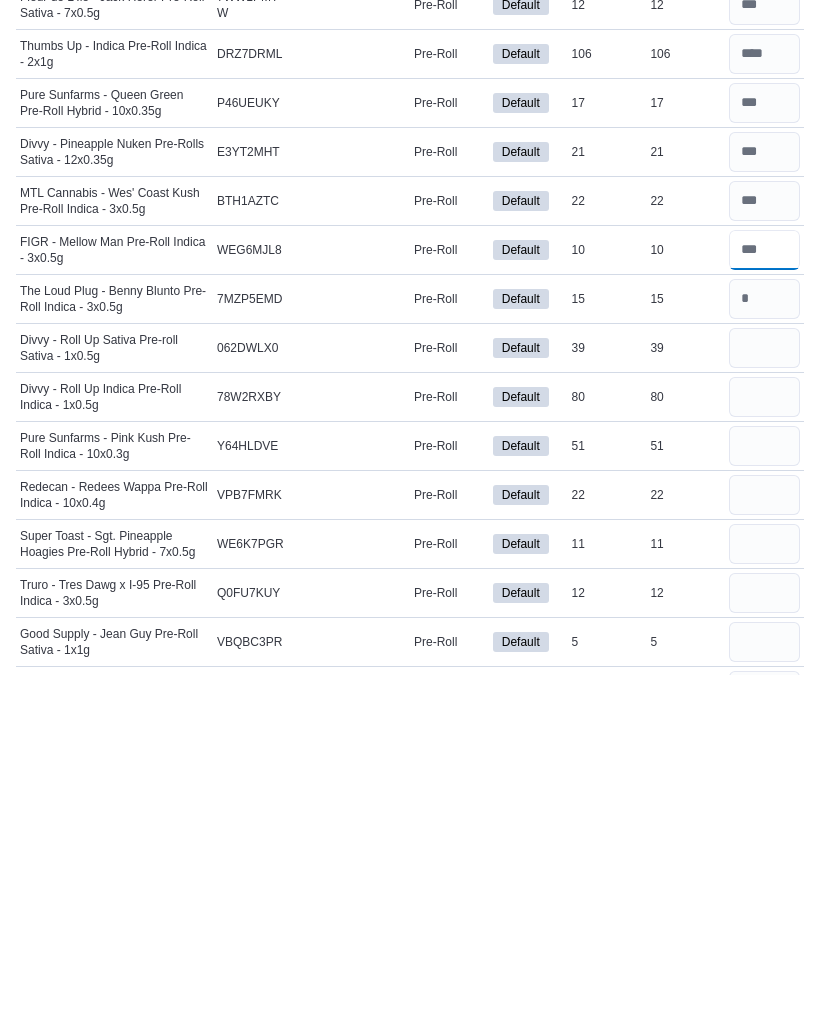 type on "**" 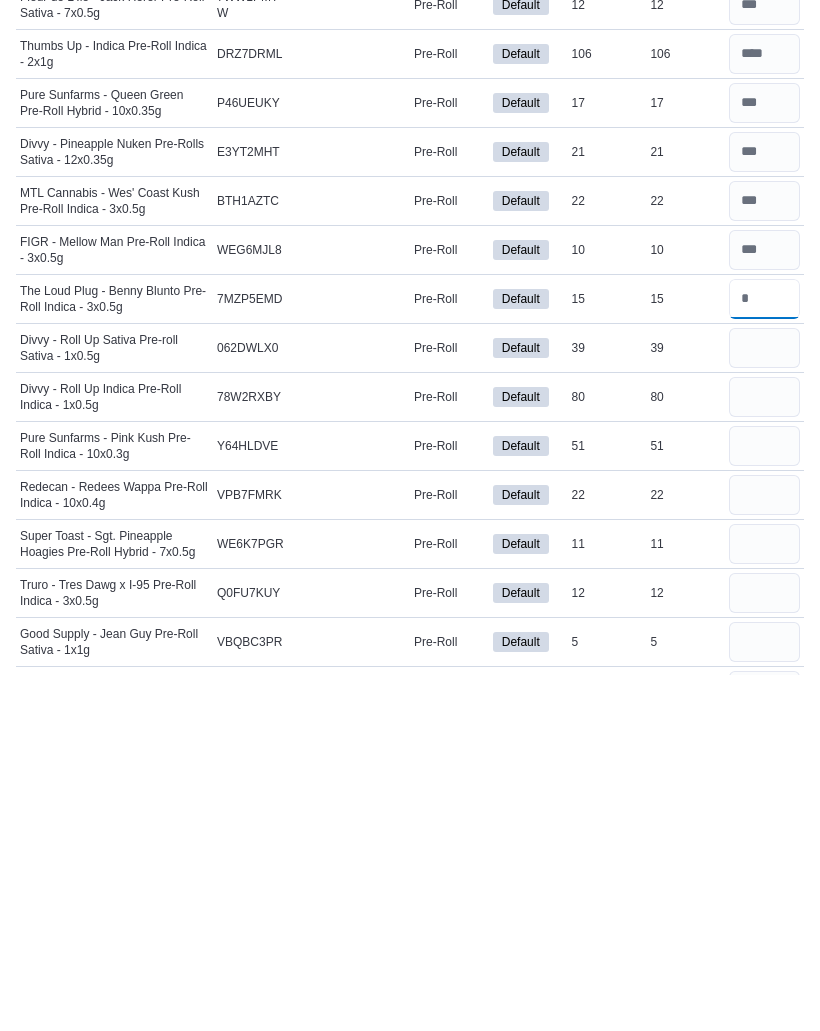 click at bounding box center [764, 655] 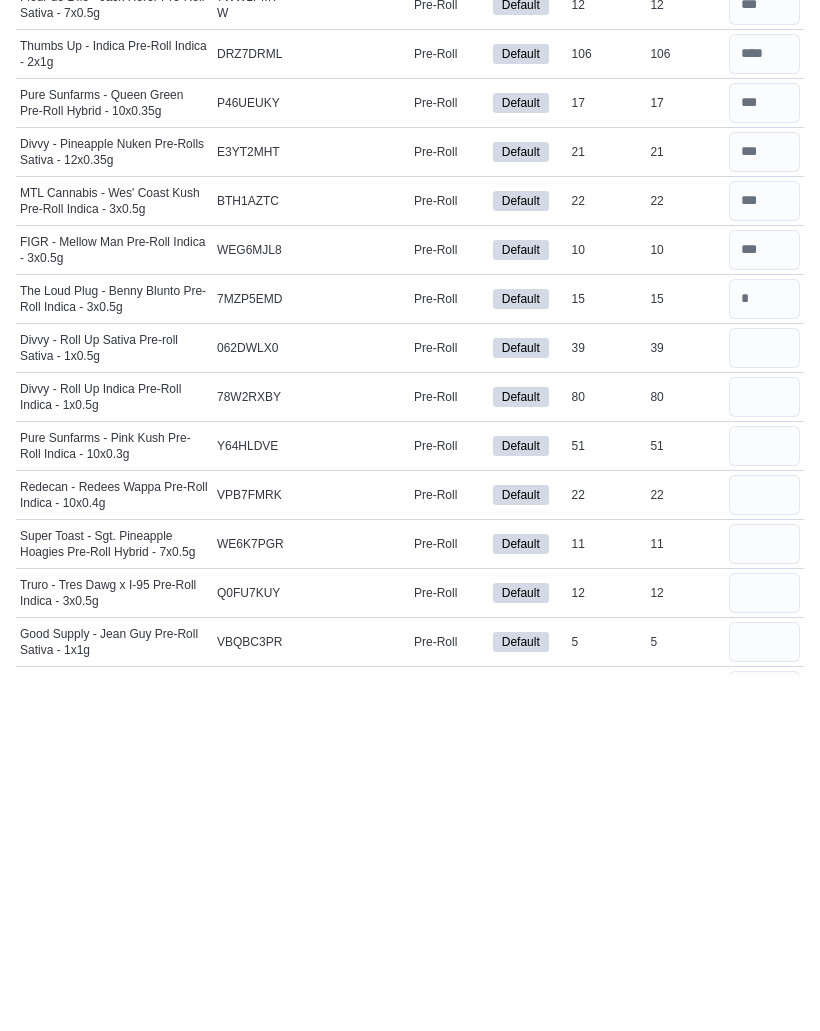 click at bounding box center [764, 704] 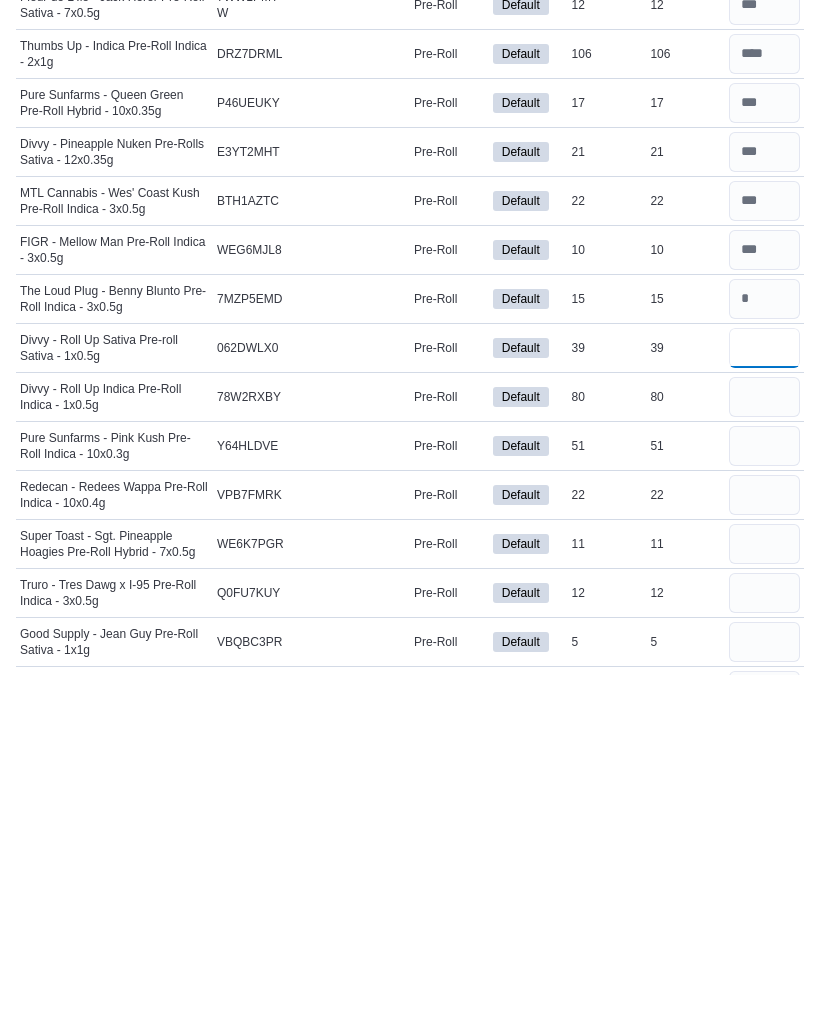 type 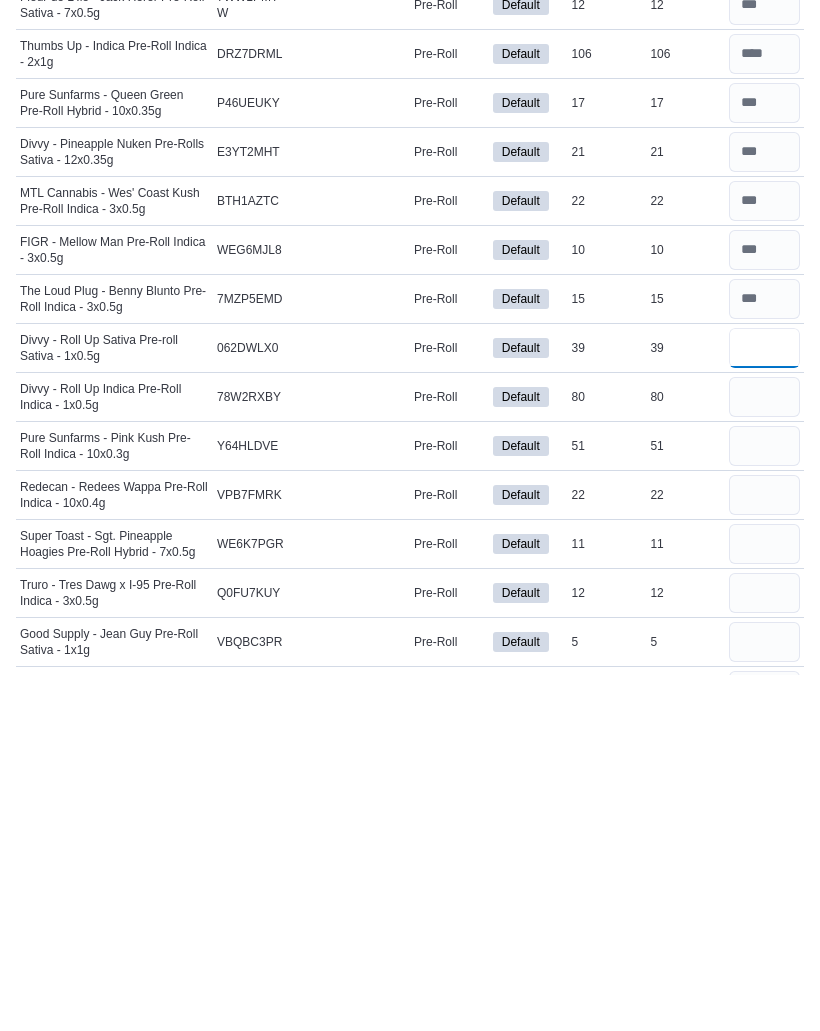 type on "*" 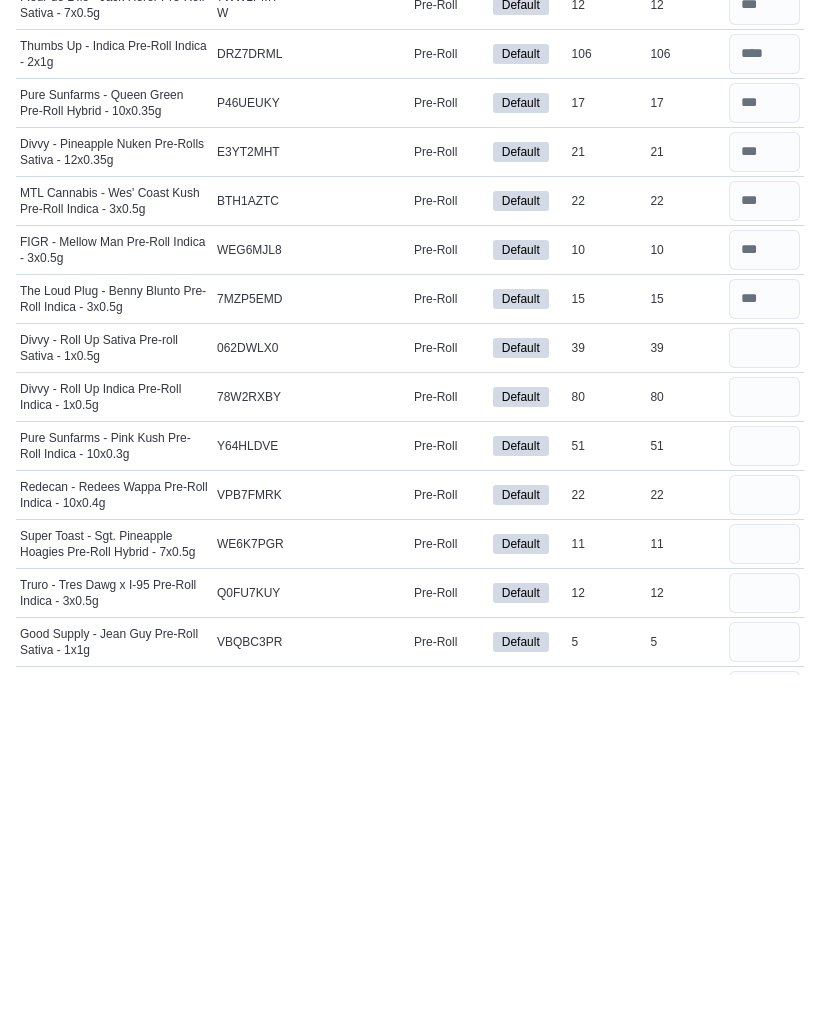 click at bounding box center [764, 753] 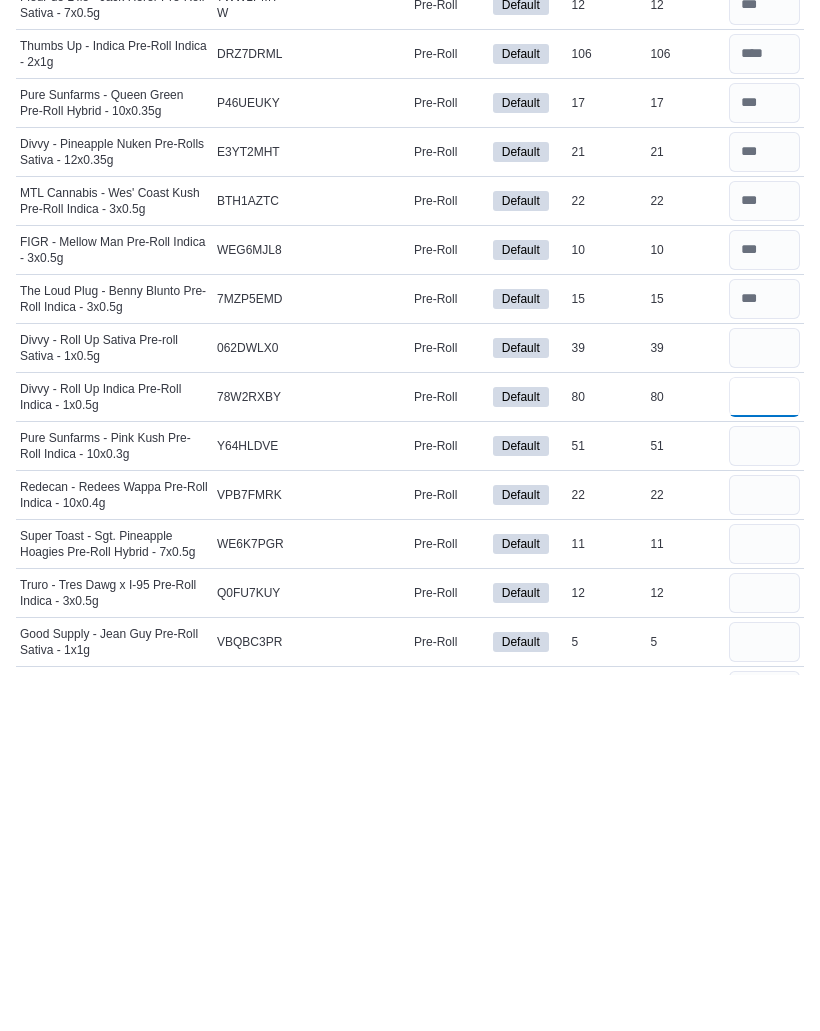 type 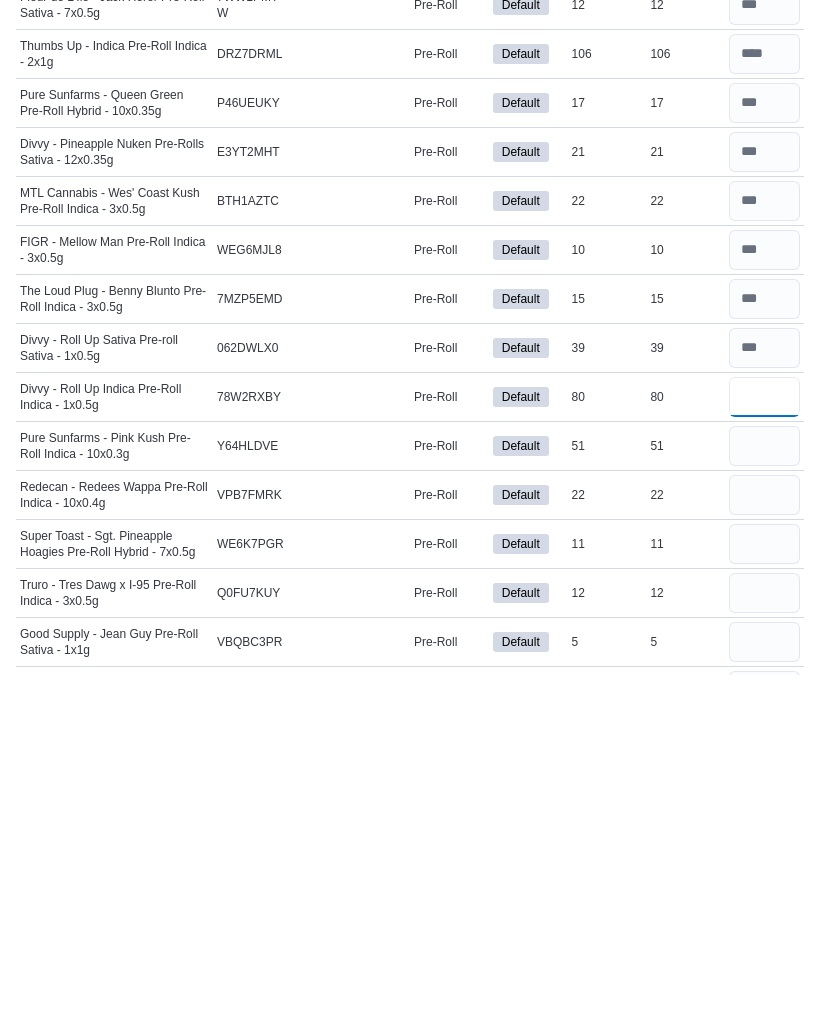 type on "**" 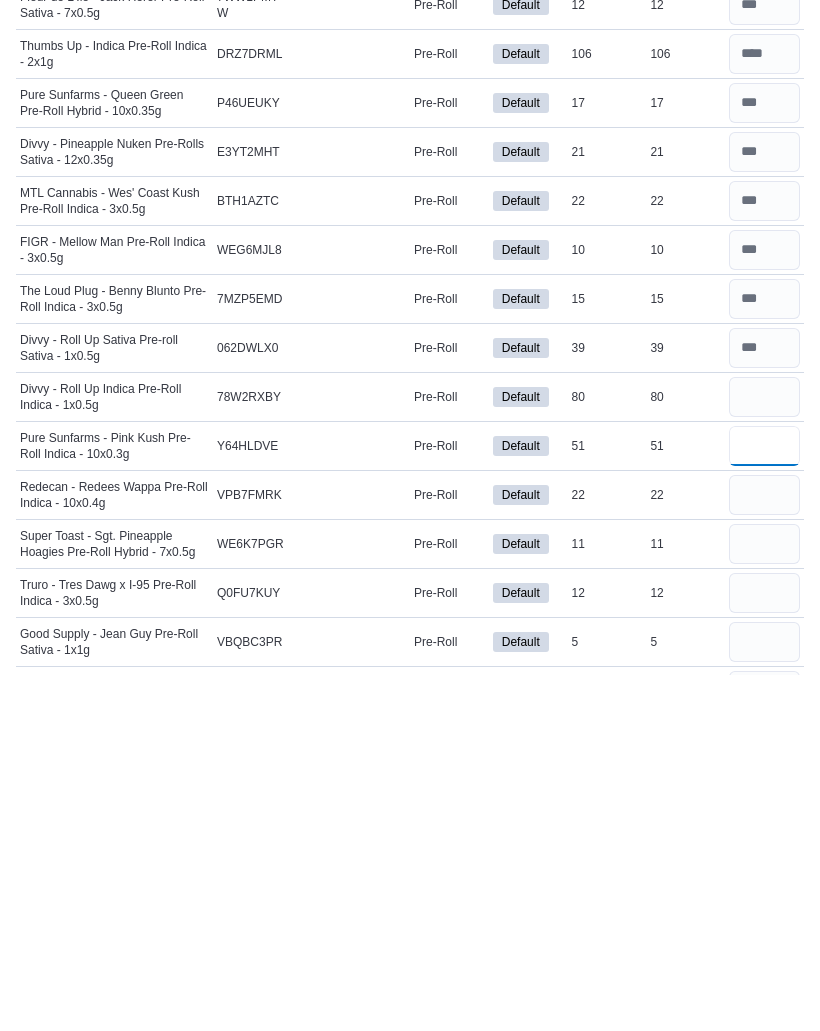 click at bounding box center [764, 802] 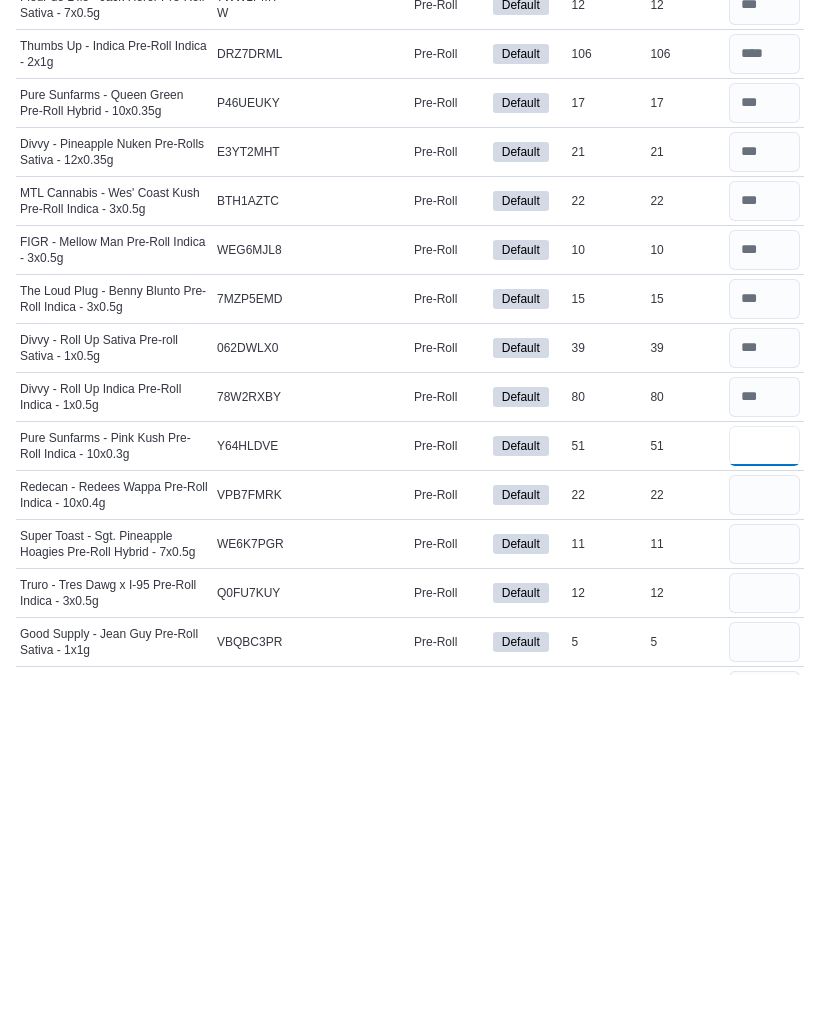 type on "**" 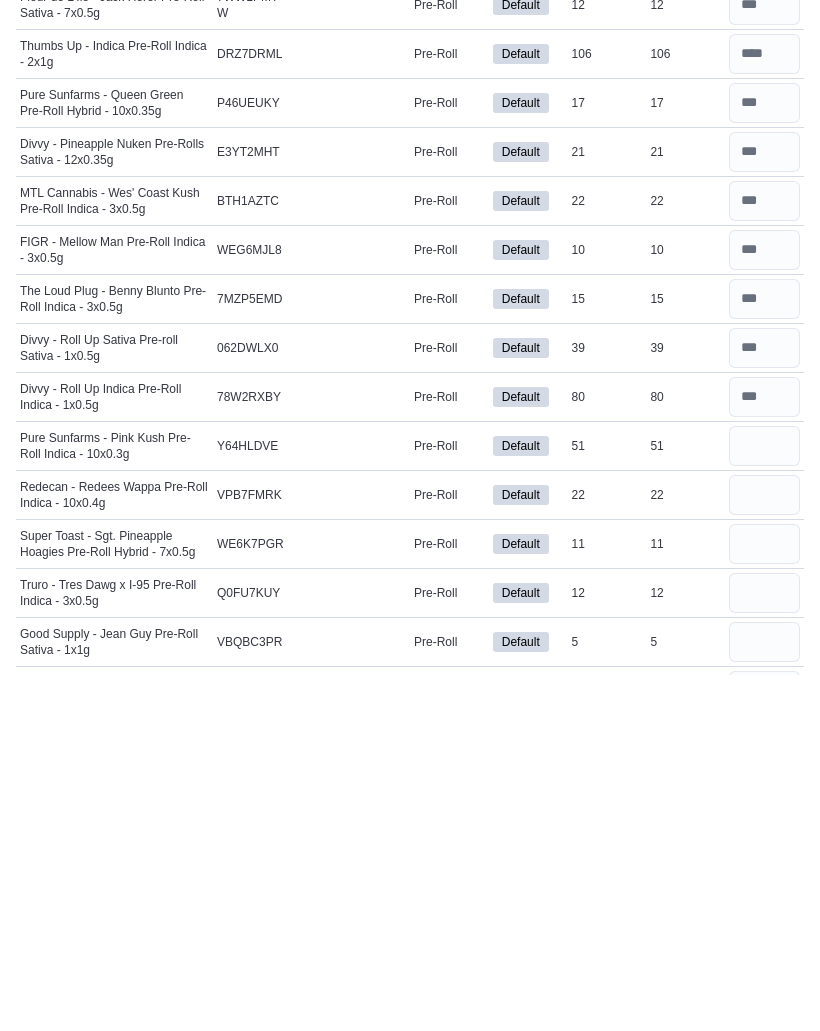 click at bounding box center (764, 851) 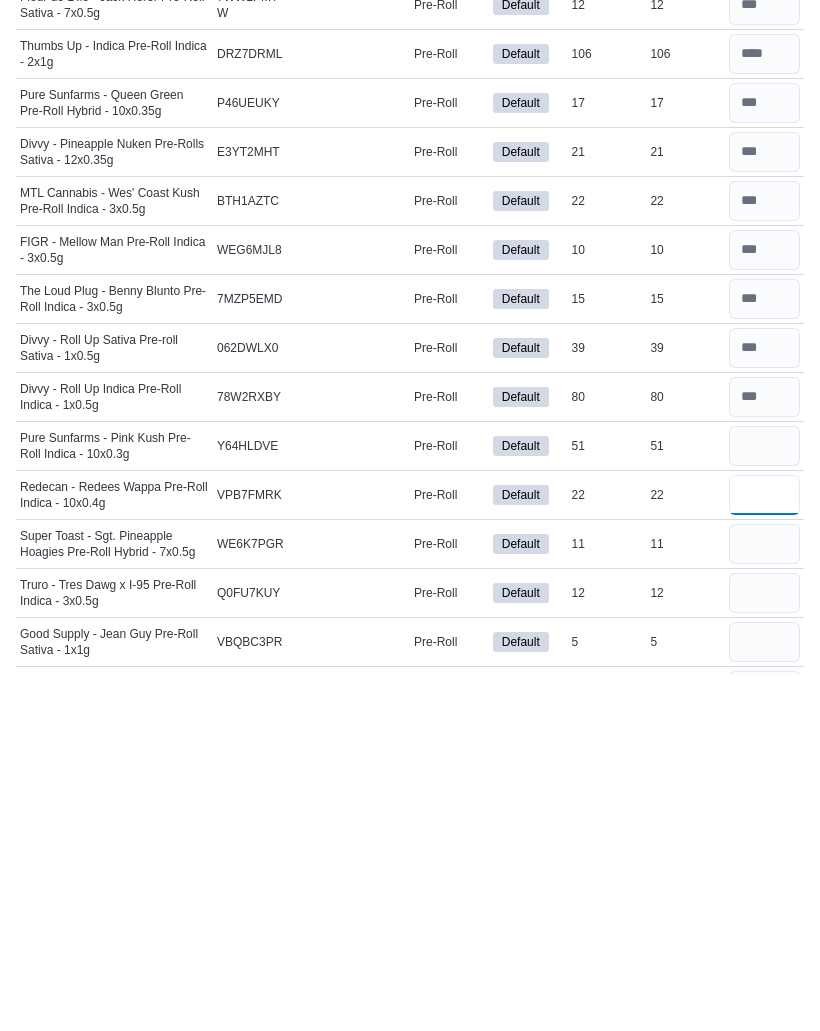 type 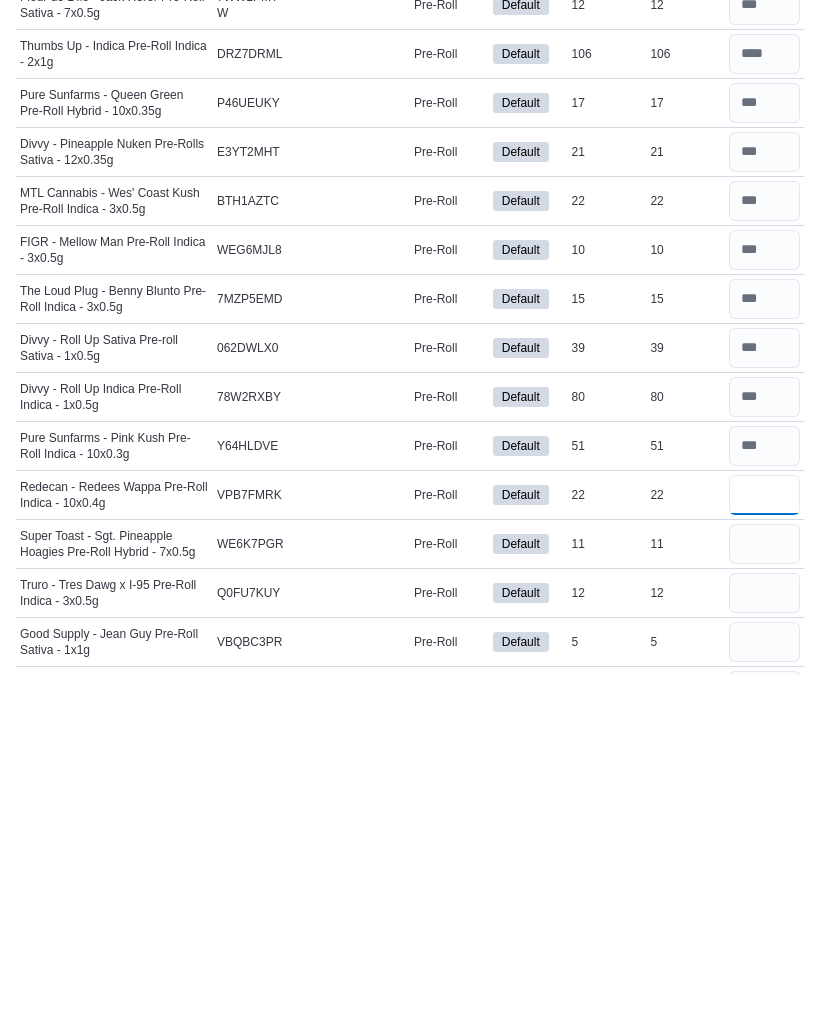 type on "**" 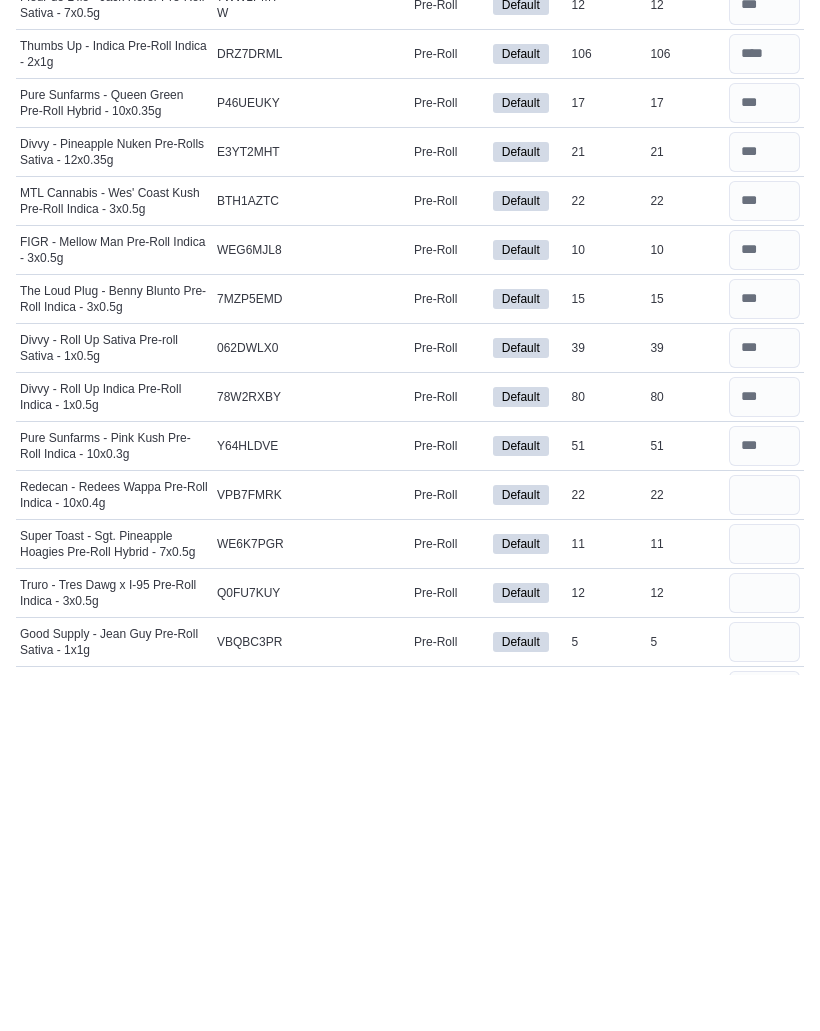 click at bounding box center (764, 900) 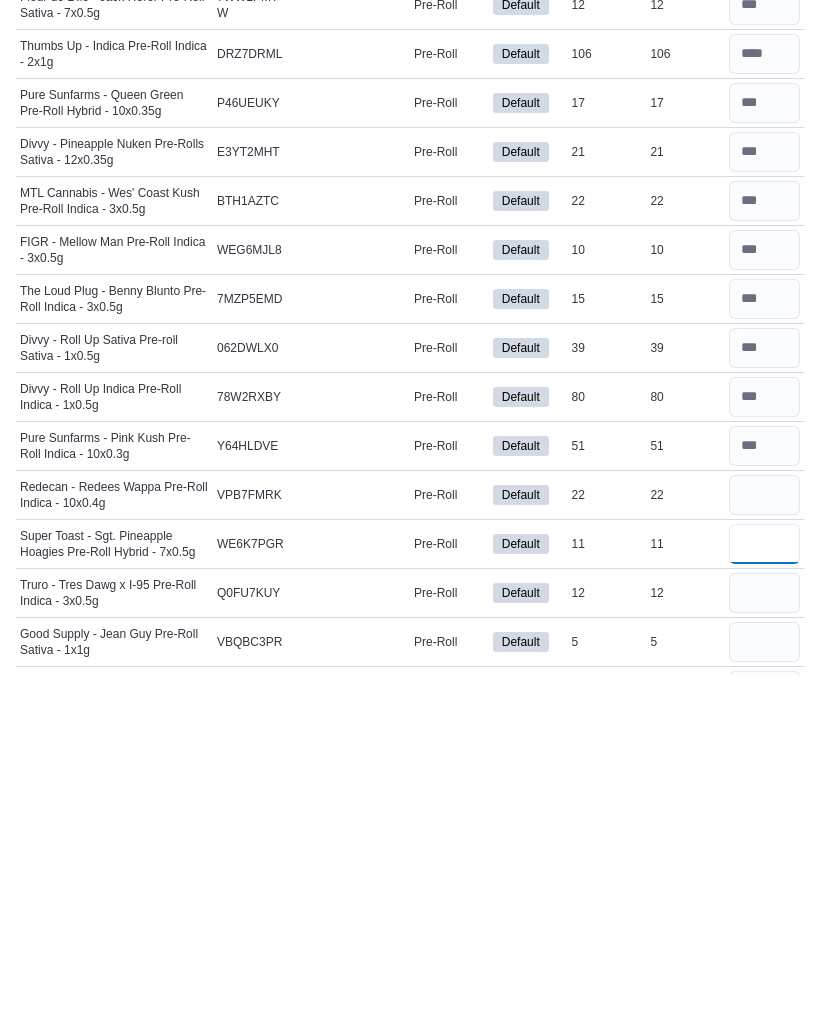 type 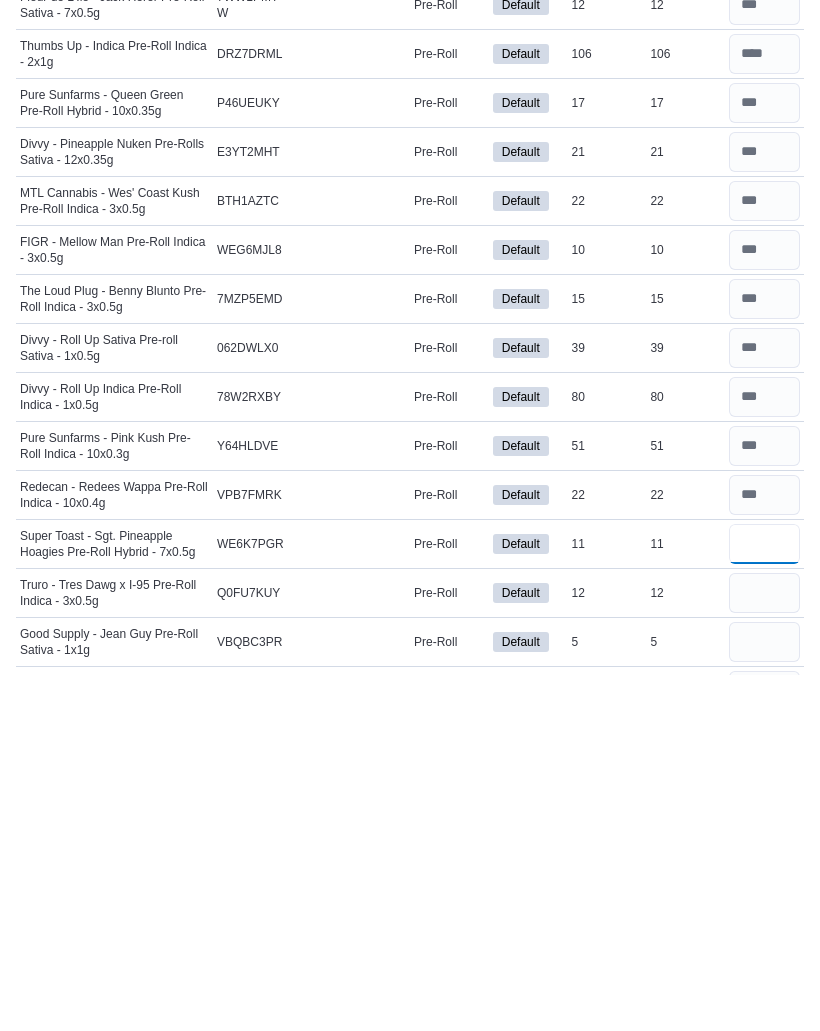 type on "**" 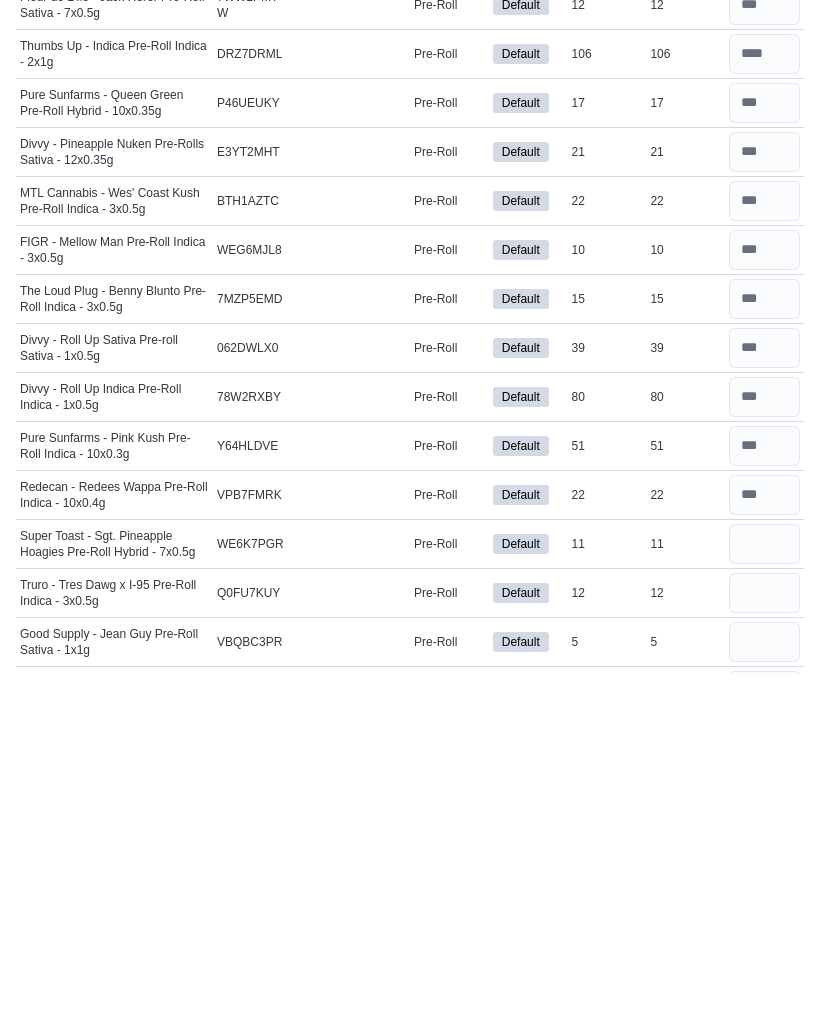 click at bounding box center [764, 949] 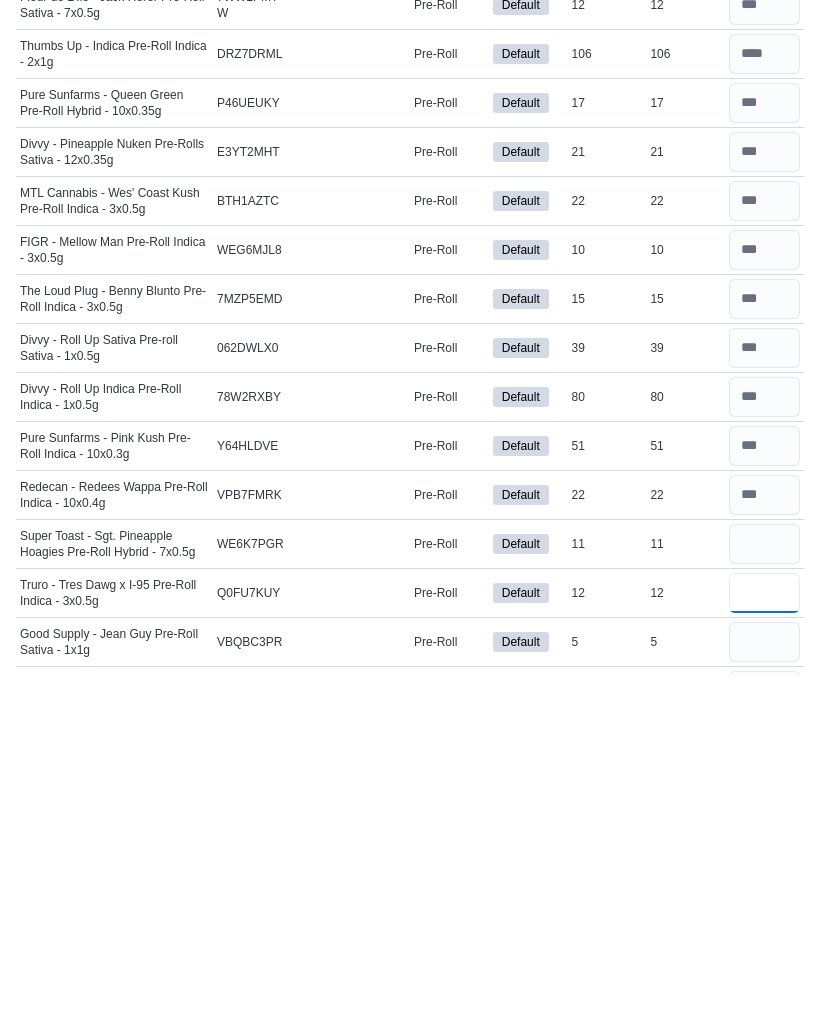 type 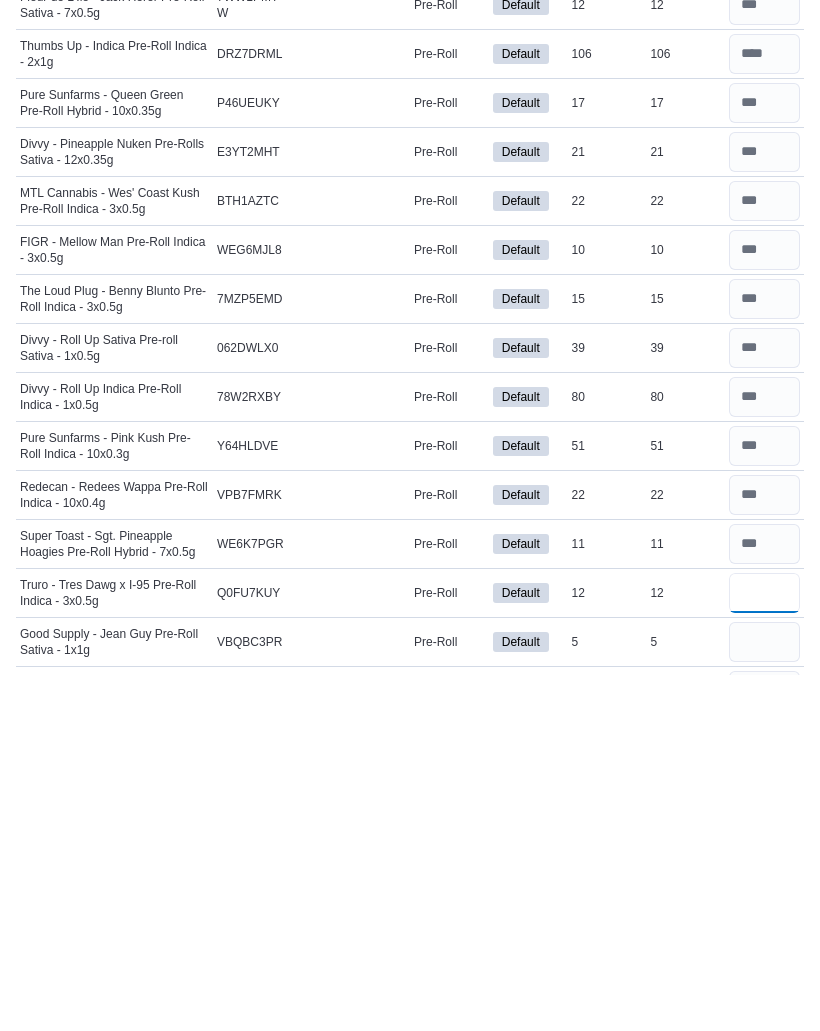 type on "**" 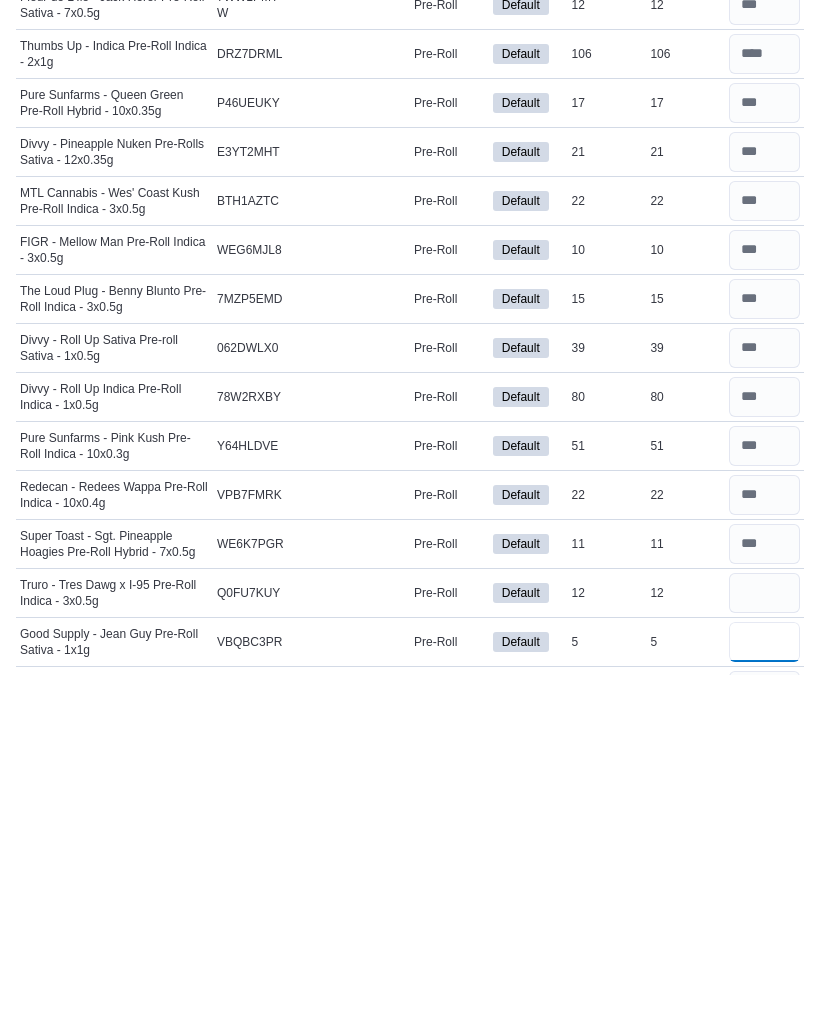click at bounding box center (764, 998) 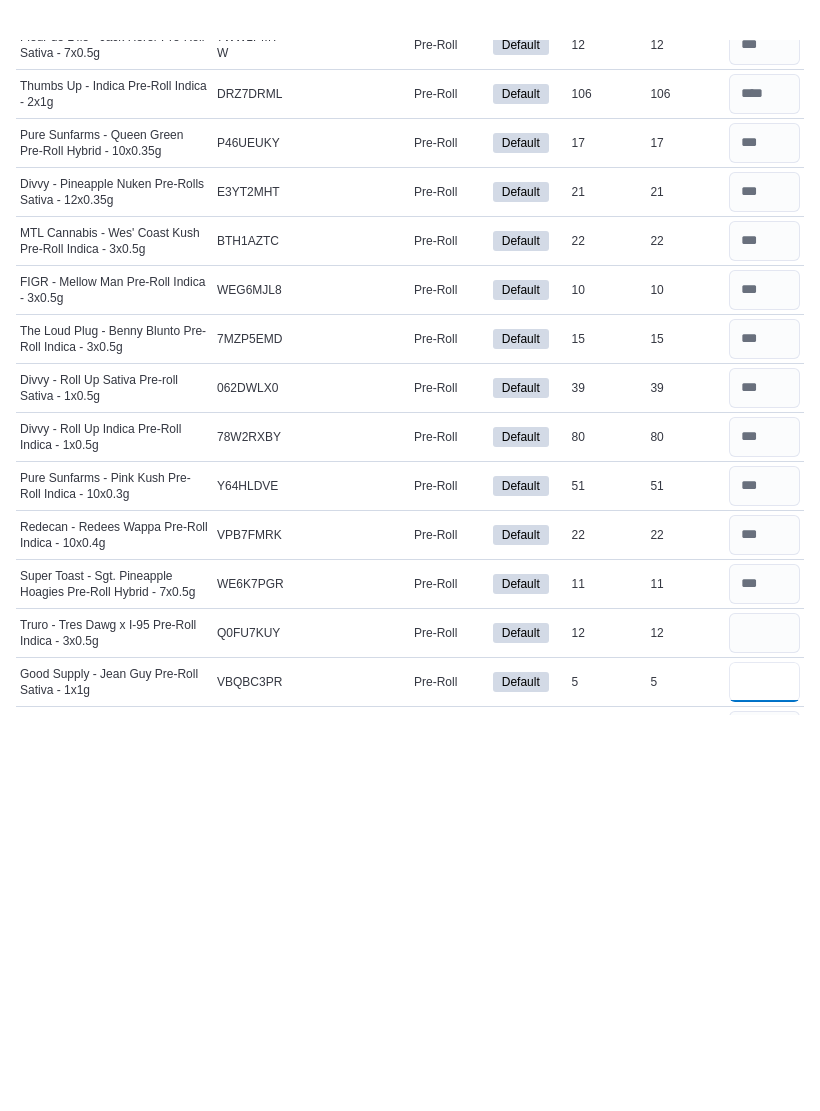 scroll, scrollTop: 817, scrollLeft: 0, axis: vertical 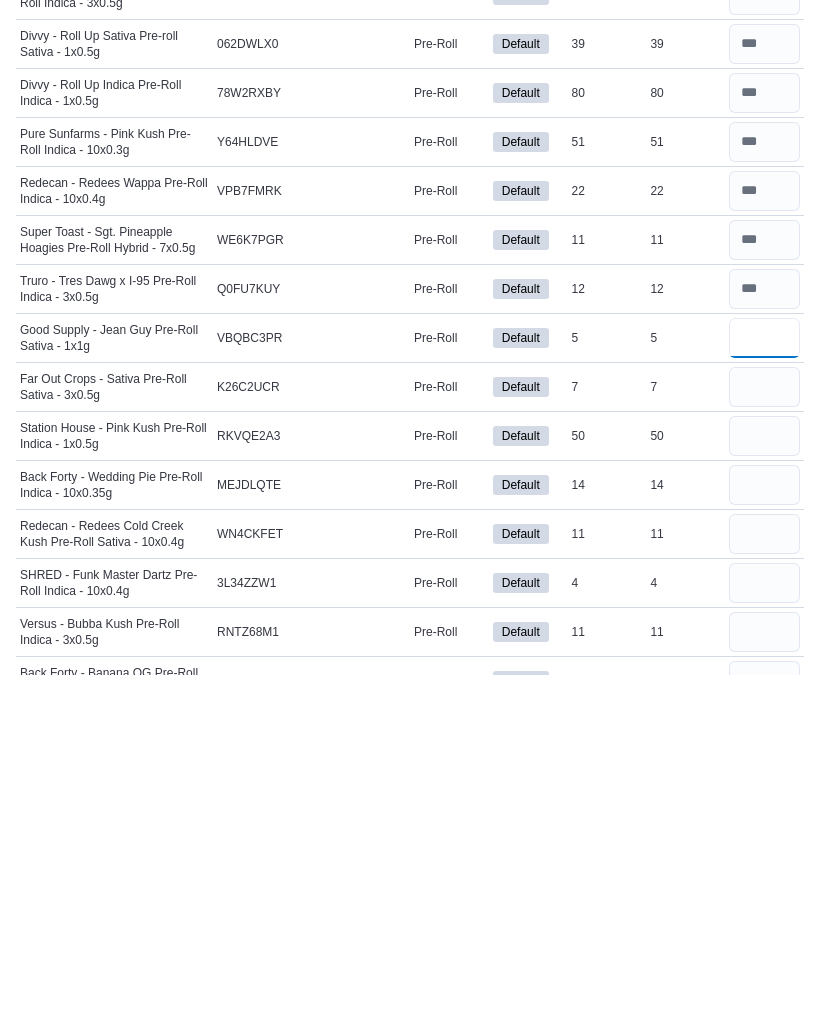 type on "*" 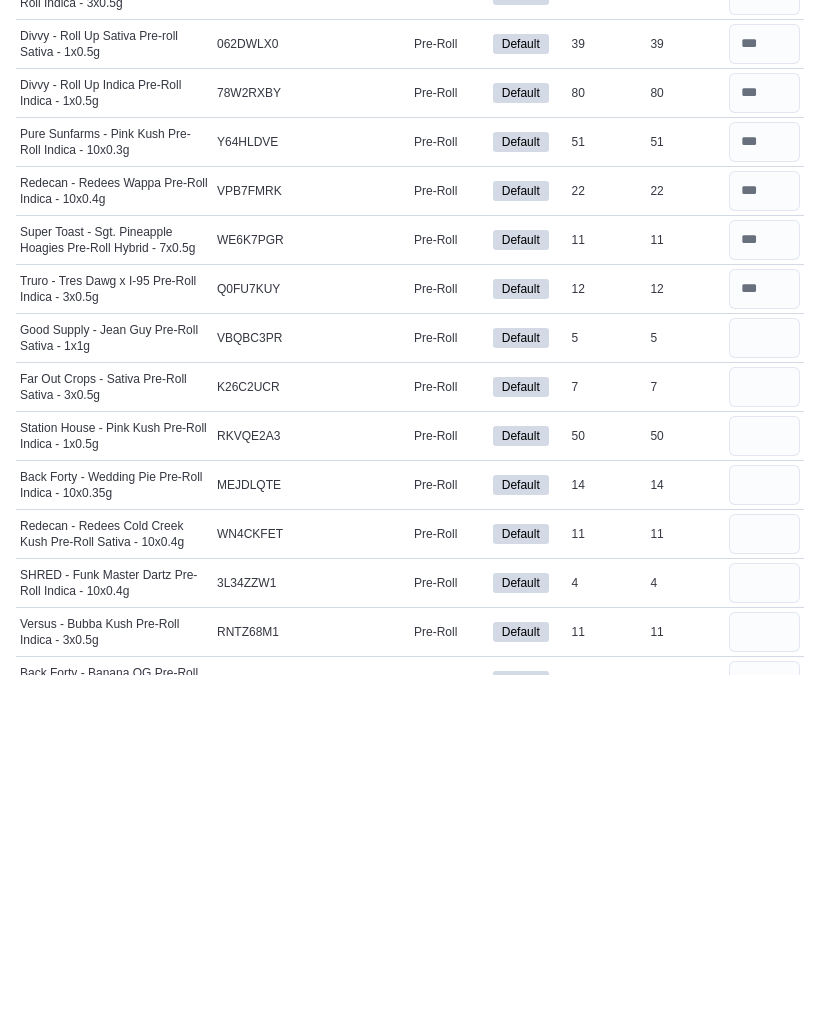 click at bounding box center [764, 743] 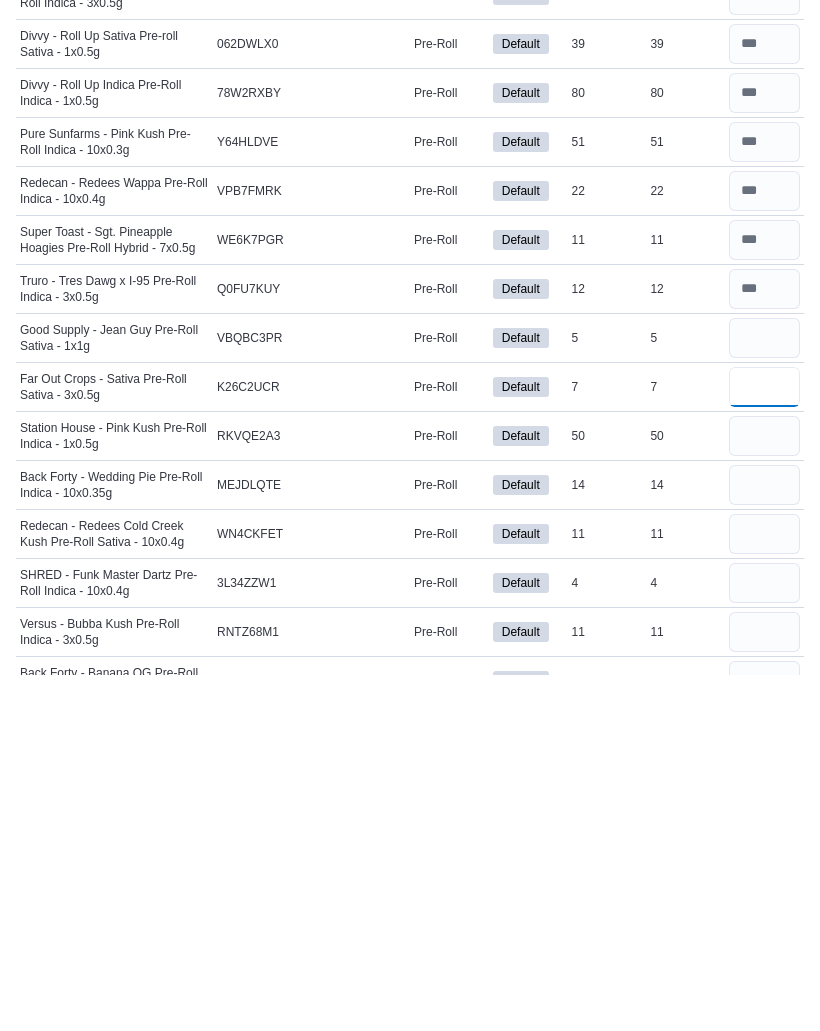 type 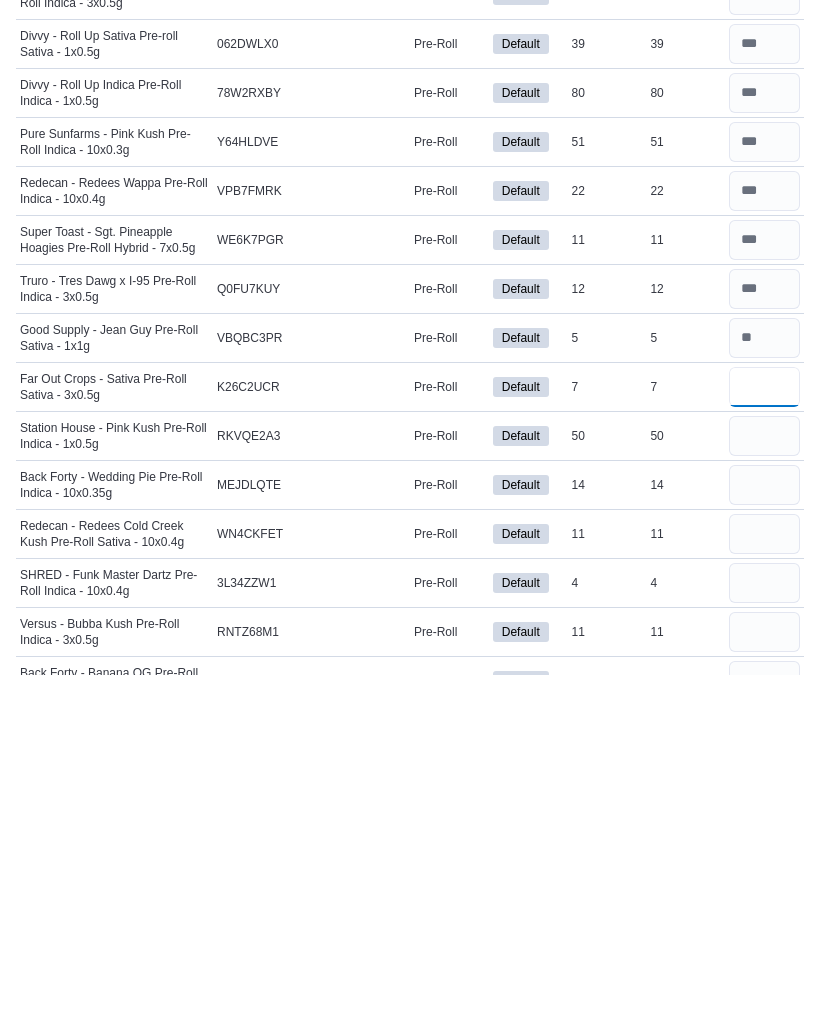 type on "*" 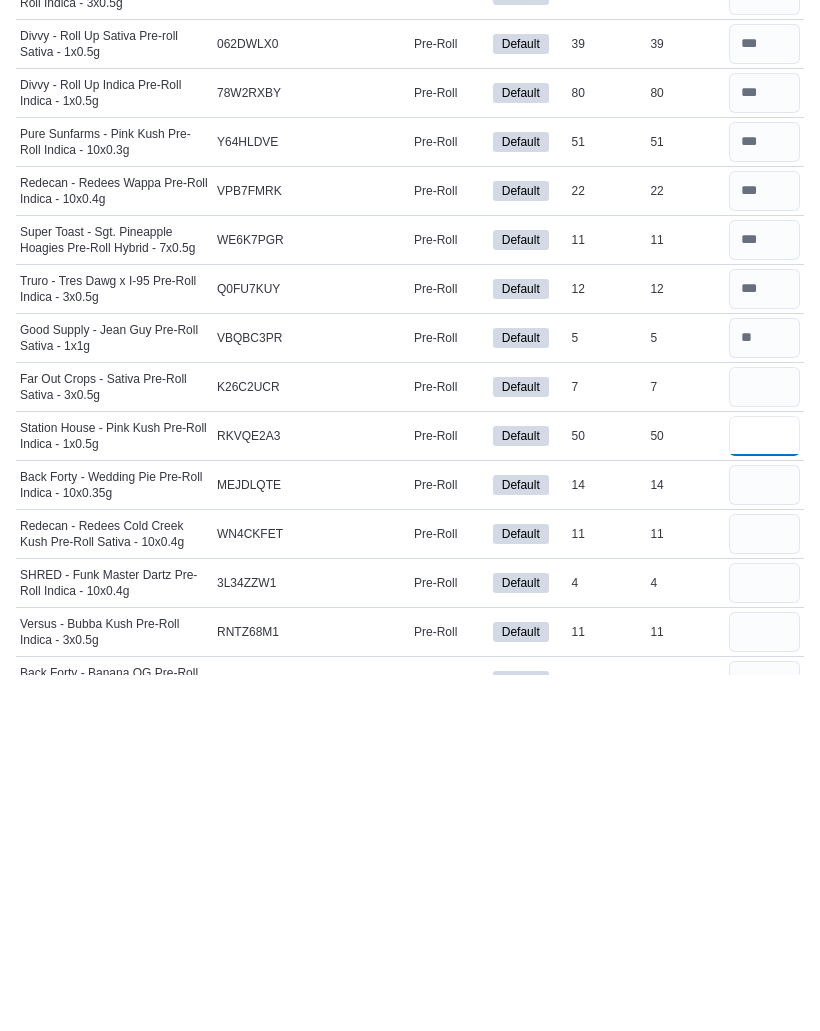 click at bounding box center (764, 792) 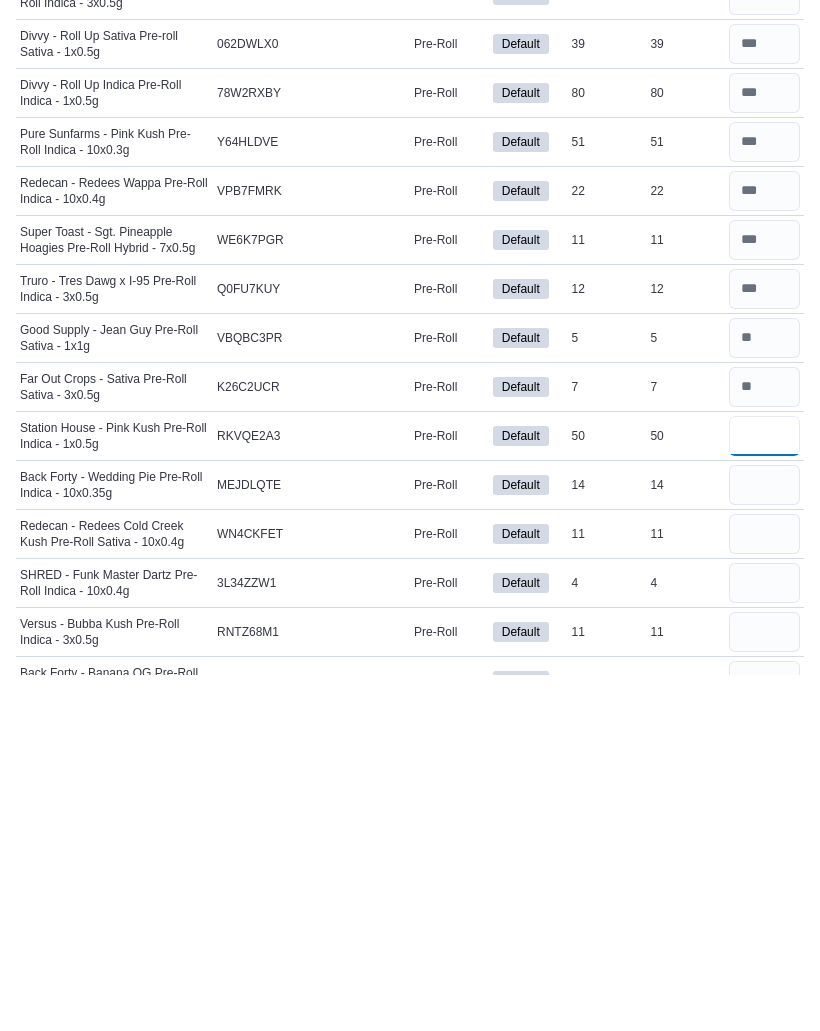 type on "**" 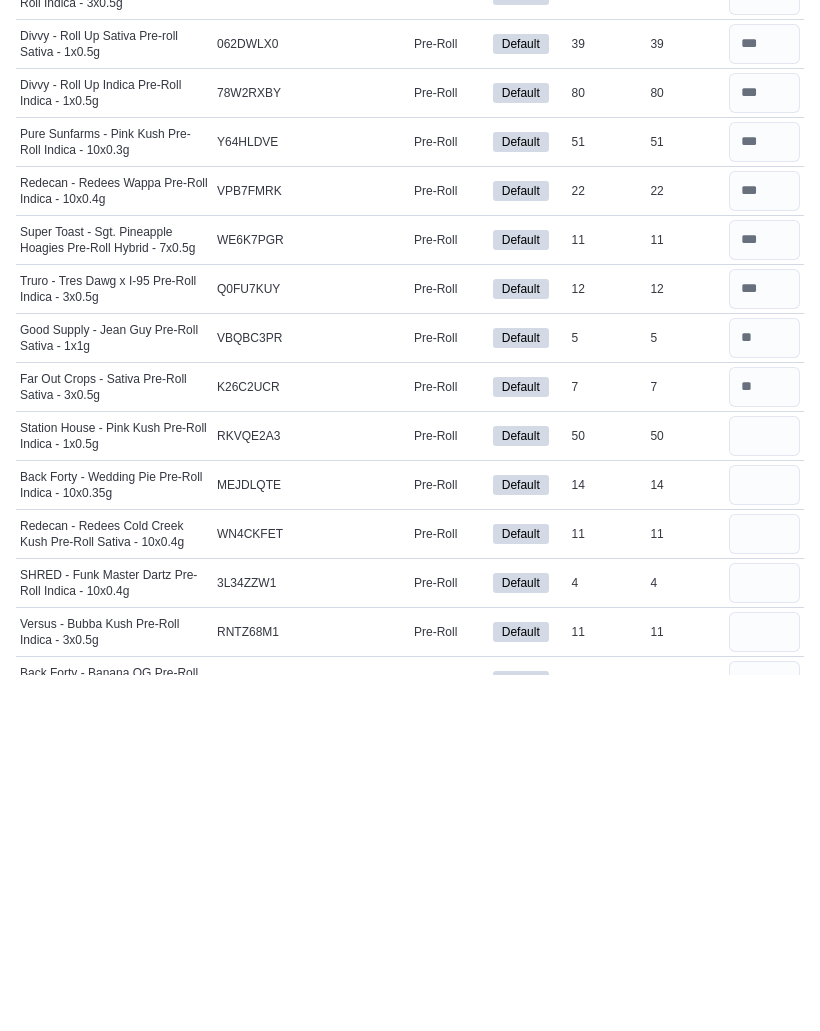 click at bounding box center (764, 841) 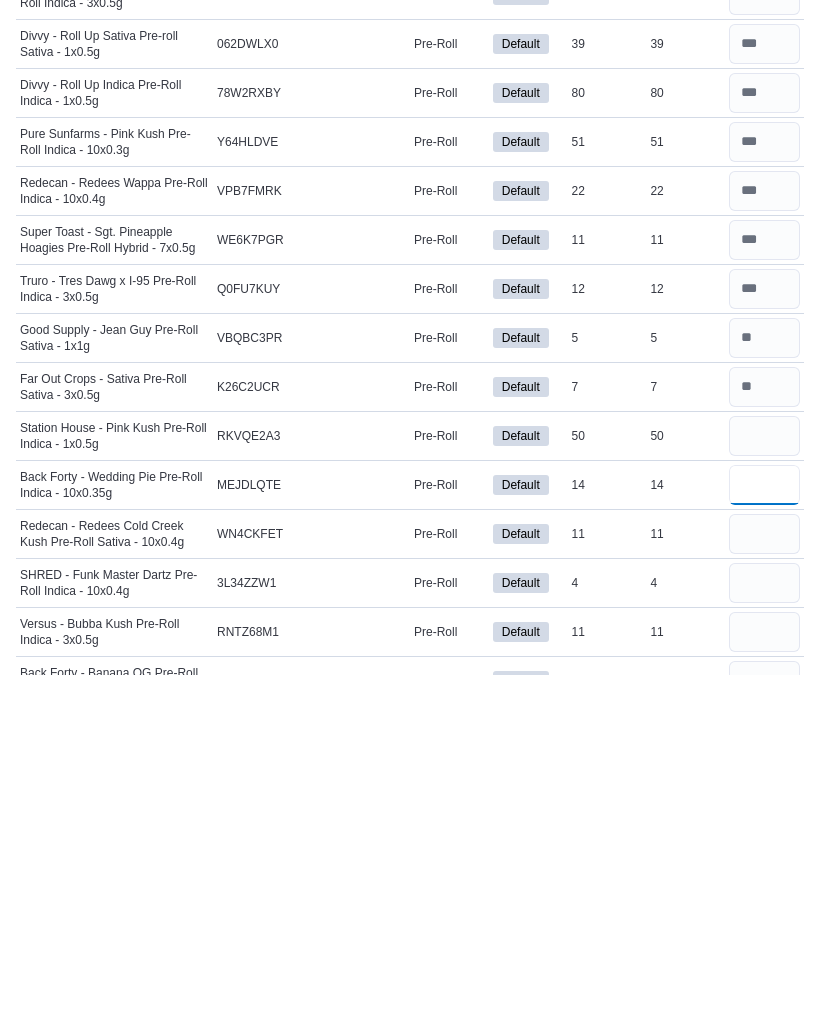type 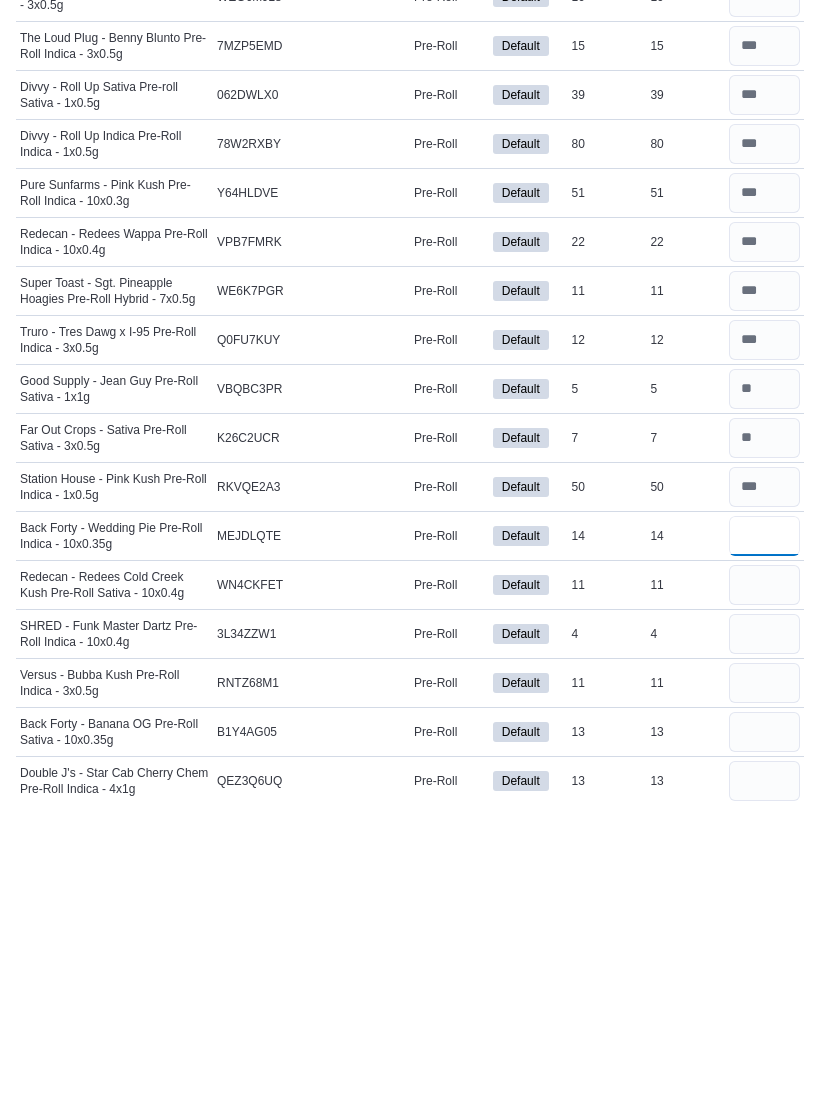 type on "**" 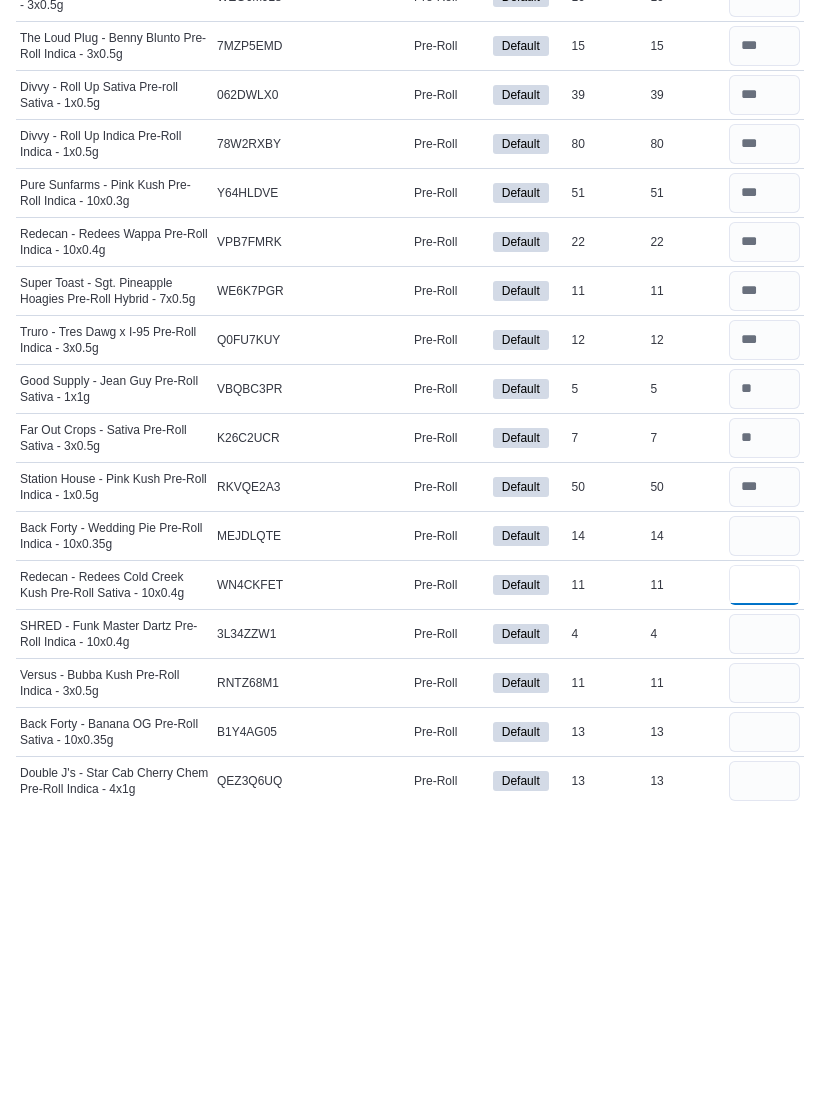 click at bounding box center [764, 894] 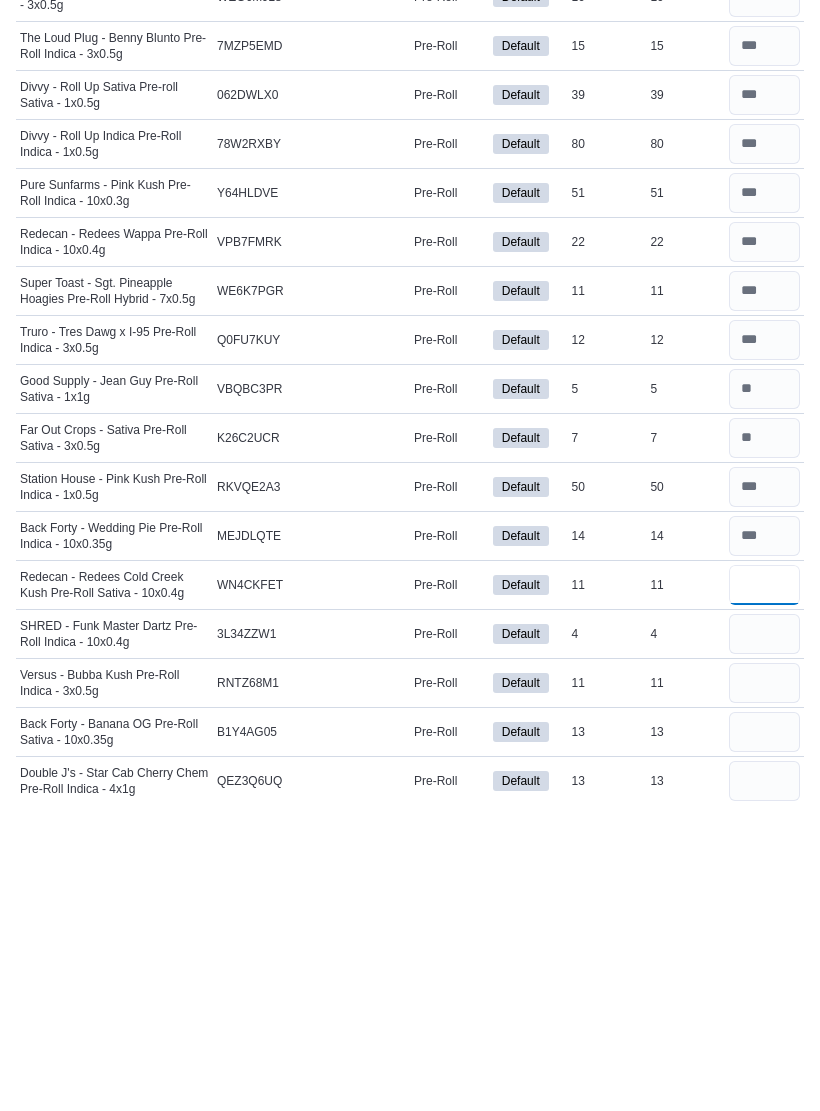 type on "**" 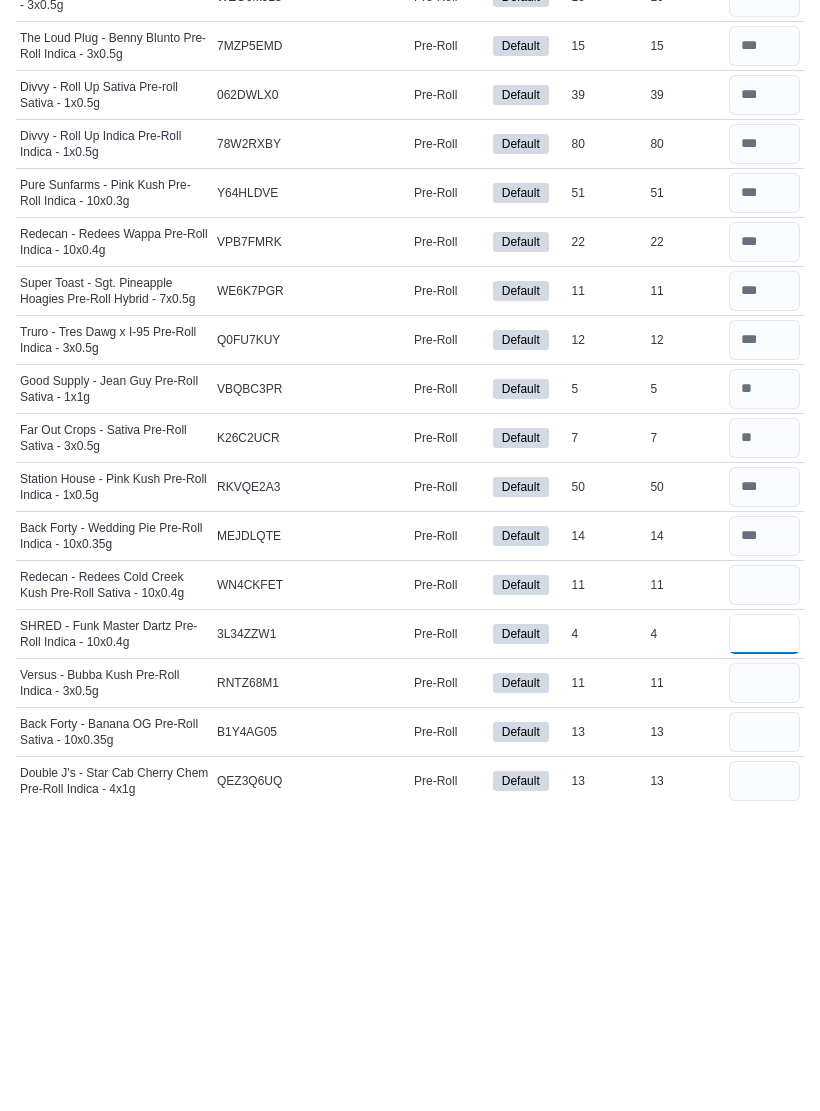 click at bounding box center (764, 943) 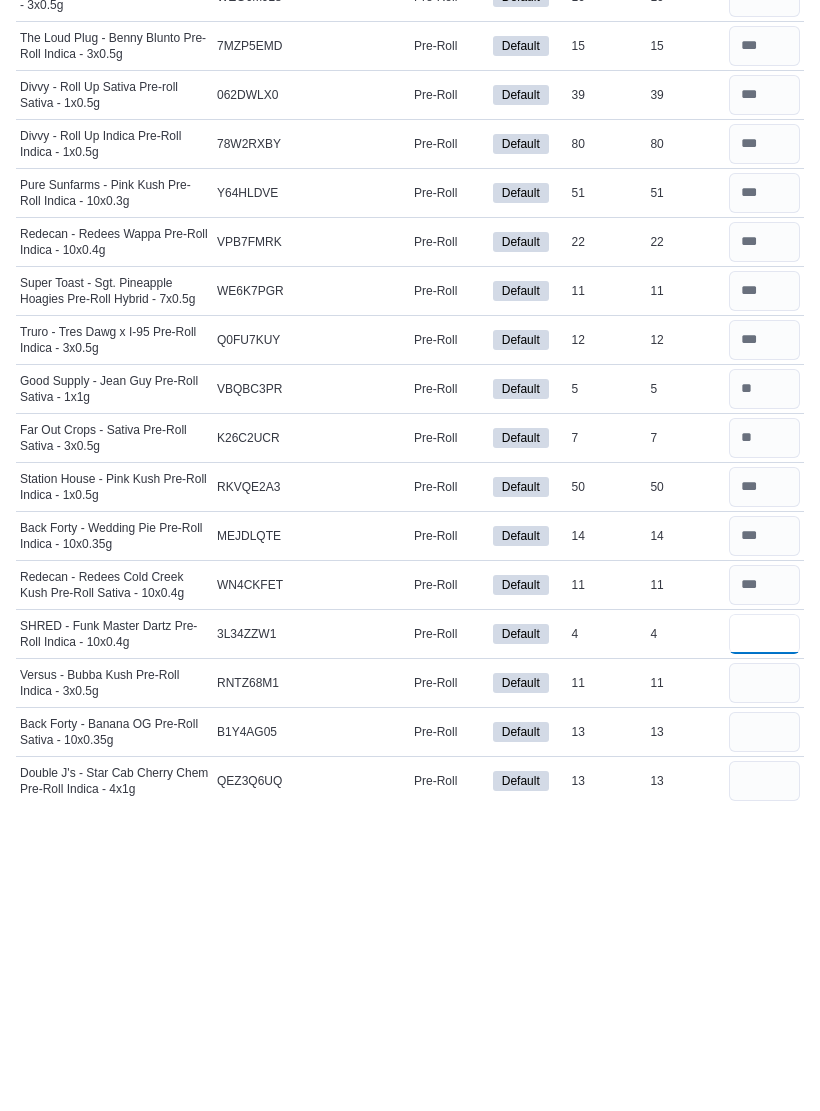 type on "*" 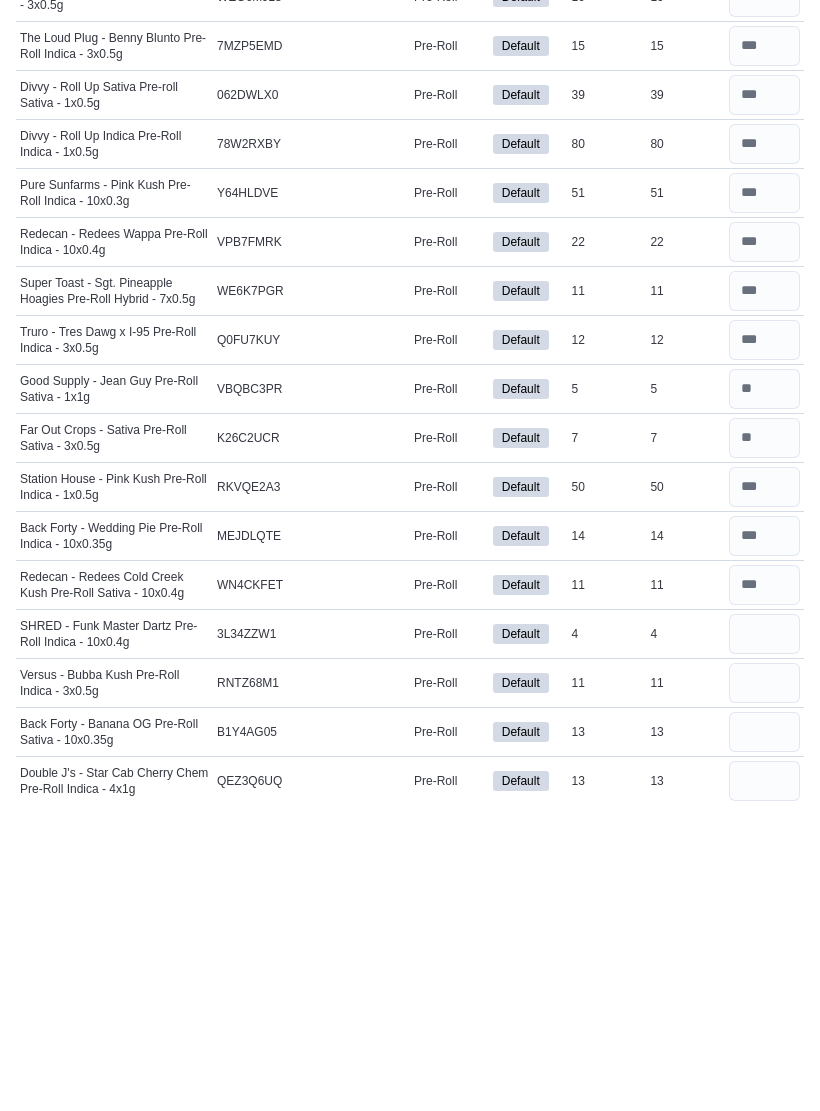 click at bounding box center [764, 992] 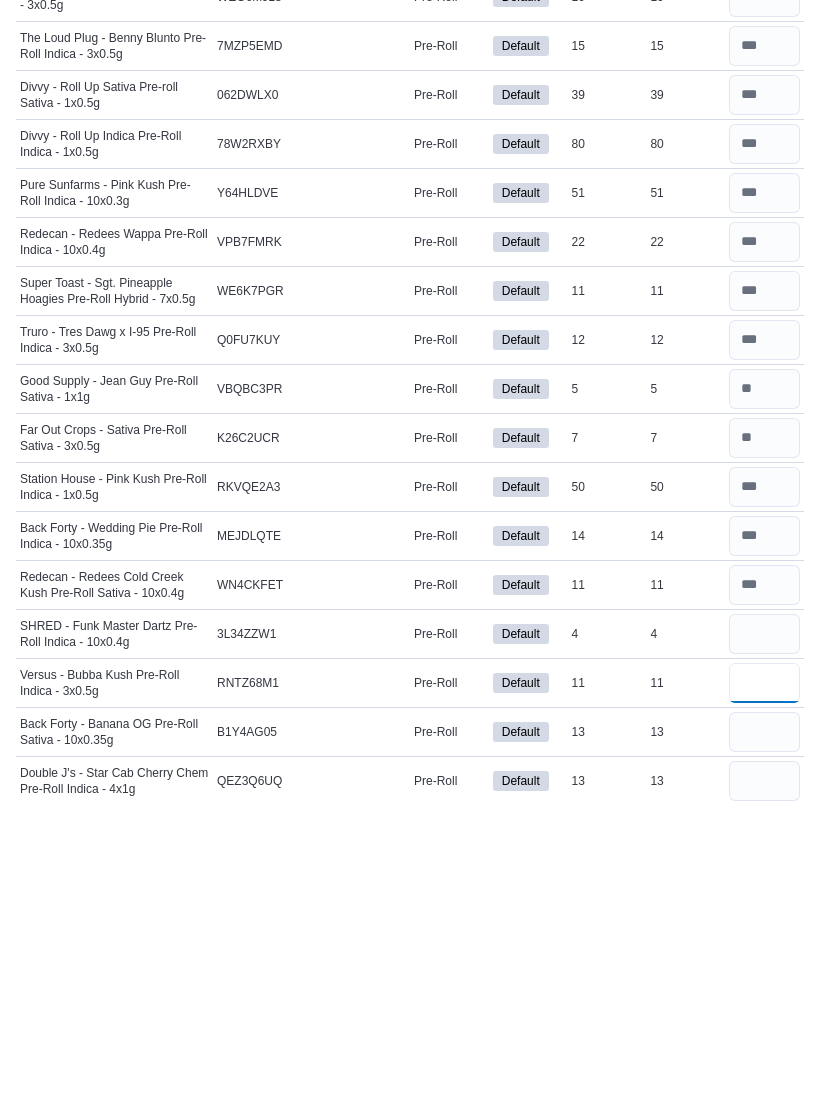 type 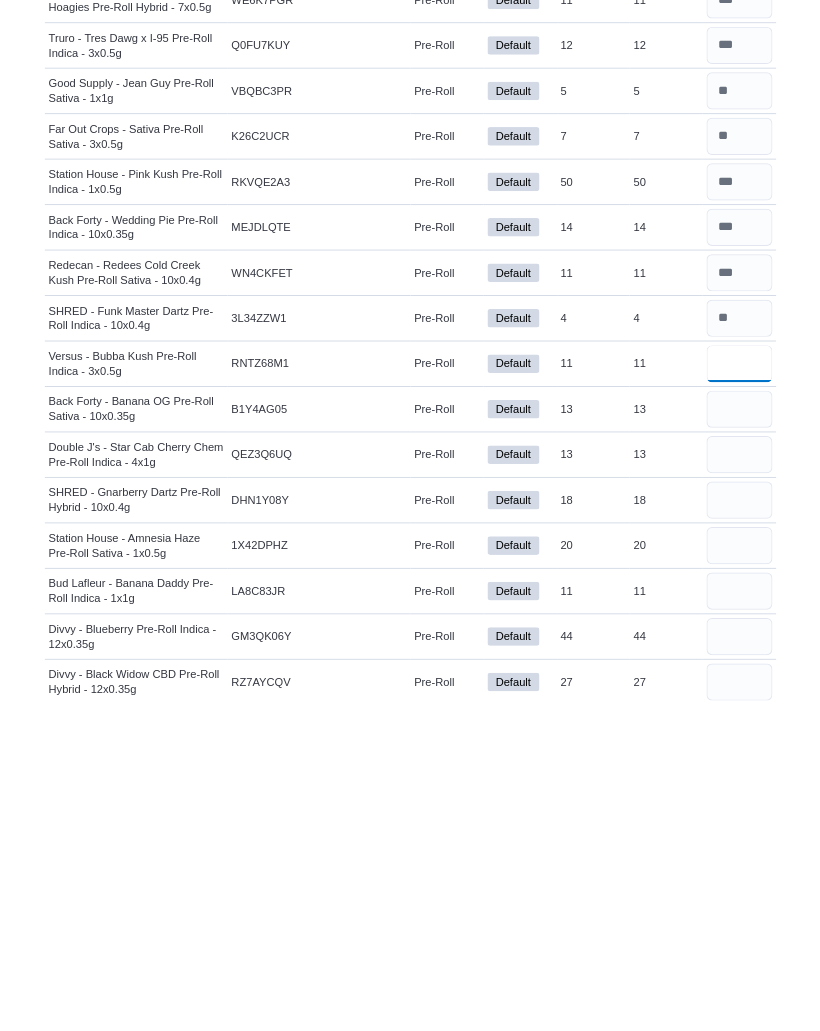 scroll, scrollTop: 1140, scrollLeft: 0, axis: vertical 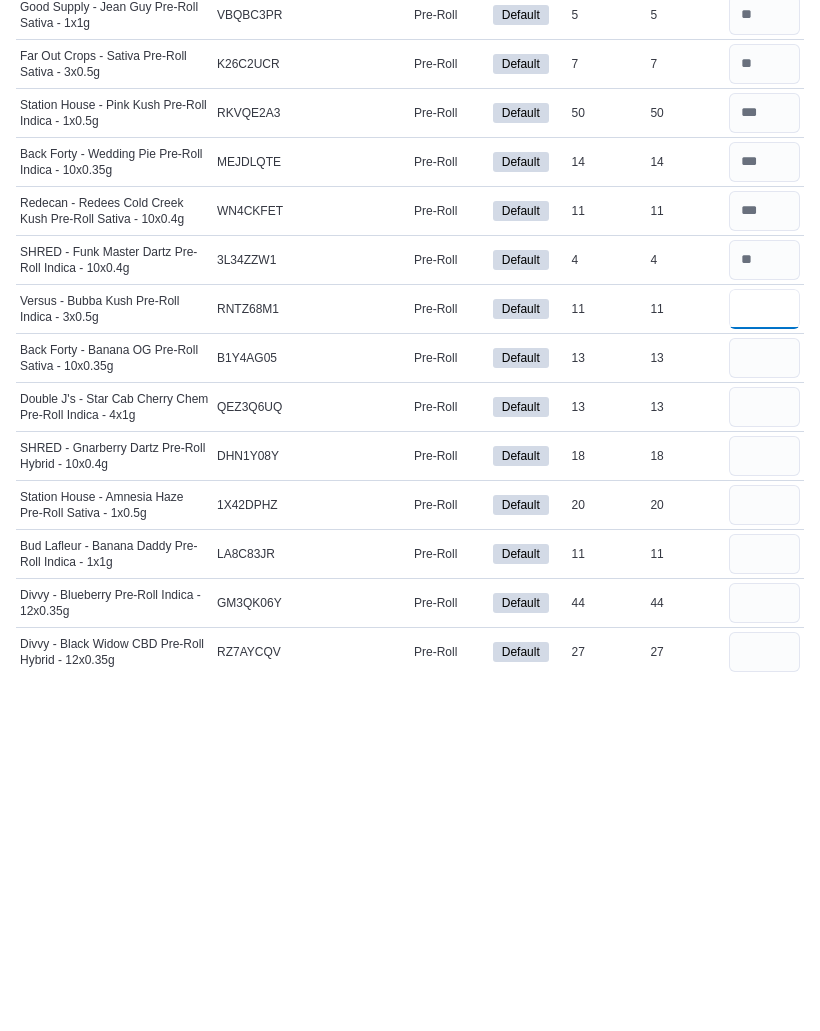 type on "**" 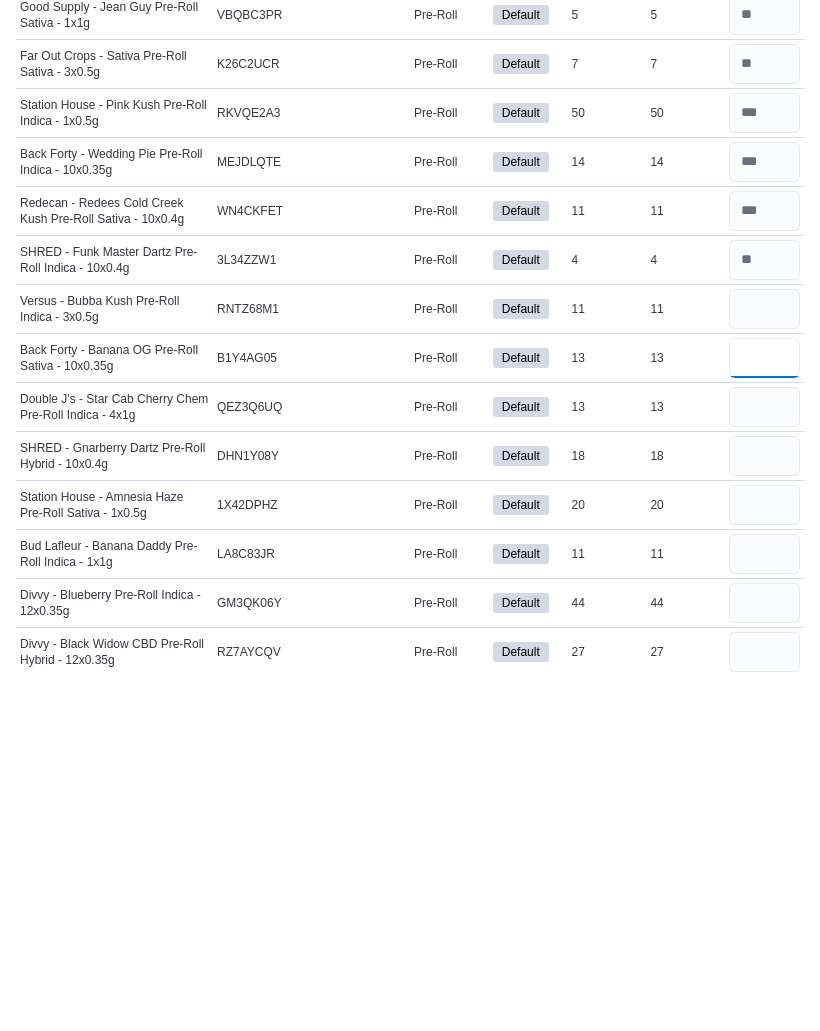 click at bounding box center [764, 714] 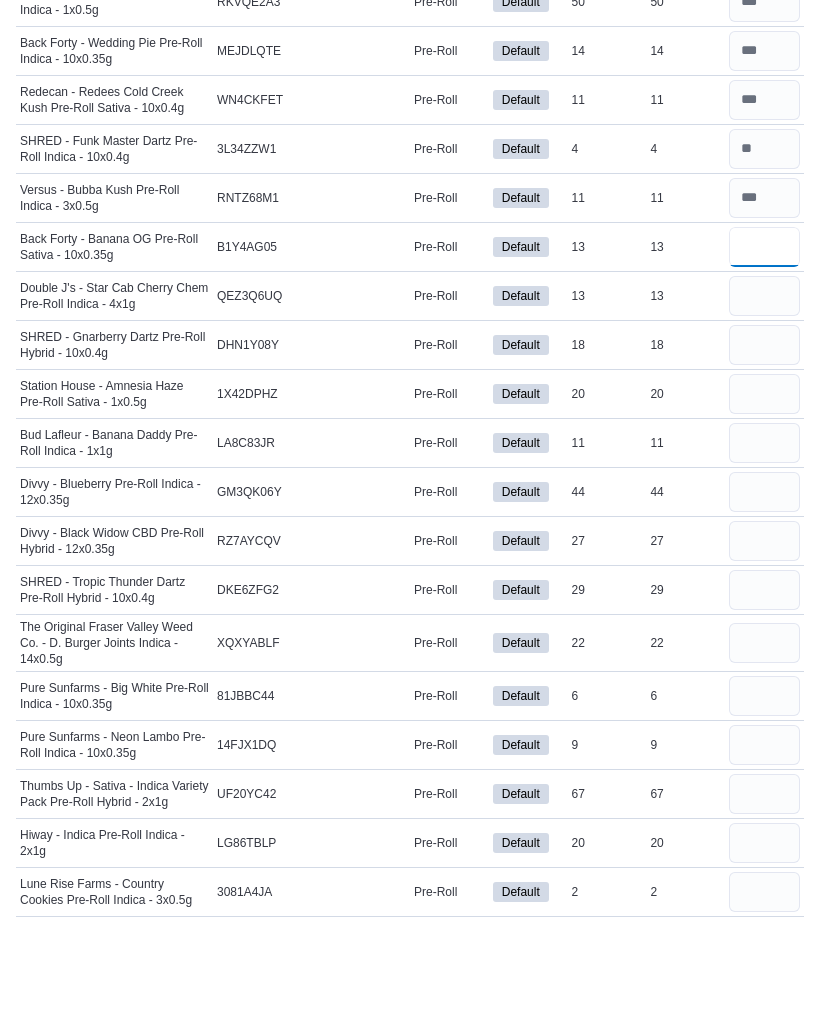 scroll, scrollTop: 1607, scrollLeft: 0, axis: vertical 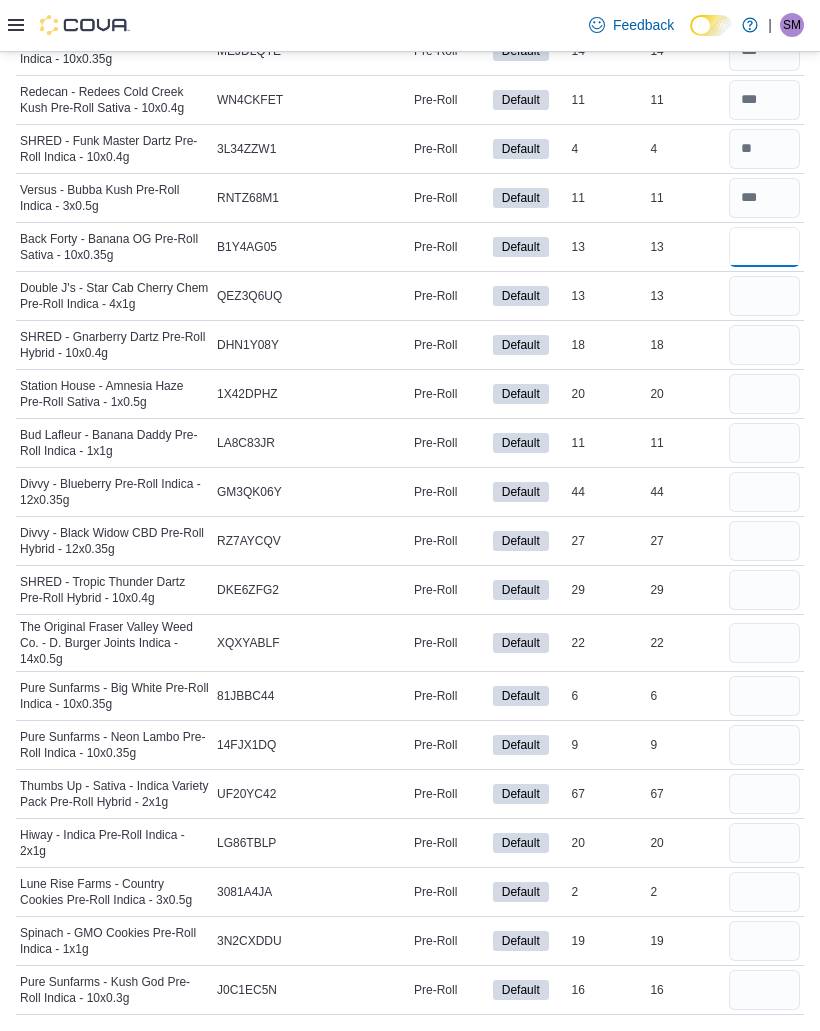 type on "**" 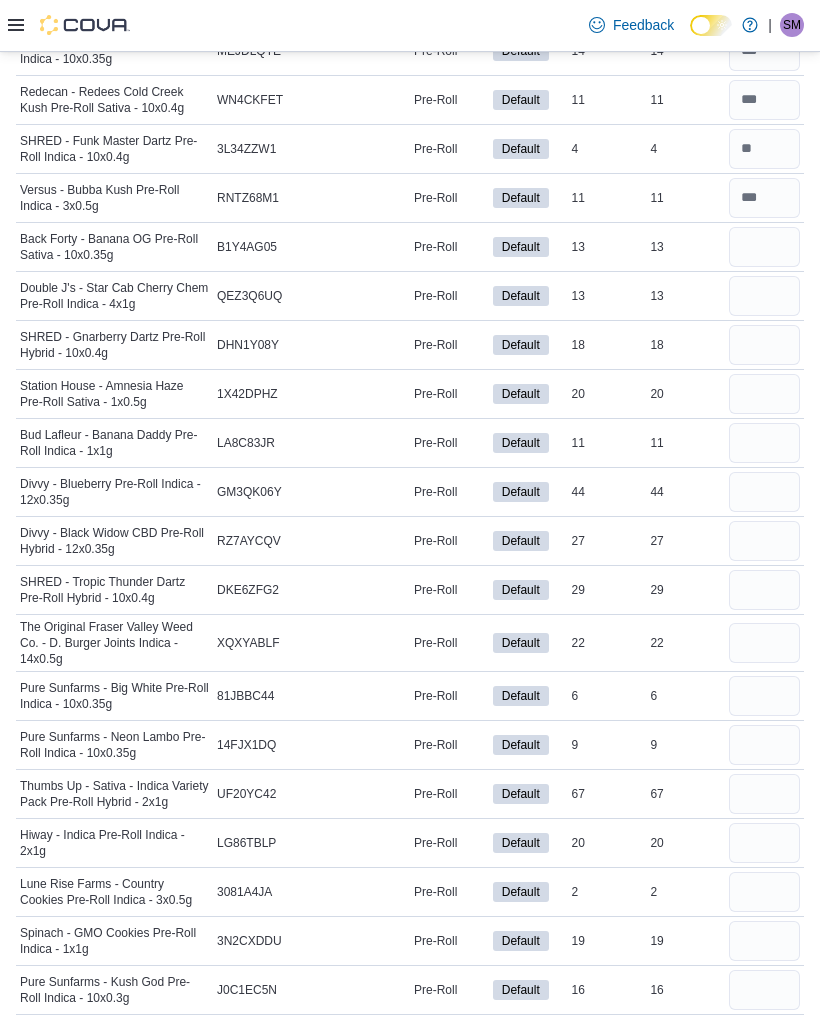 click at bounding box center [764, 296] 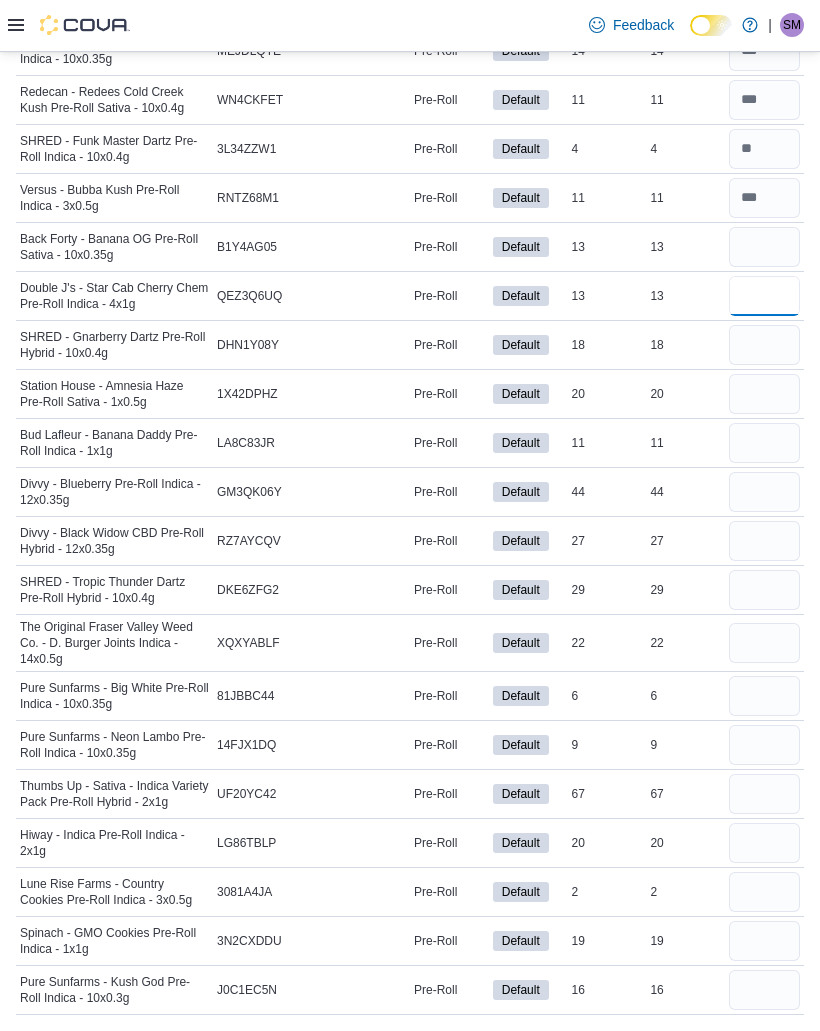 type 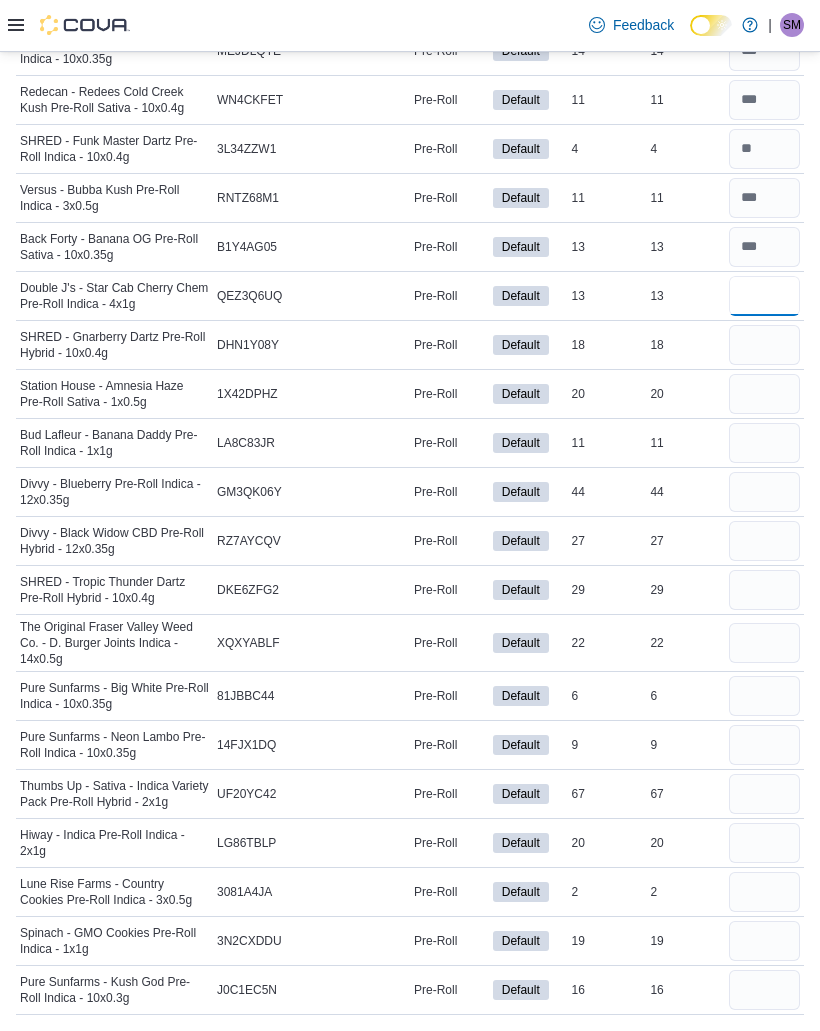 type on "**" 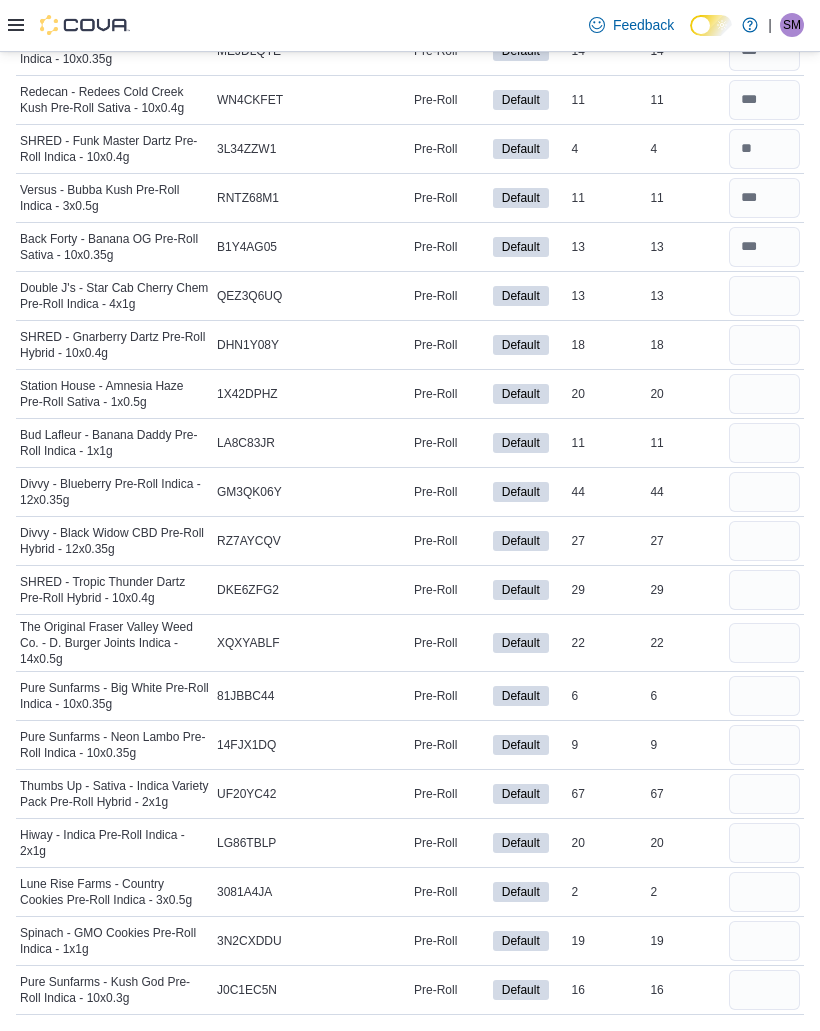 click at bounding box center (764, 345) 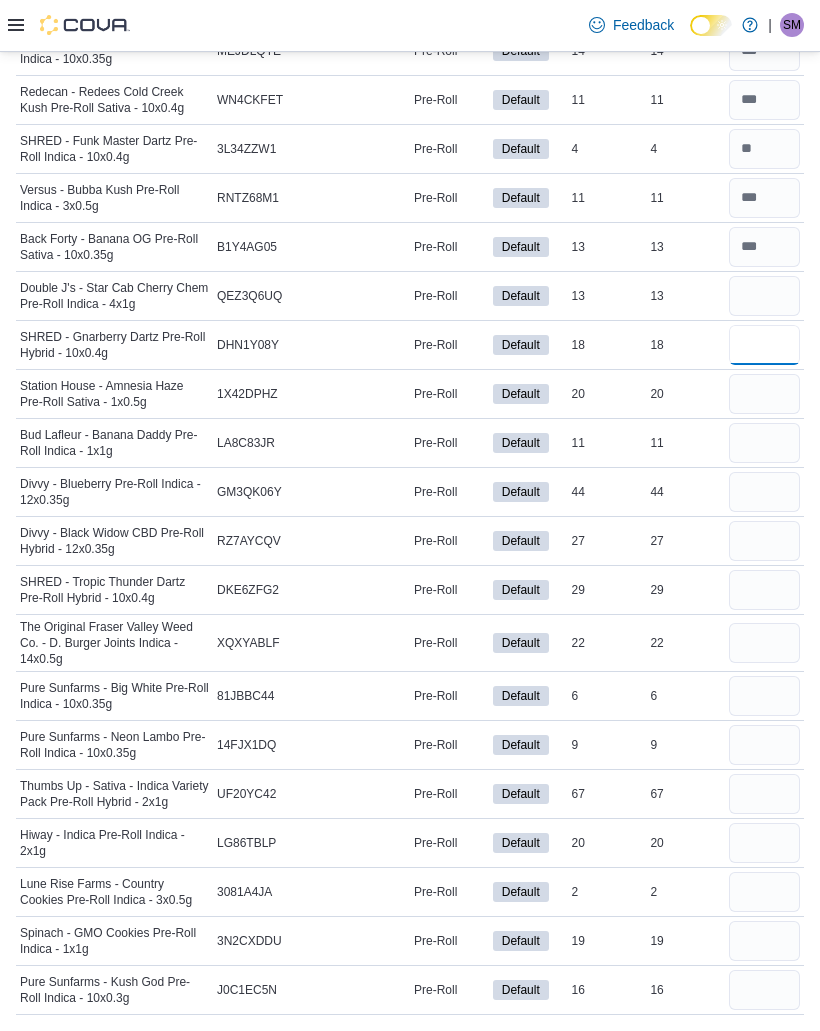 type 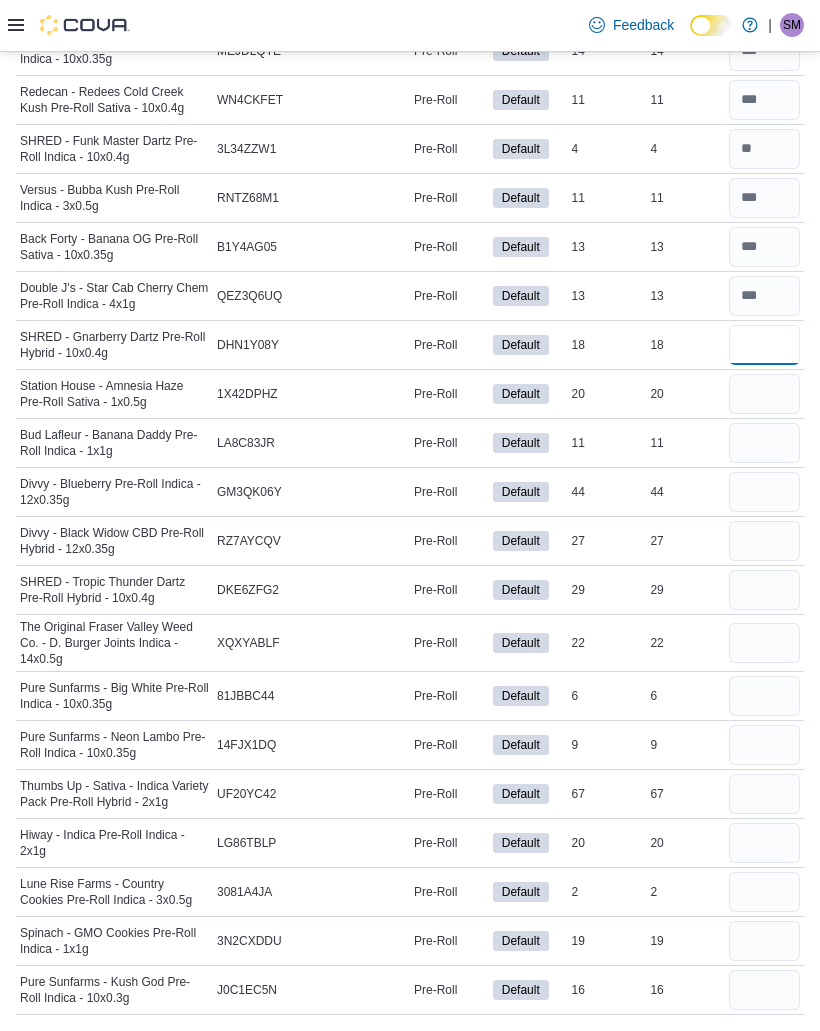type on "**" 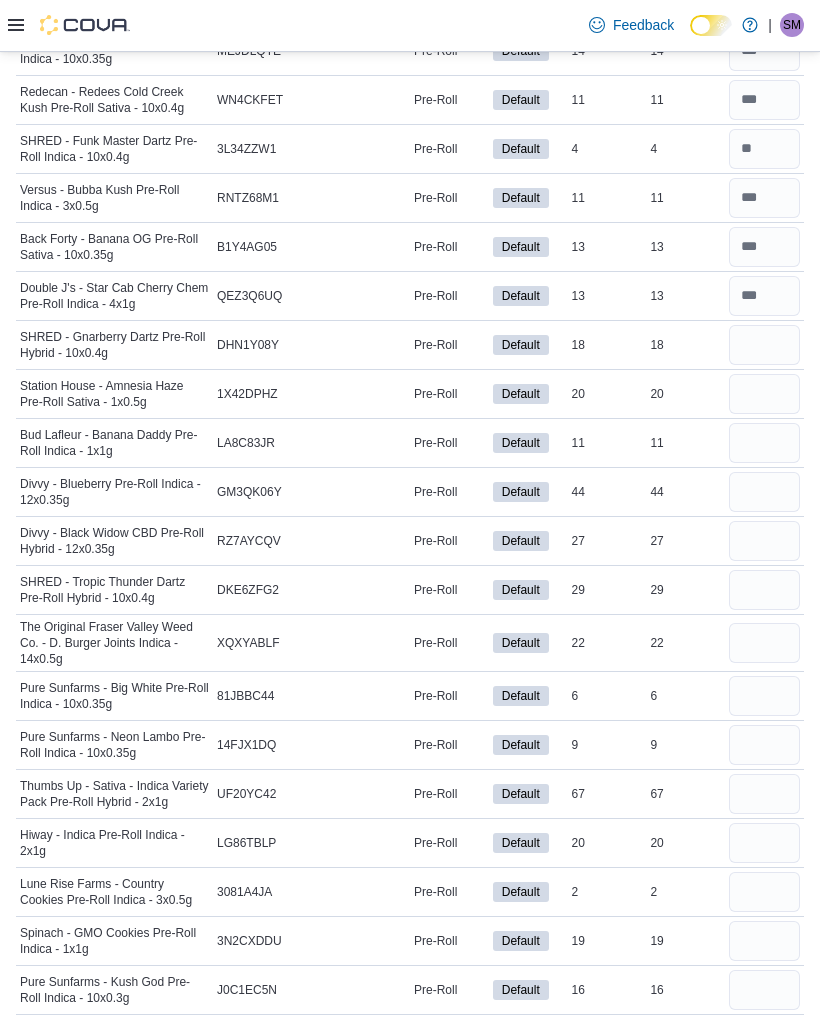click at bounding box center (764, 394) 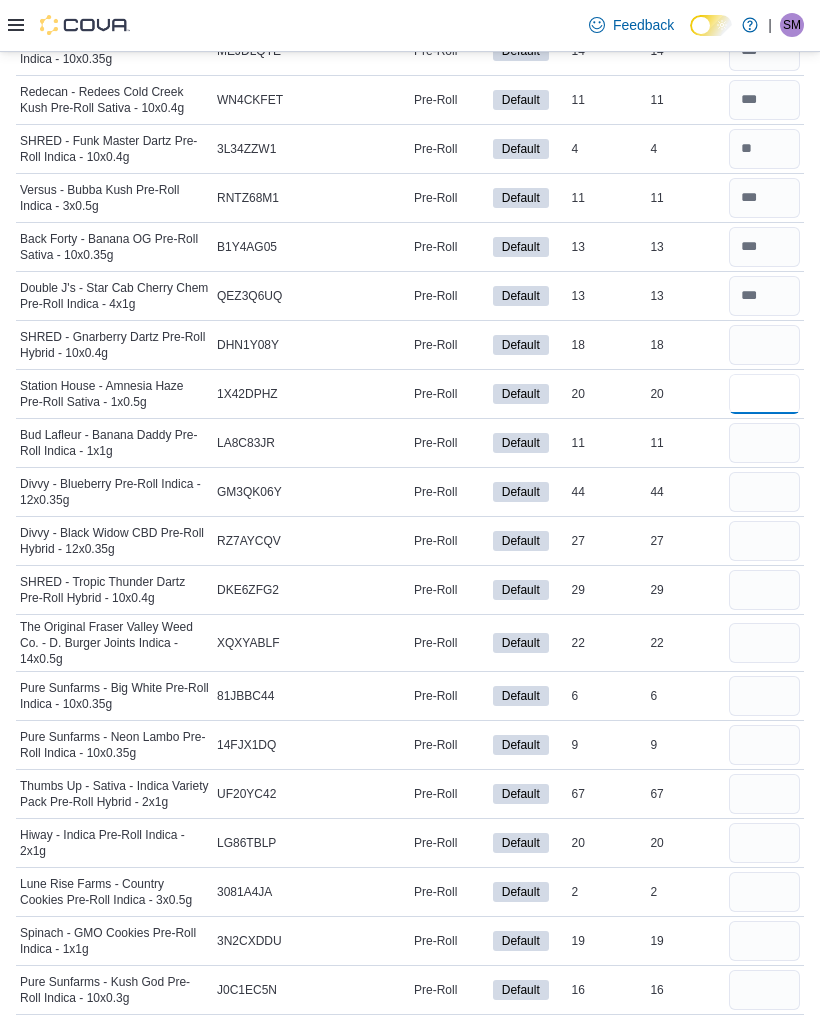 type 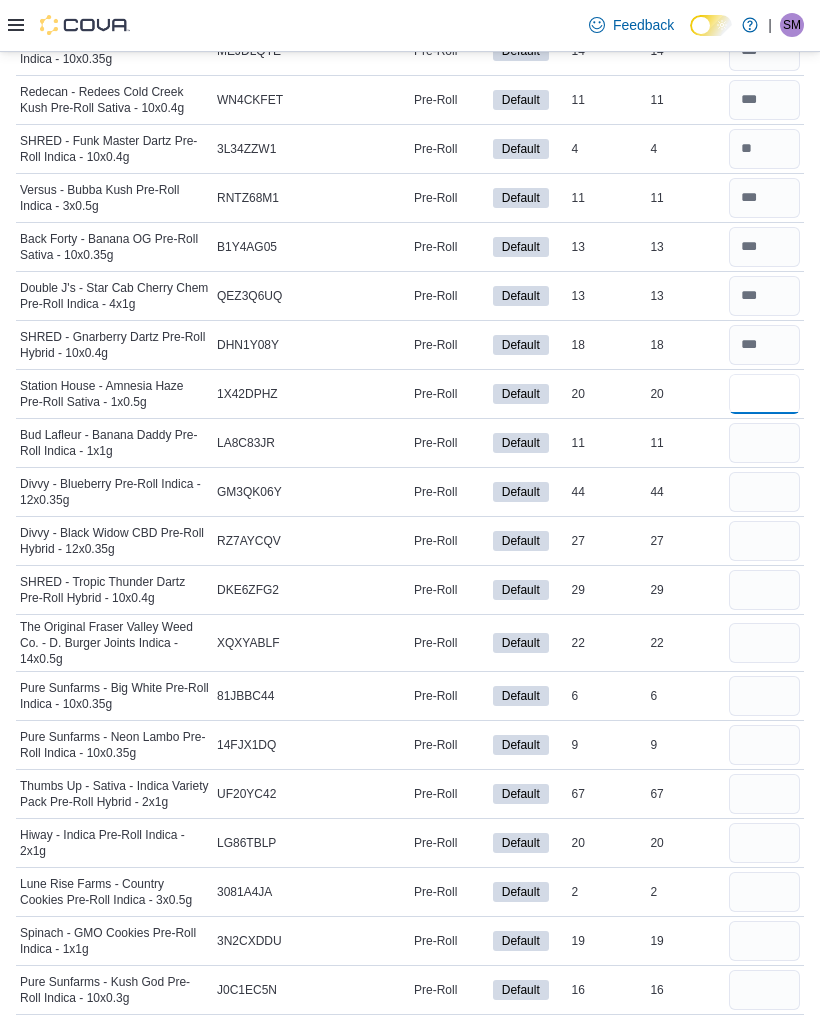 type on "**" 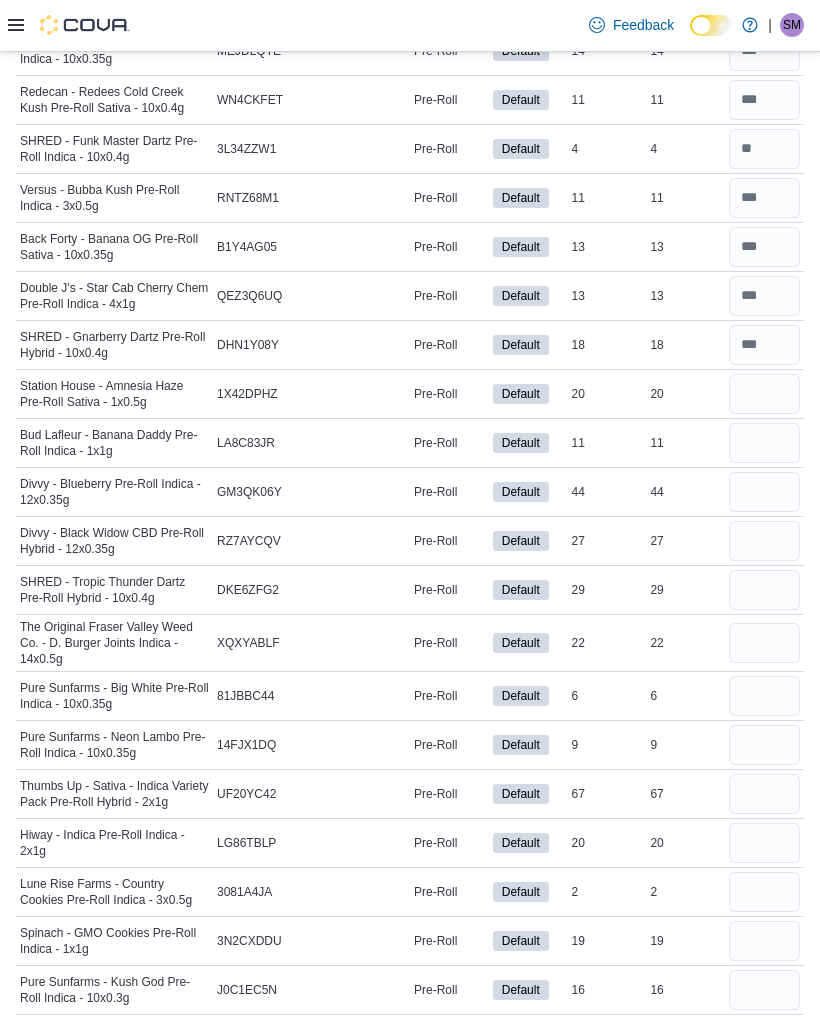 click at bounding box center [764, 443] 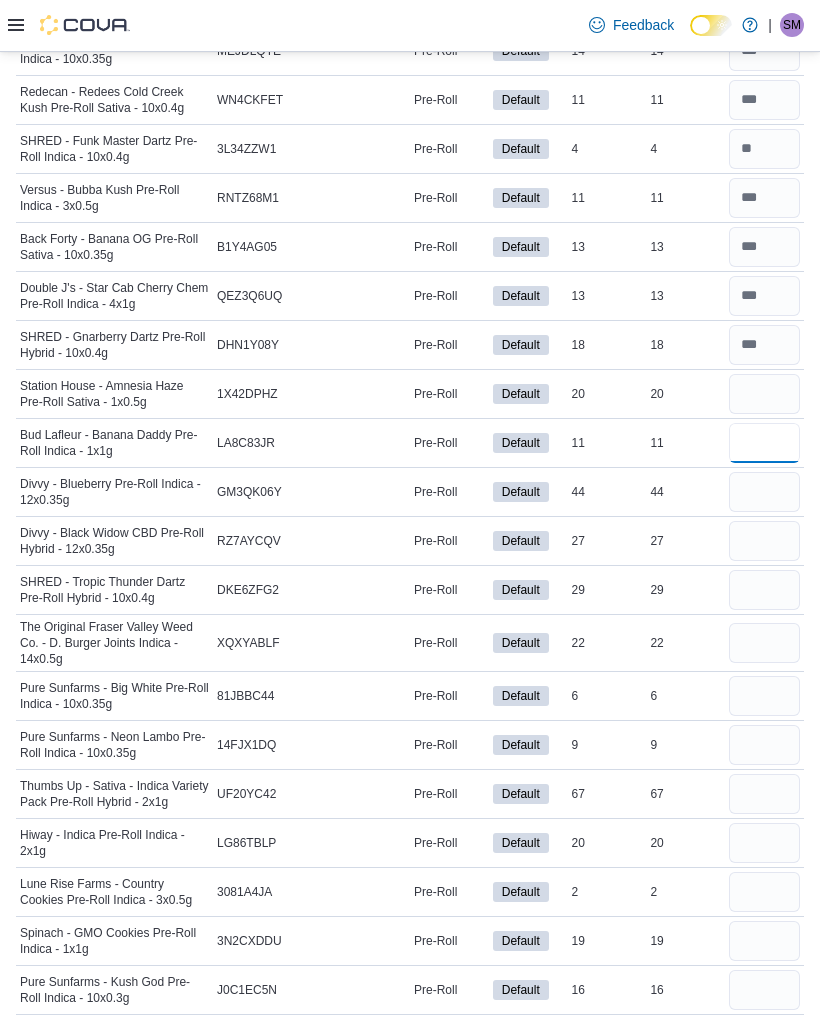type 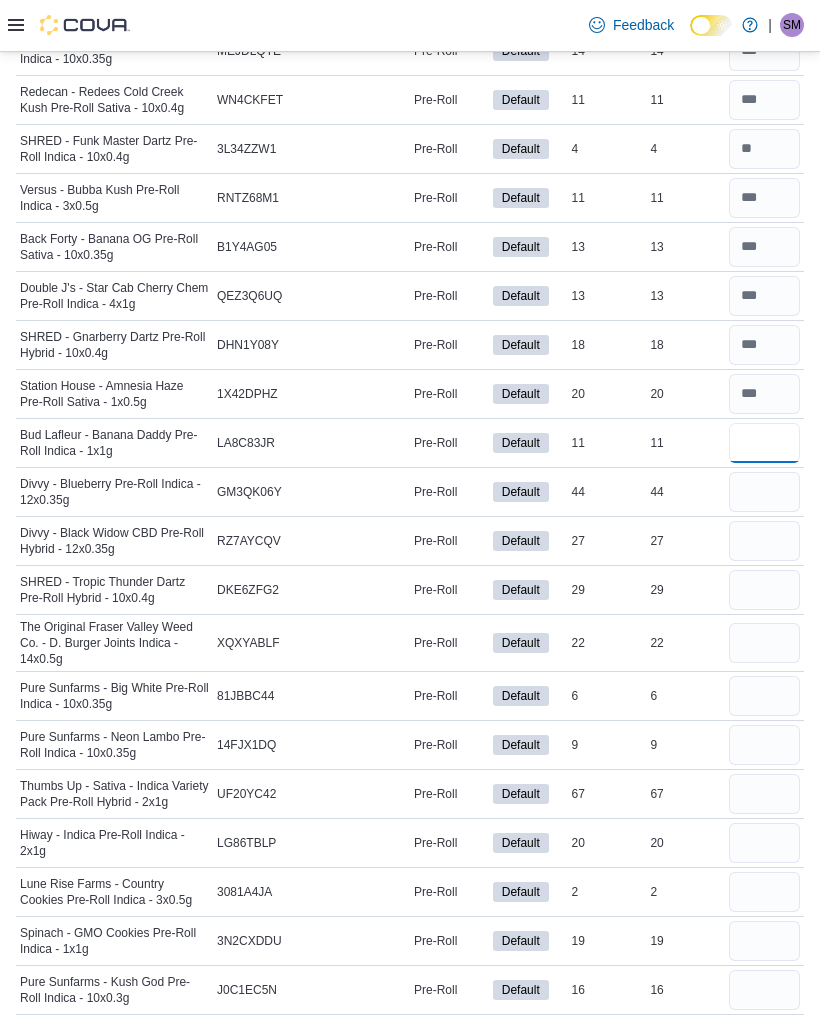 type on "**" 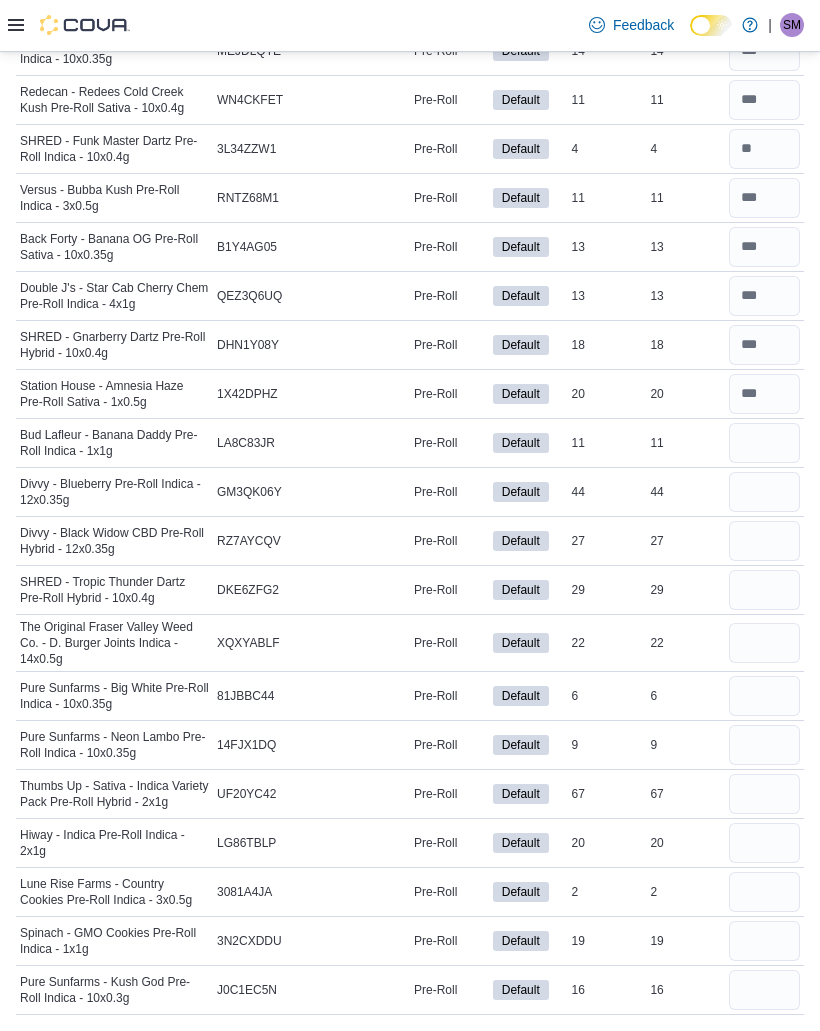 click at bounding box center (764, 492) 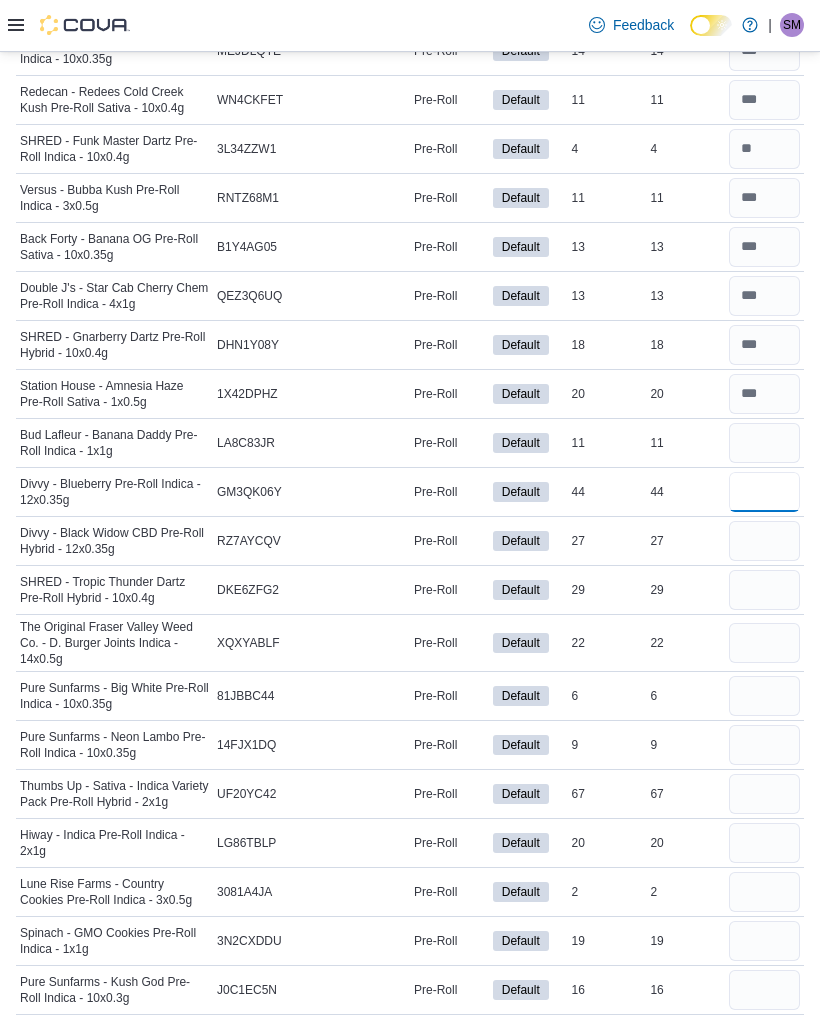 type 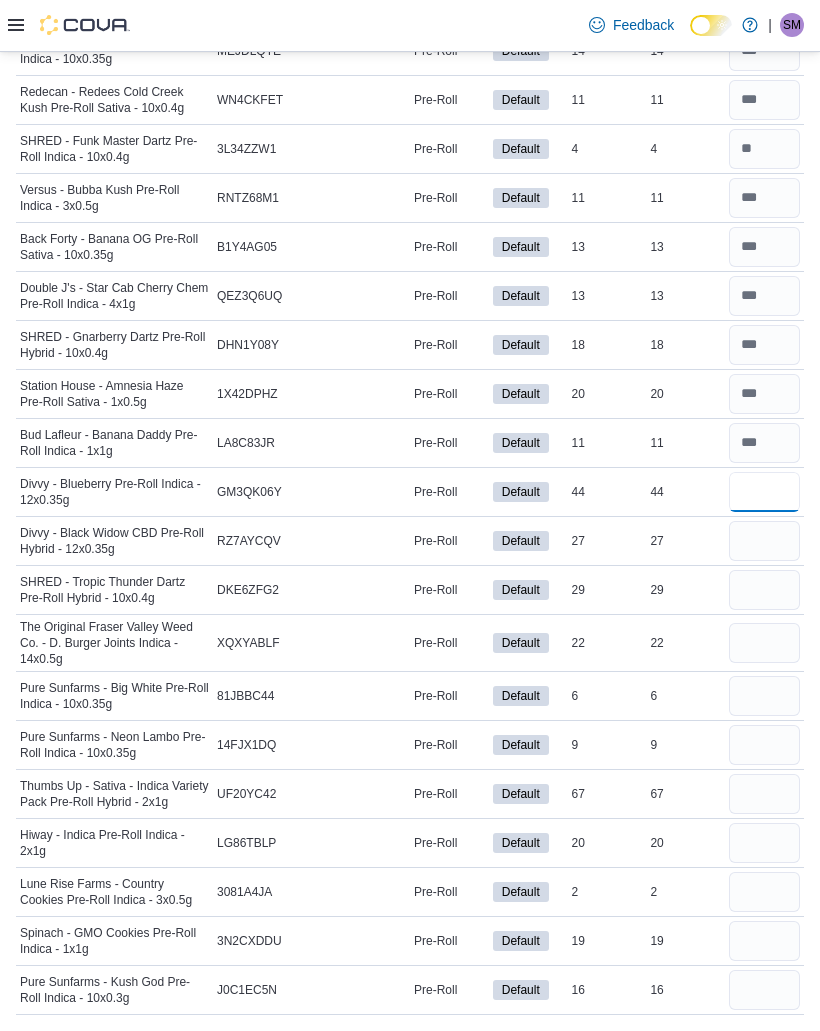 type on "**" 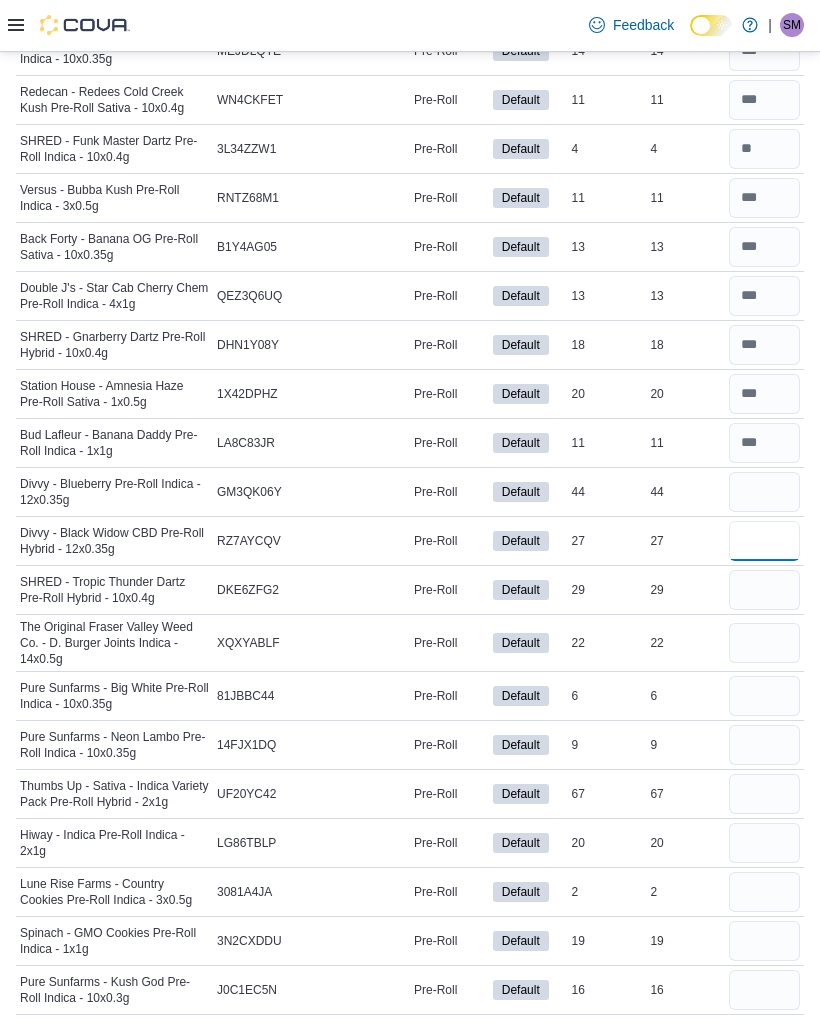 click at bounding box center (764, 541) 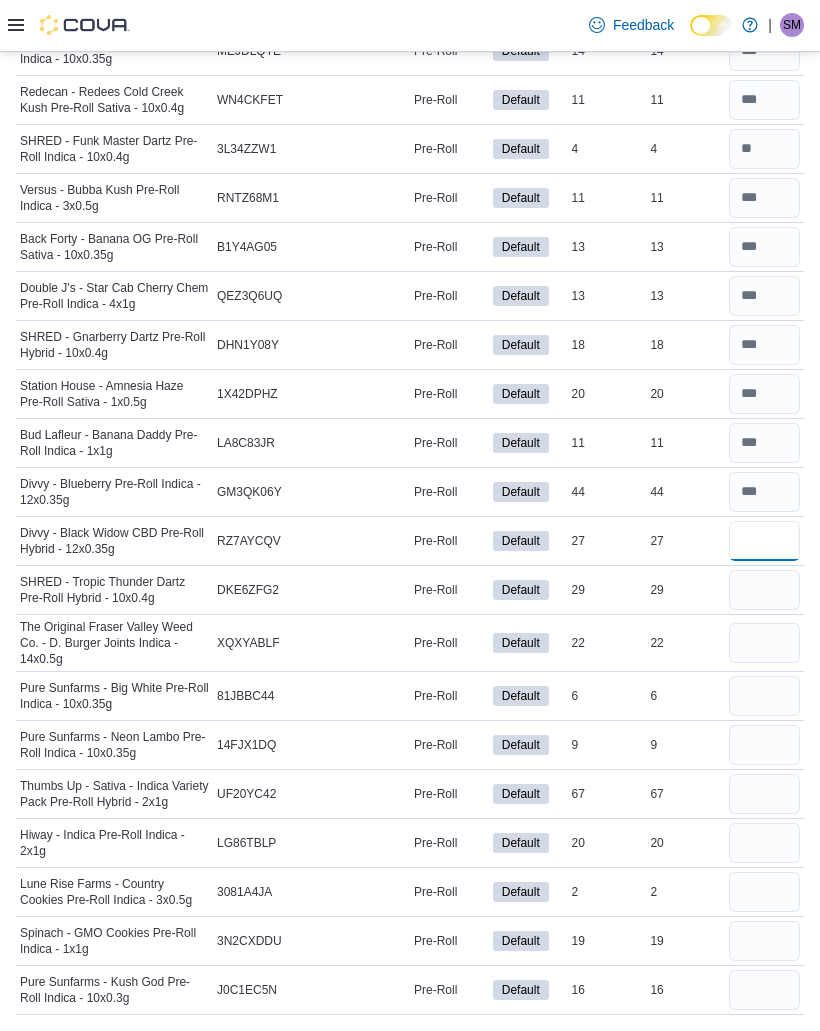 type on "**" 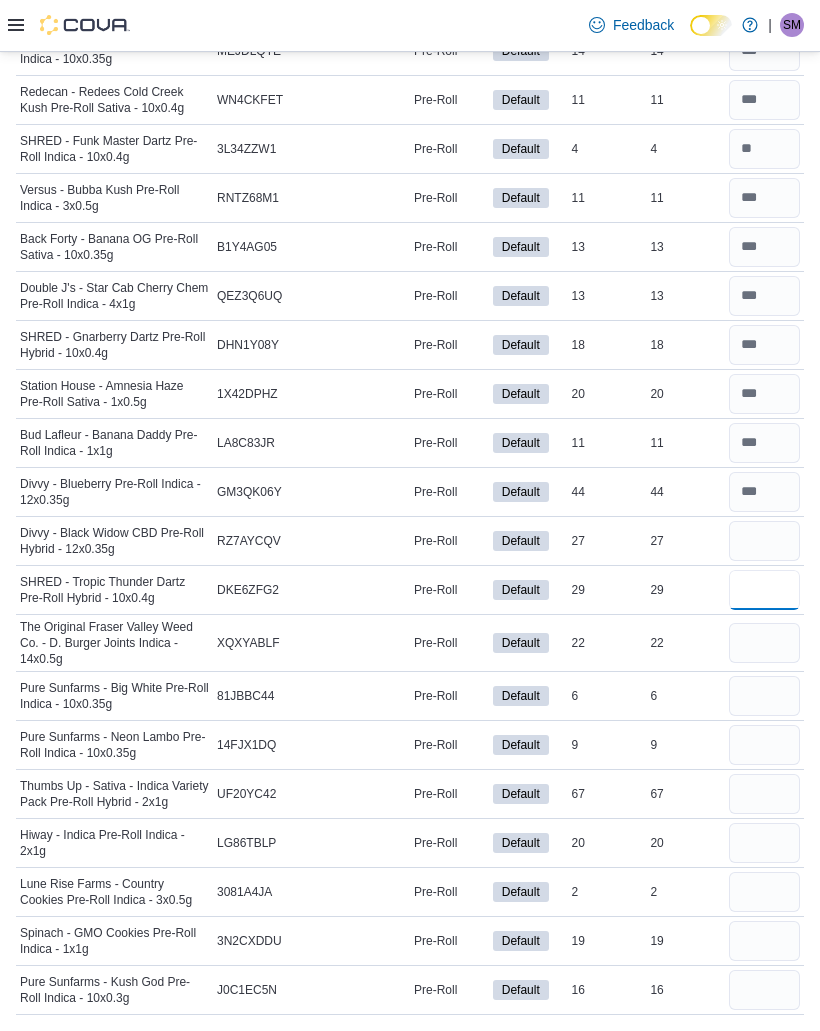 click at bounding box center (764, 590) 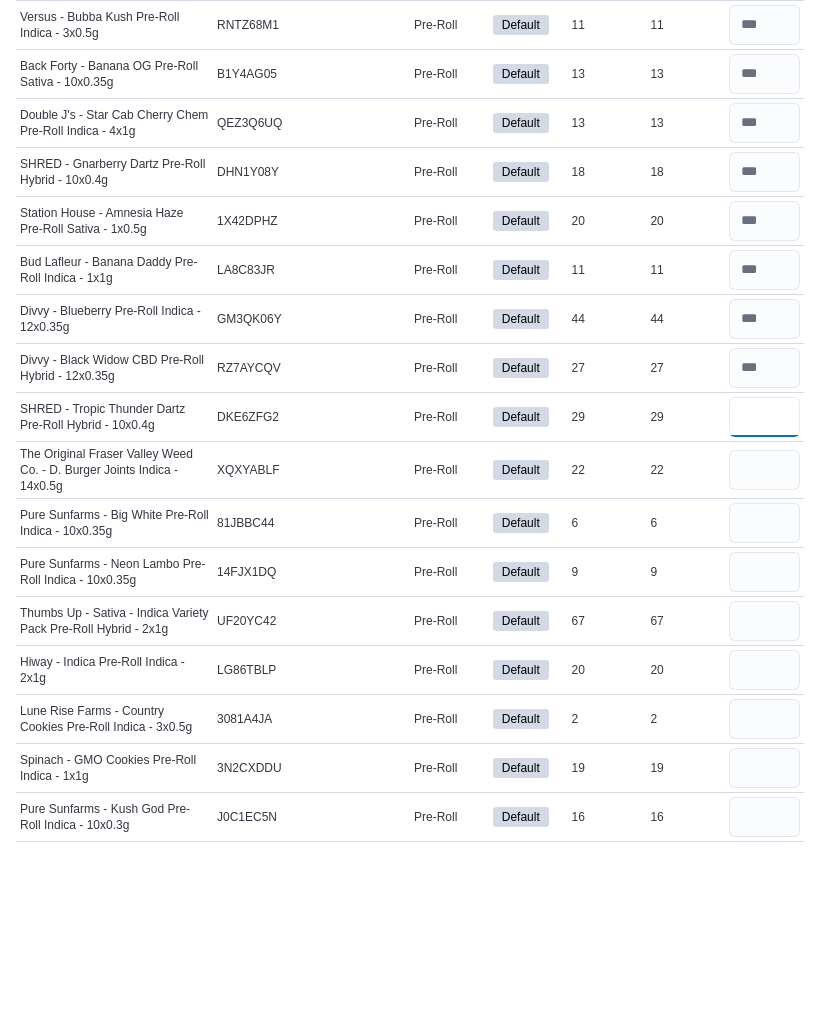 type on "**" 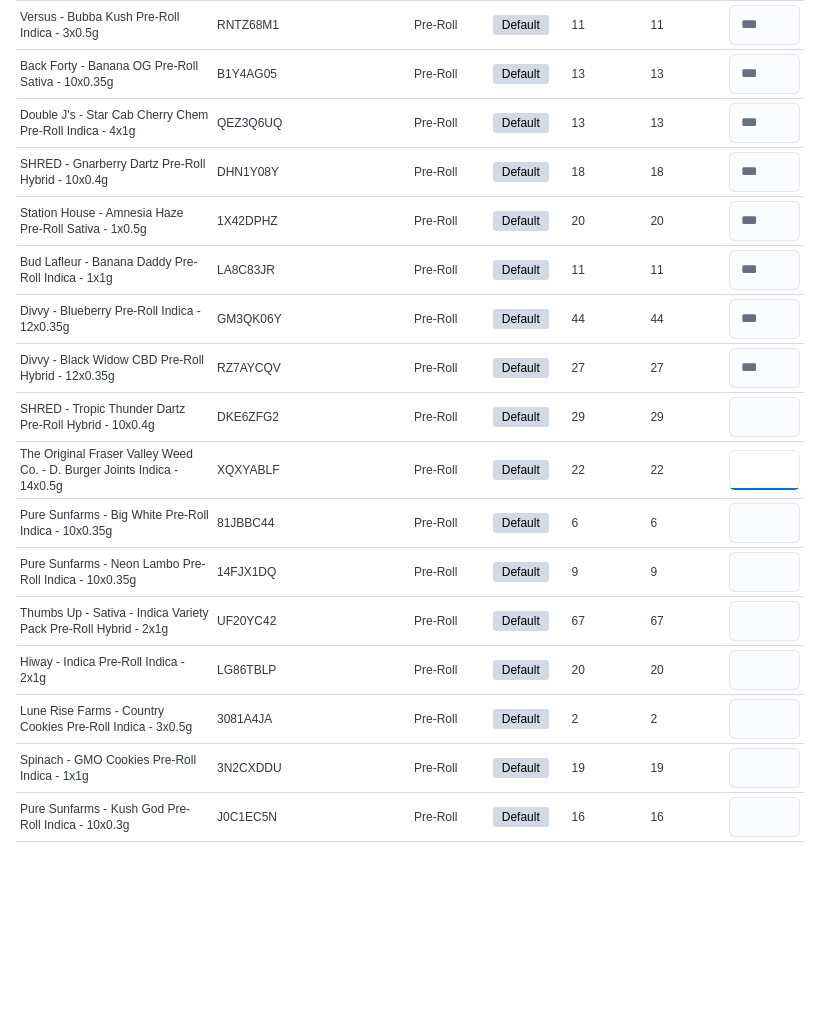 click at bounding box center (764, 643) 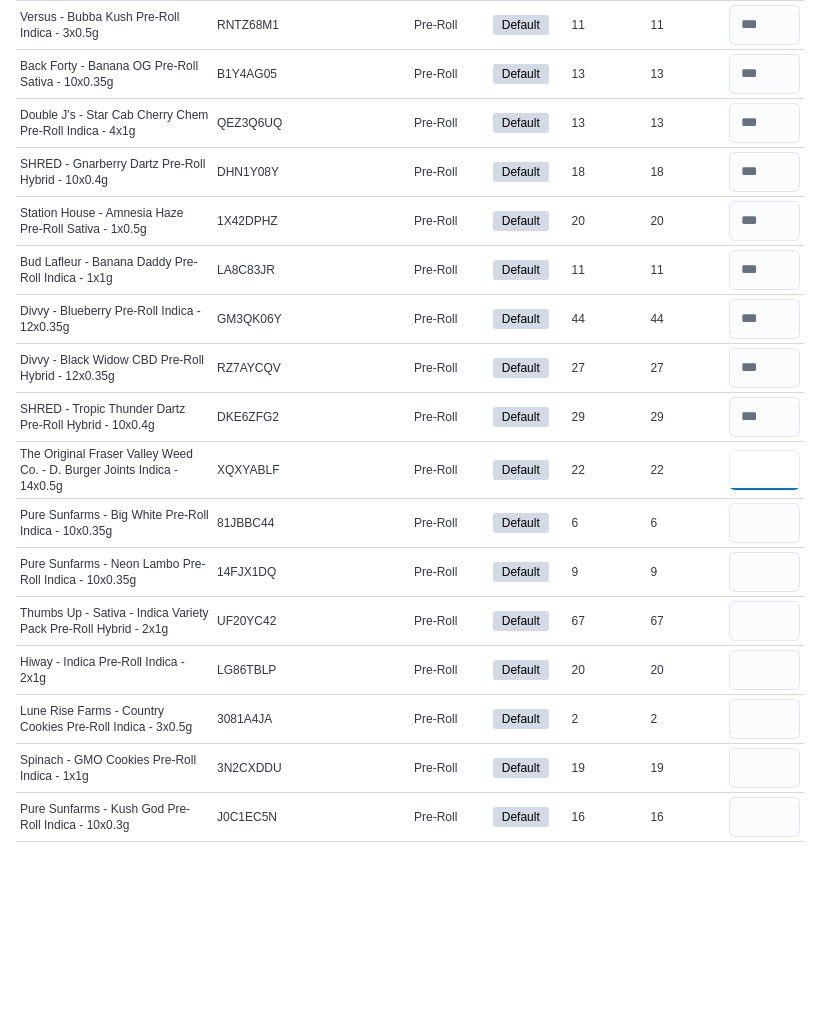 type on "**" 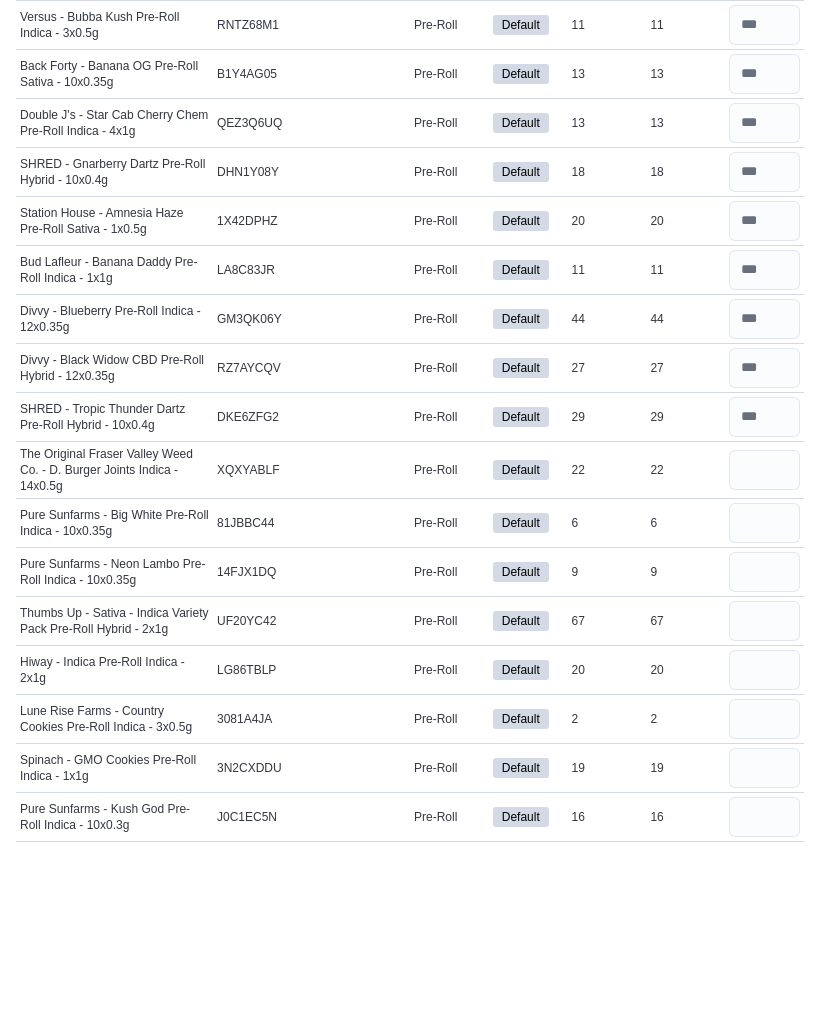 click at bounding box center [764, 696] 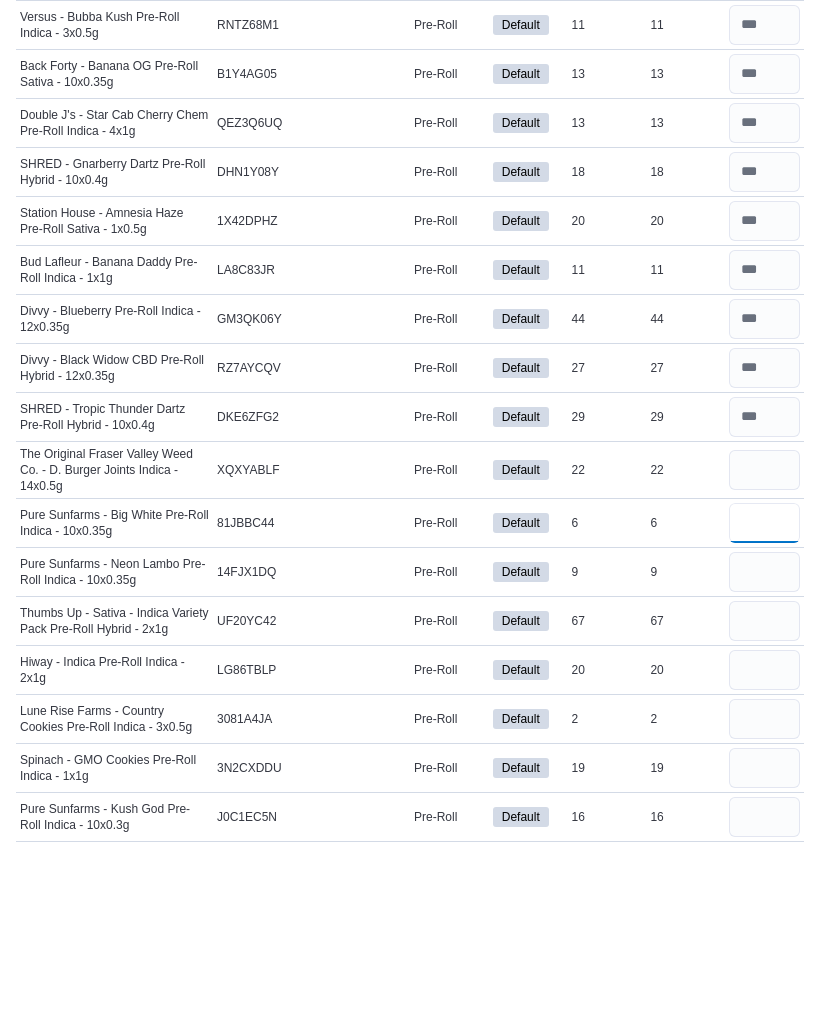type 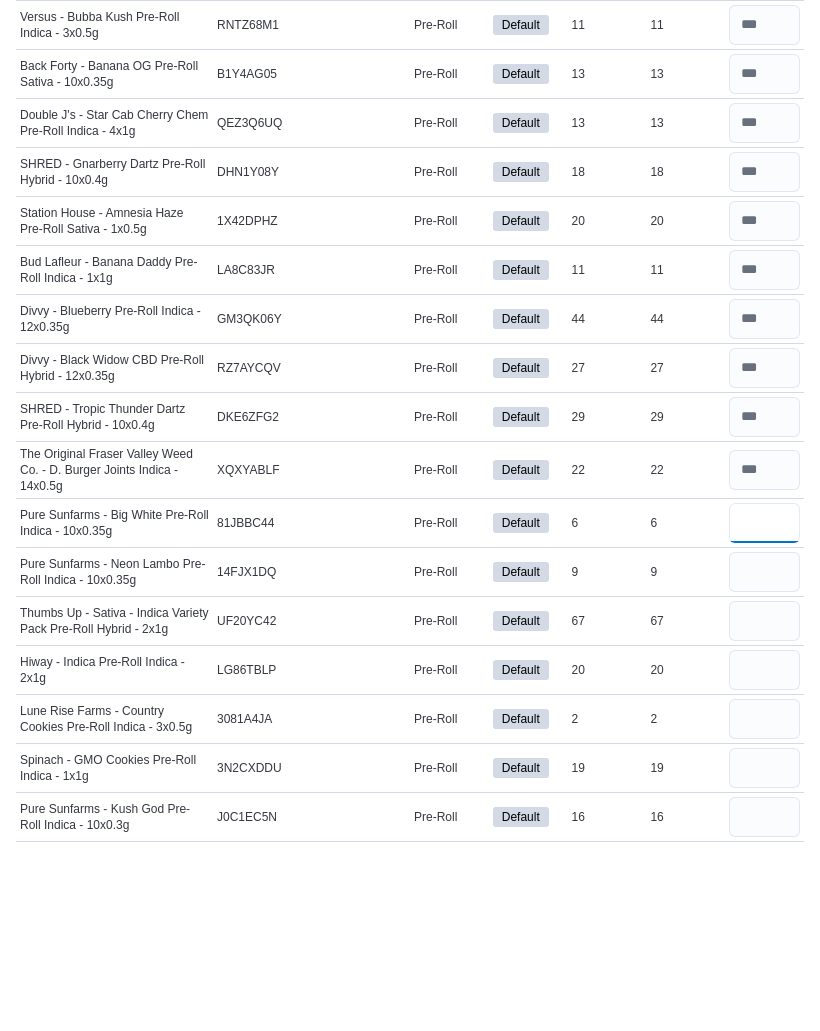 type on "*" 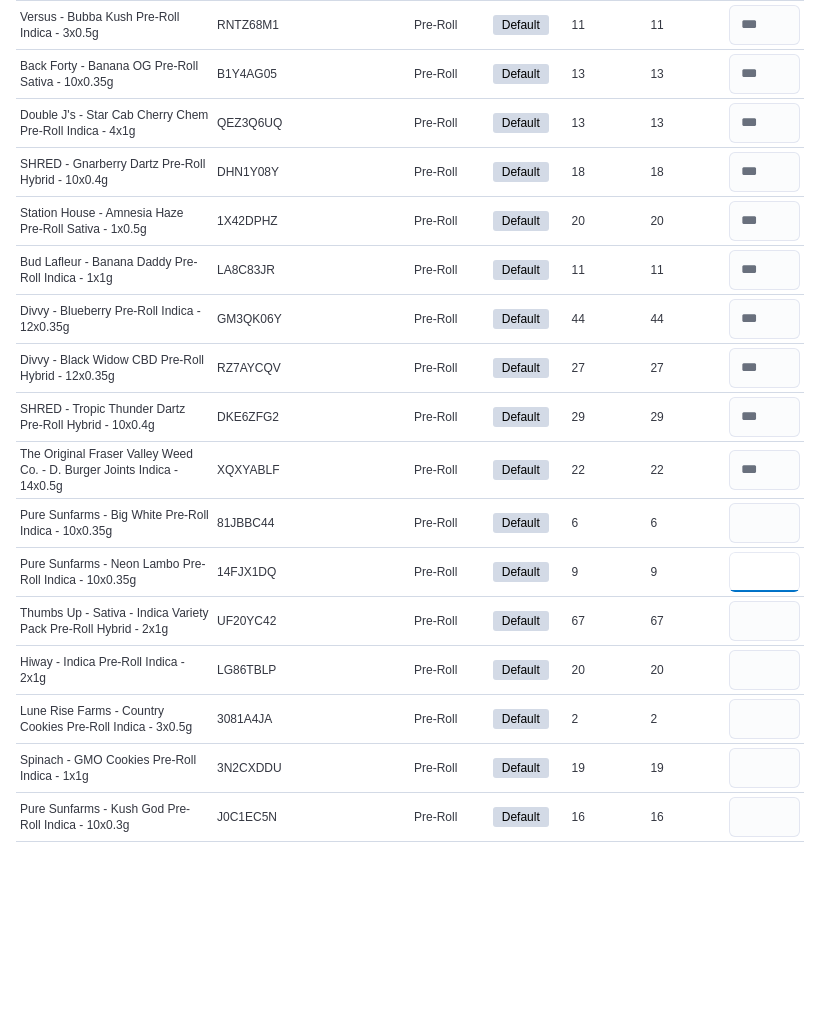 click at bounding box center [764, 745] 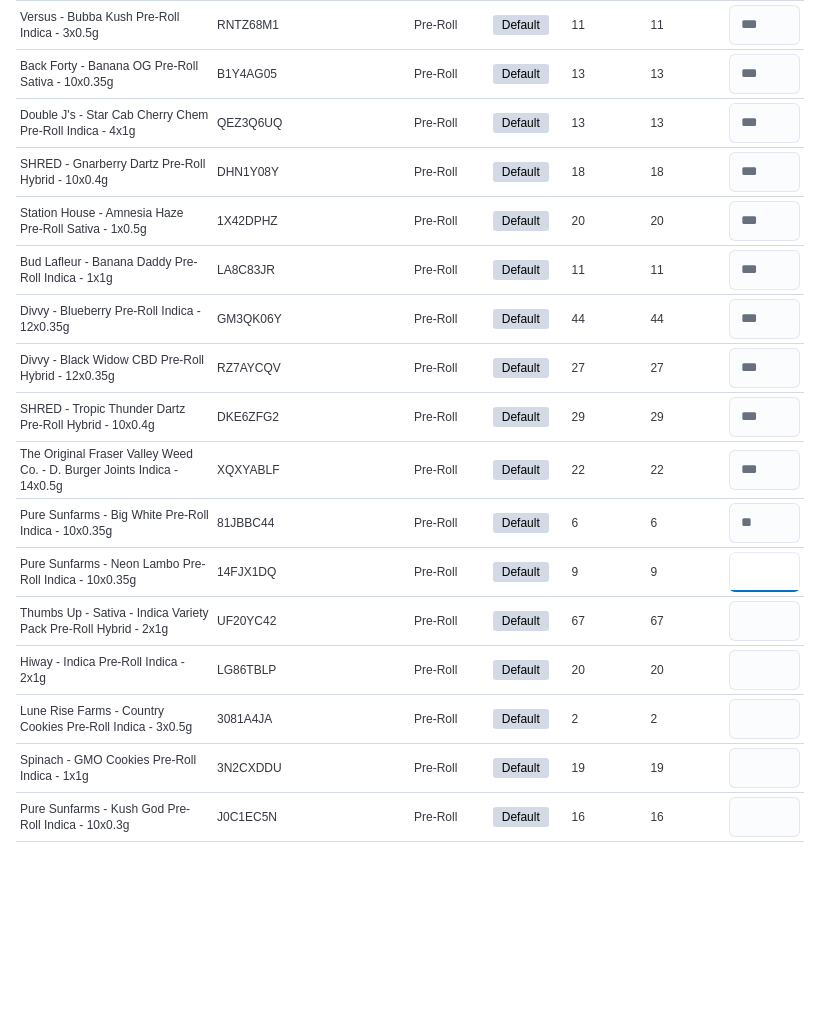 type on "*" 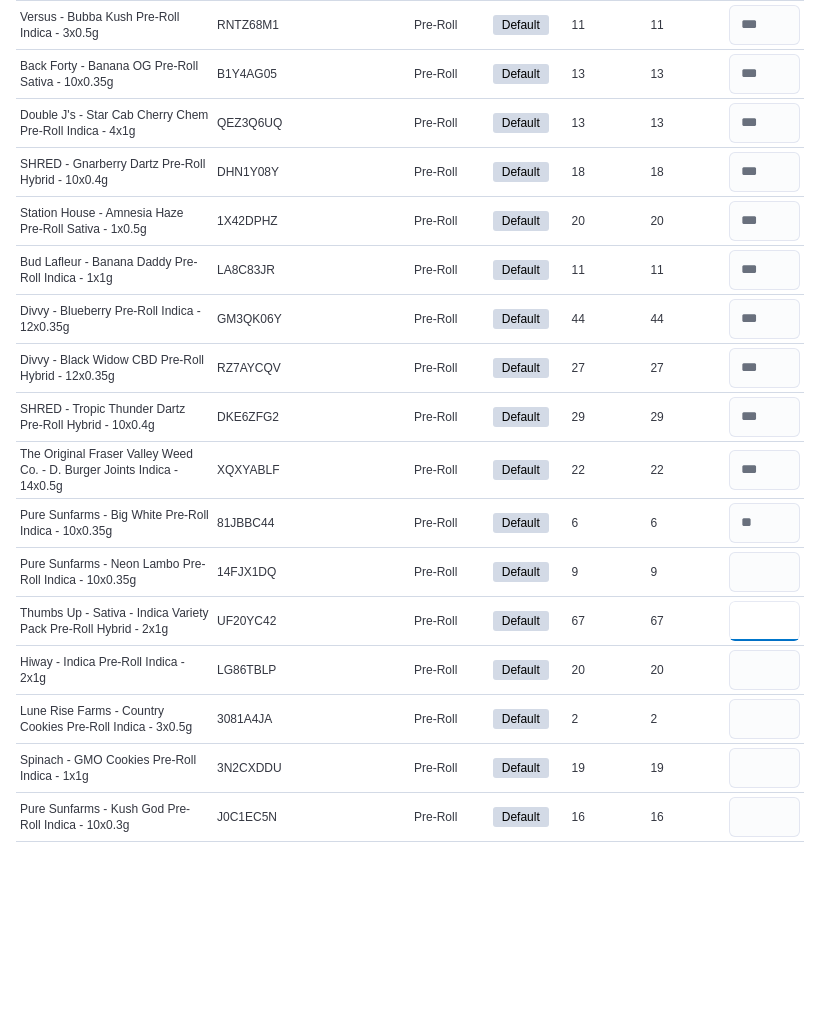 click at bounding box center [764, 794] 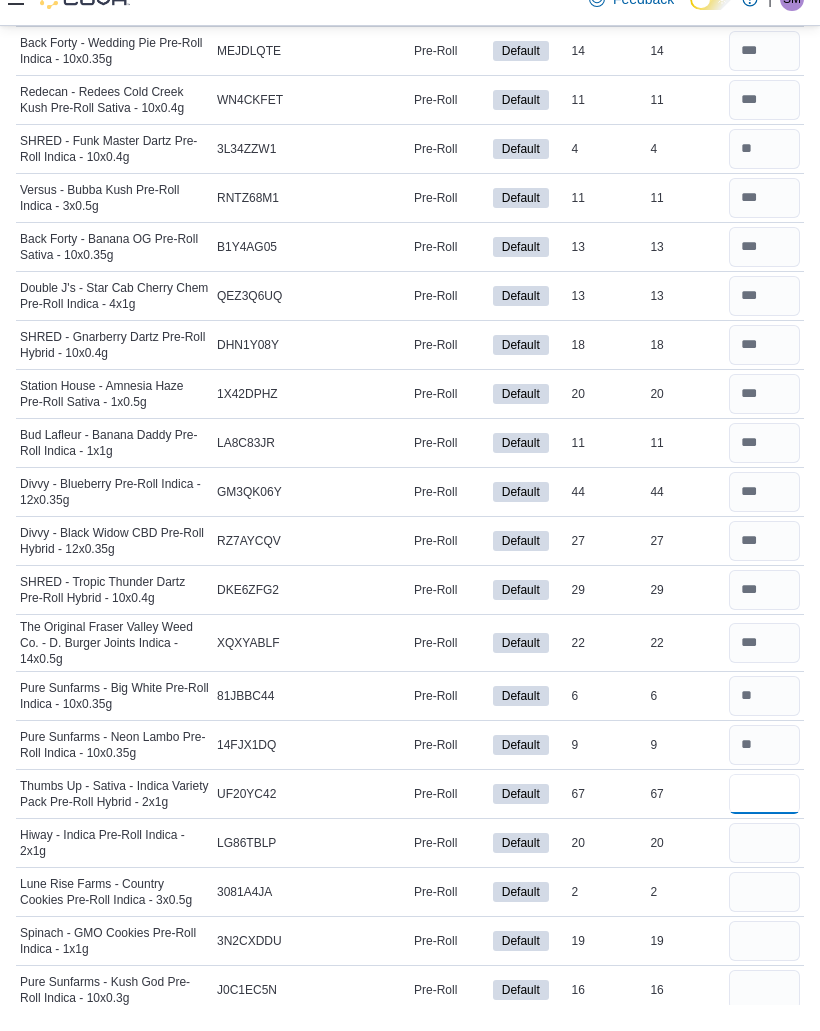 scroll, scrollTop: 1607, scrollLeft: 0, axis: vertical 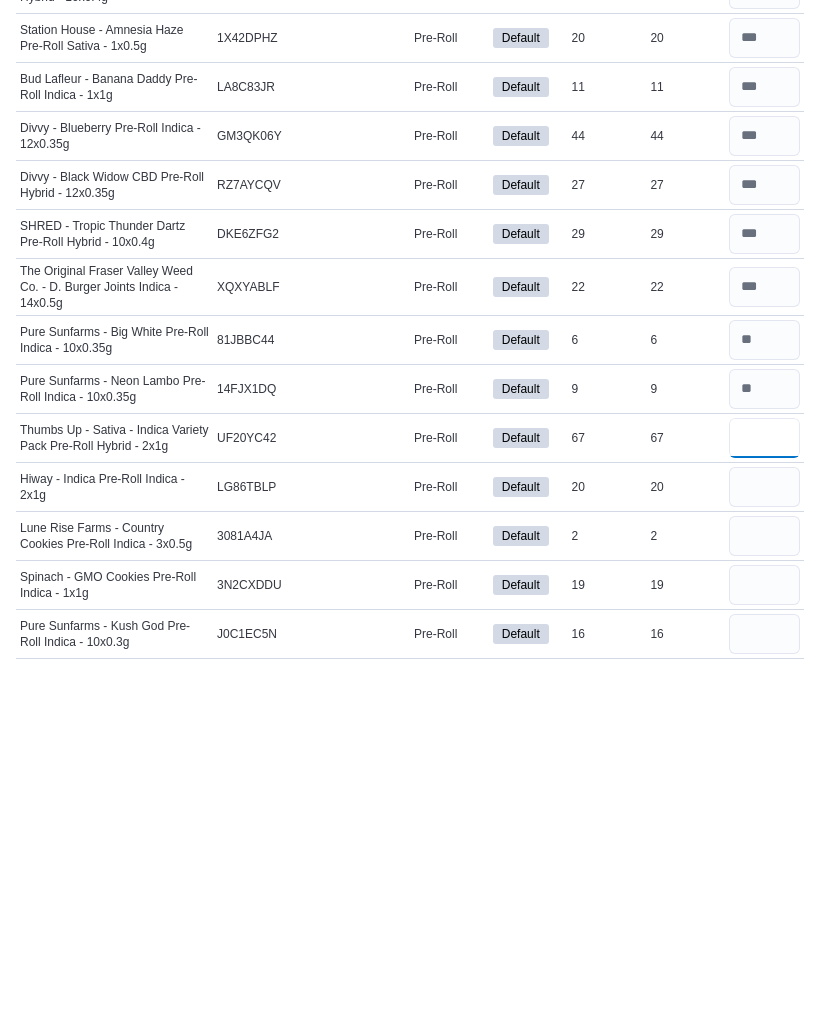 type on "**" 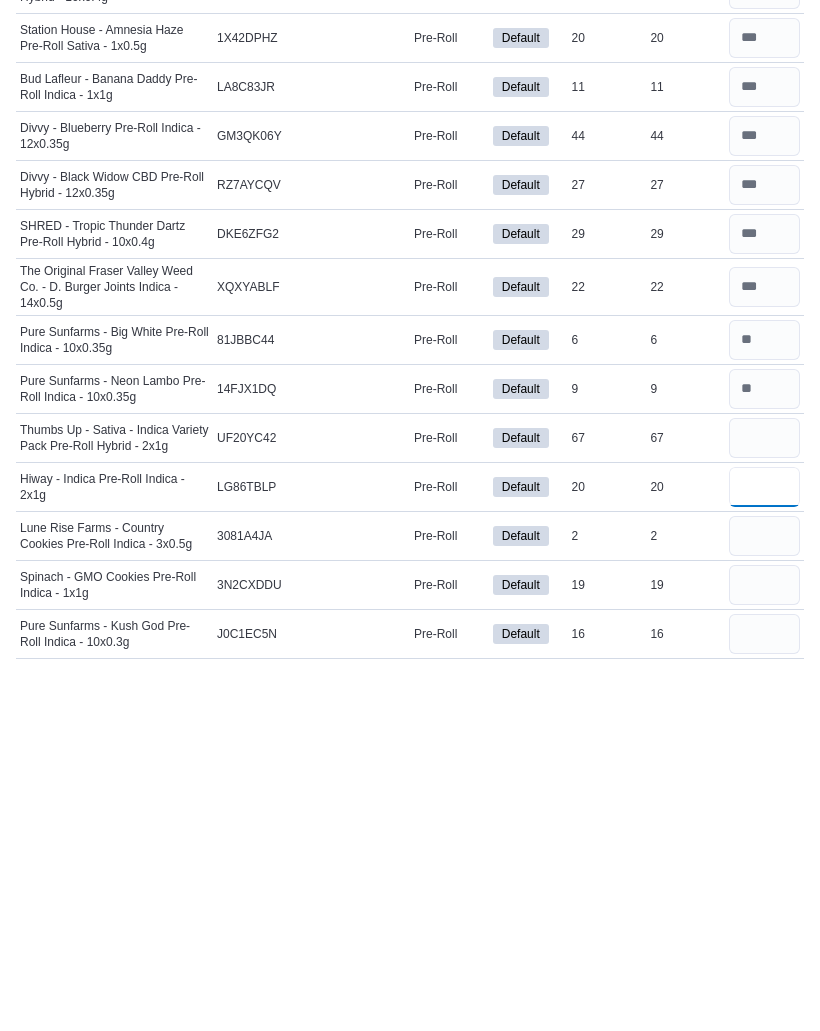 click at bounding box center (764, 843) 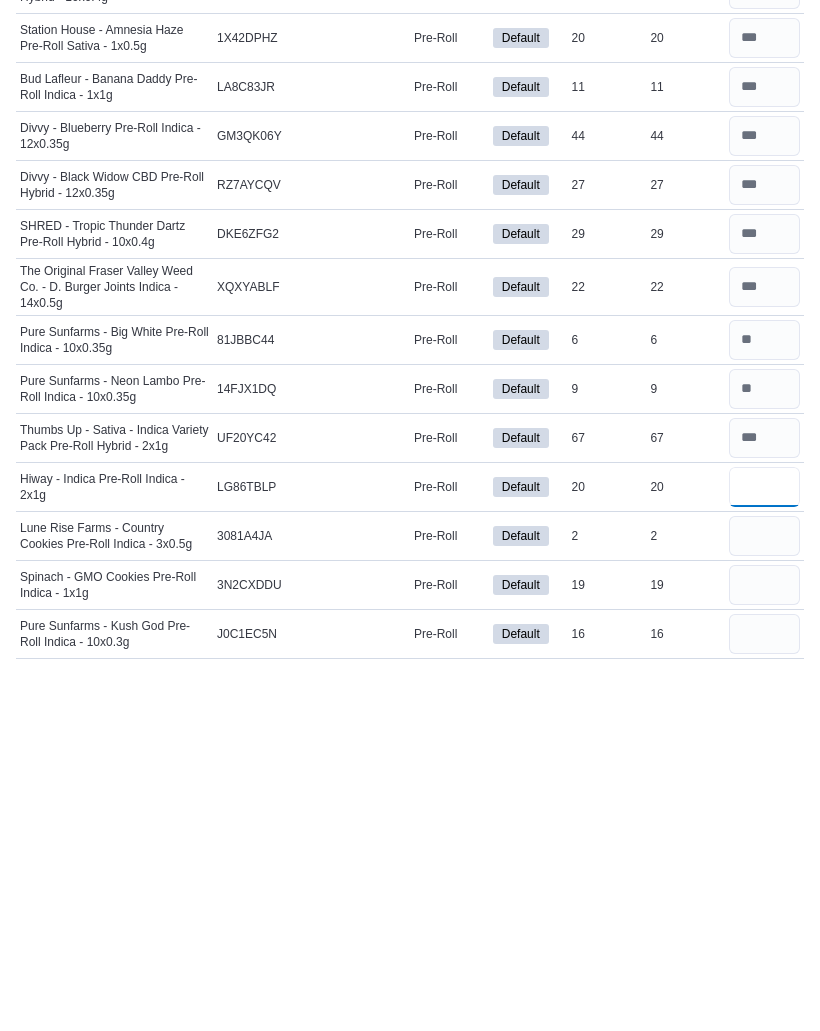 type on "**" 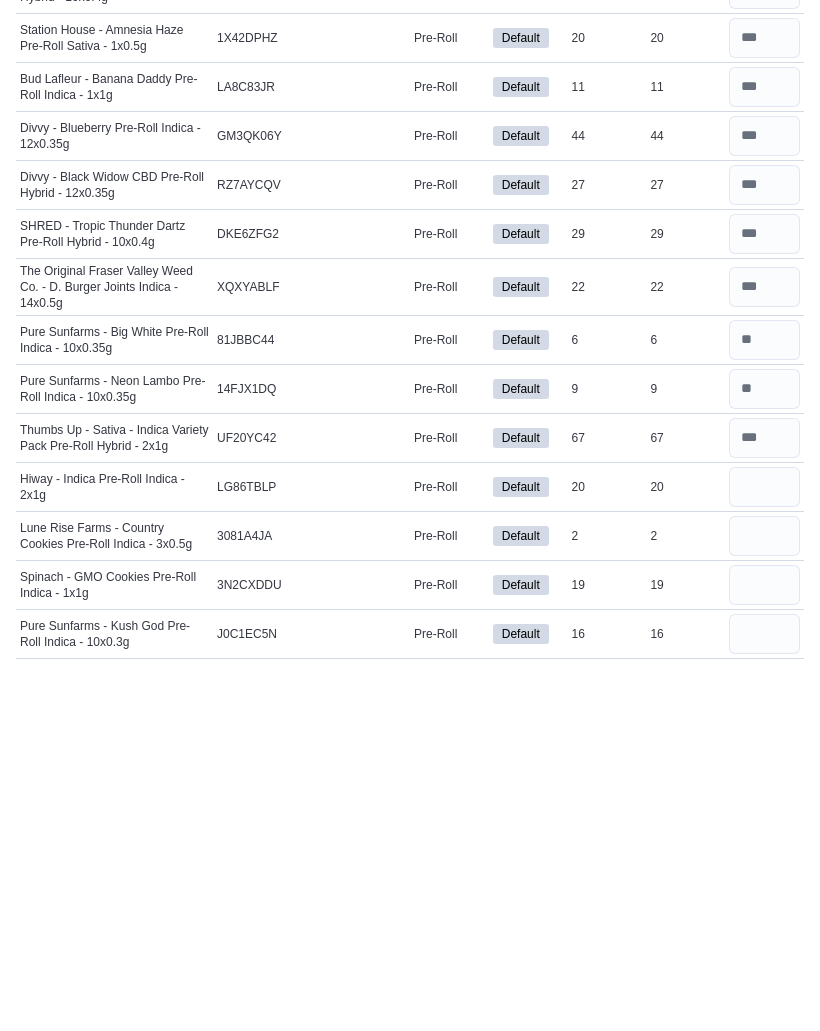 click at bounding box center (764, 892) 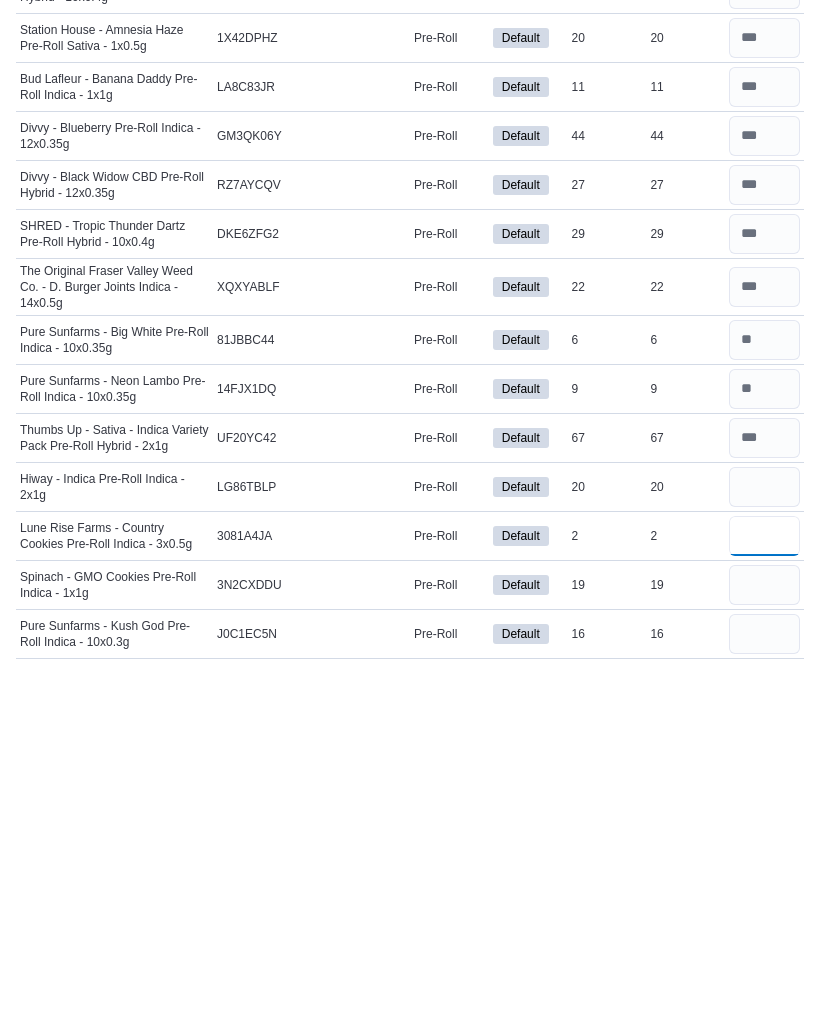 type 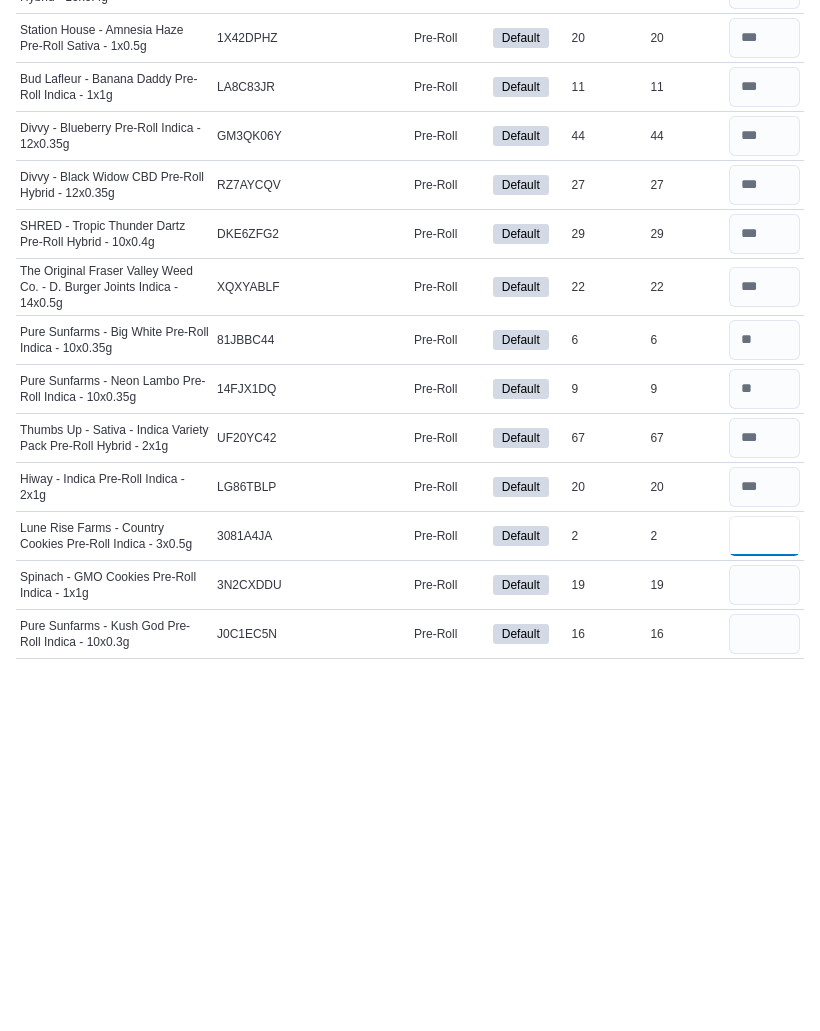 type on "*" 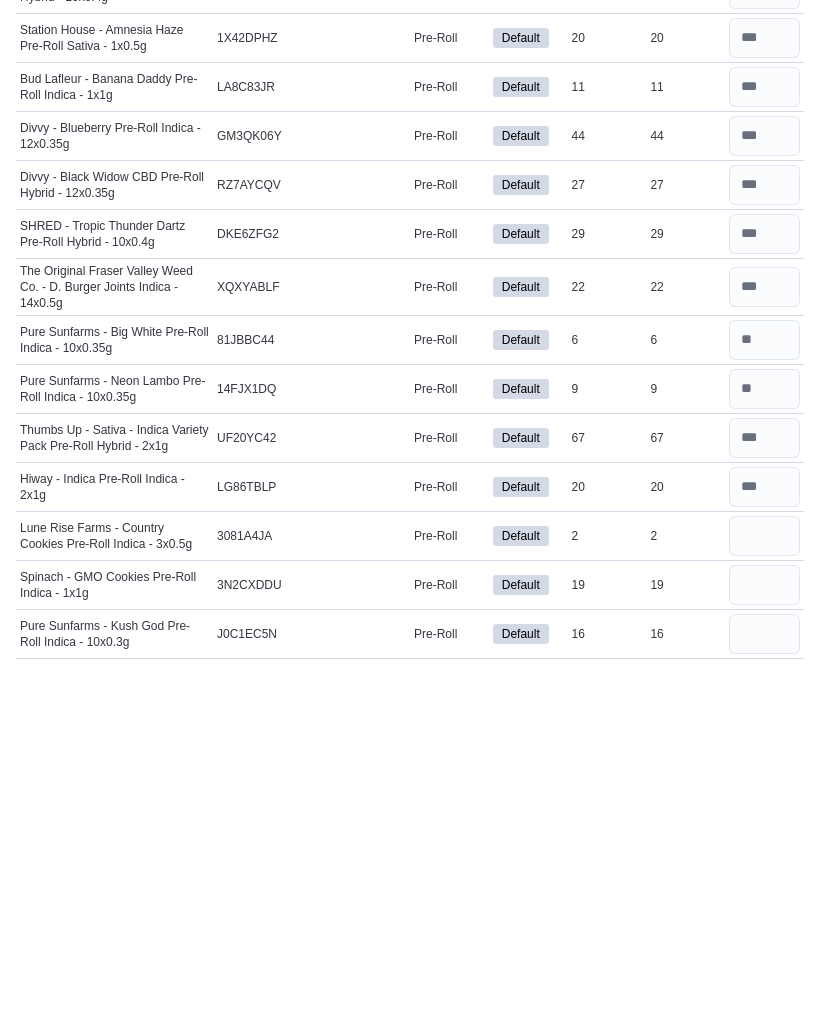 click at bounding box center (764, 941) 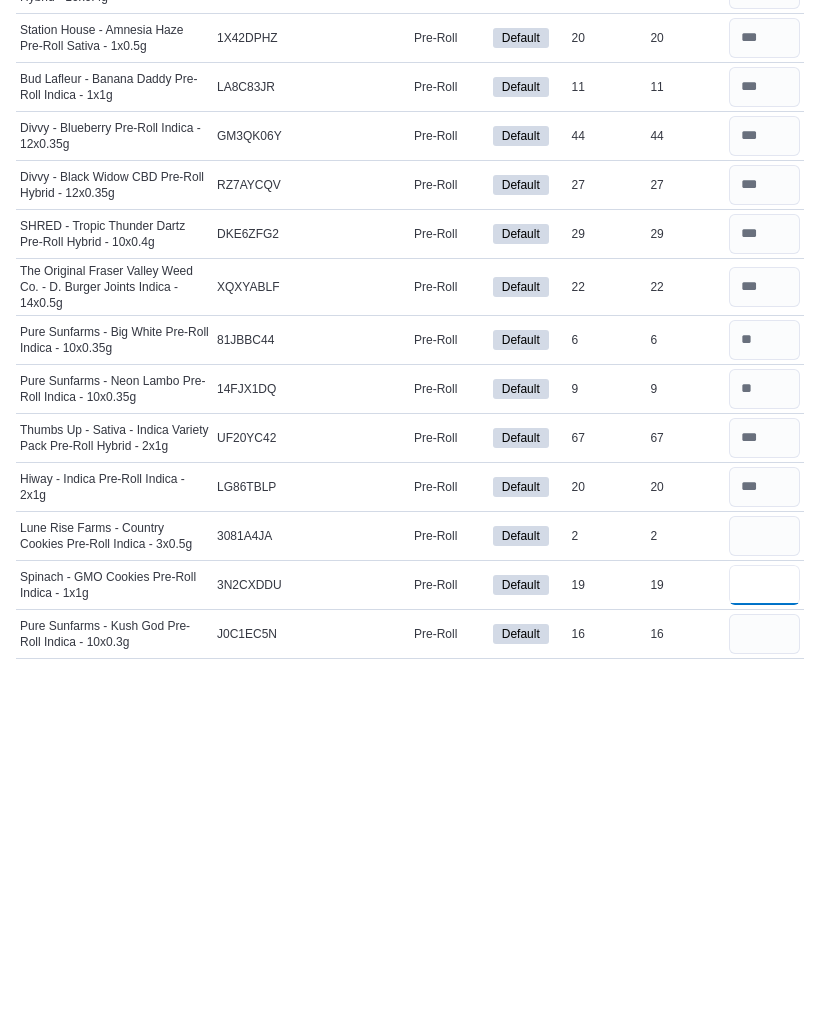 type 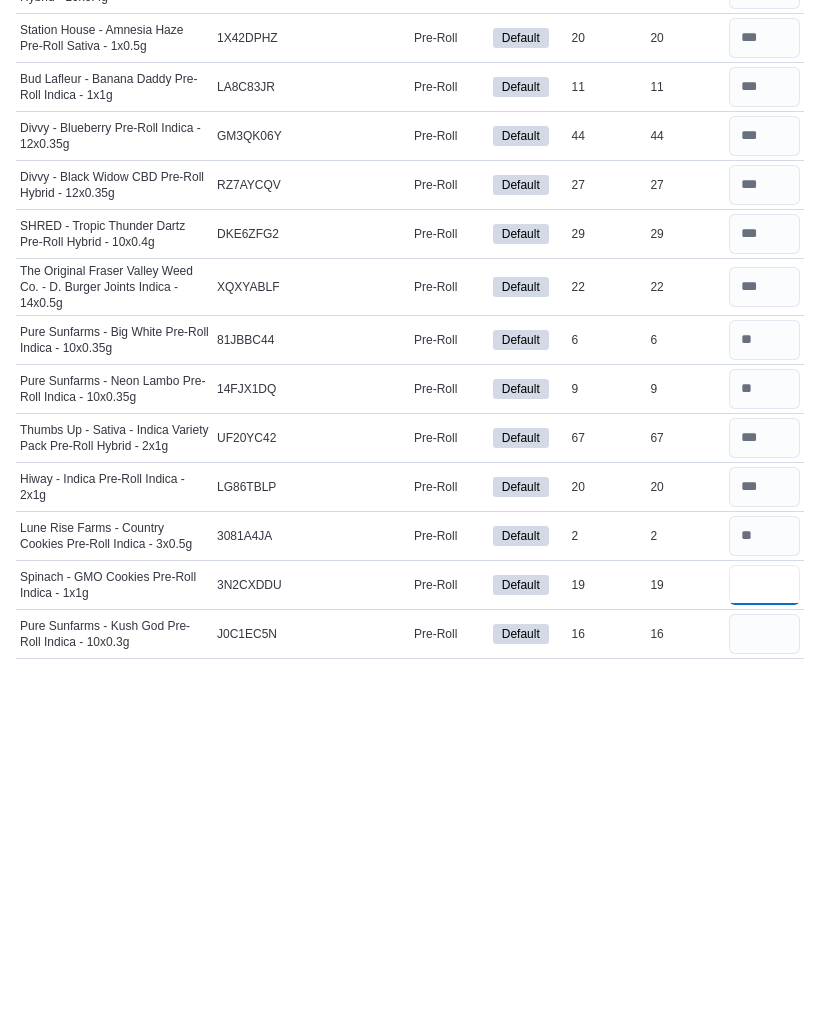 type on "**" 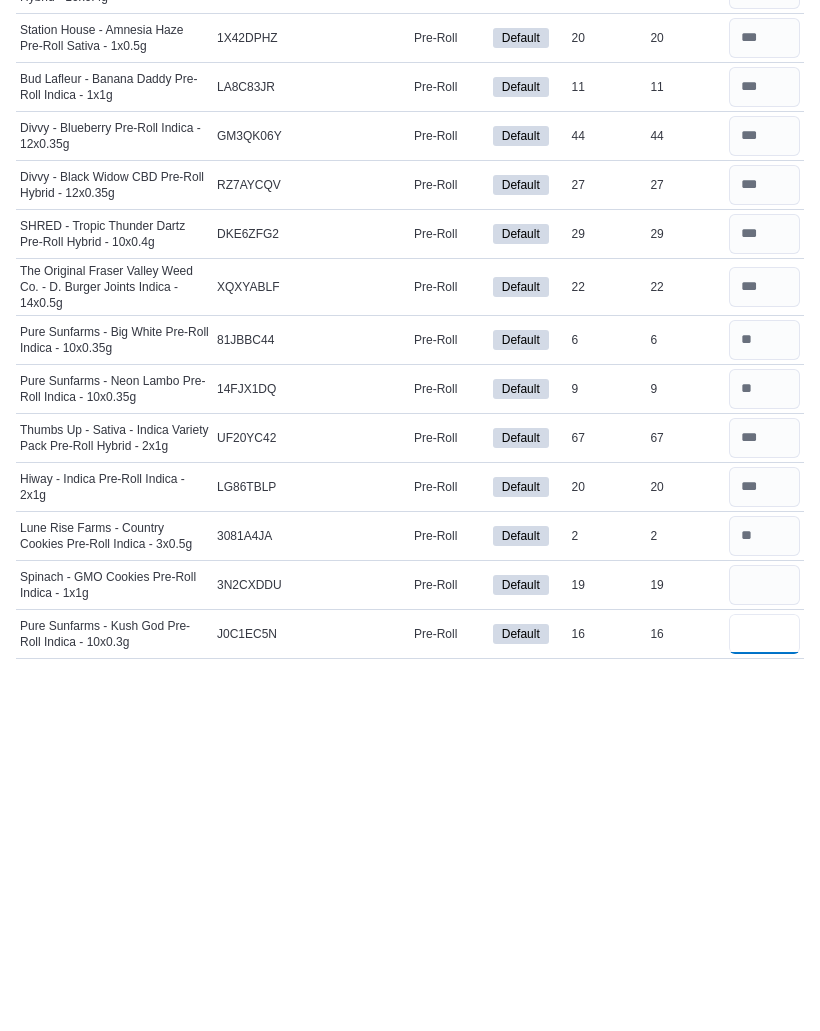 click at bounding box center (764, 990) 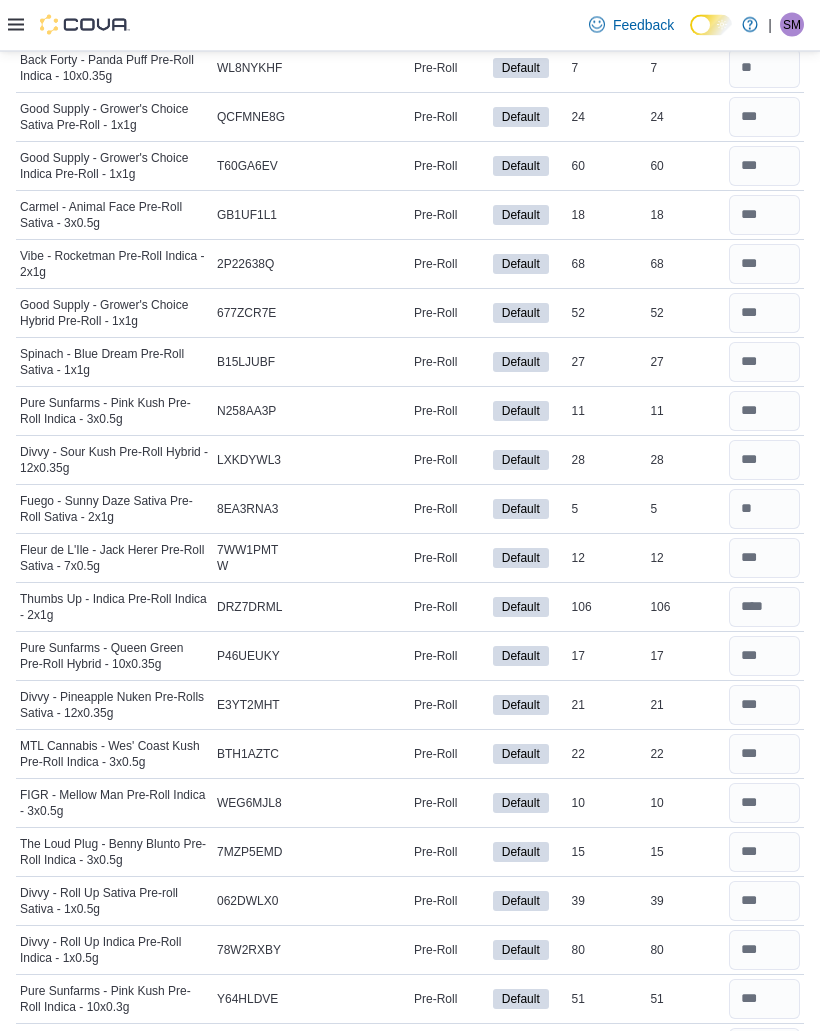 scroll, scrollTop: 0, scrollLeft: 0, axis: both 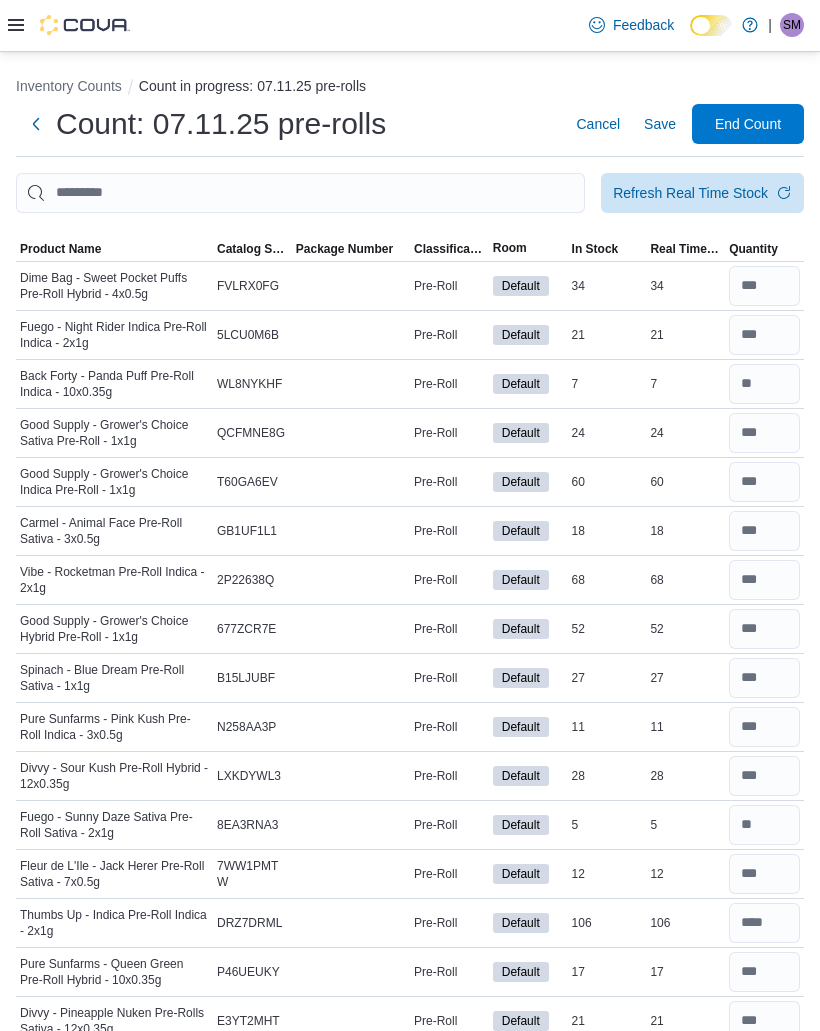 type on "**" 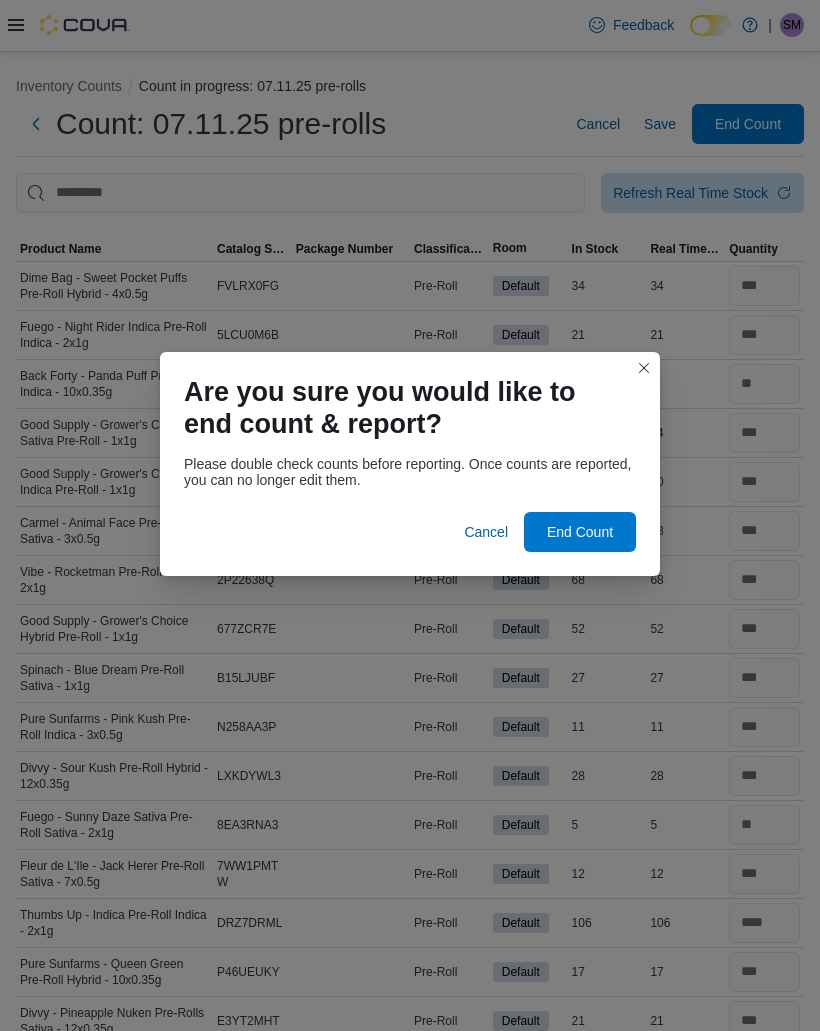 click on "End Count" at bounding box center (580, 532) 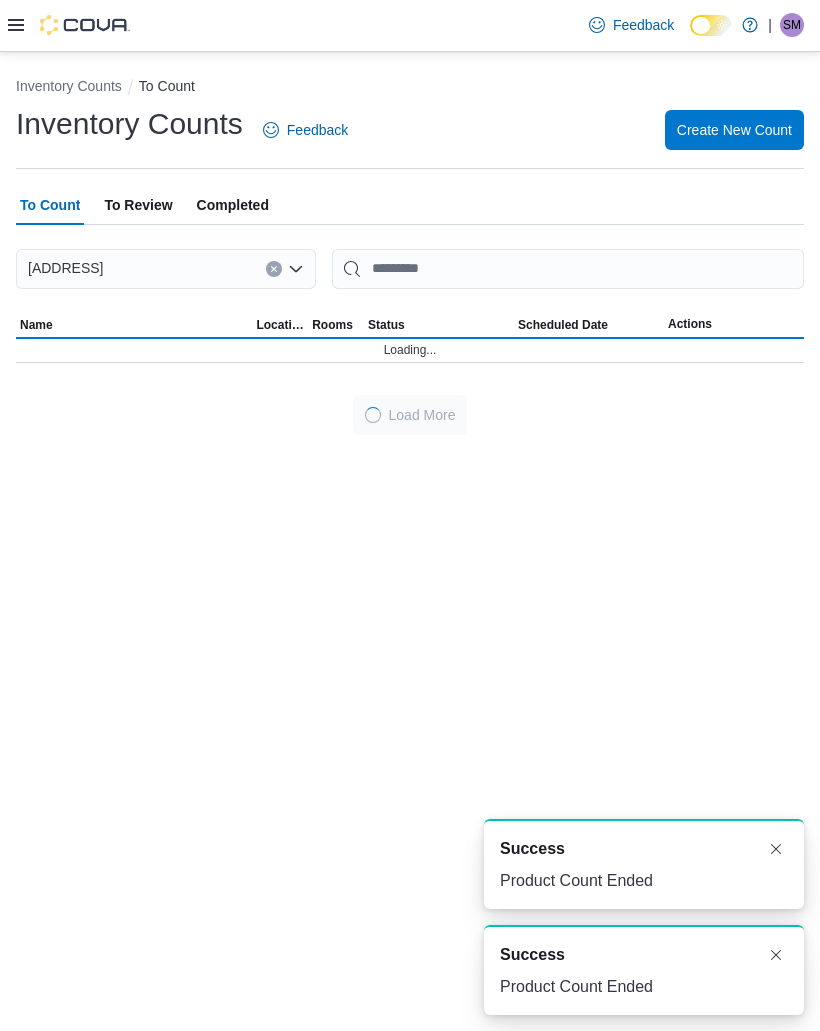 scroll, scrollTop: 0, scrollLeft: 0, axis: both 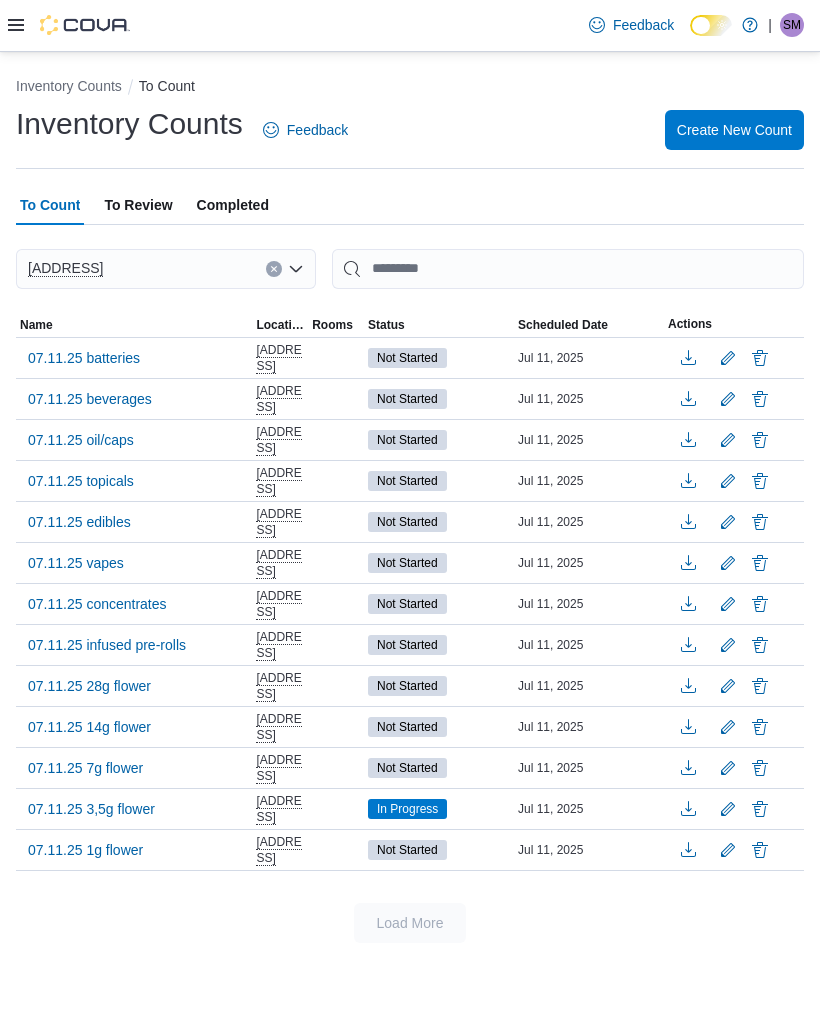 click on "[DATE] infused pre-rolls" at bounding box center [107, 645] 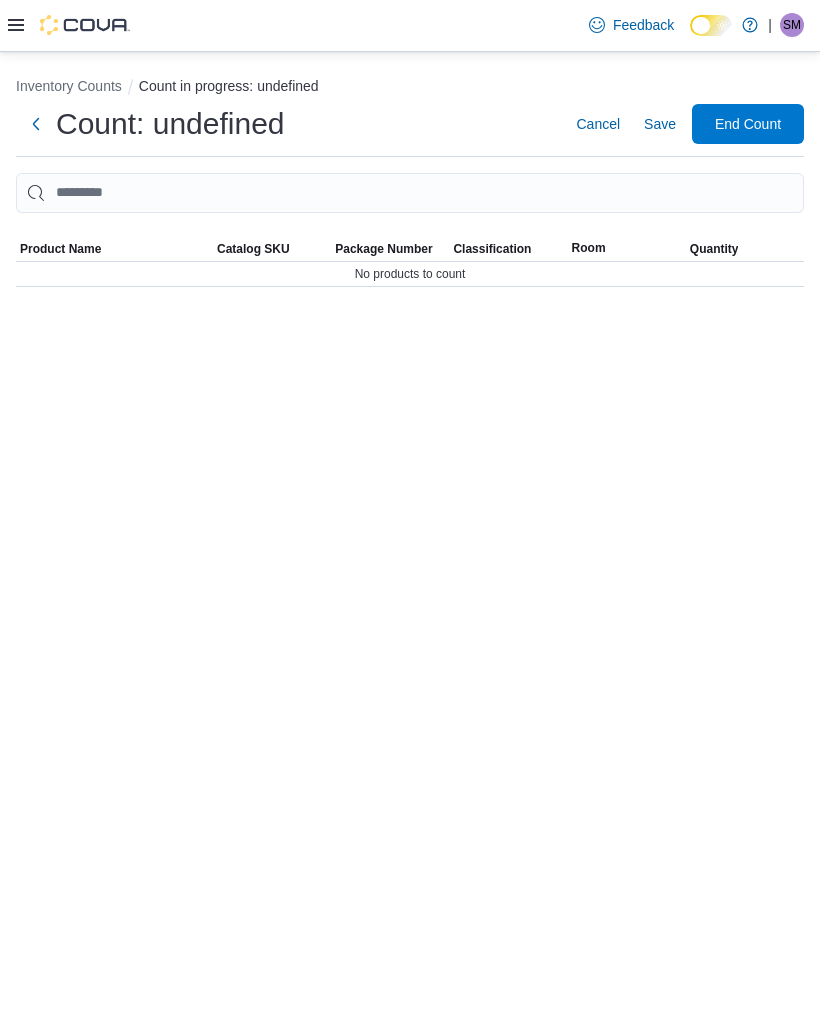 scroll, scrollTop: 0, scrollLeft: 0, axis: both 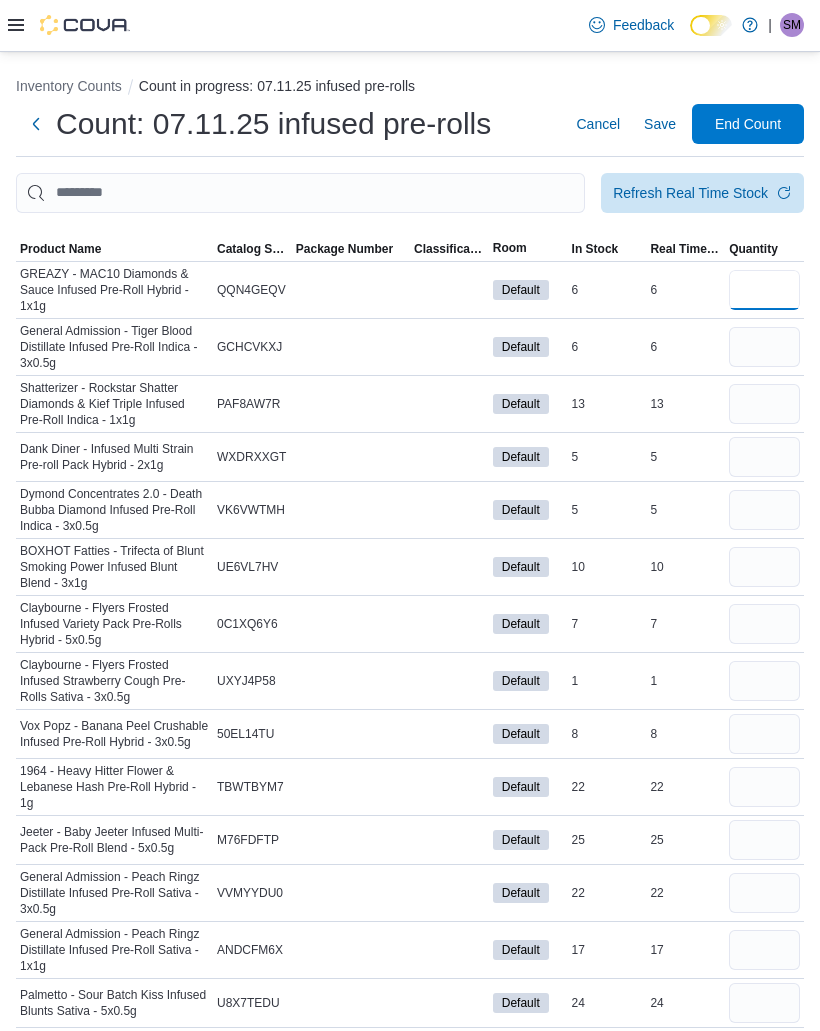 click at bounding box center [764, 290] 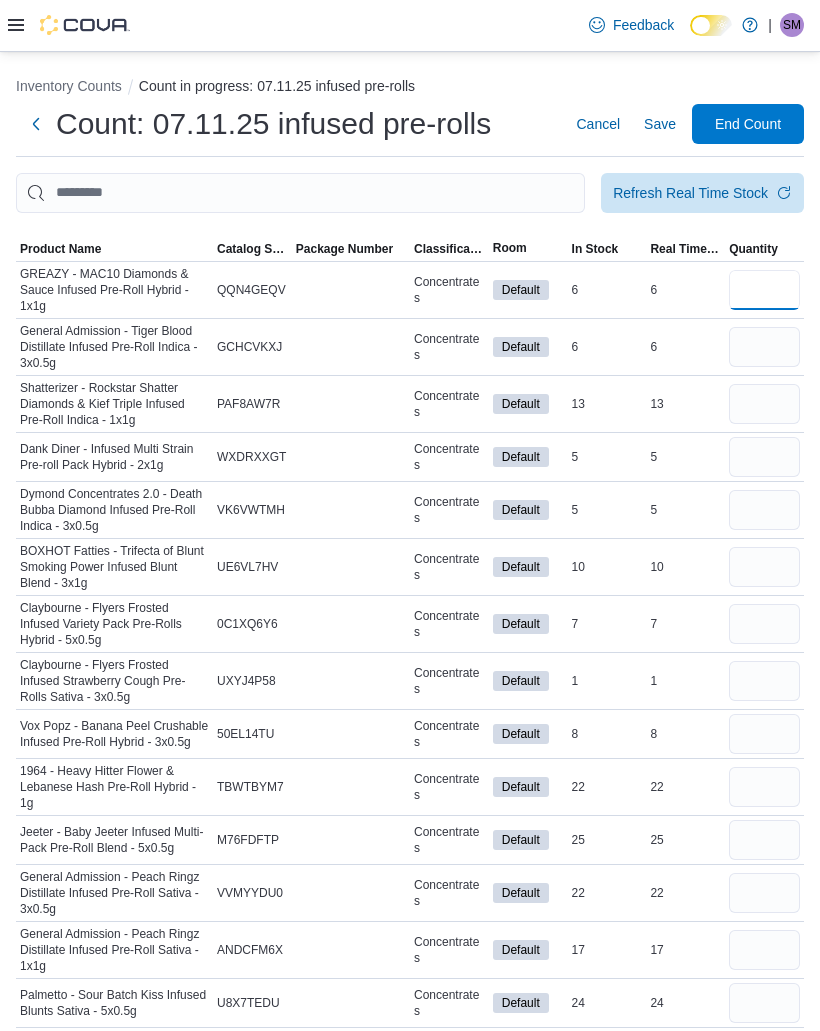 type on "*" 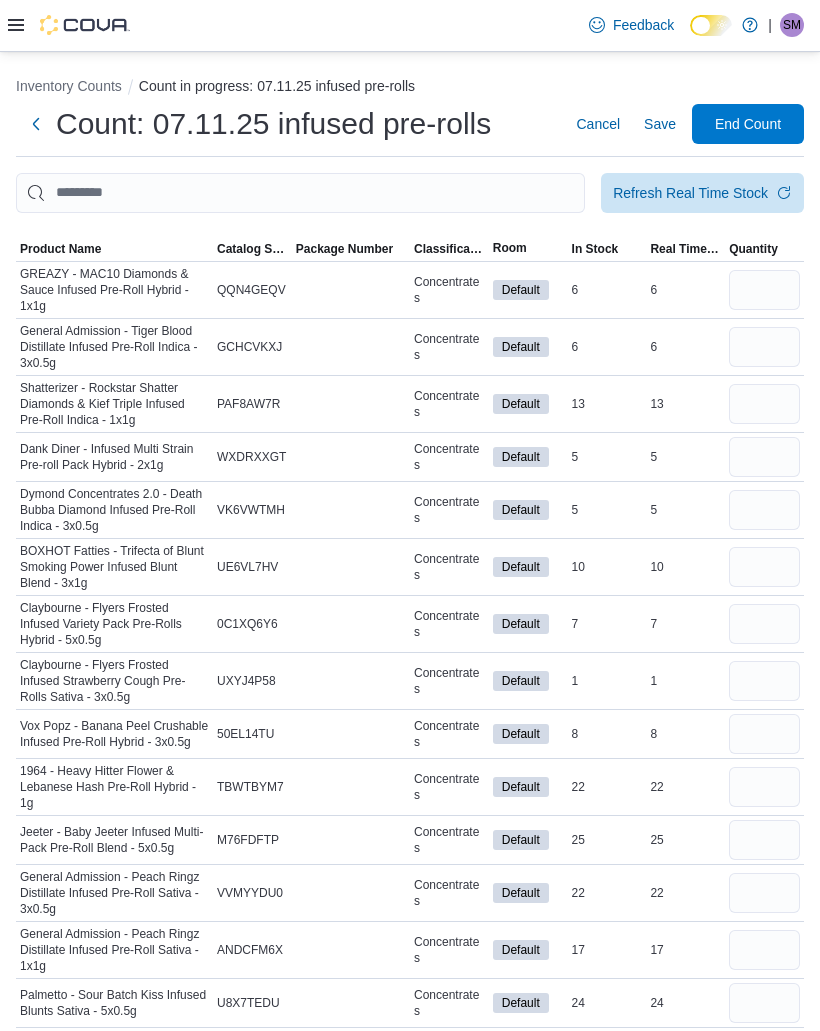 click at bounding box center [764, 347] 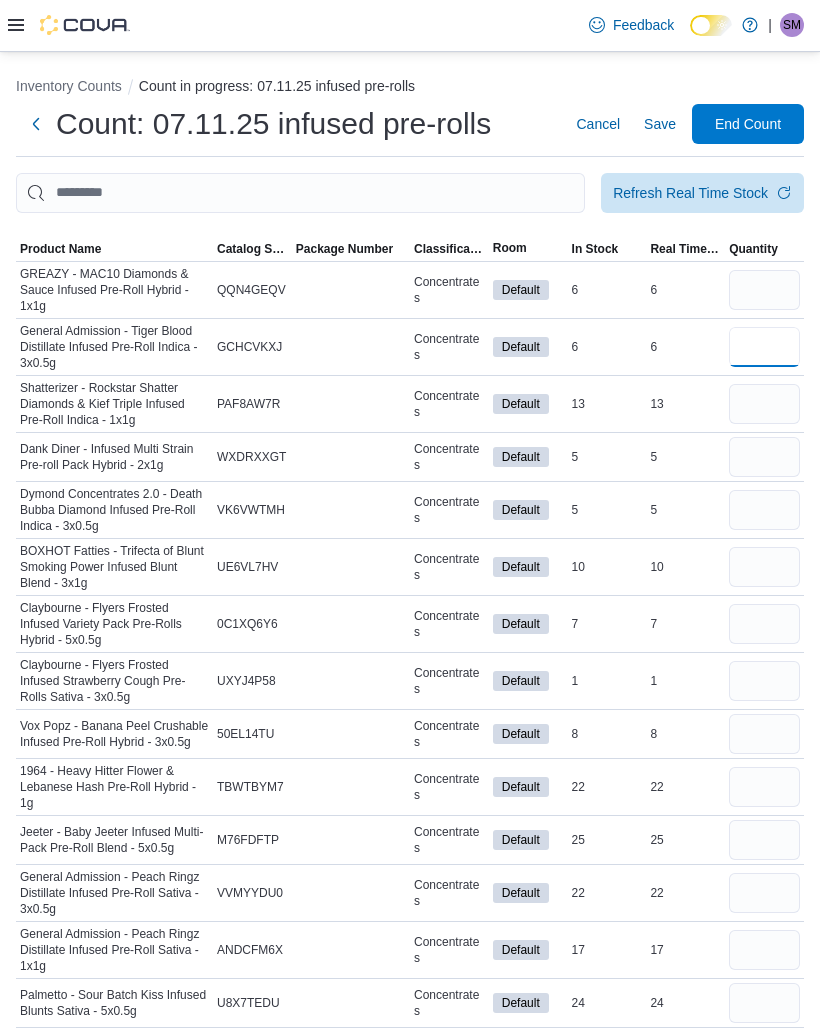 type 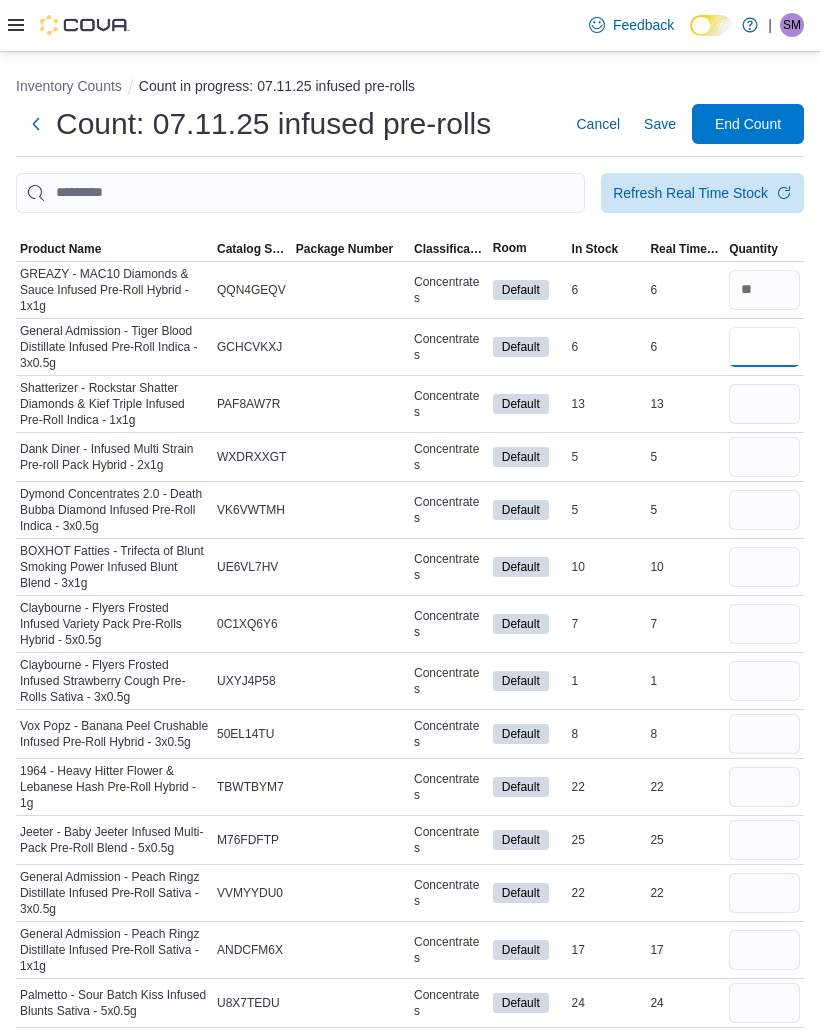 type on "*" 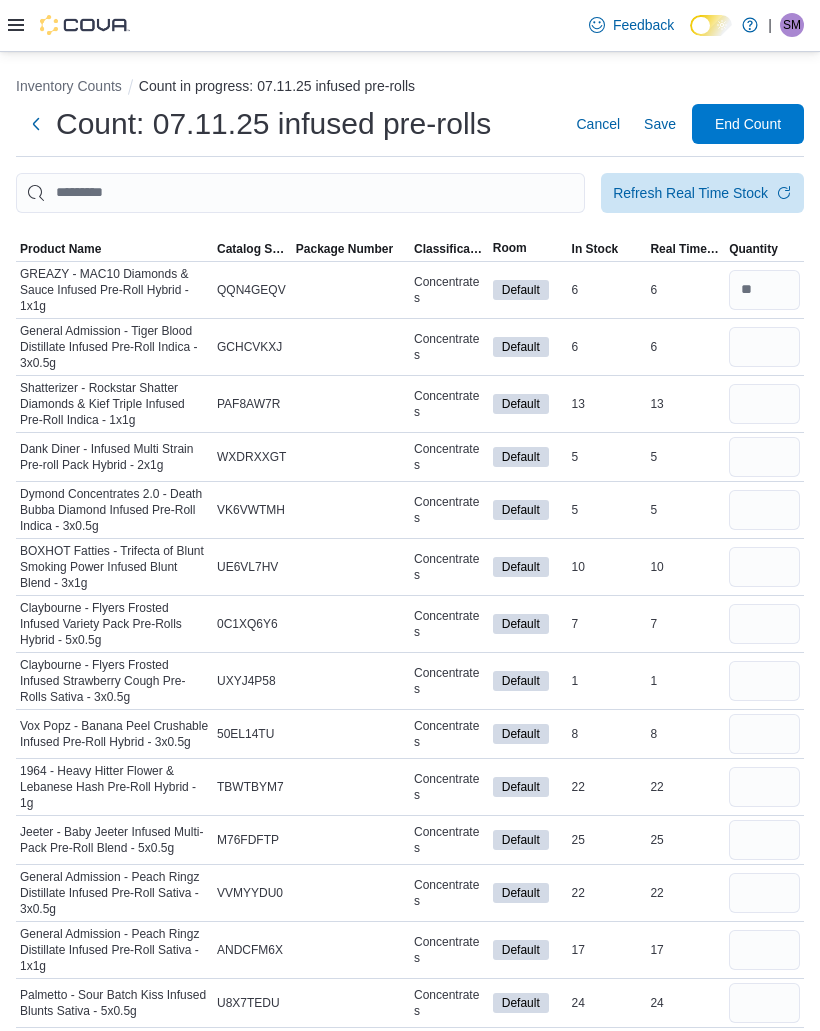 click at bounding box center (764, 404) 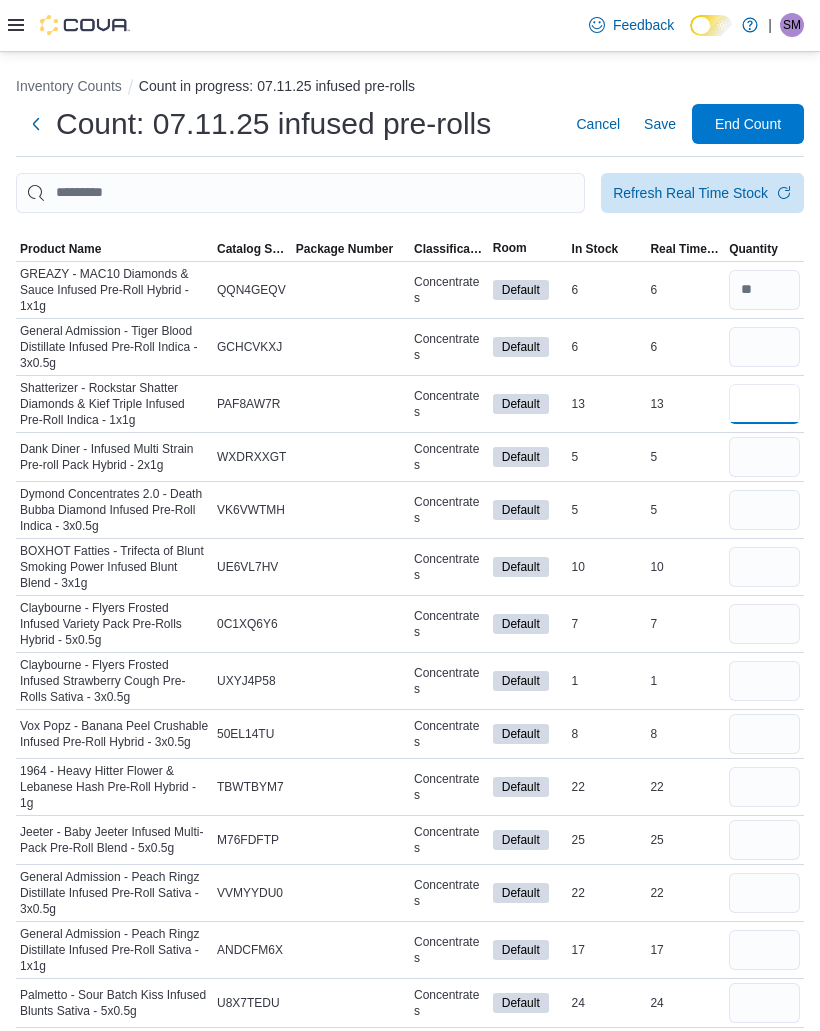 type 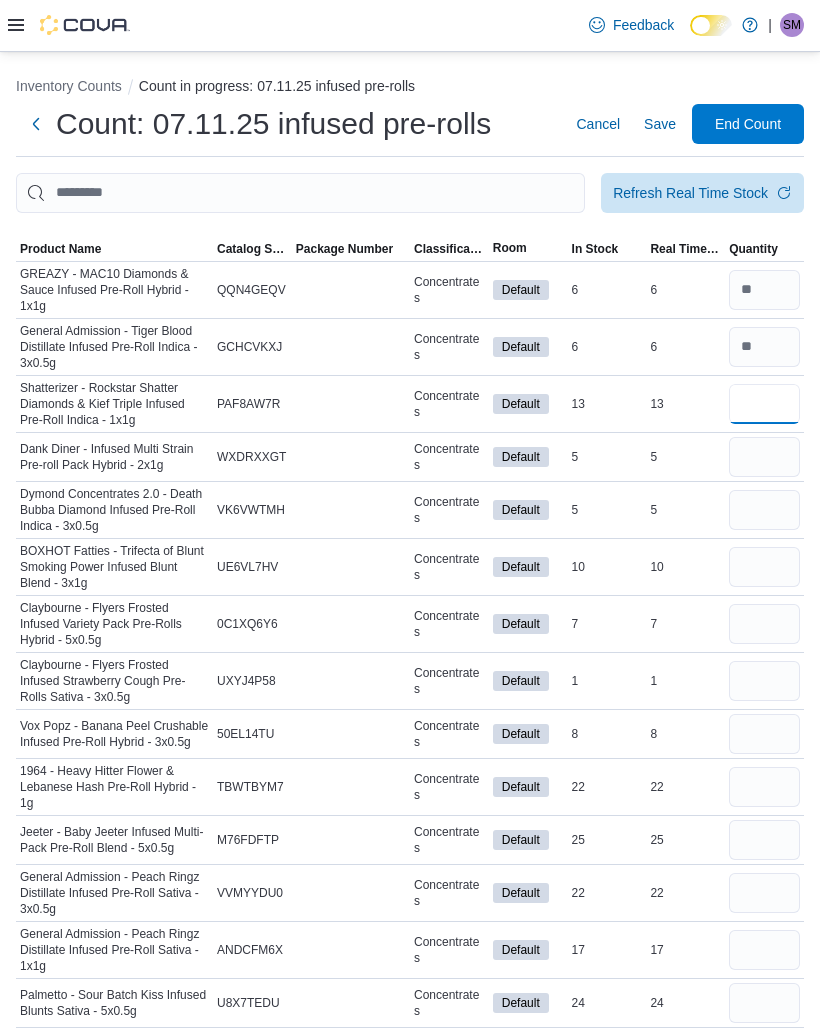 type on "**" 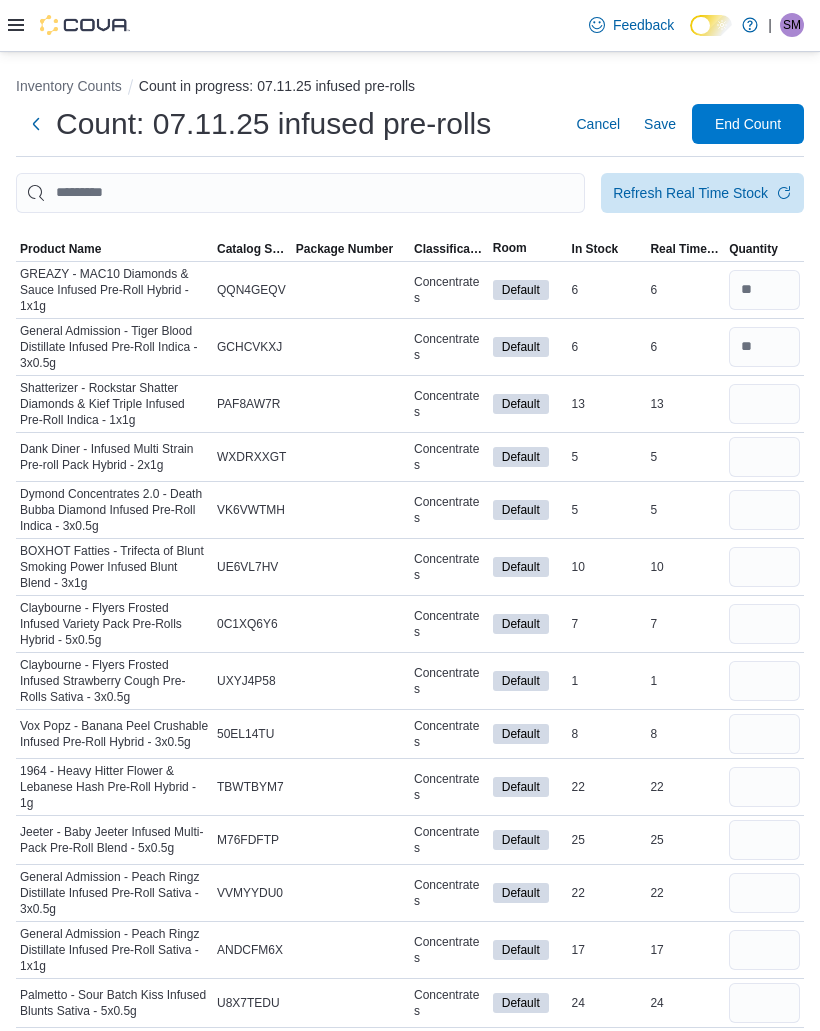 click at bounding box center (764, 457) 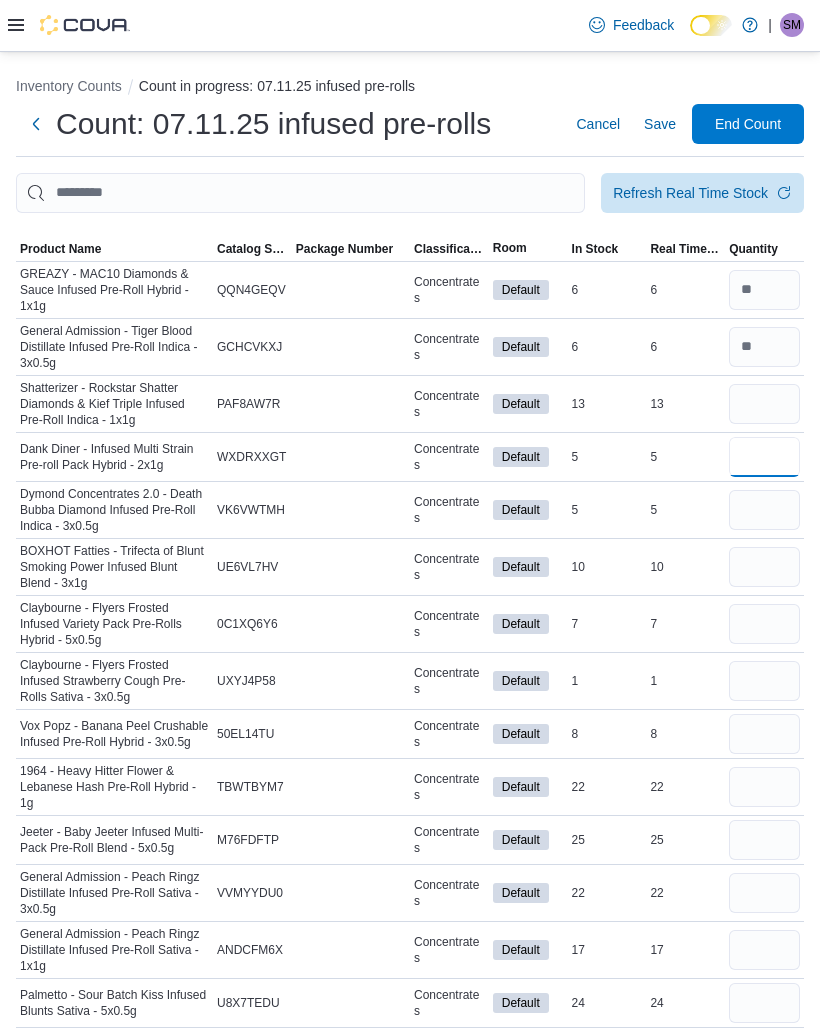 type 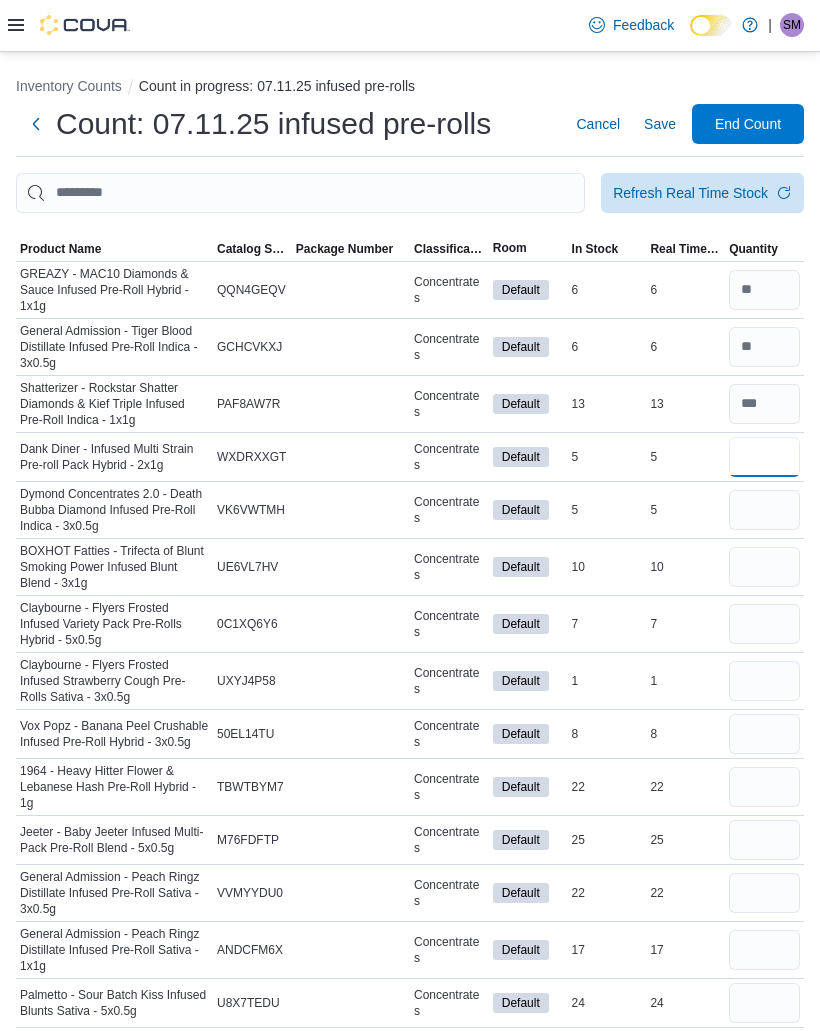 type on "*" 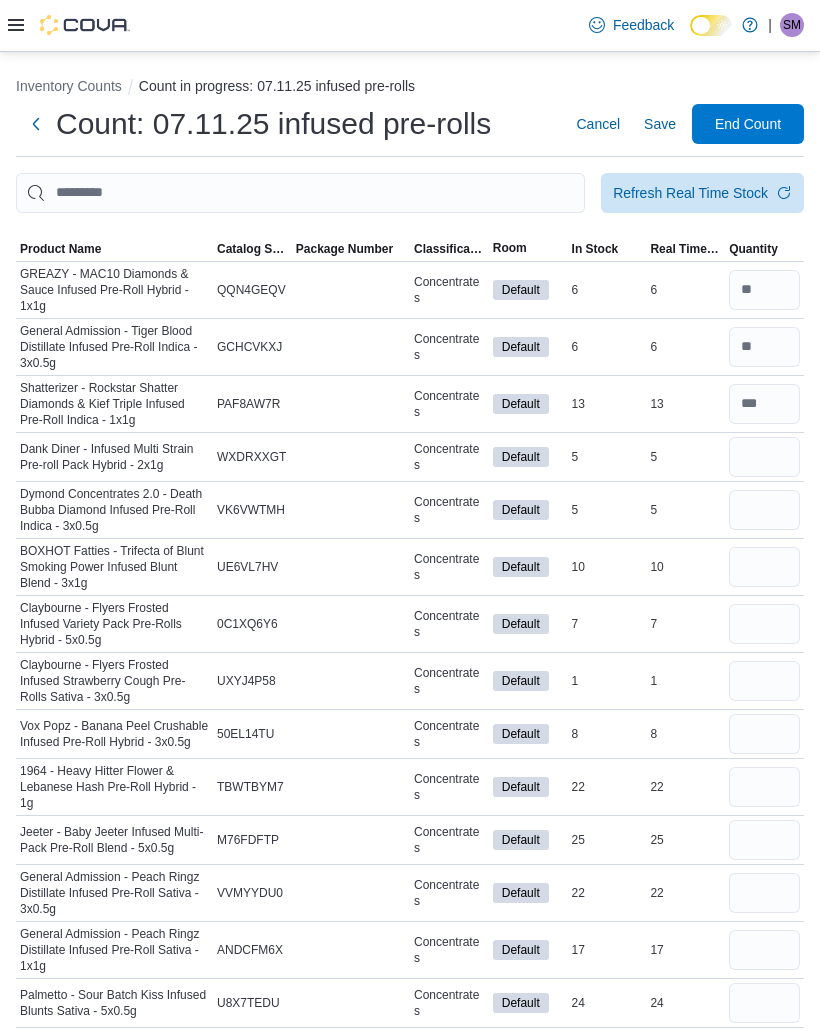 click at bounding box center [764, 510] 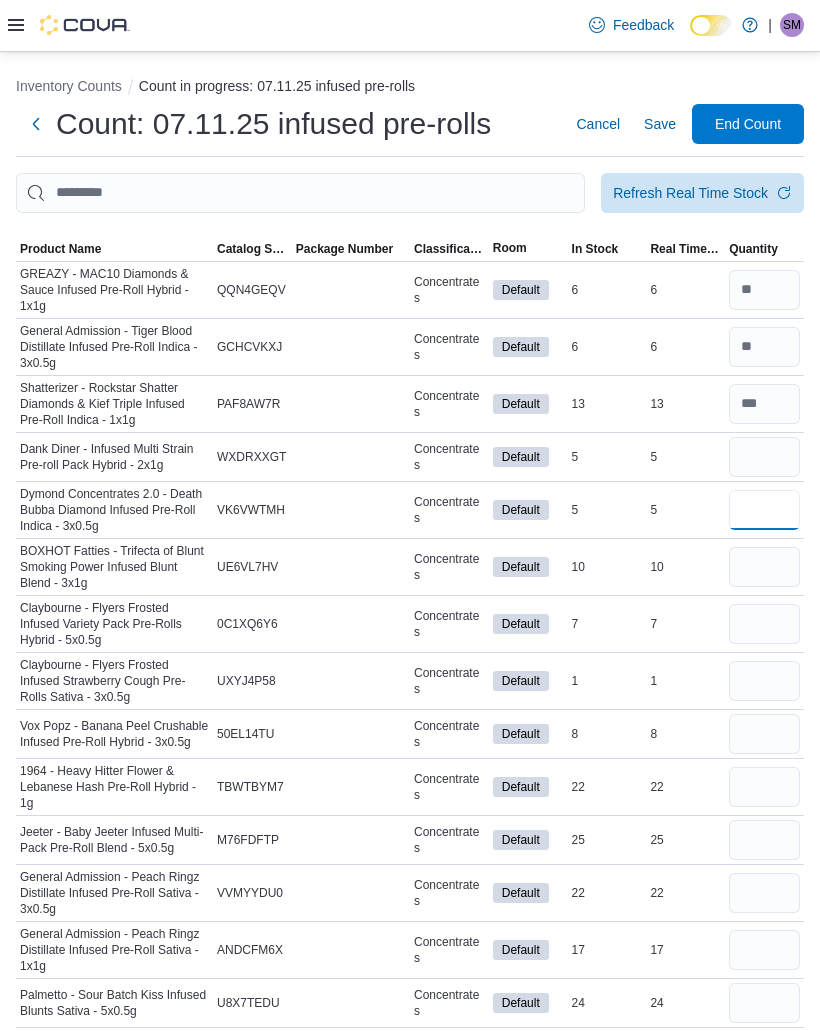 type 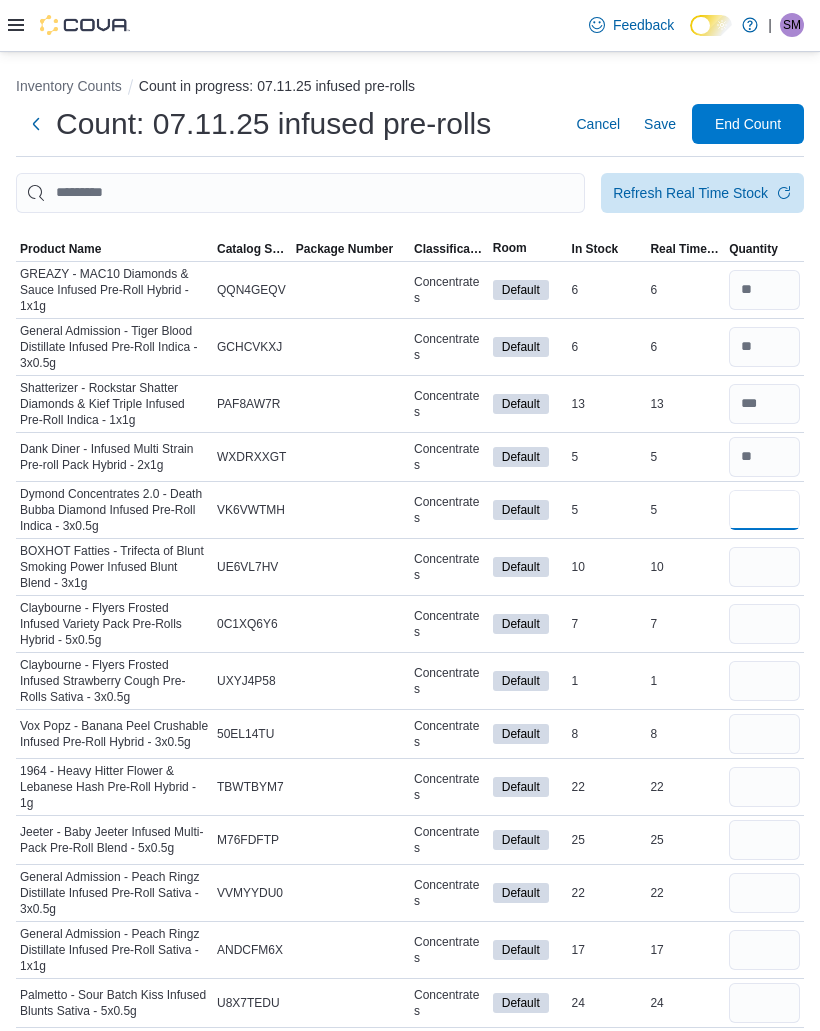 type on "*" 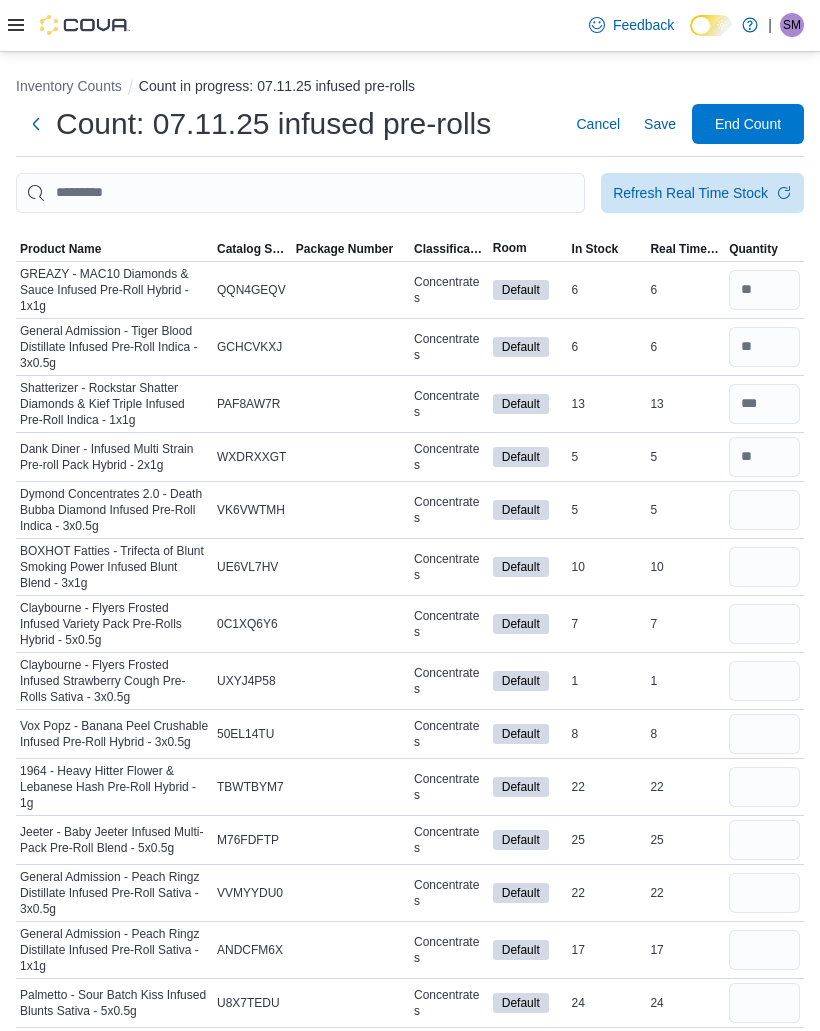 click at bounding box center [764, 567] 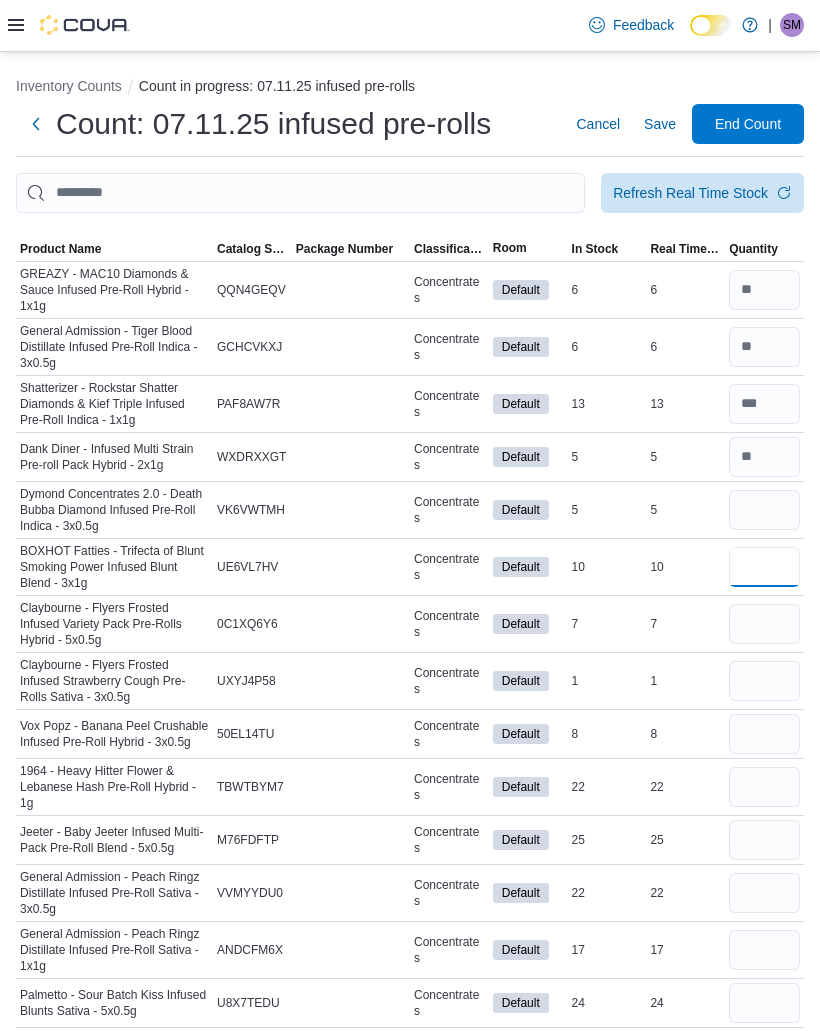 type 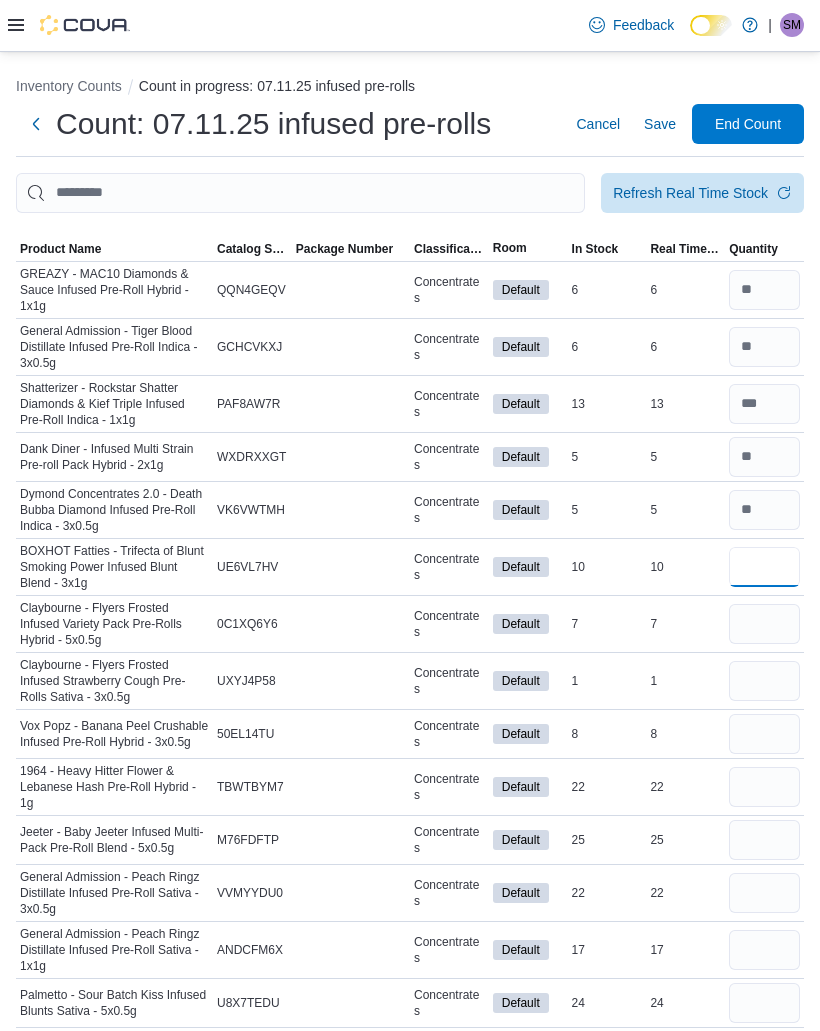 type on "**" 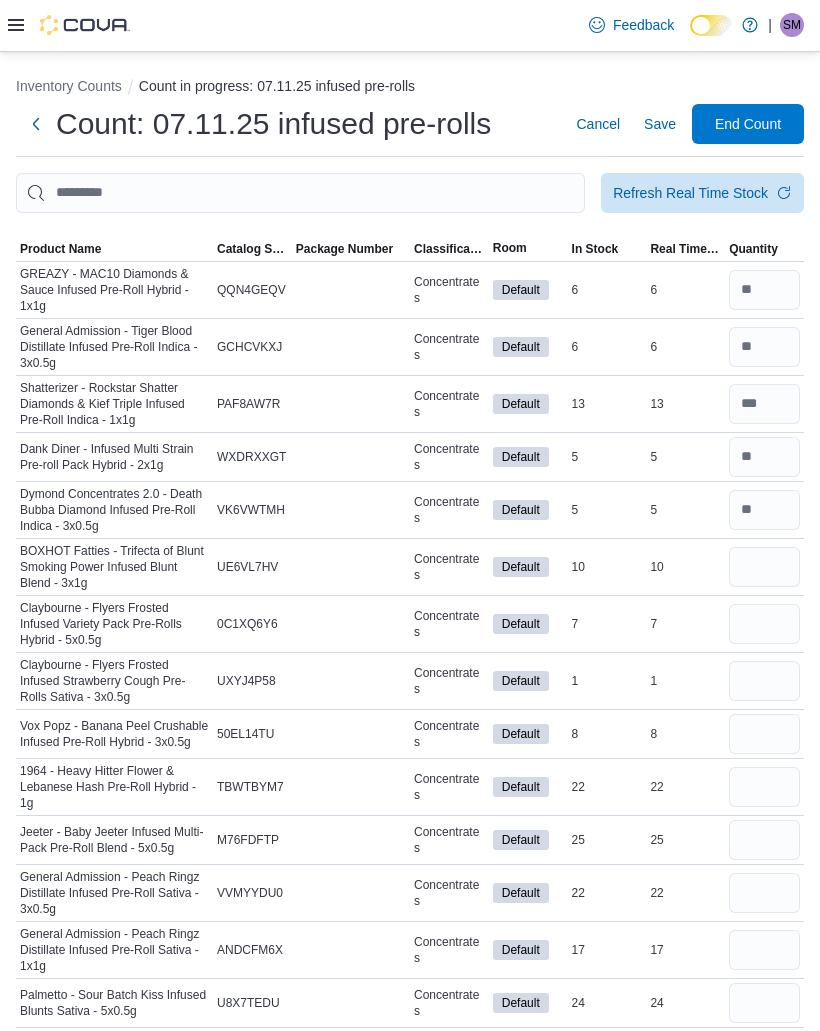 click at bounding box center (764, 624) 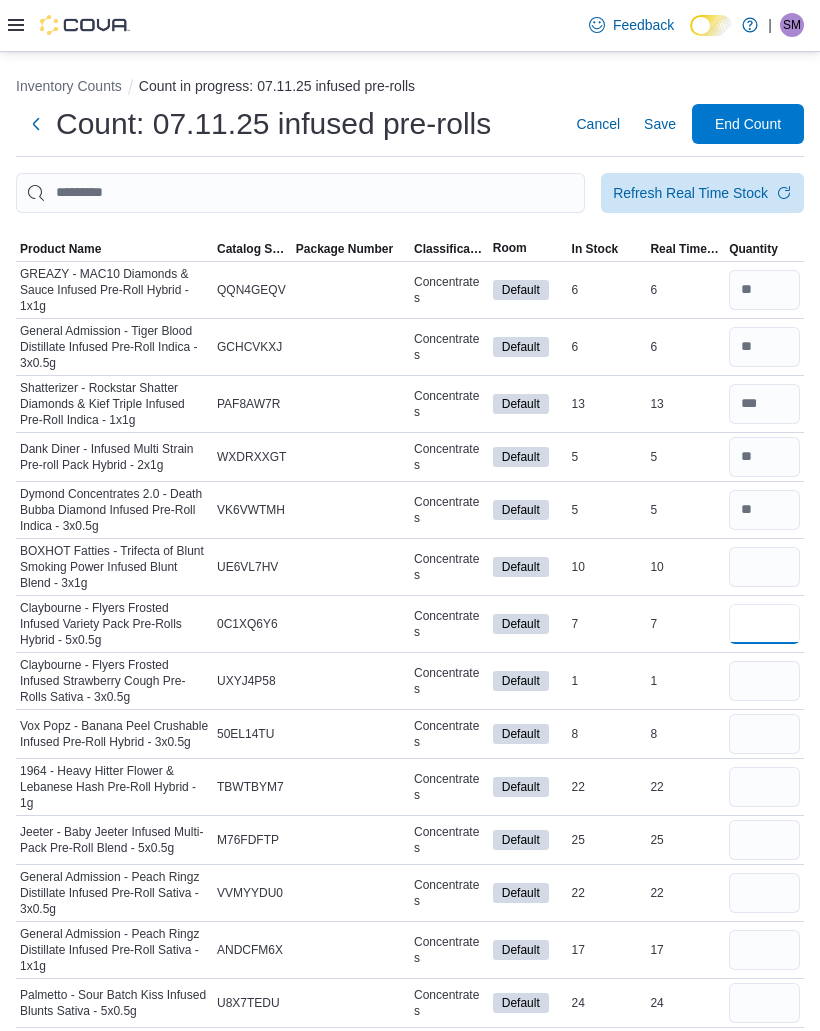 type 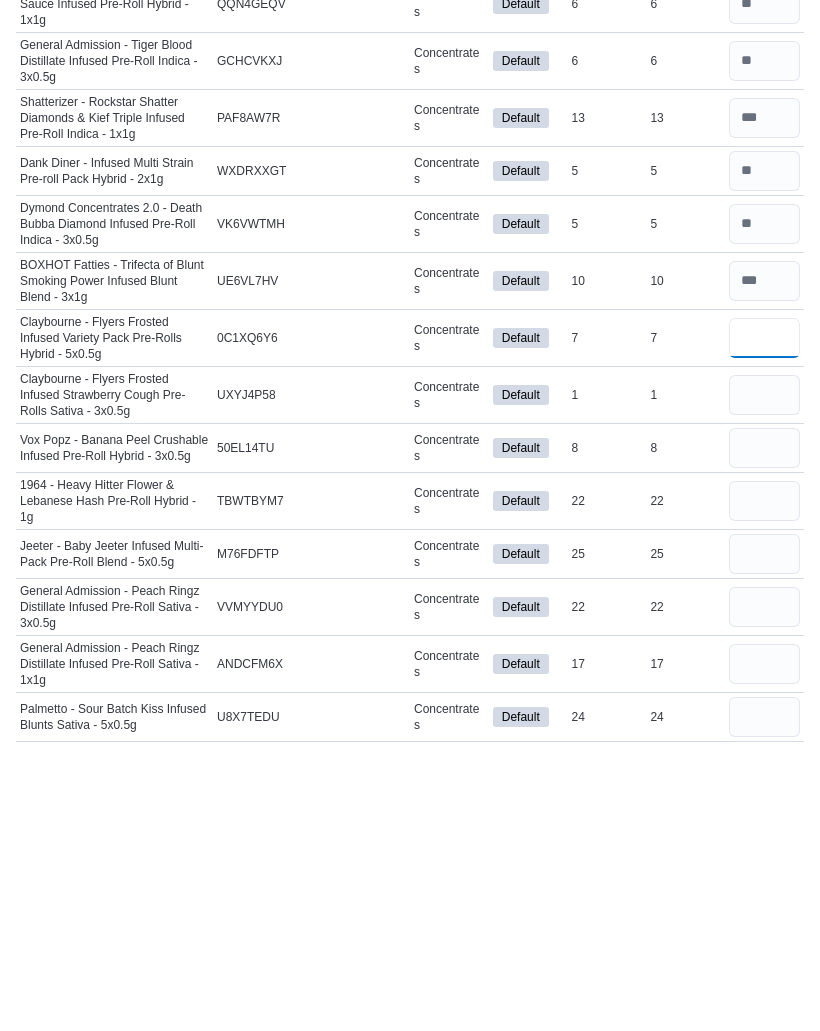 type on "*" 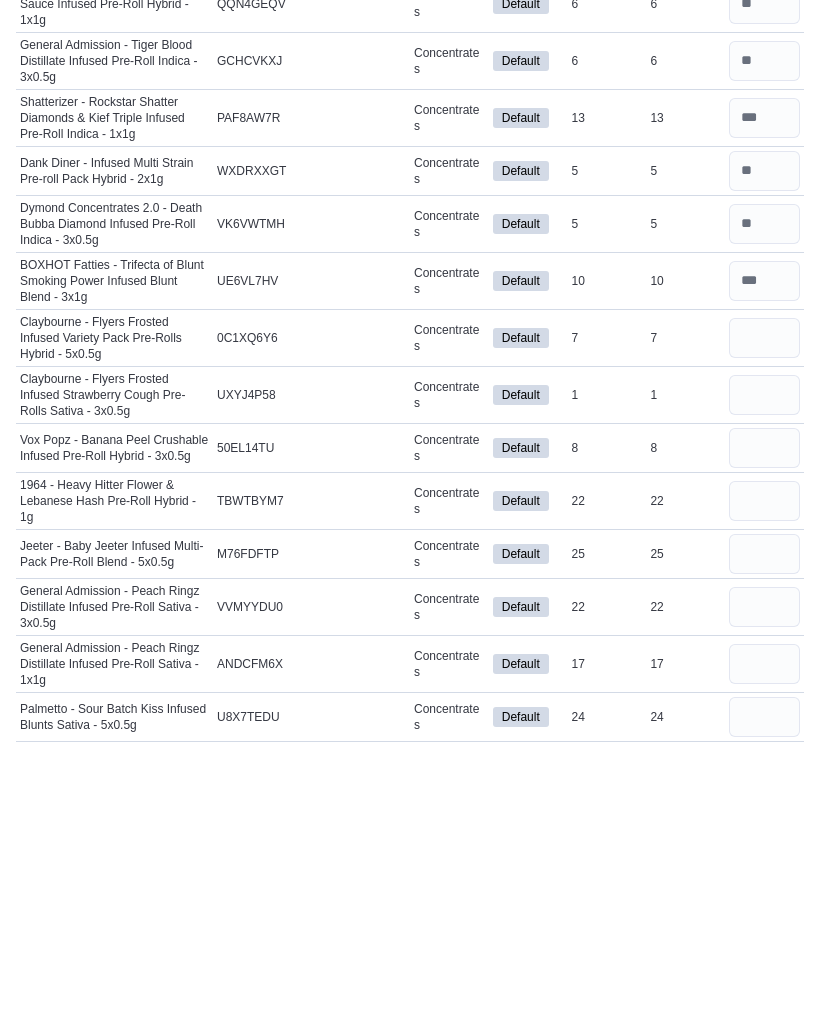 click at bounding box center (764, 681) 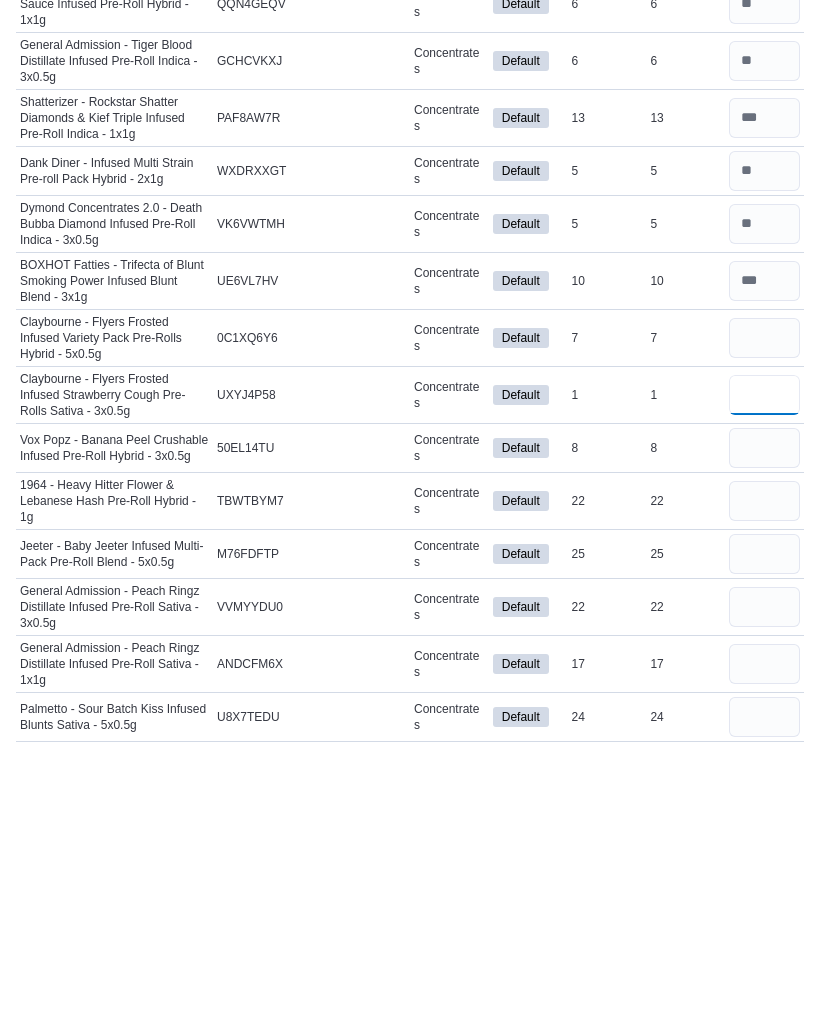 type 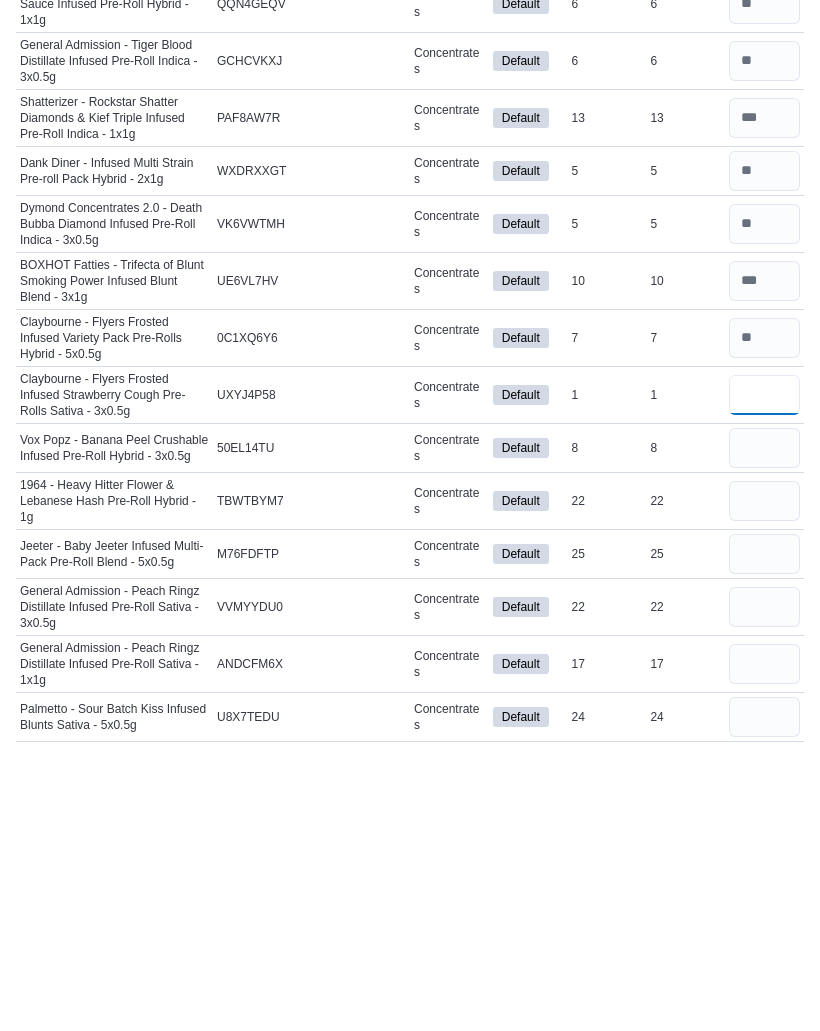 type on "*" 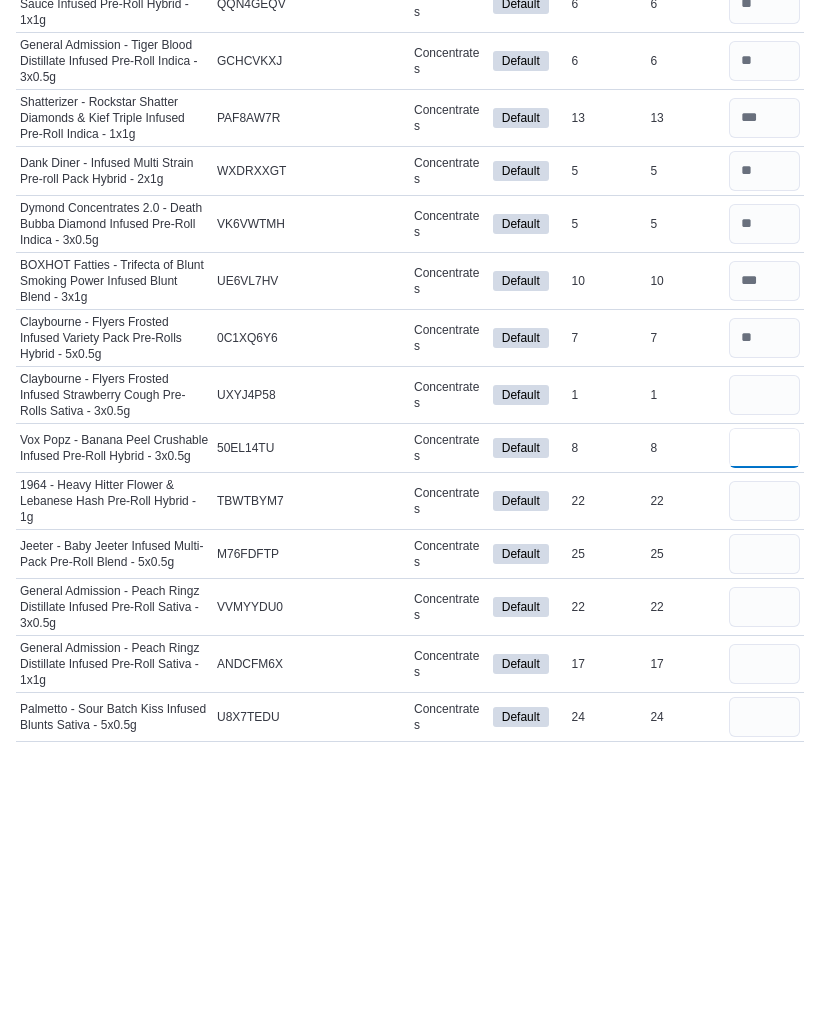 click at bounding box center [764, 734] 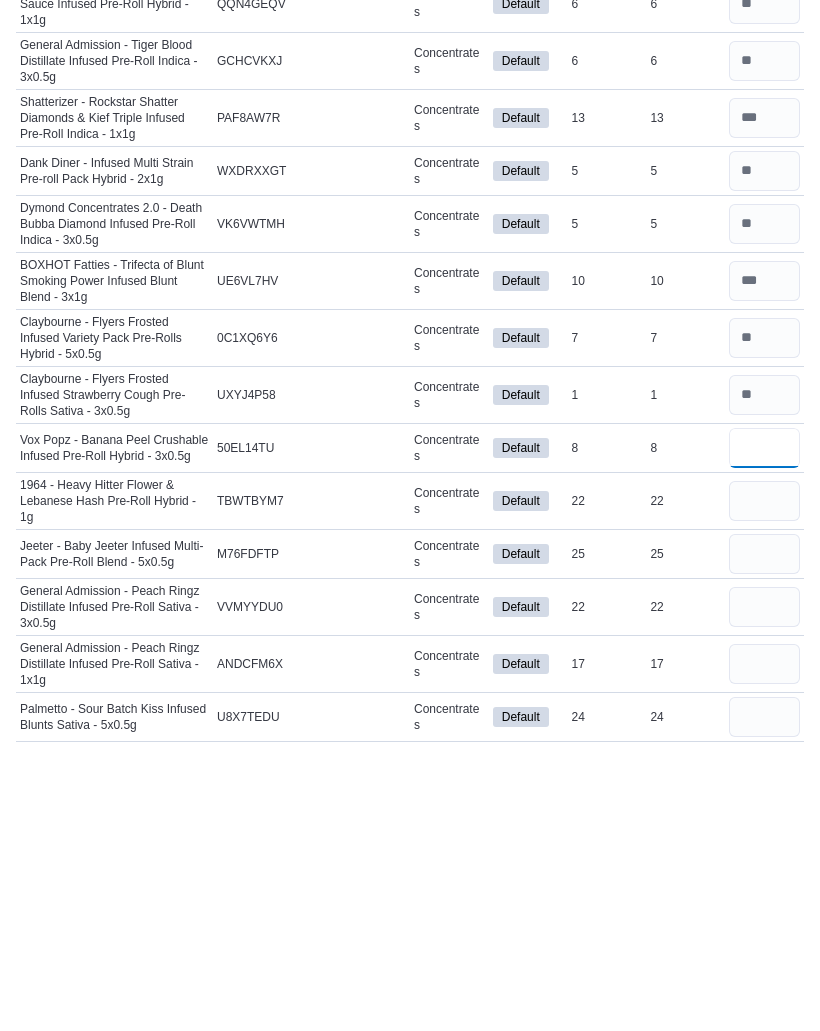 type on "*" 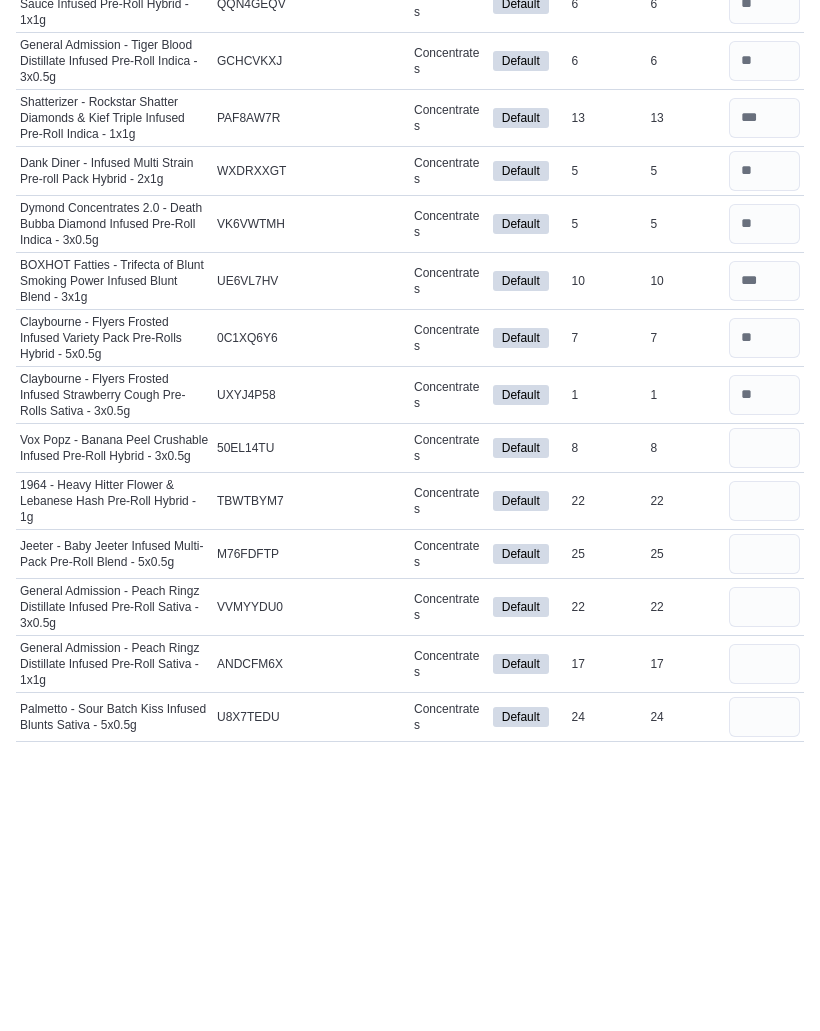click at bounding box center (764, 787) 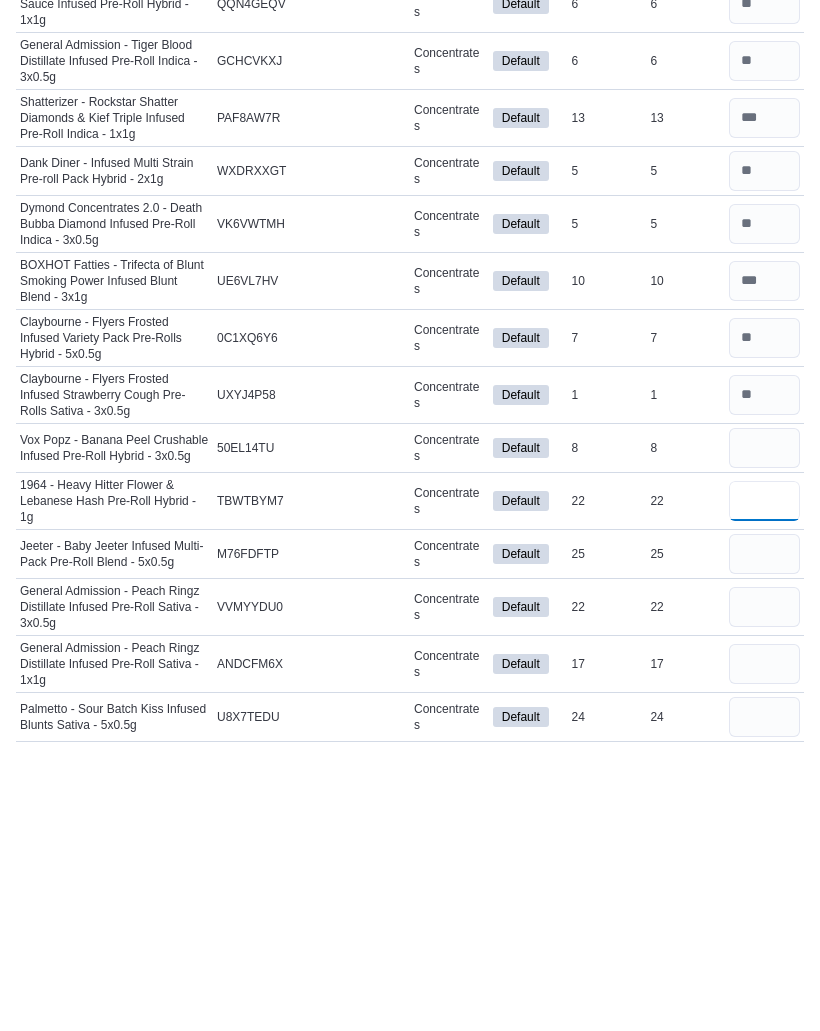 type 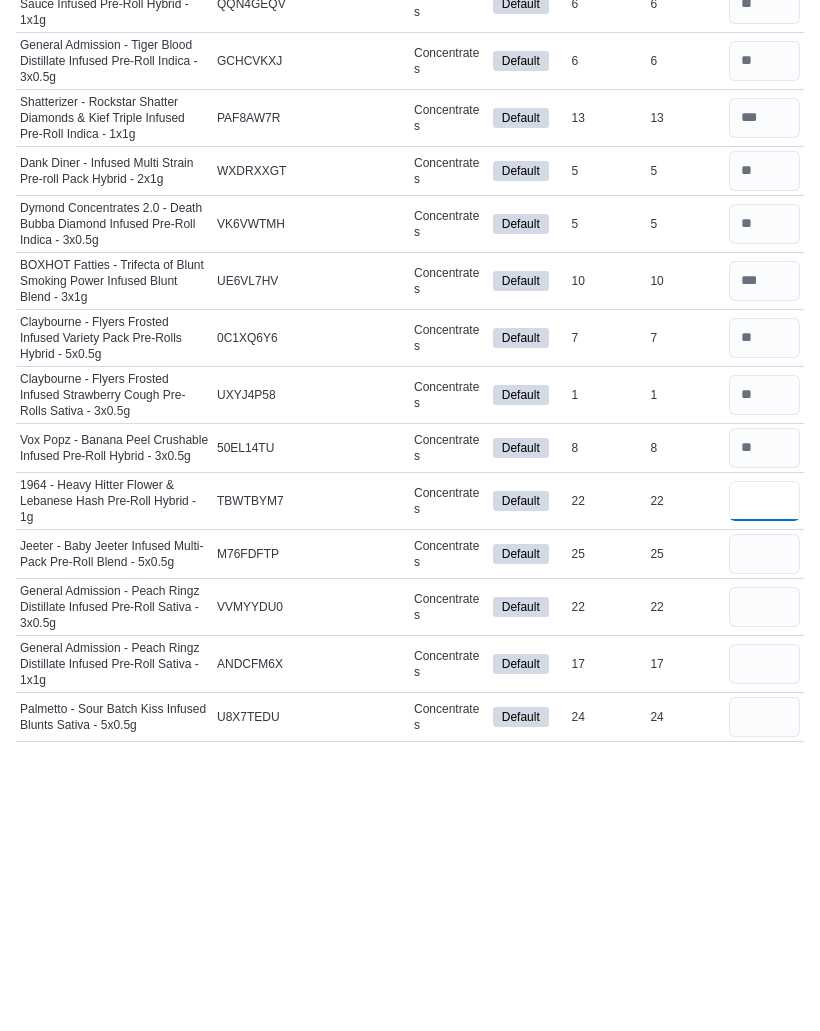 type on "**" 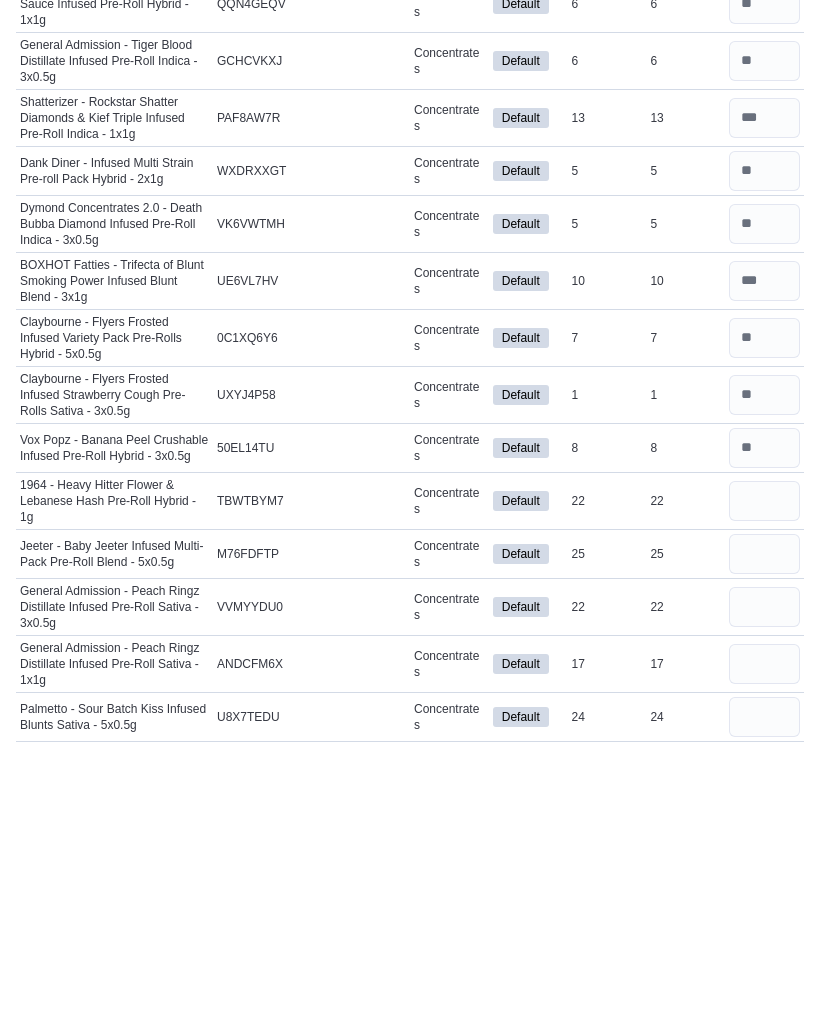 click at bounding box center (764, 840) 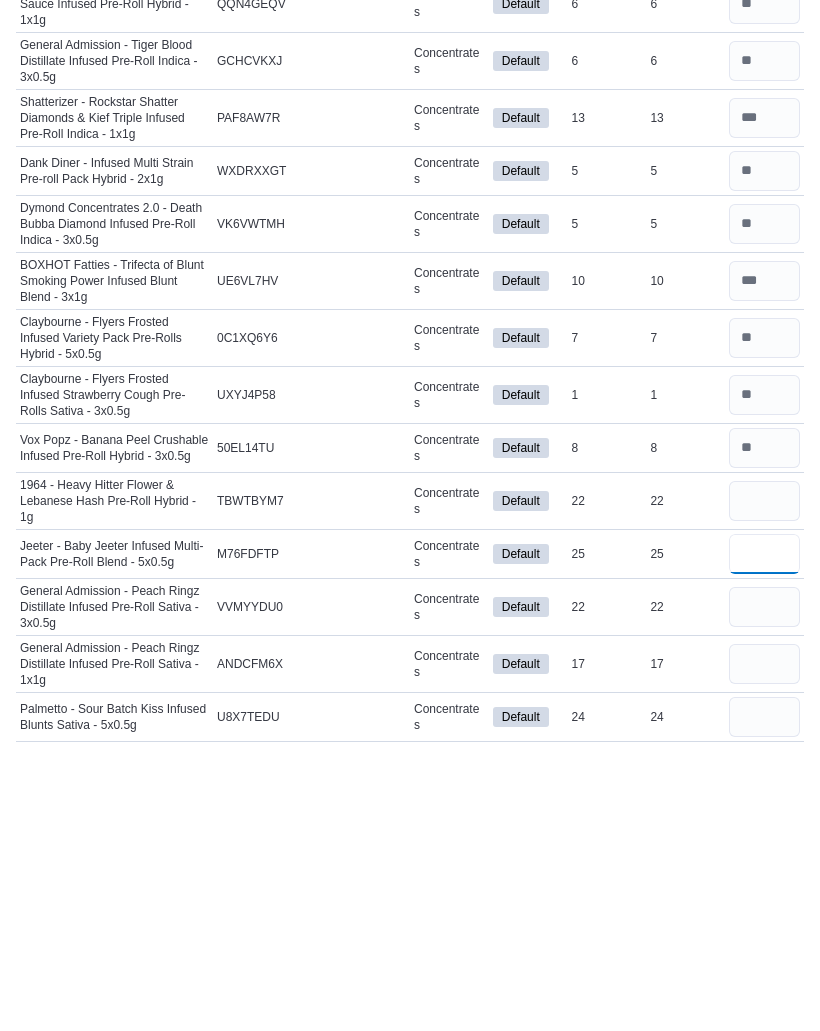 type 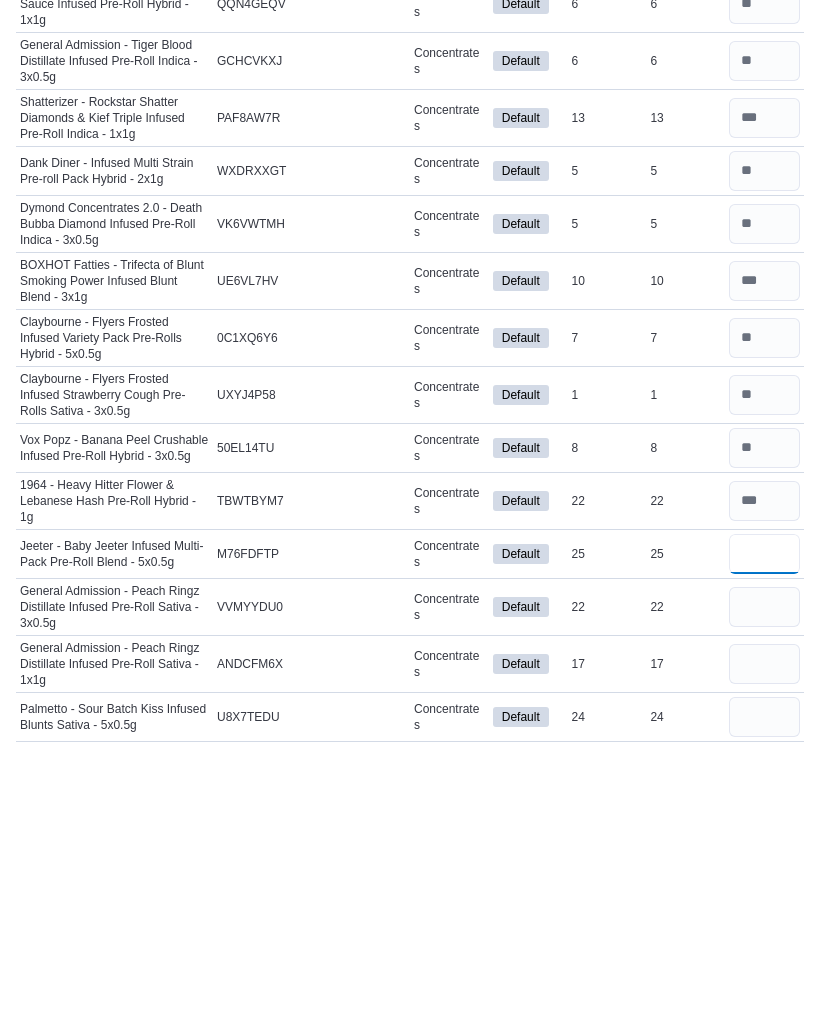 type on "*" 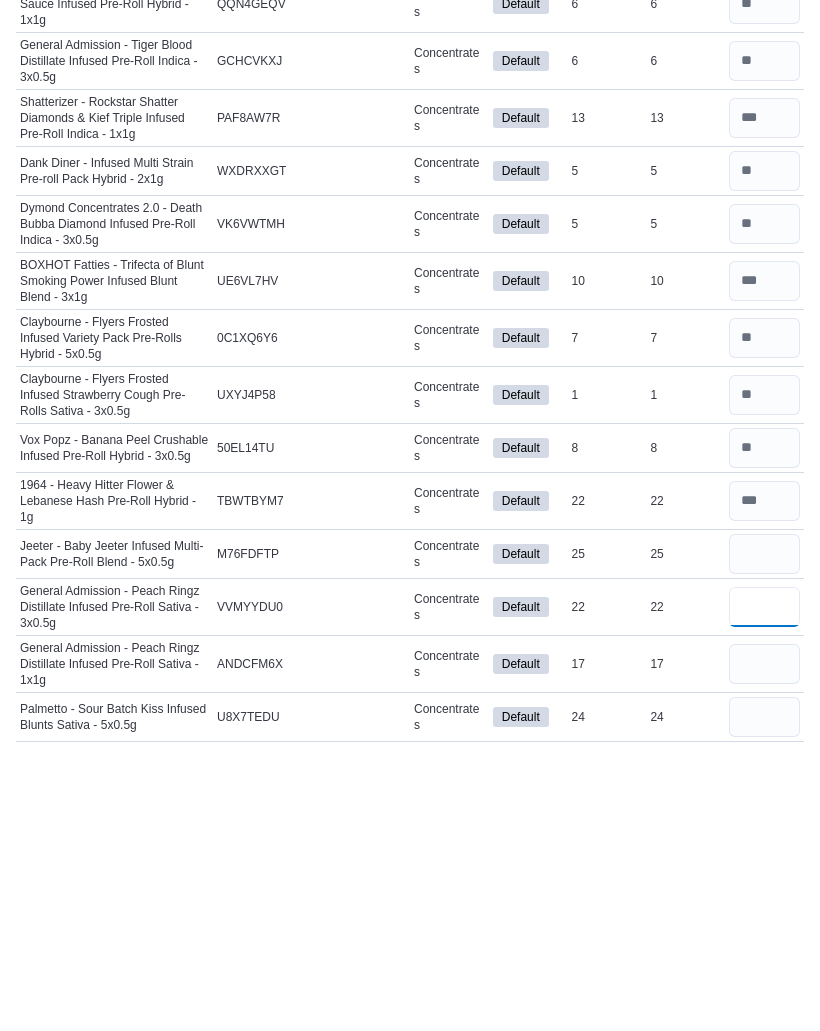 click at bounding box center [764, 893] 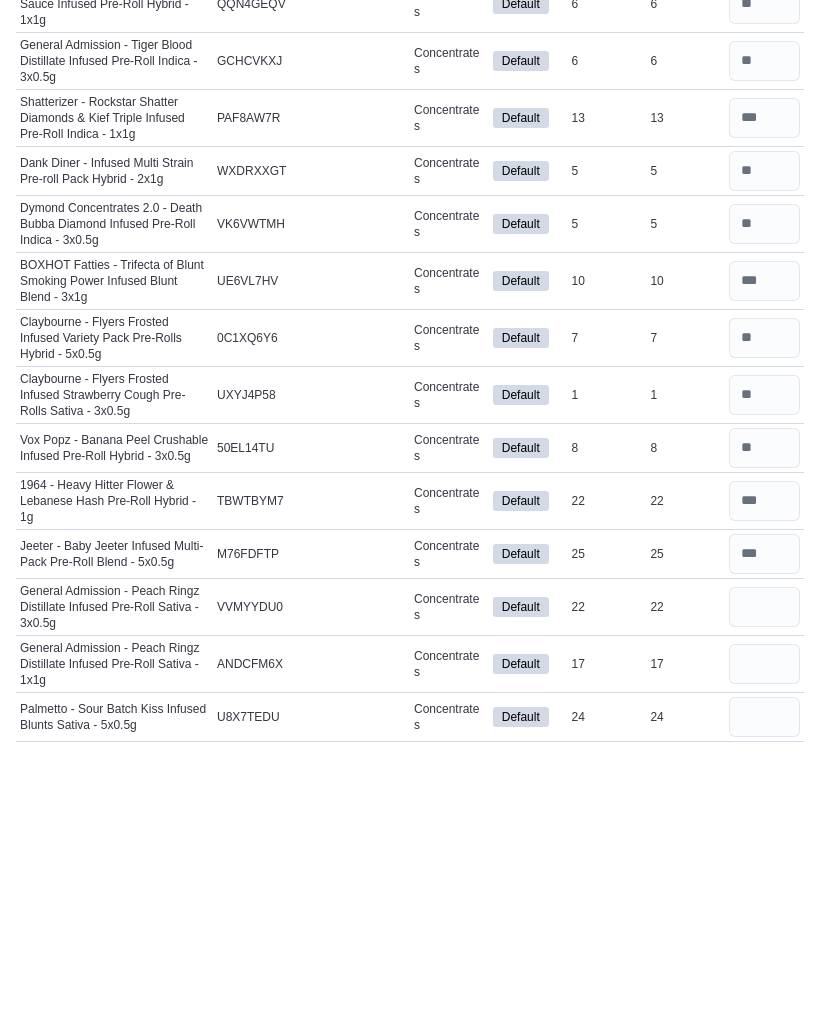 click at bounding box center (764, 840) 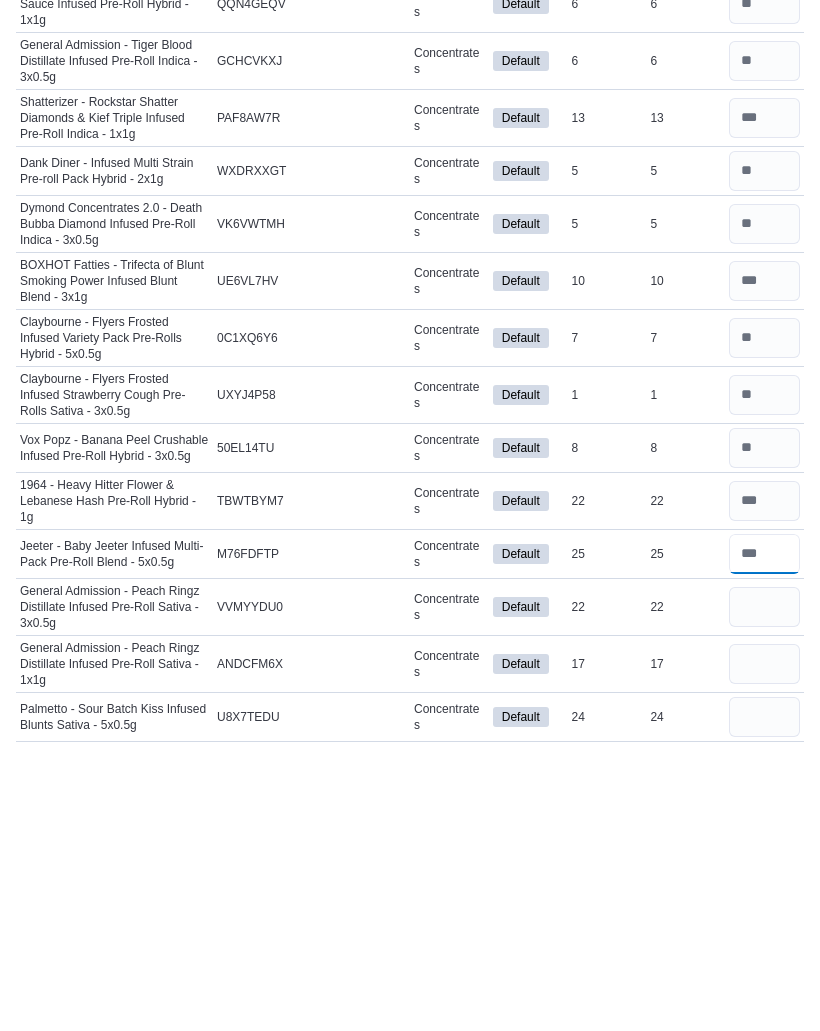 type on "**" 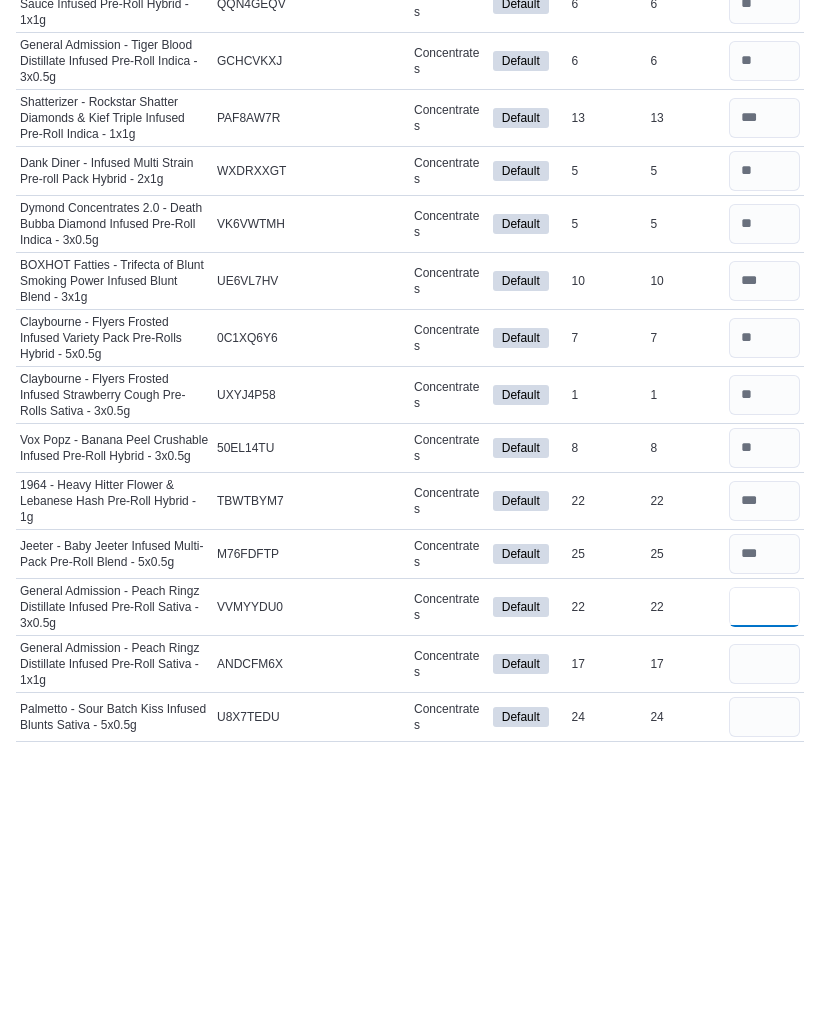 click at bounding box center (764, 893) 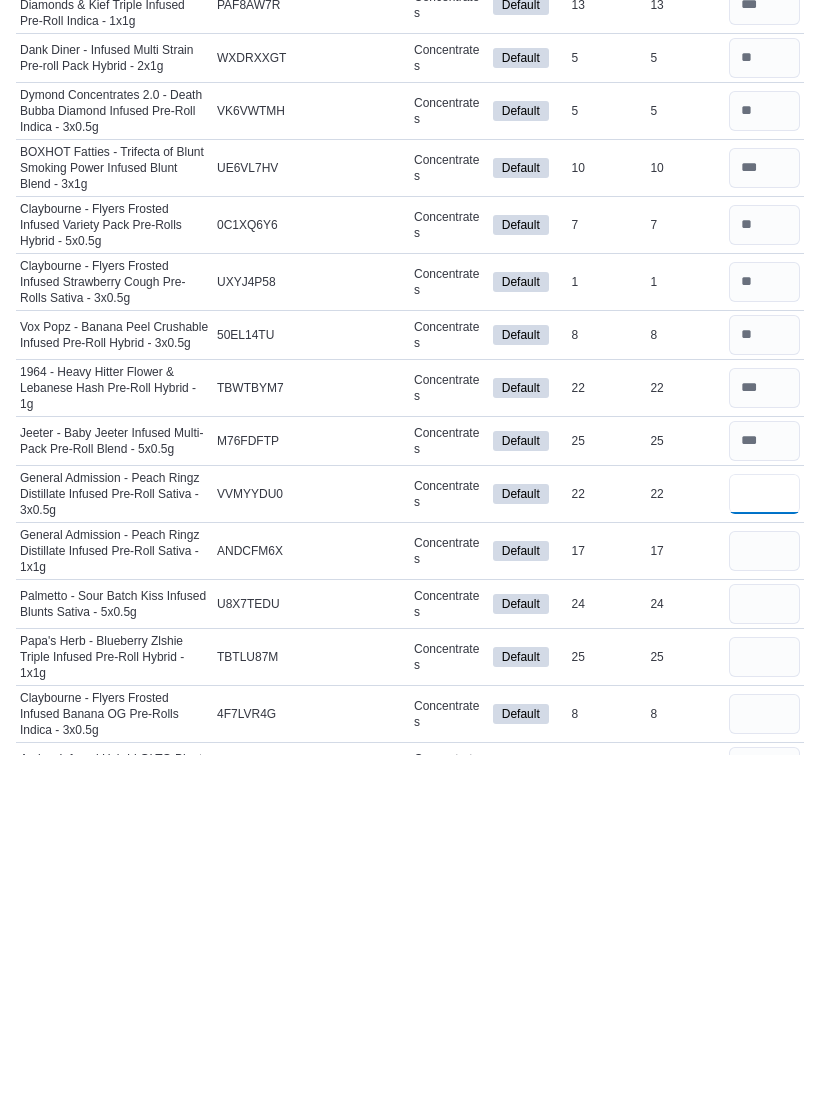 scroll, scrollTop: 48, scrollLeft: 0, axis: vertical 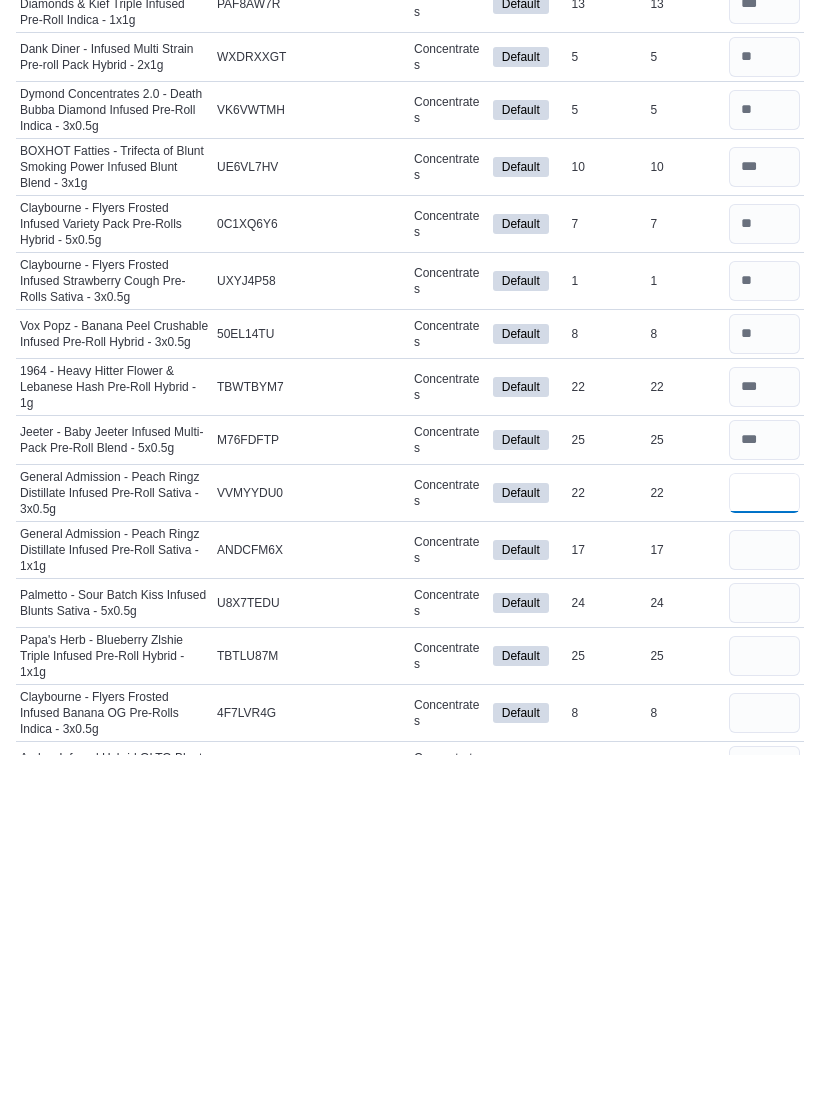 type on "**" 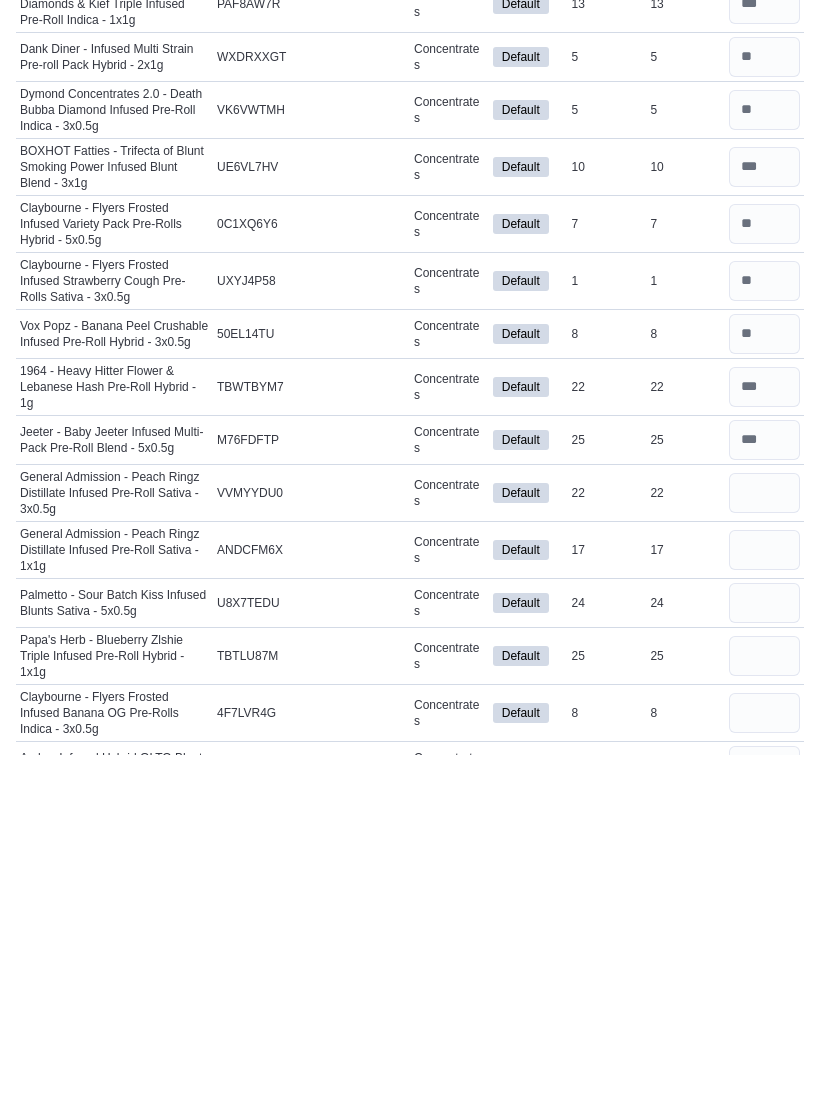 click at bounding box center [764, 906] 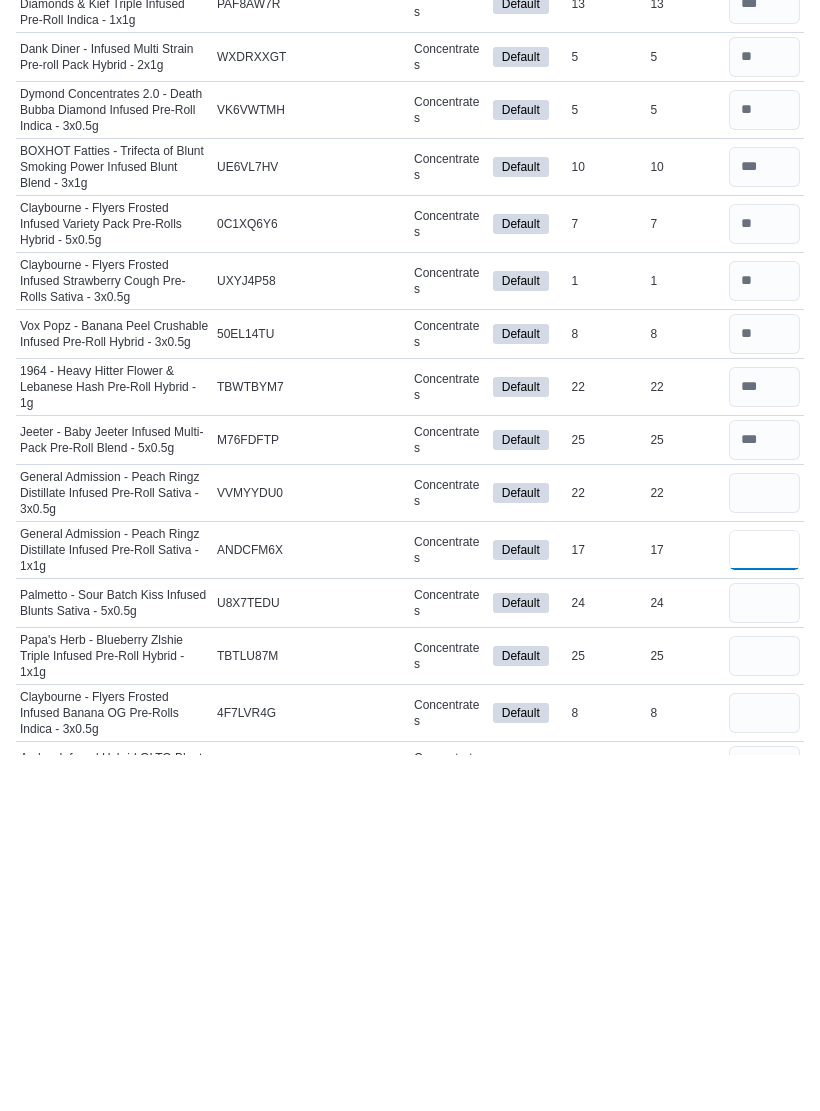 type 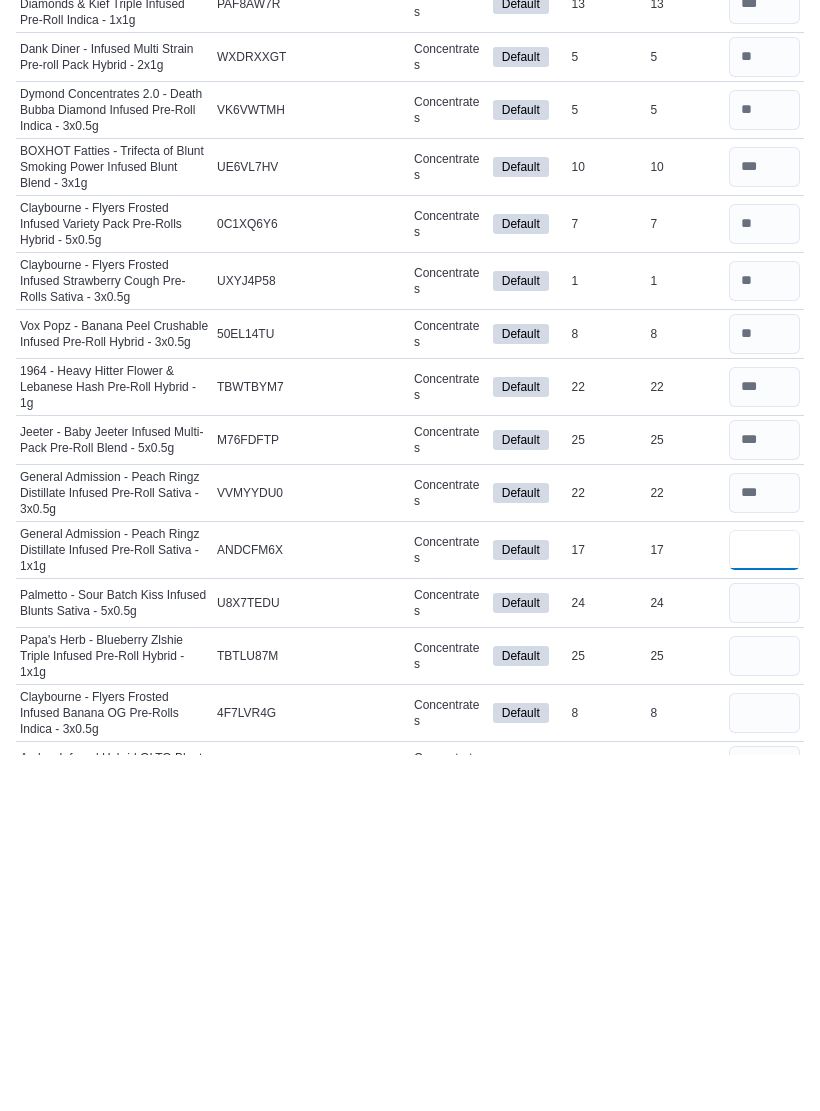 type on "**" 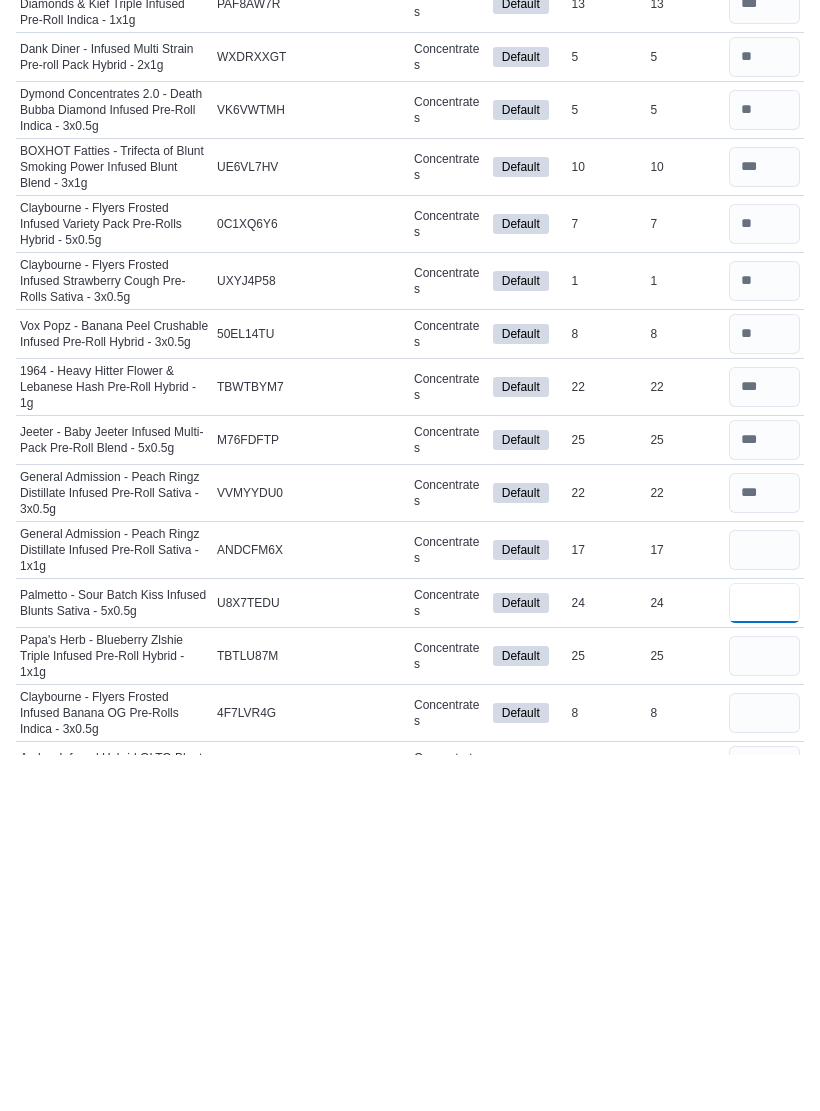 click at bounding box center (764, 959) 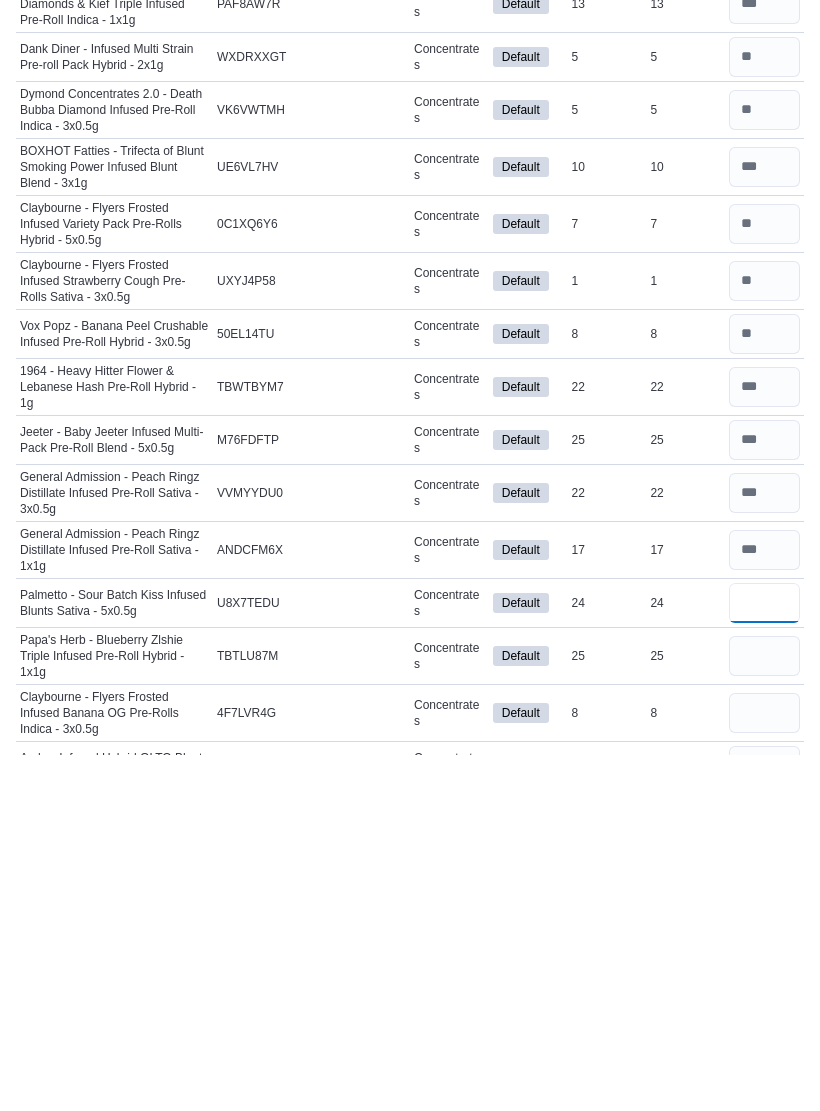 type on "**" 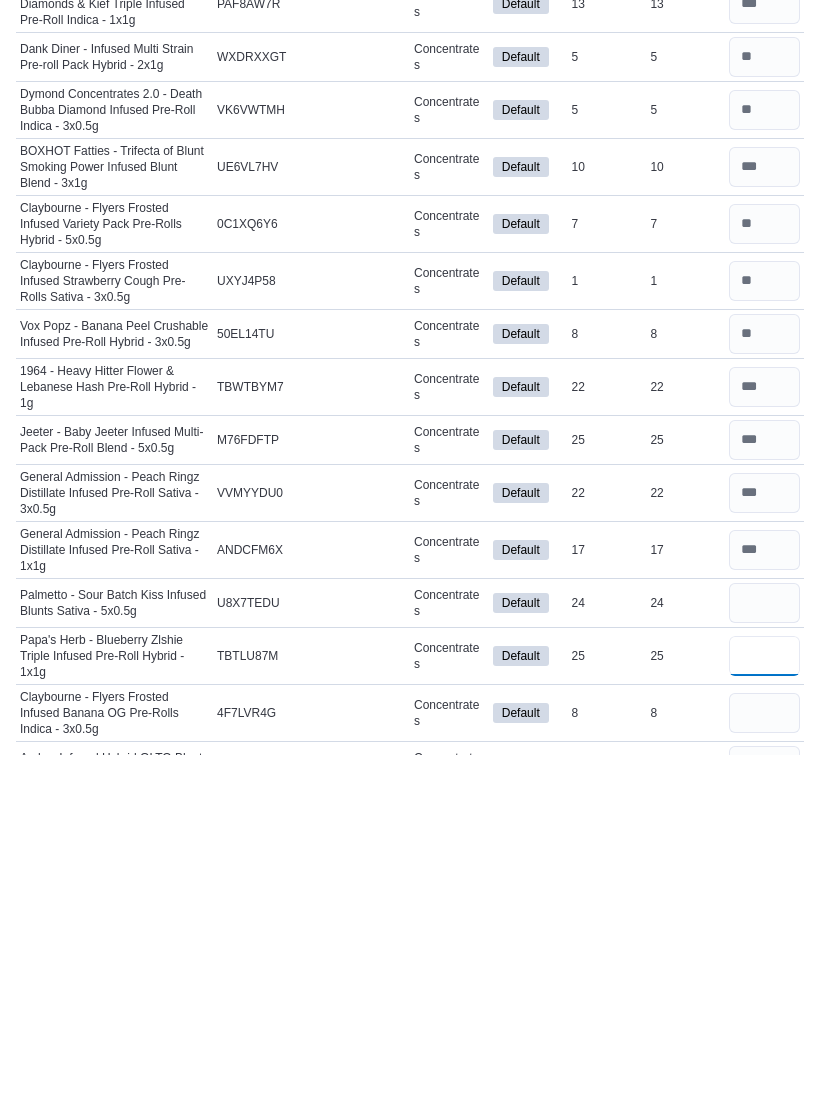 click at bounding box center (764, 1012) 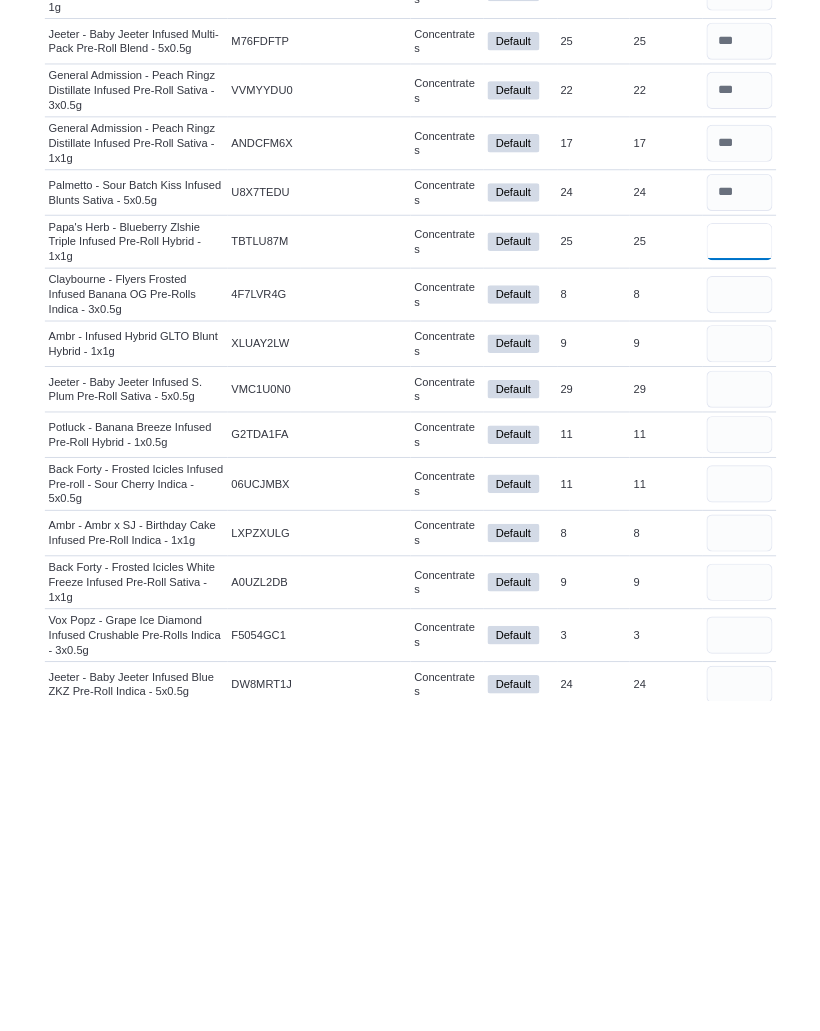 scroll, scrollTop: 447, scrollLeft: 0, axis: vertical 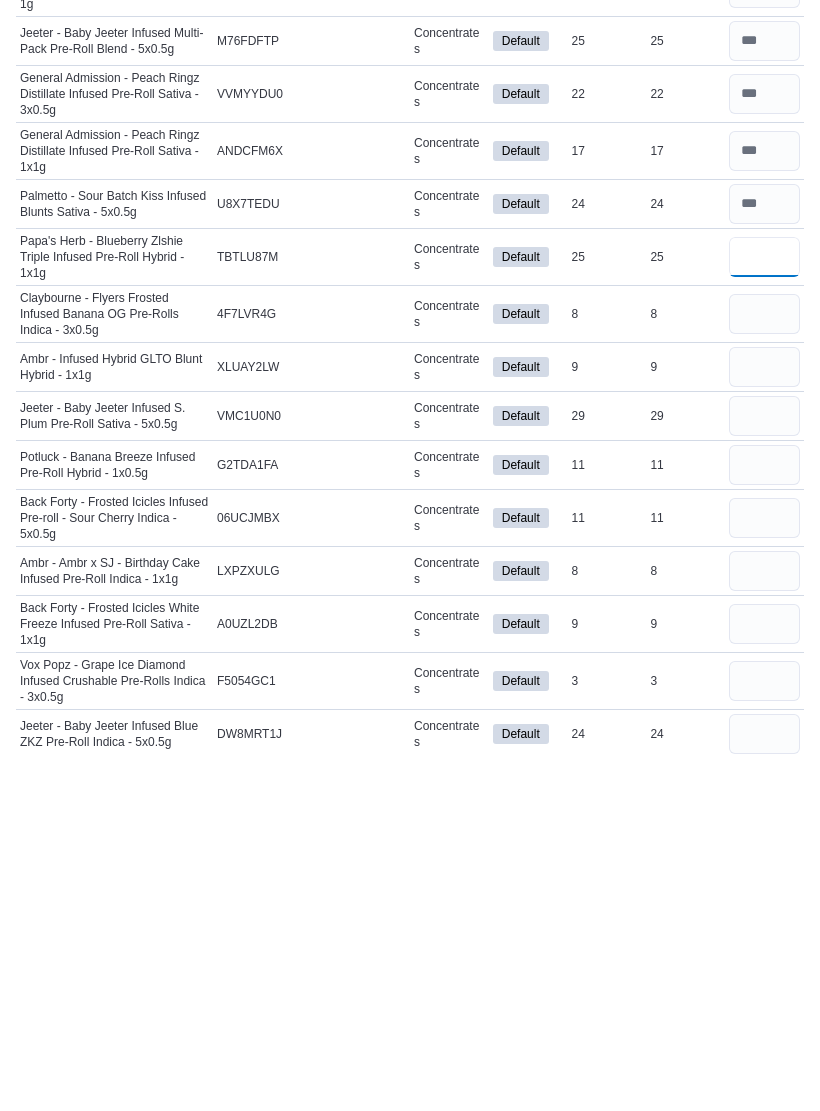 type on "**" 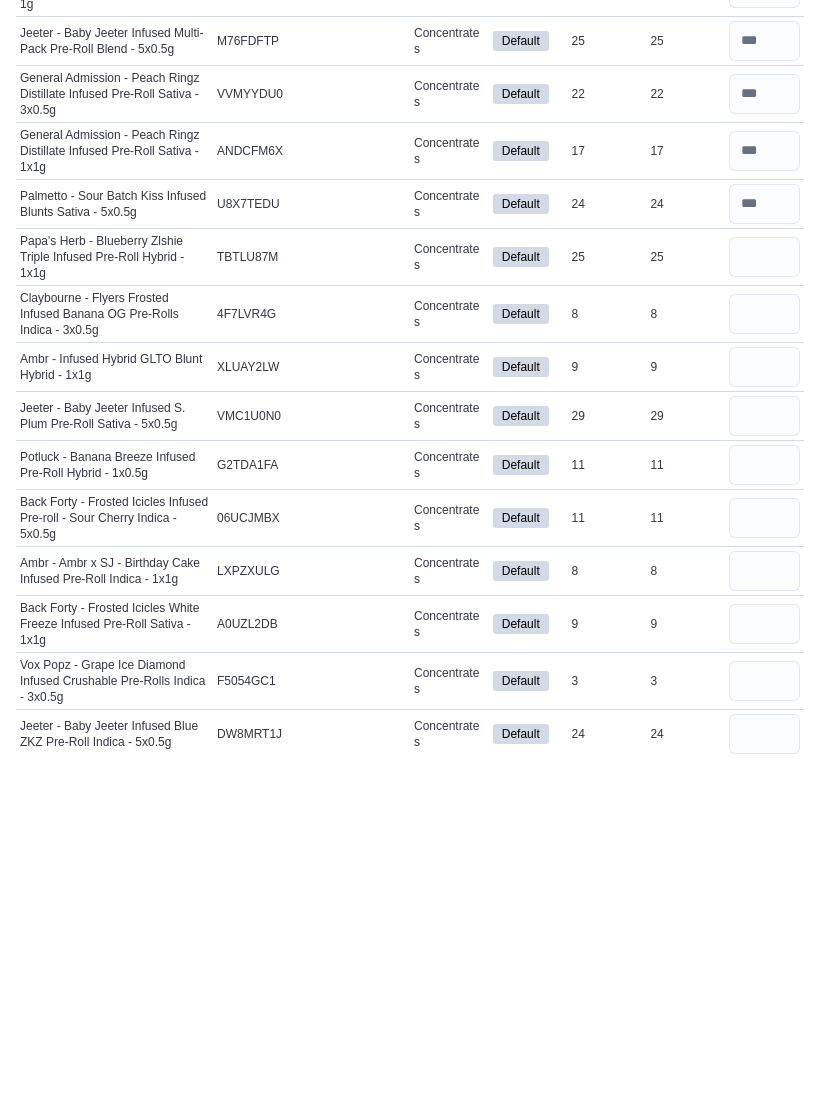 click at bounding box center (764, 670) 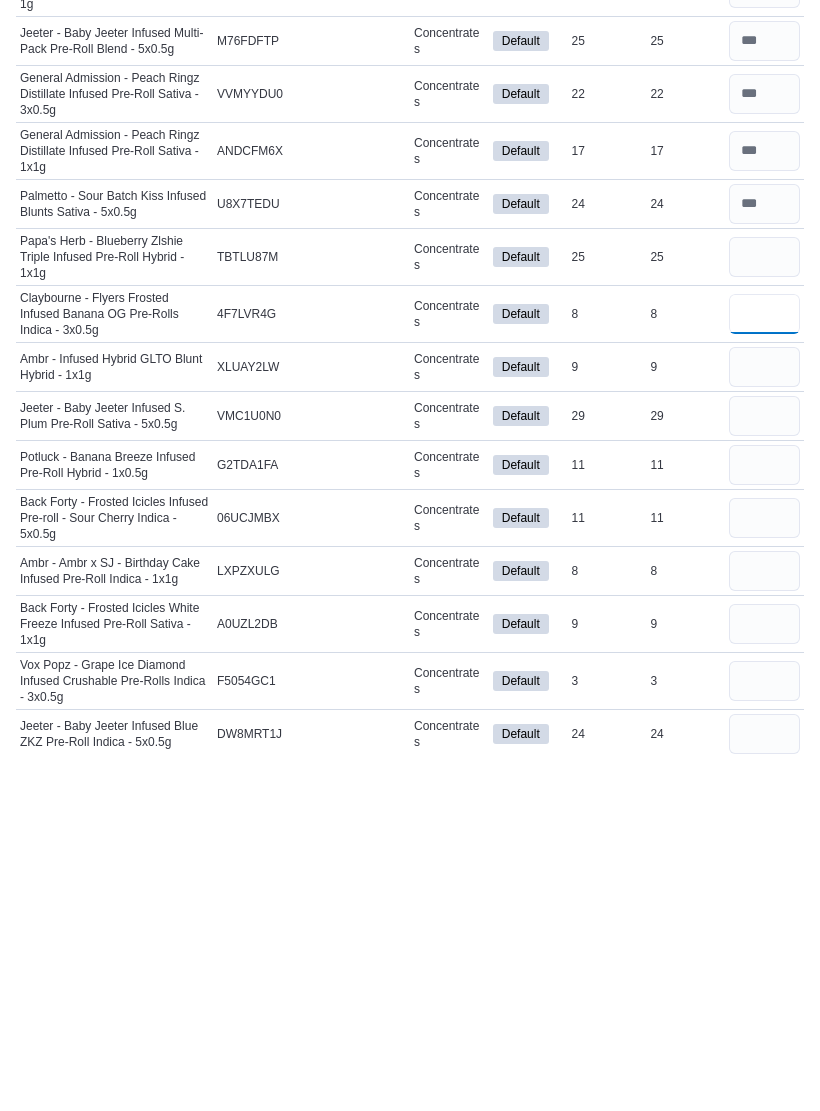 type 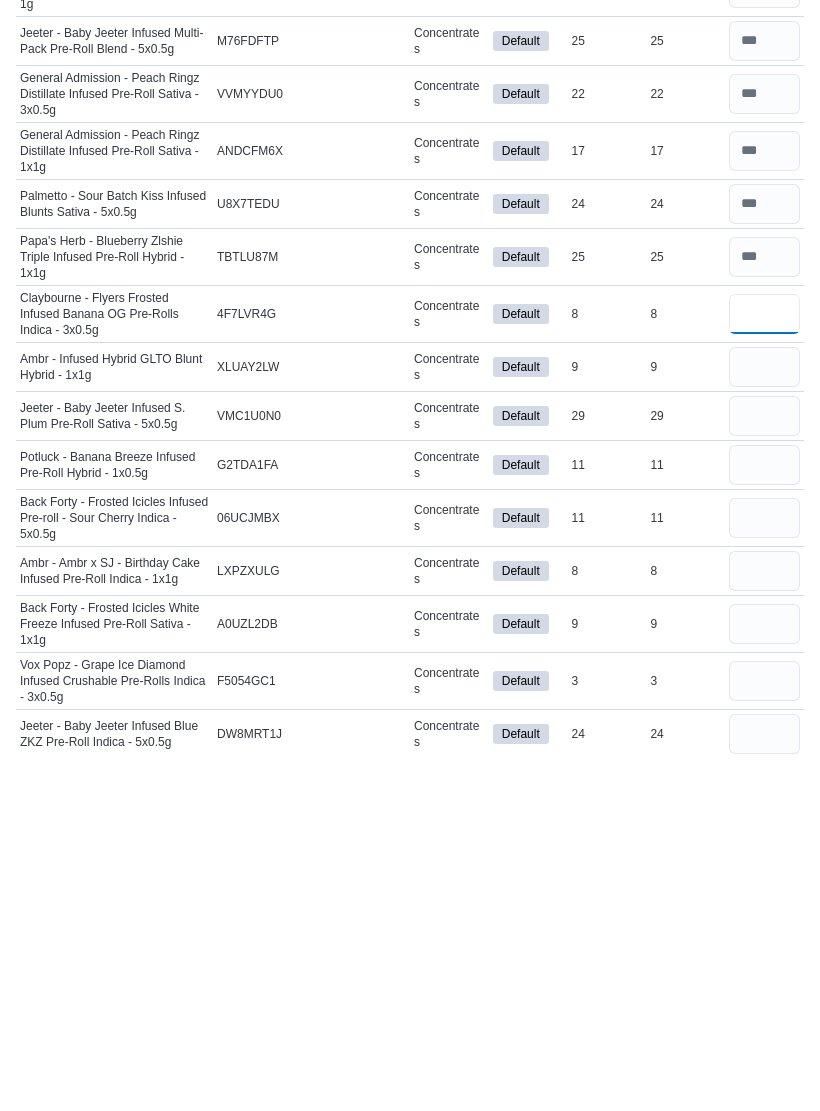 type on "*" 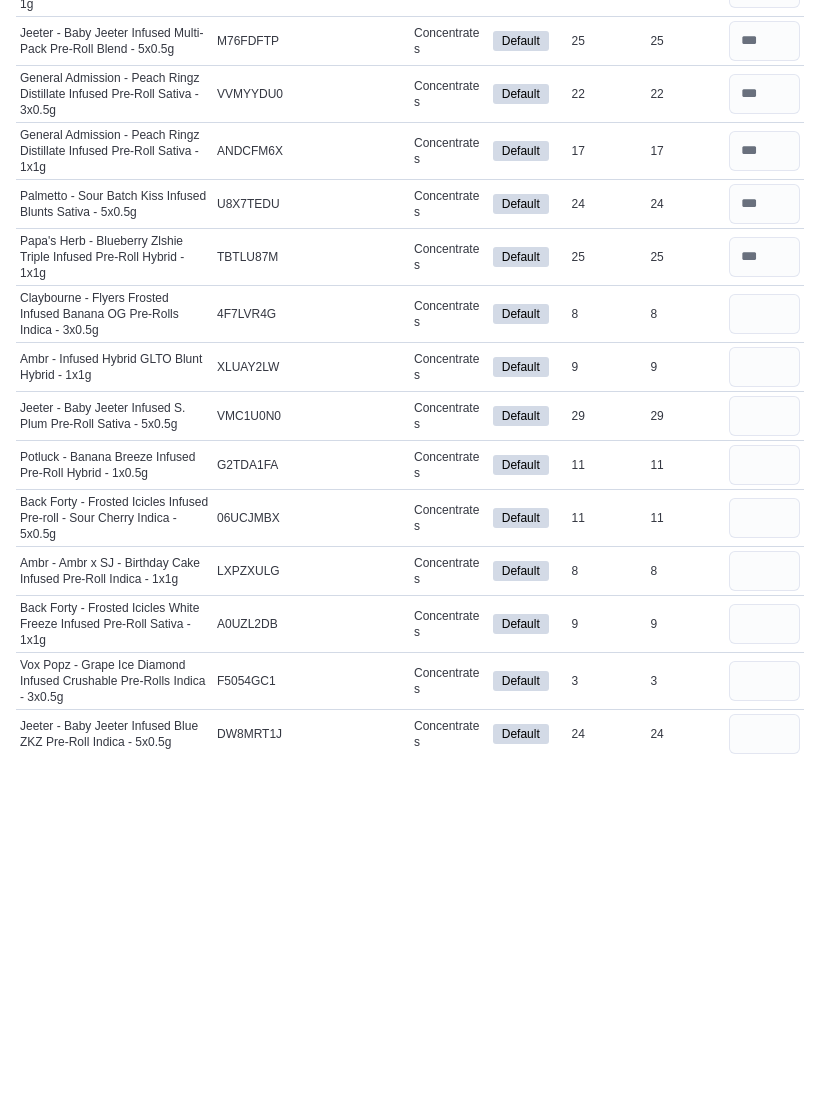 click at bounding box center [764, 723] 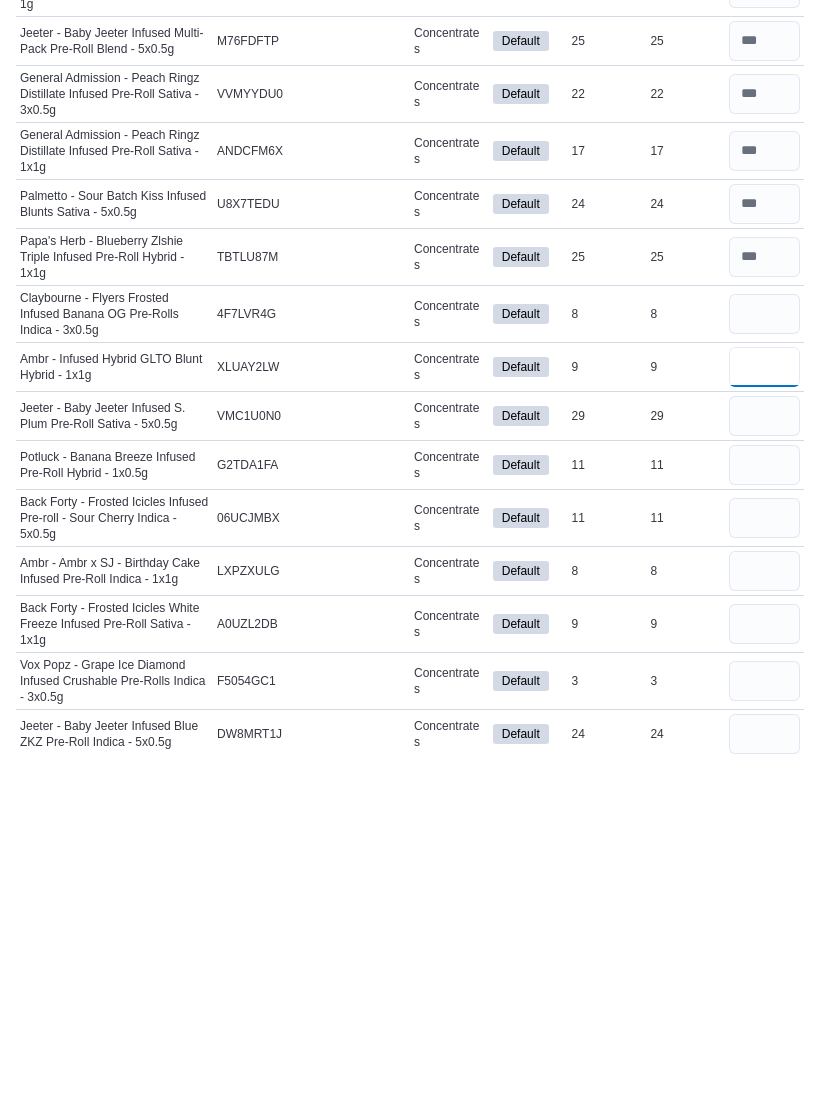 type 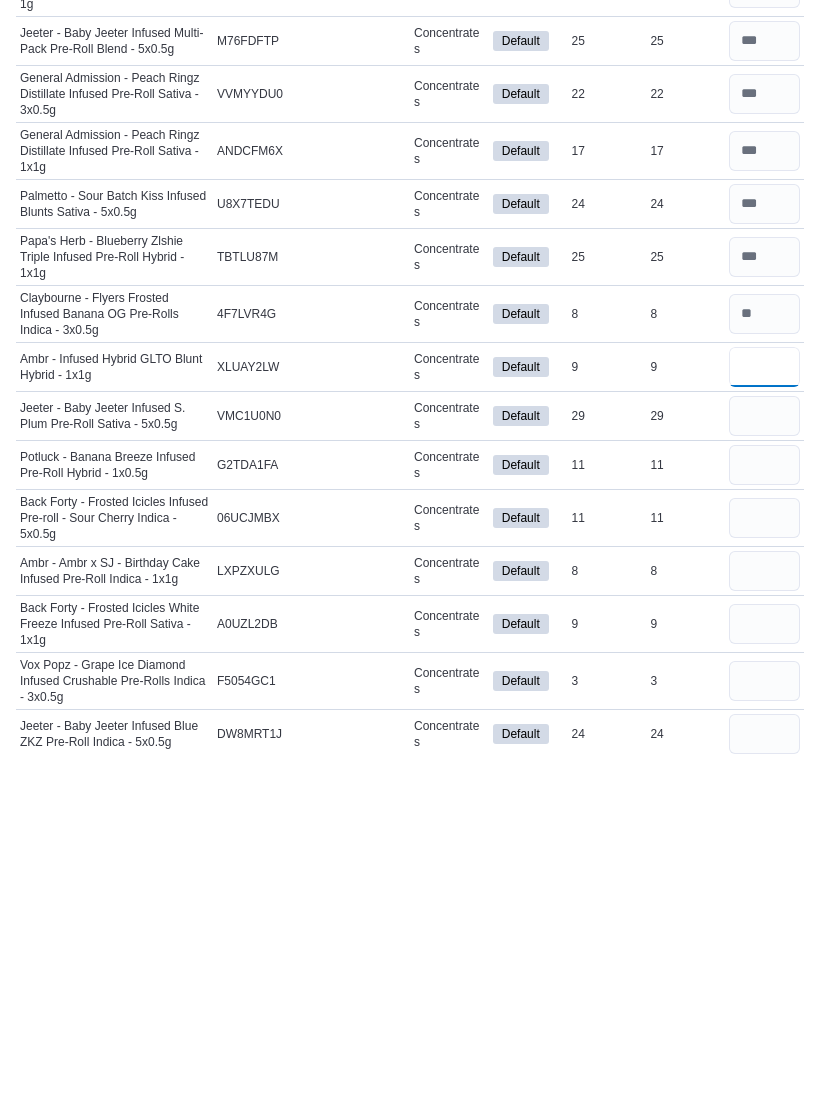 type on "*" 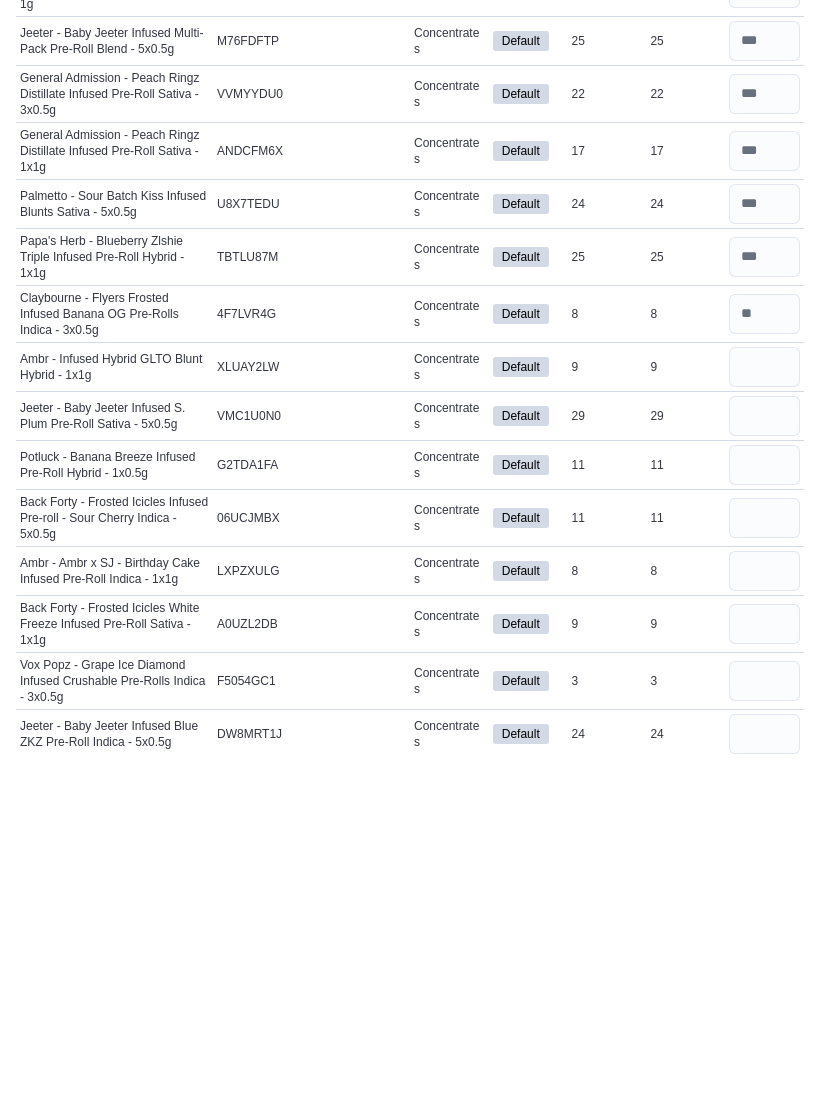 click at bounding box center [764, 772] 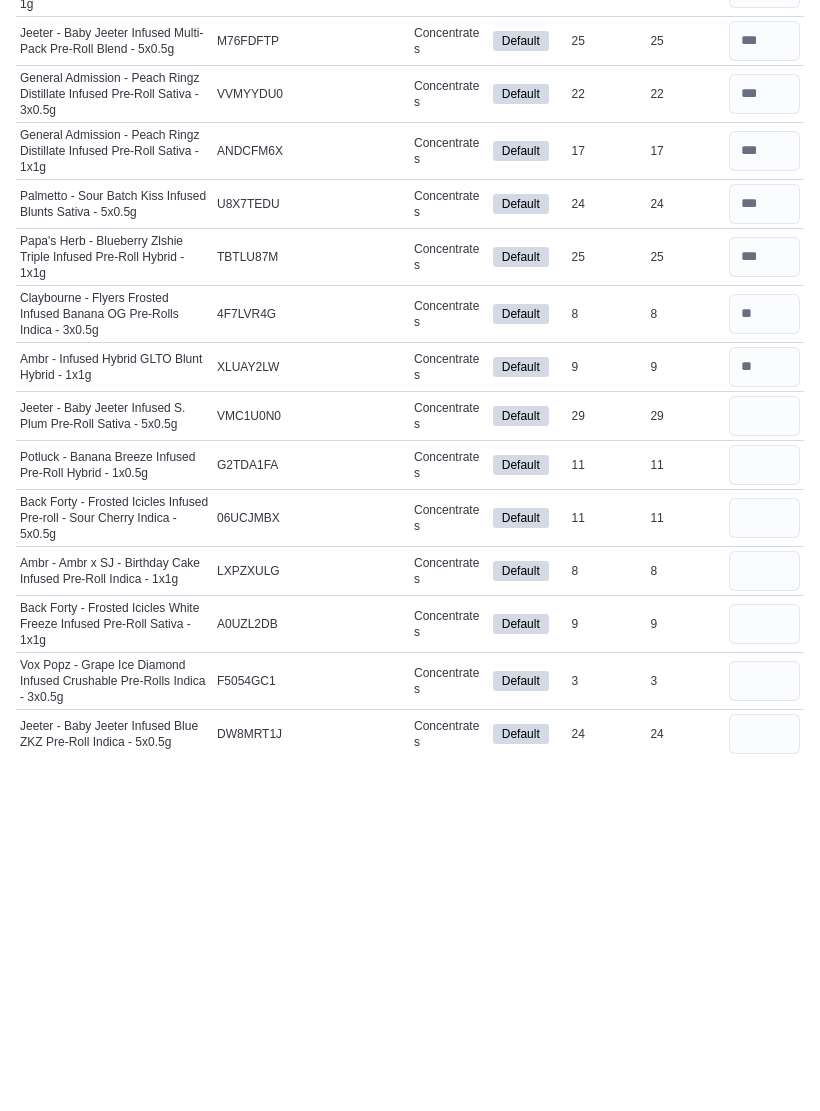 click at bounding box center (764, 723) 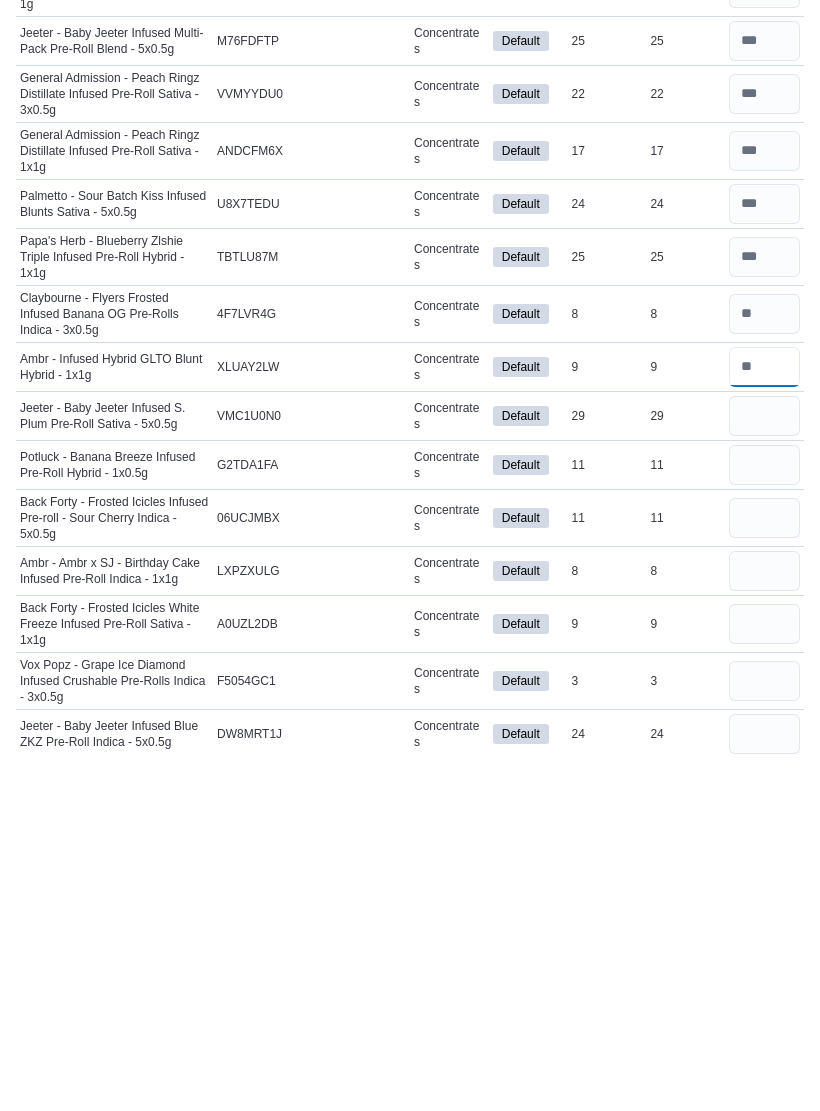 type on "*" 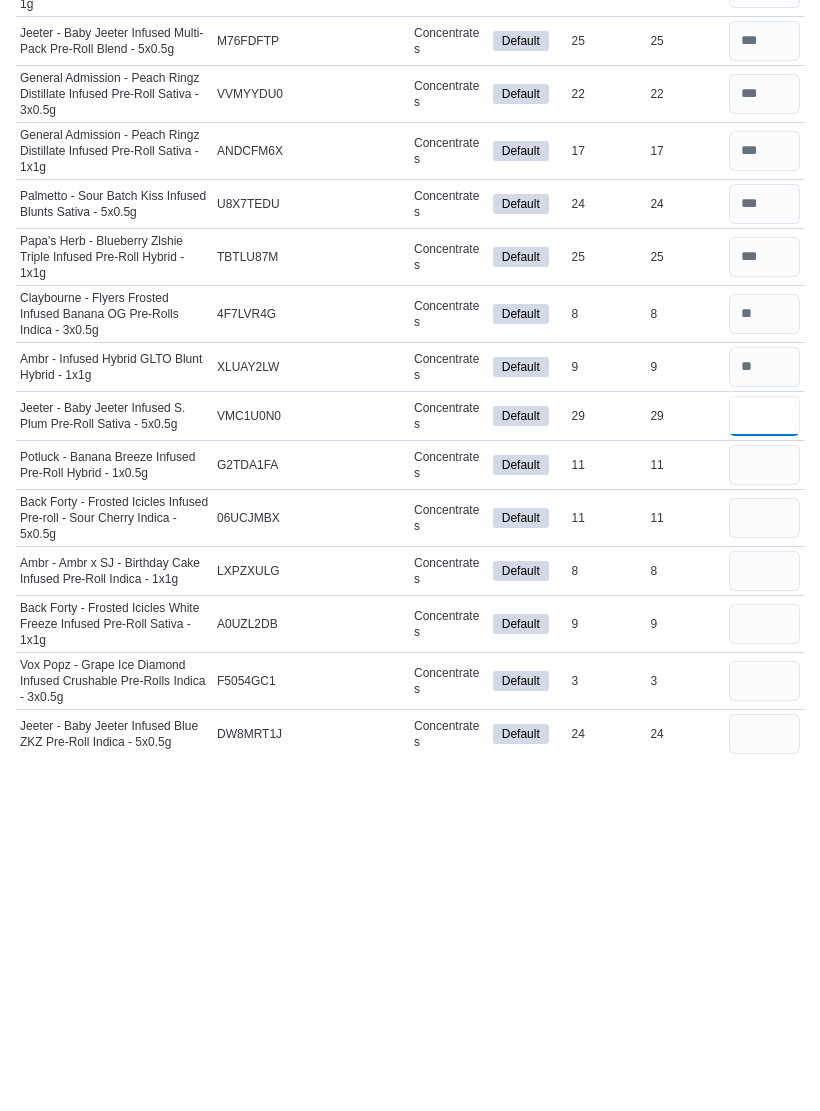 click at bounding box center (764, 772) 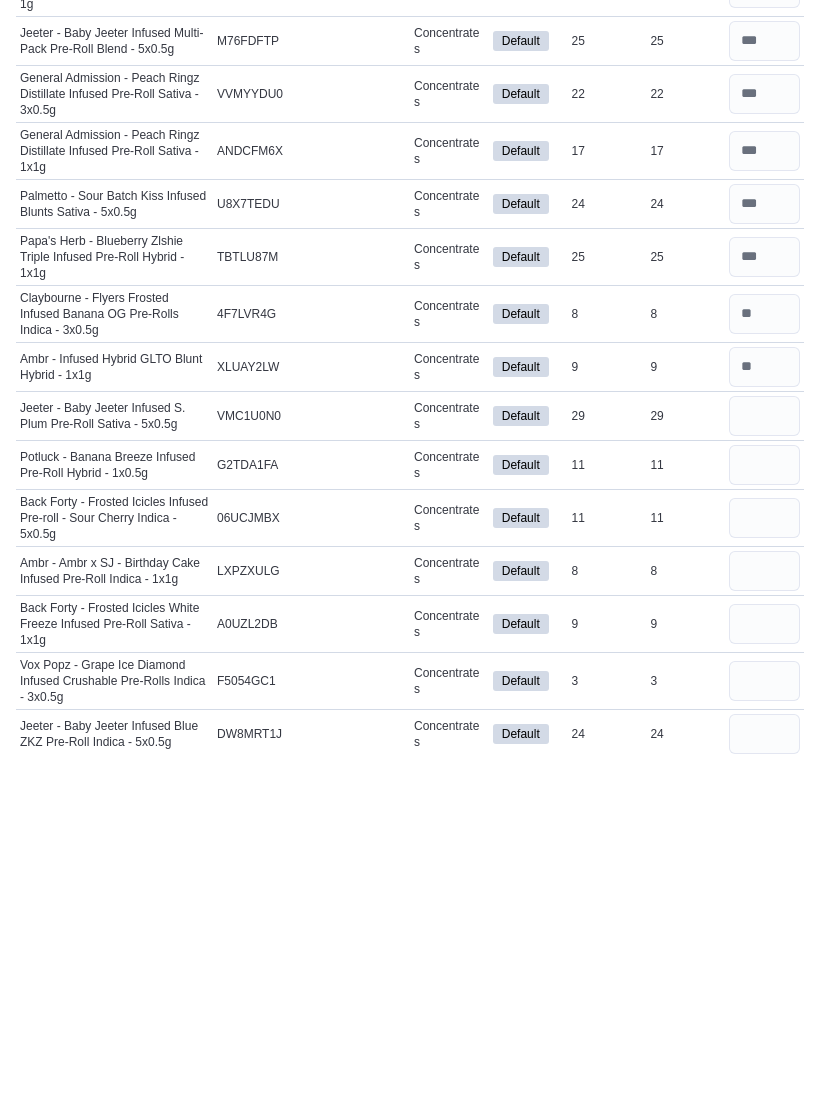 click at bounding box center (764, 723) 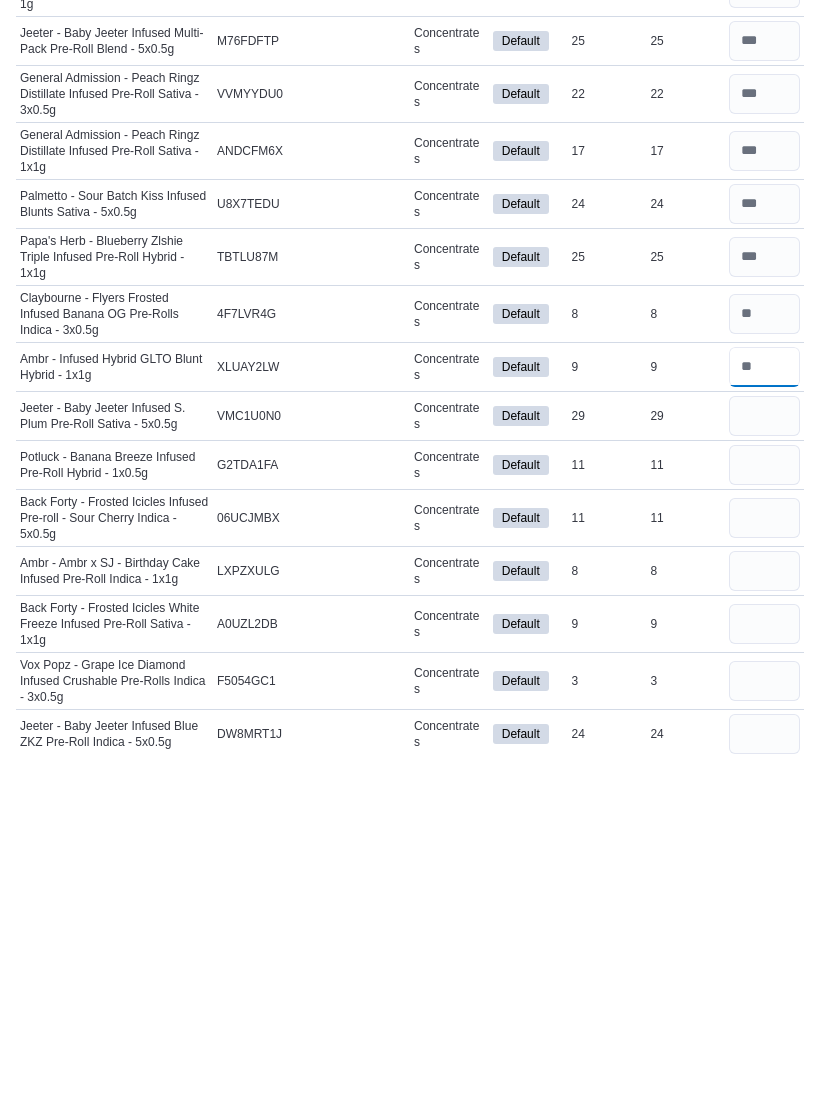 type on "*" 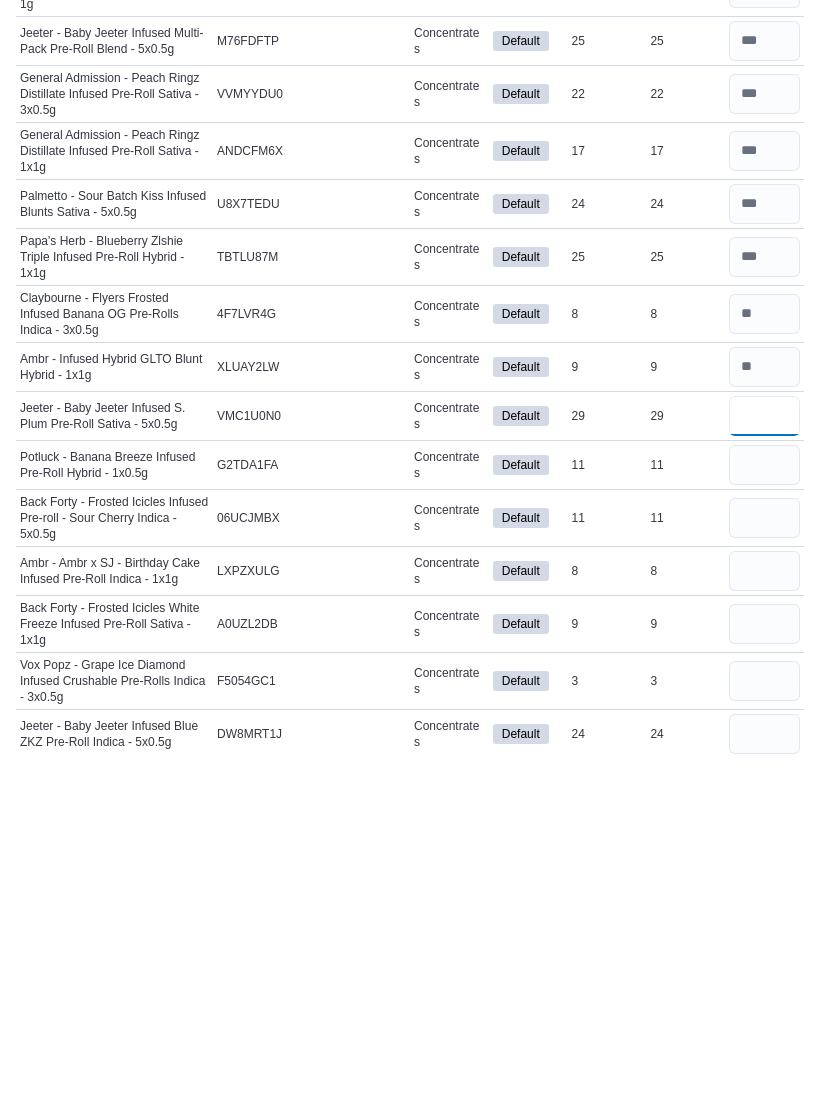 click at bounding box center (764, 772) 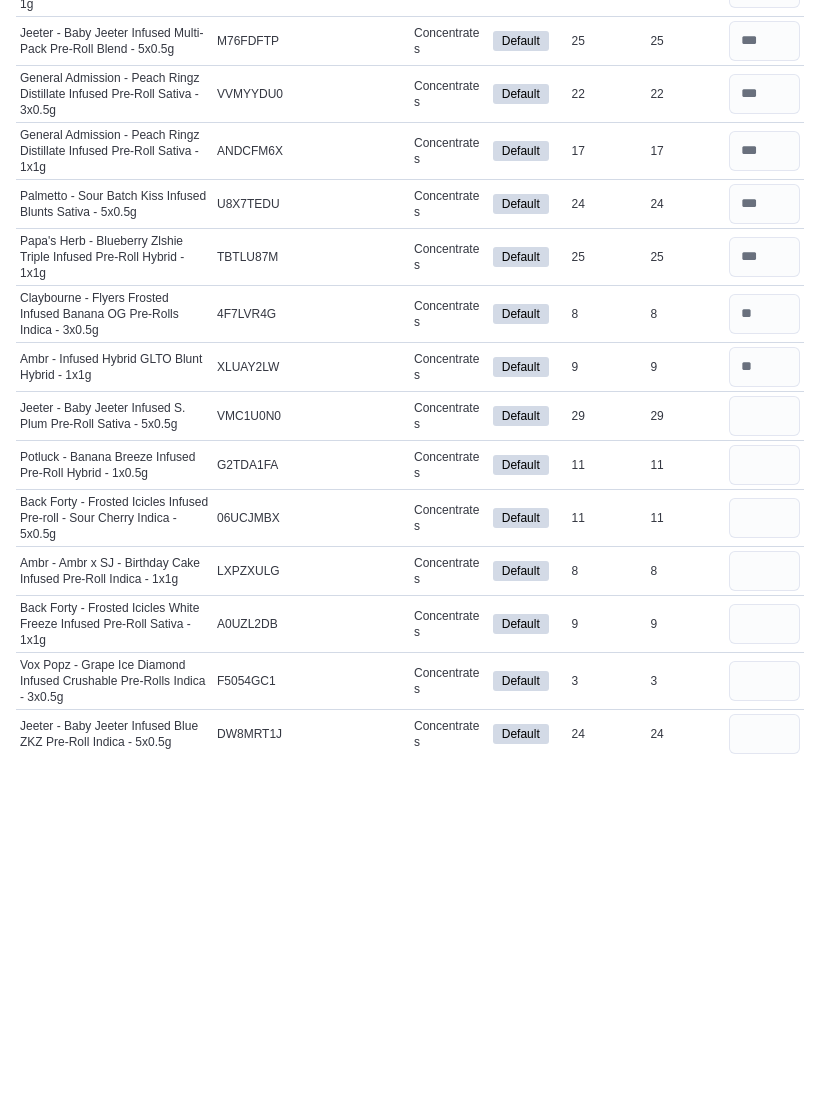 click at bounding box center (764, 821) 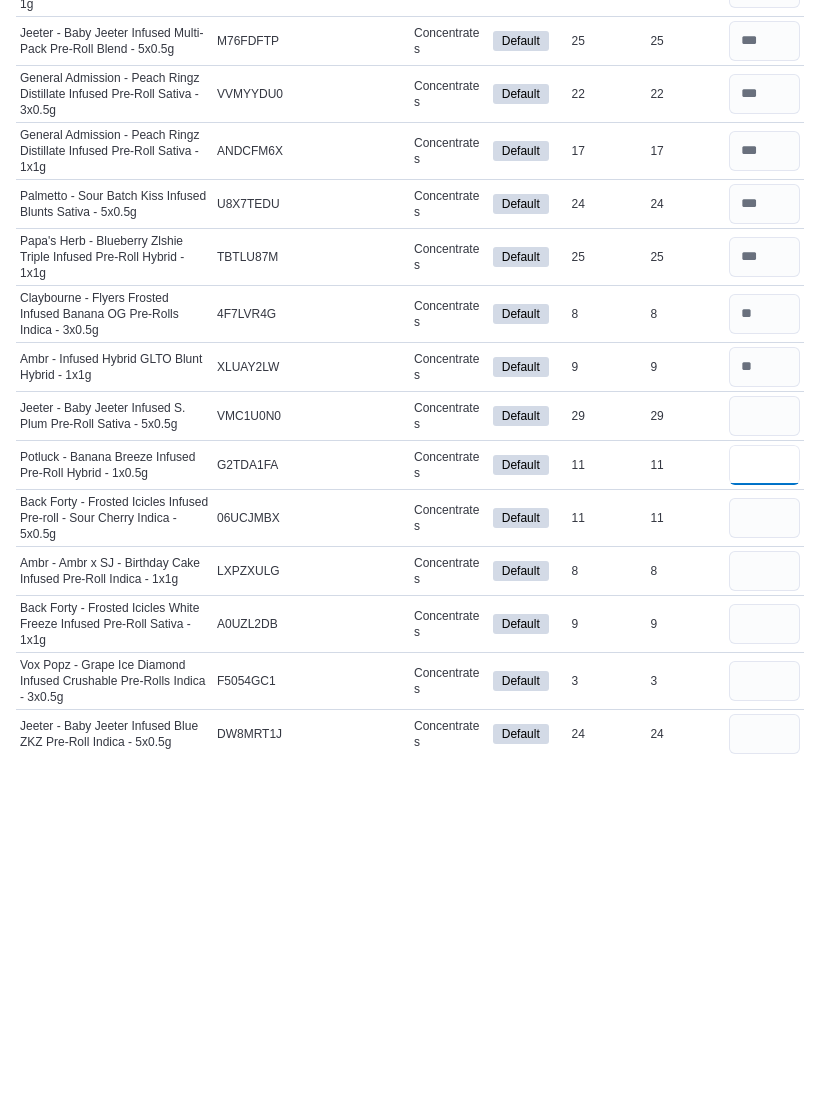 type 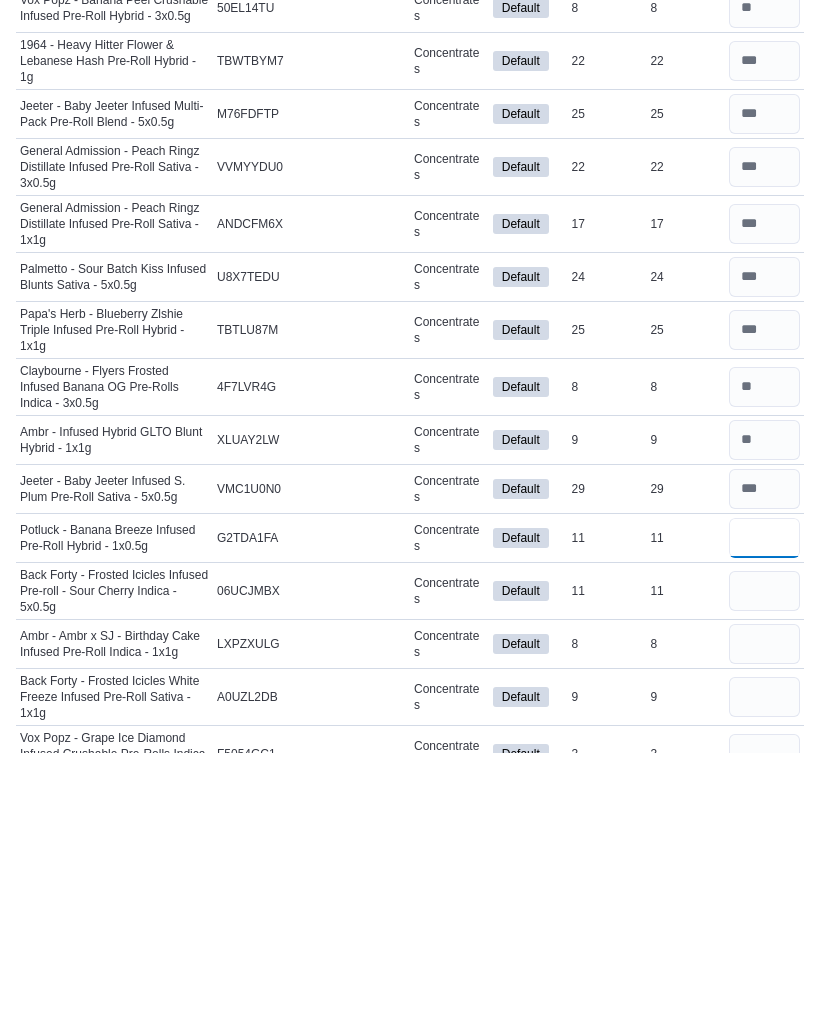 type on "**" 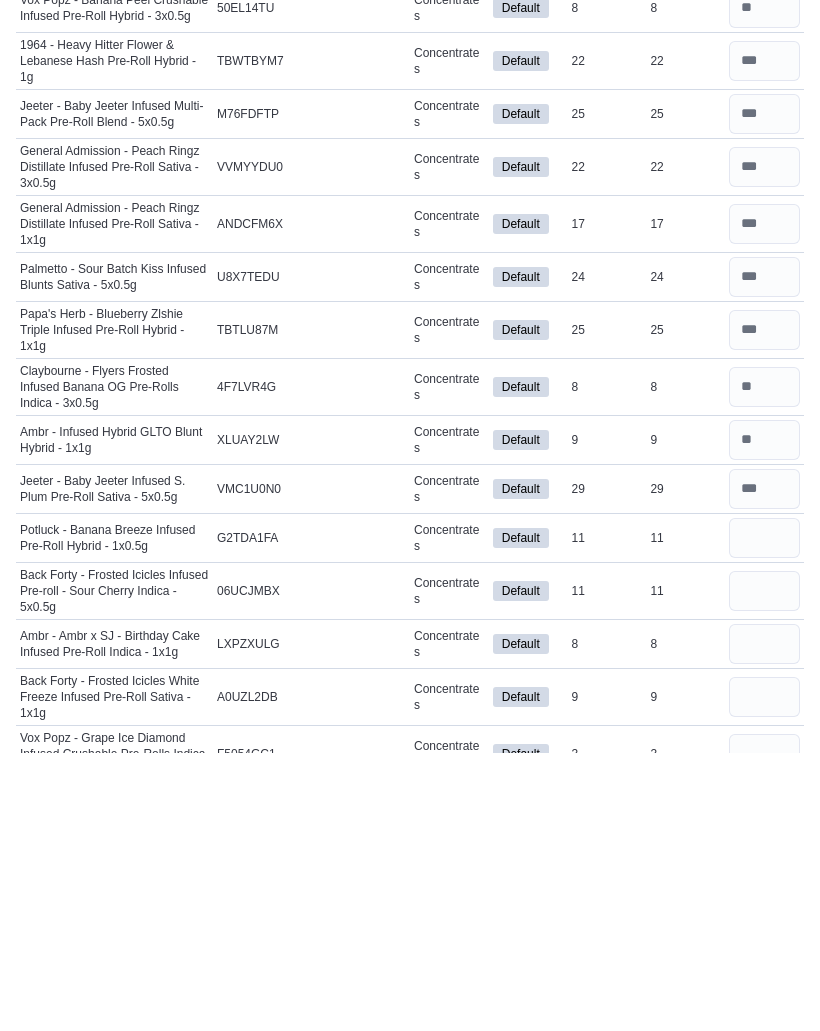 click at bounding box center (764, 870) 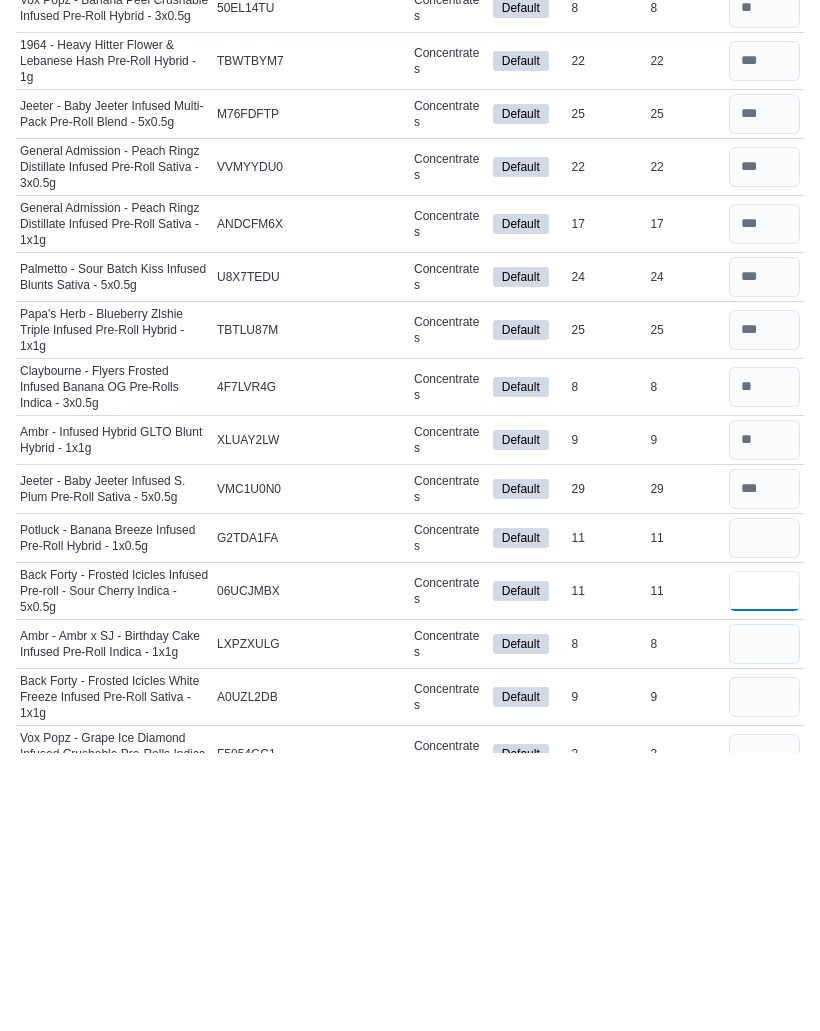 type 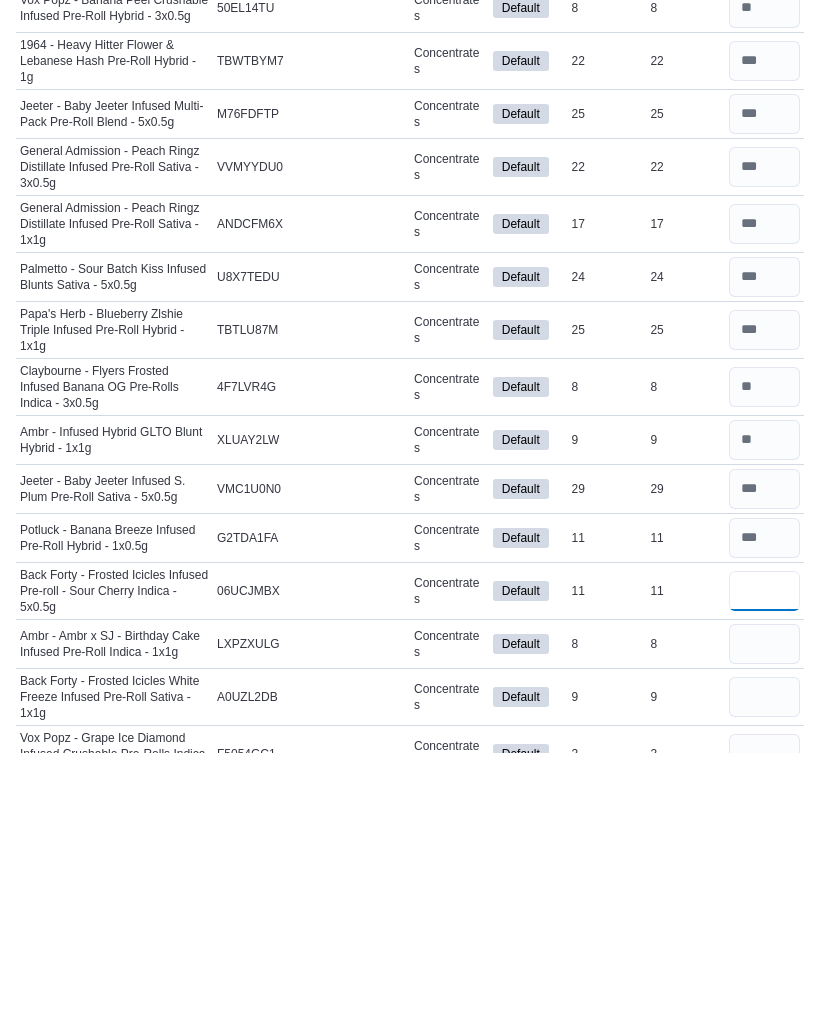 type on "**" 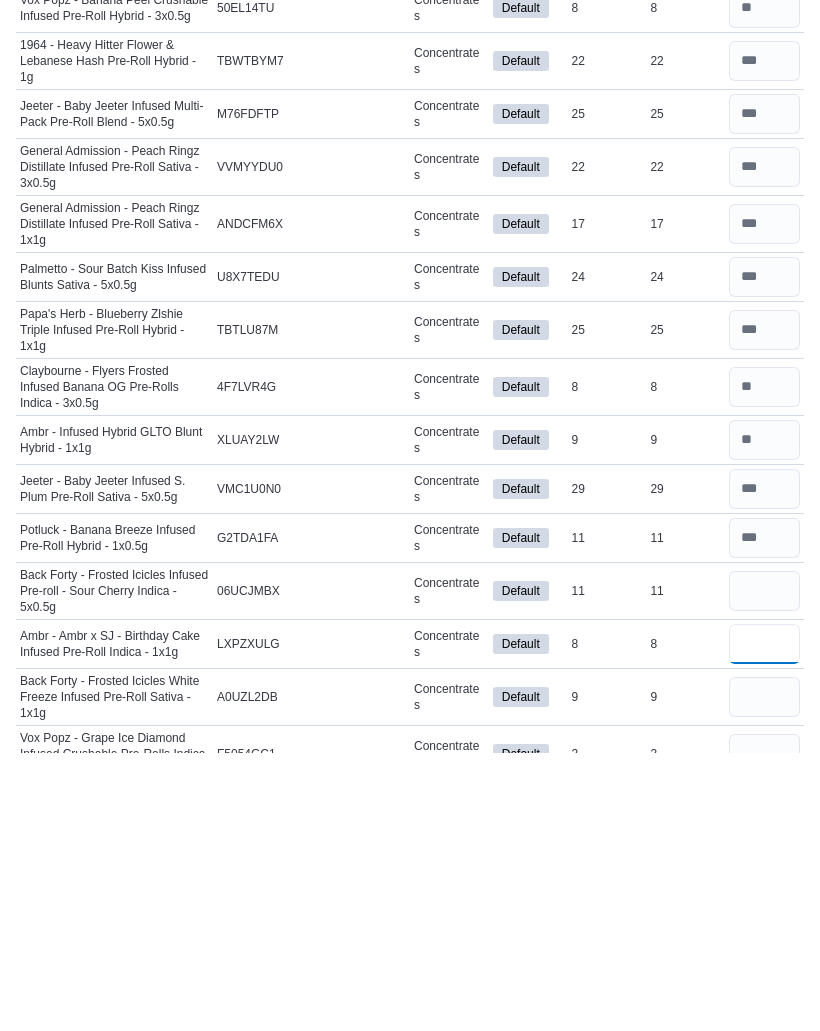 click at bounding box center [764, 923] 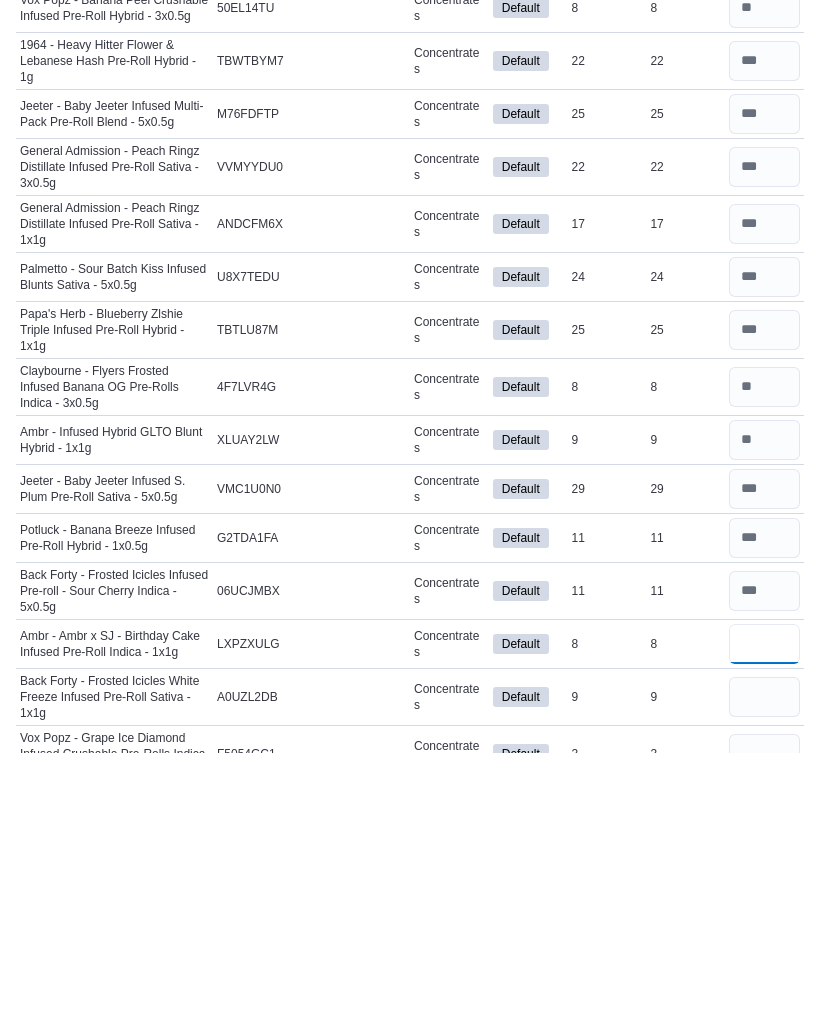 scroll, scrollTop: 676, scrollLeft: 0, axis: vertical 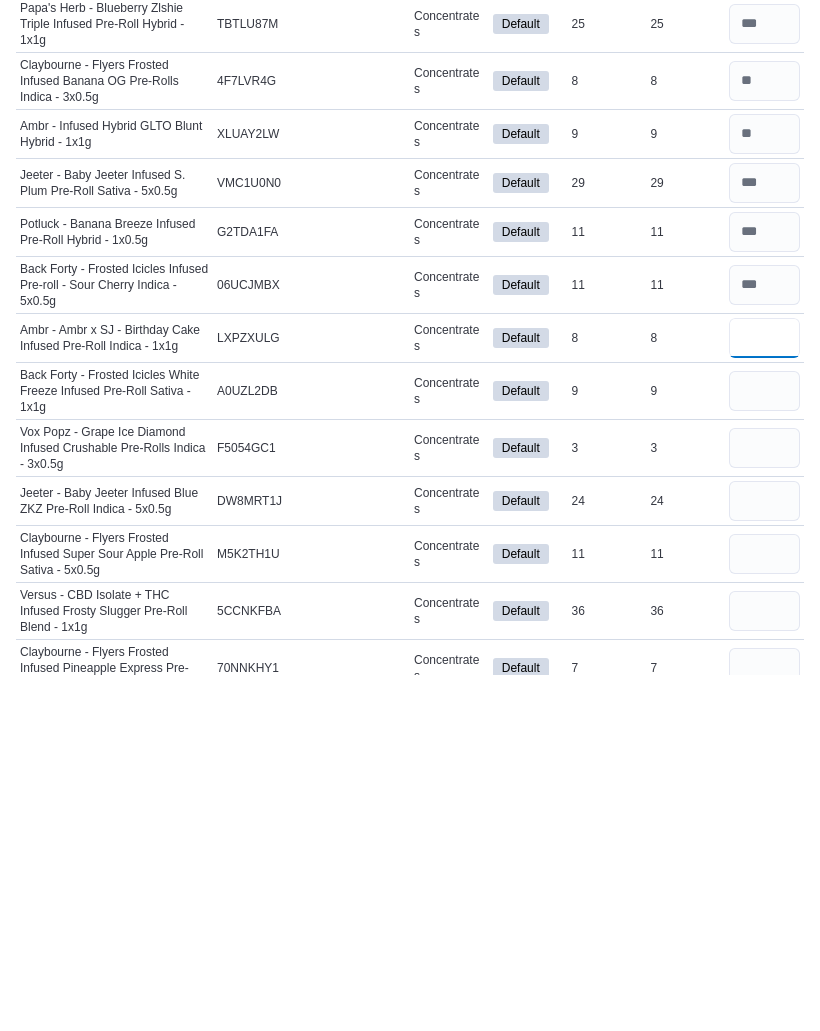 type on "*" 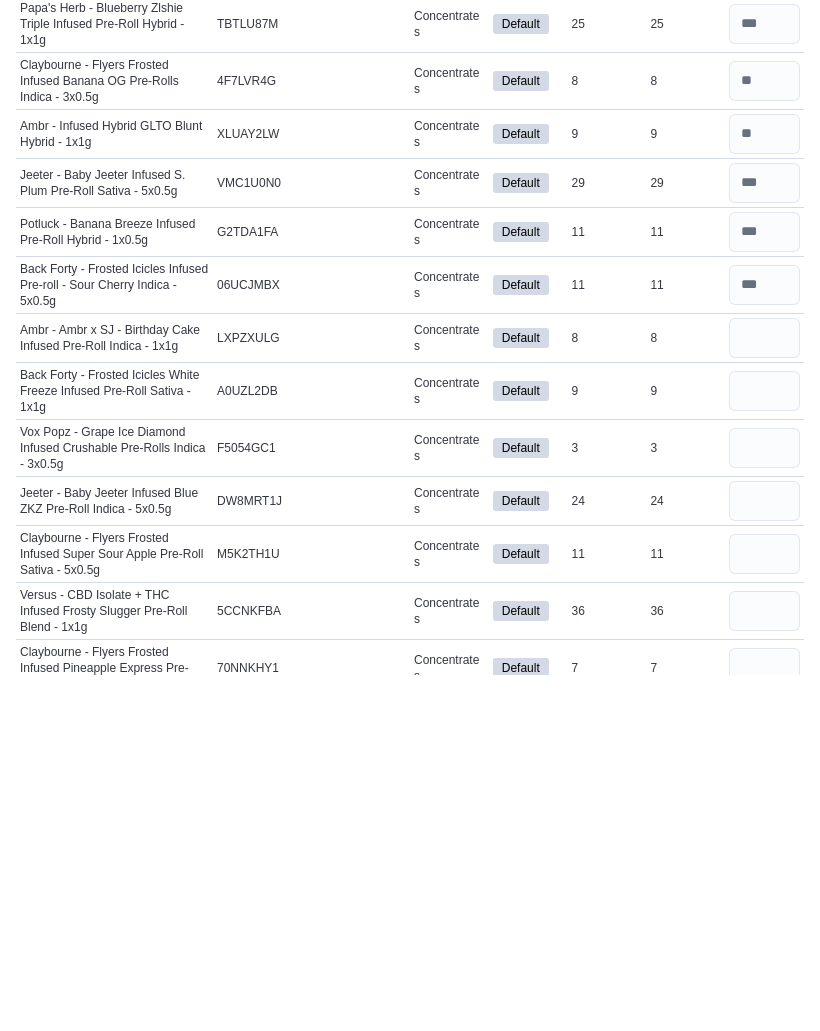 click at bounding box center (764, 747) 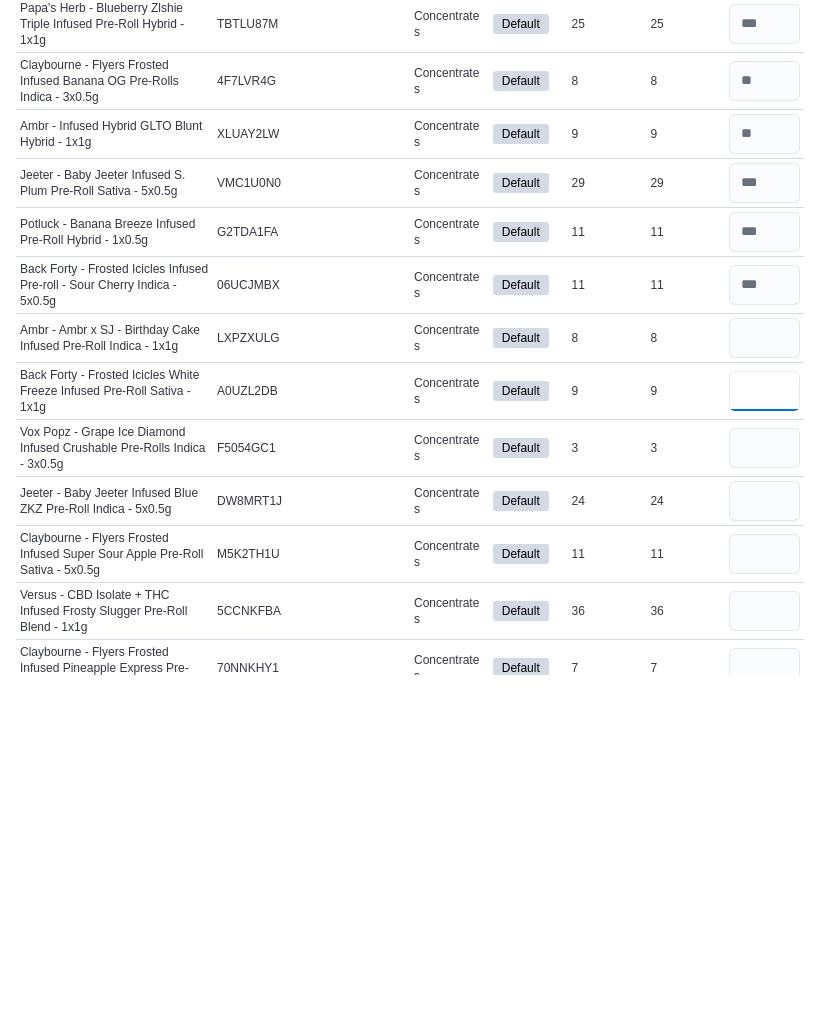 type 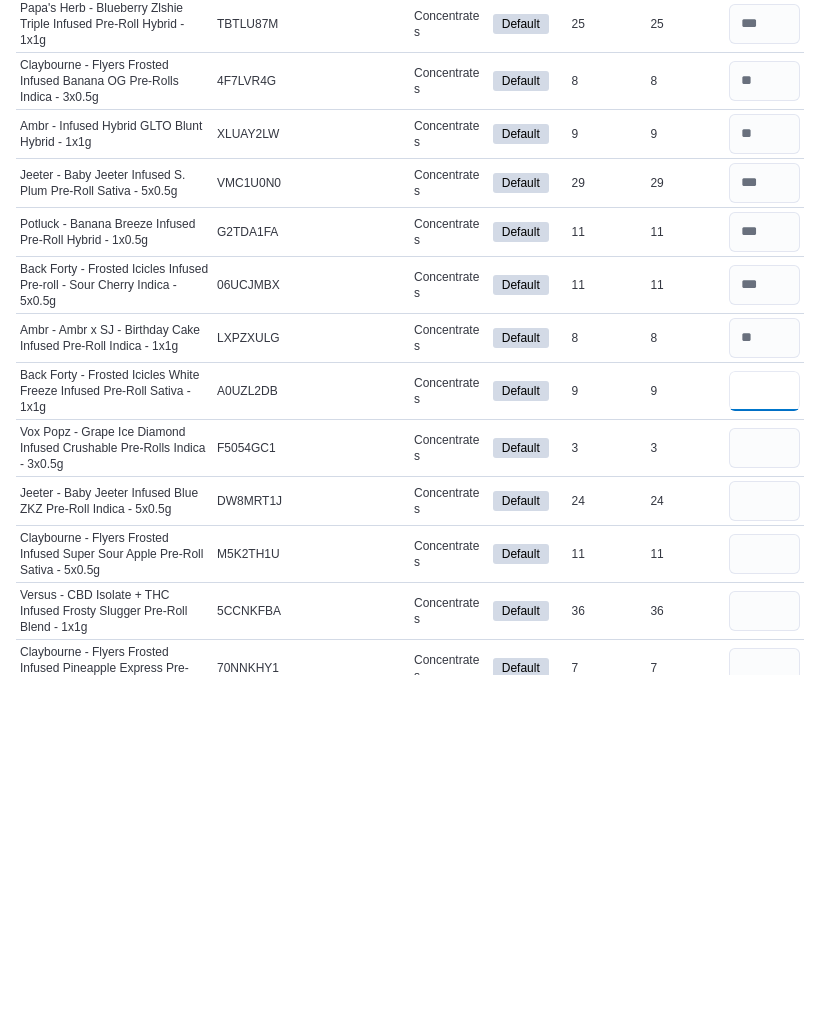 type on "*" 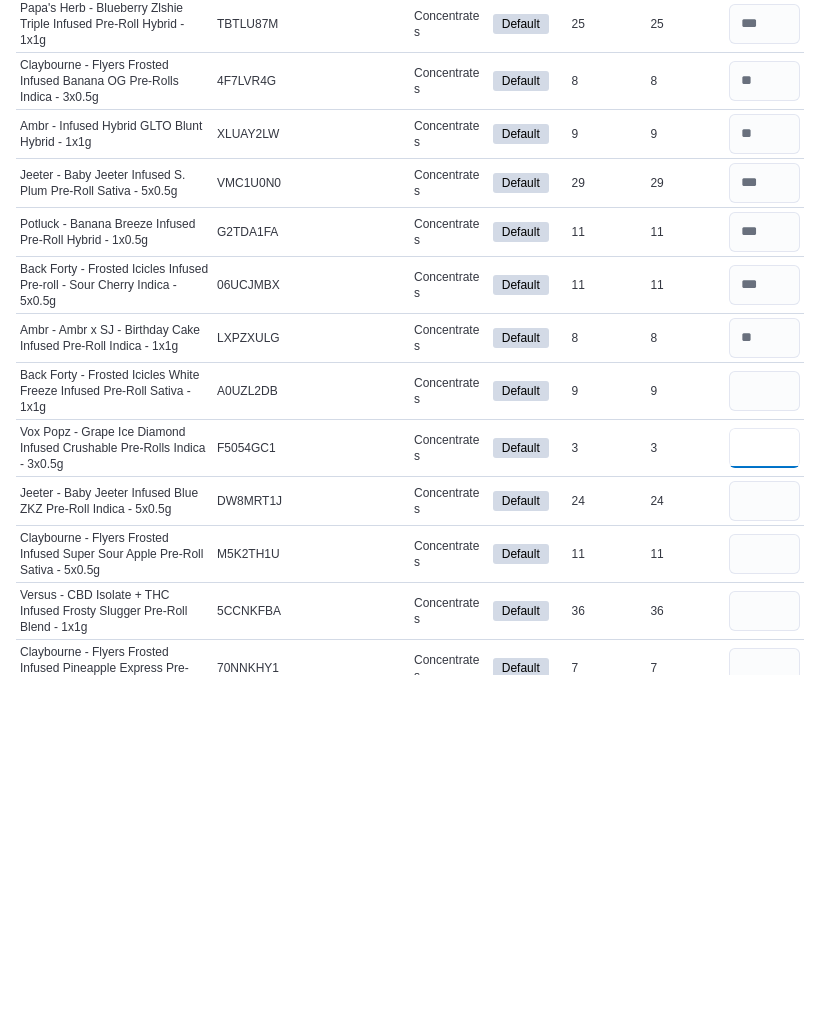click at bounding box center (764, 804) 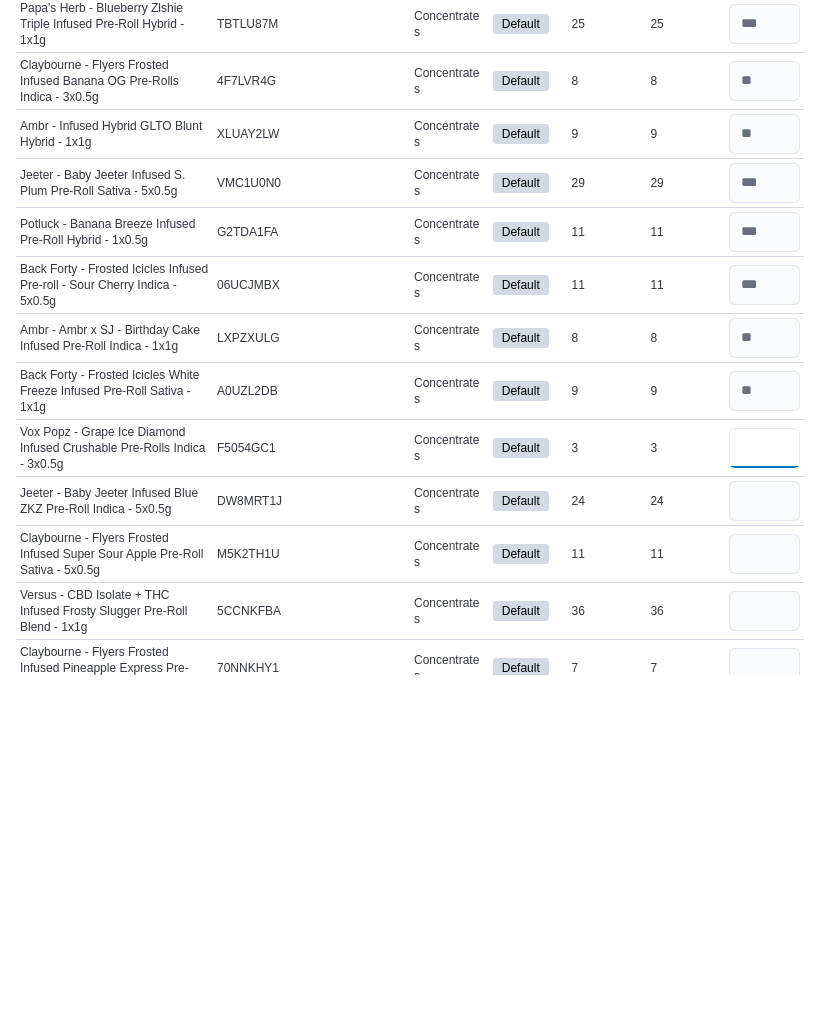 type on "*" 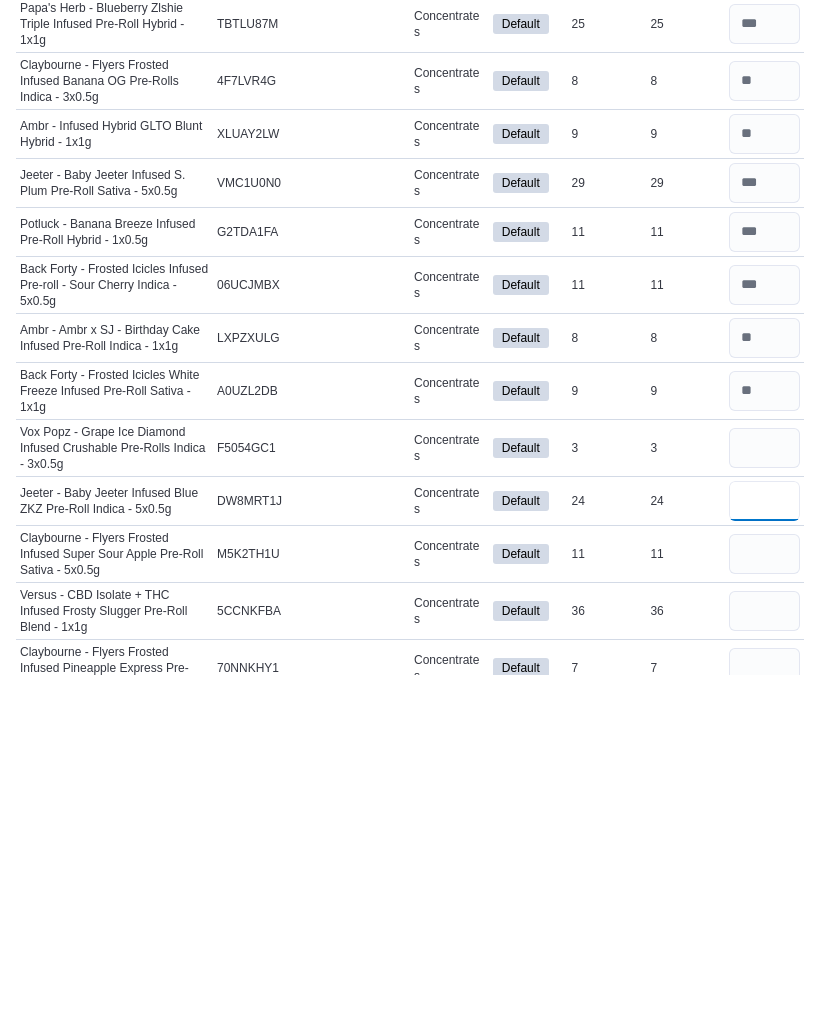 click at bounding box center [764, 857] 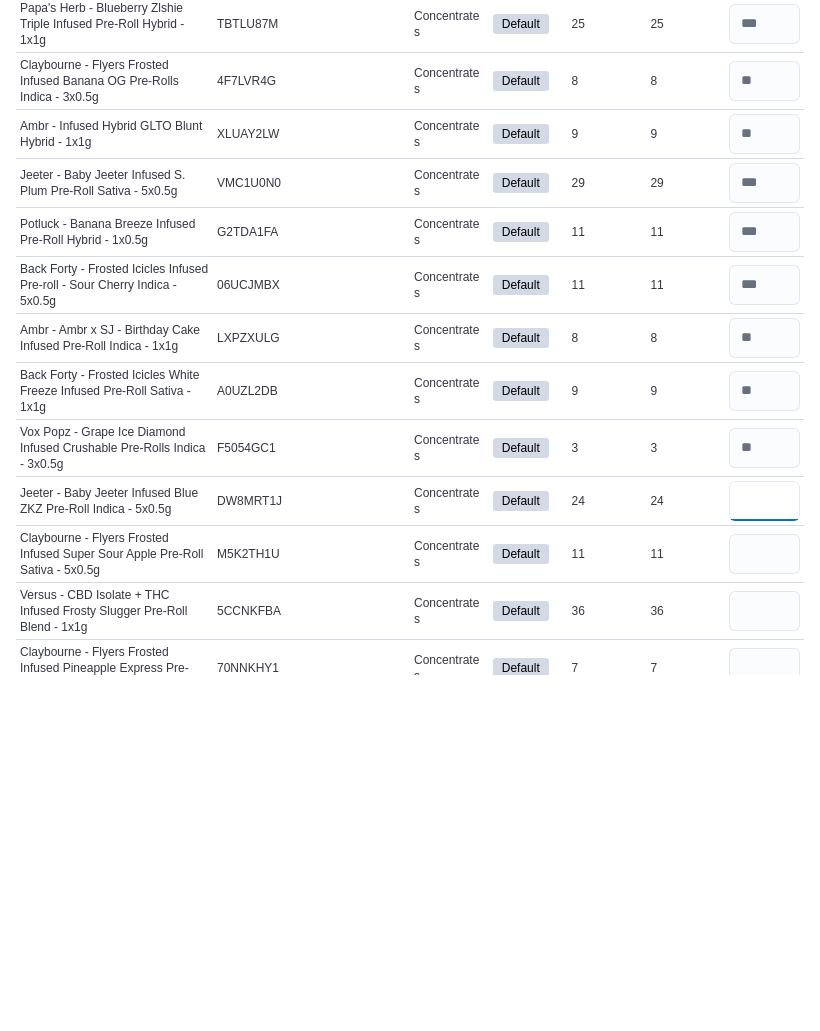 type on "*" 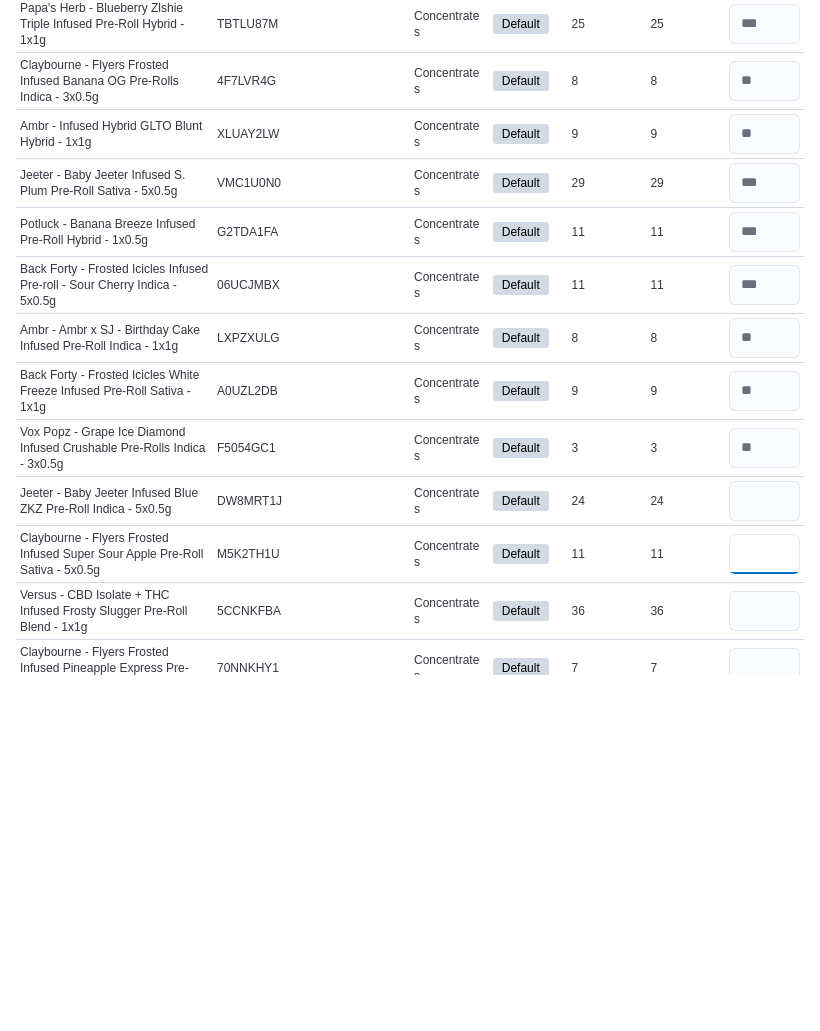 click at bounding box center (764, 910) 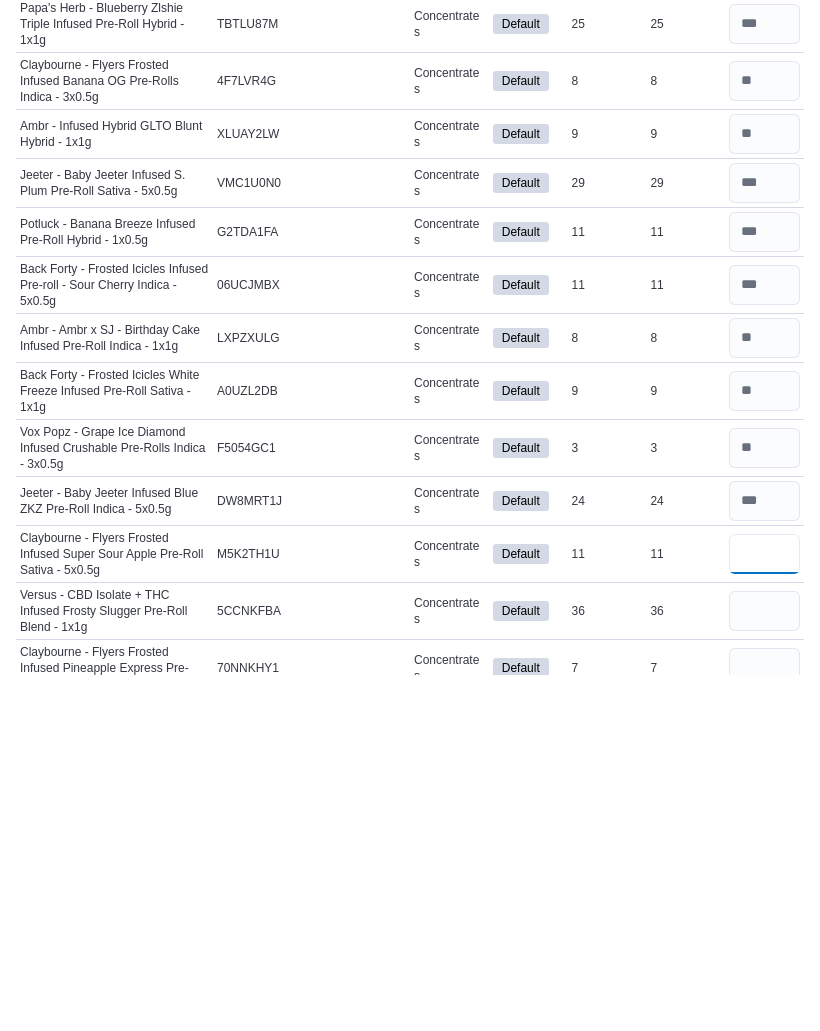 type on "**" 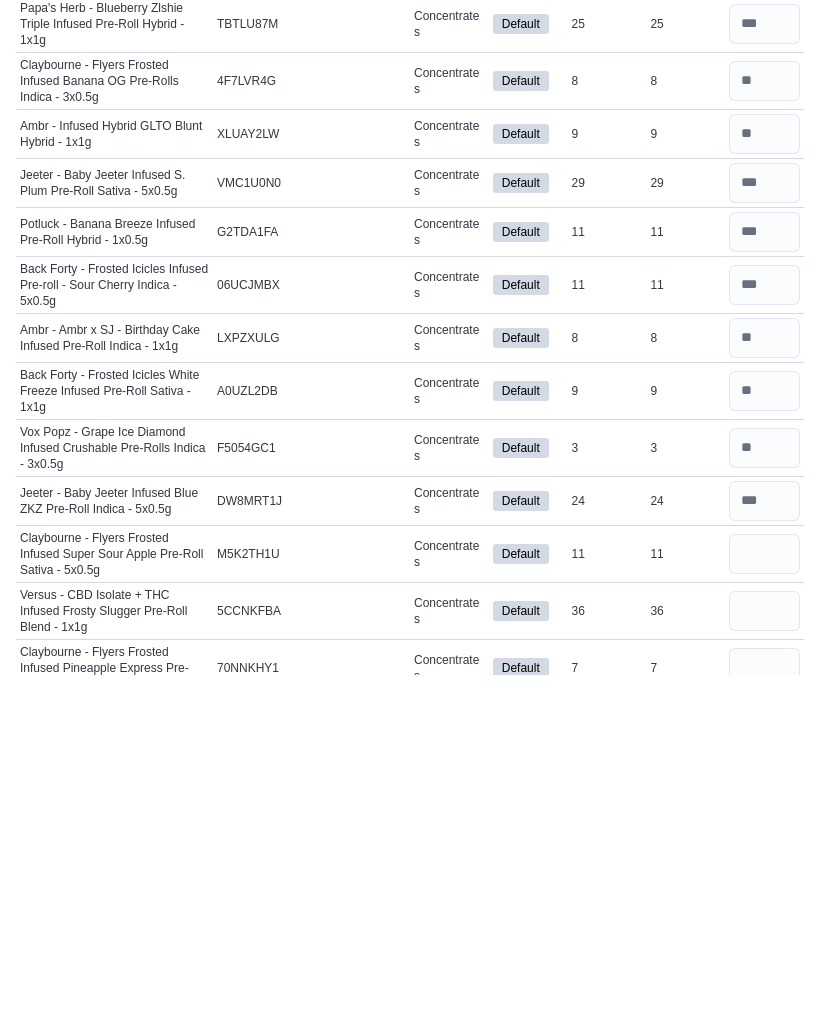 click at bounding box center [764, 967] 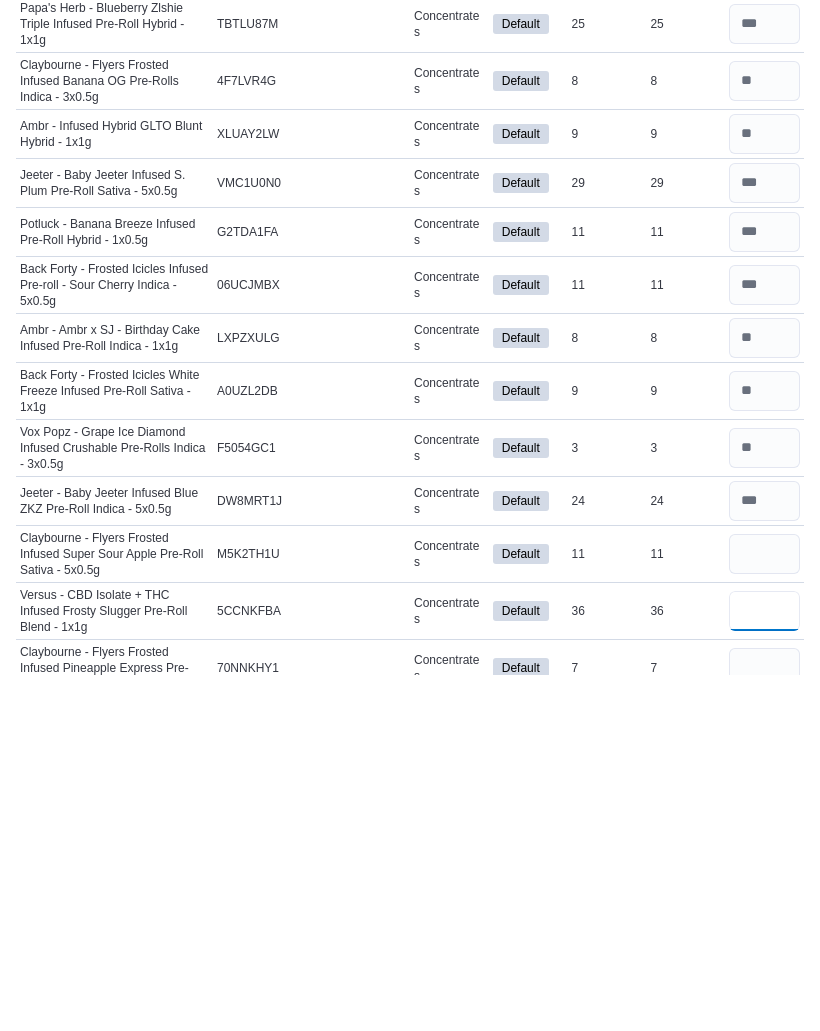 type 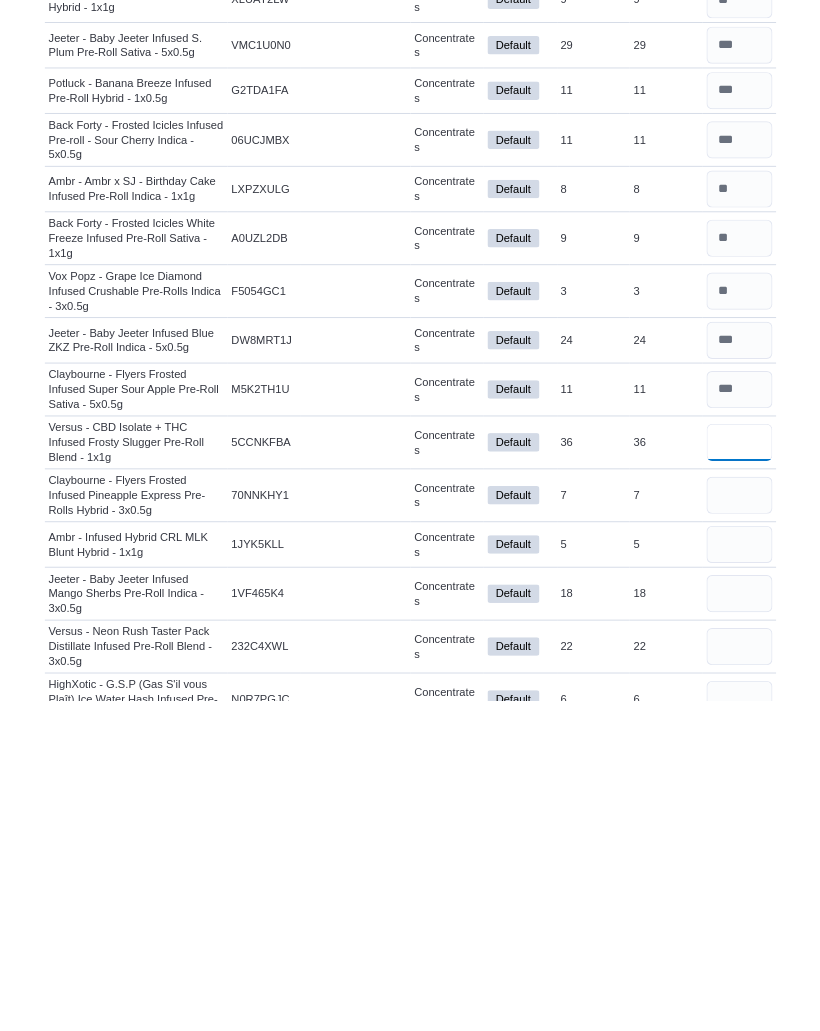 scroll, scrollTop: 897, scrollLeft: 0, axis: vertical 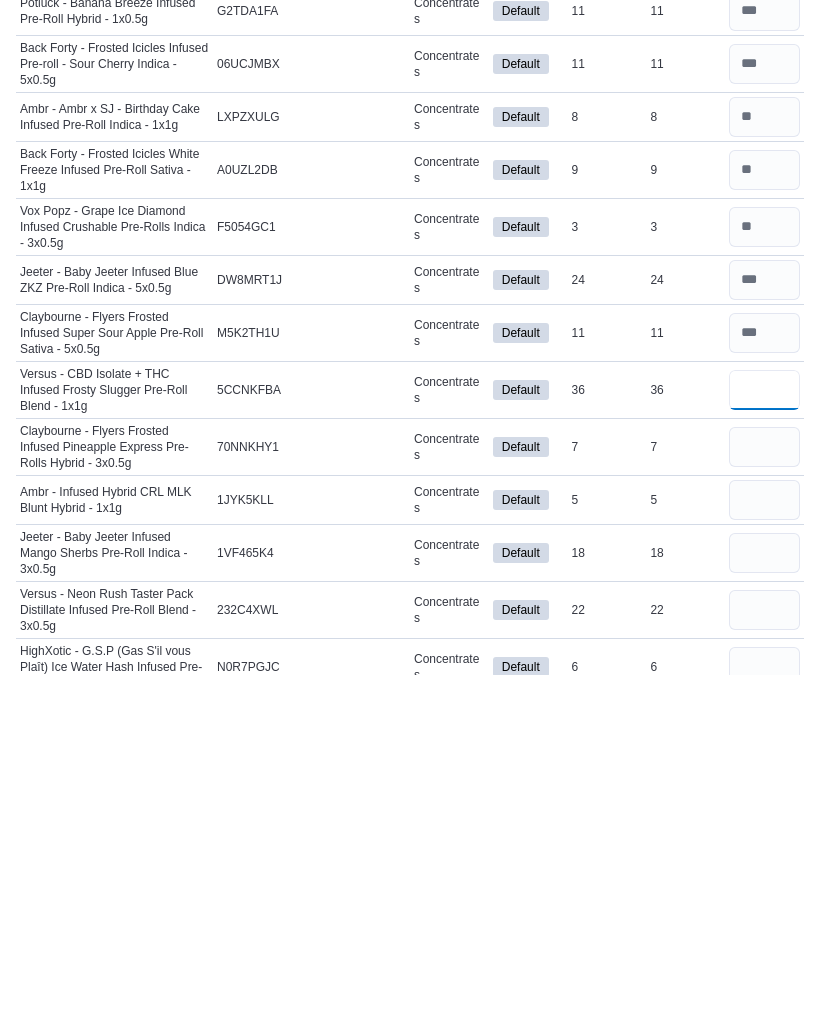 type on "*" 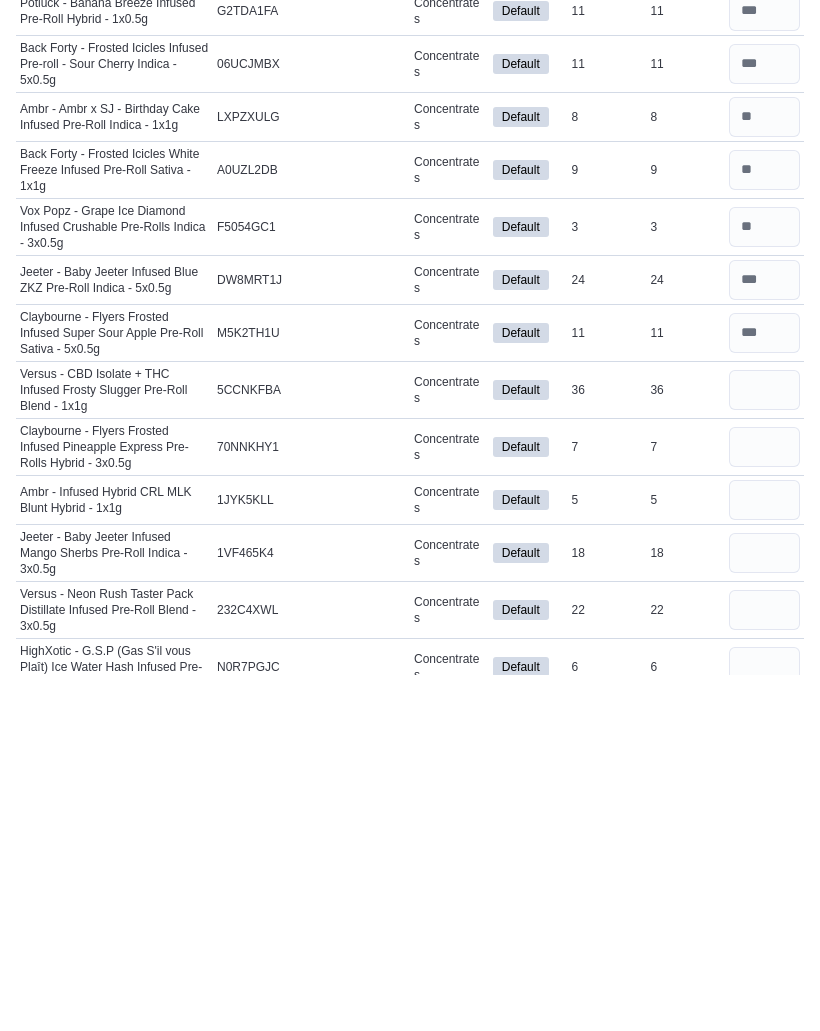 click at bounding box center [764, 803] 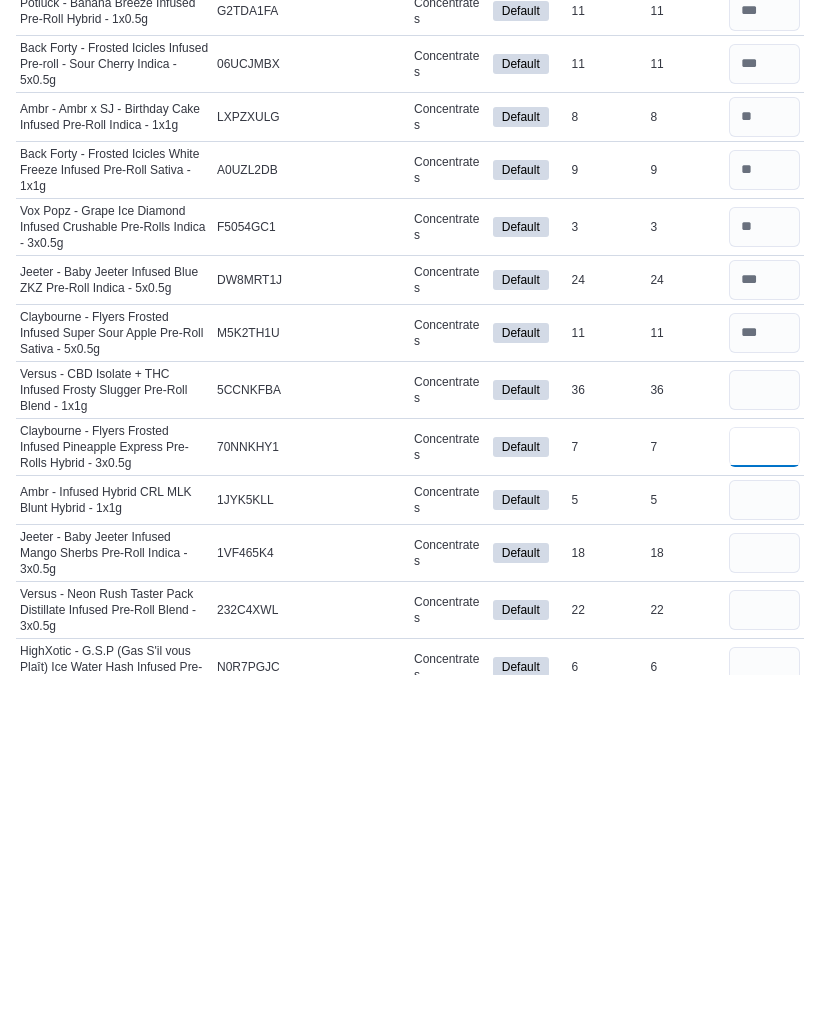 type 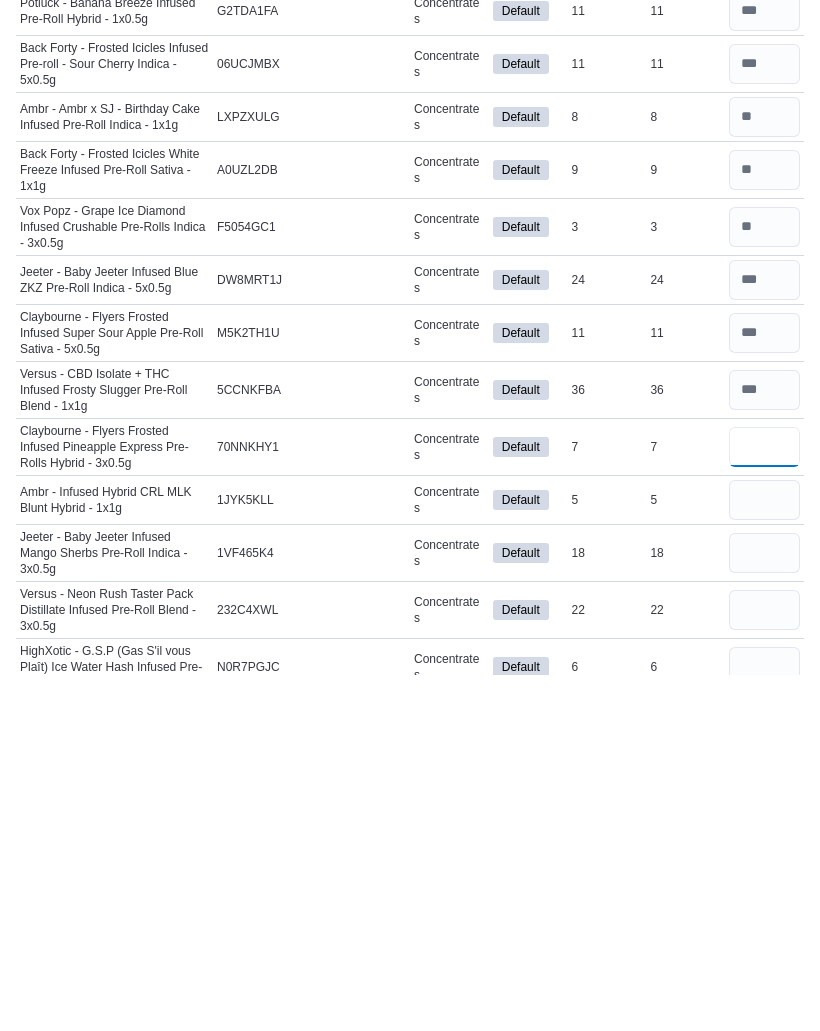 type on "*" 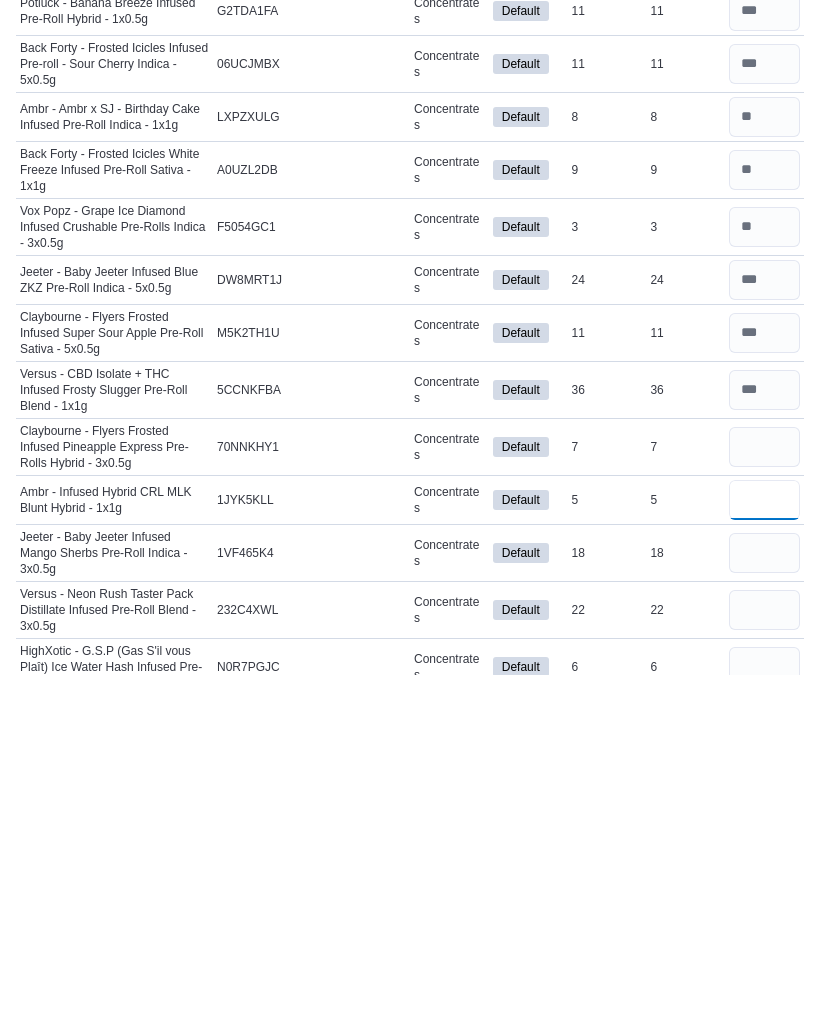 click at bounding box center [764, 856] 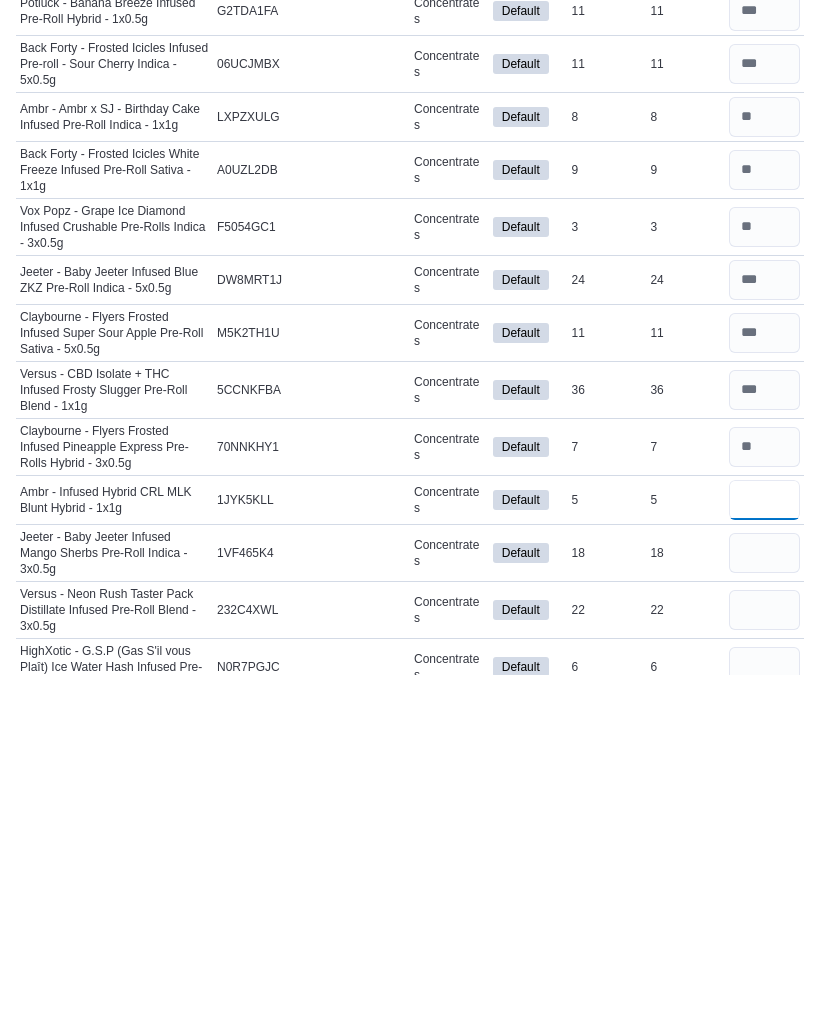 type on "*" 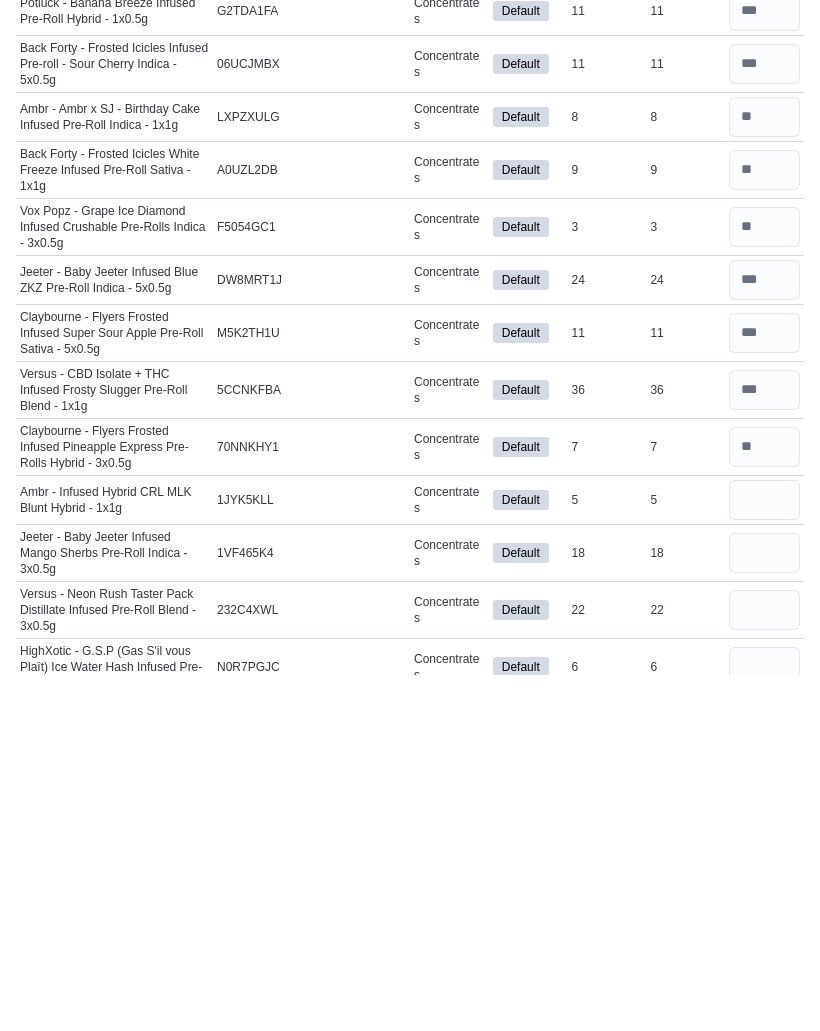 click at bounding box center [764, 909] 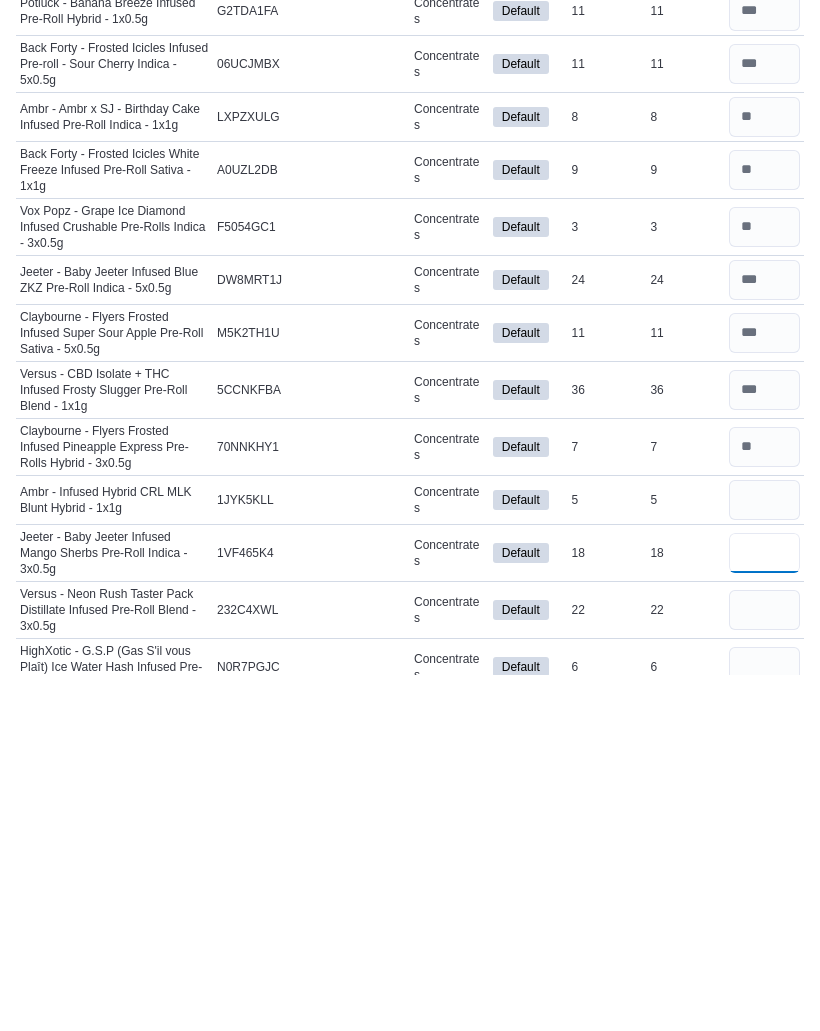 type 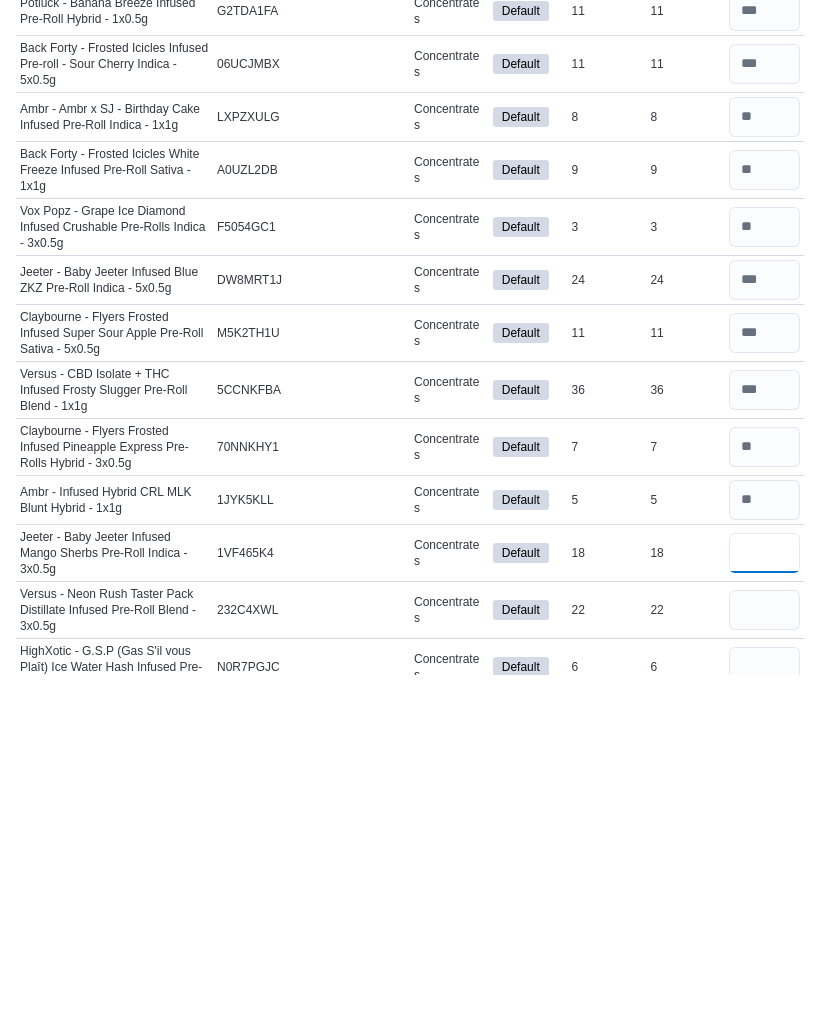 type on "**" 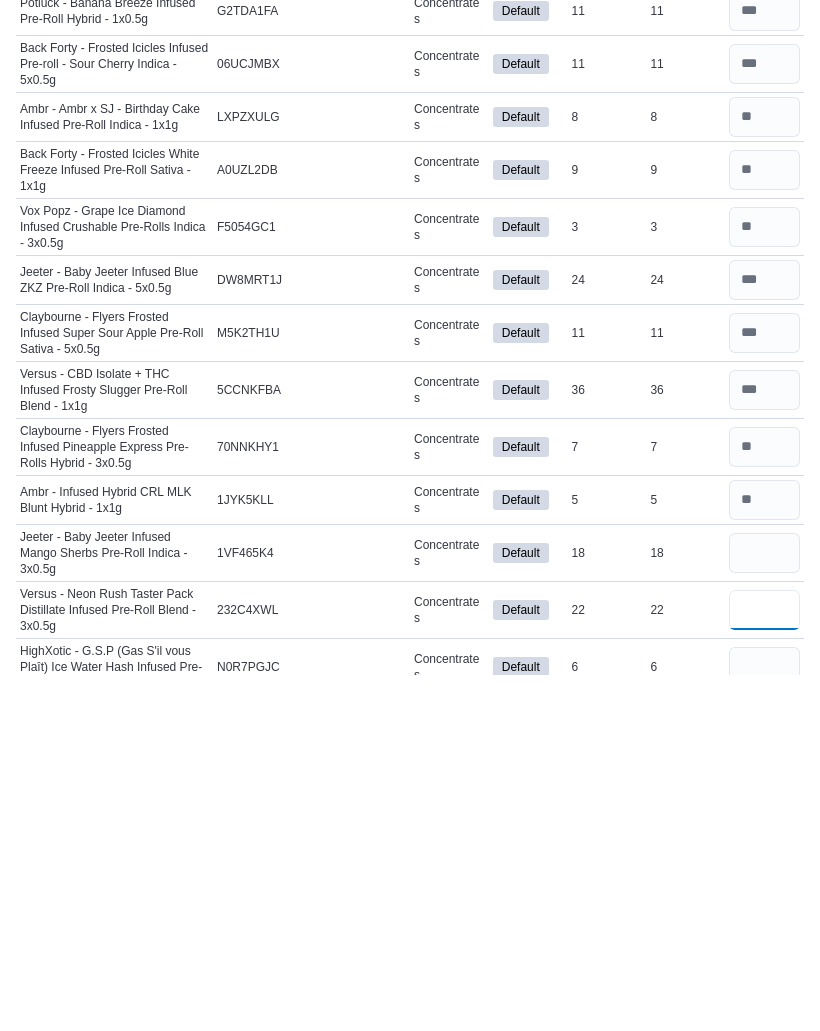 click at bounding box center [764, 966] 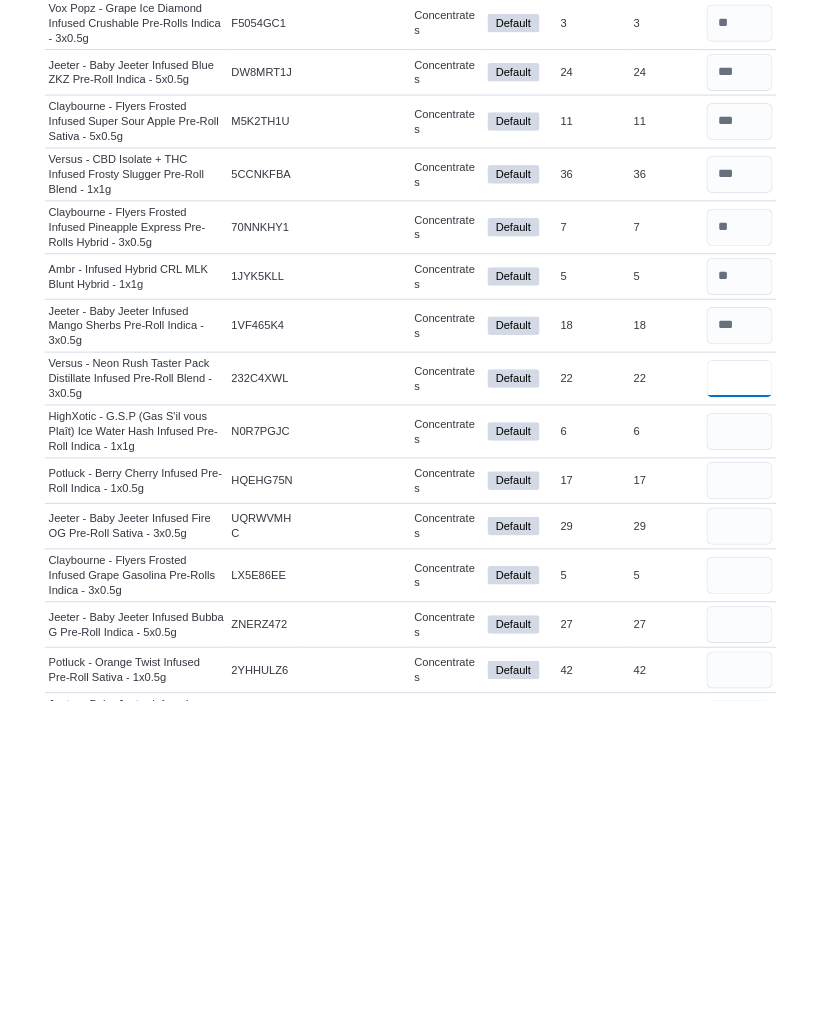 scroll, scrollTop: 1124, scrollLeft: 0, axis: vertical 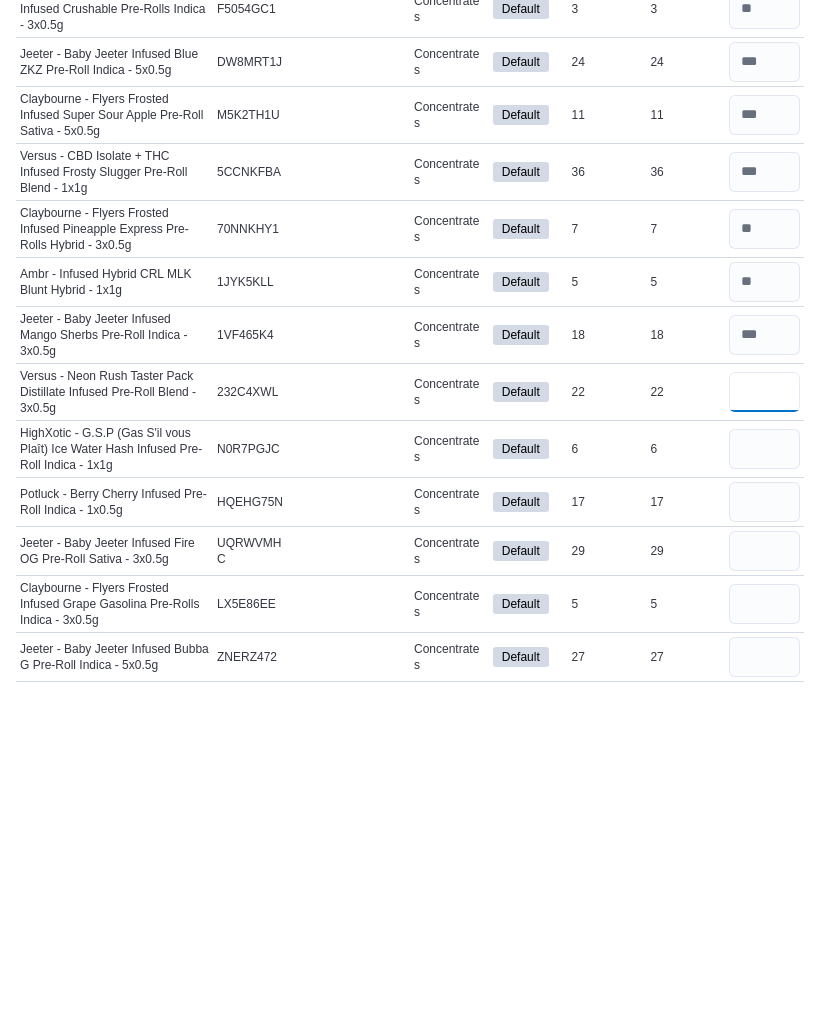 type on "**" 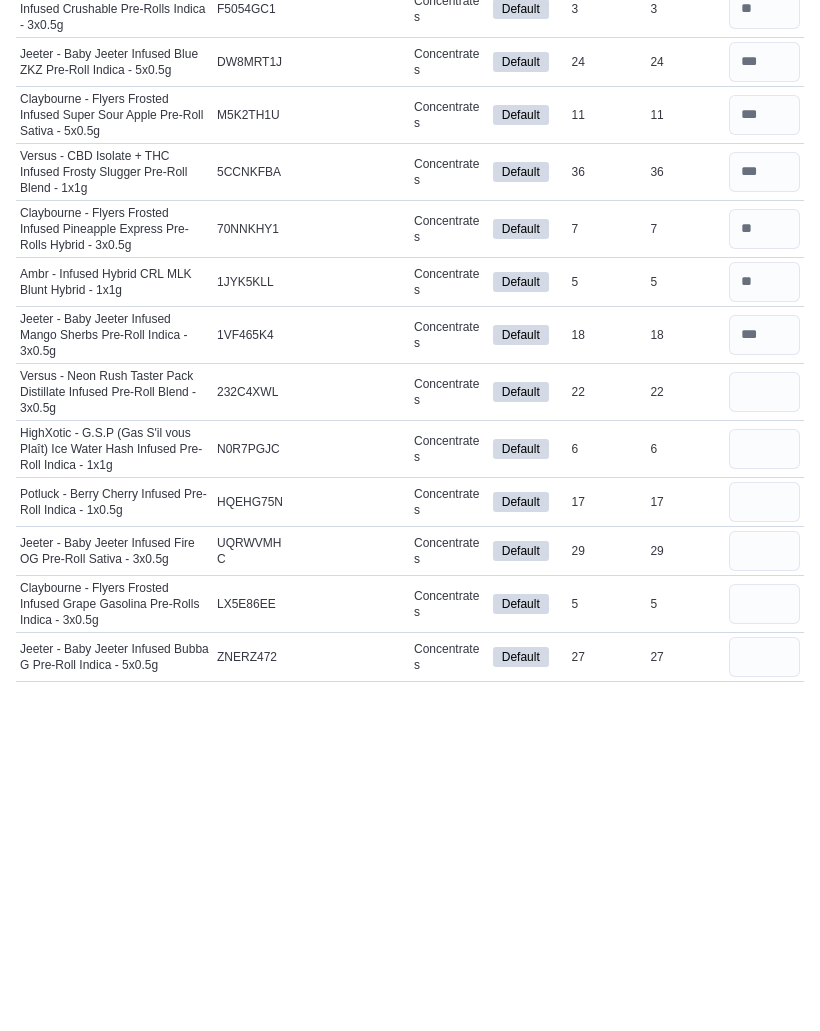 click at bounding box center (764, 682) 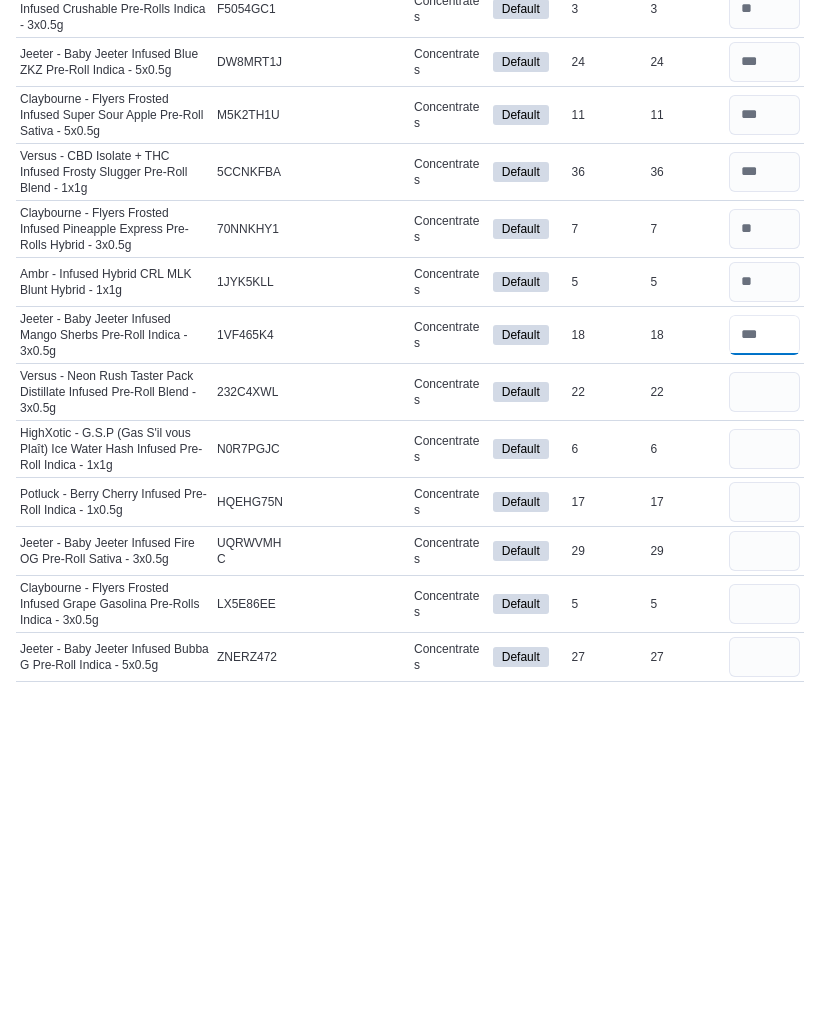 type 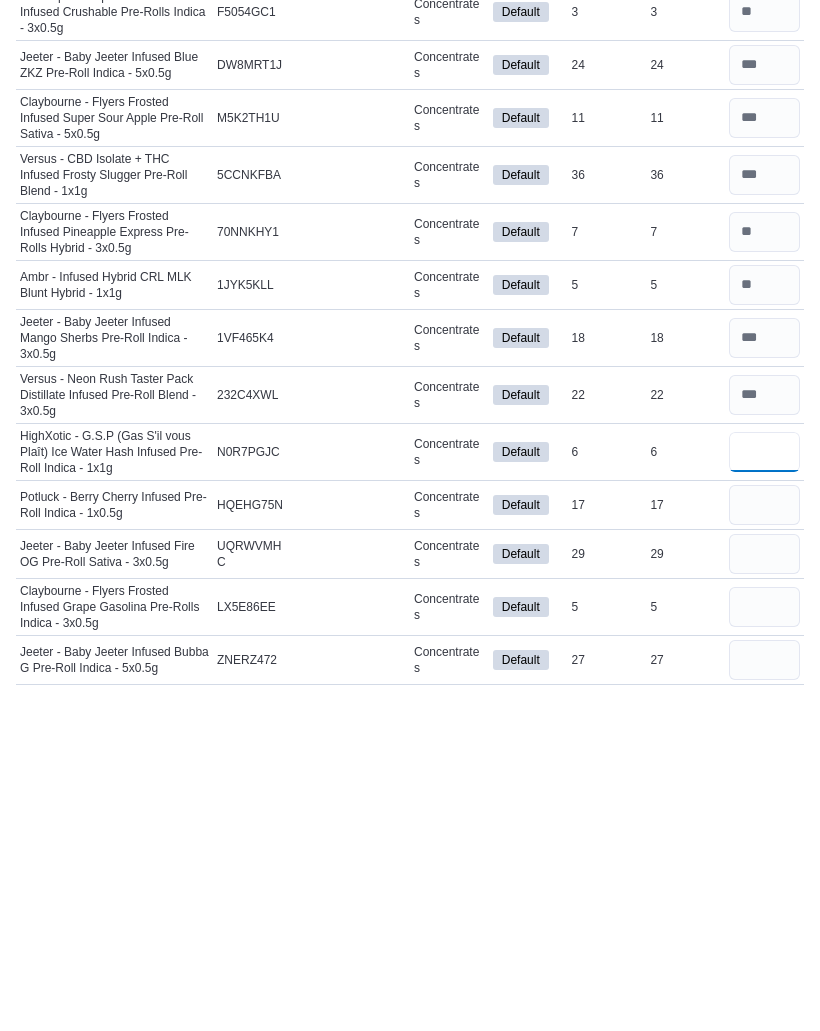 click at bounding box center [764, 796] 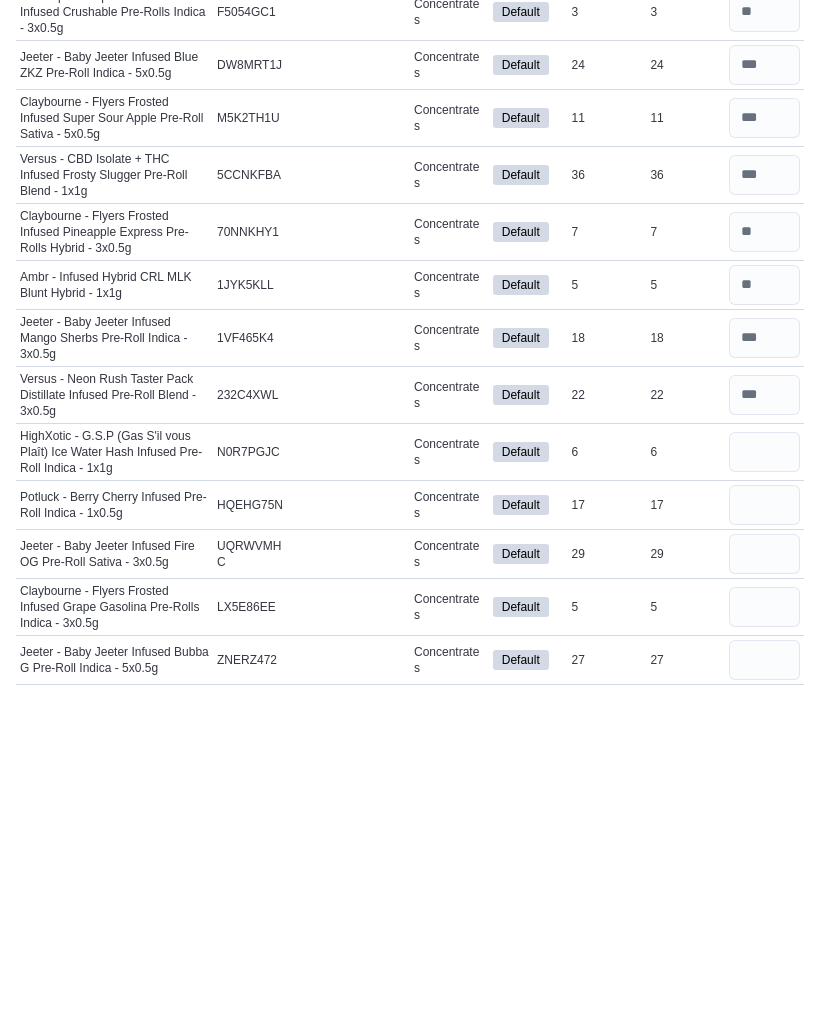 click at bounding box center (764, 849) 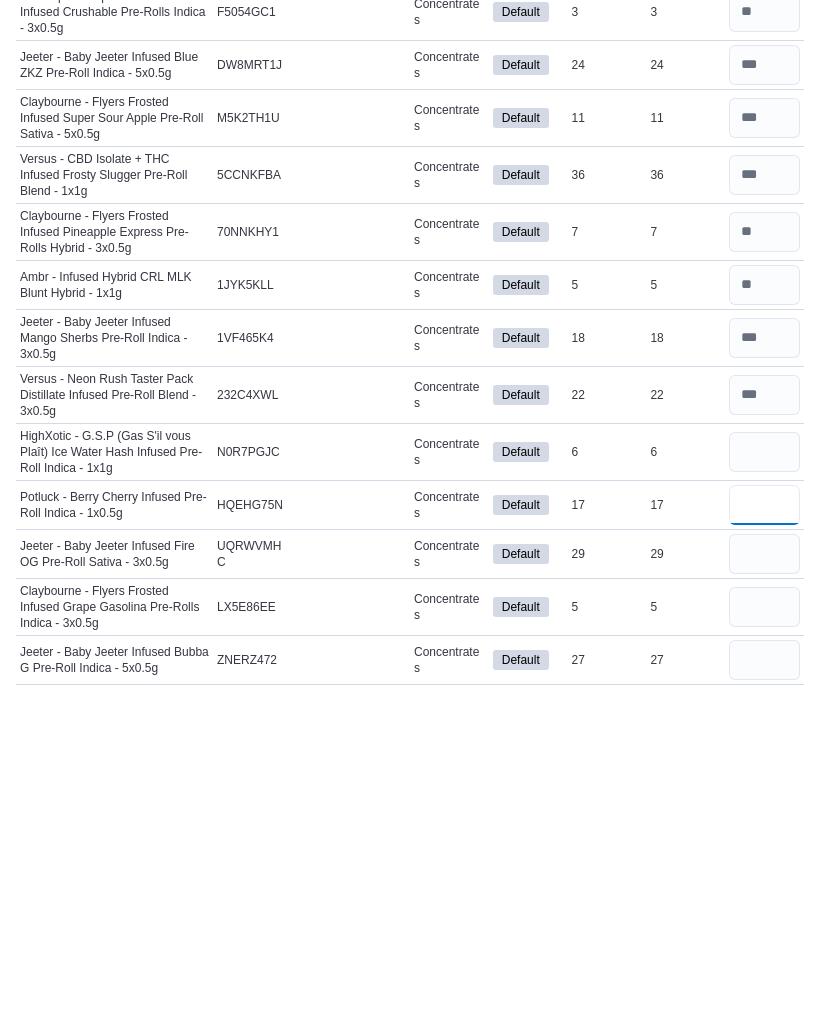 type 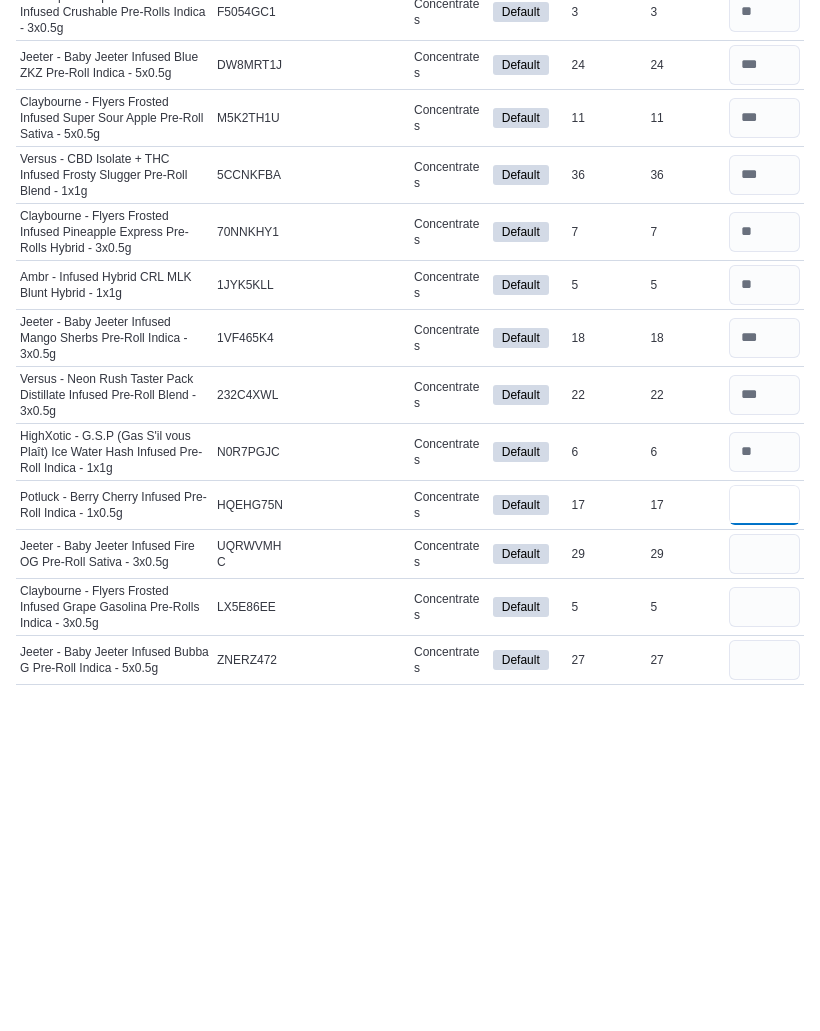 type on "**" 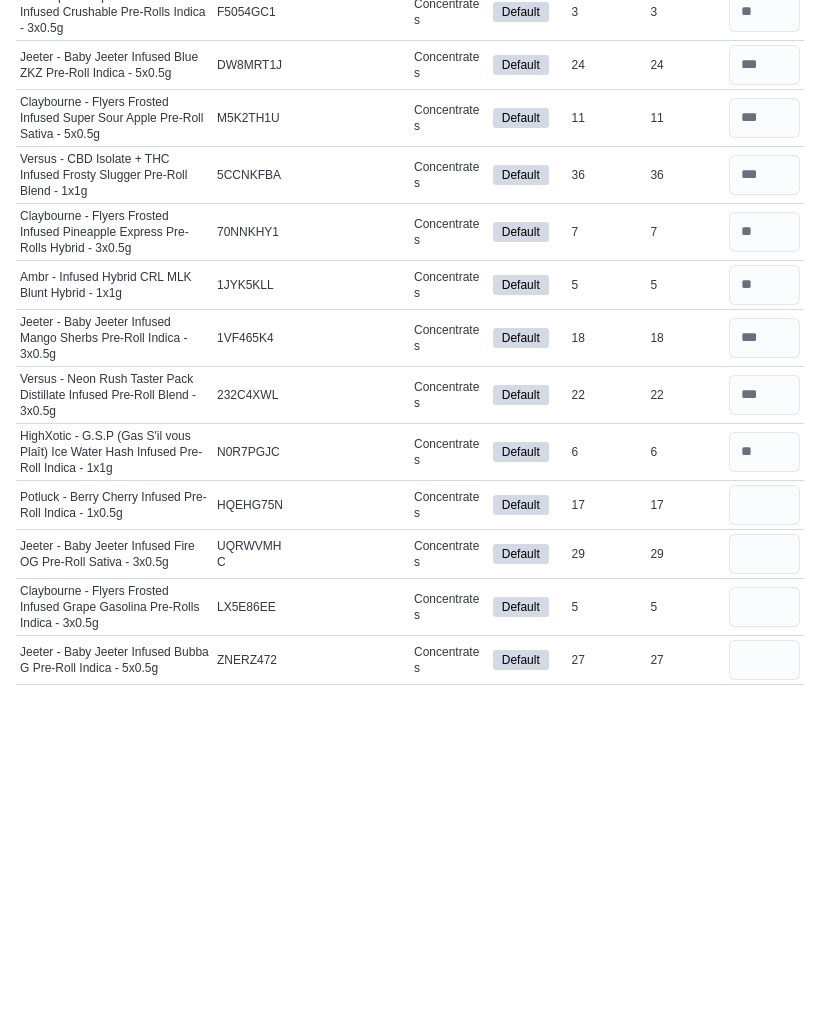 click at bounding box center (764, 898) 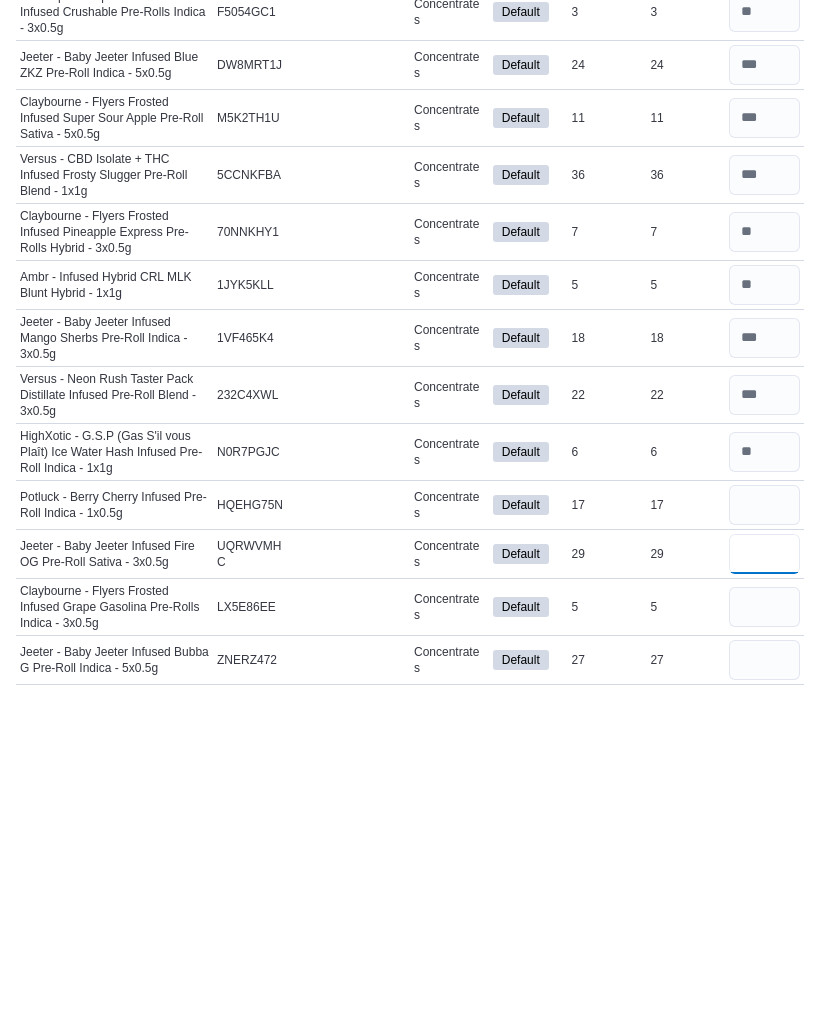 type 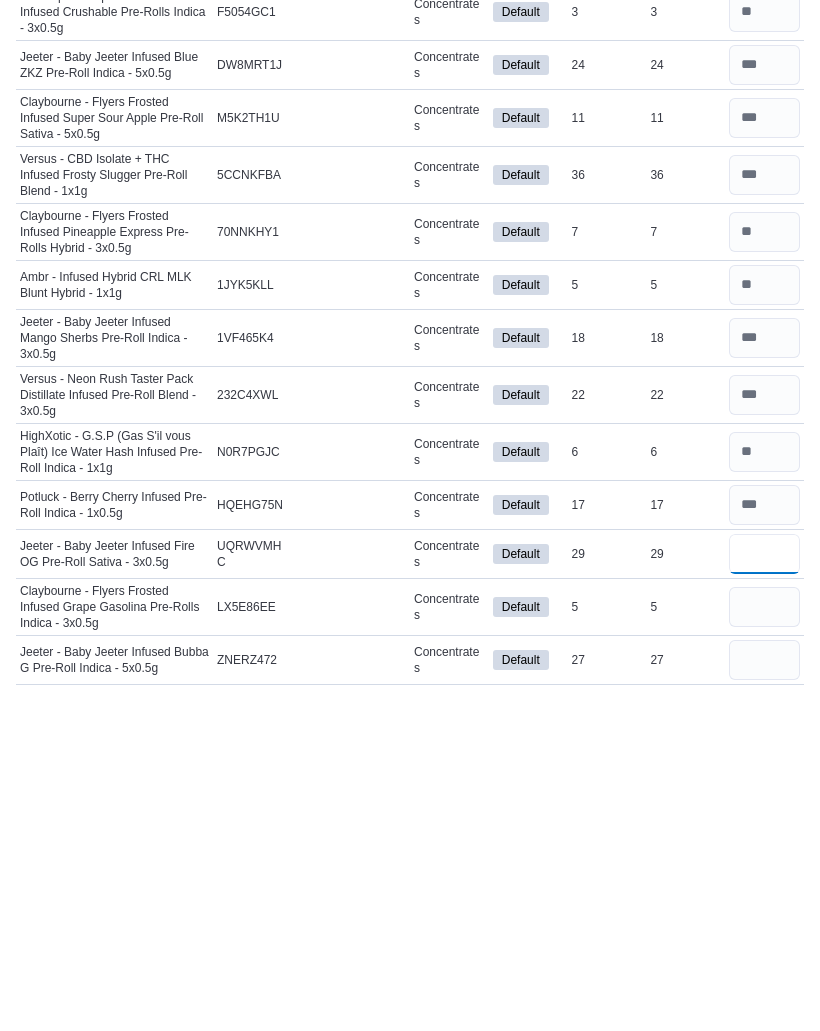 type on "**" 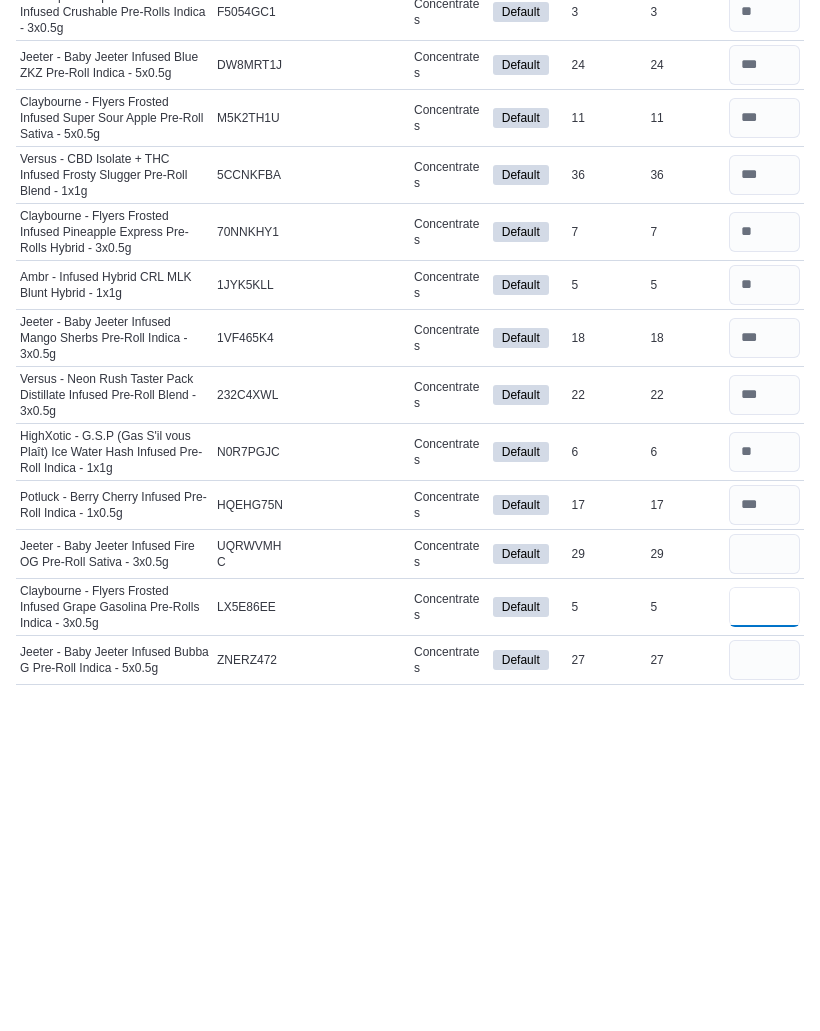 click at bounding box center [764, 951] 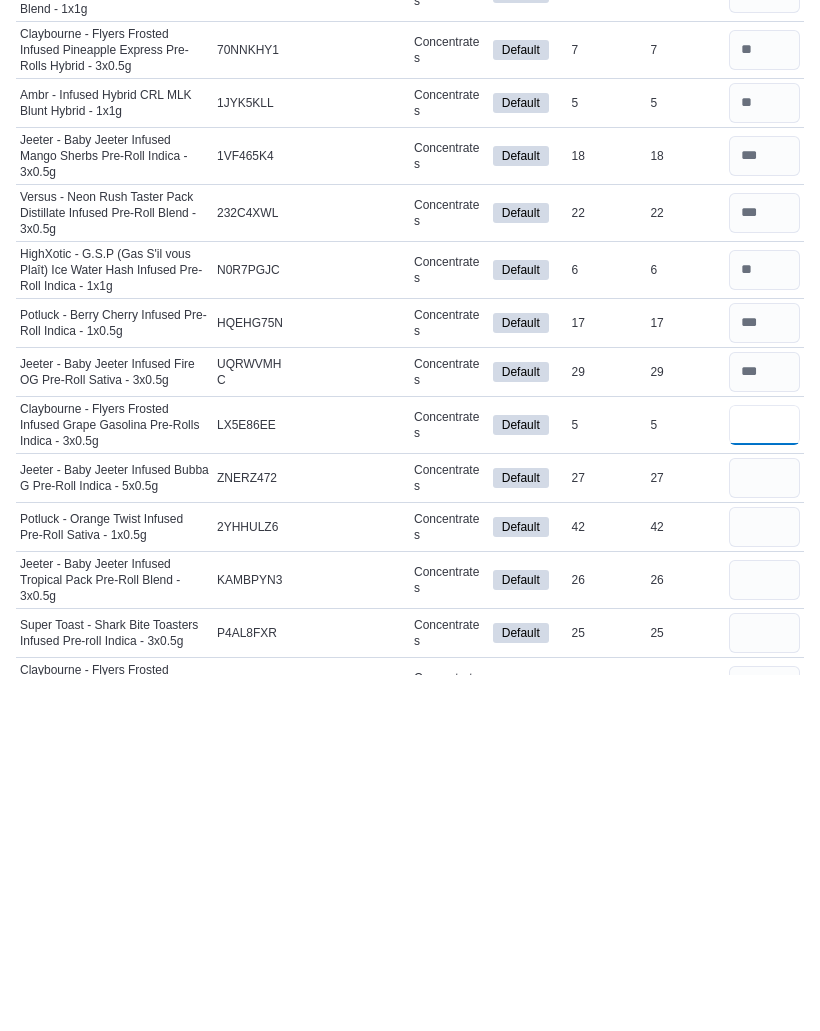 scroll, scrollTop: 1350, scrollLeft: 0, axis: vertical 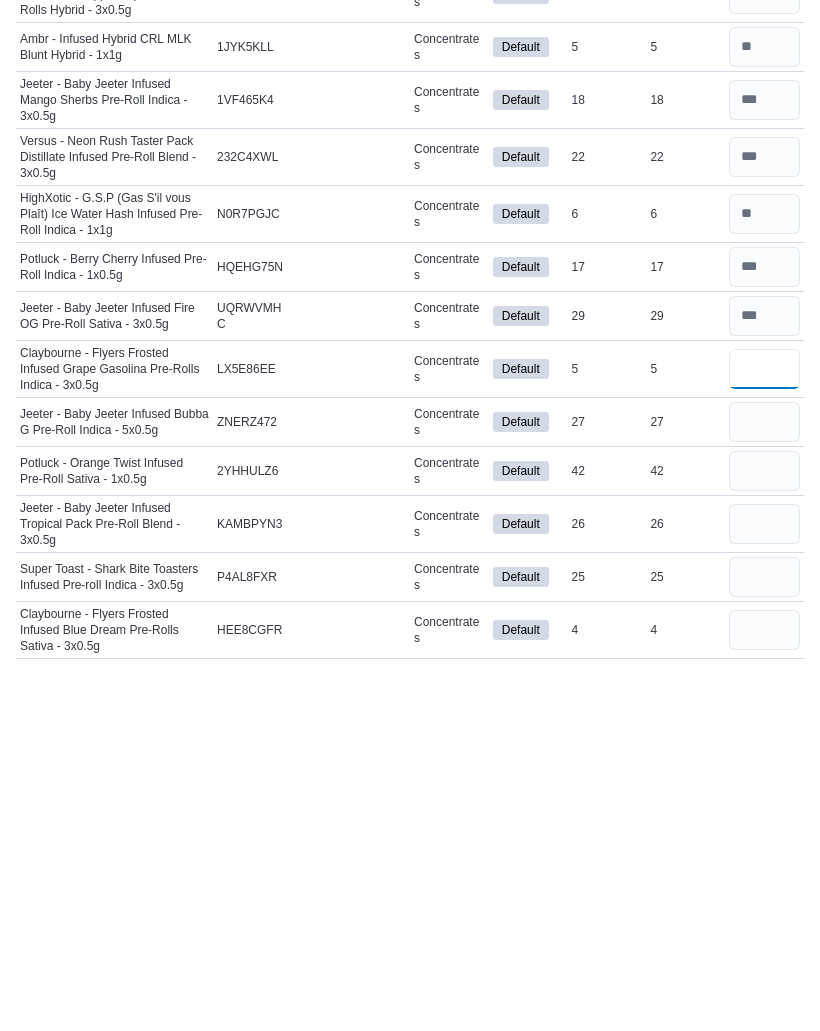 type on "*" 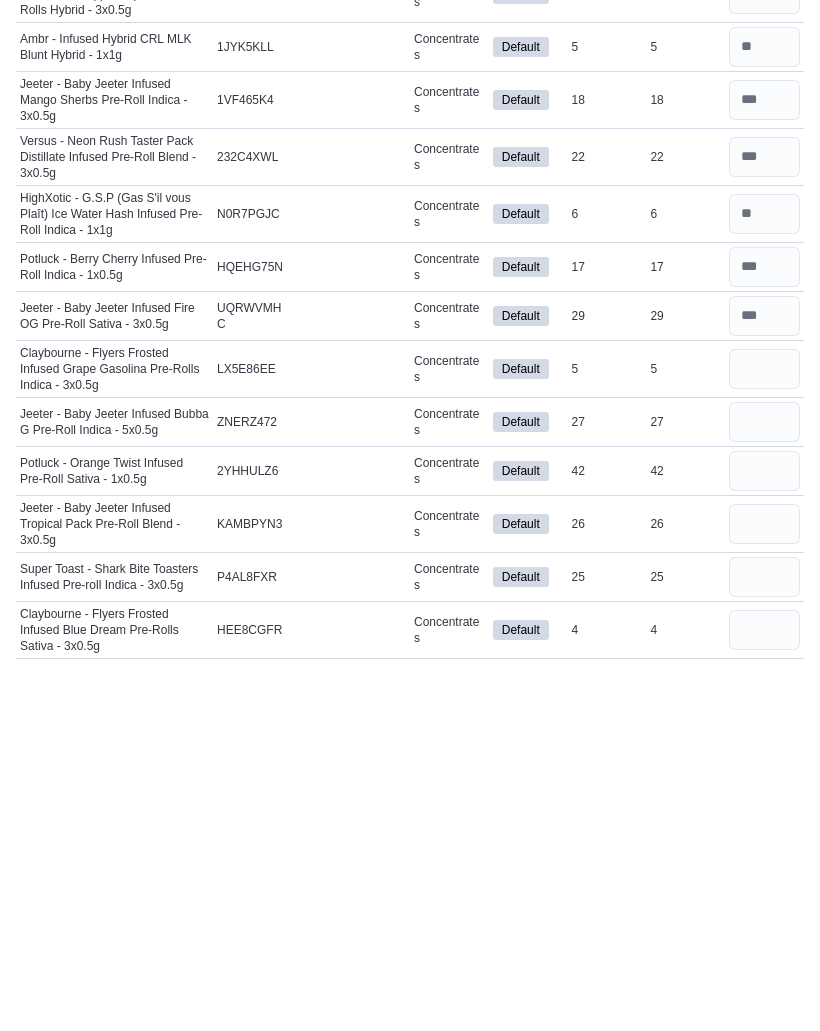click at bounding box center [764, 778] 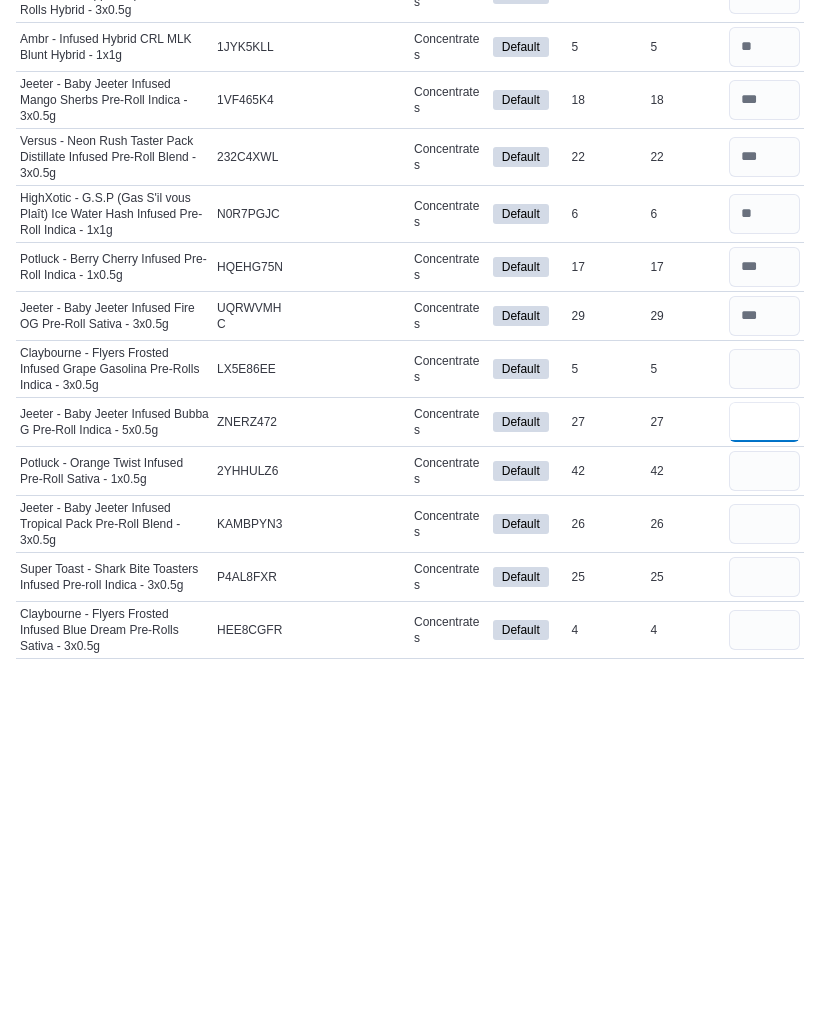 type 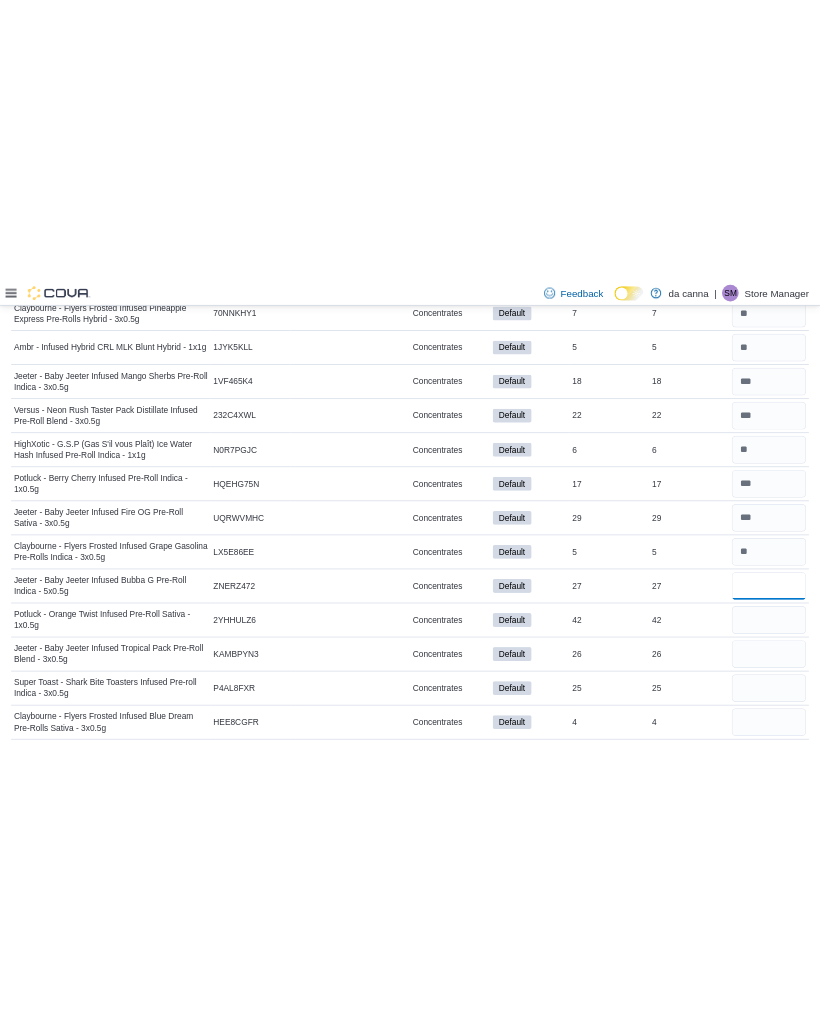 scroll, scrollTop: 1350, scrollLeft: 0, axis: vertical 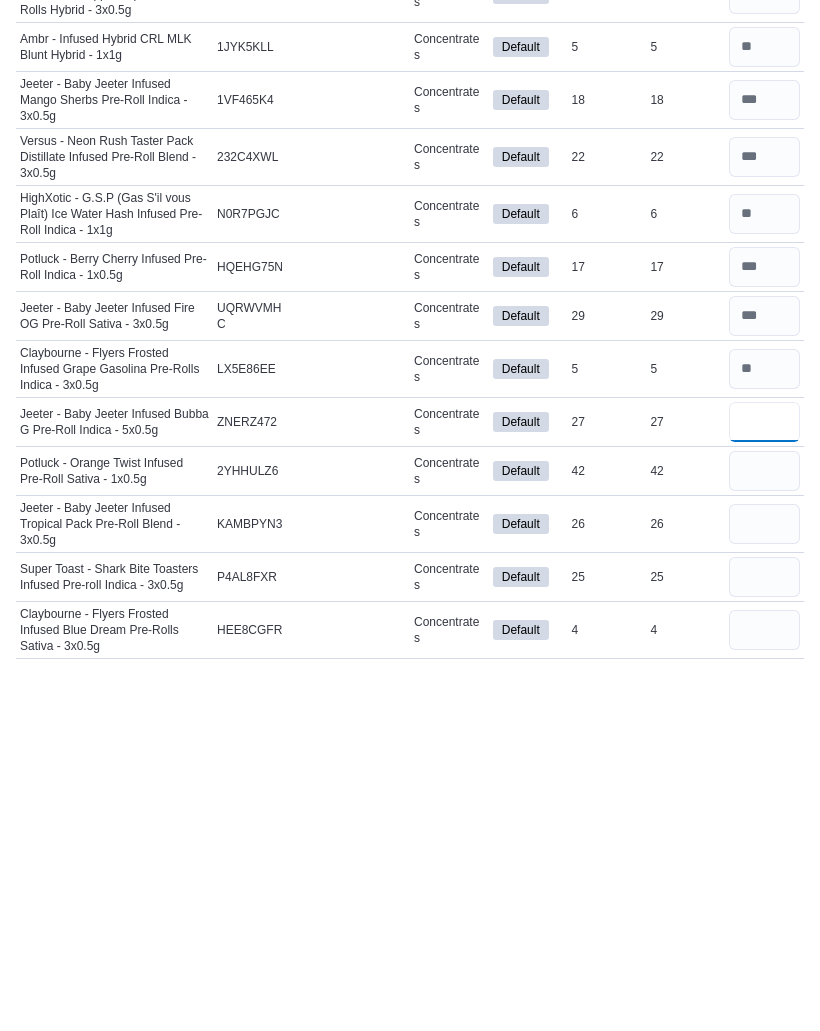 type on "*" 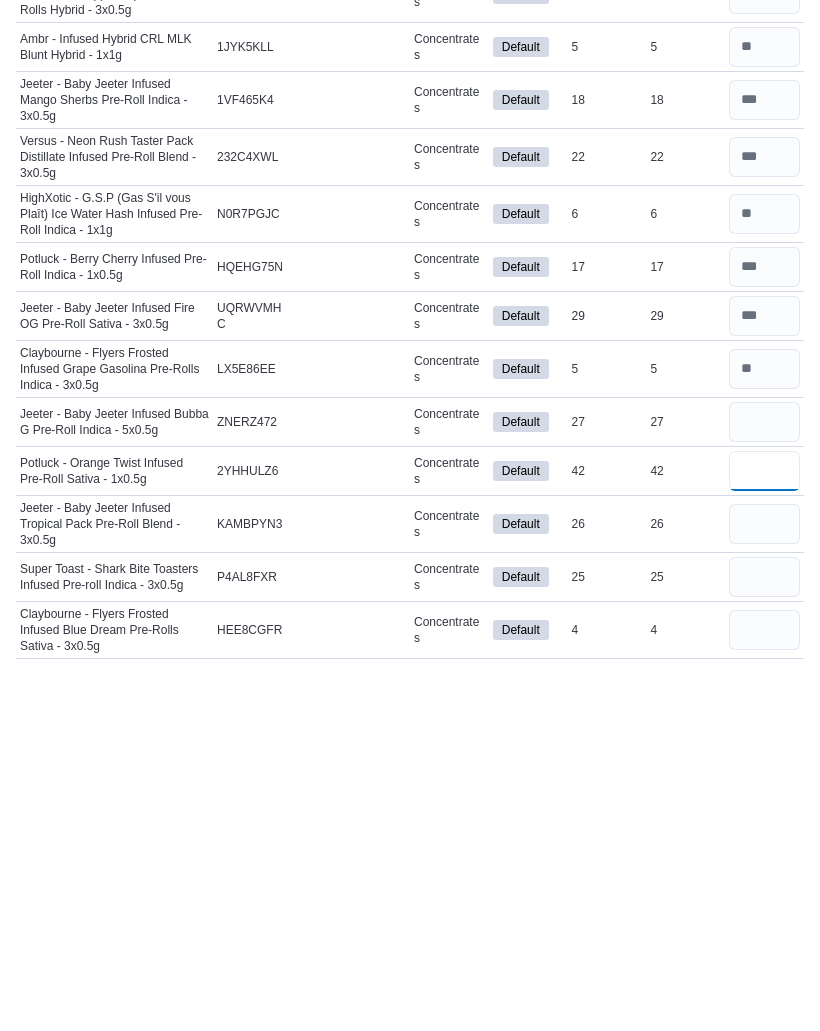 click at bounding box center (764, 827) 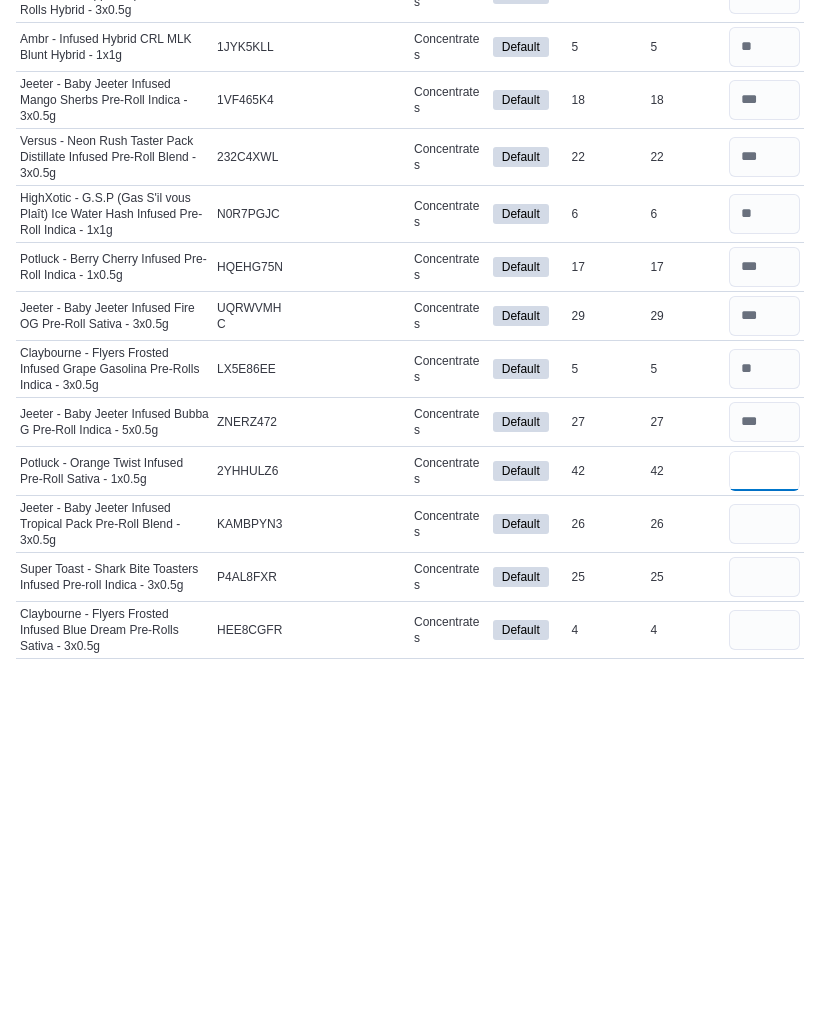 type on "**" 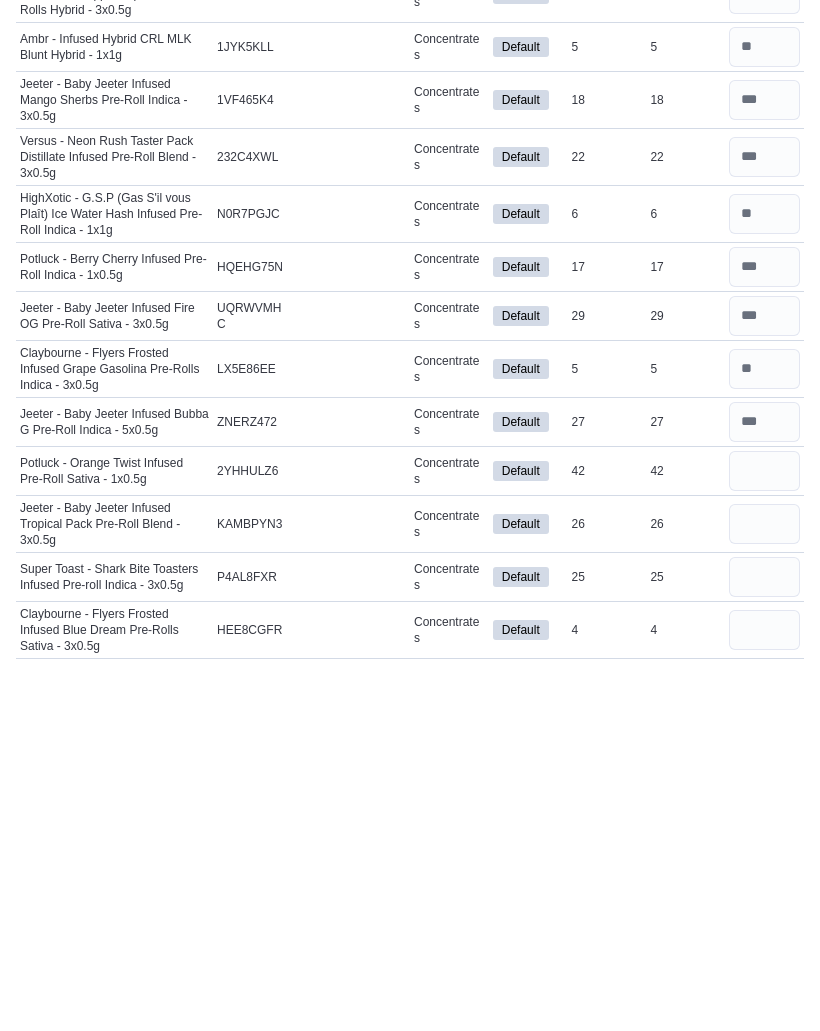 click at bounding box center (764, 880) 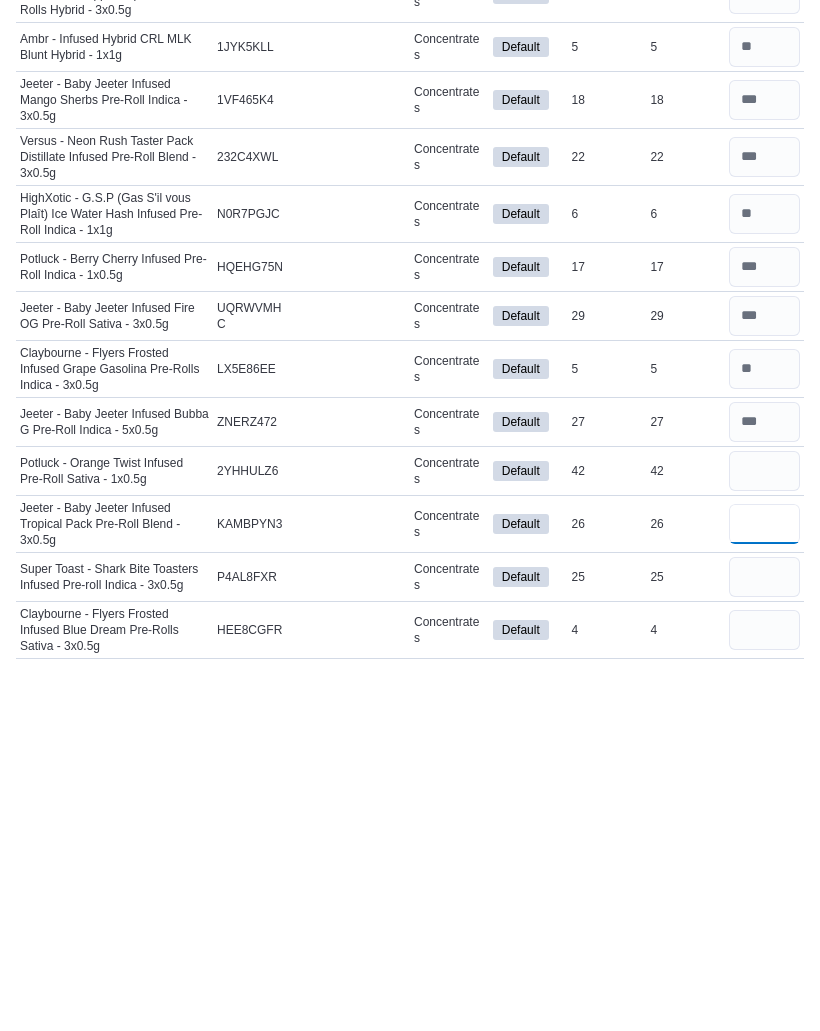 type 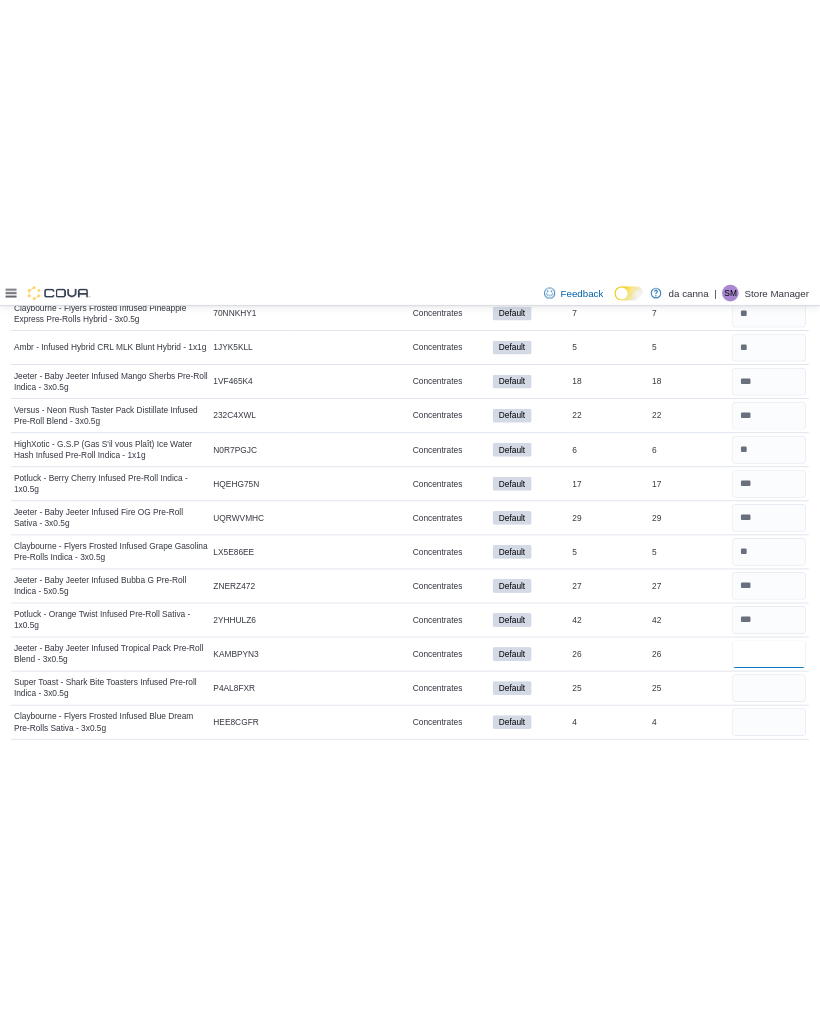 scroll, scrollTop: 1350, scrollLeft: 0, axis: vertical 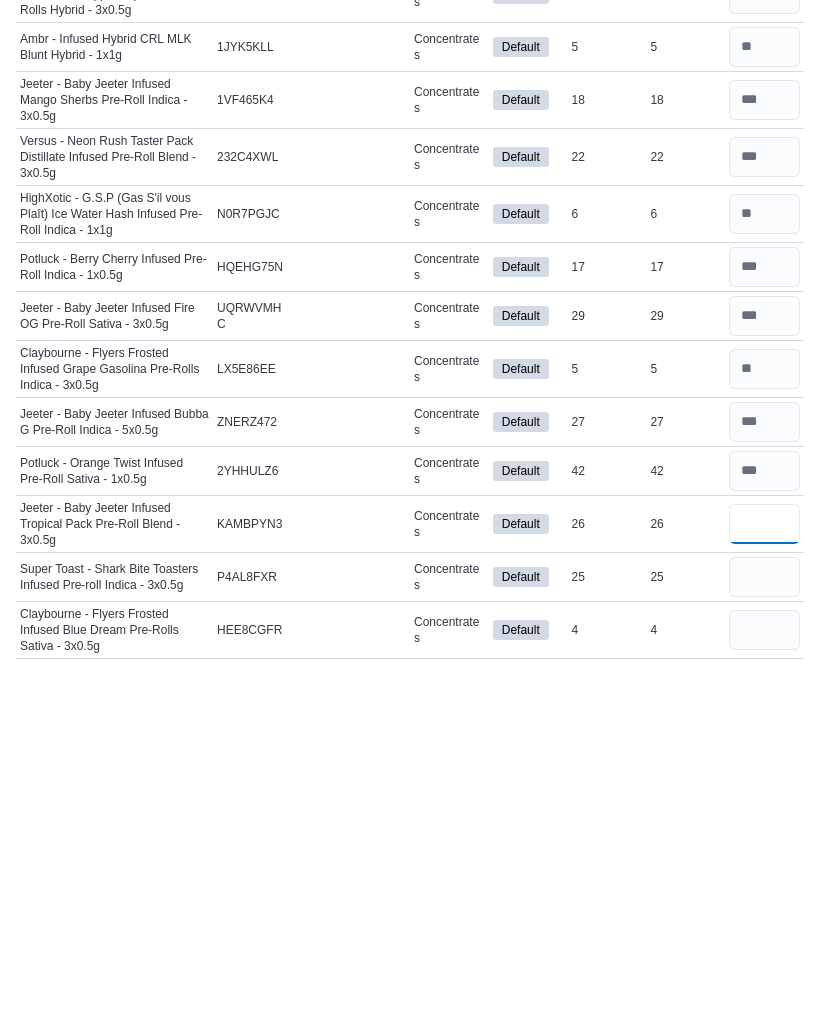 type on "**" 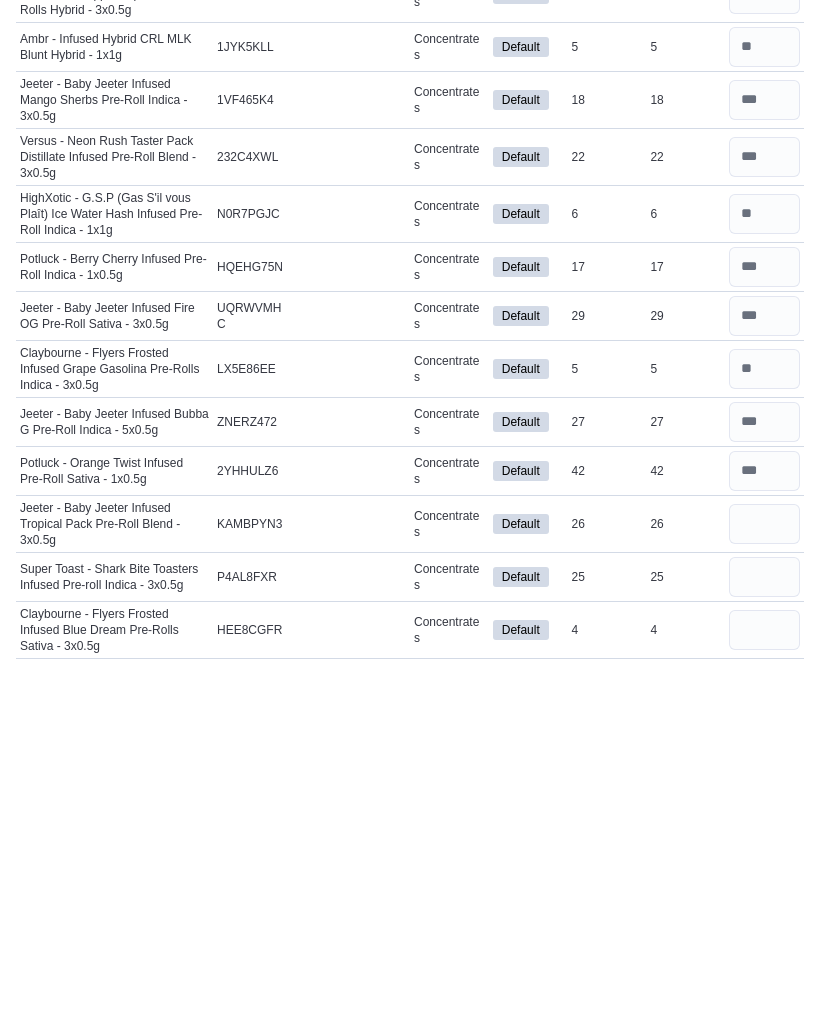 click at bounding box center [764, 986] 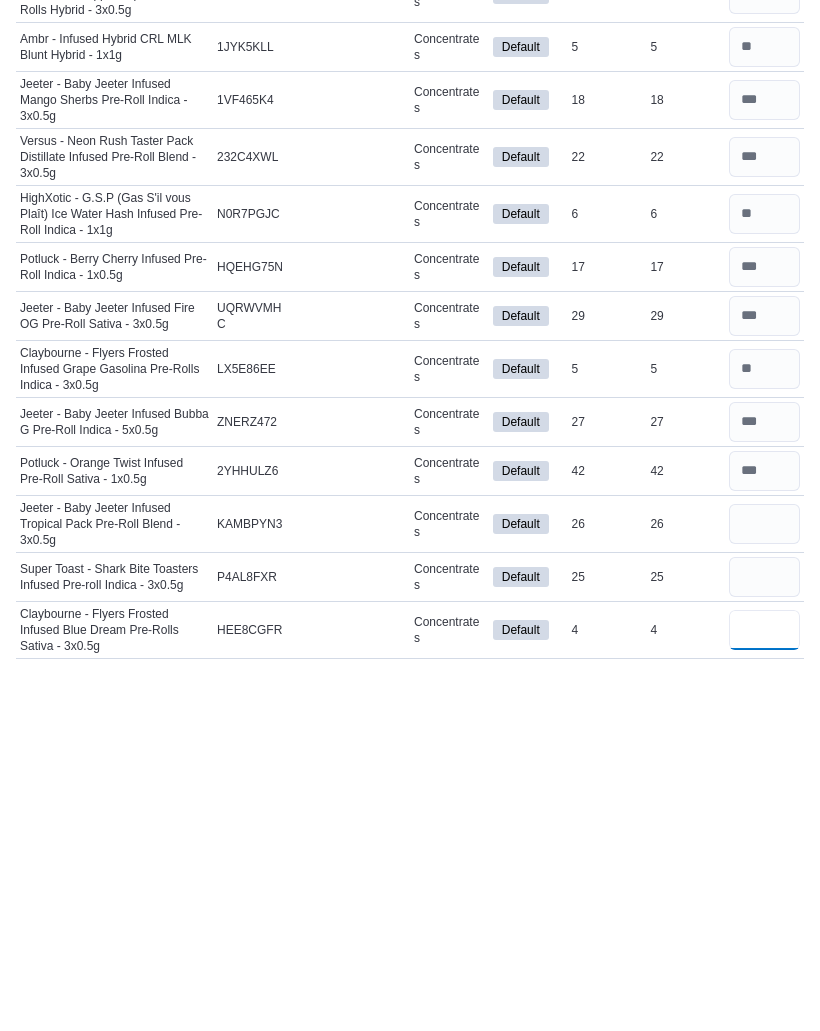 type 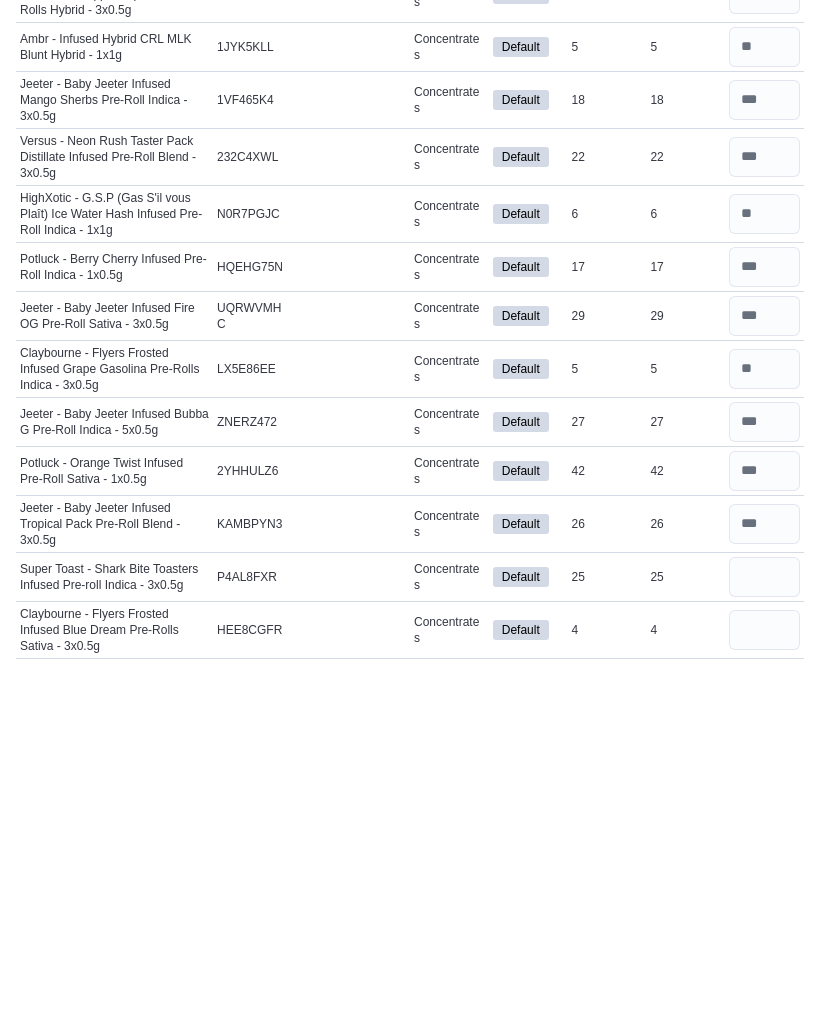 click at bounding box center (764, 933) 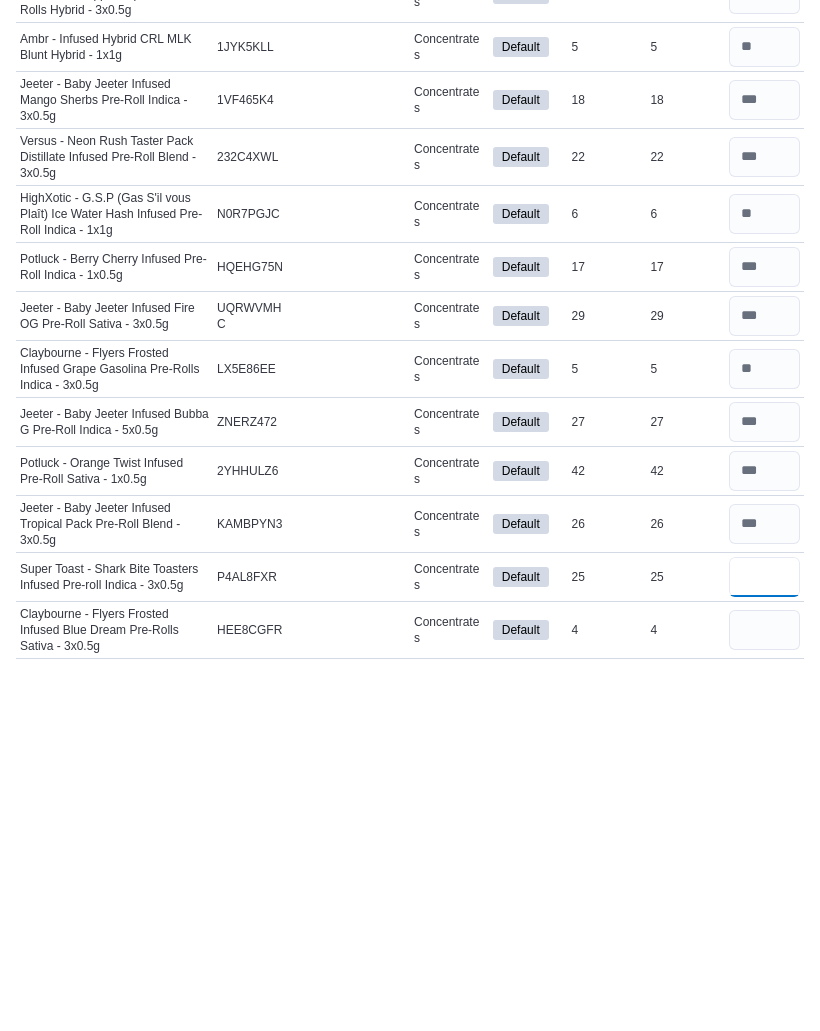 type on "**" 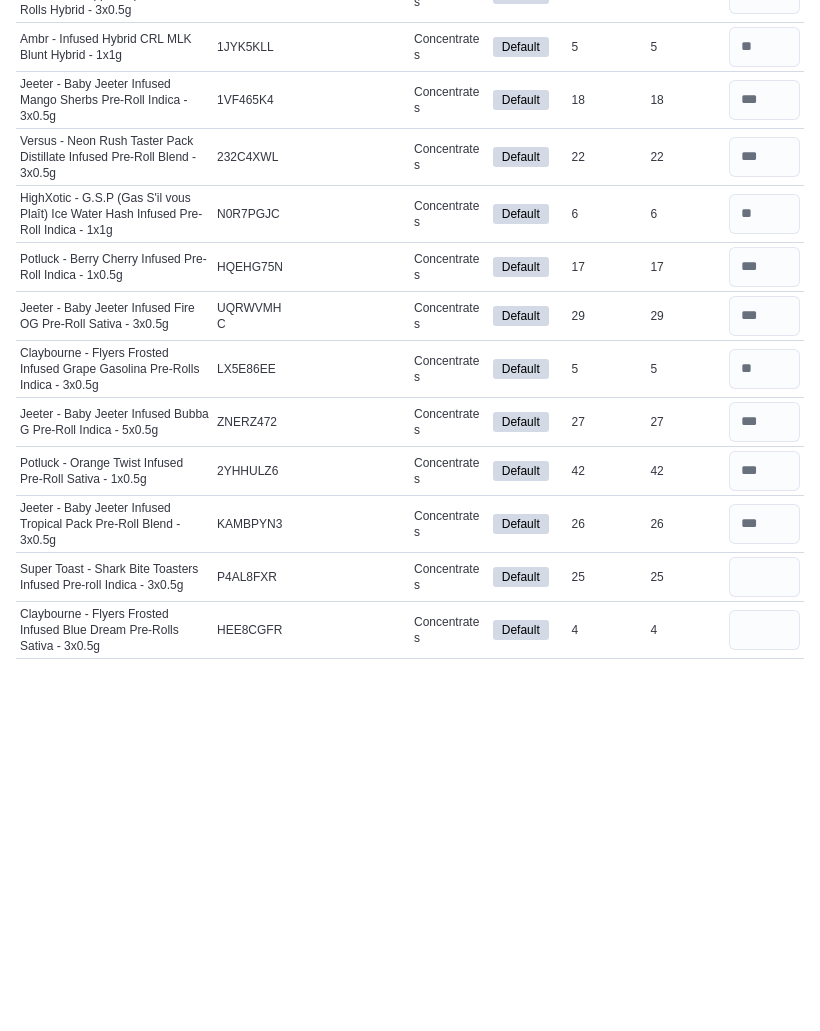 click at bounding box center [764, 986] 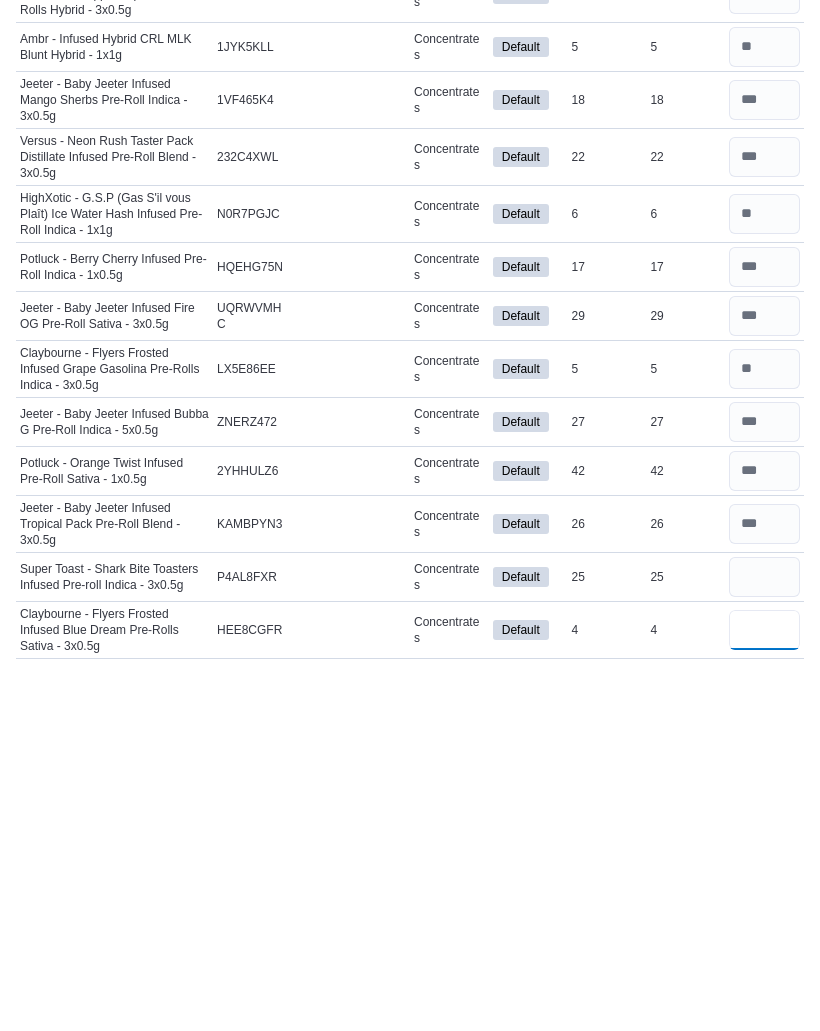 type 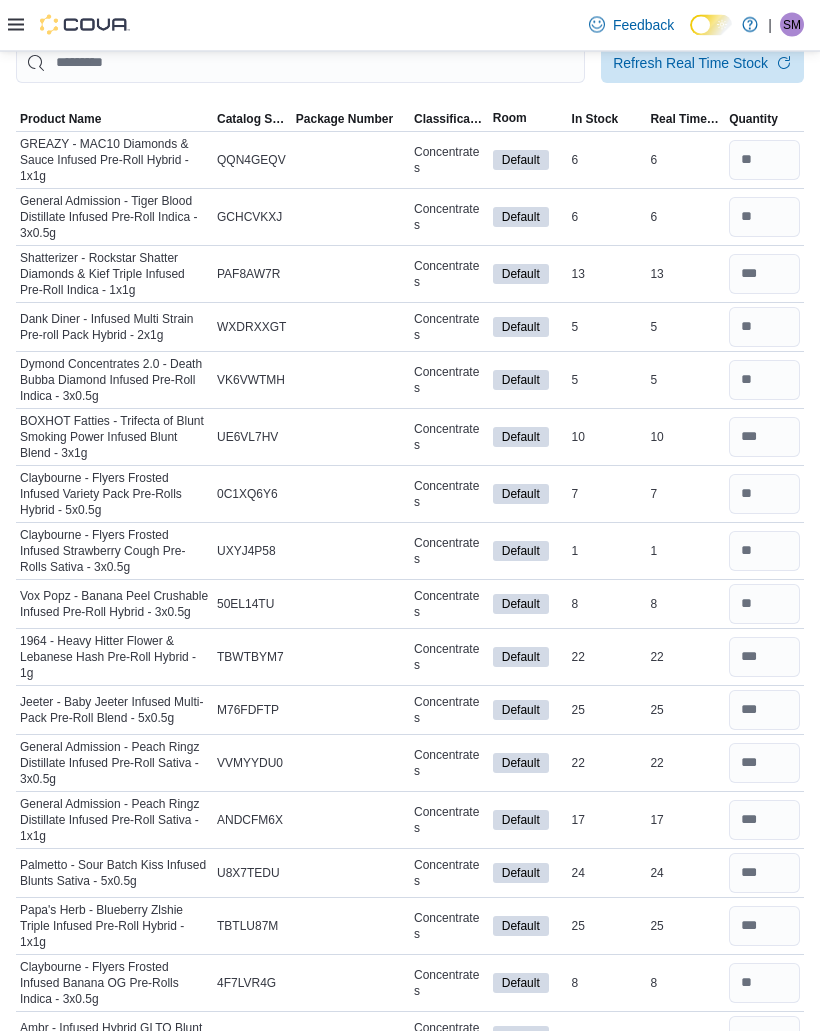 scroll, scrollTop: 0, scrollLeft: 0, axis: both 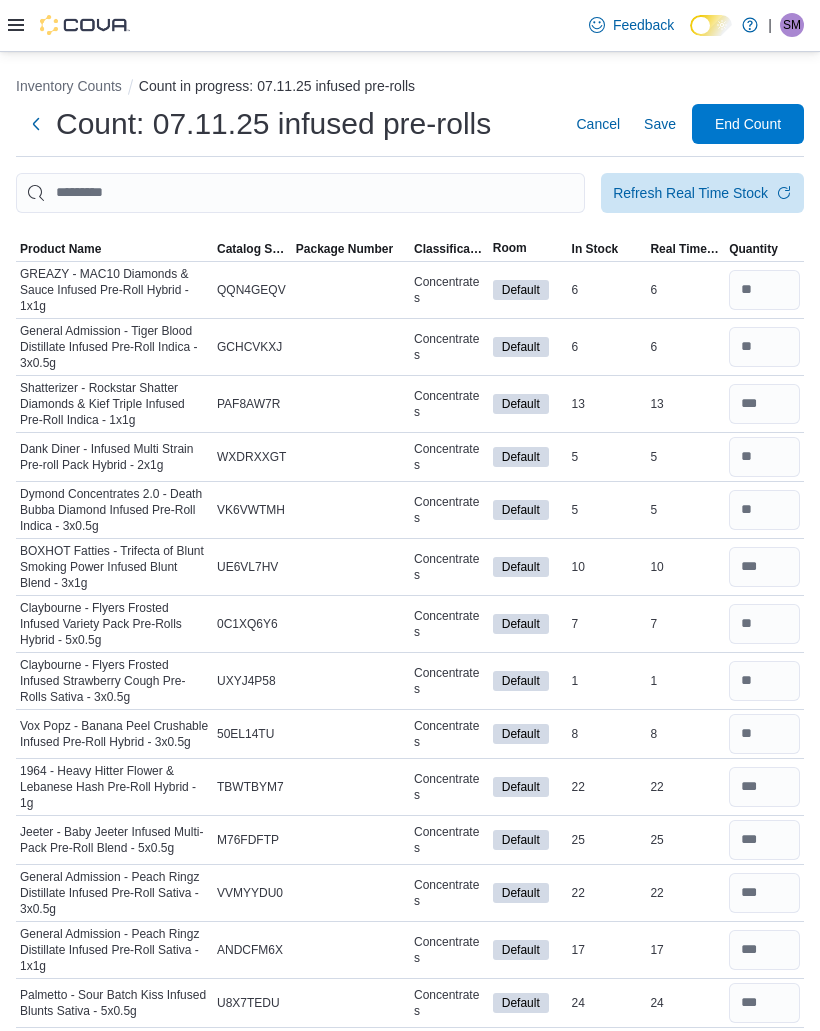 type on "*" 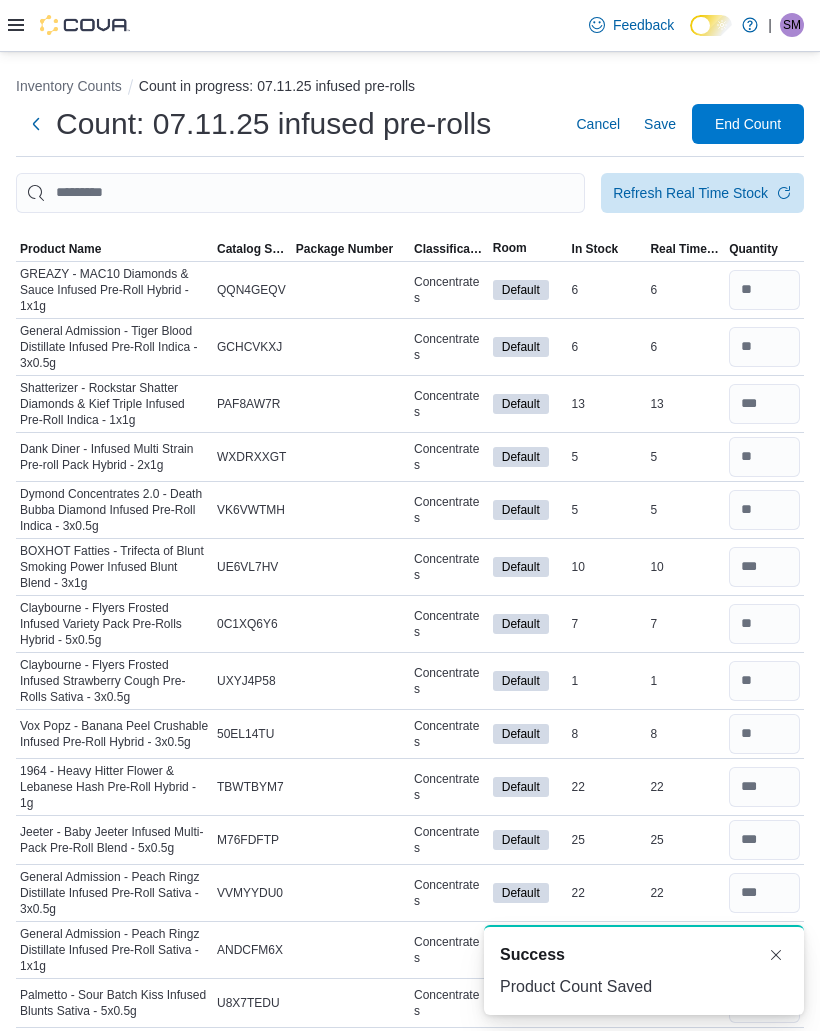 scroll, scrollTop: 0, scrollLeft: 0, axis: both 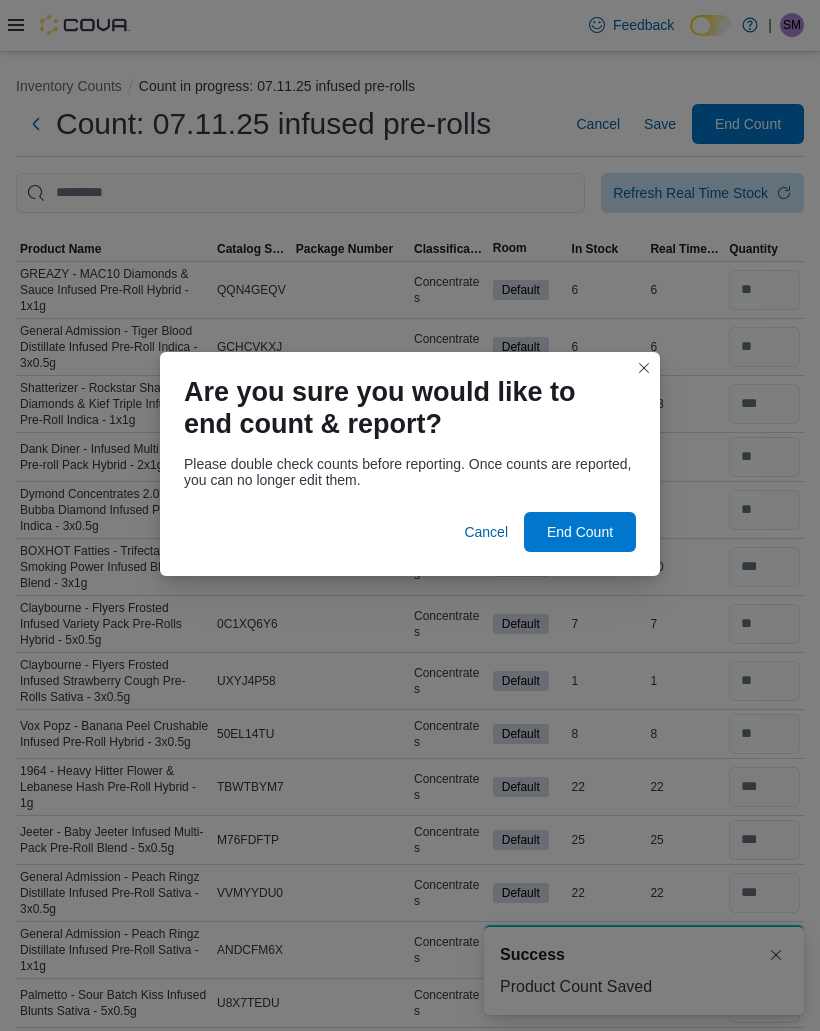 click on "End Count" at bounding box center [580, 532] 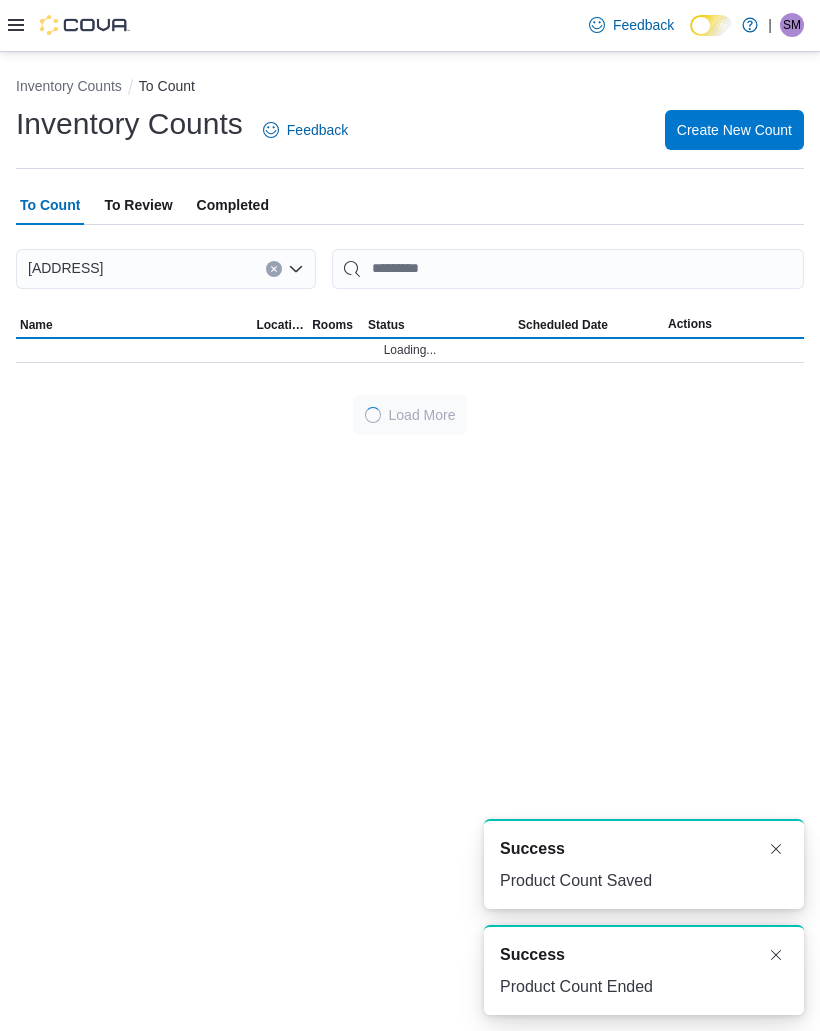 scroll, scrollTop: 0, scrollLeft: 0, axis: both 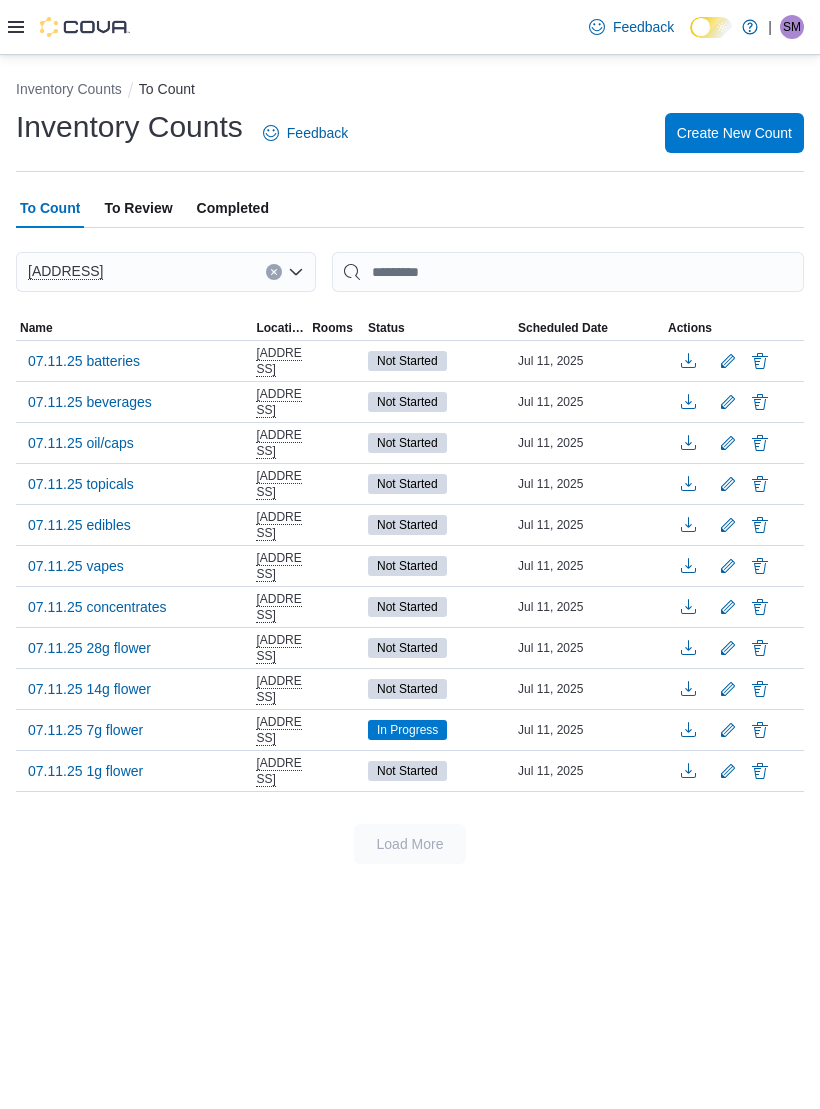 click on "[DATE] concentrates" at bounding box center (97, 607) 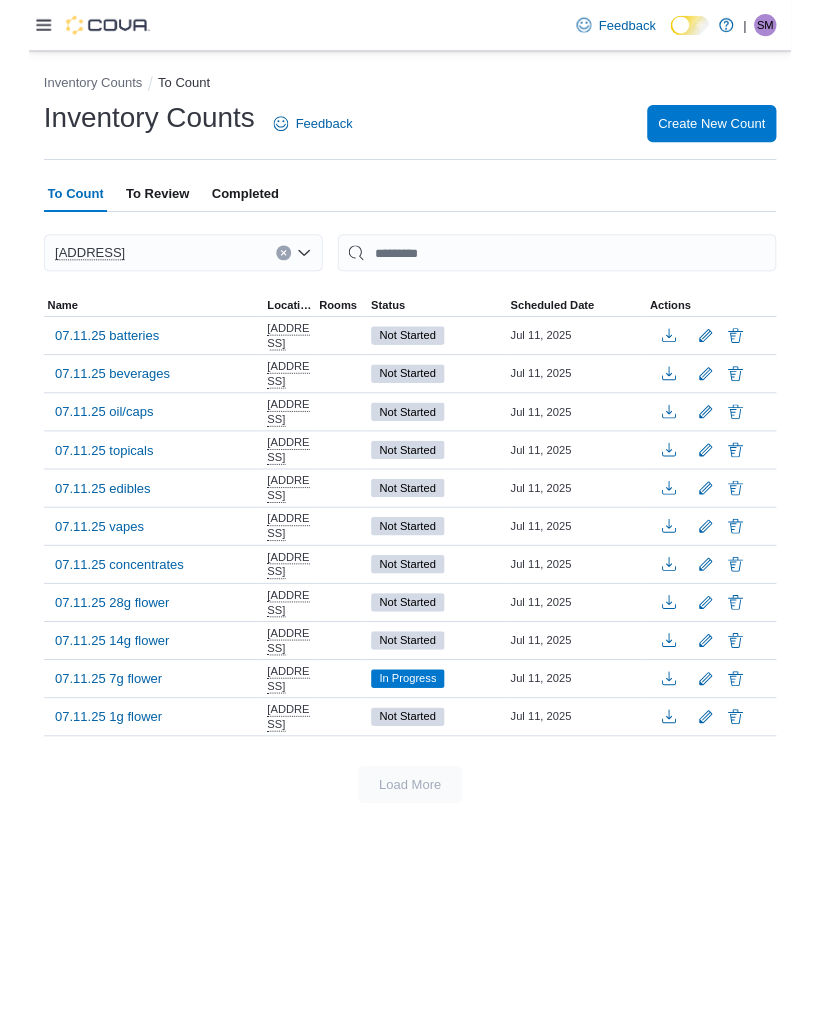 scroll, scrollTop: 120, scrollLeft: 0, axis: vertical 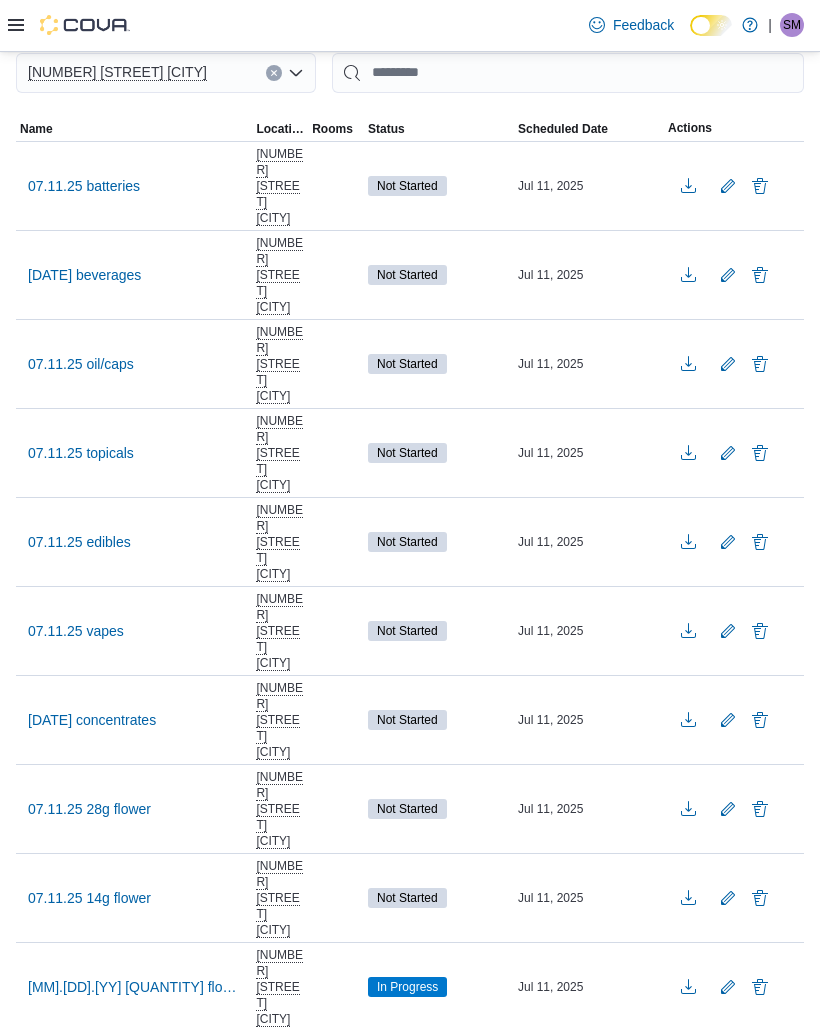 click on "[DATE] concentrates" at bounding box center [92, 720] 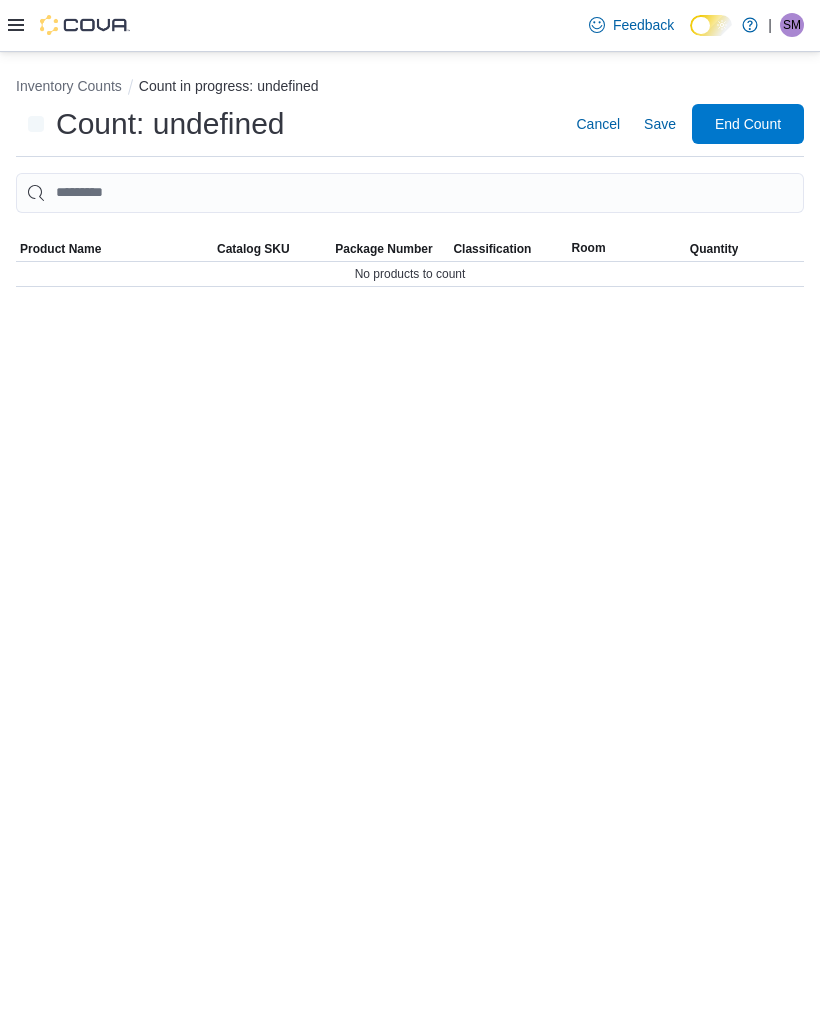 scroll, scrollTop: 0, scrollLeft: 0, axis: both 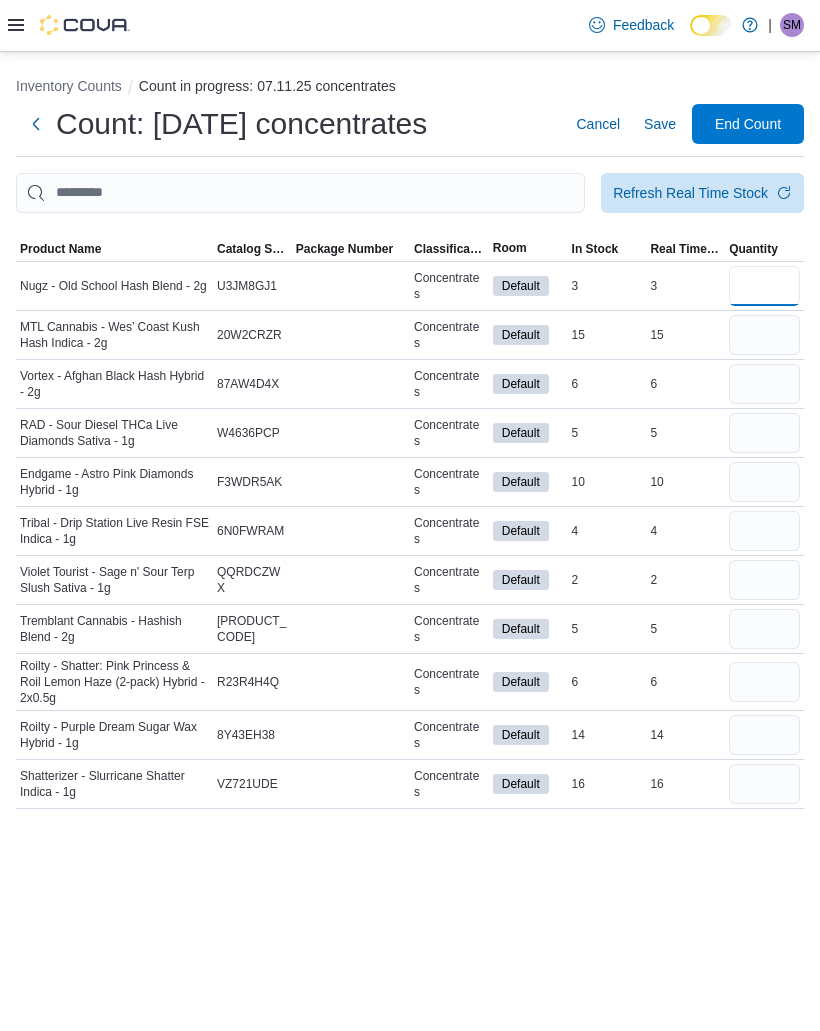 click at bounding box center [764, 286] 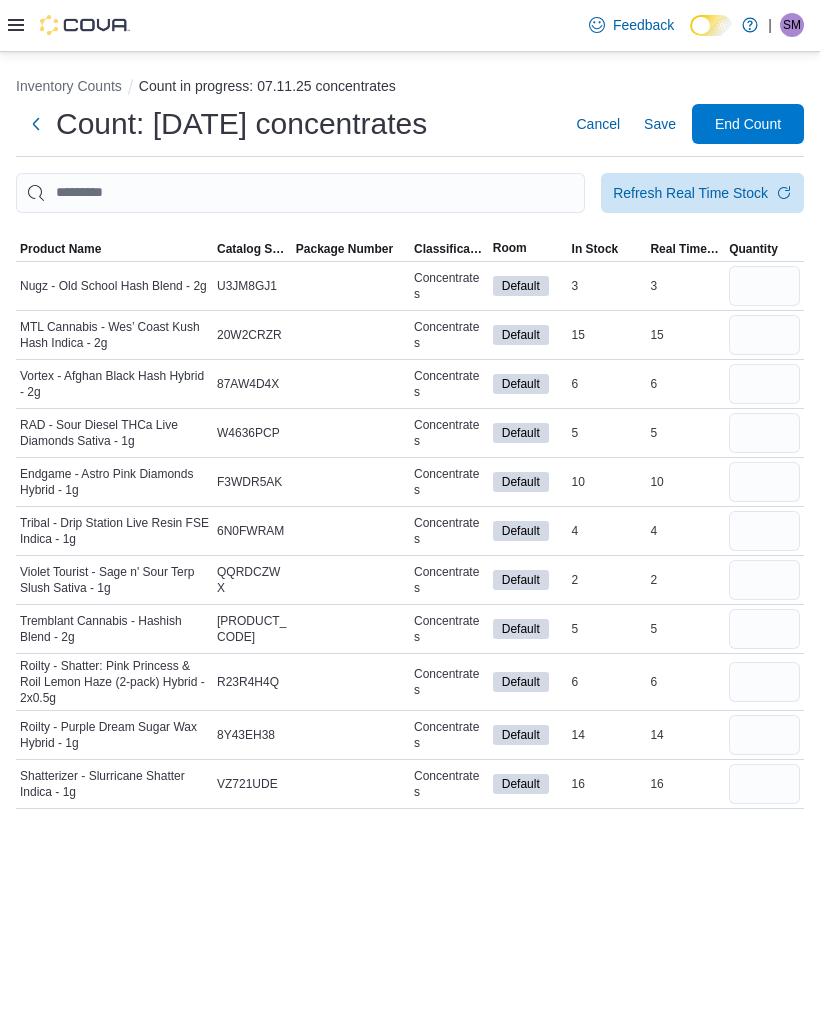 click at bounding box center (764, 335) 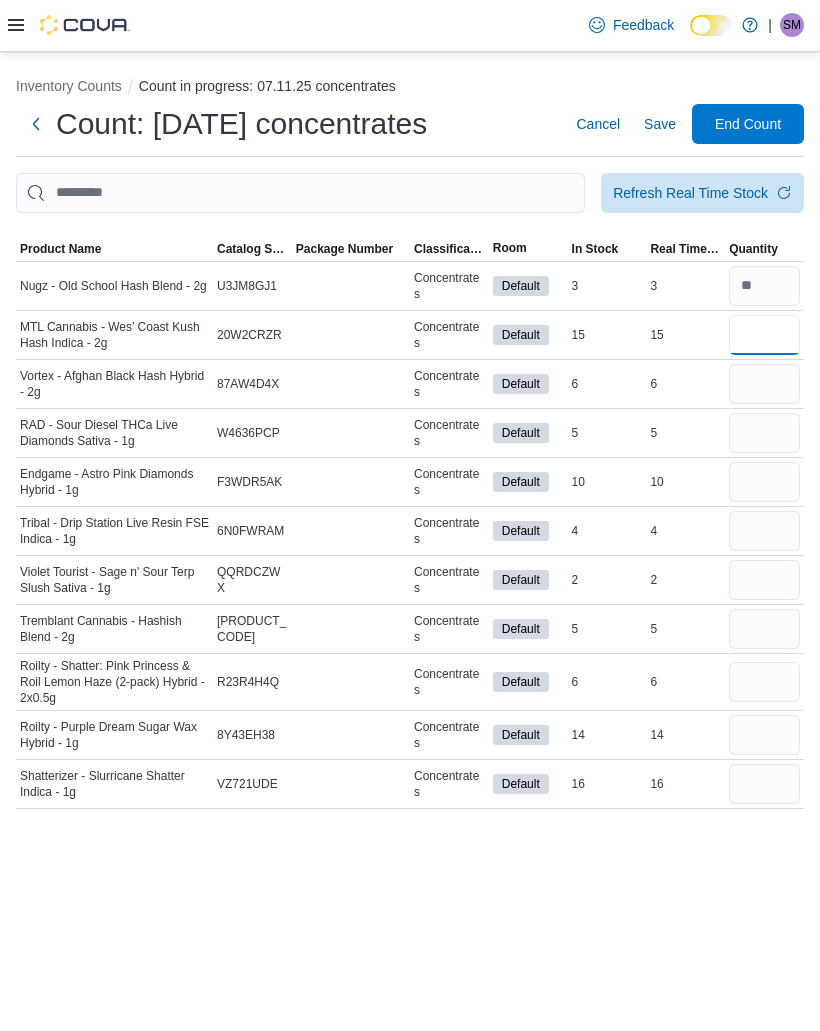type 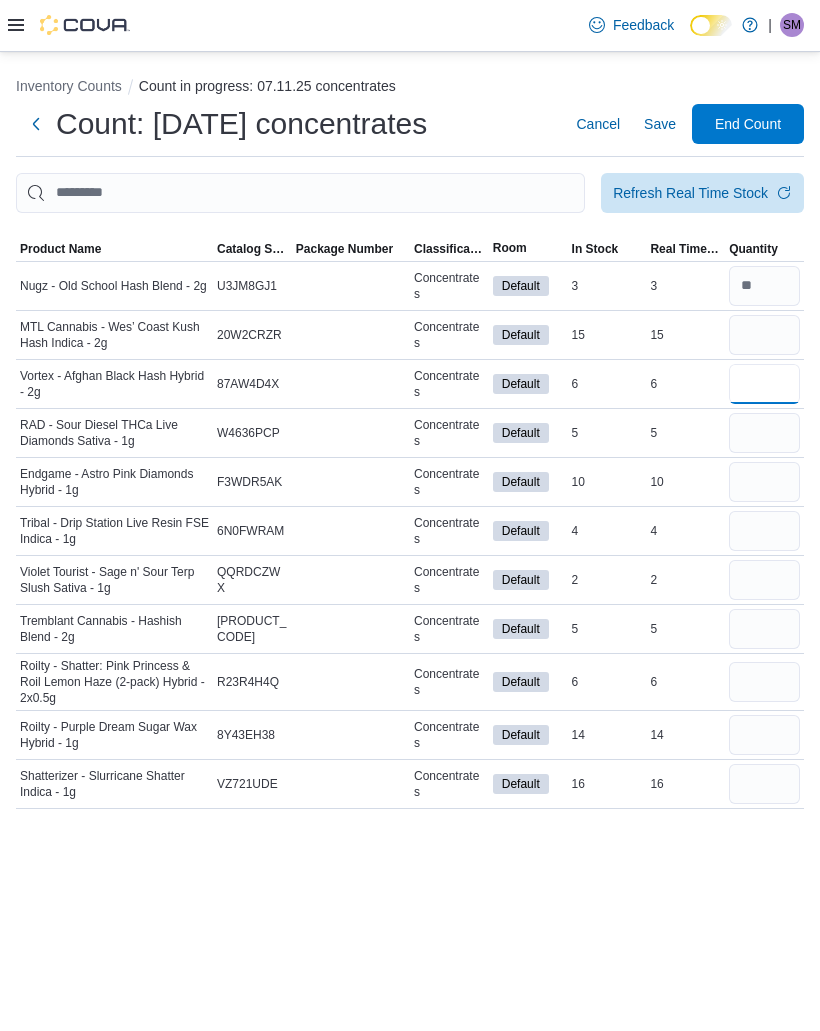 click at bounding box center [764, 384] 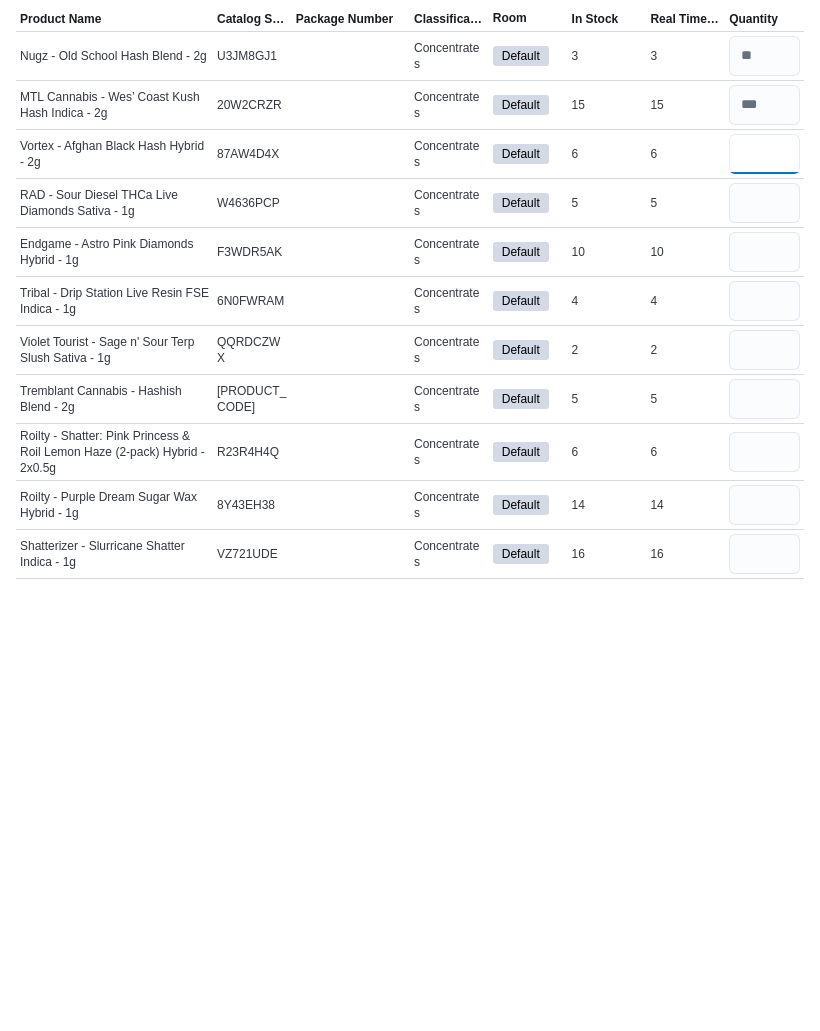 type on "*" 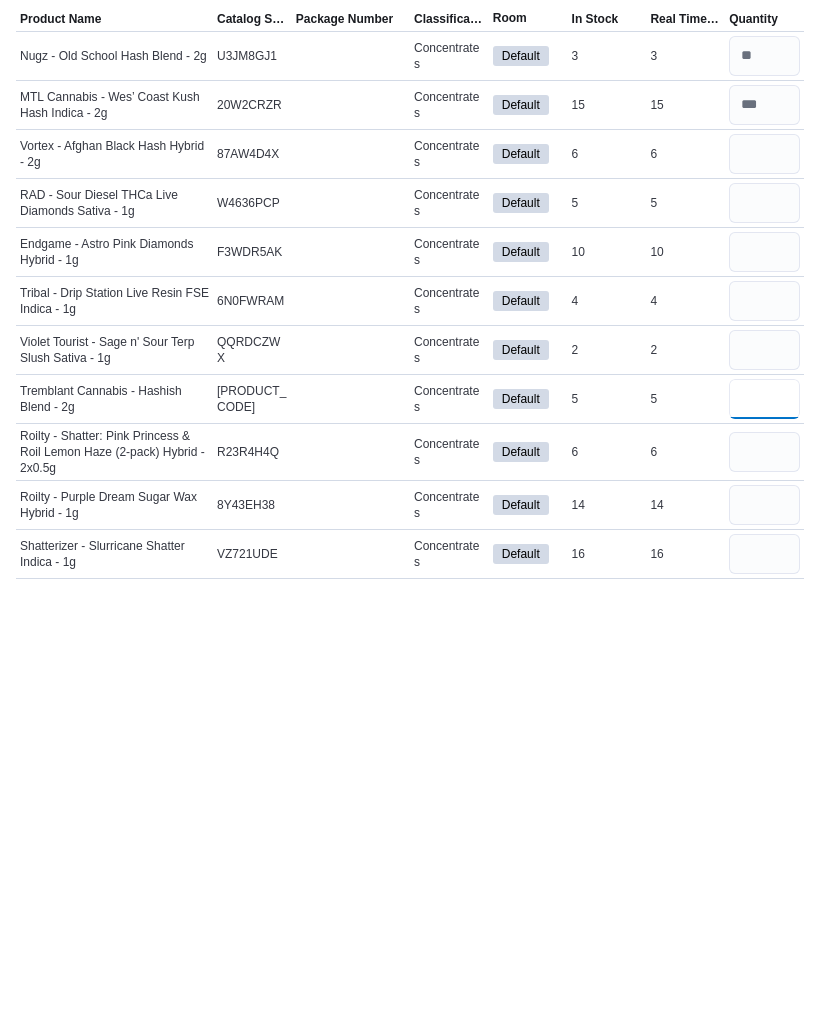 click at bounding box center [764, 629] 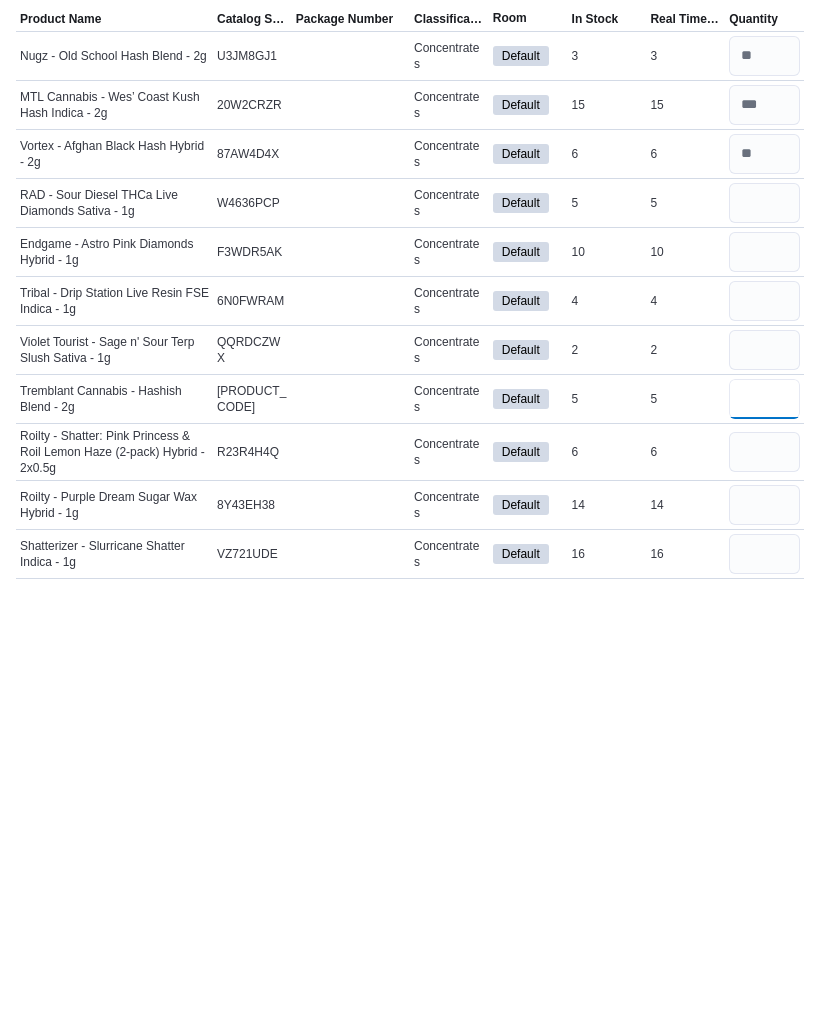 type on "*" 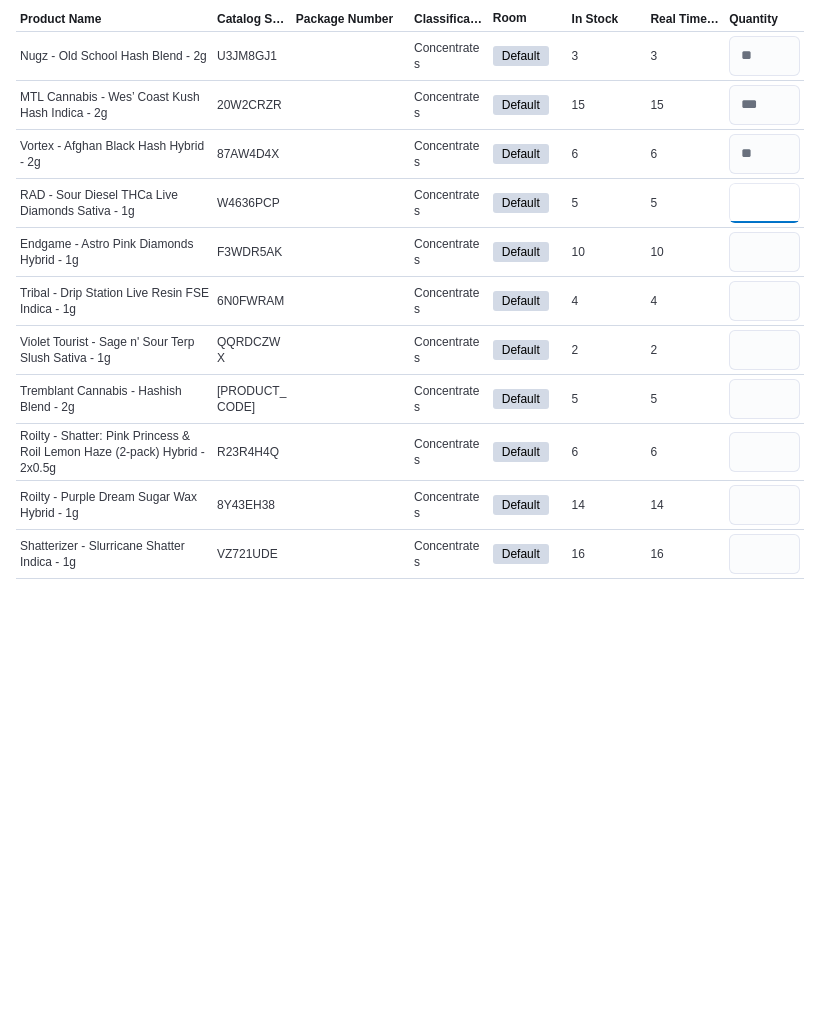 click at bounding box center [764, 433] 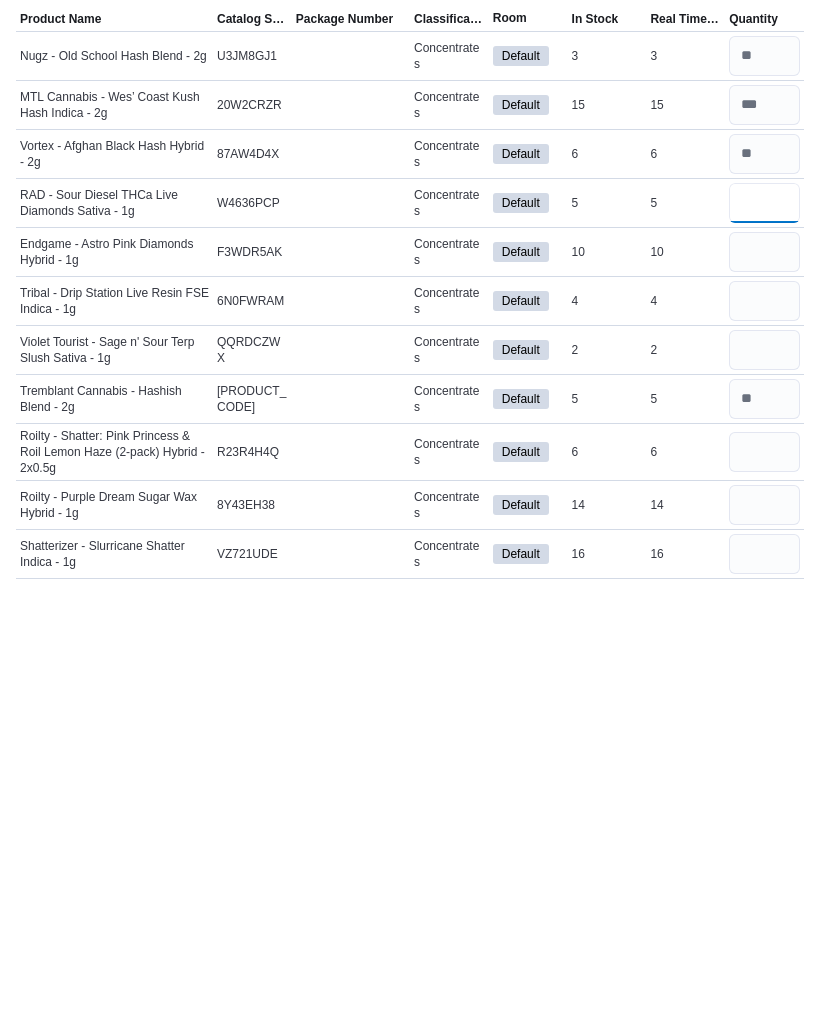 type on "*" 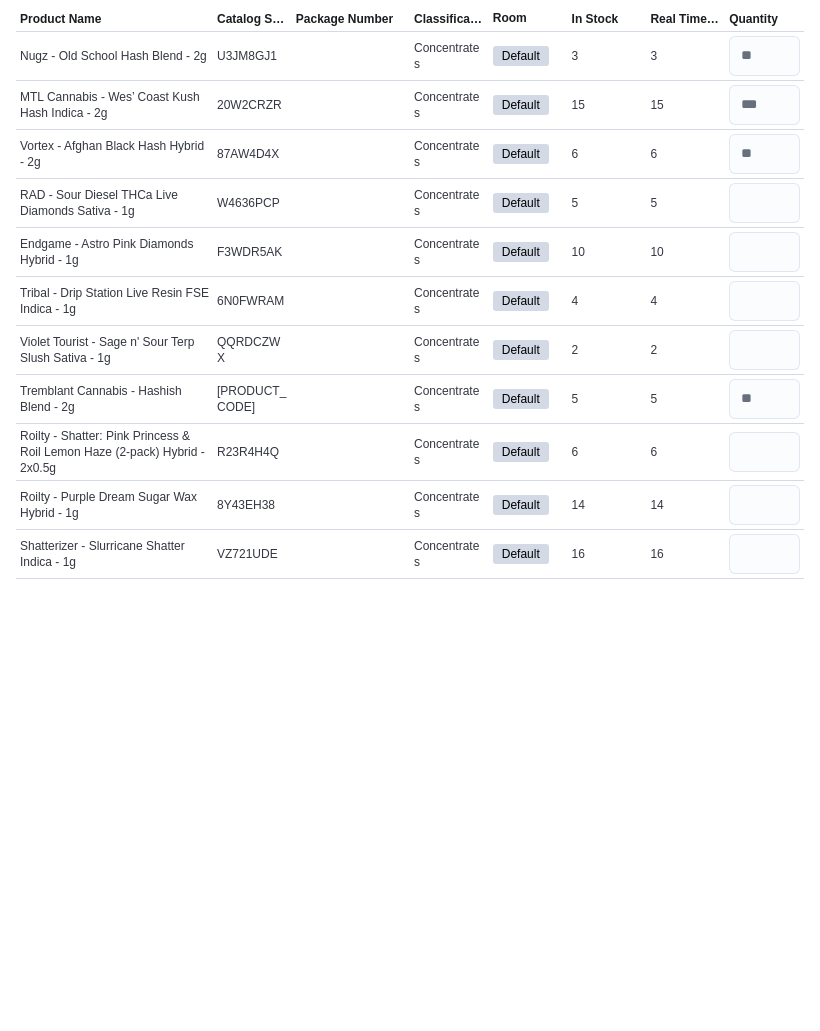 click at bounding box center [764, 482] 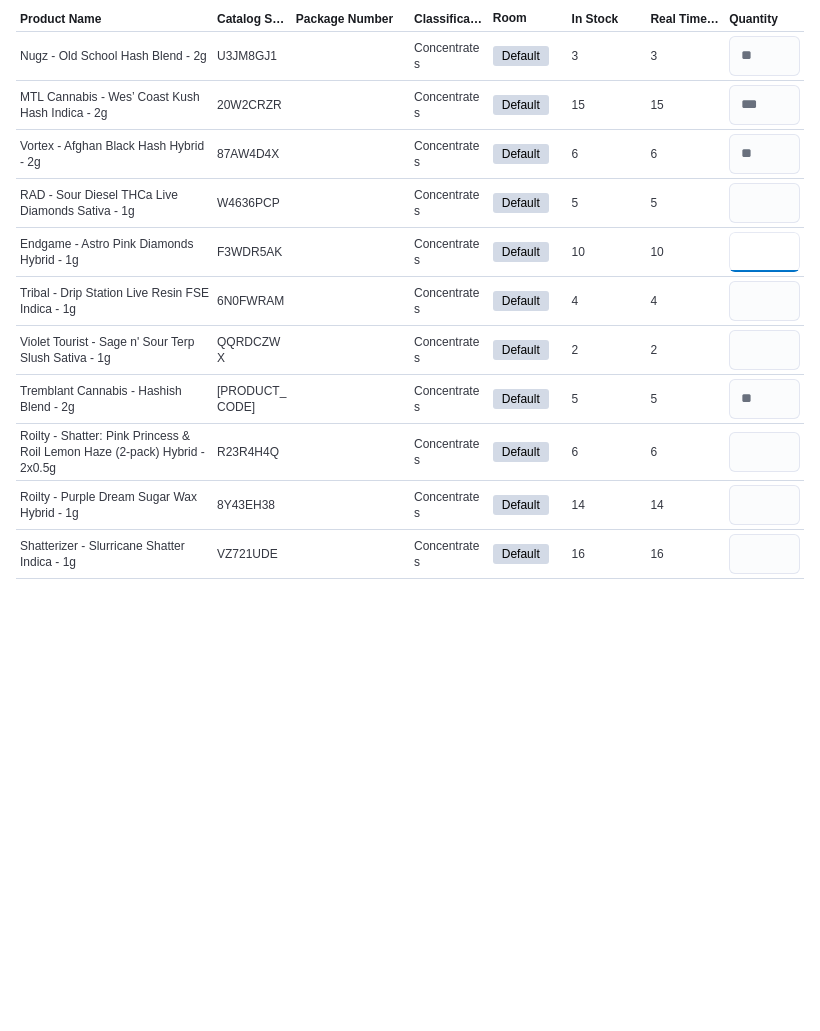 type 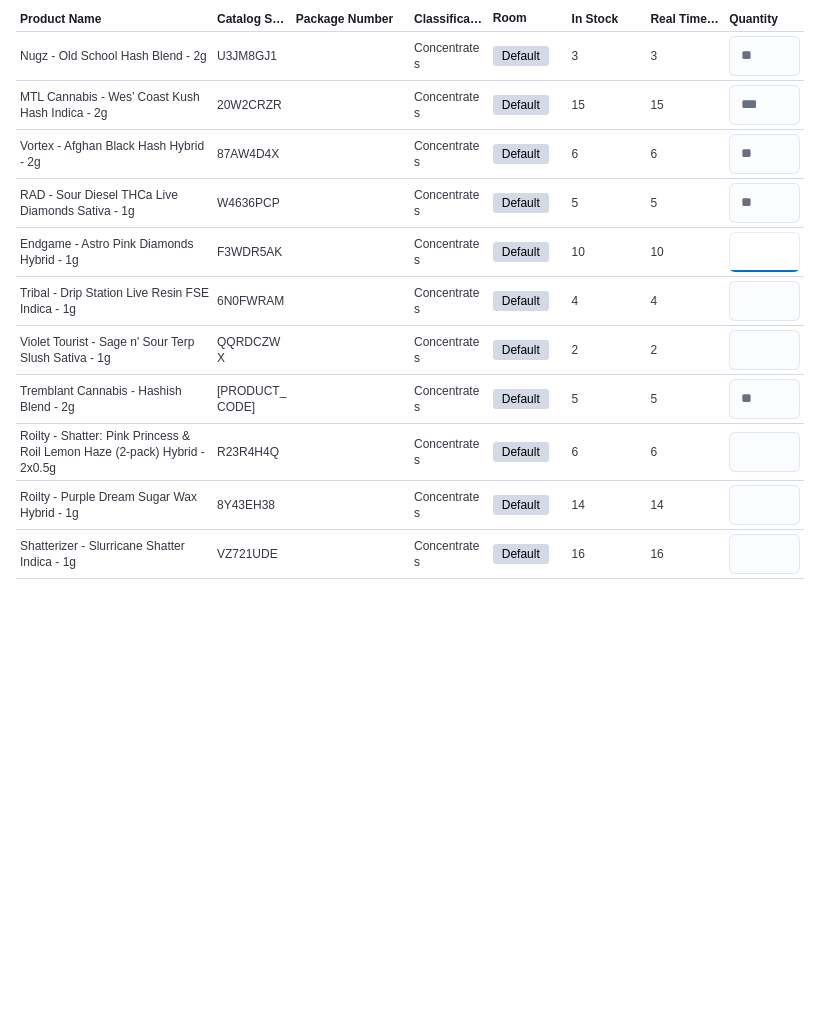 click on "**" at bounding box center (764, 482) 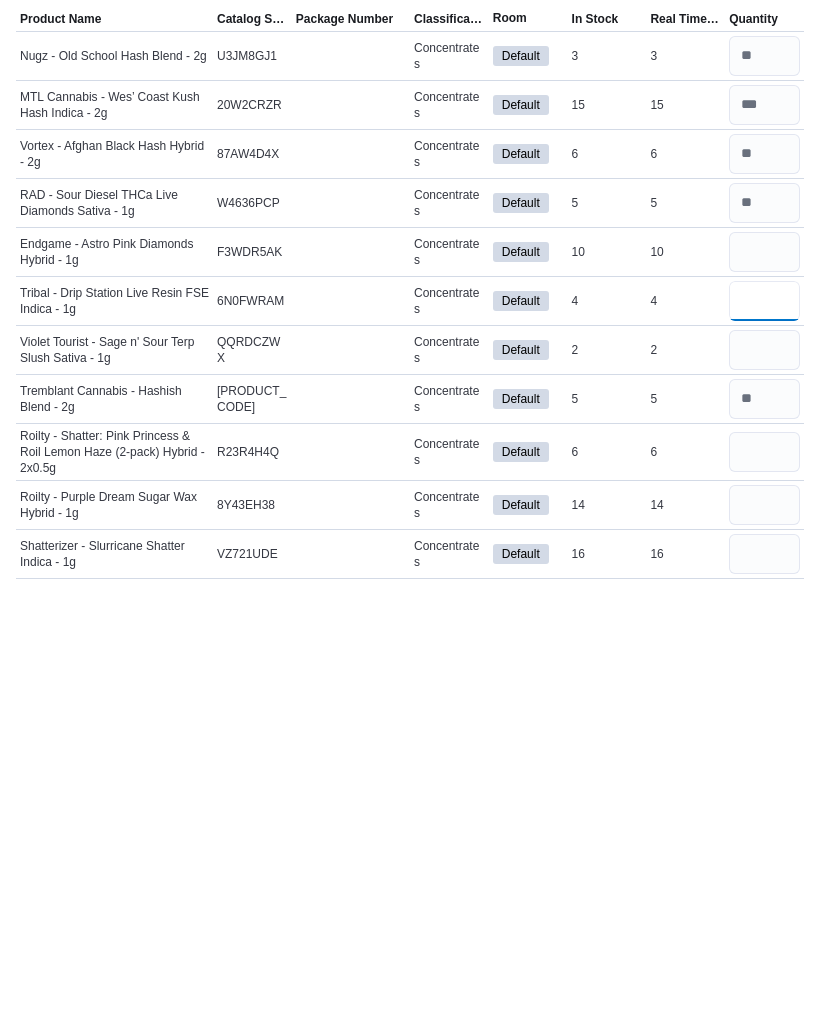 click at bounding box center [764, 531] 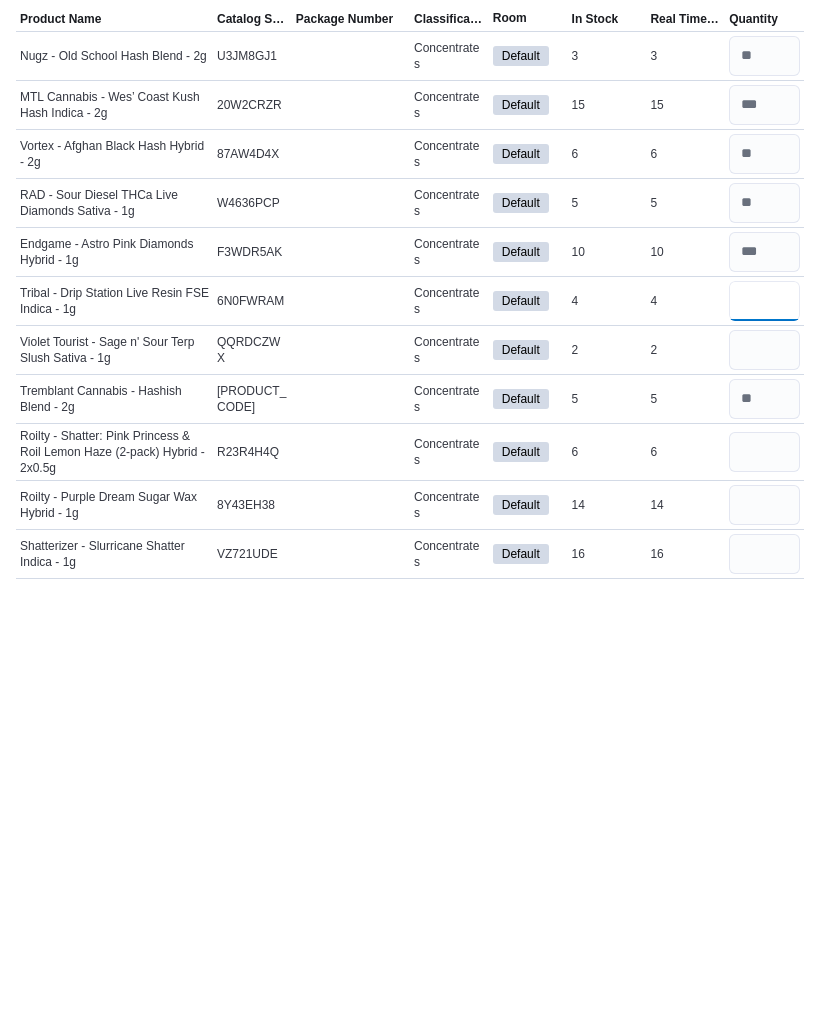 type on "*" 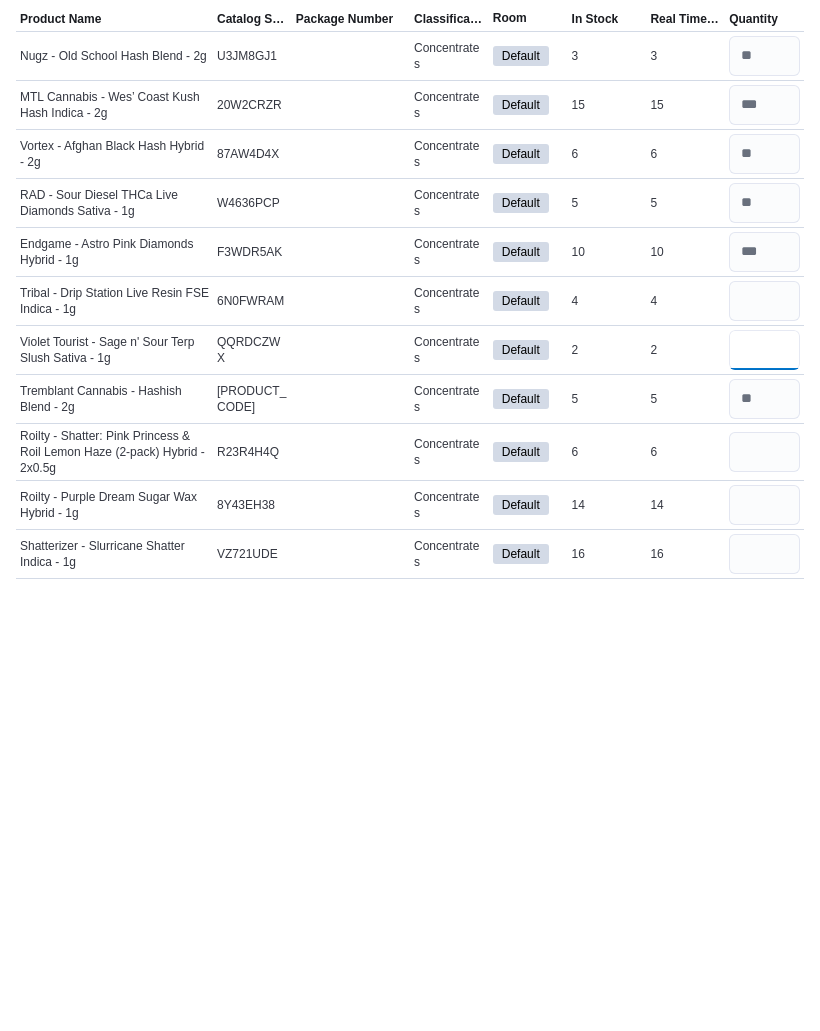 click at bounding box center (764, 580) 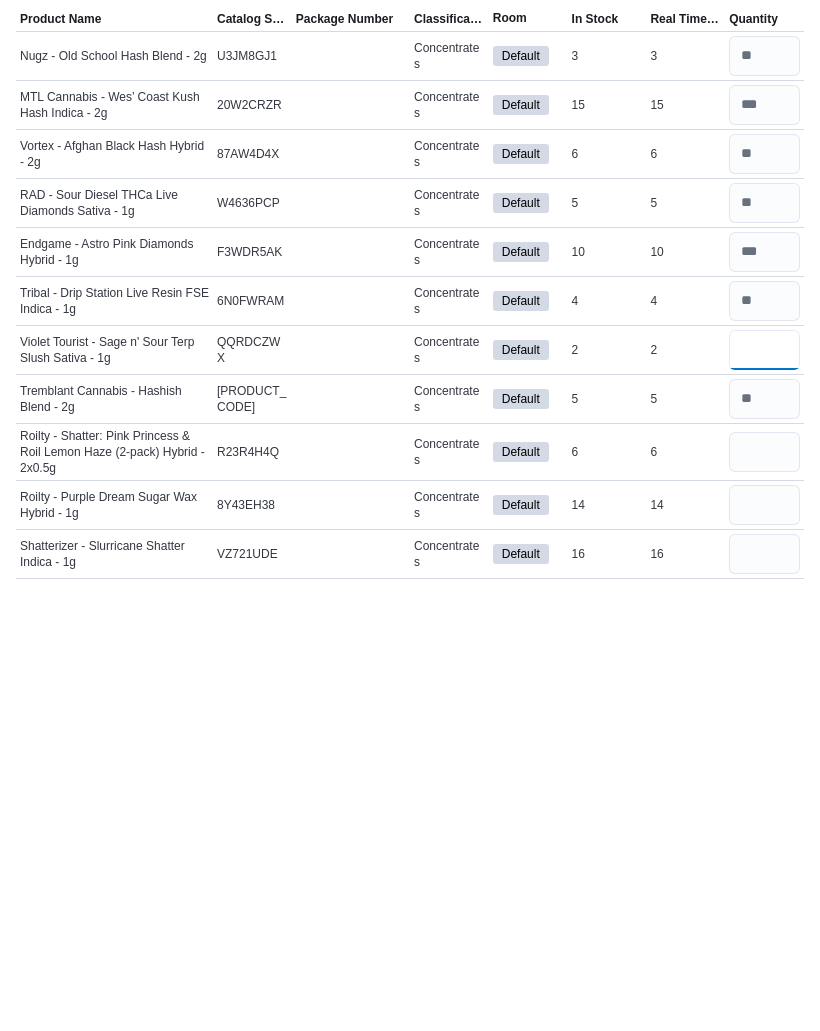 type on "*" 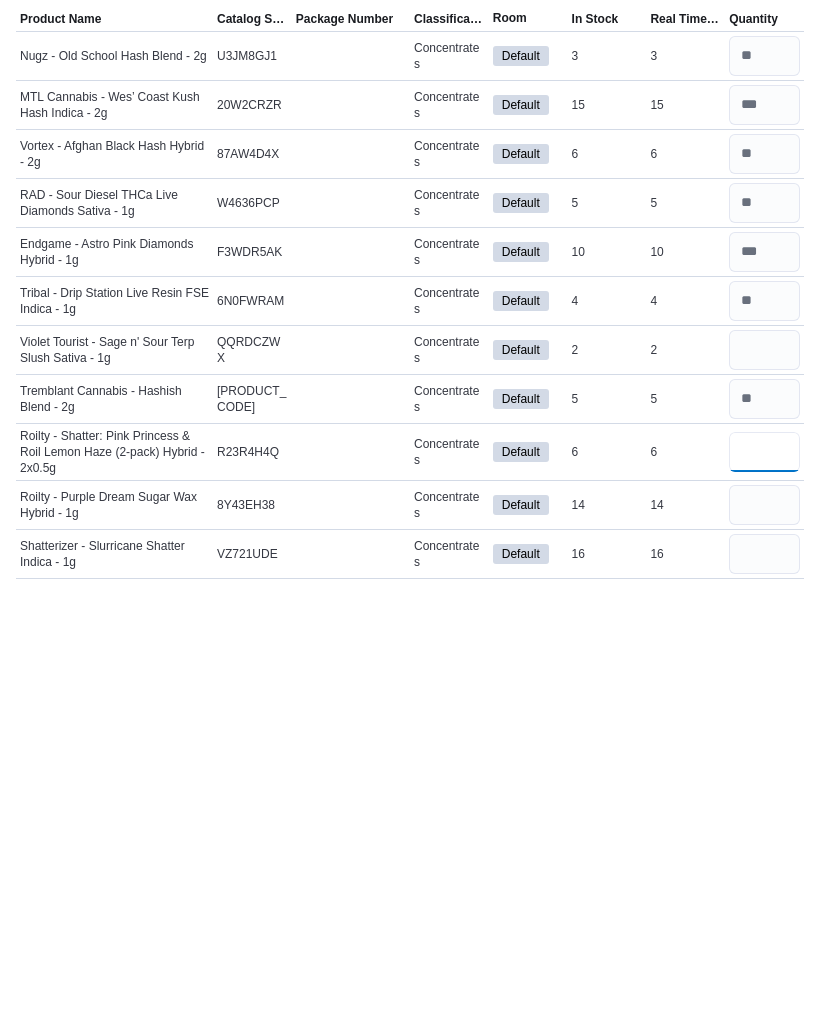 click at bounding box center (764, 682) 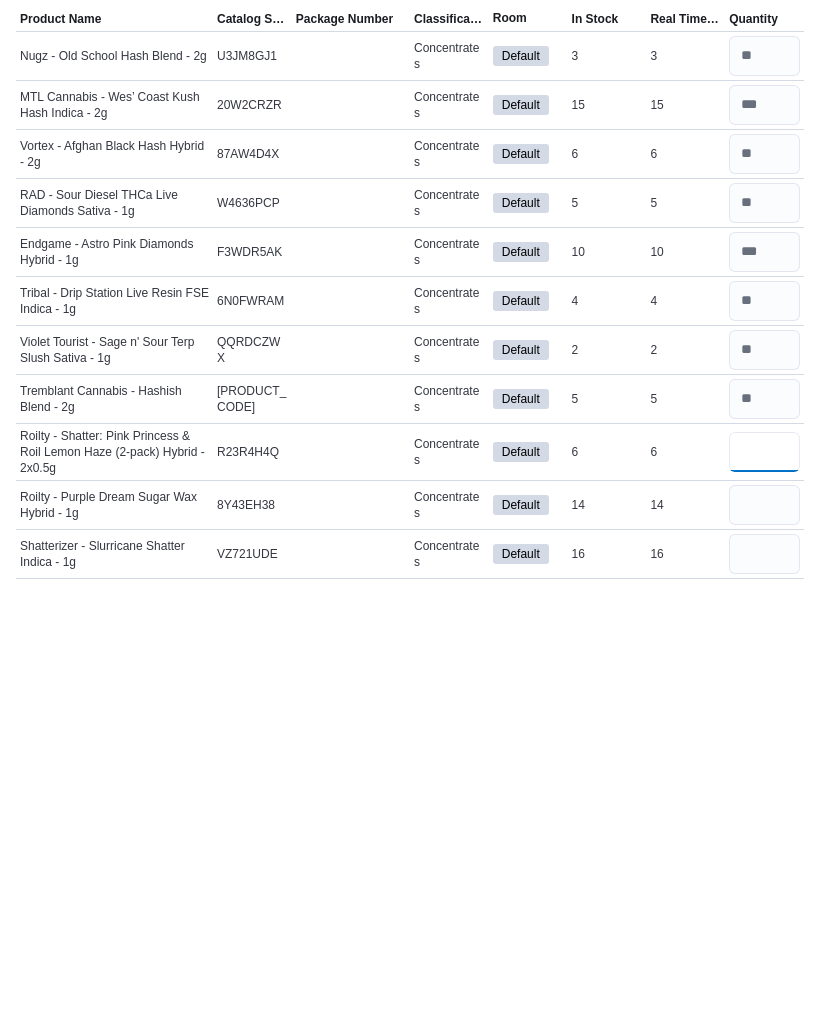 type on "*" 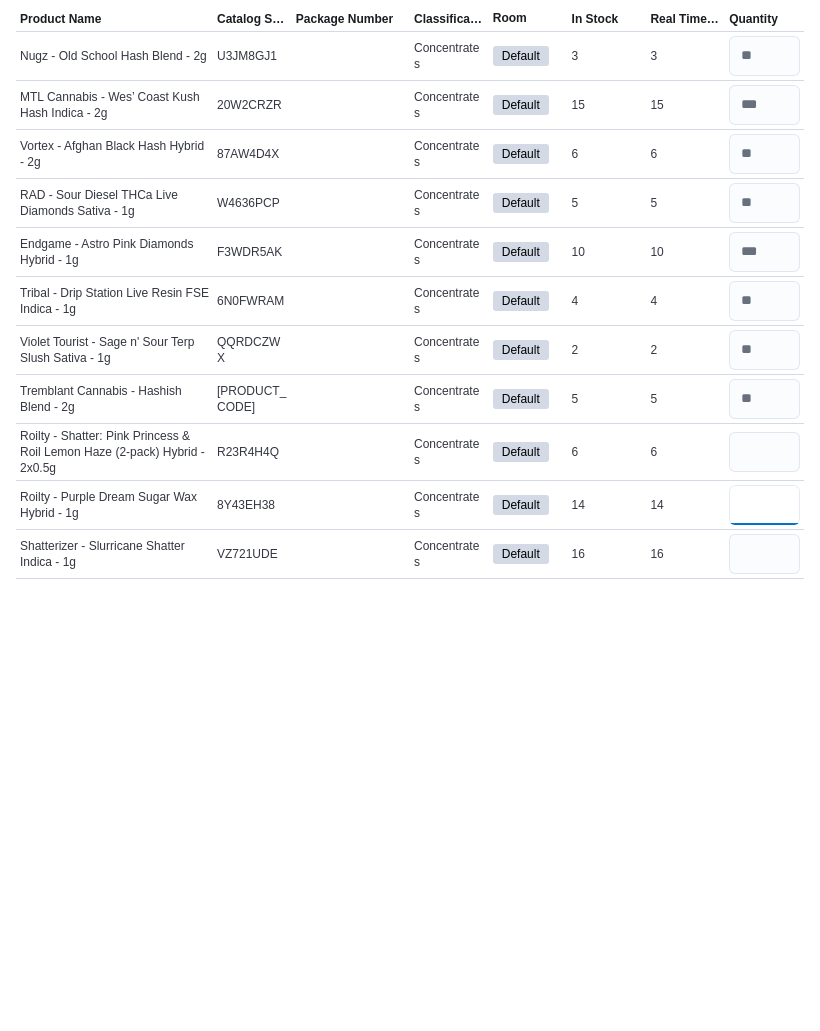 click at bounding box center [764, 735] 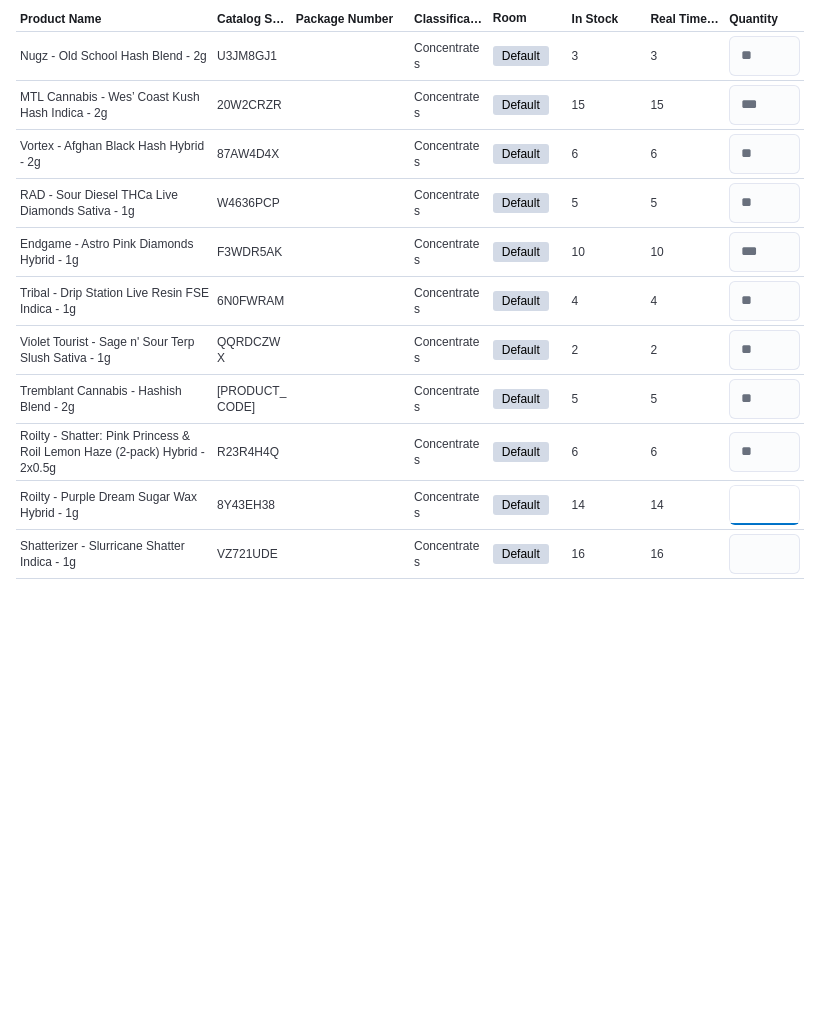 type on "**" 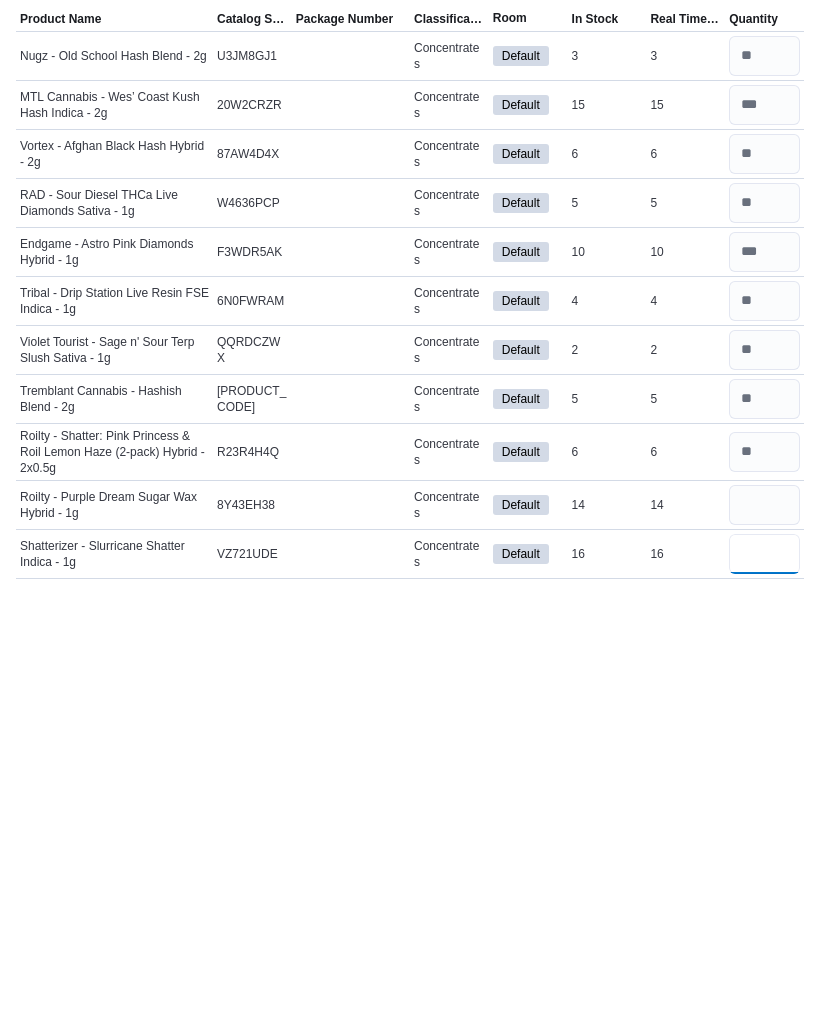 click at bounding box center (764, 784) 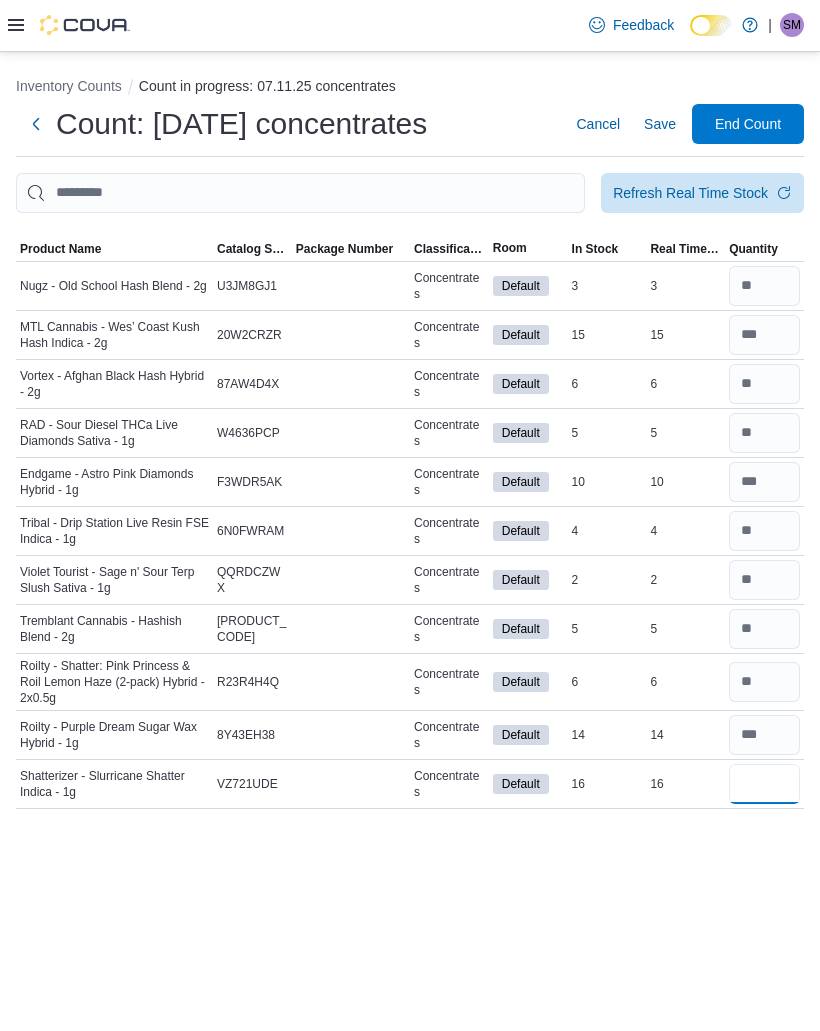 type on "**" 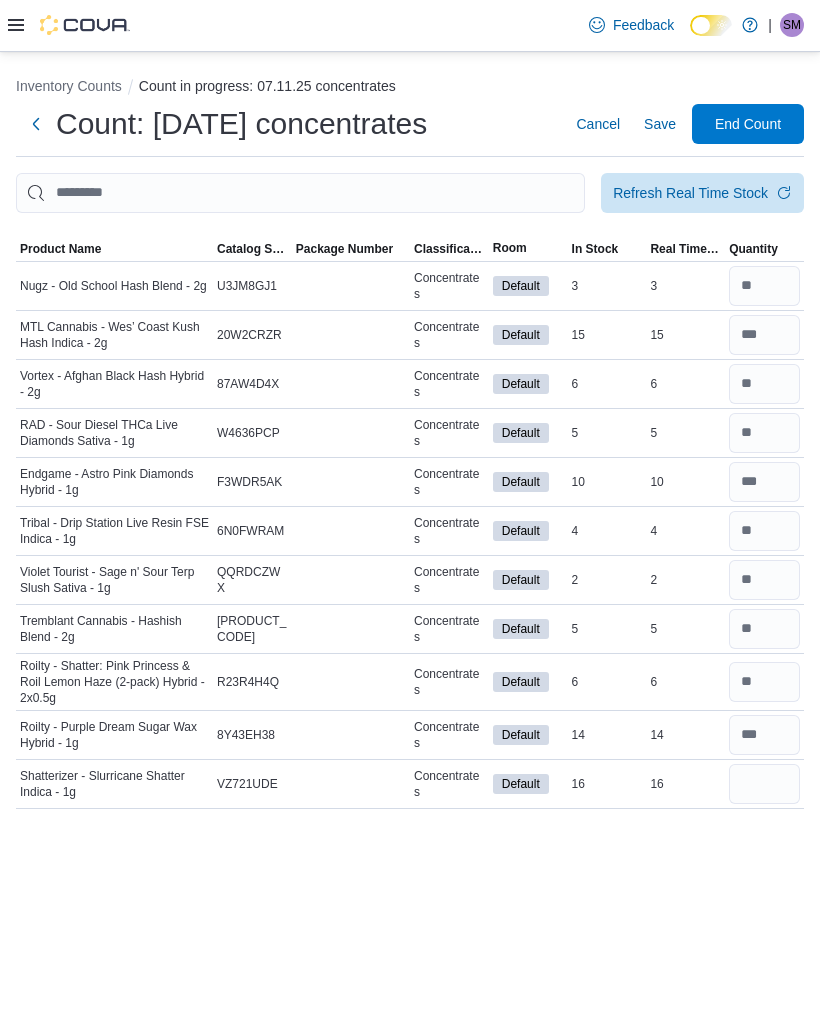 click on "End Count" at bounding box center [748, 124] 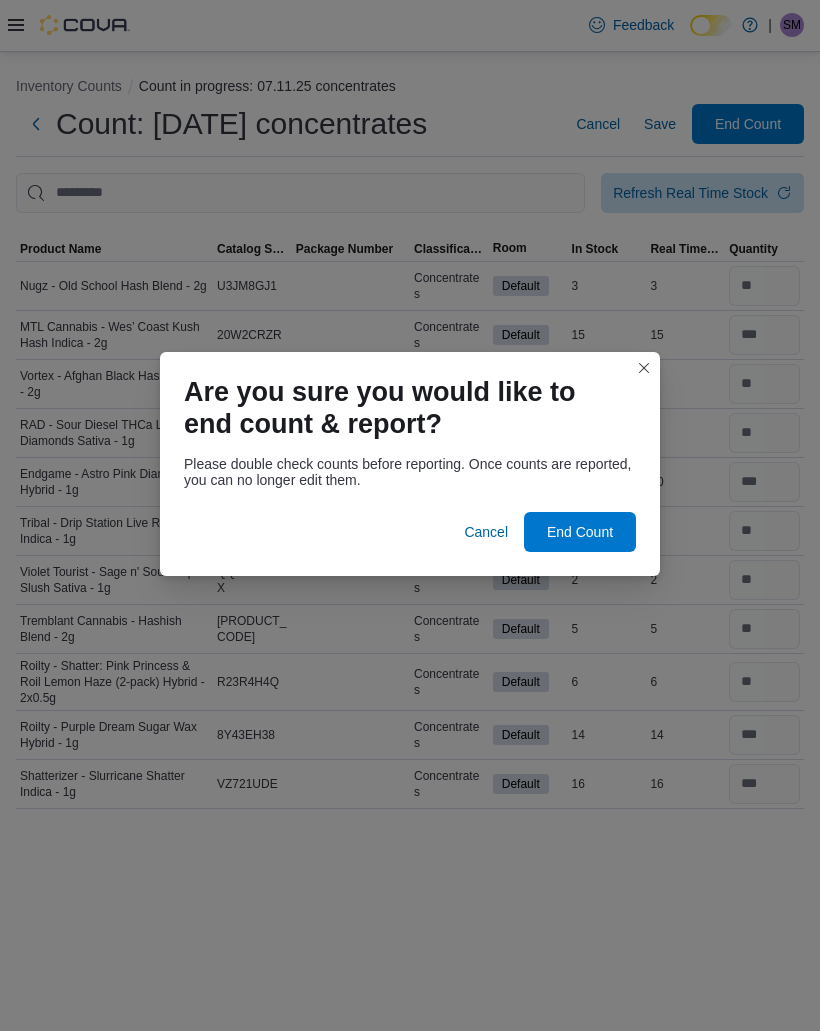 click on "End Count" at bounding box center (580, 532) 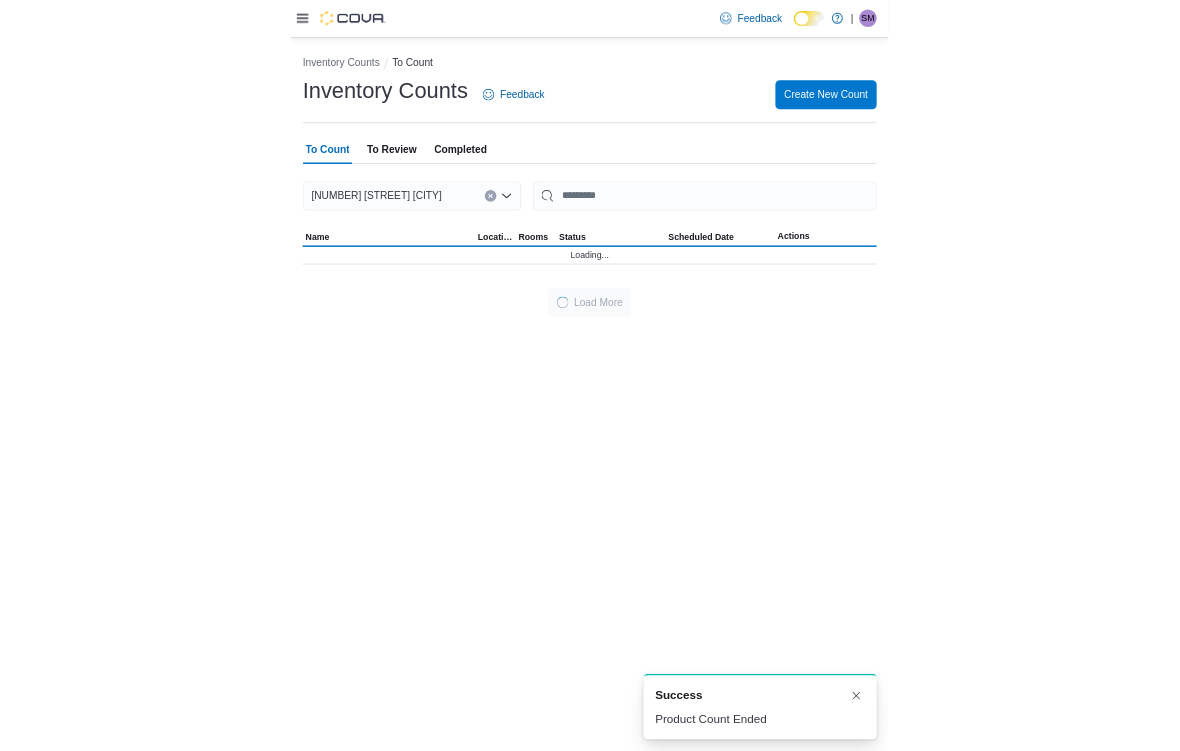 scroll, scrollTop: 0, scrollLeft: 0, axis: both 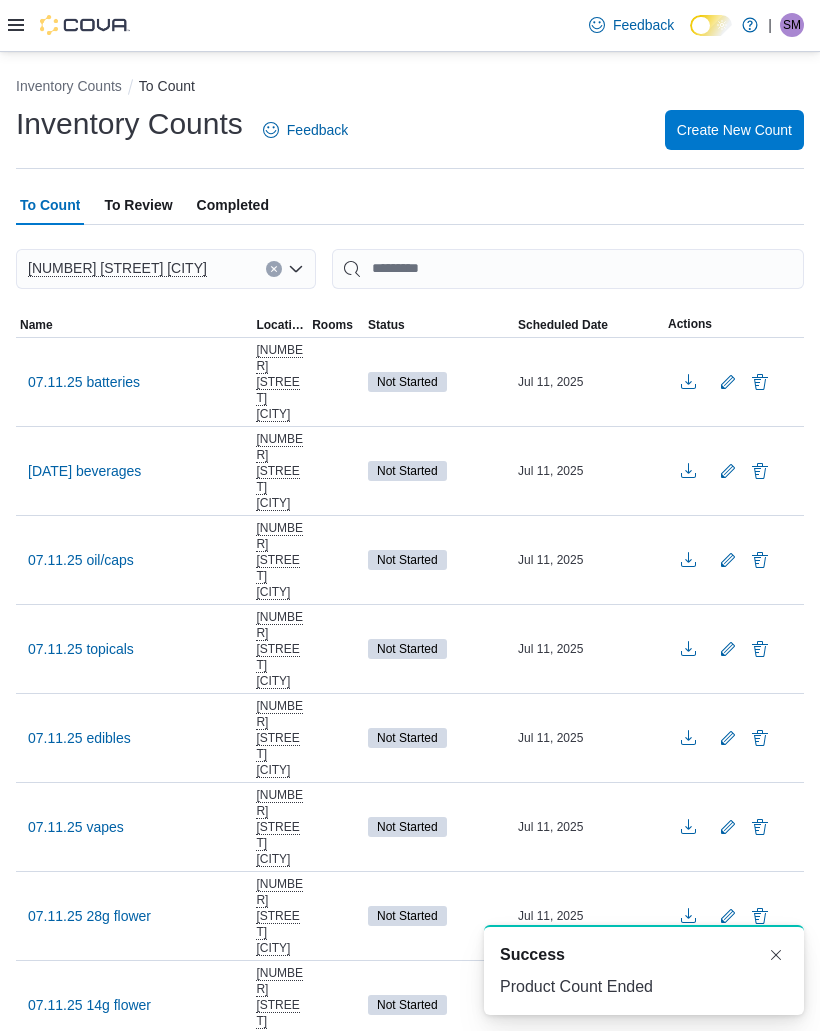 click on "07.11.25 vapes" at bounding box center [76, 827] 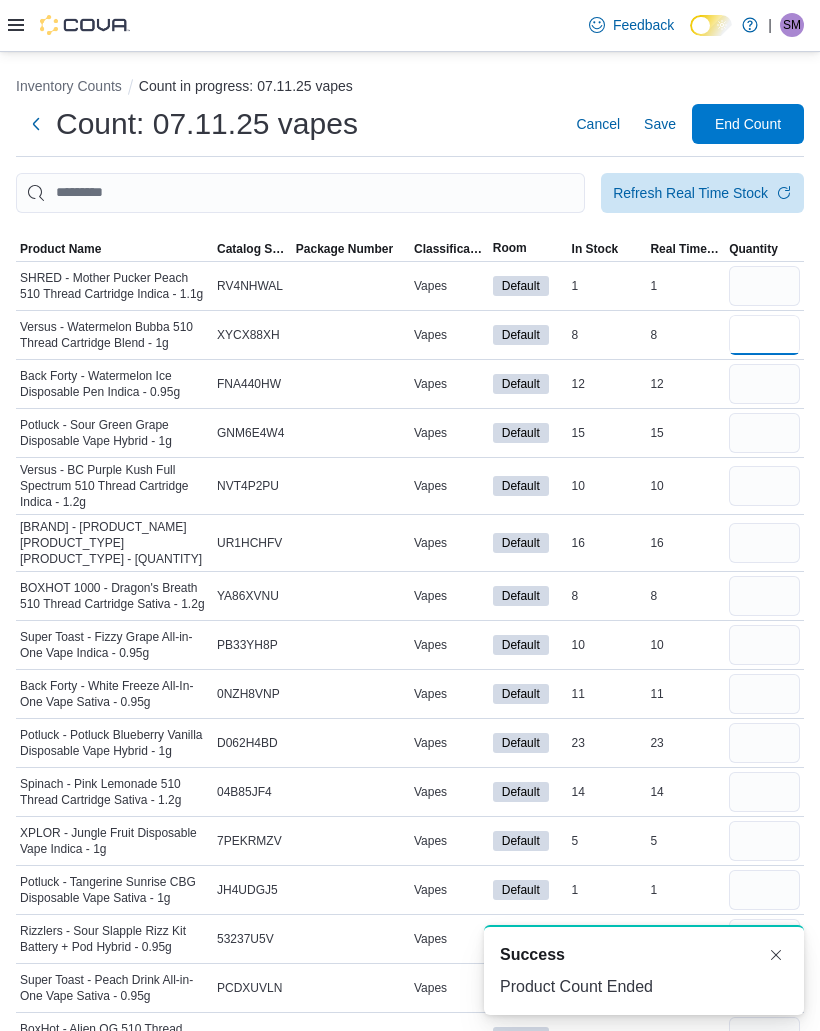 click at bounding box center [764, 335] 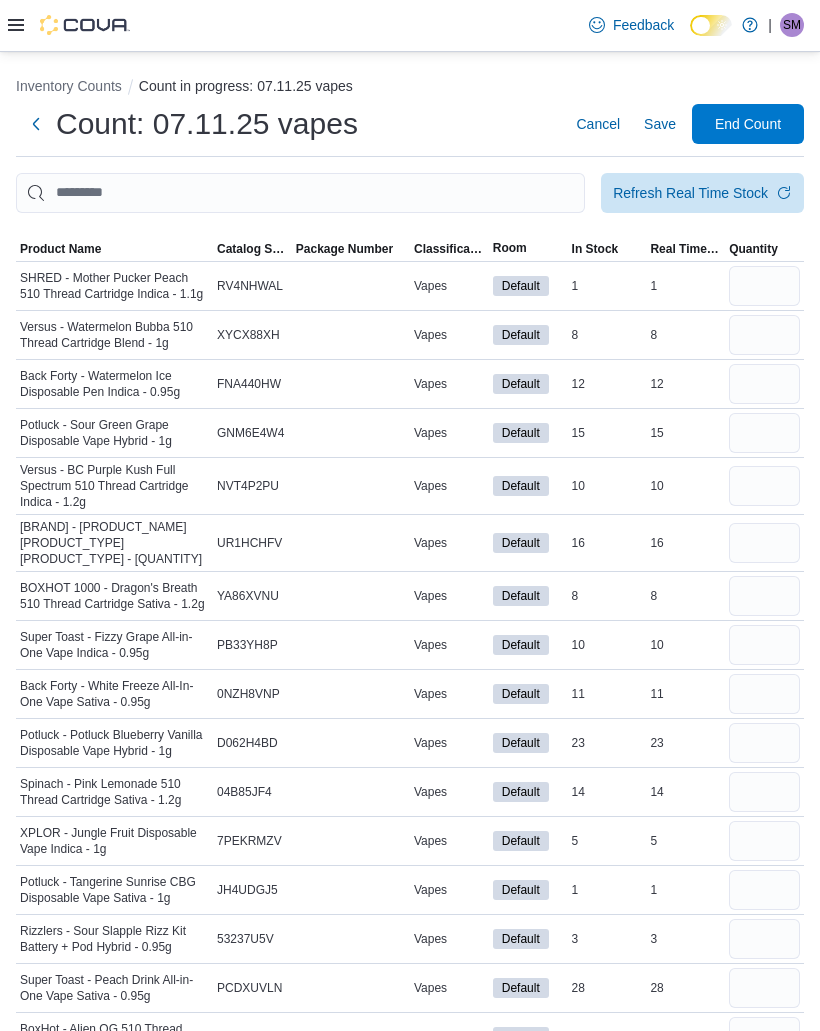 click on "Quantity" at bounding box center (753, 249) 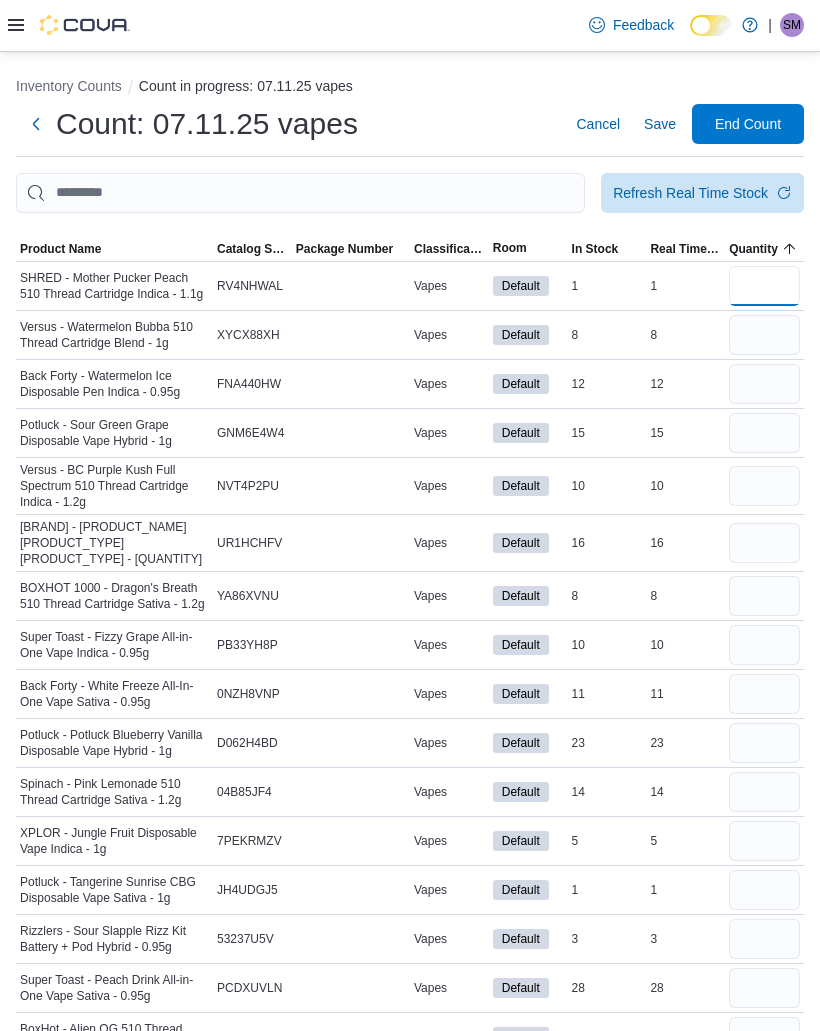 click at bounding box center (764, 286) 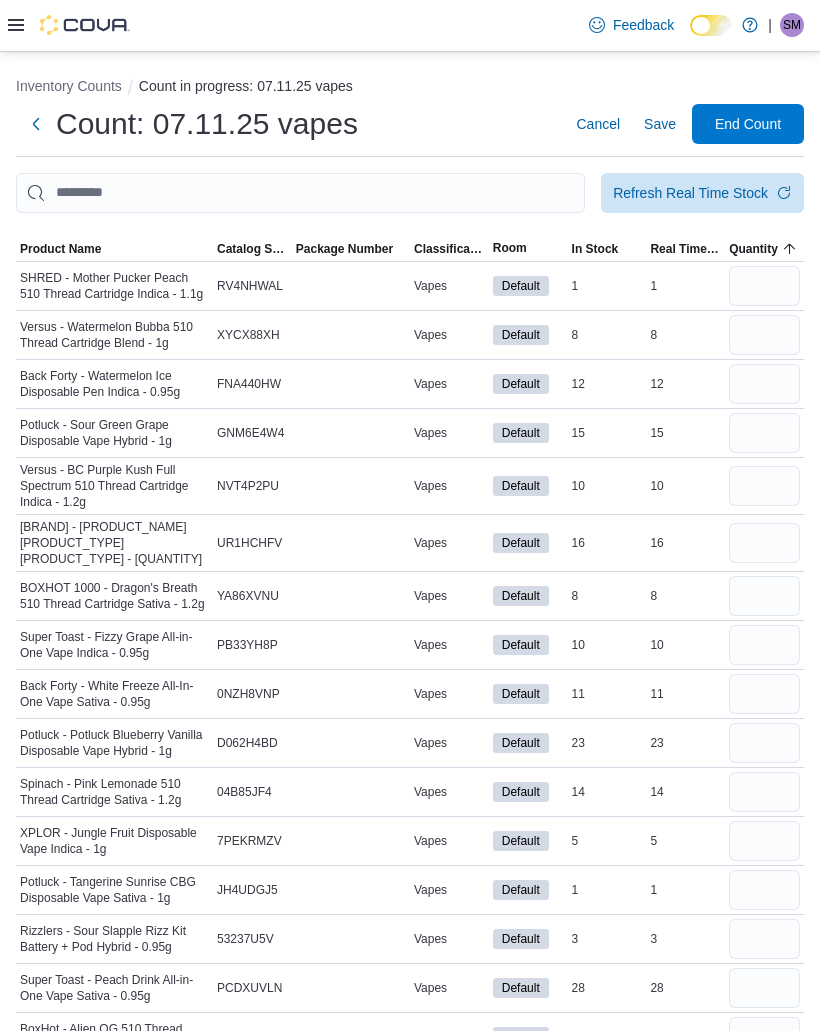 click on "Quantity" at bounding box center [753, 249] 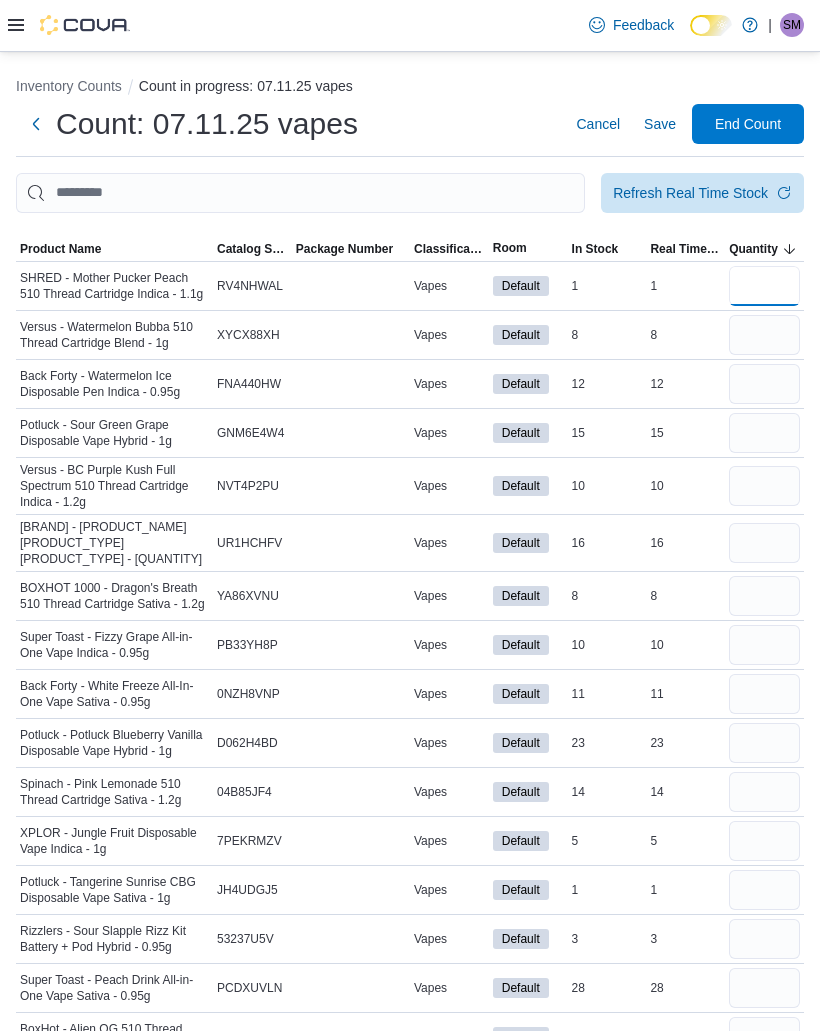 click at bounding box center [764, 286] 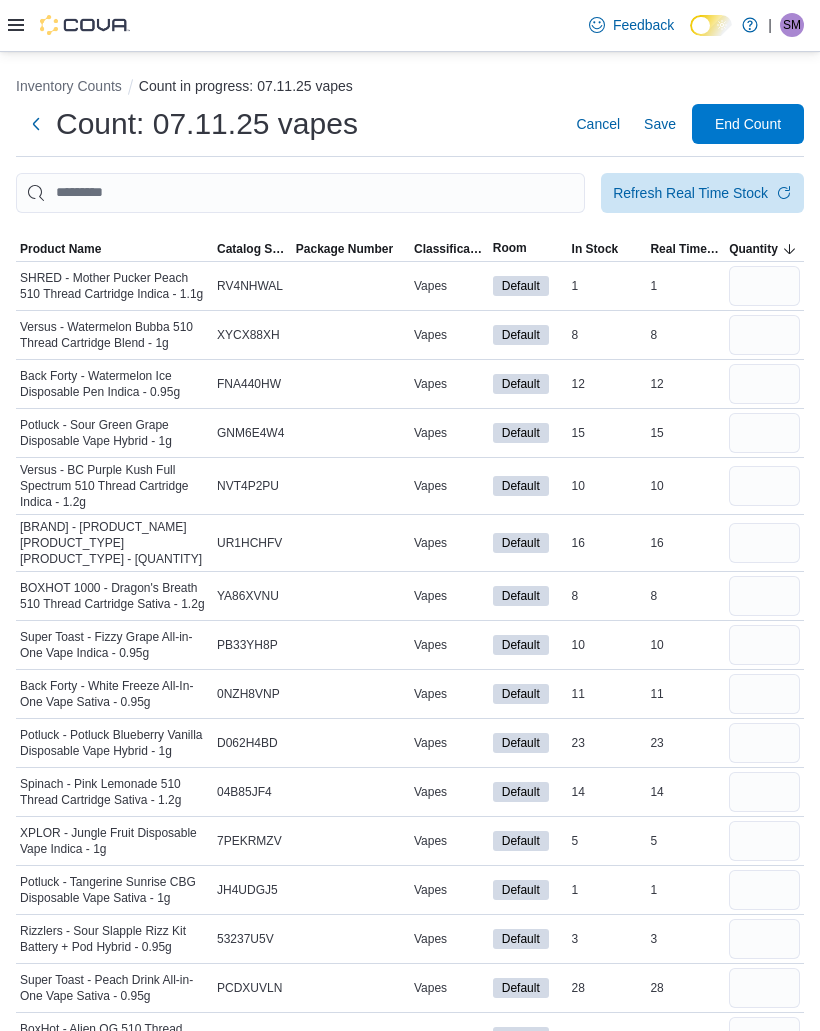 click at bounding box center (764, 335) 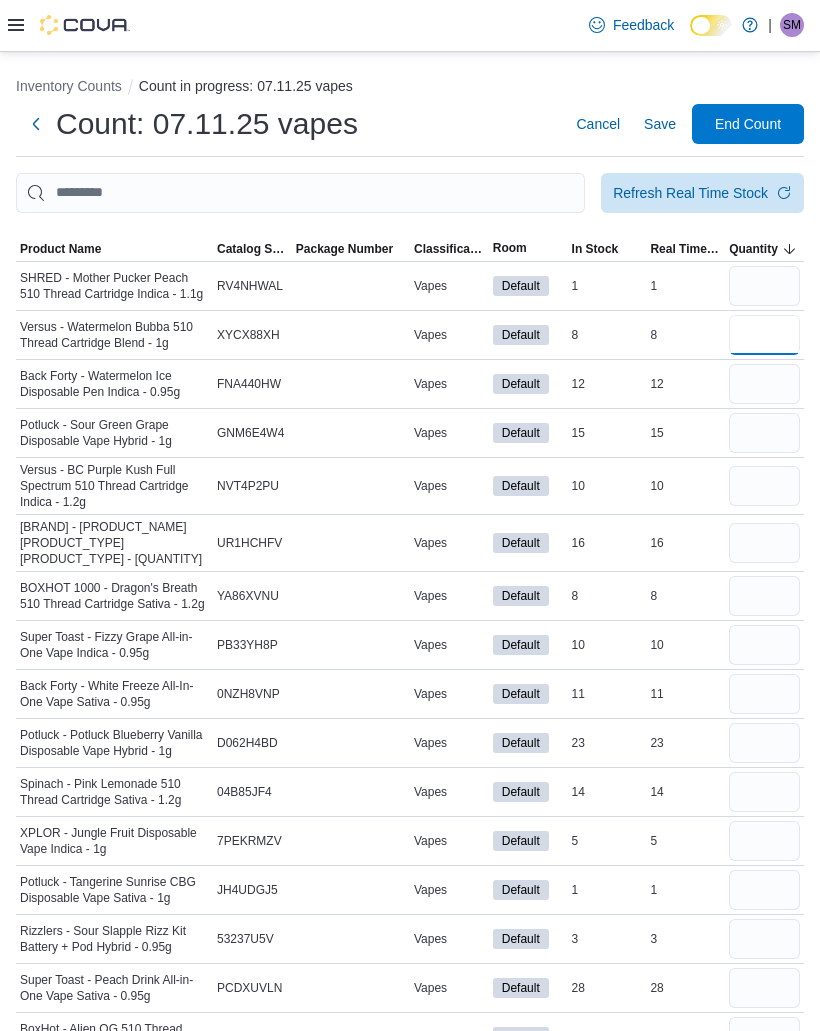 type 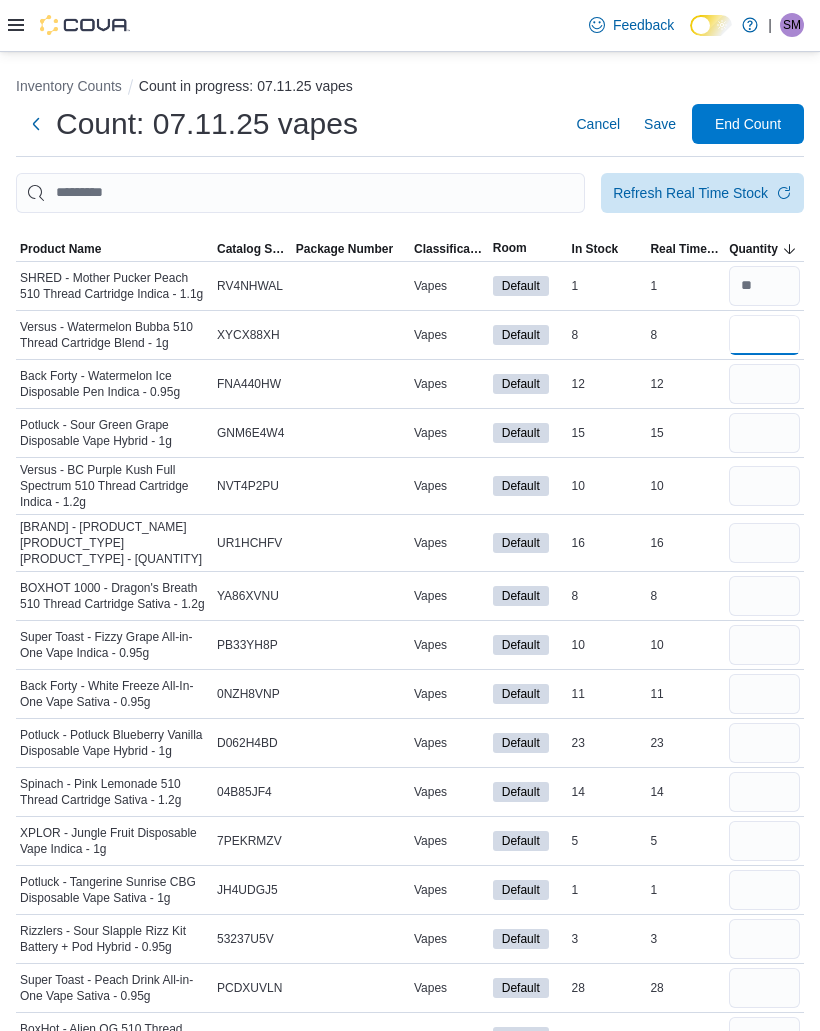 type on "*" 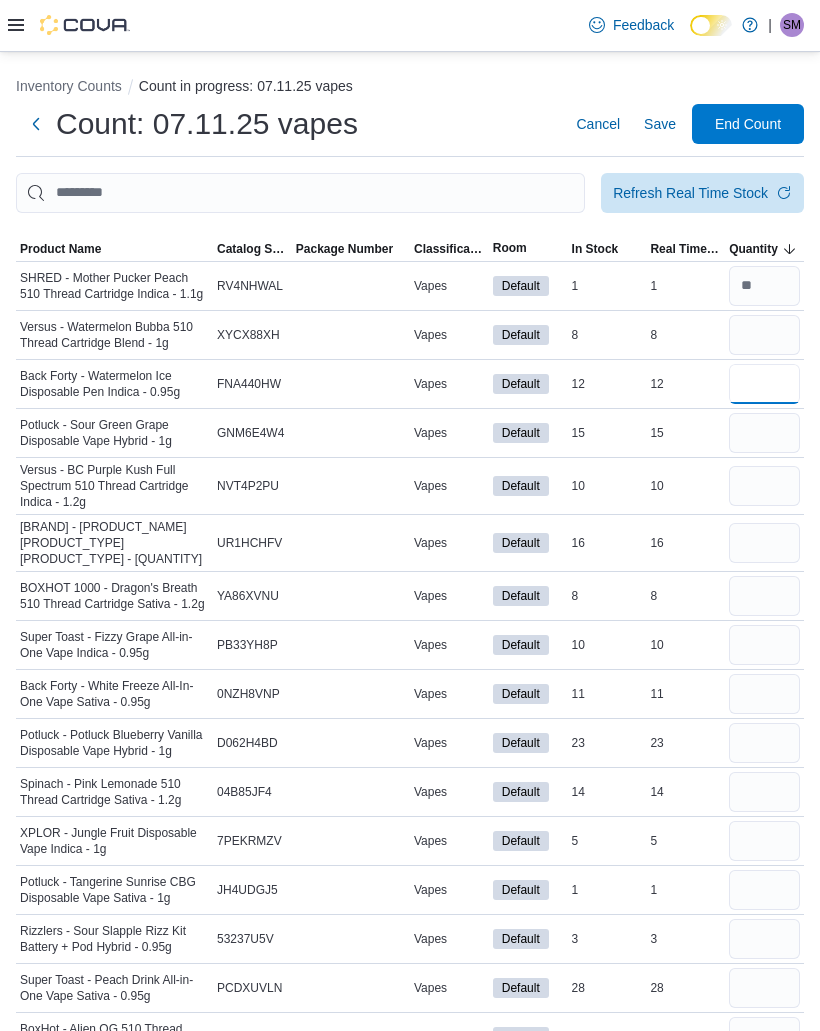click at bounding box center [764, 384] 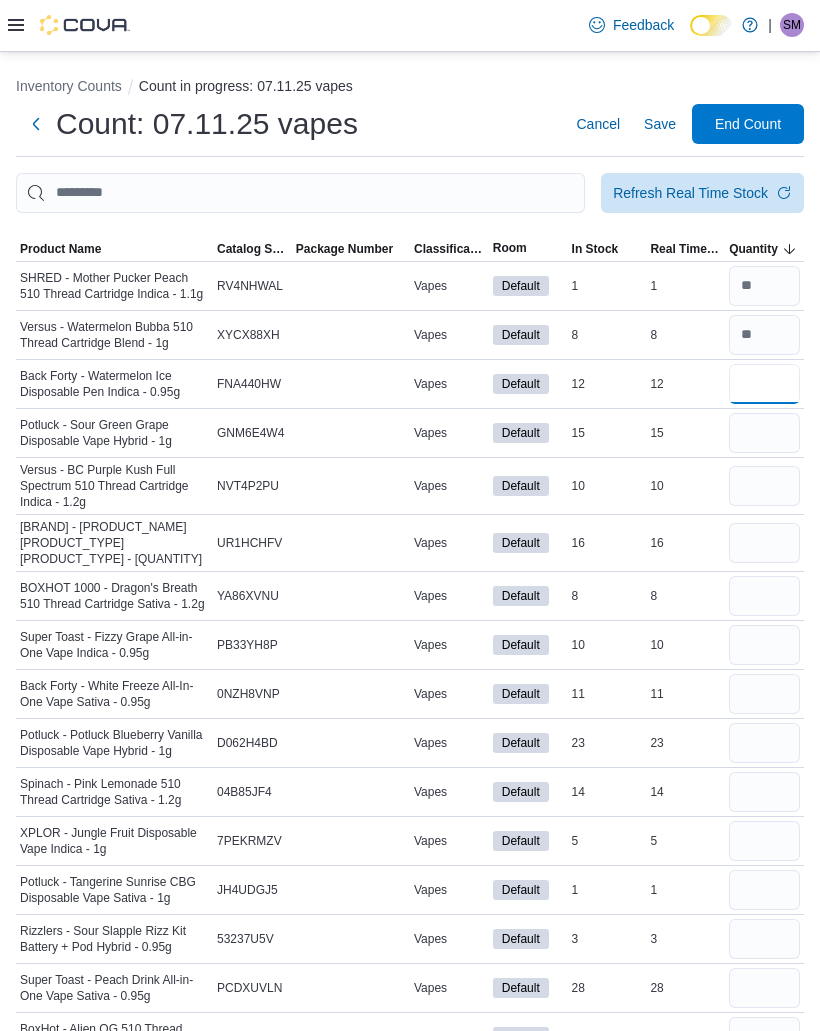 type on "**" 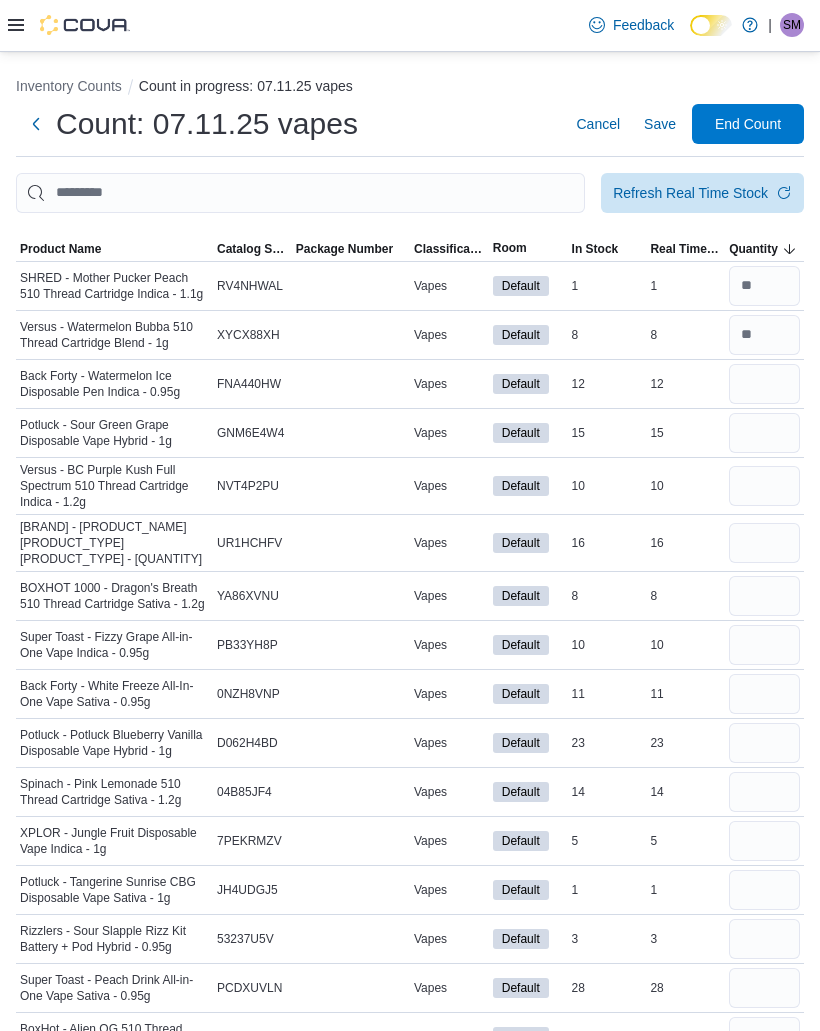 click at bounding box center [764, 433] 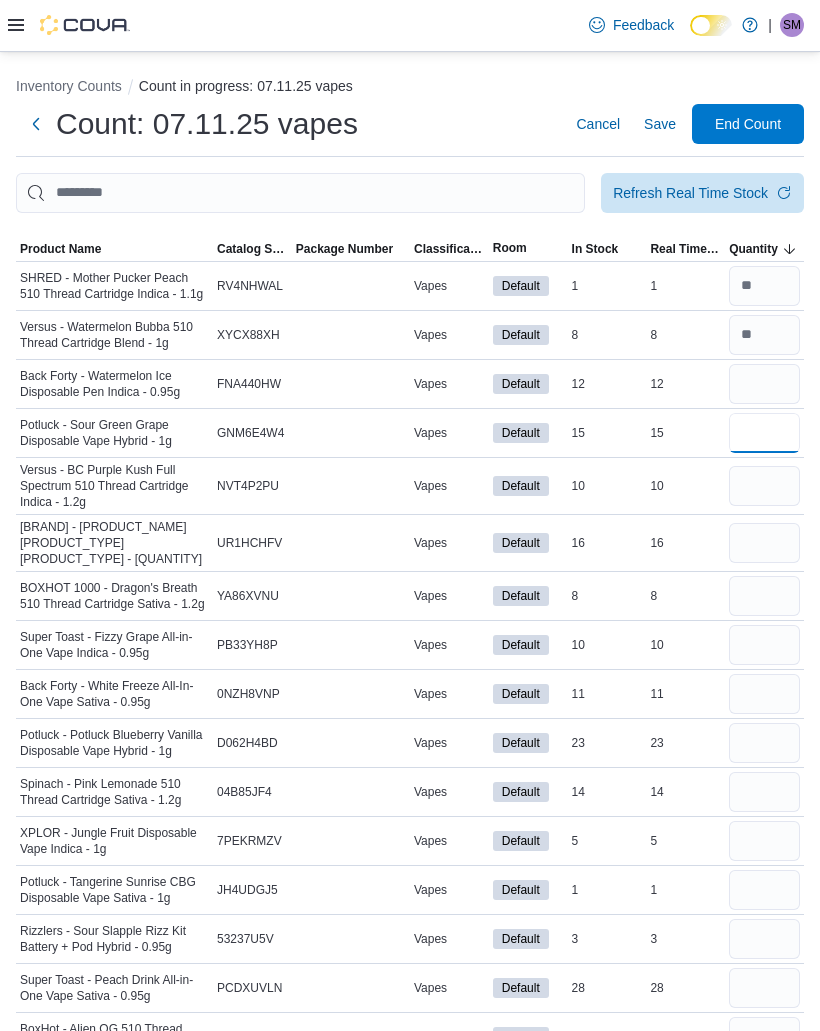type 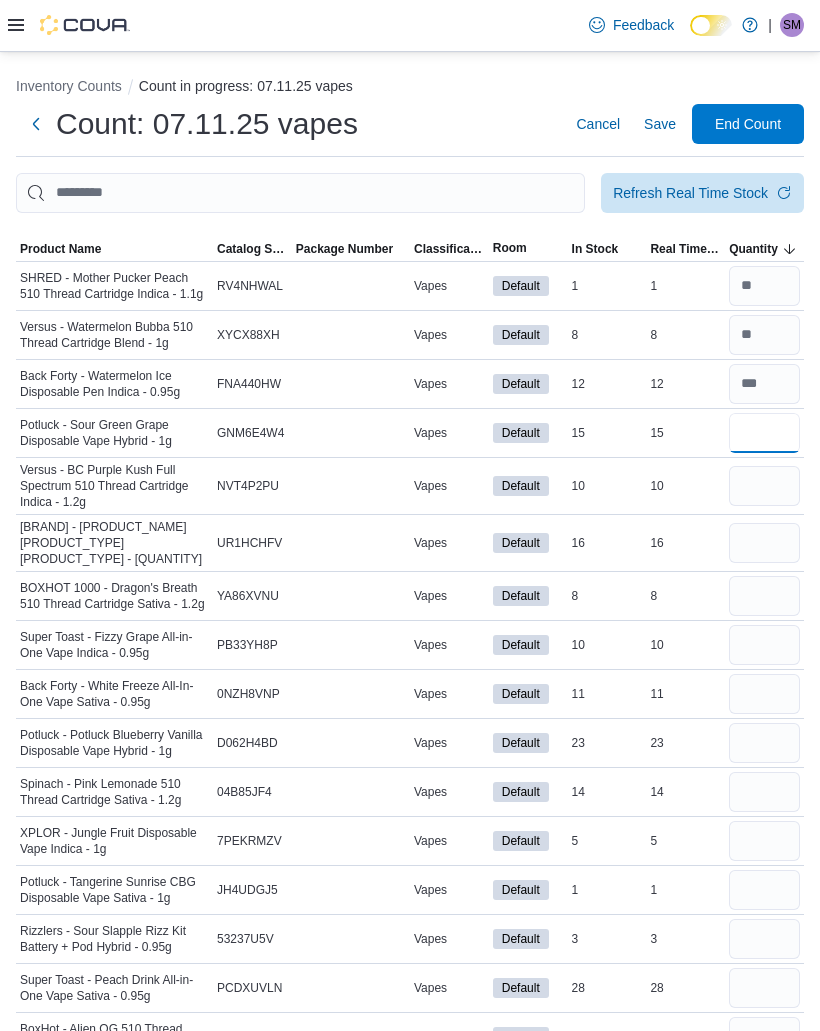 type on "**" 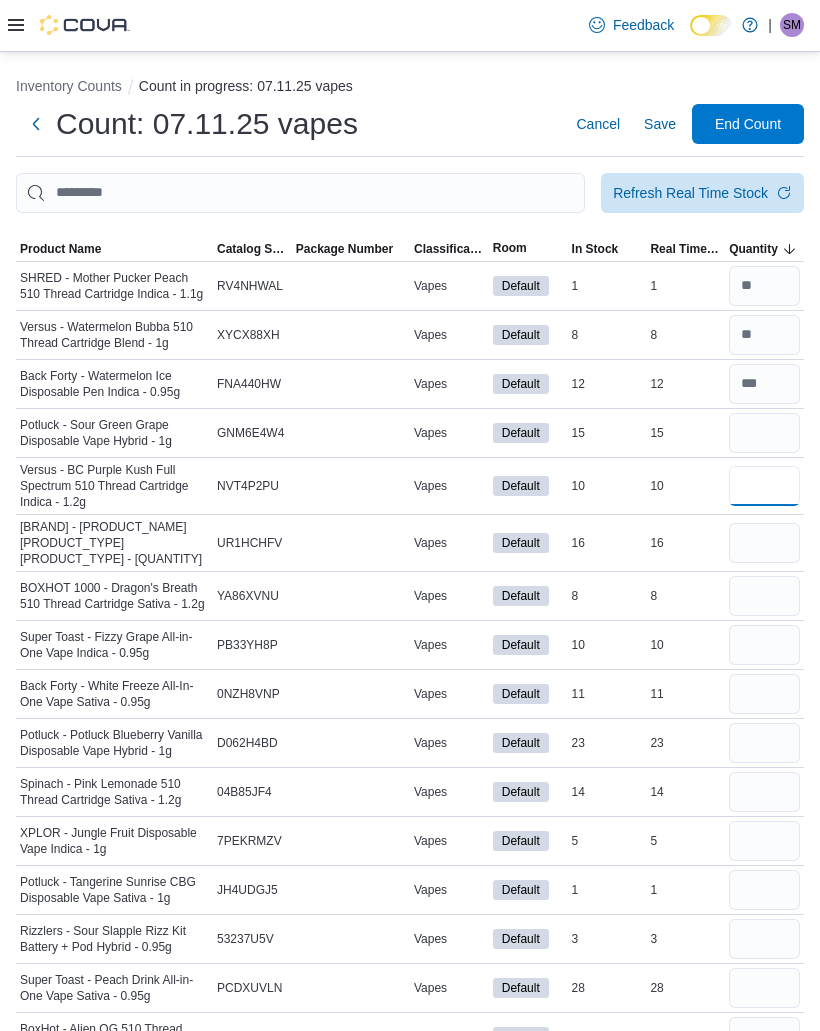 click at bounding box center (764, 486) 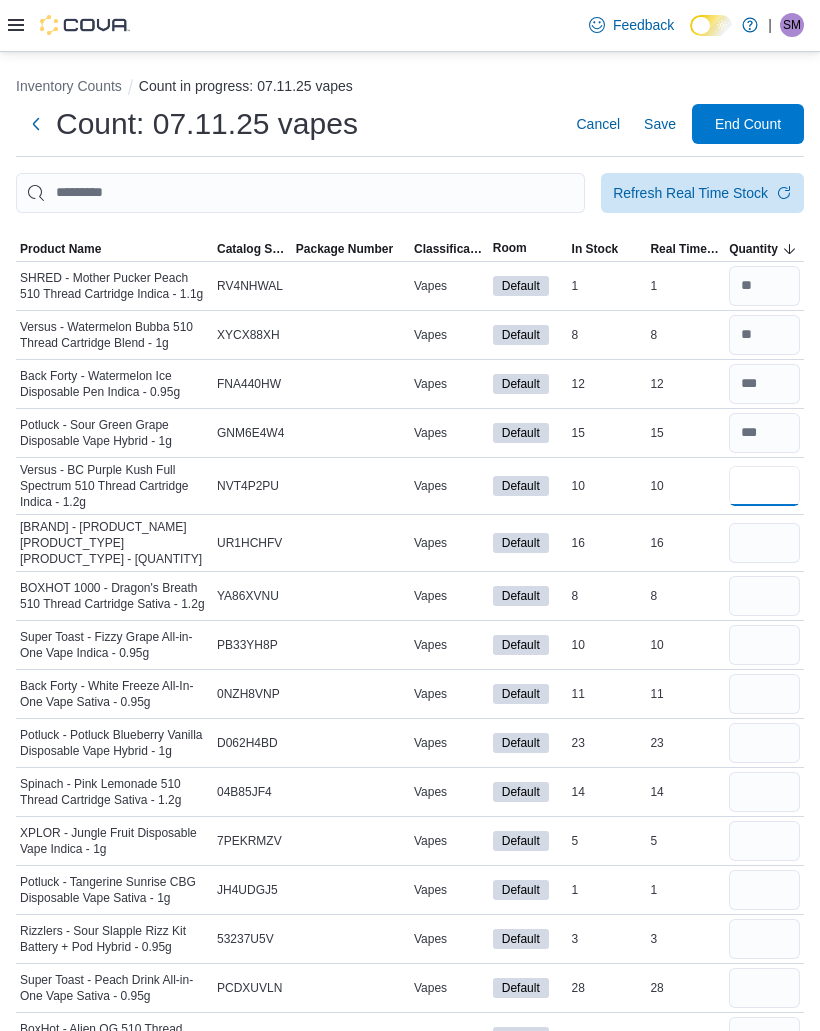 type on "**" 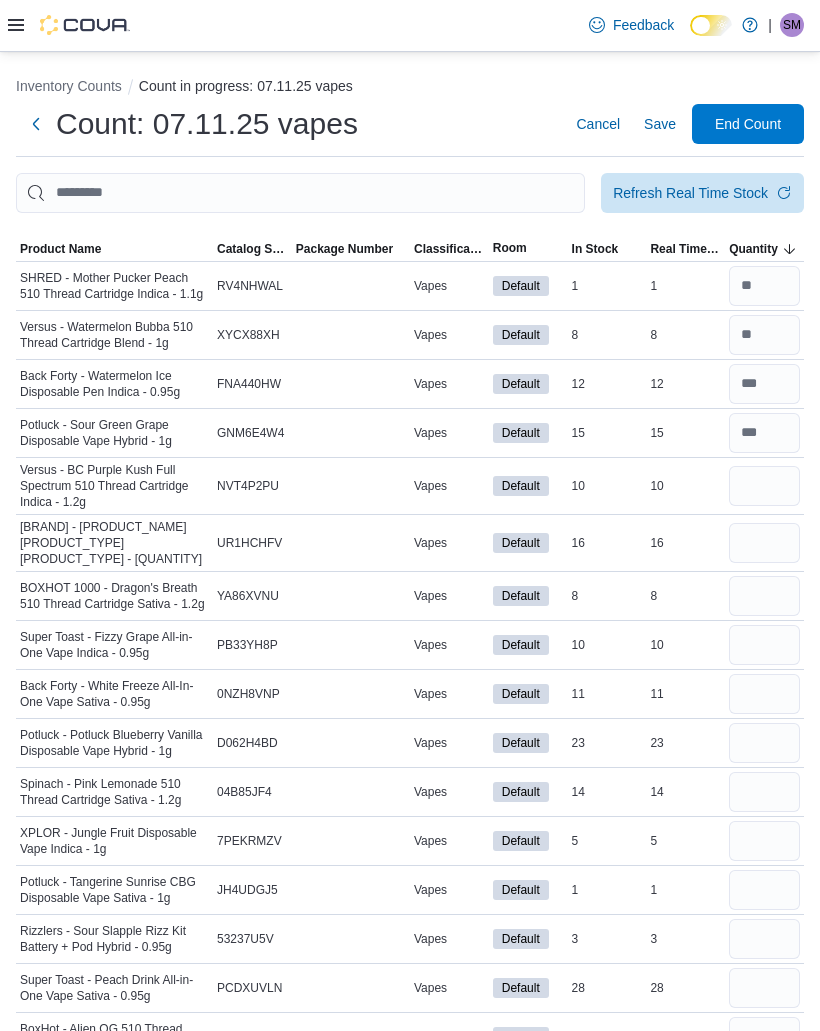 click at bounding box center [764, 543] 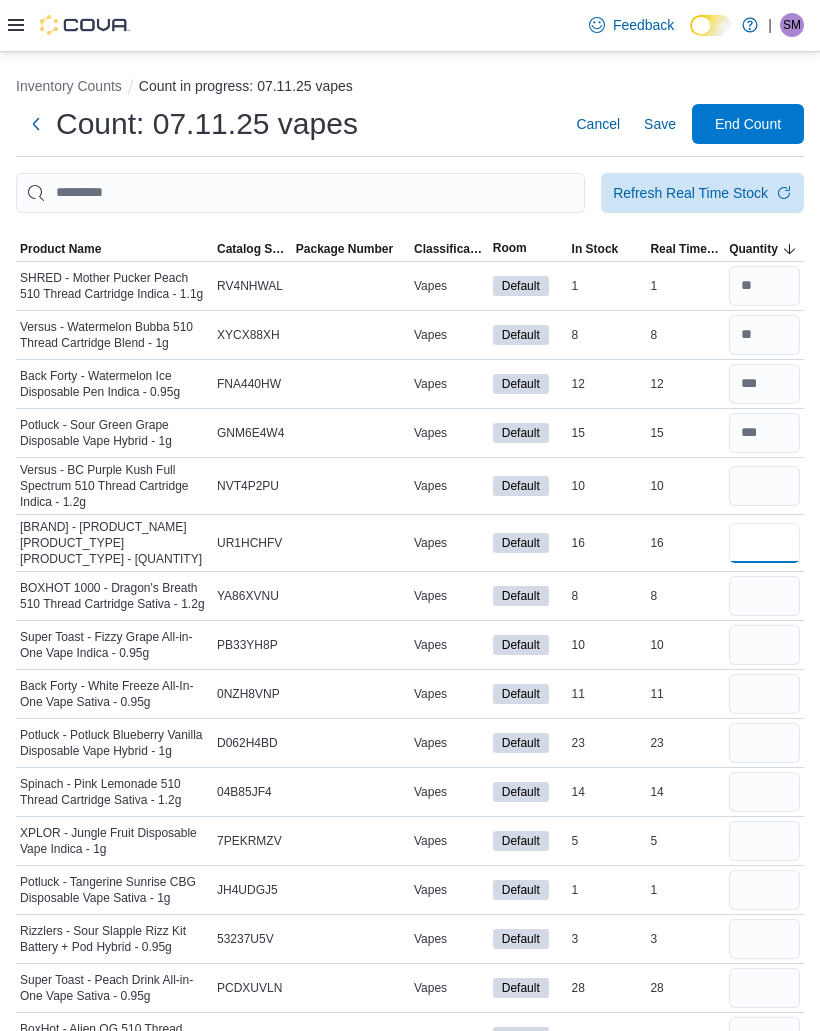 type 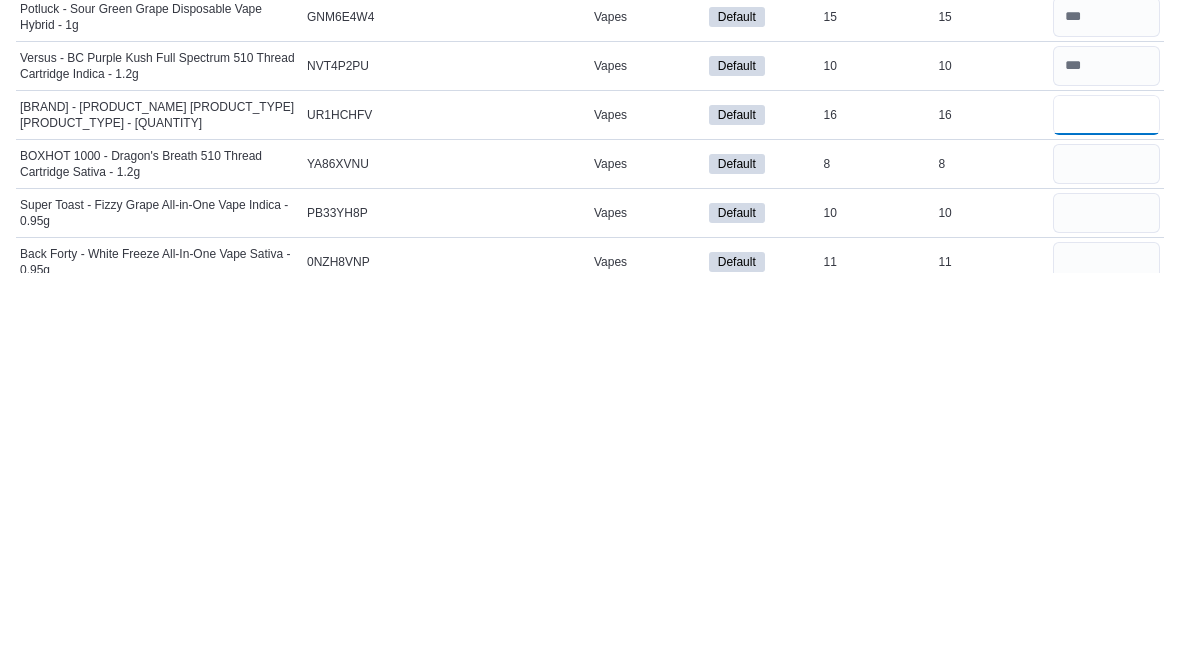type on "**" 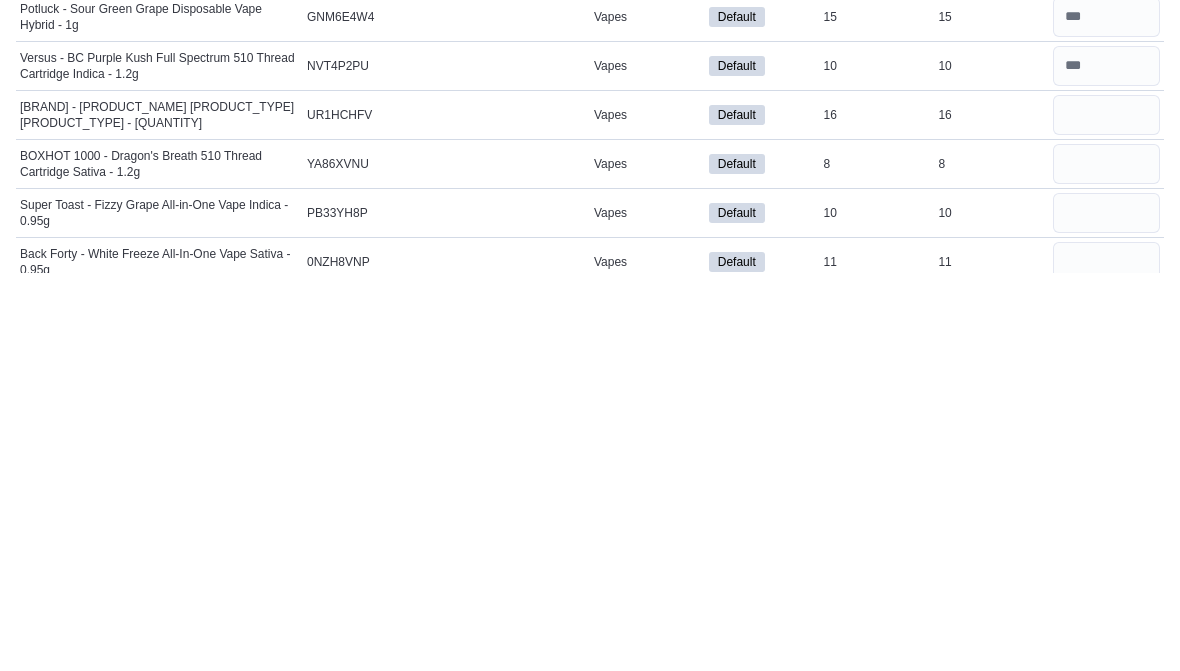 click at bounding box center (1106, 562) 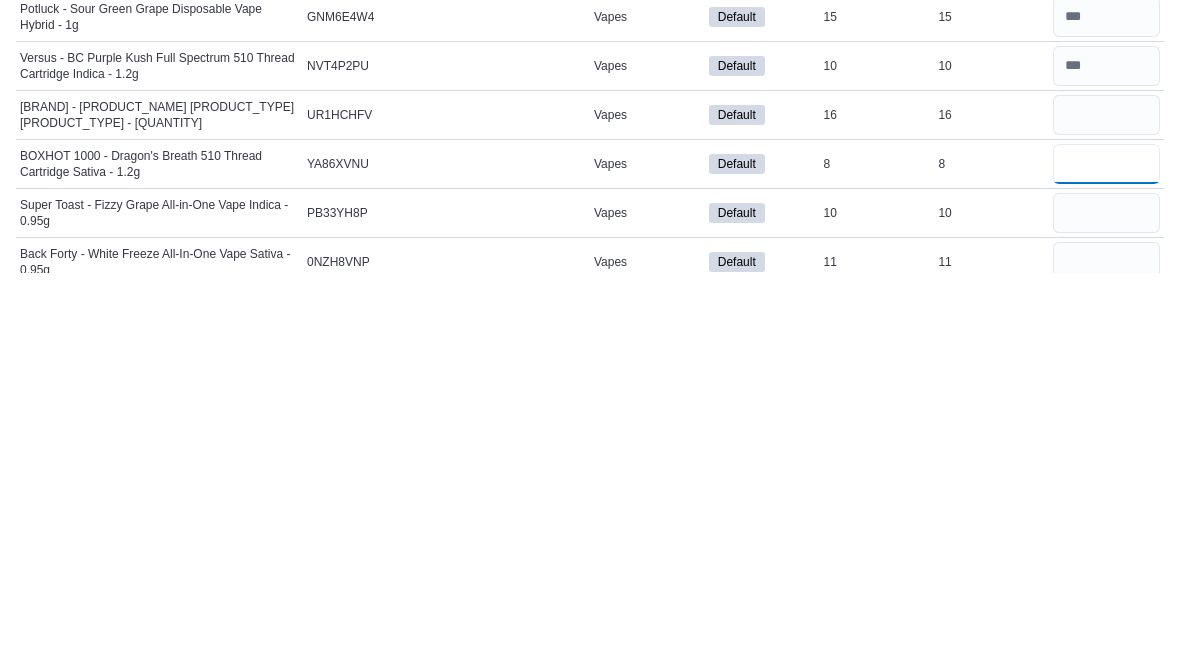 type 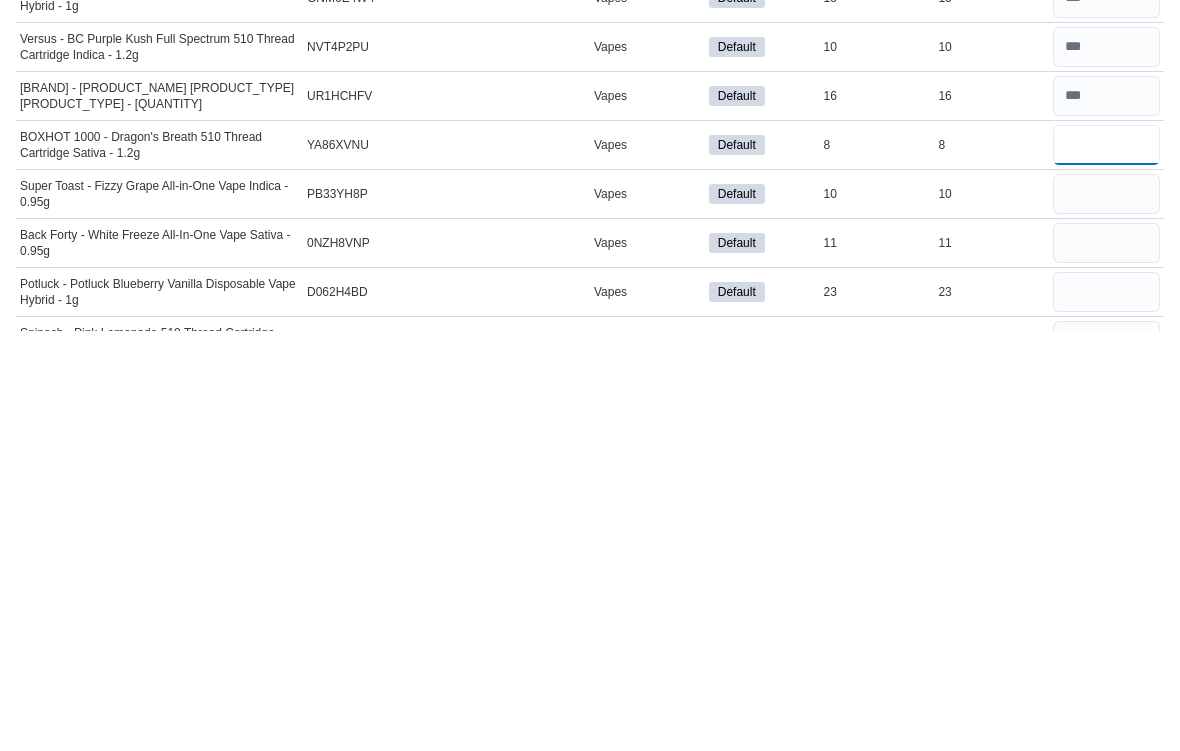 type on "*" 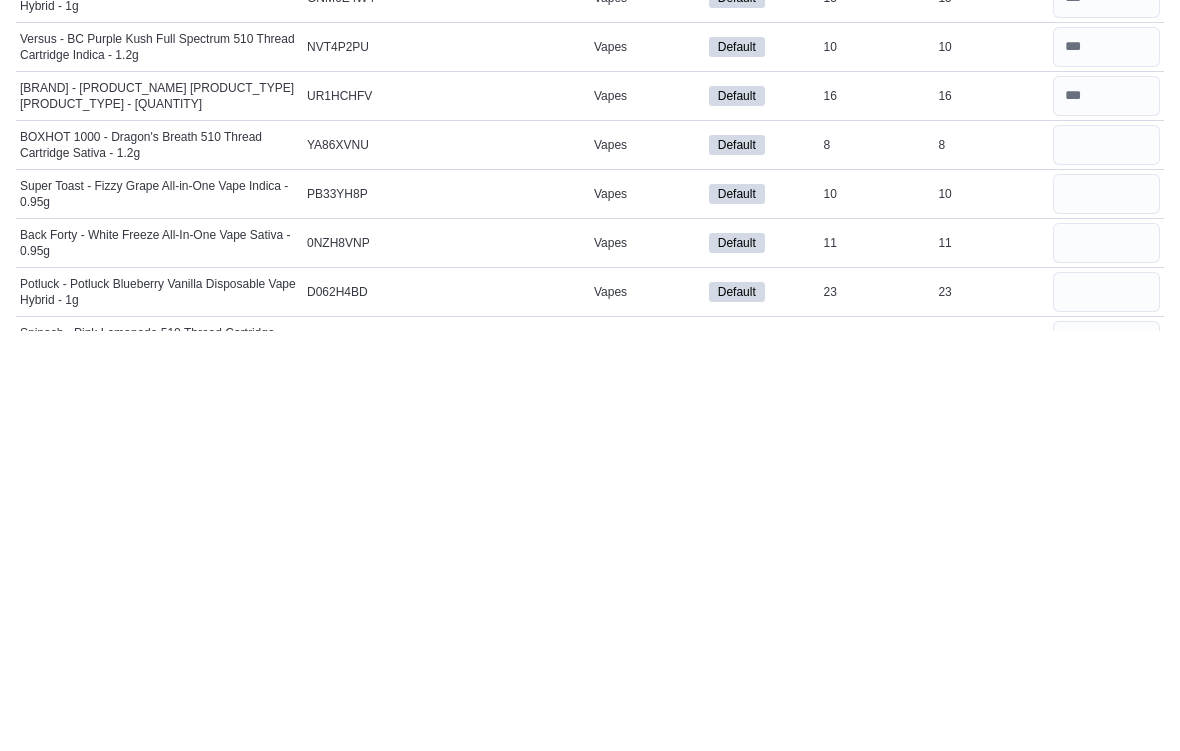 click at bounding box center [1106, 615] 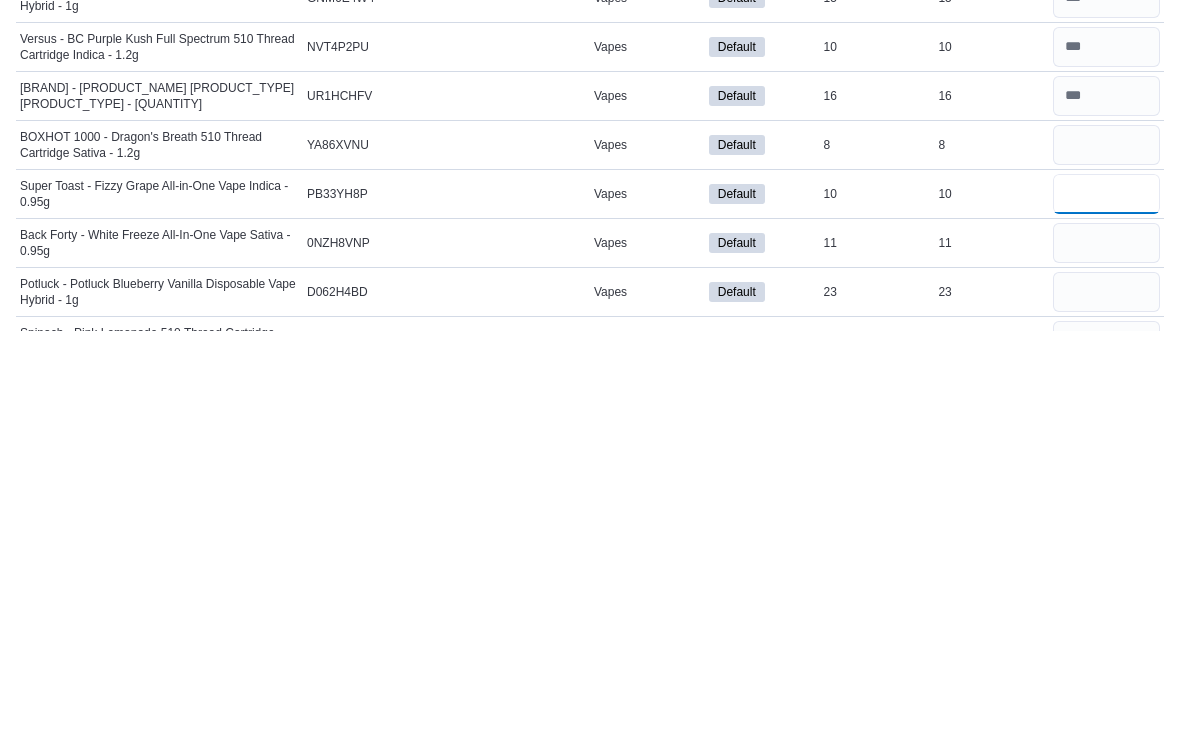 type 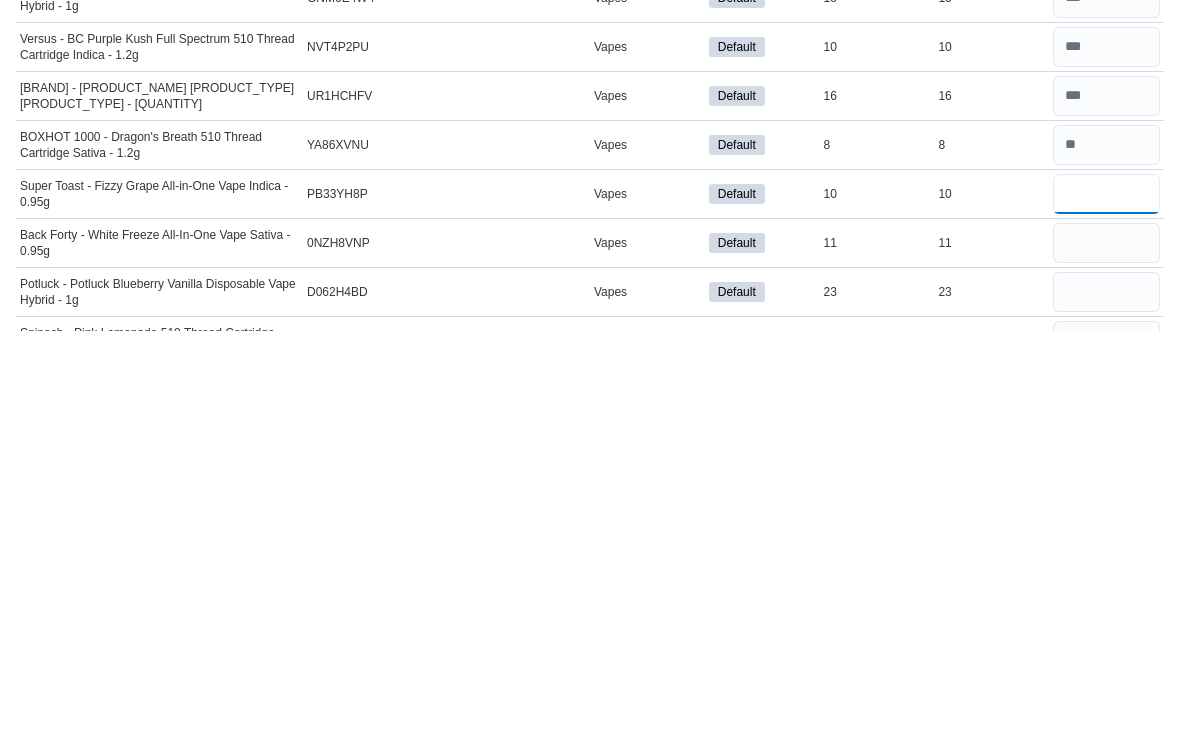 type on "**" 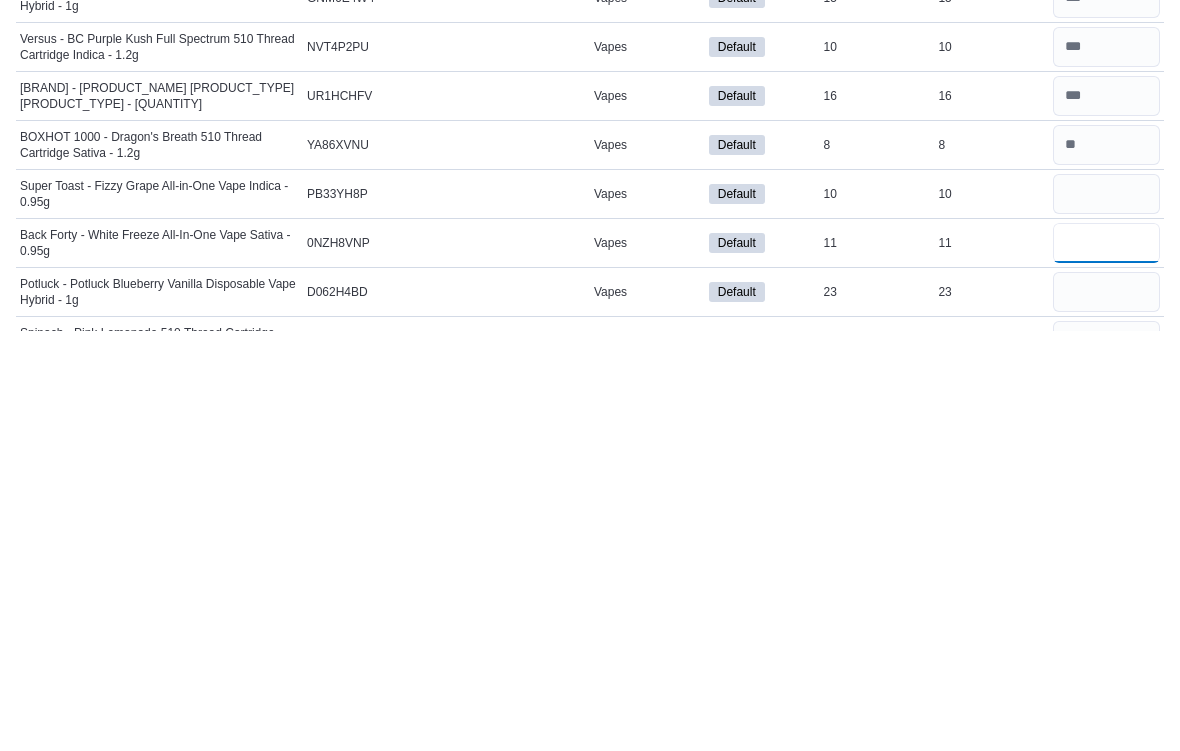 click at bounding box center (1106, 664) 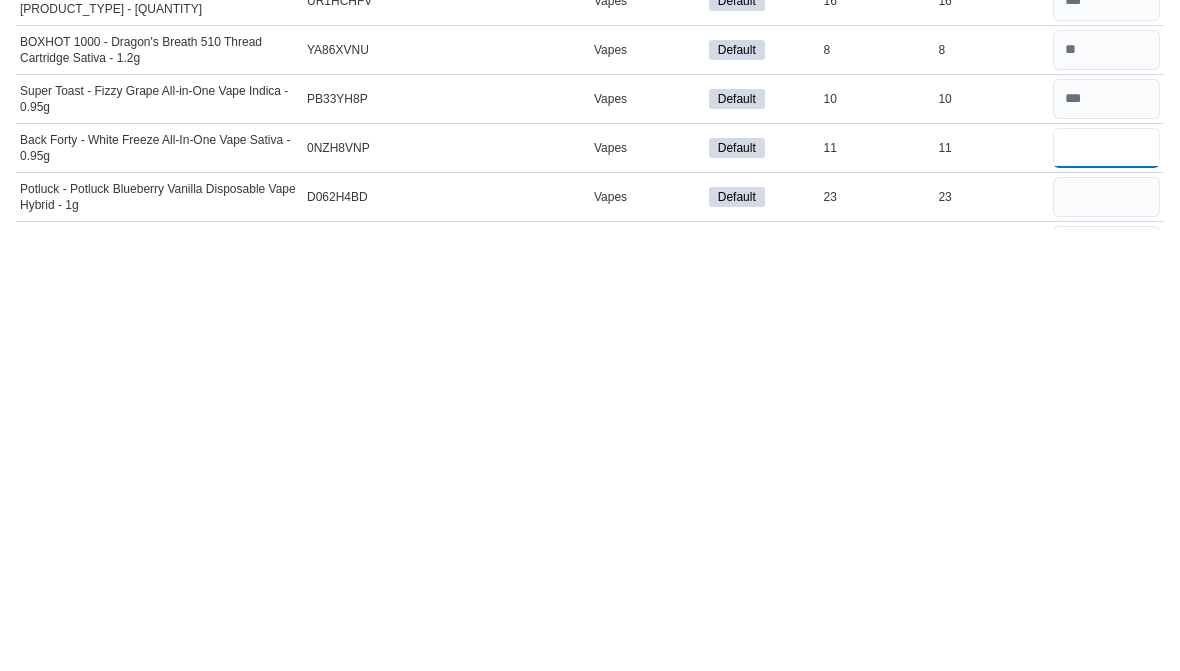 scroll, scrollTop: 149, scrollLeft: 0, axis: vertical 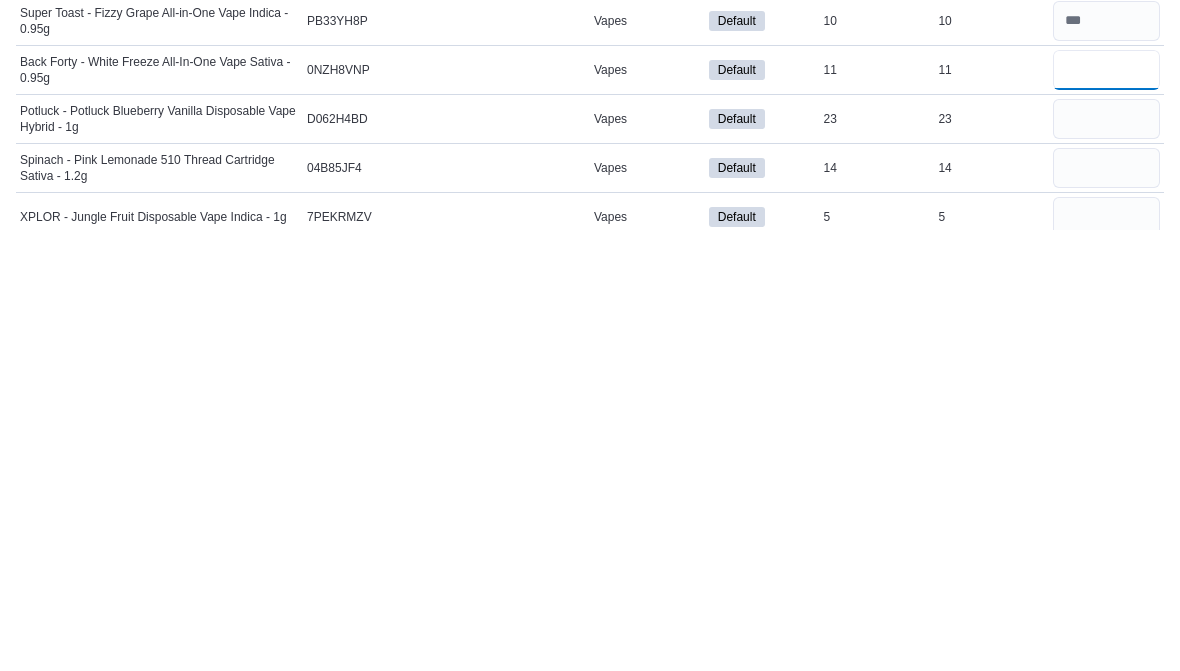 type on "**" 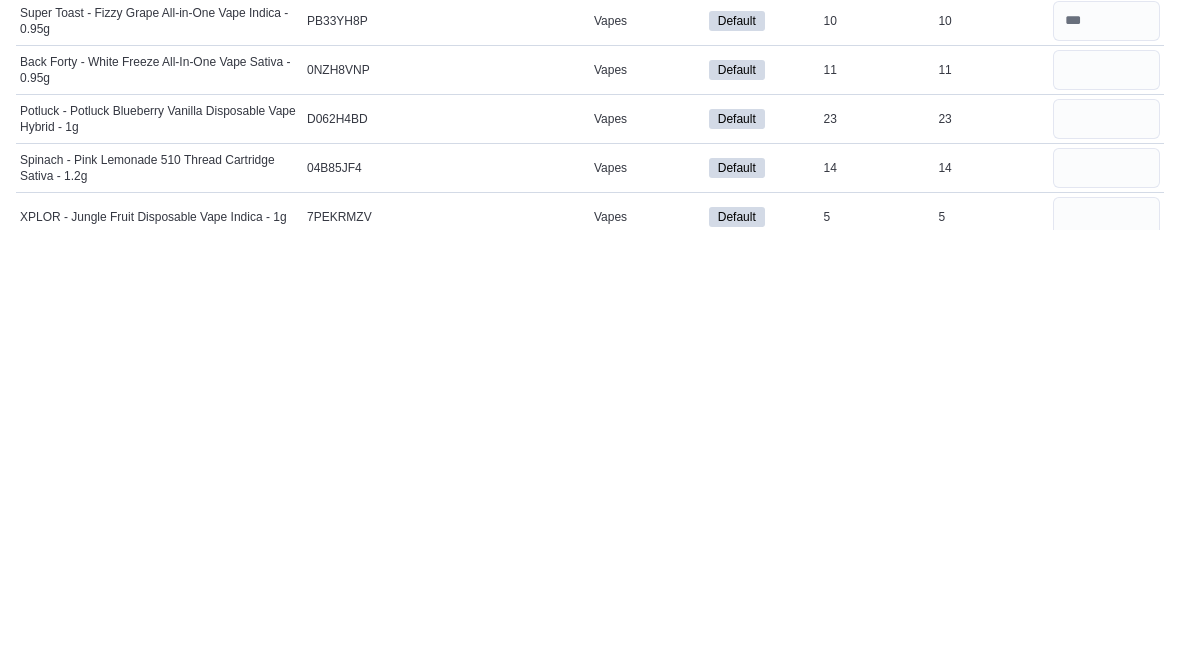 click at bounding box center [1106, 560] 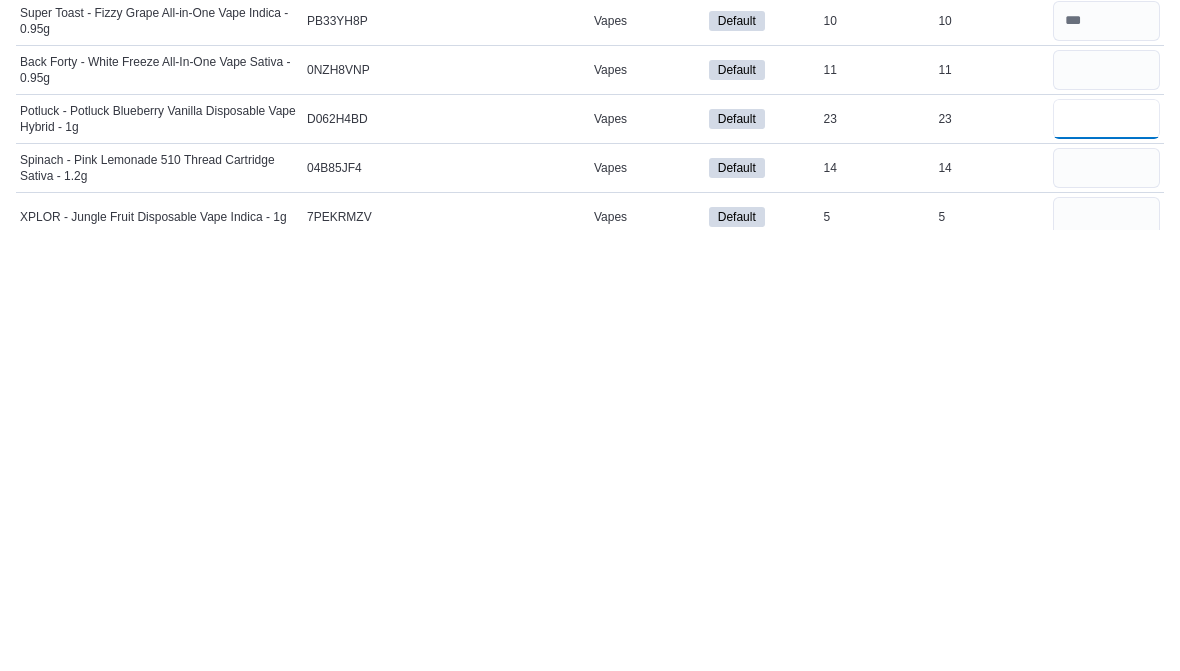 type 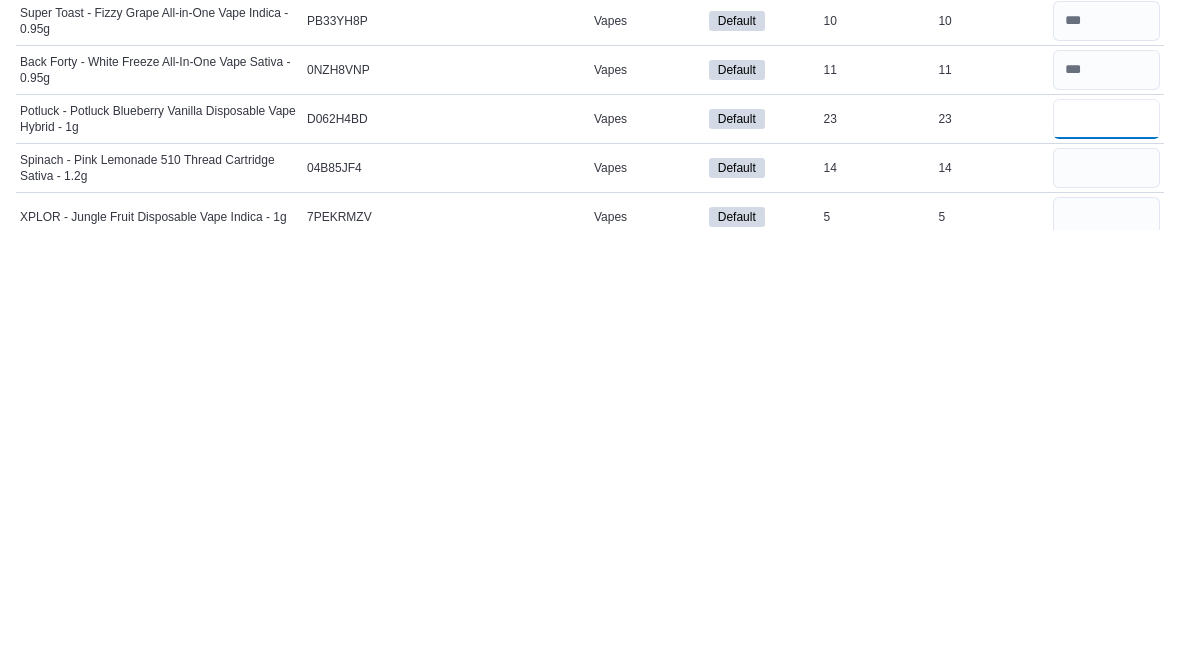 type on "**" 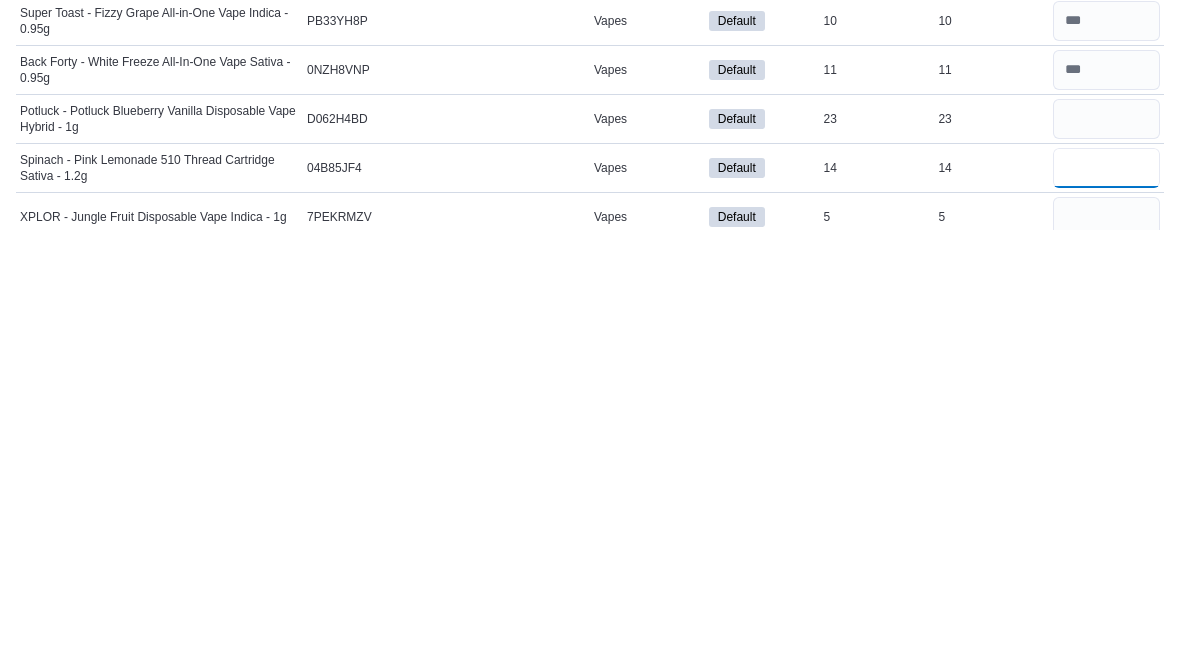 click at bounding box center (1106, 609) 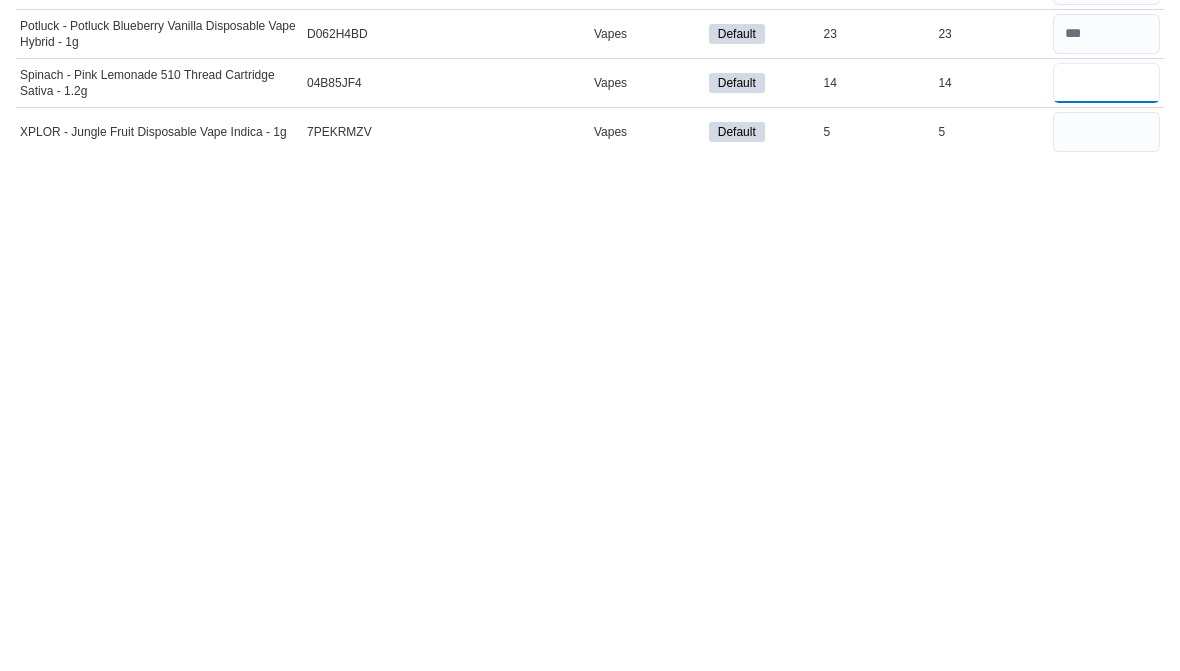 scroll, scrollTop: 234, scrollLeft: 0, axis: vertical 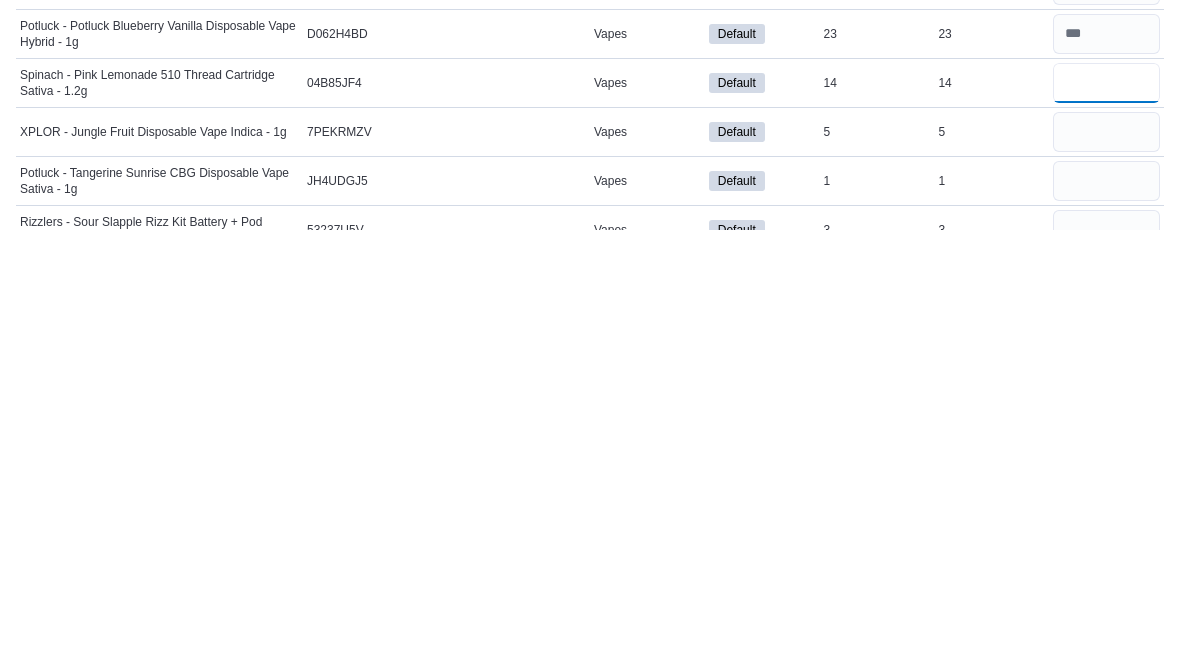 type on "**" 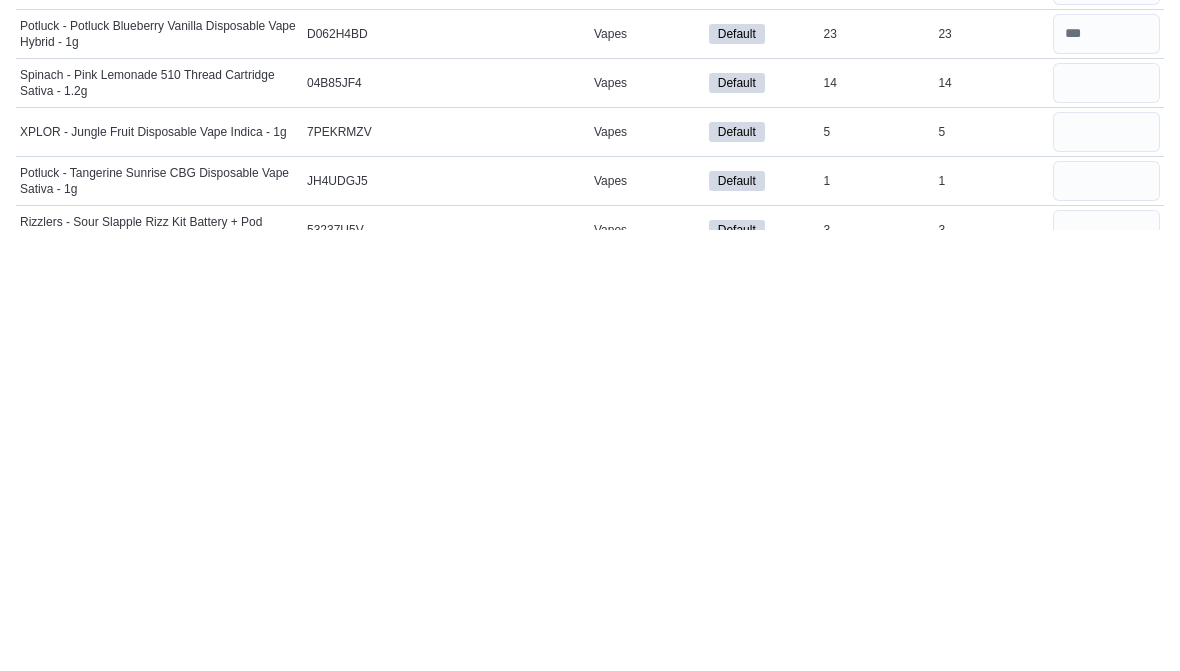 click at bounding box center [1106, 573] 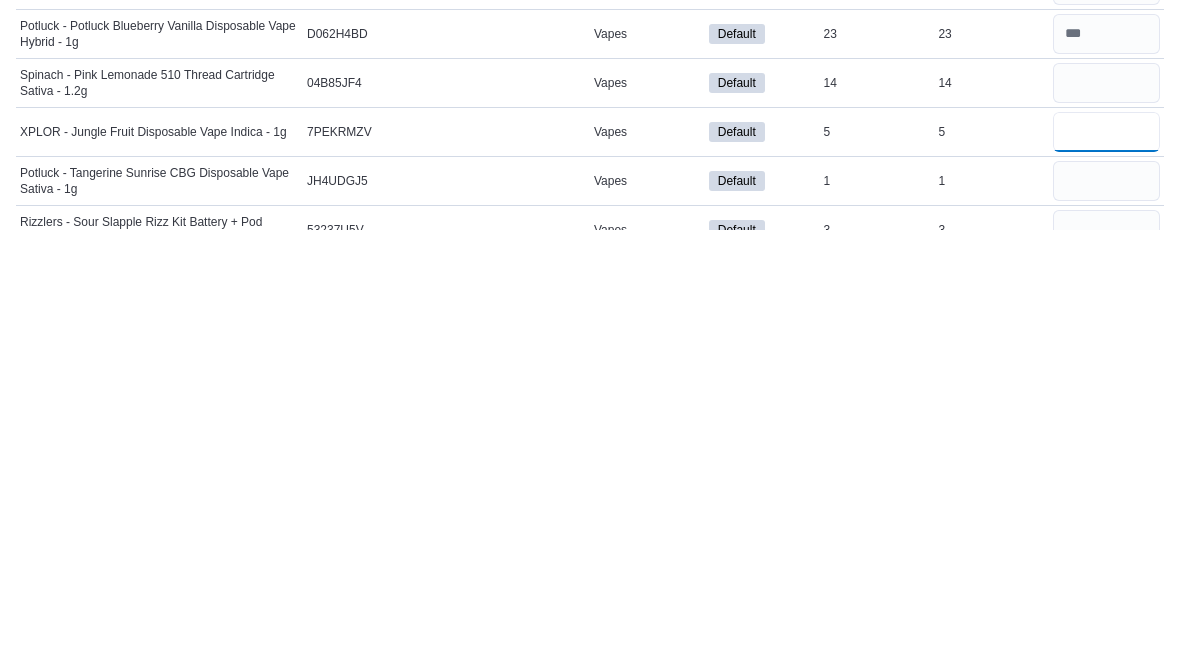 type 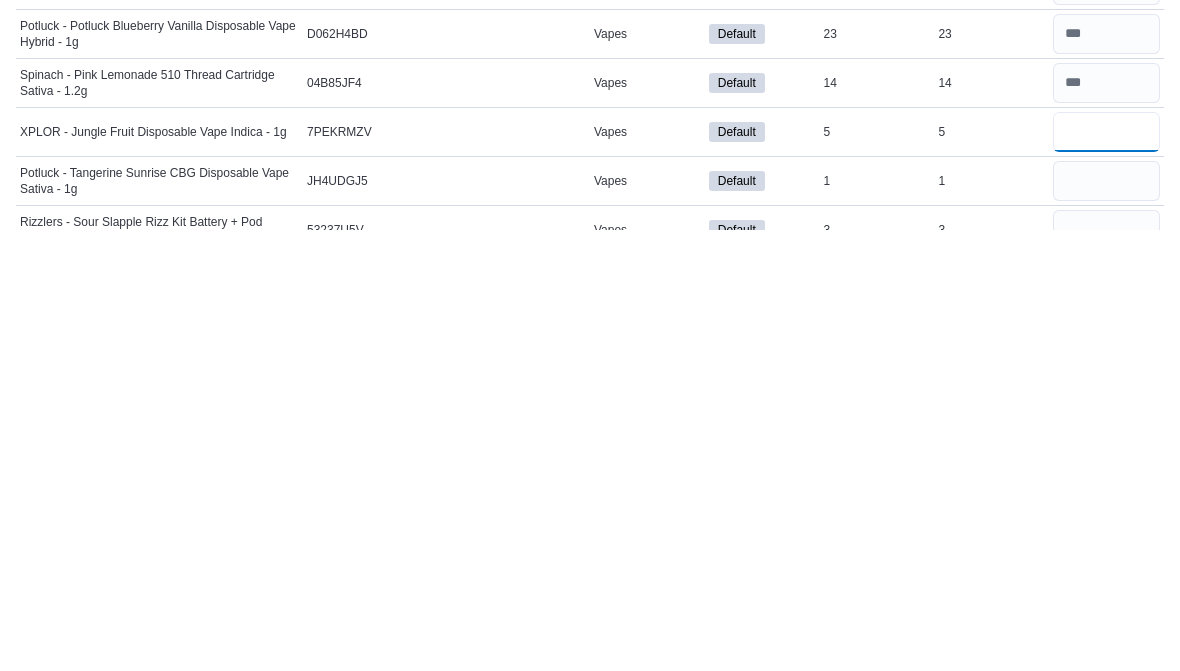 type on "*" 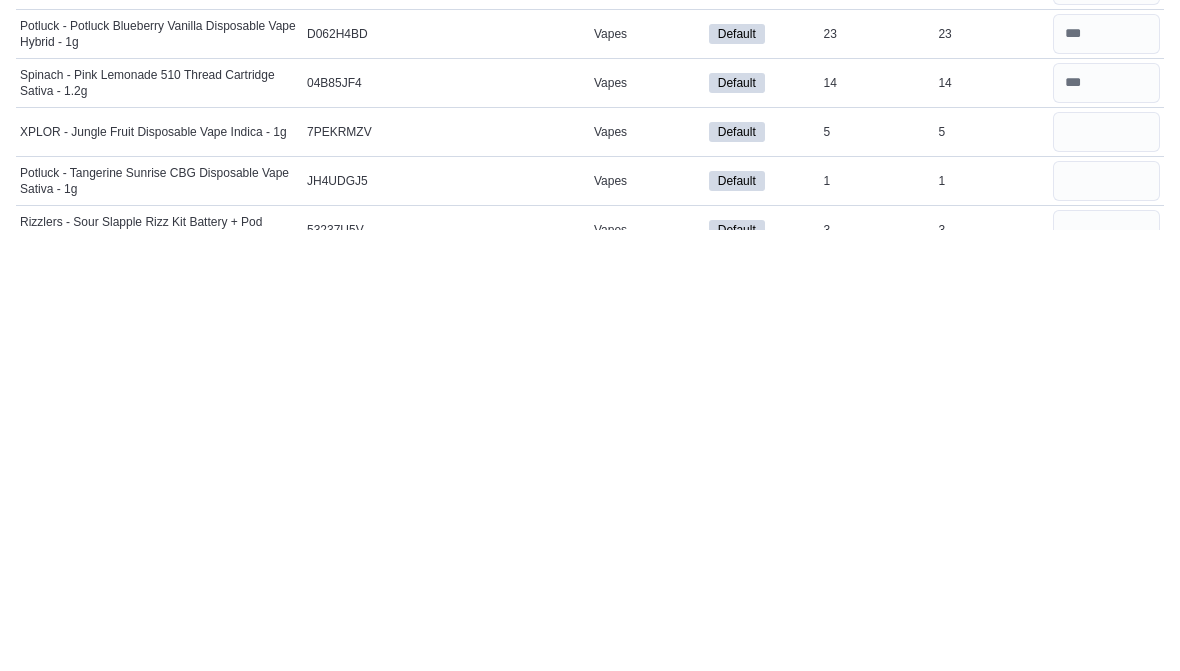 click at bounding box center [1106, 622] 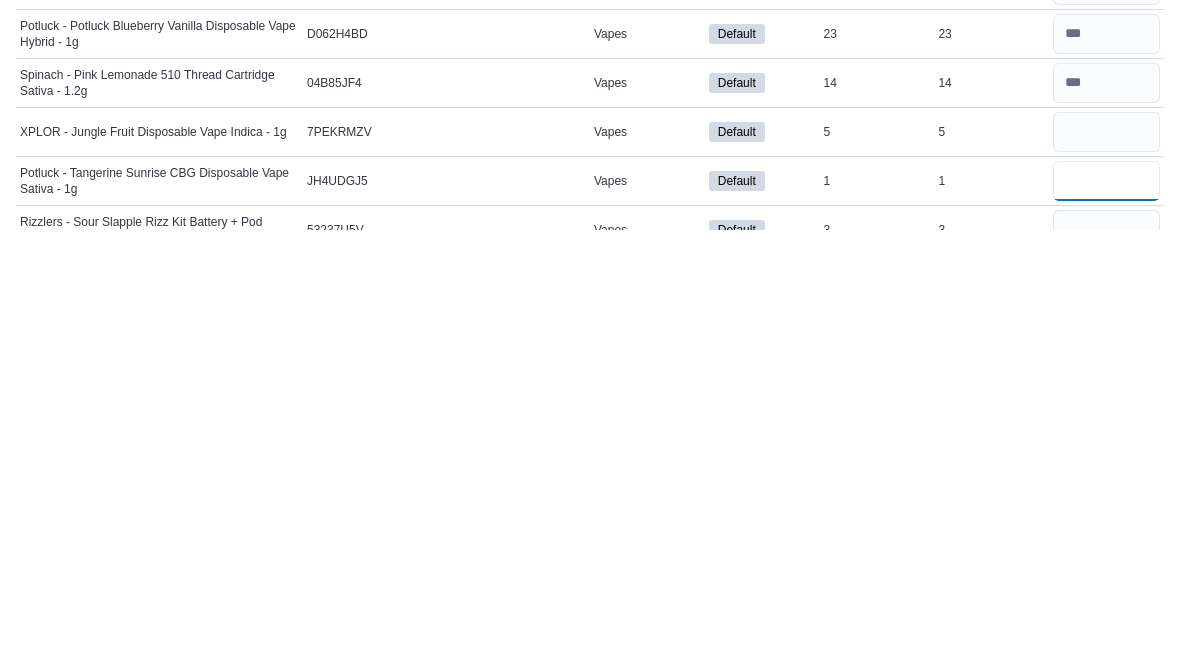 type 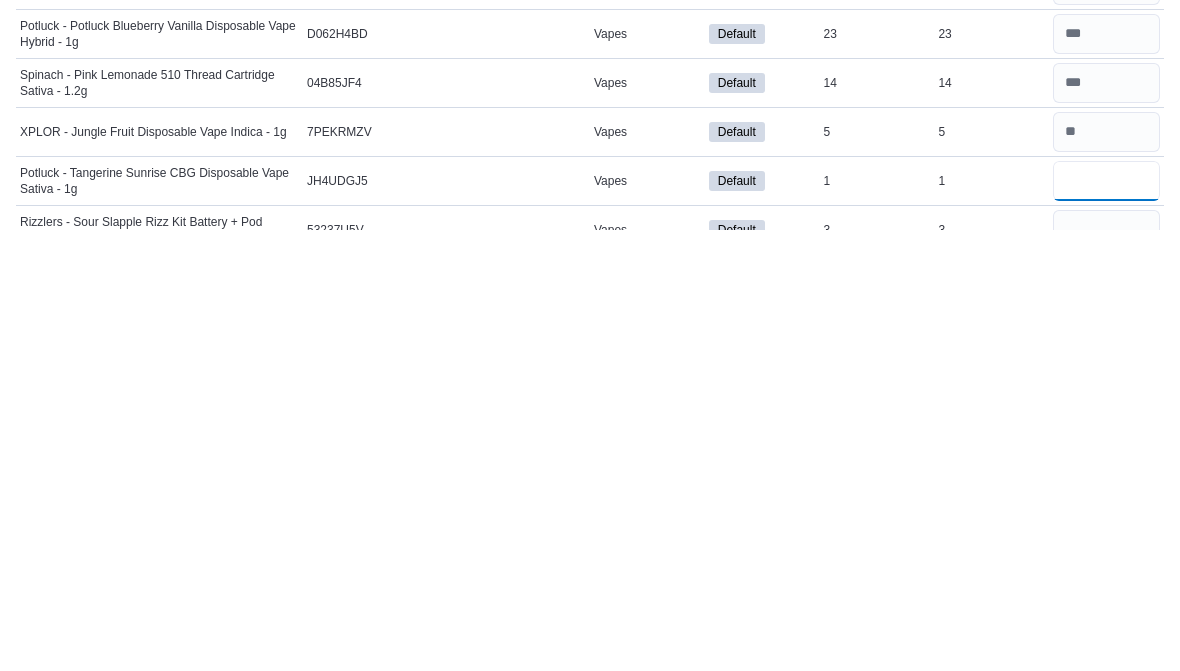 scroll, scrollTop: 299, scrollLeft: 0, axis: vertical 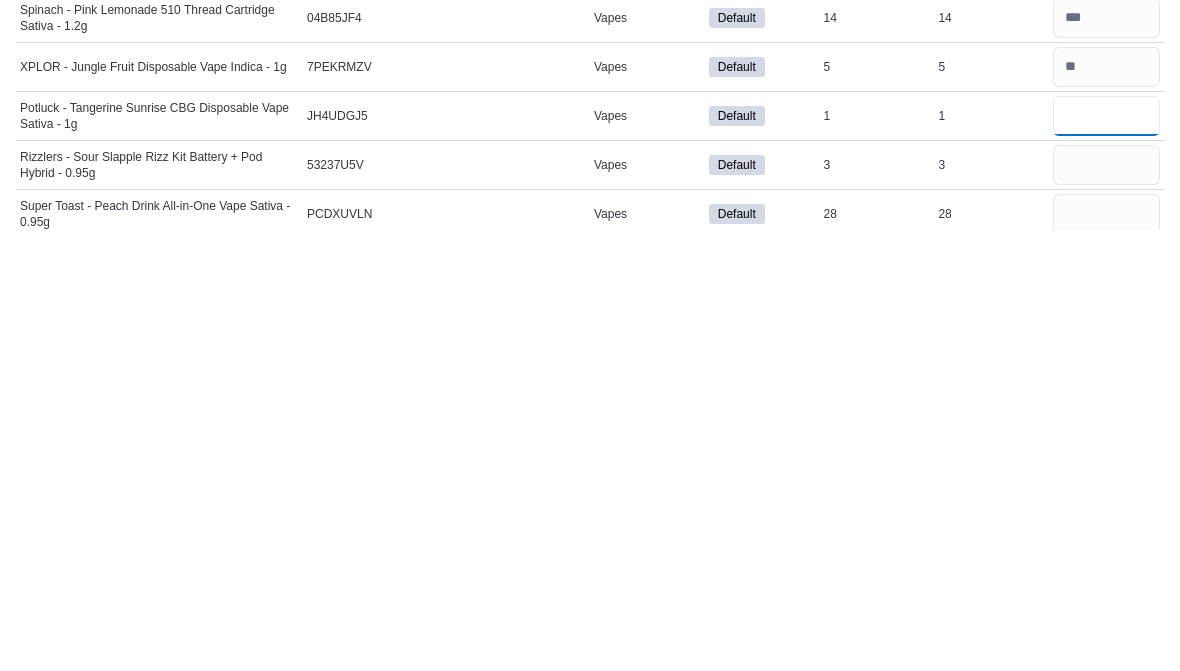 type on "*" 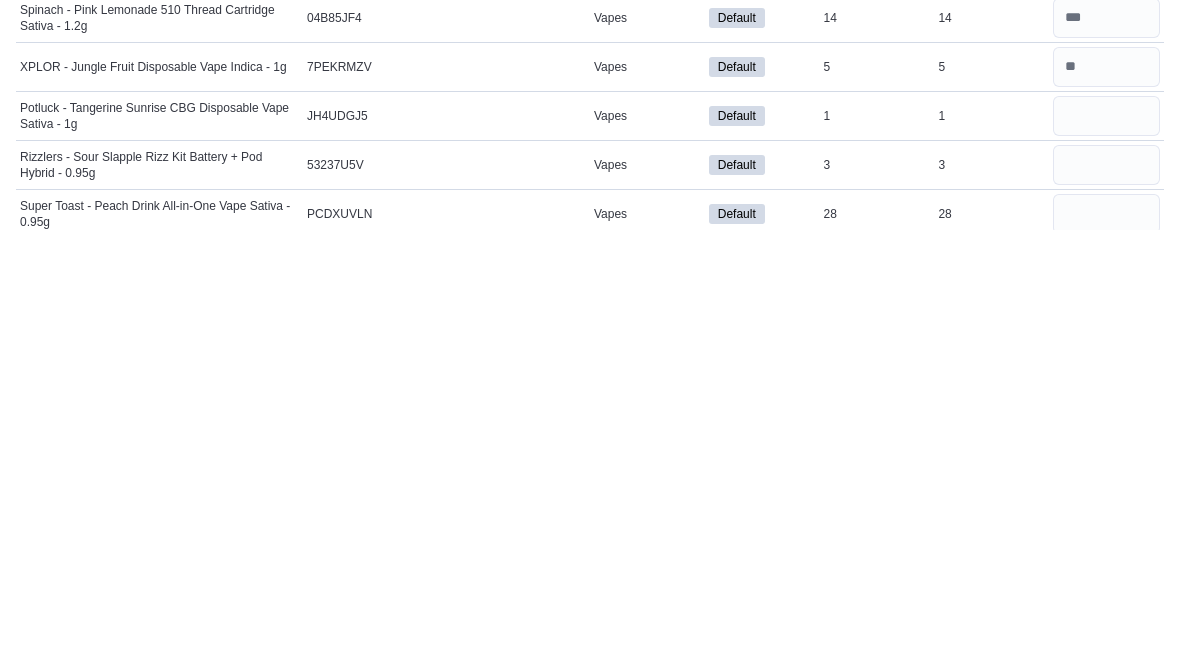 click at bounding box center [1106, 606] 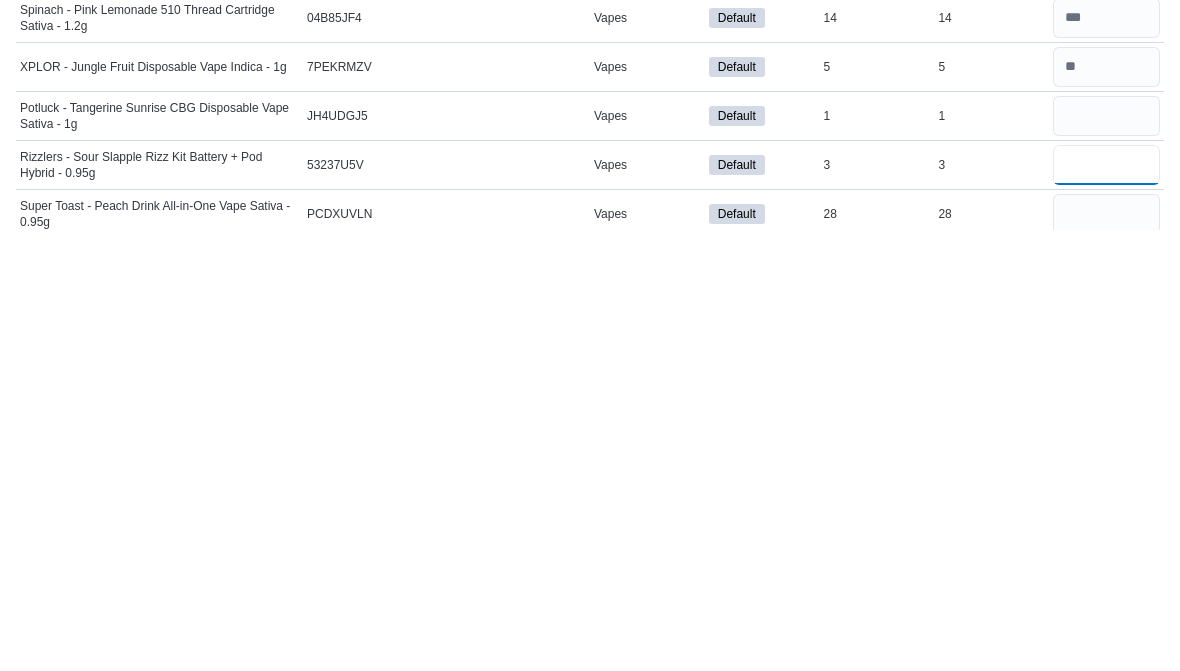 type 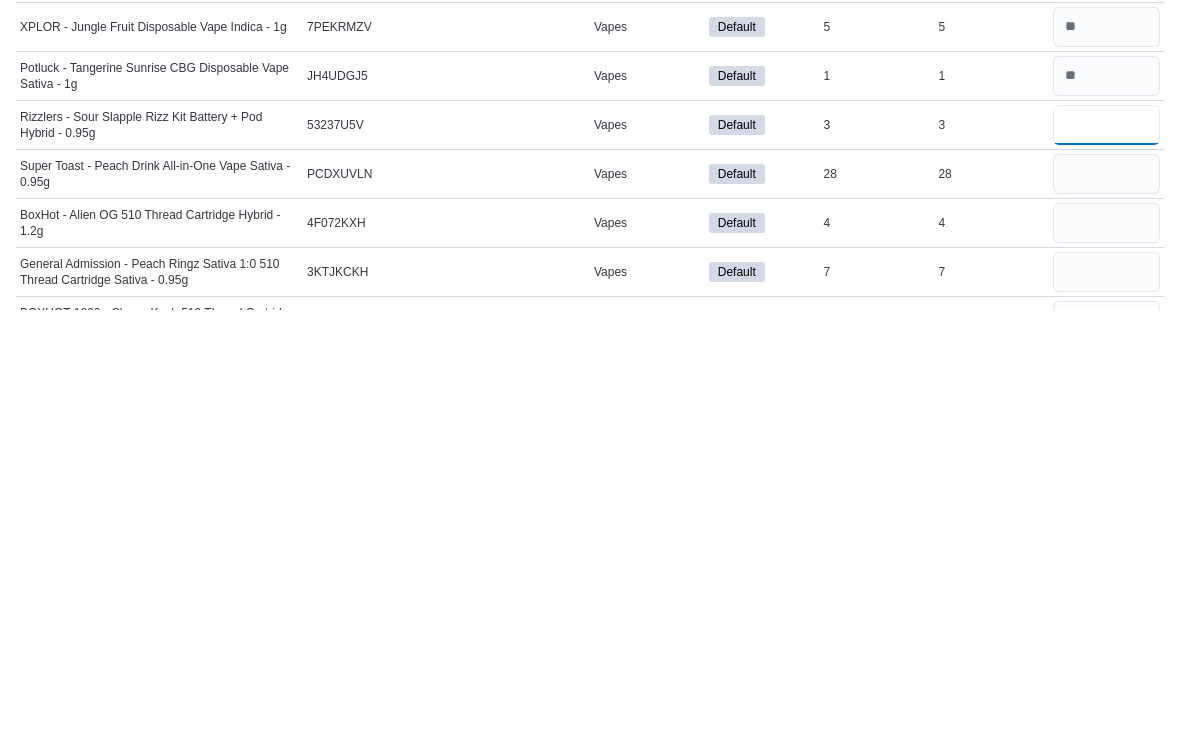 scroll, scrollTop: 359, scrollLeft: 0, axis: vertical 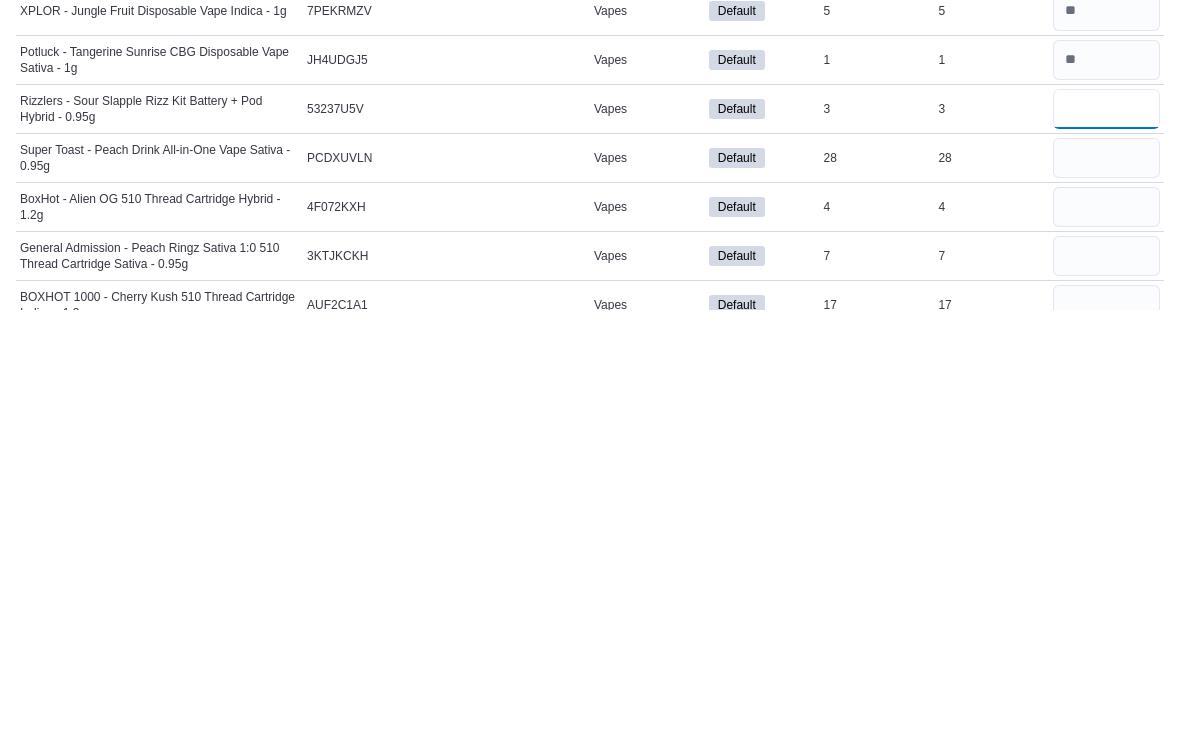 type on "*" 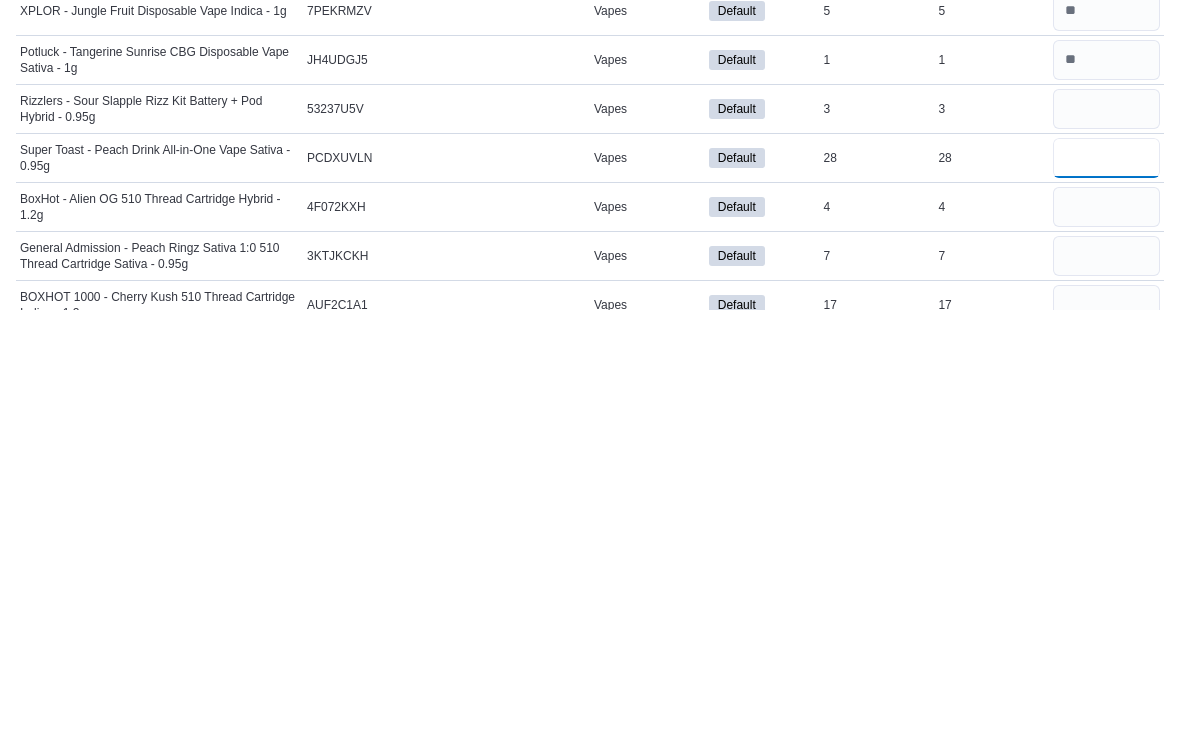 click at bounding box center (1106, 599) 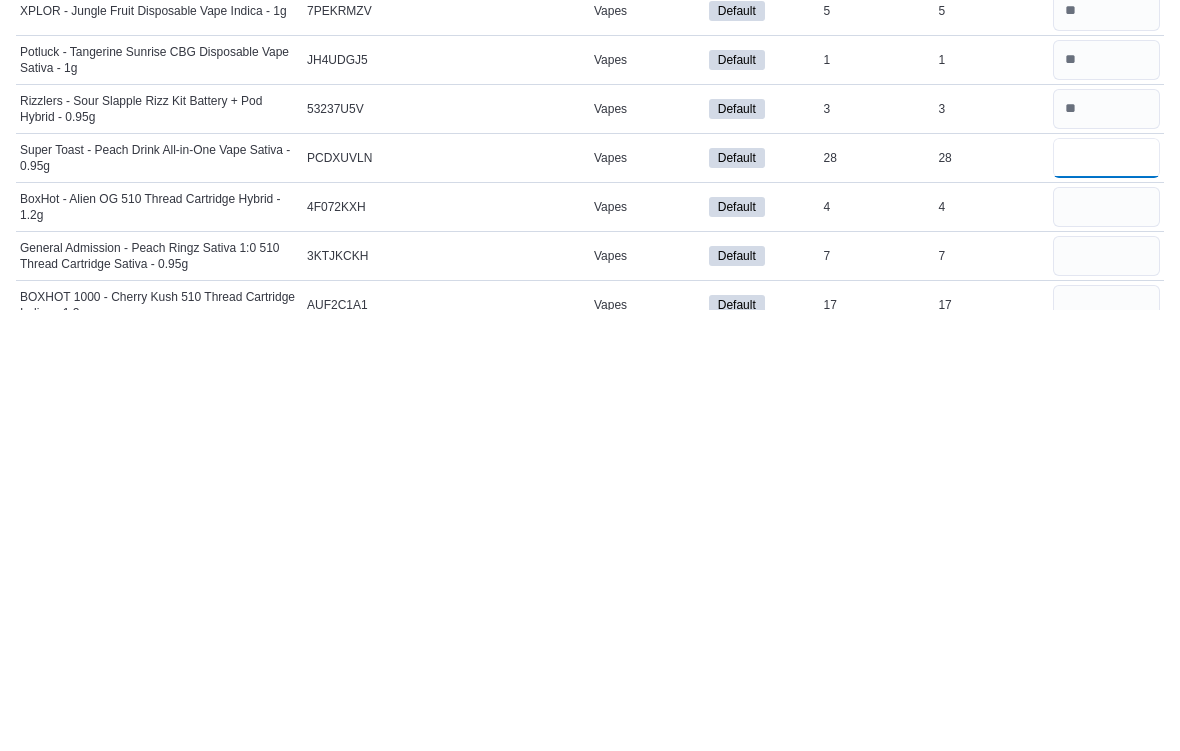 type on "**" 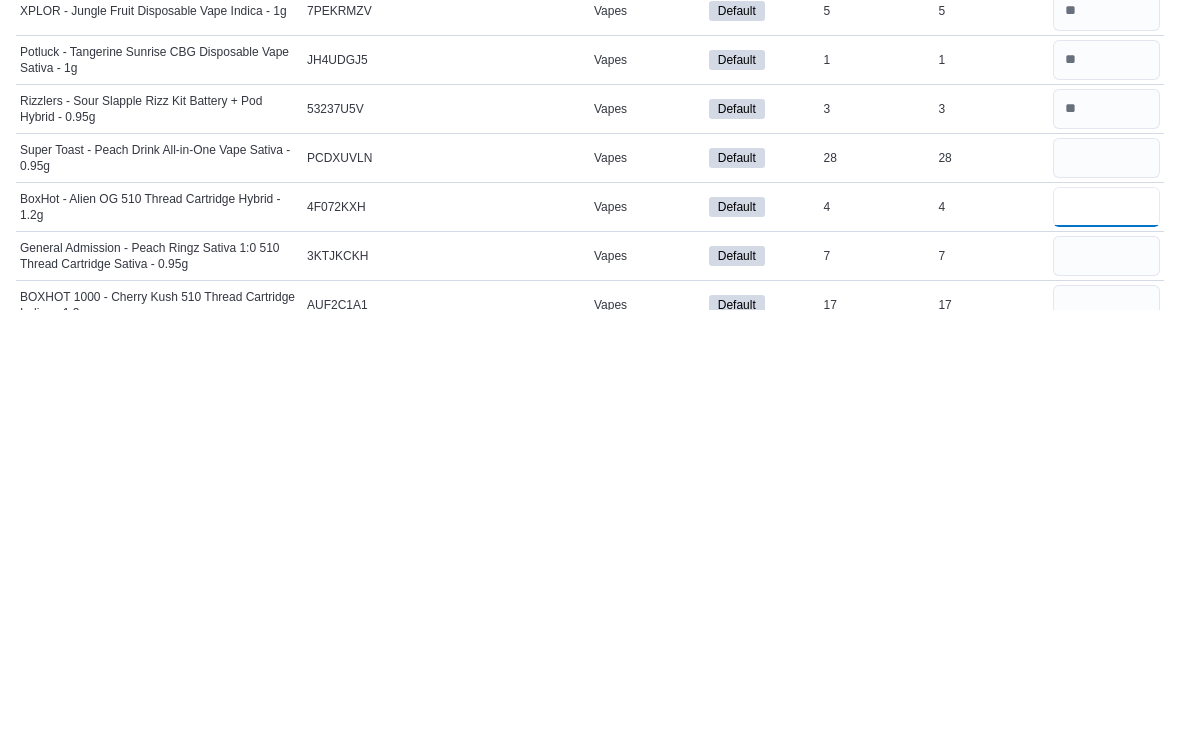 click at bounding box center [1106, 648] 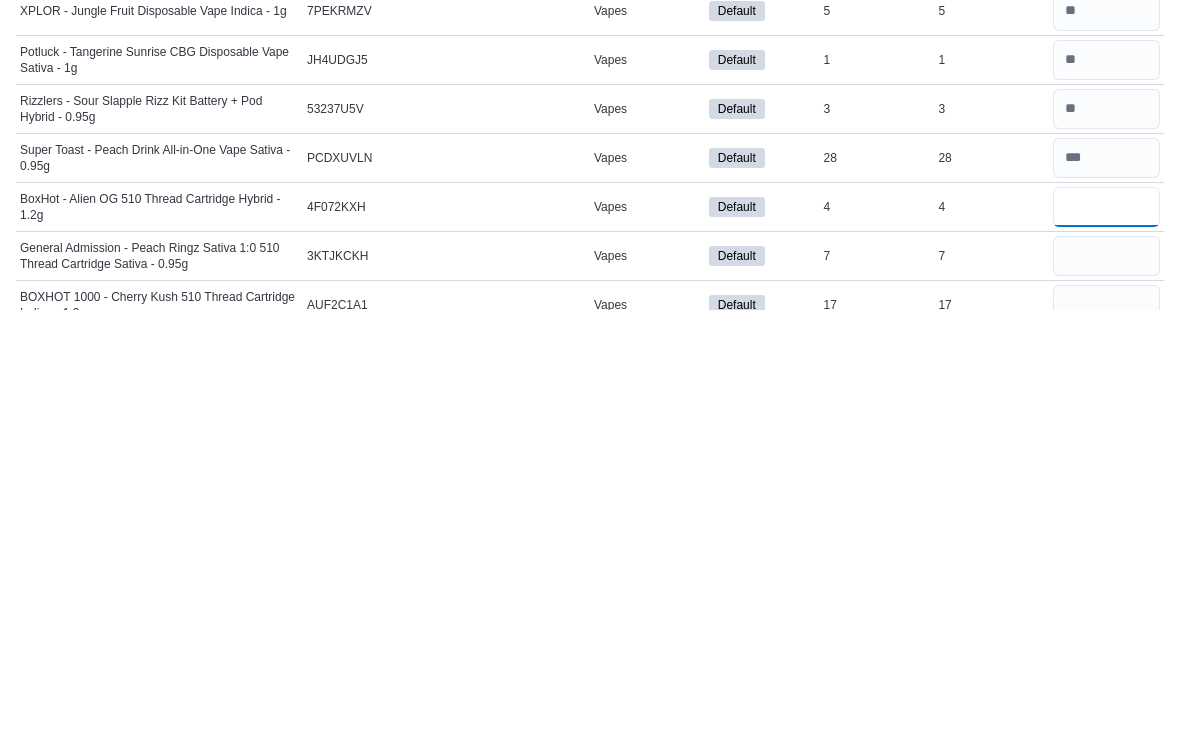 type on "*" 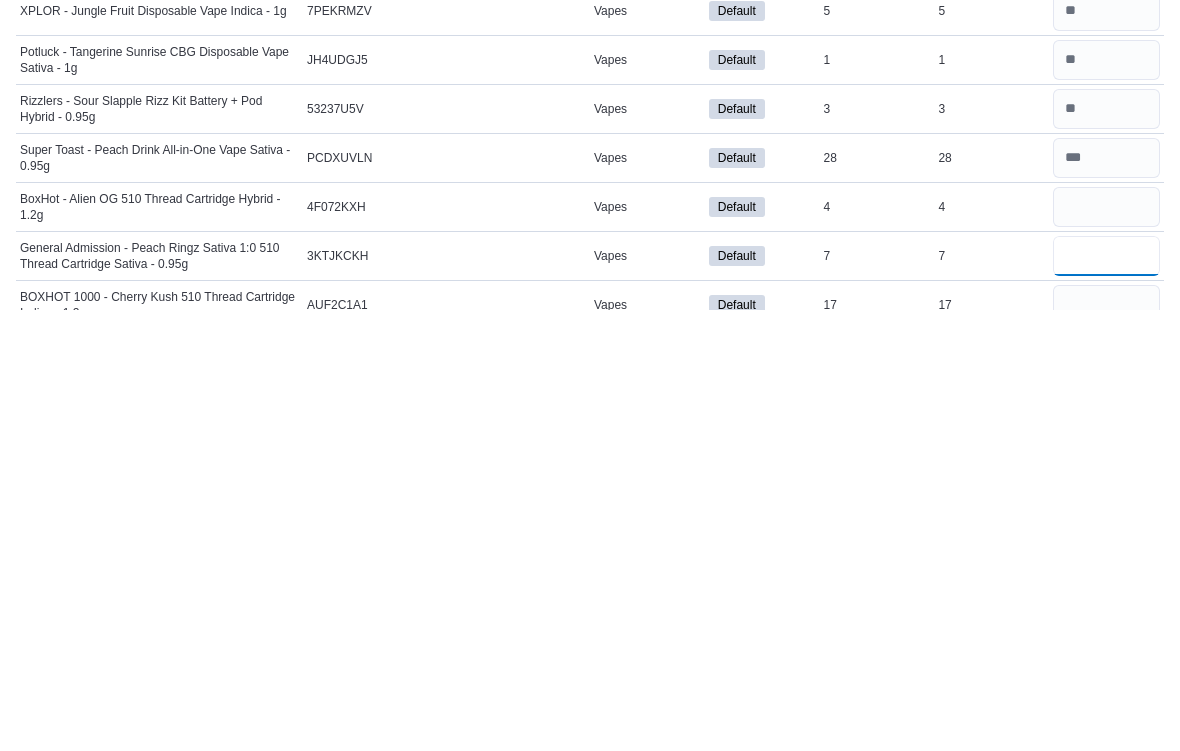 click at bounding box center [1106, 697] 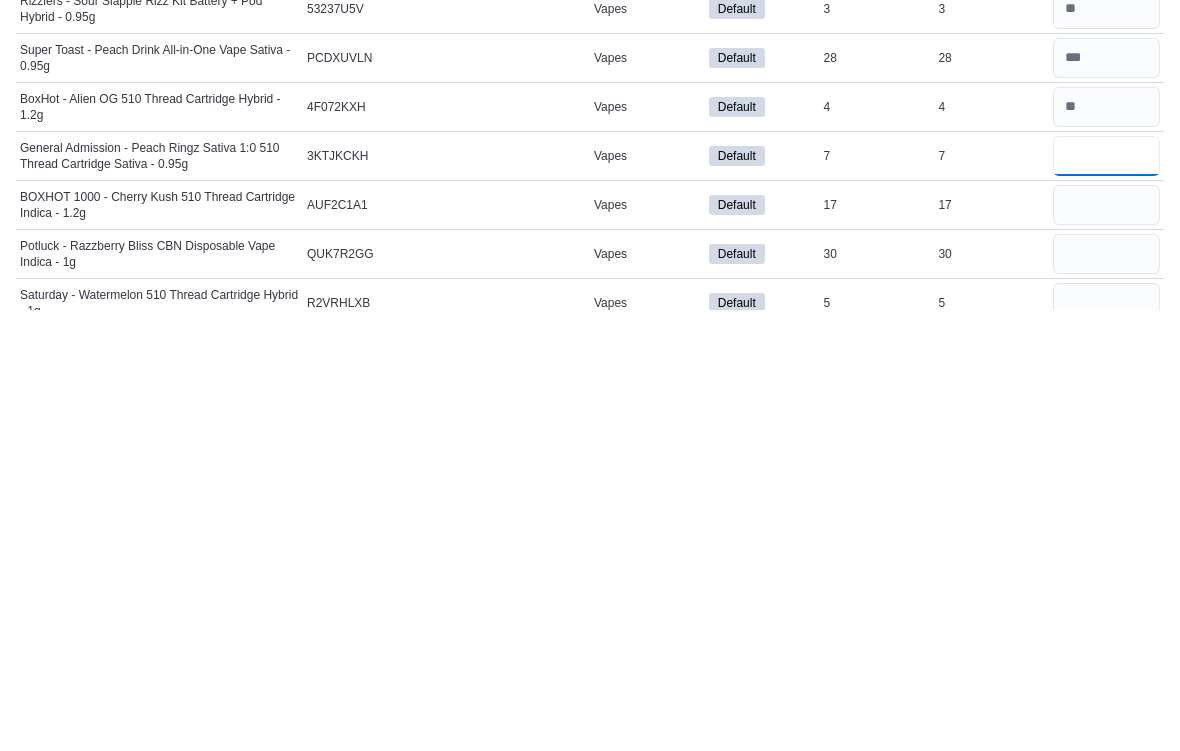 type on "*" 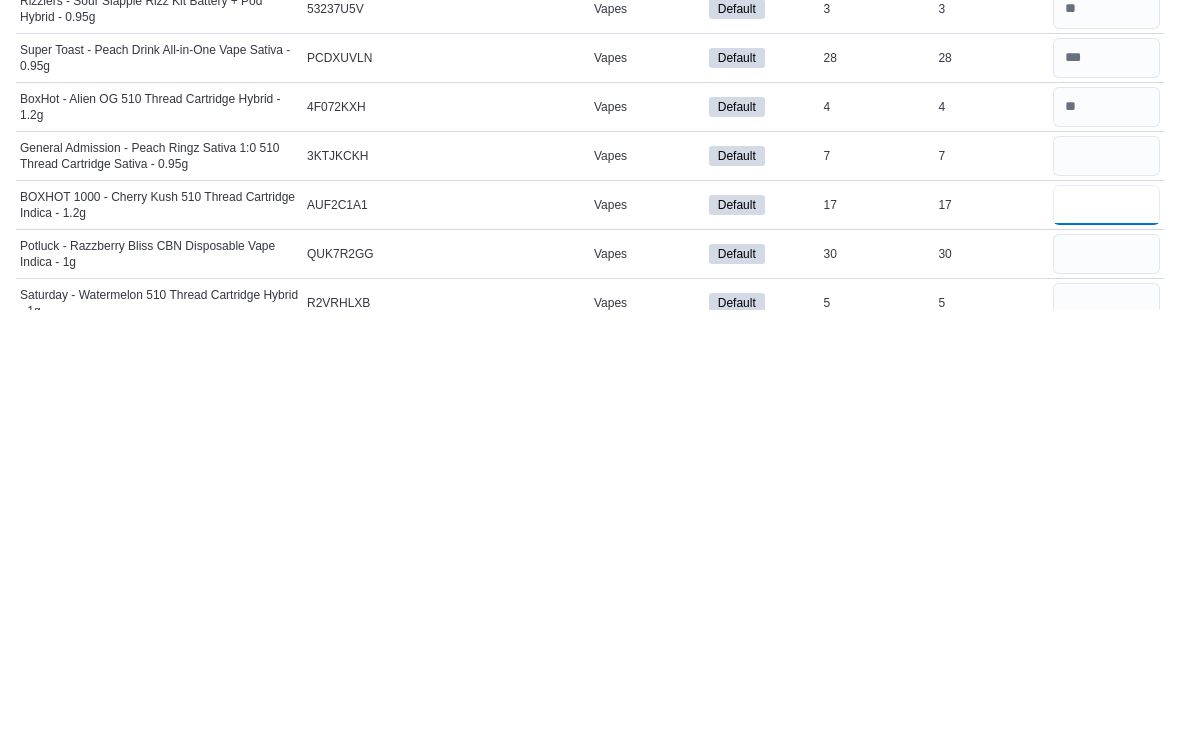 click at bounding box center (1106, 646) 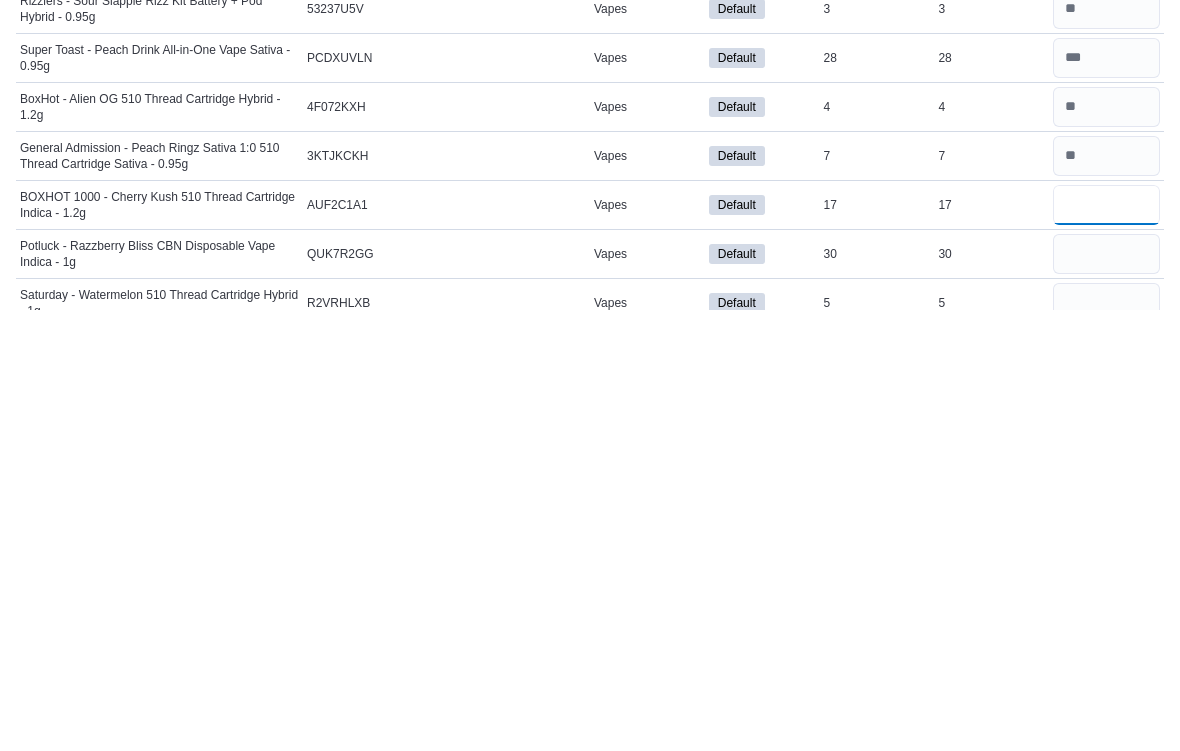type on "**" 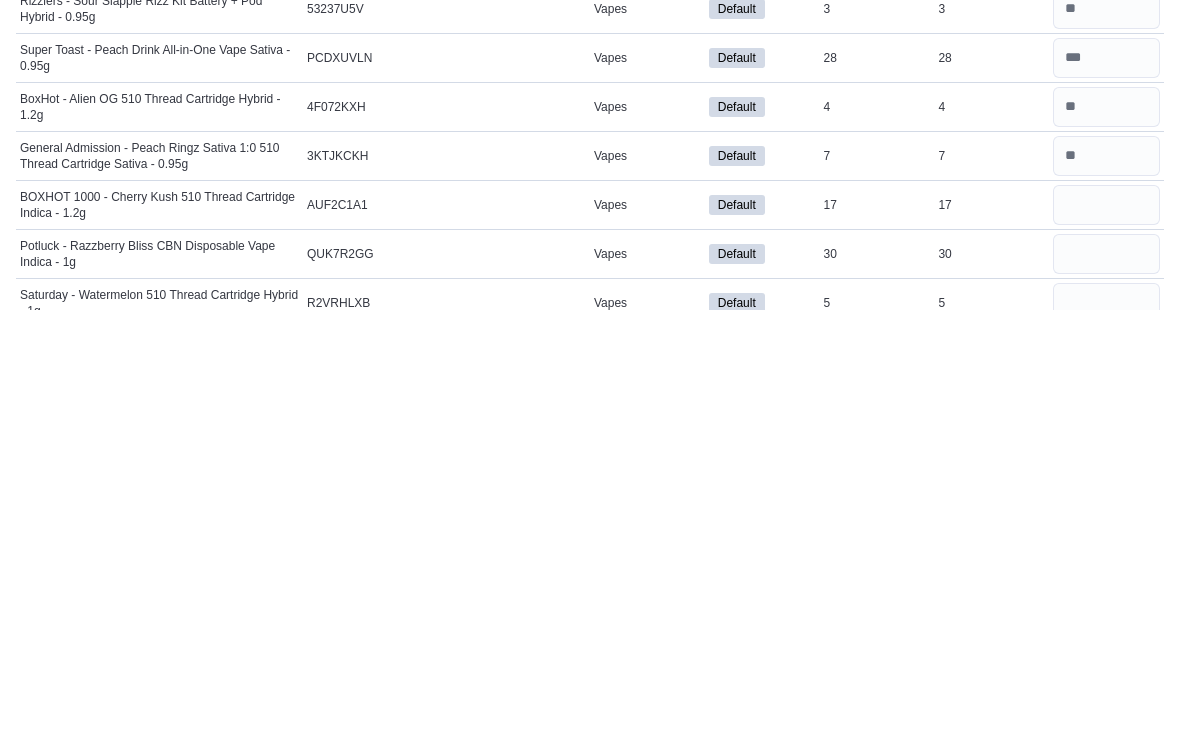 click at bounding box center (1106, 695) 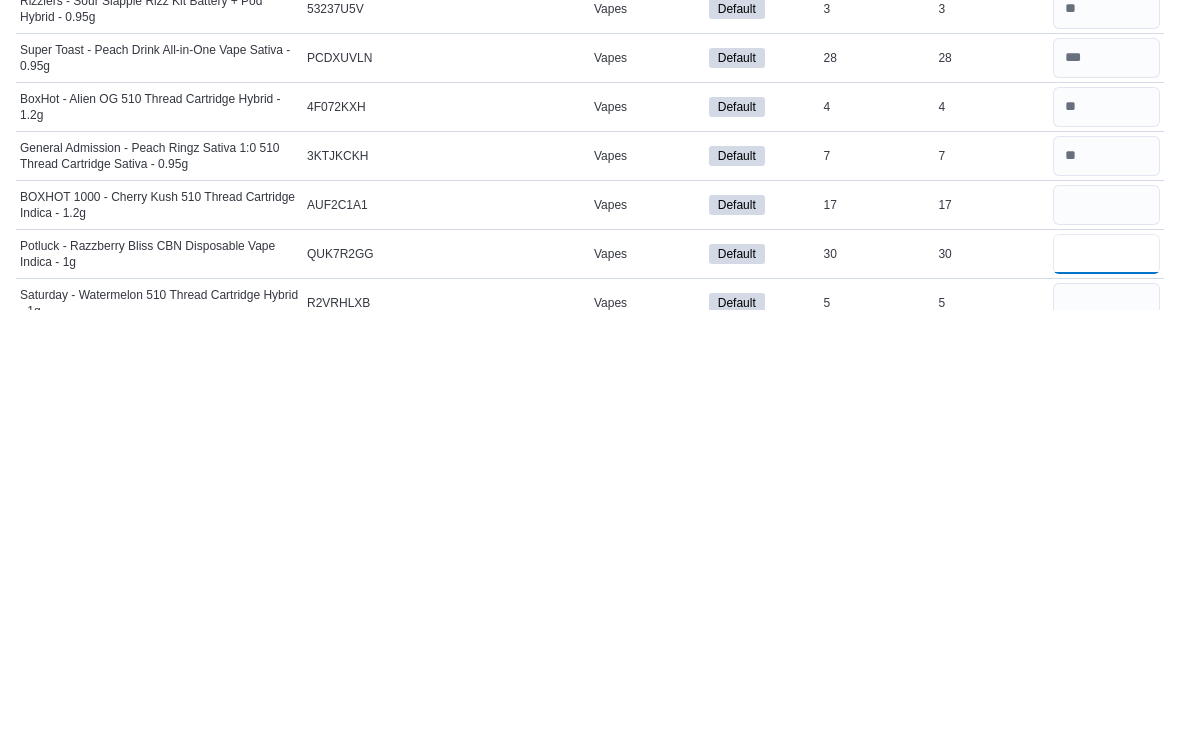 type 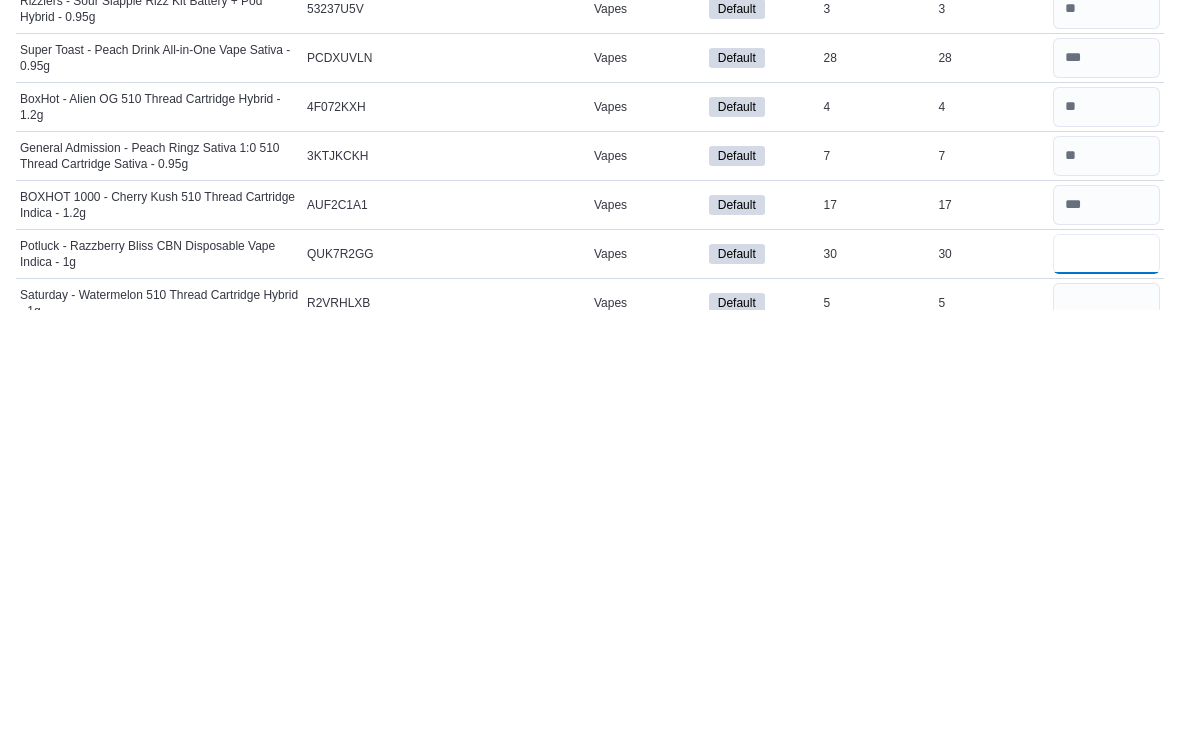 scroll, scrollTop: 557, scrollLeft: 0, axis: vertical 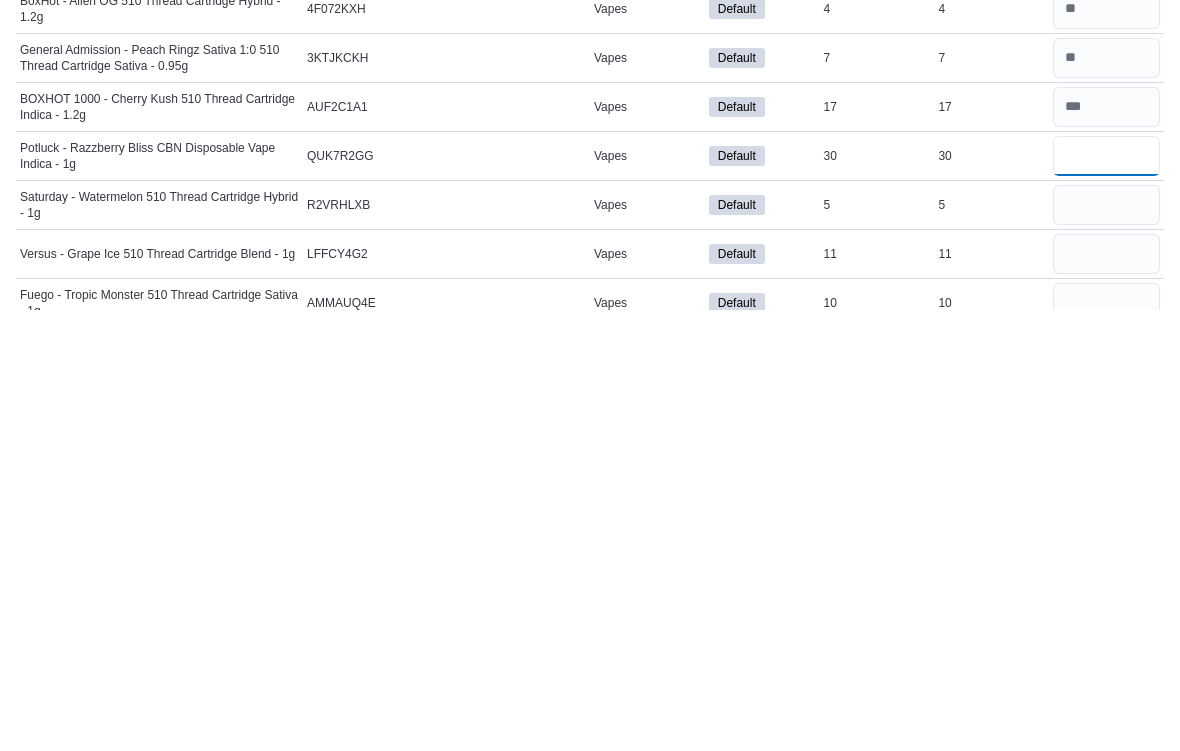 type on "**" 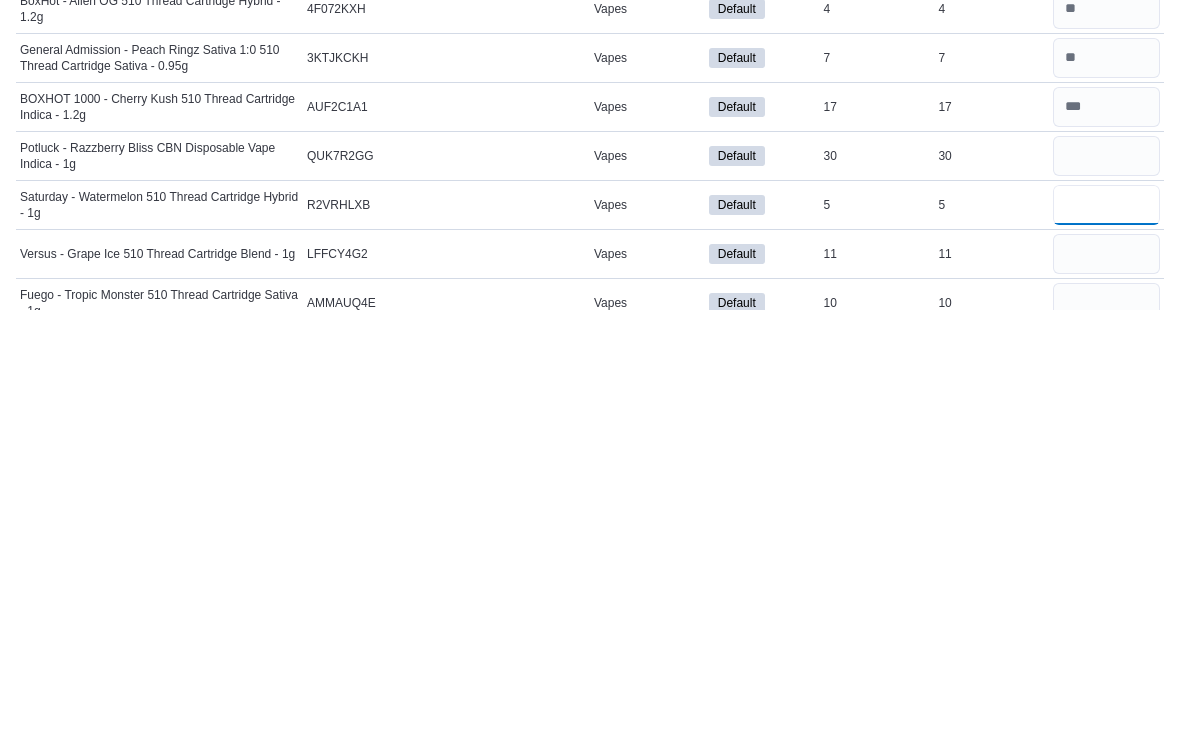 click at bounding box center (1106, 646) 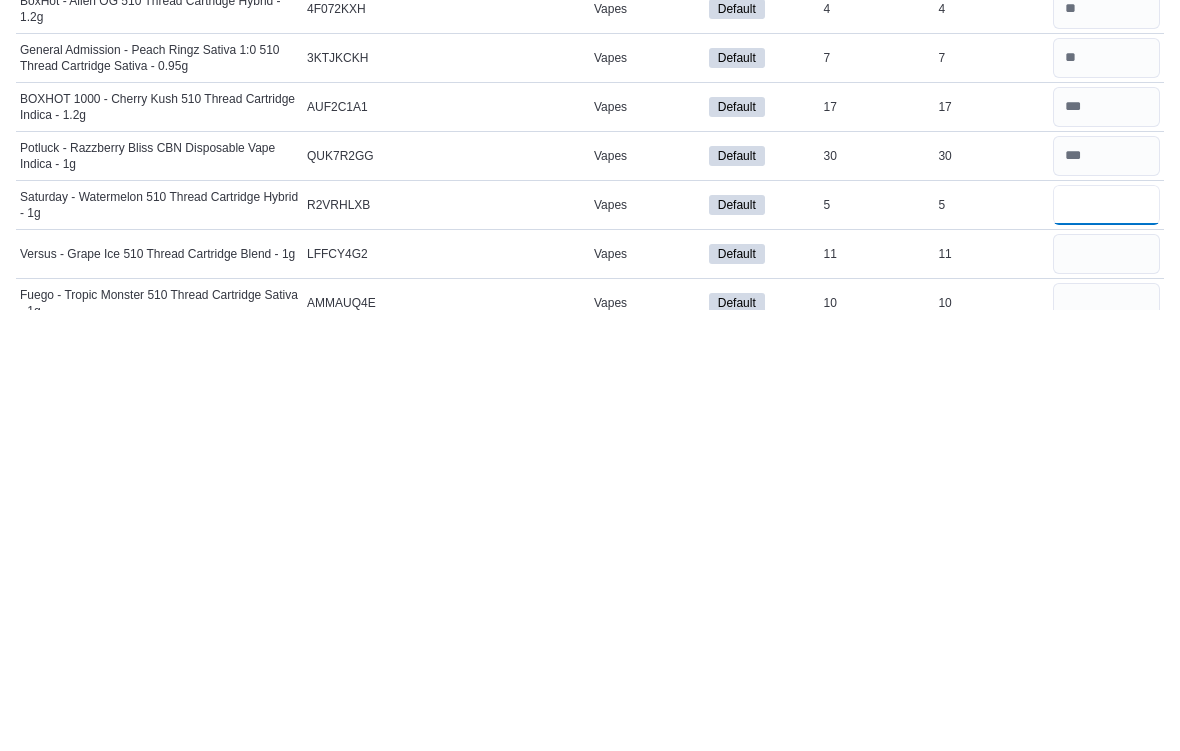 type on "*" 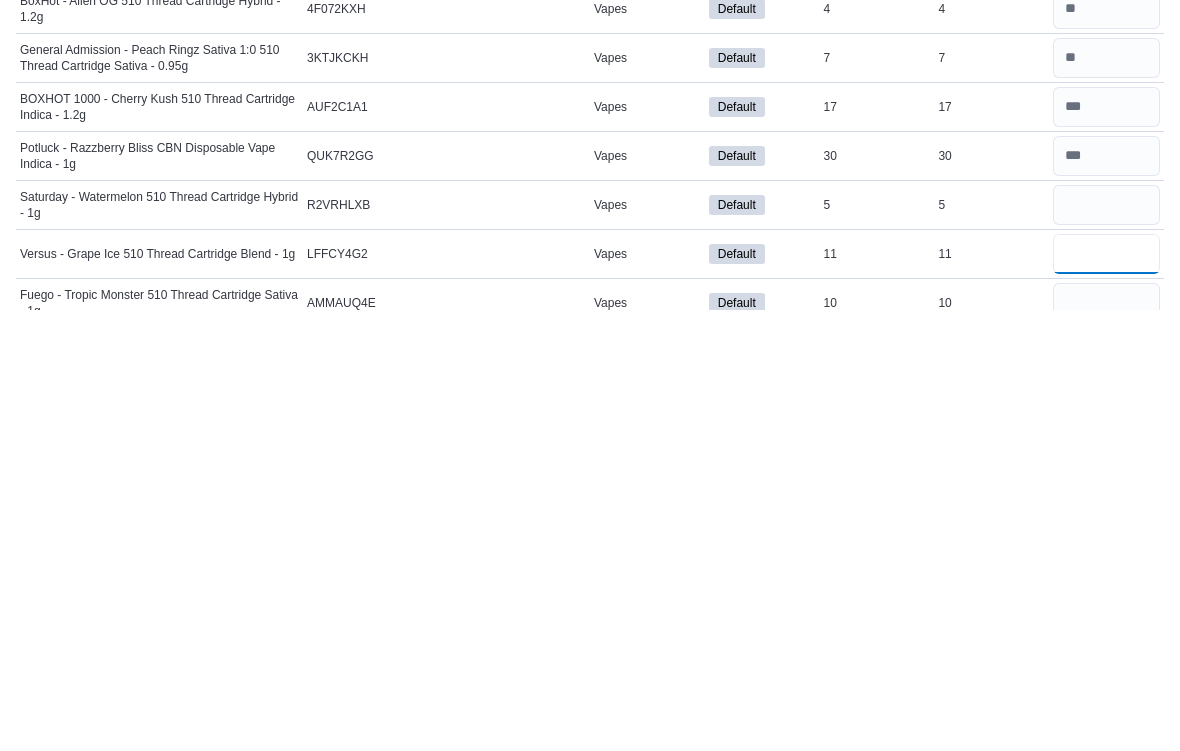 click at bounding box center [1106, 695] 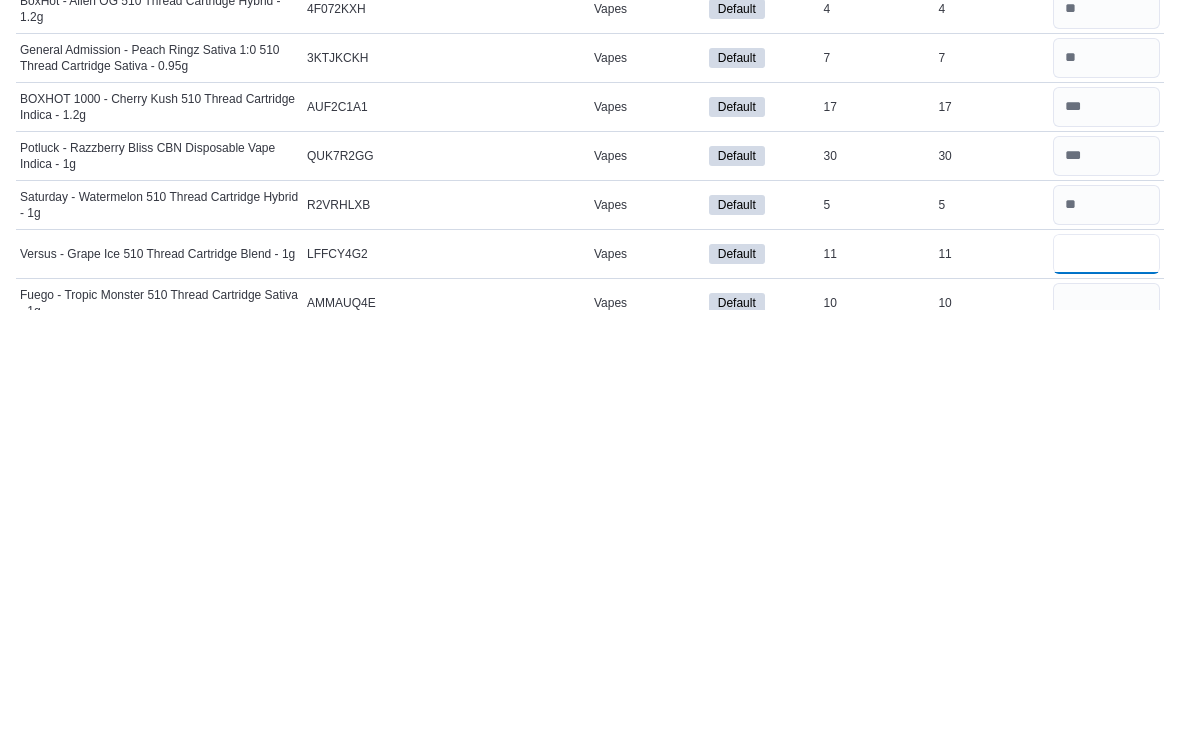 scroll, scrollTop: 655, scrollLeft: 0, axis: vertical 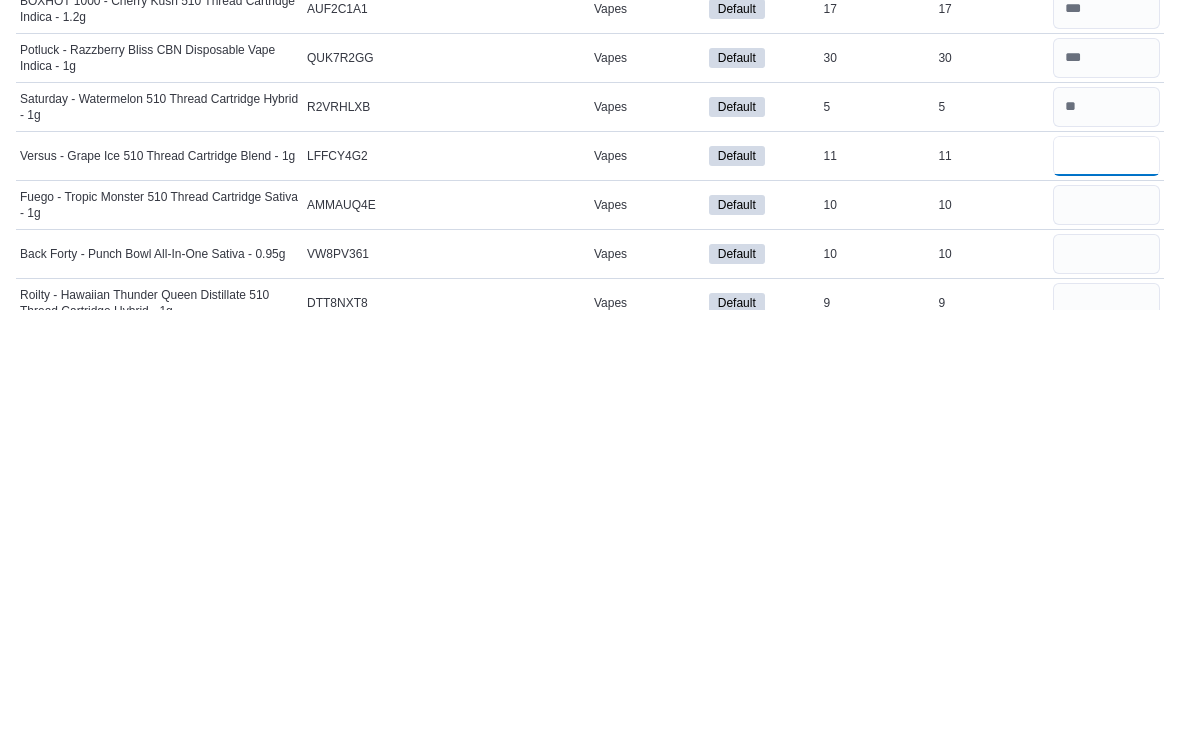 type on "**" 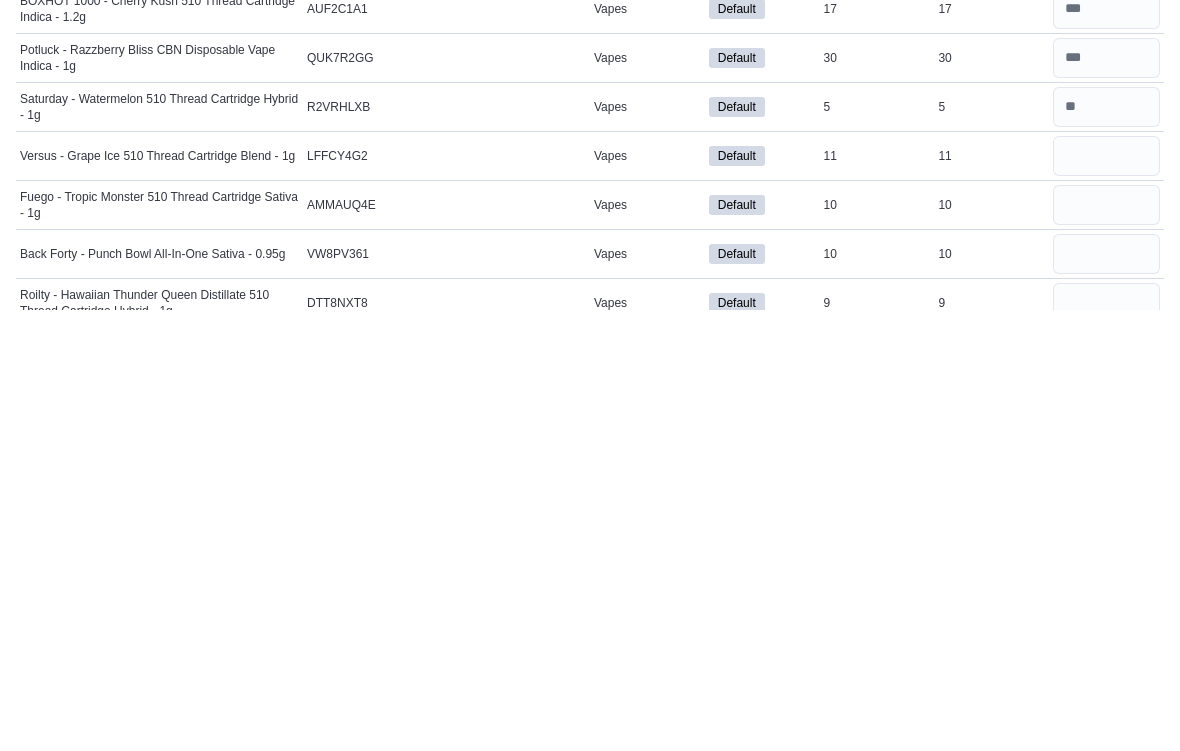 click at bounding box center [1106, 646] 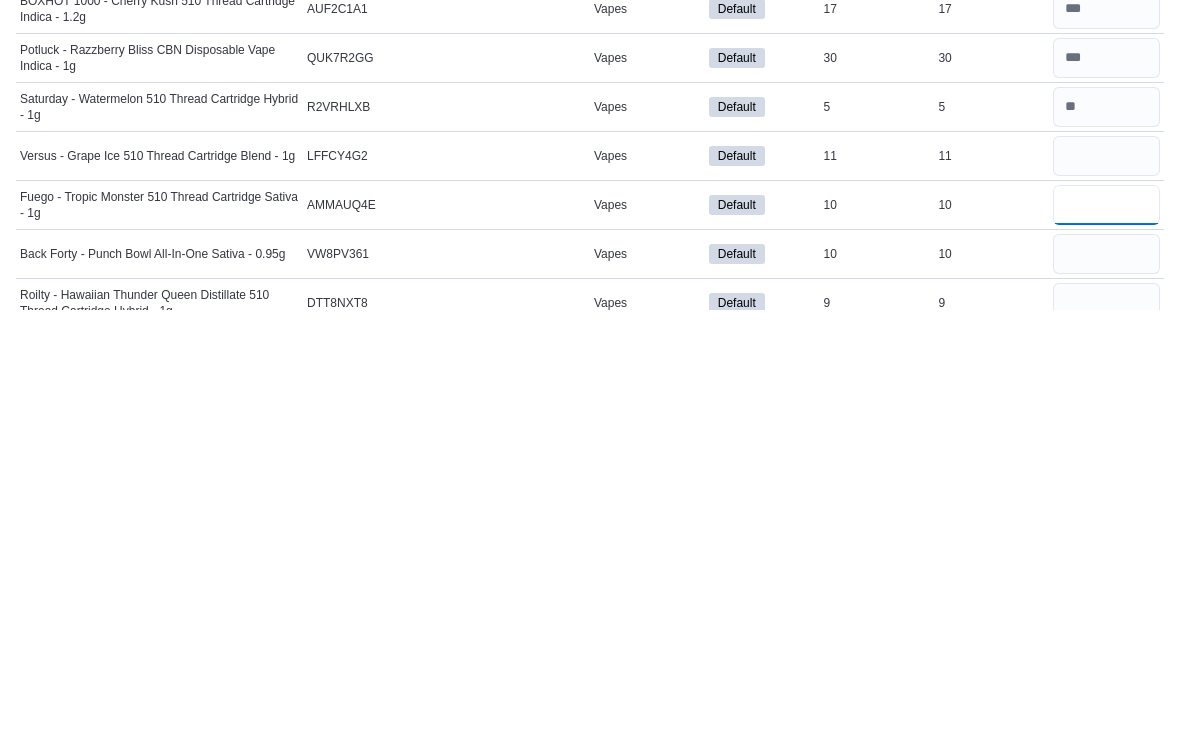 type 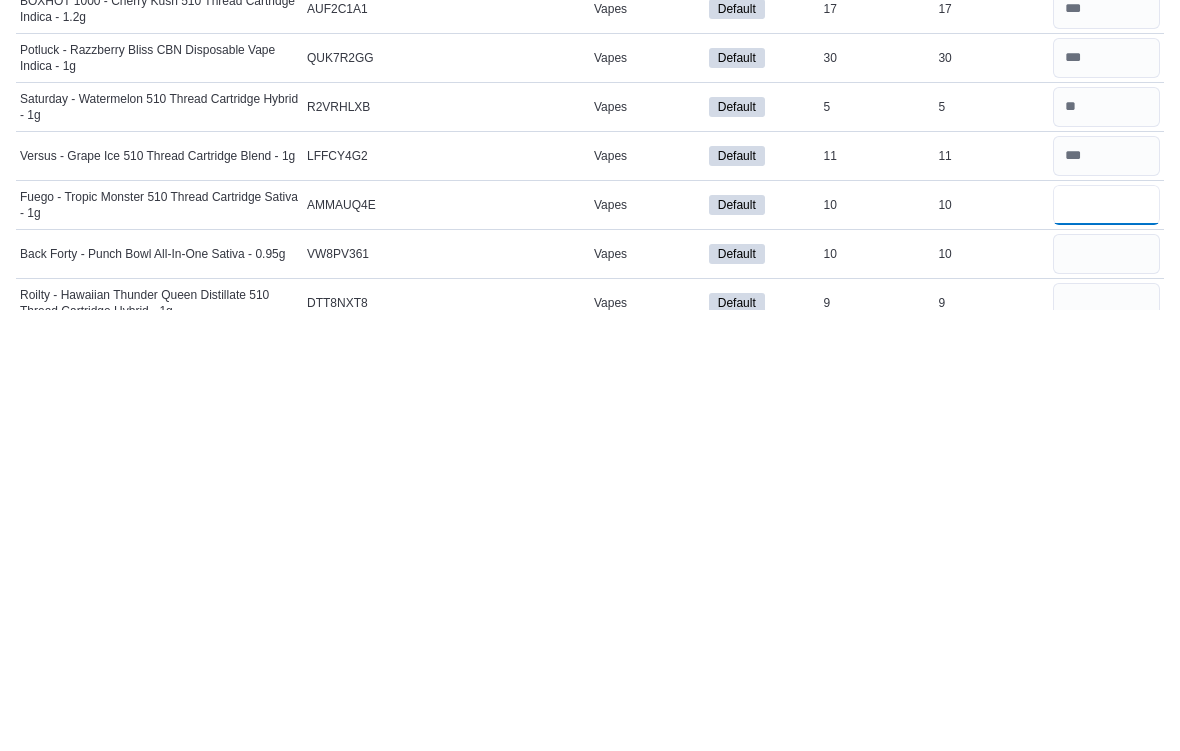 type on "**" 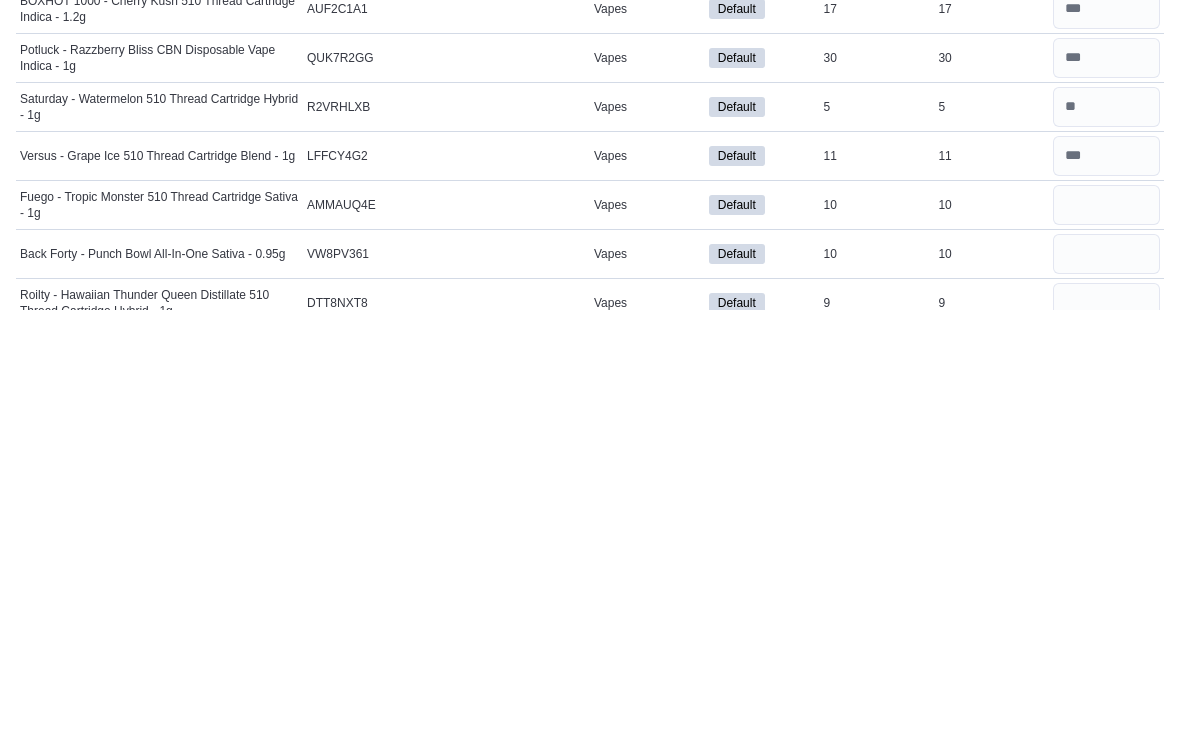 click at bounding box center [1106, 695] 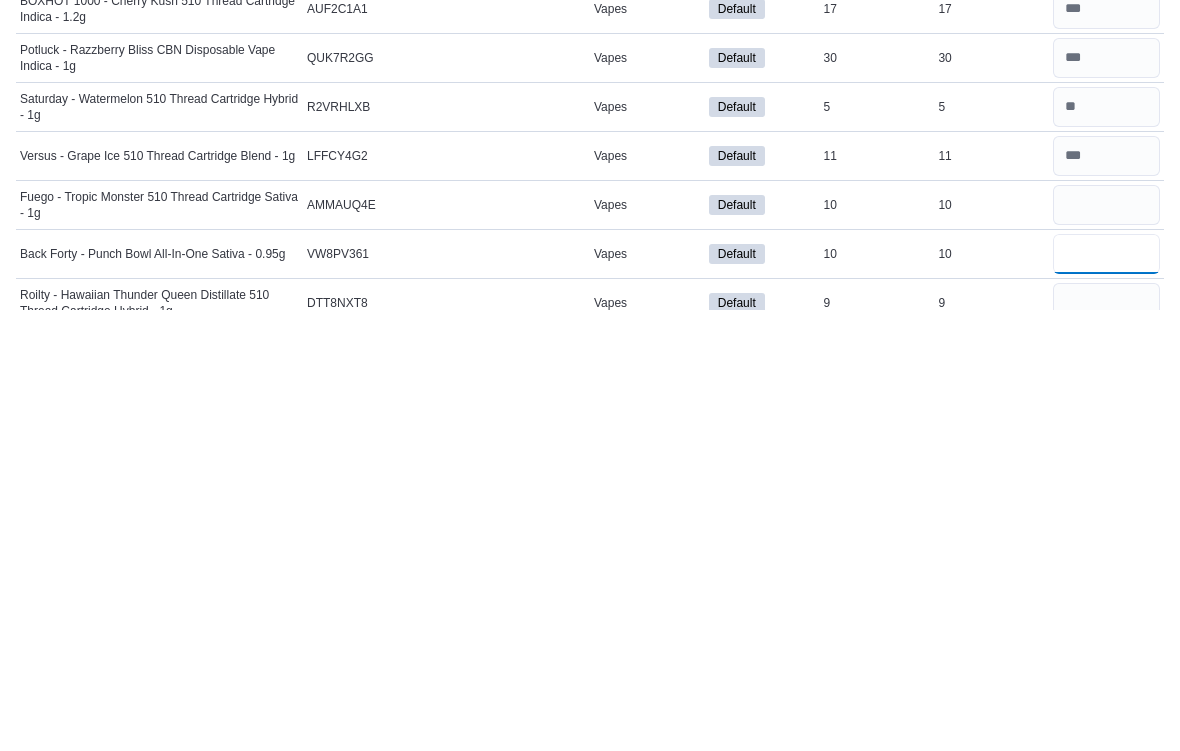 scroll, scrollTop: 753, scrollLeft: 0, axis: vertical 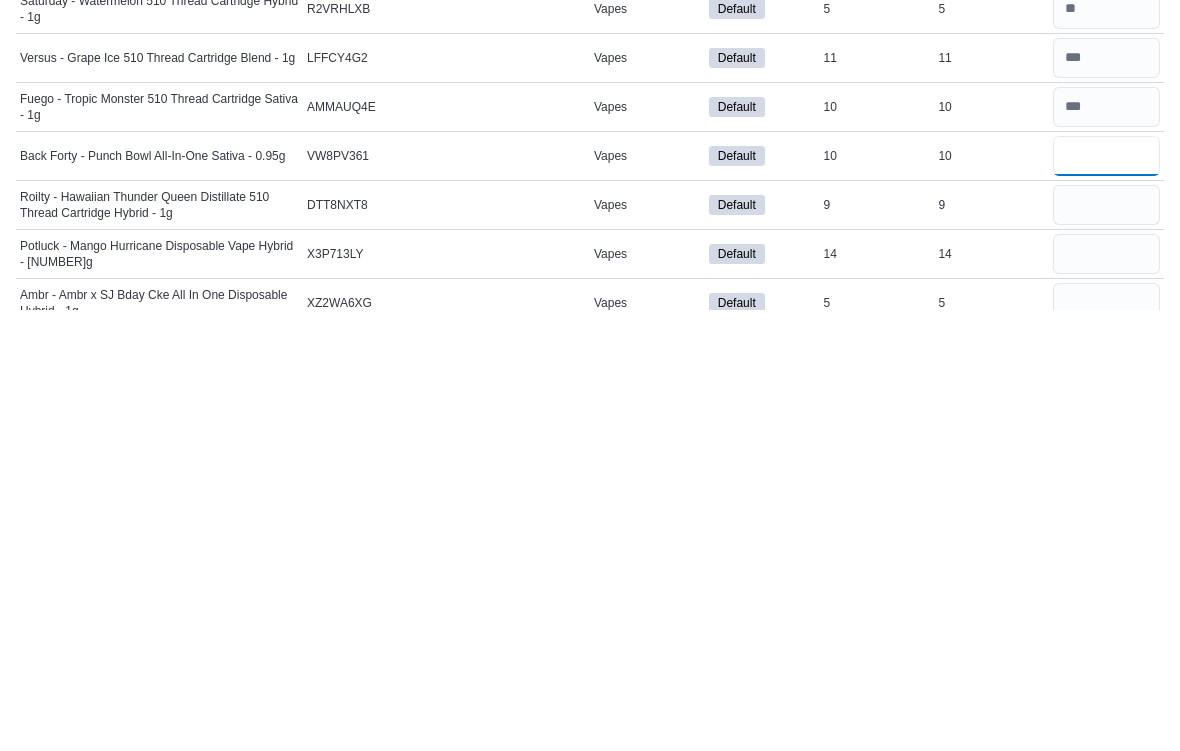 type on "**" 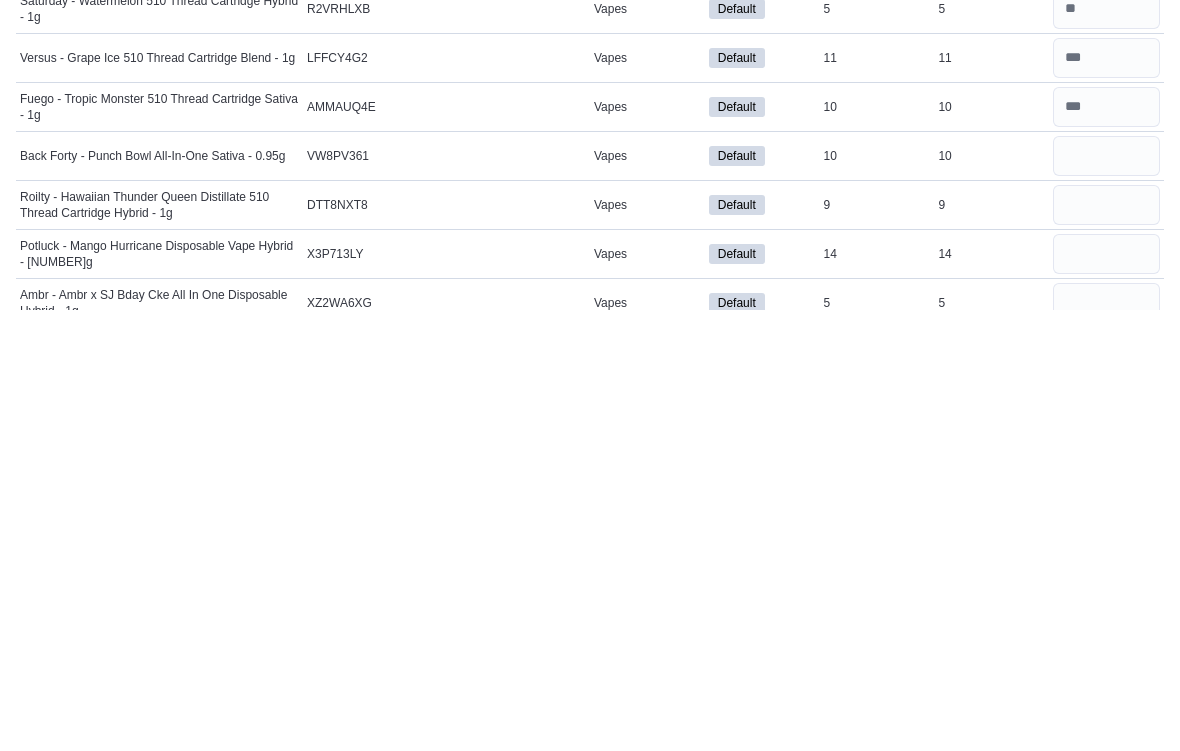 click at bounding box center (1106, 646) 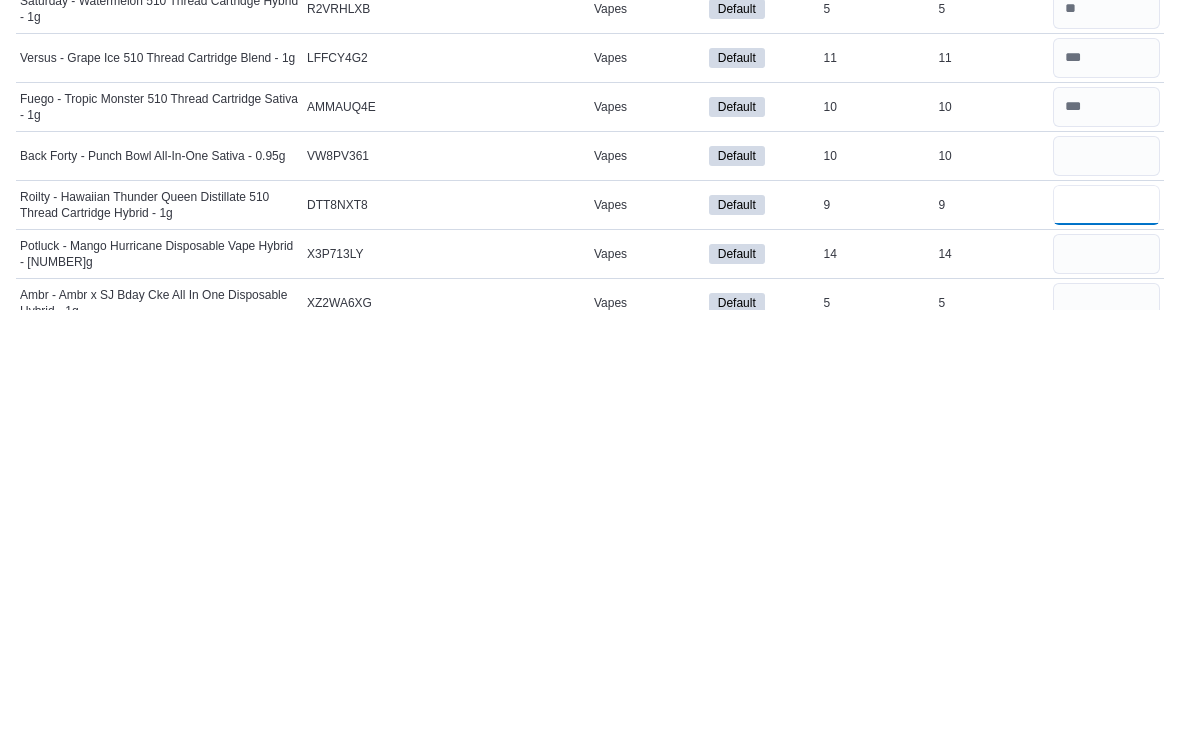 type 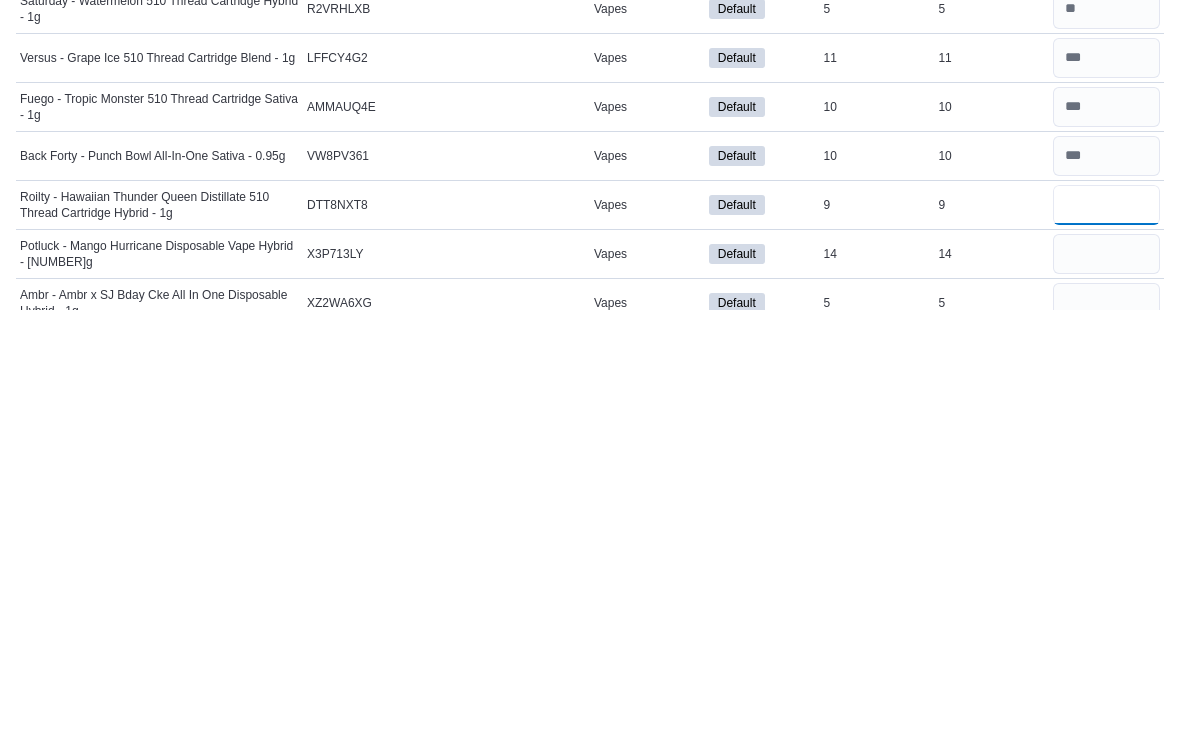 type on "*" 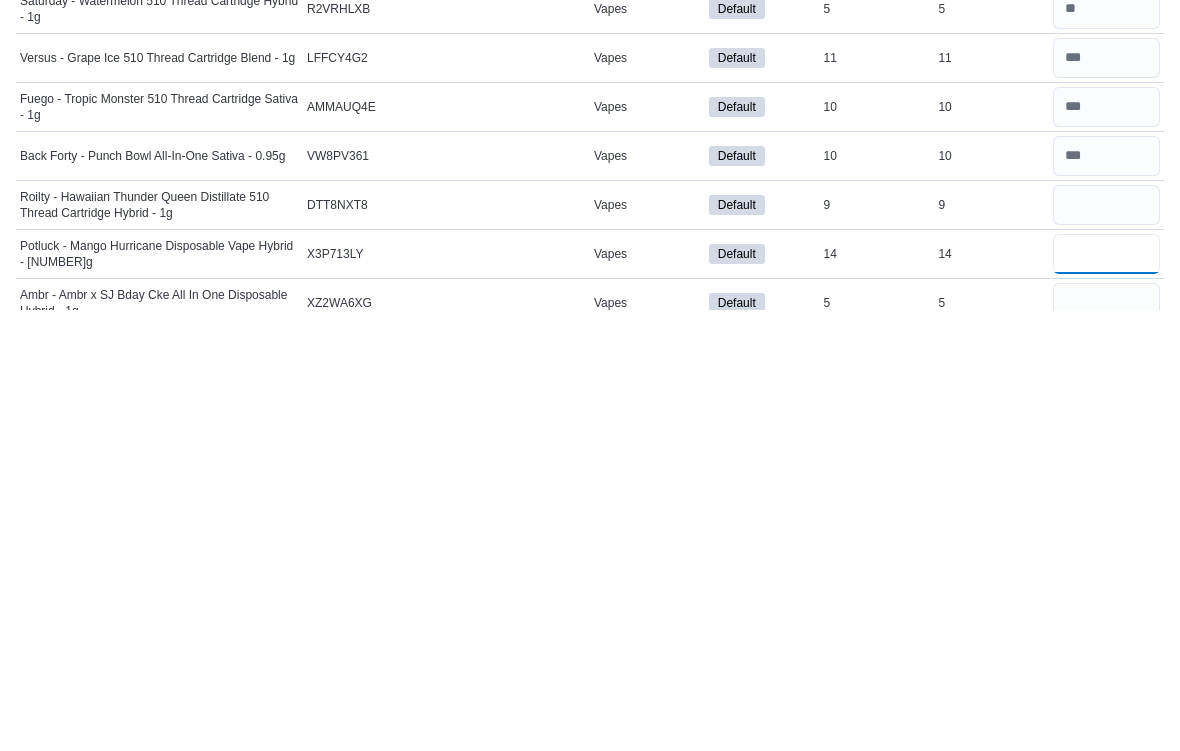 click at bounding box center [1106, 695] 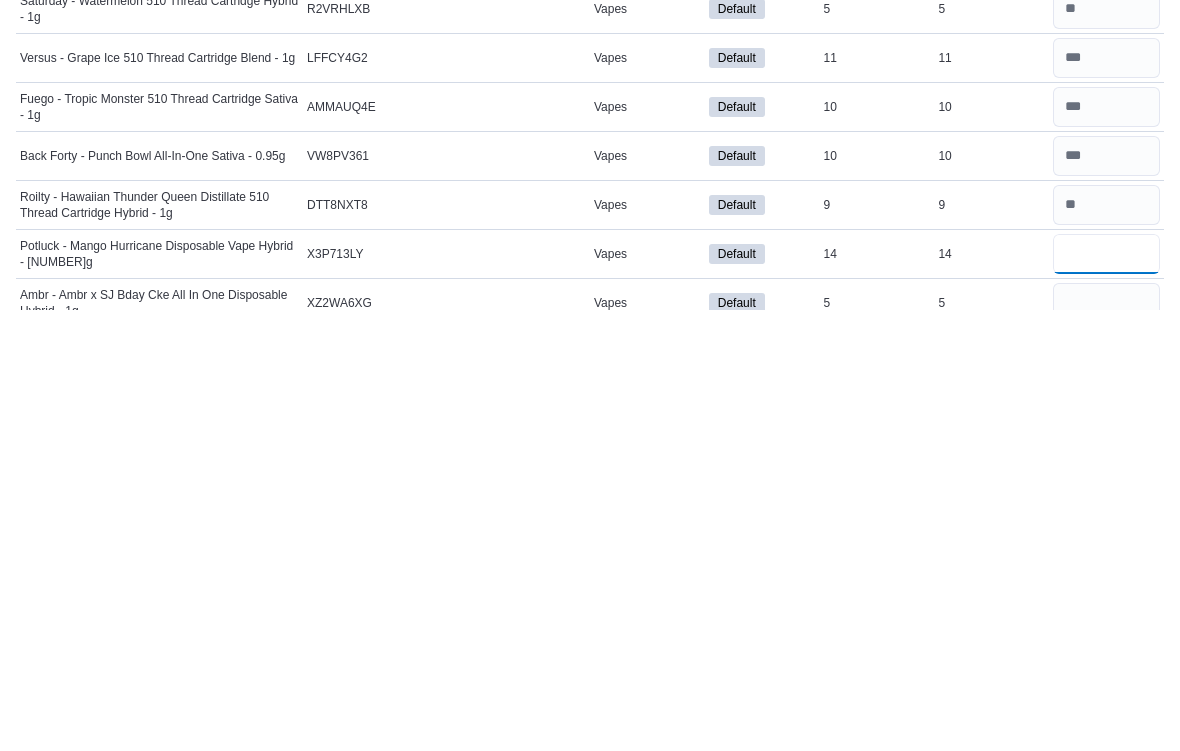 scroll, scrollTop: 851, scrollLeft: 0, axis: vertical 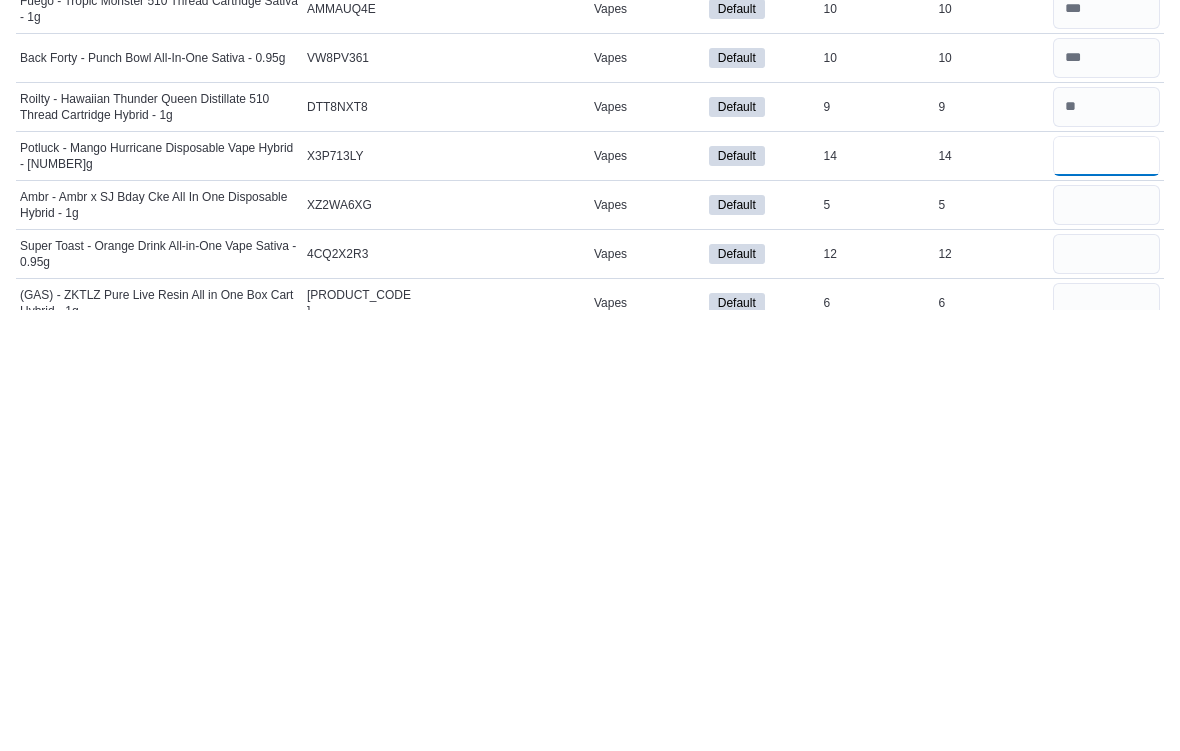 type on "*" 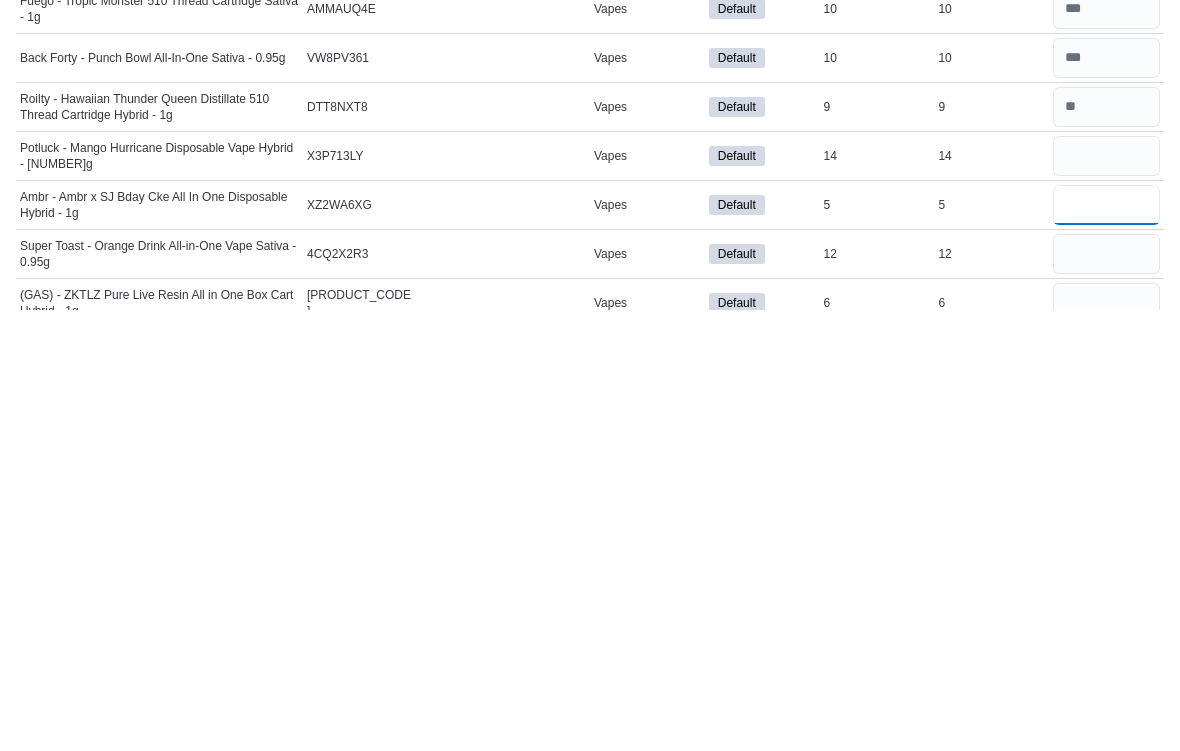 click at bounding box center (1106, 646) 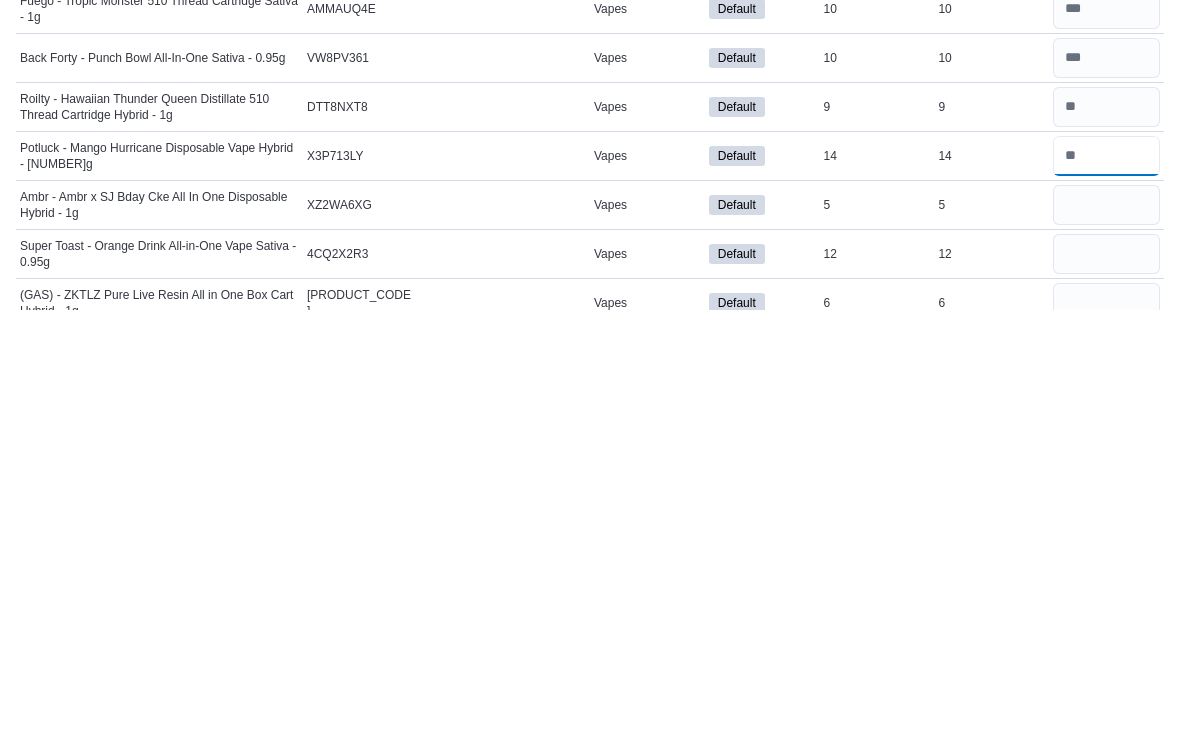 click at bounding box center [1106, 597] 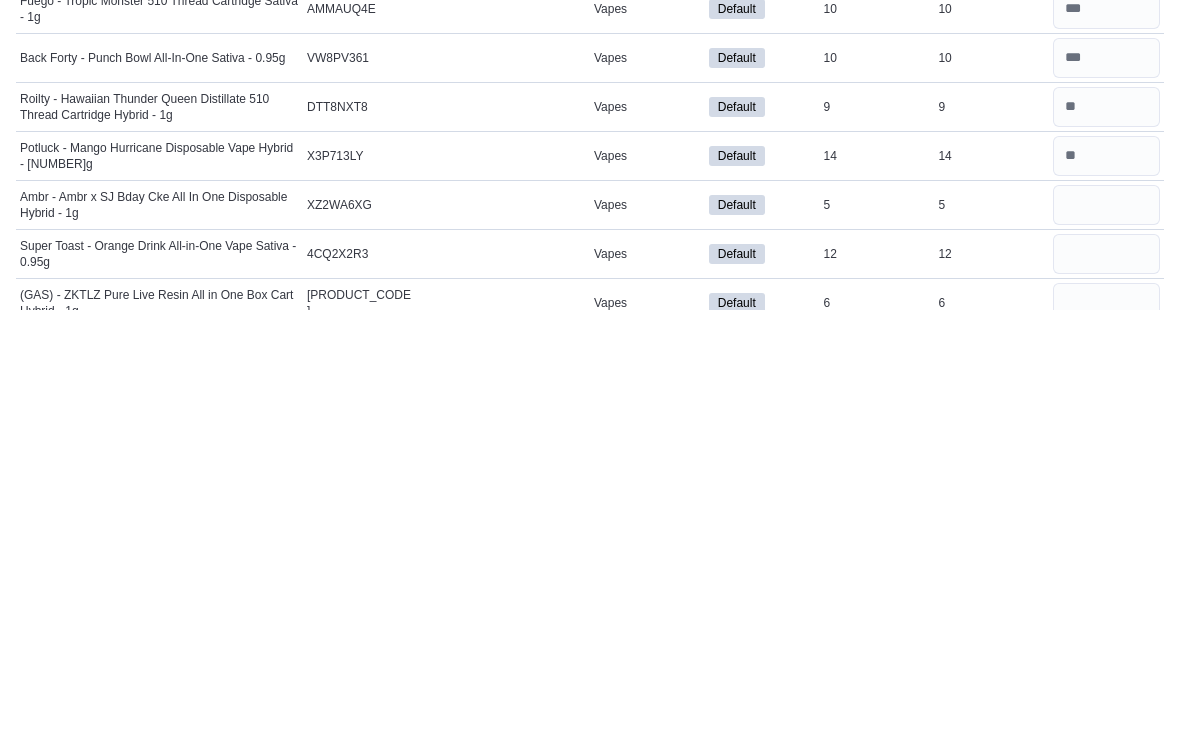 click at bounding box center [1106, 646] 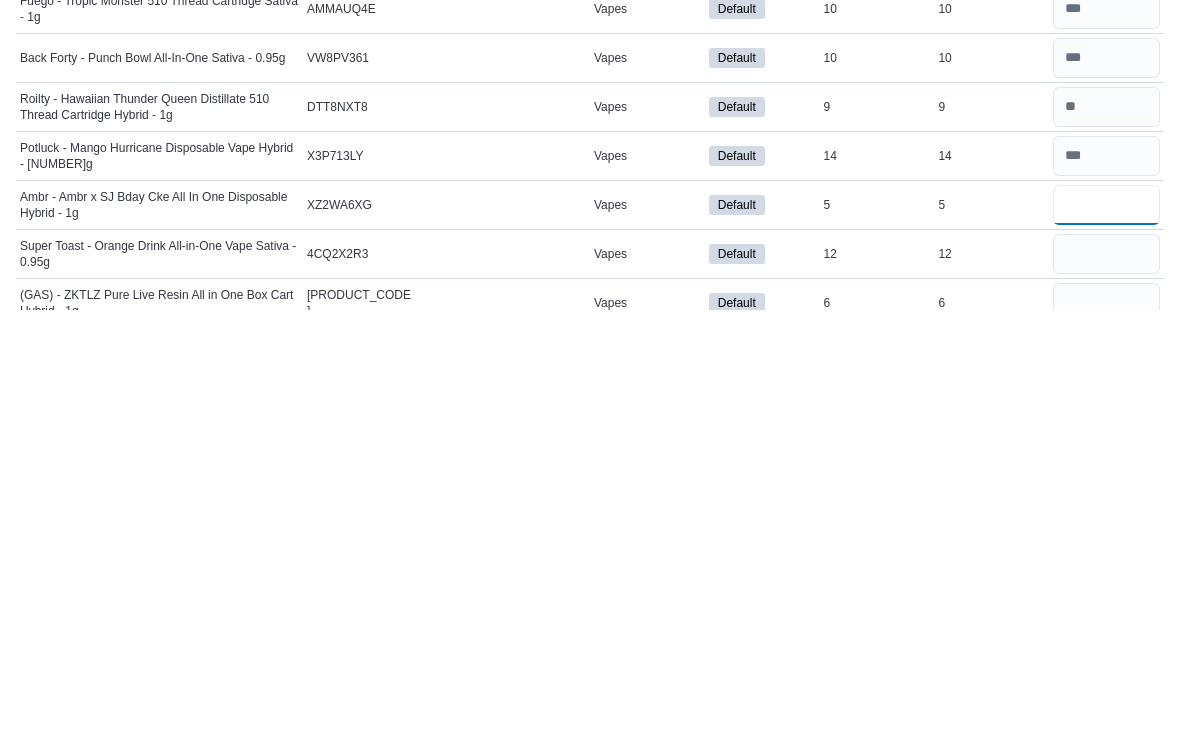 type on "*" 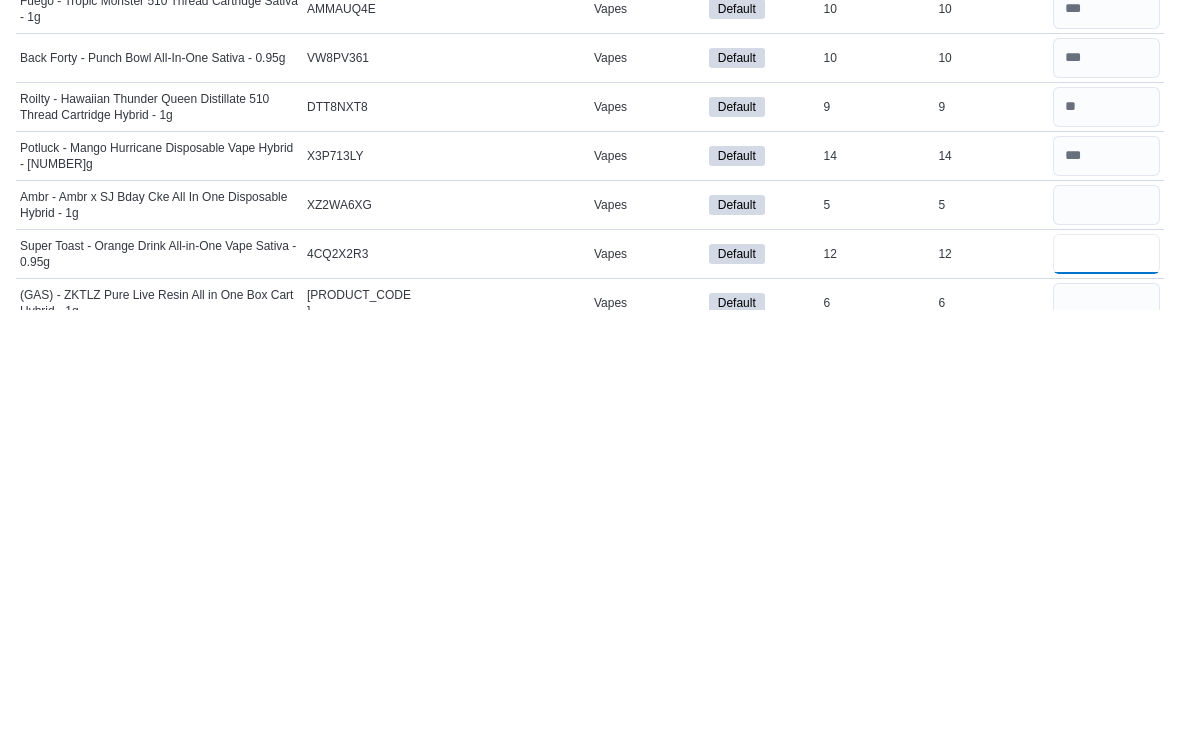 click at bounding box center (1106, 695) 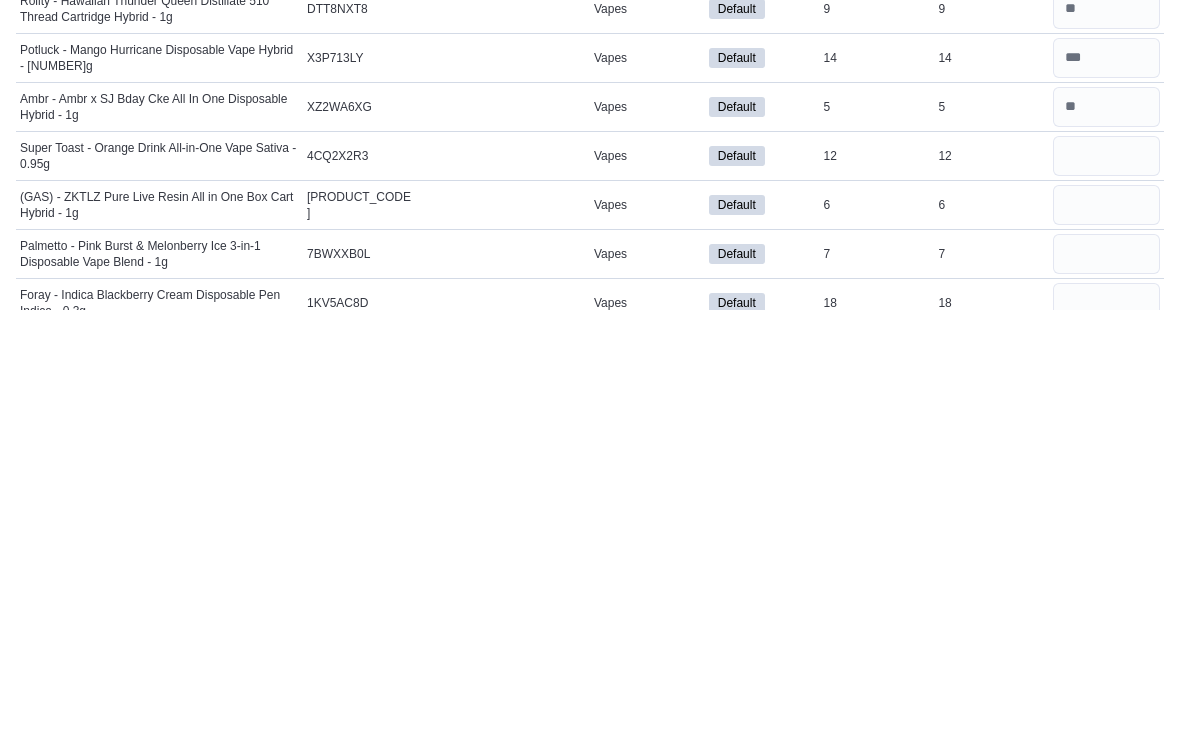 click at bounding box center (1106, 548) 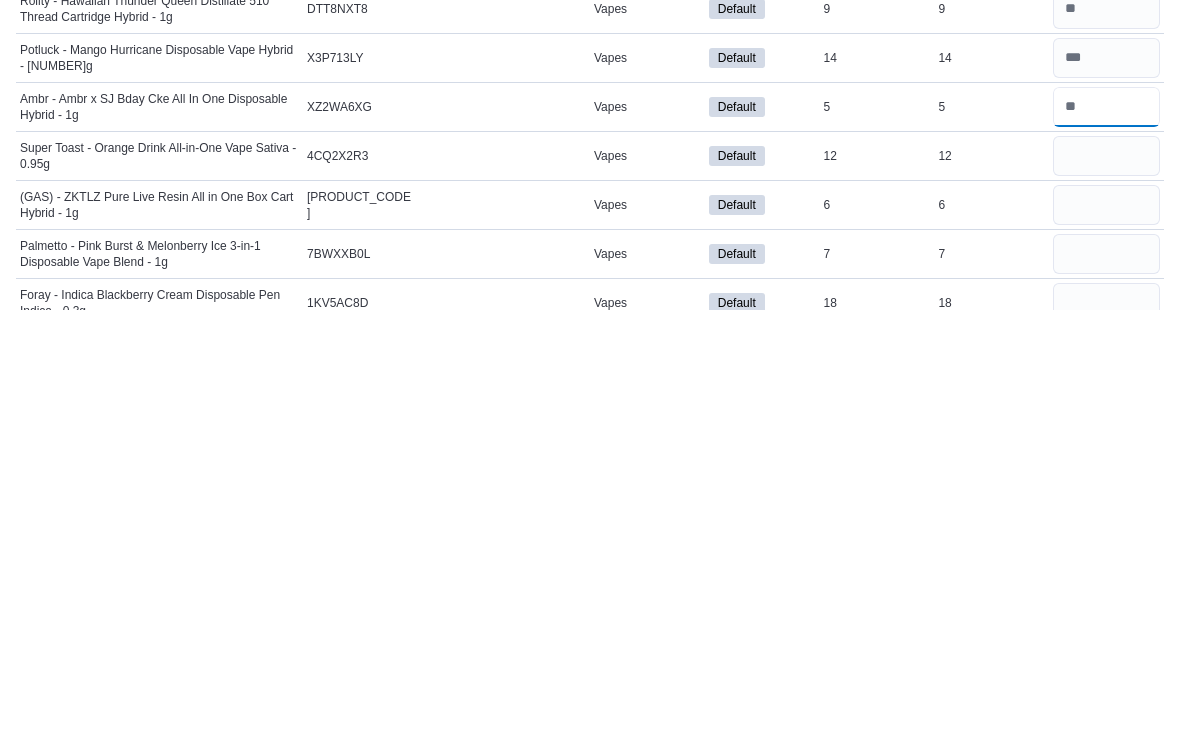 type on "*" 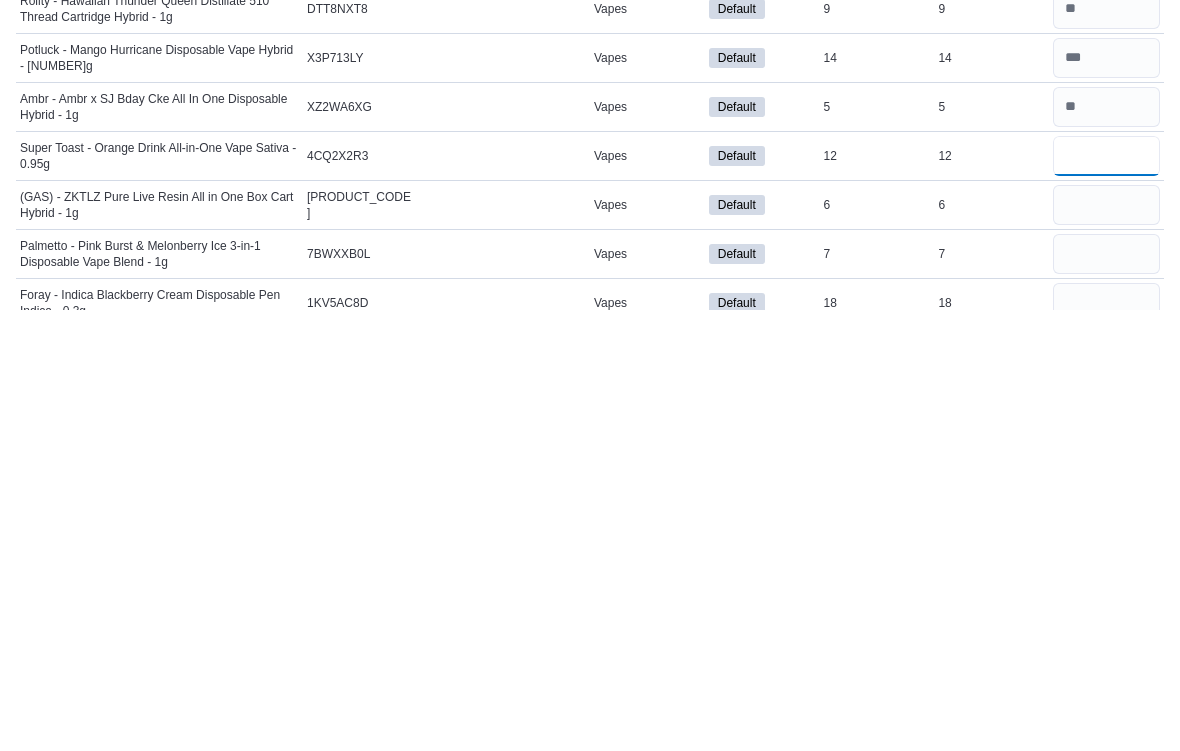 click at bounding box center (1106, 597) 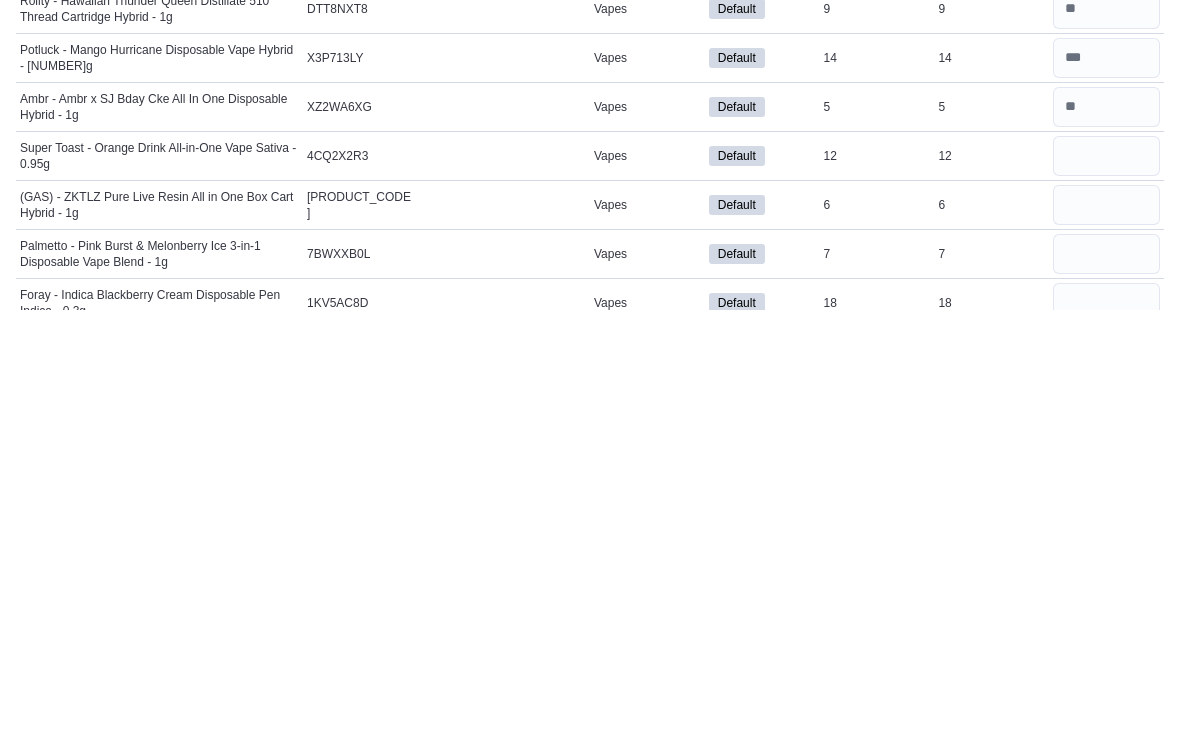 click at bounding box center [1106, 646] 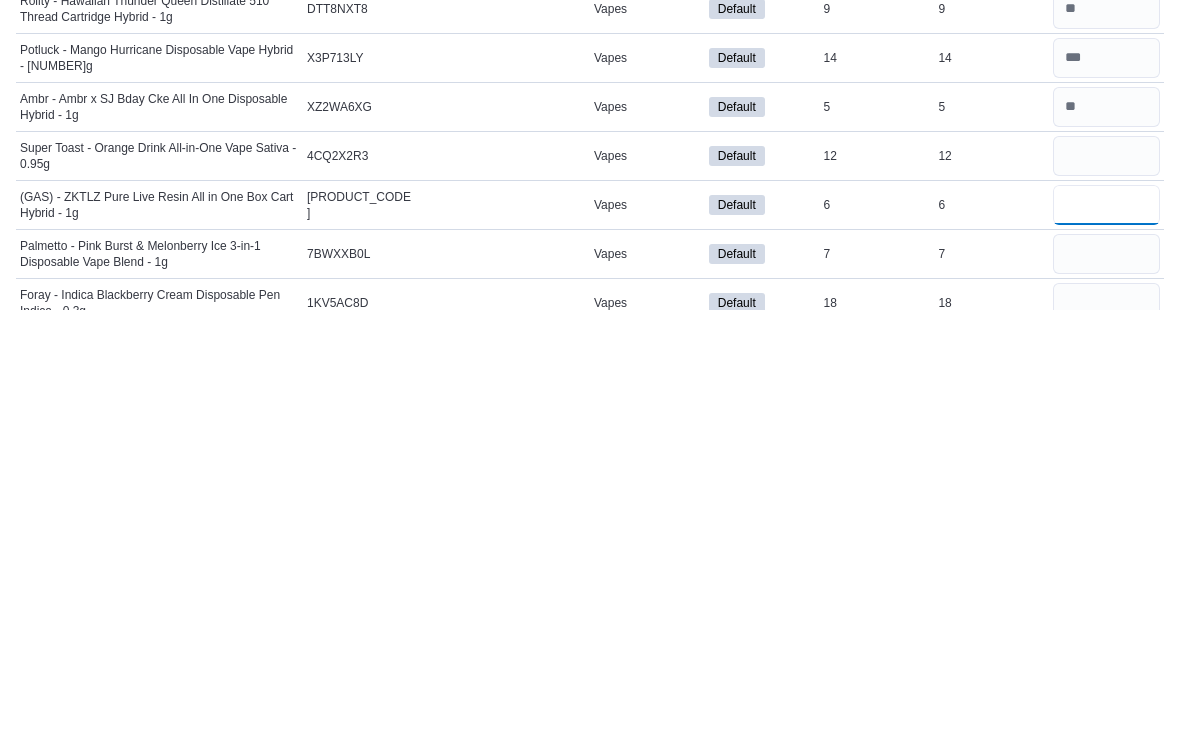 type 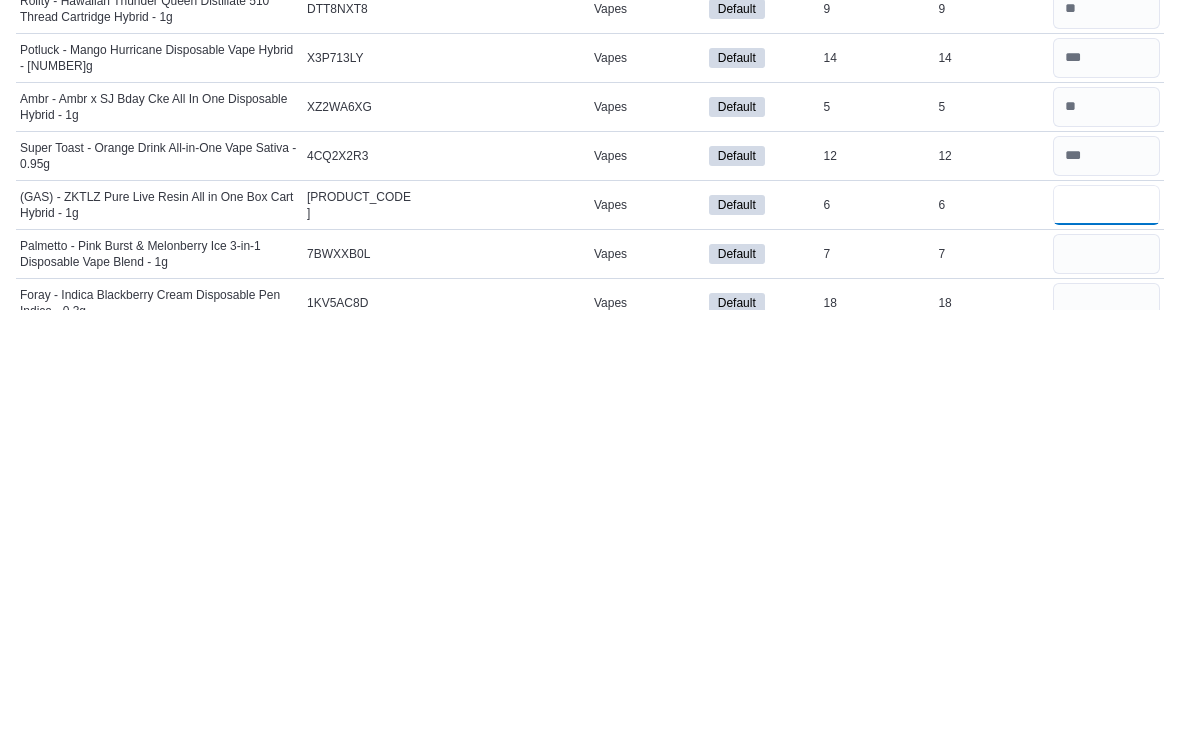 type on "*" 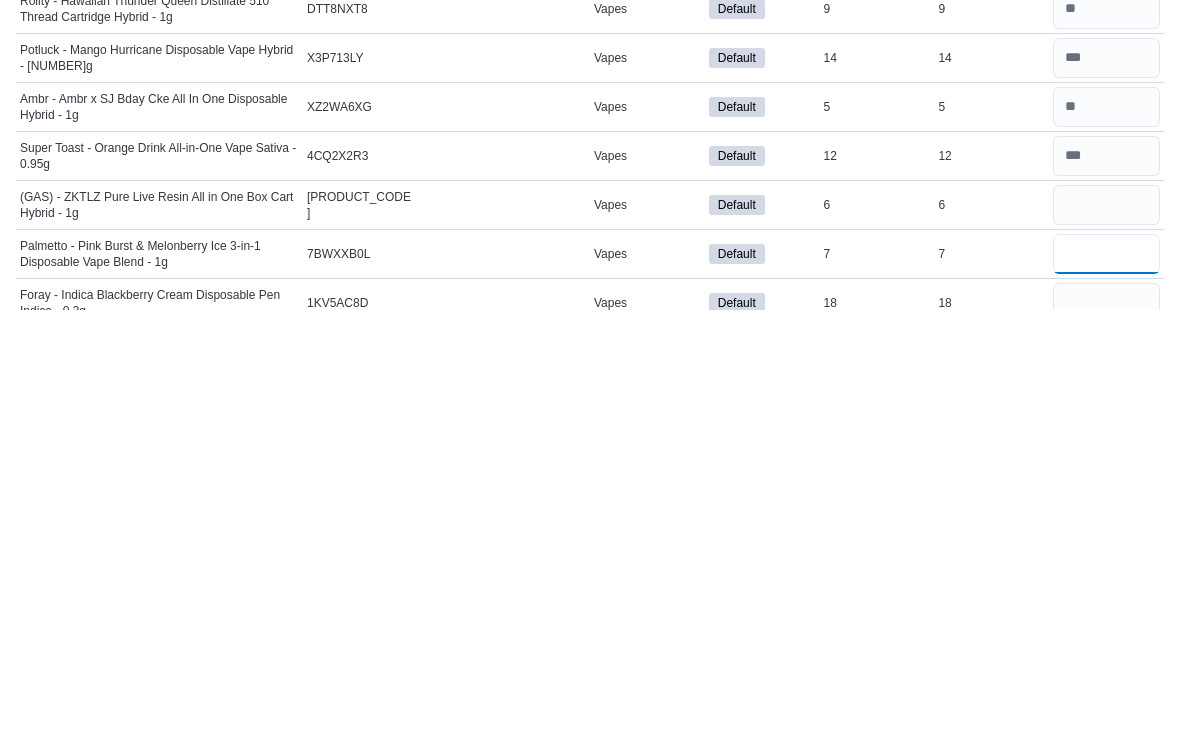 click at bounding box center [1106, 695] 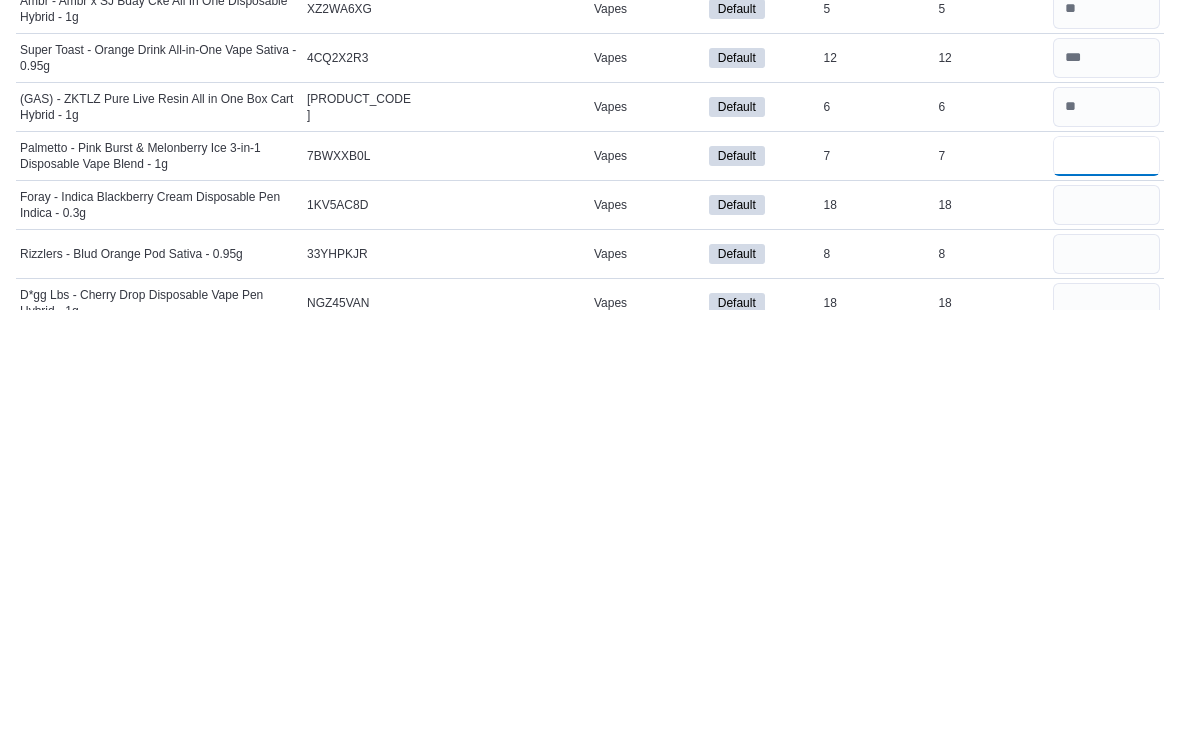 type on "*" 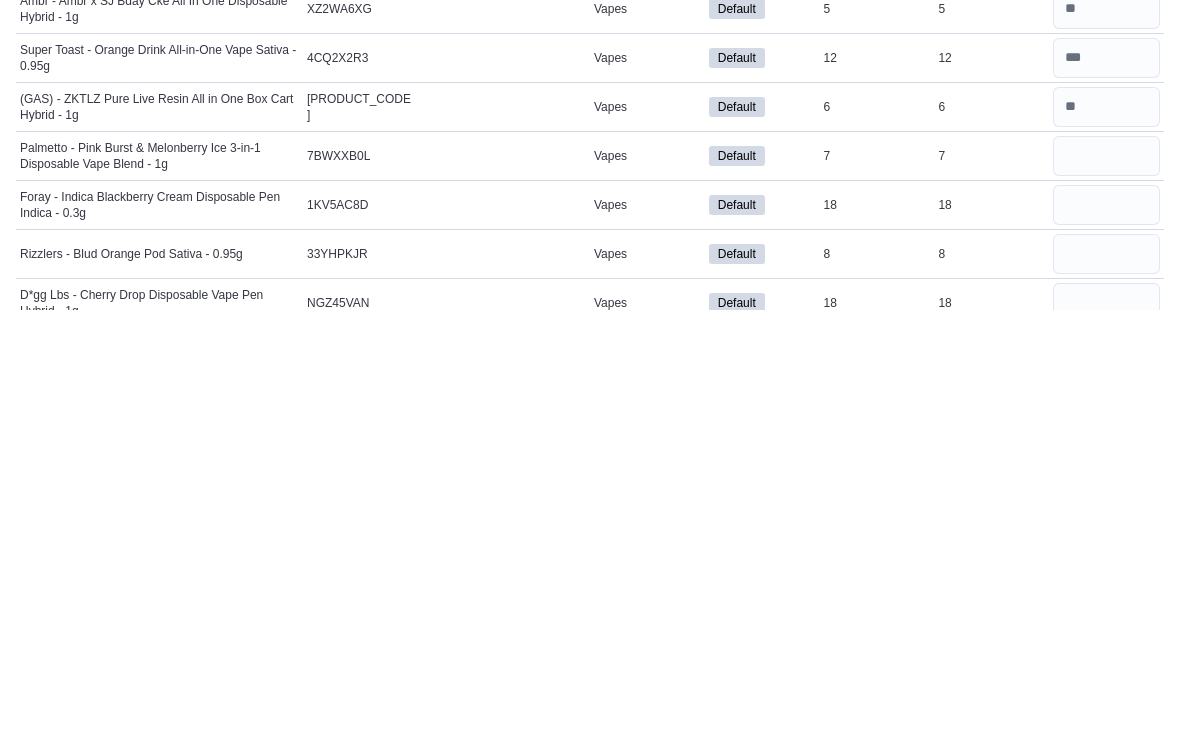 click at bounding box center (1106, 646) 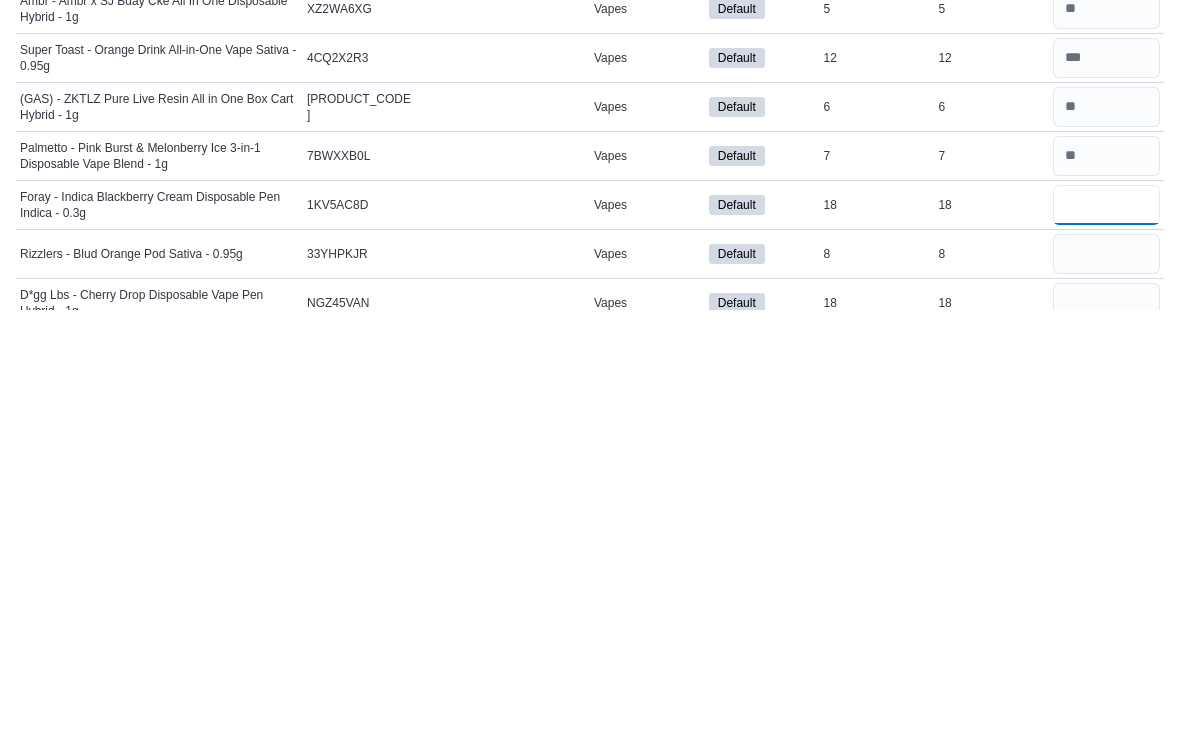 type on "**" 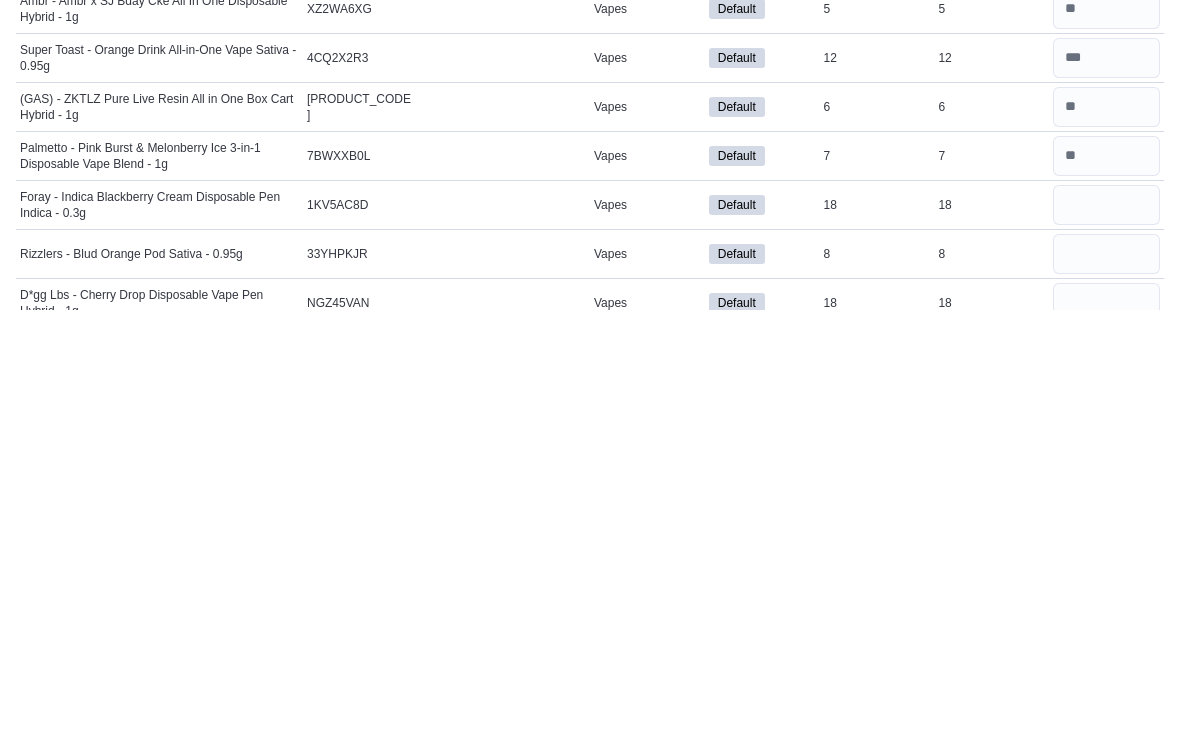 click at bounding box center [1106, 695] 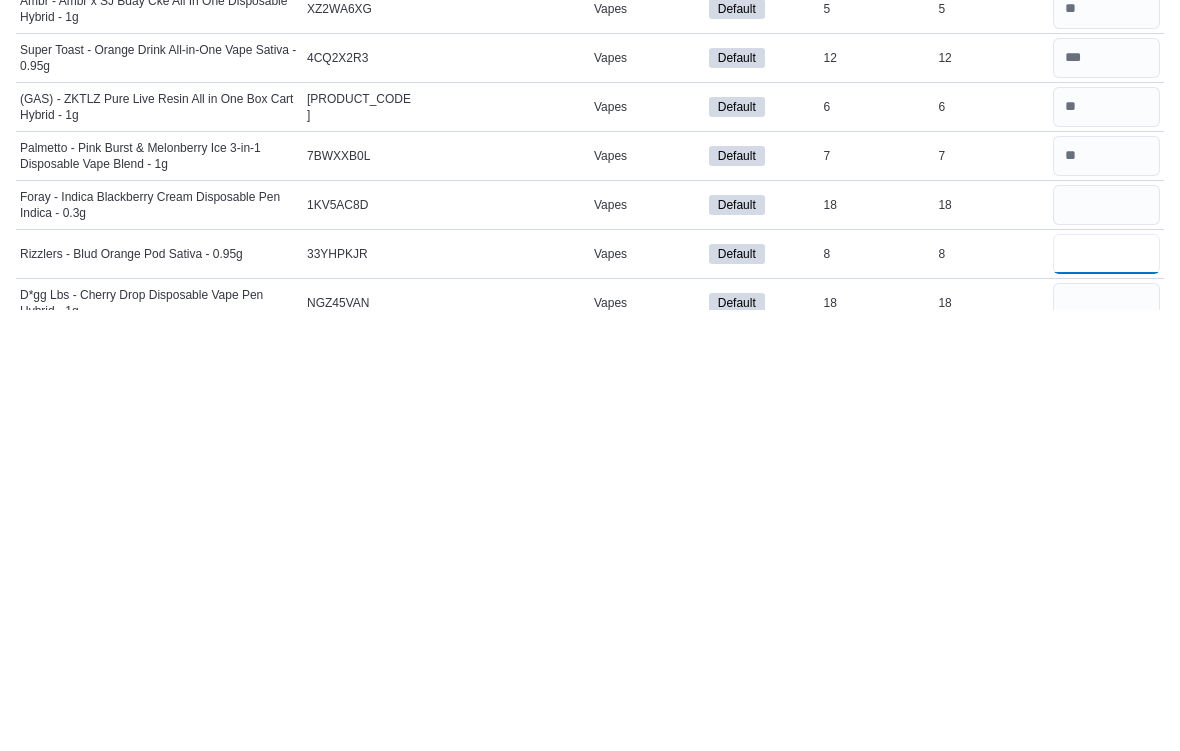 type 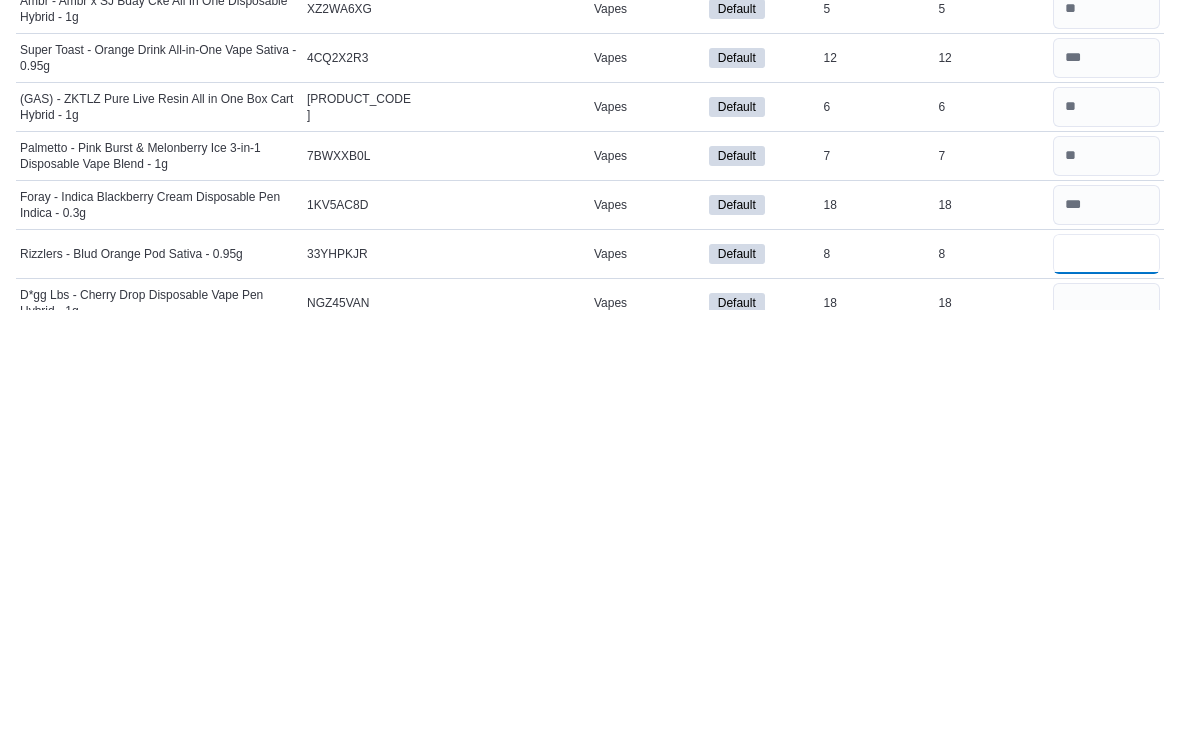 scroll, scrollTop: 1145, scrollLeft: 0, axis: vertical 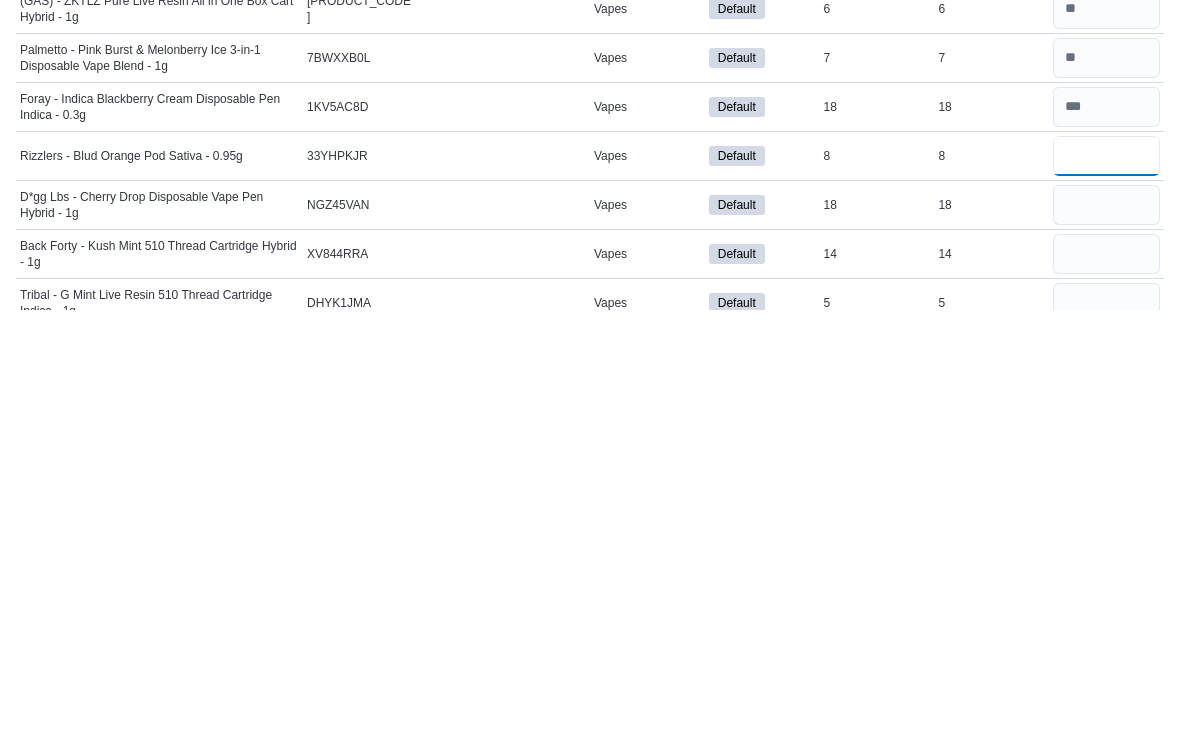 type on "*" 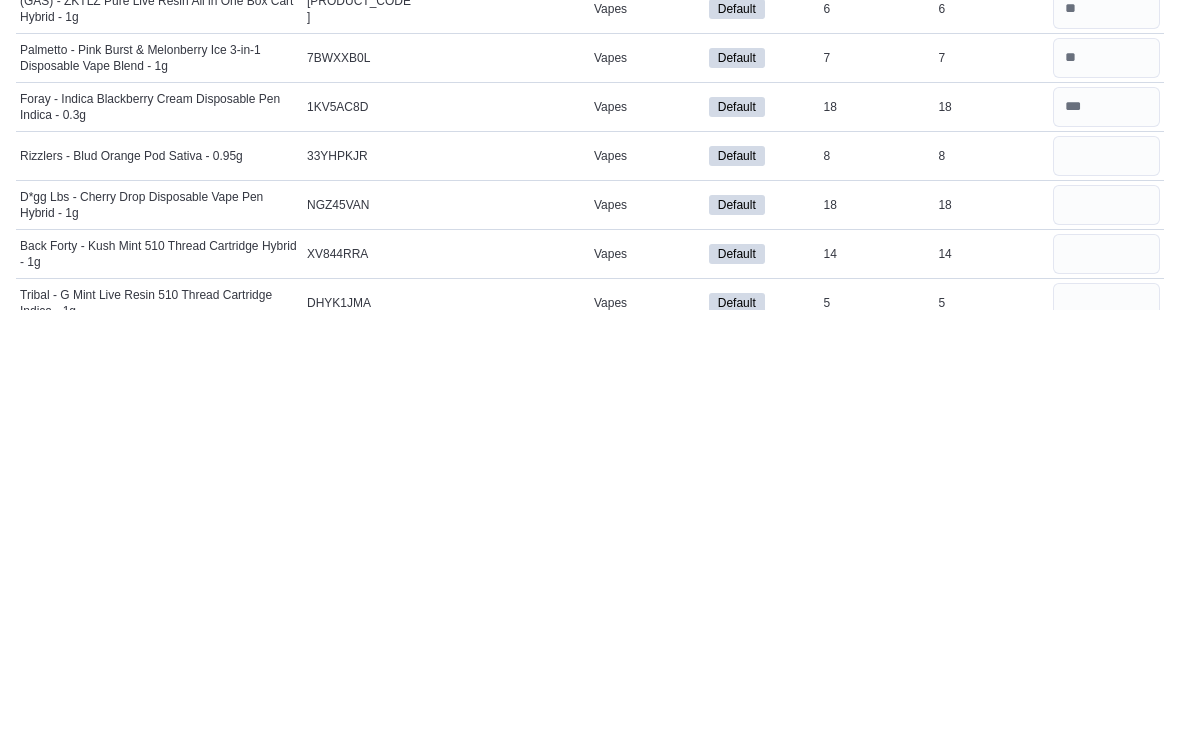 click at bounding box center [1106, 646] 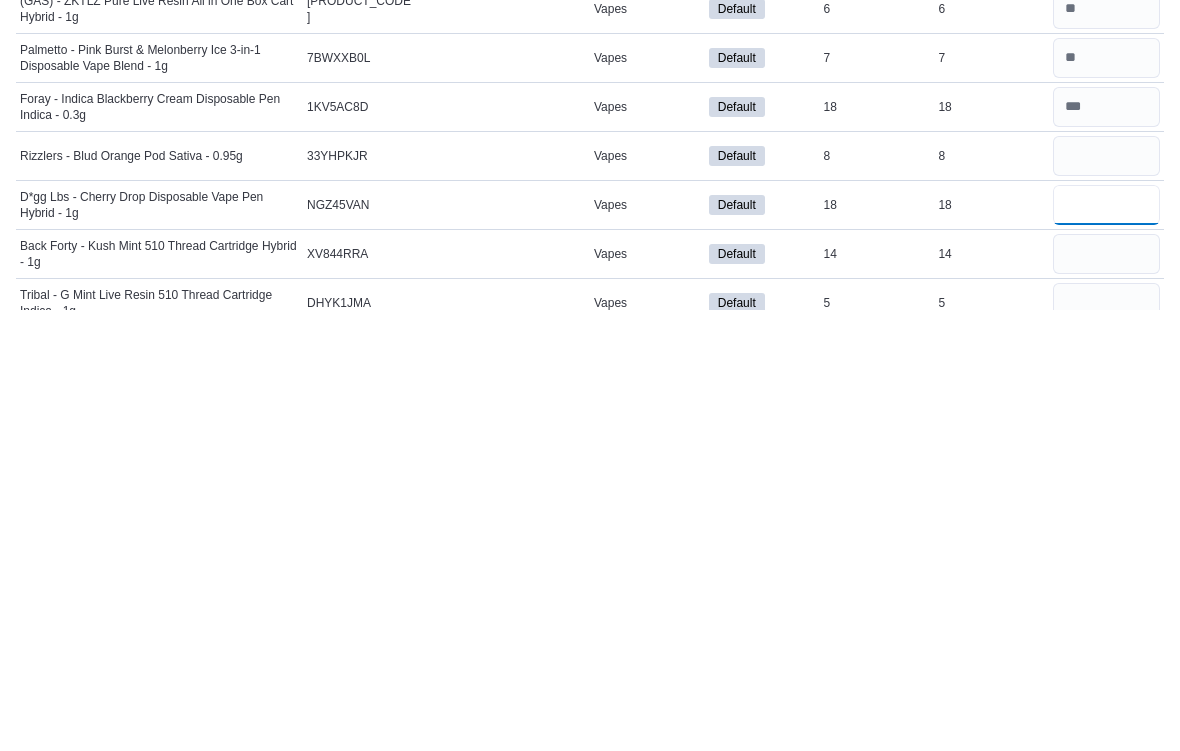 type 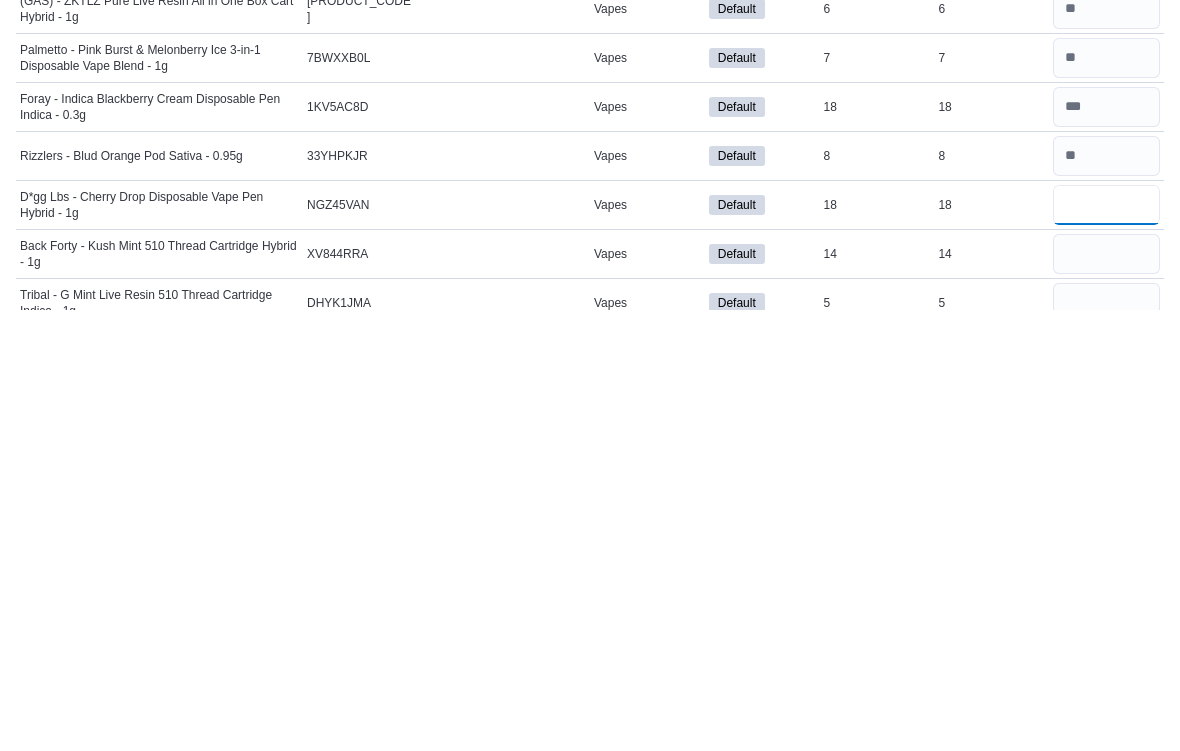 type on "**" 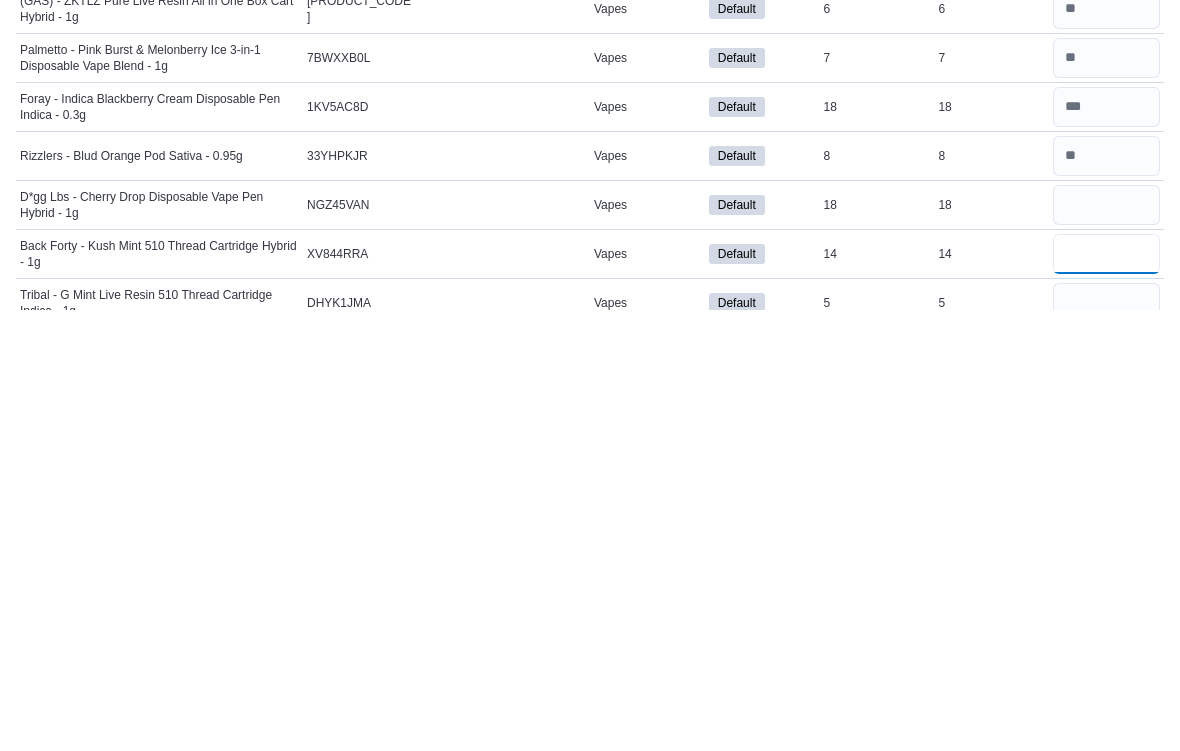 click at bounding box center [1106, 695] 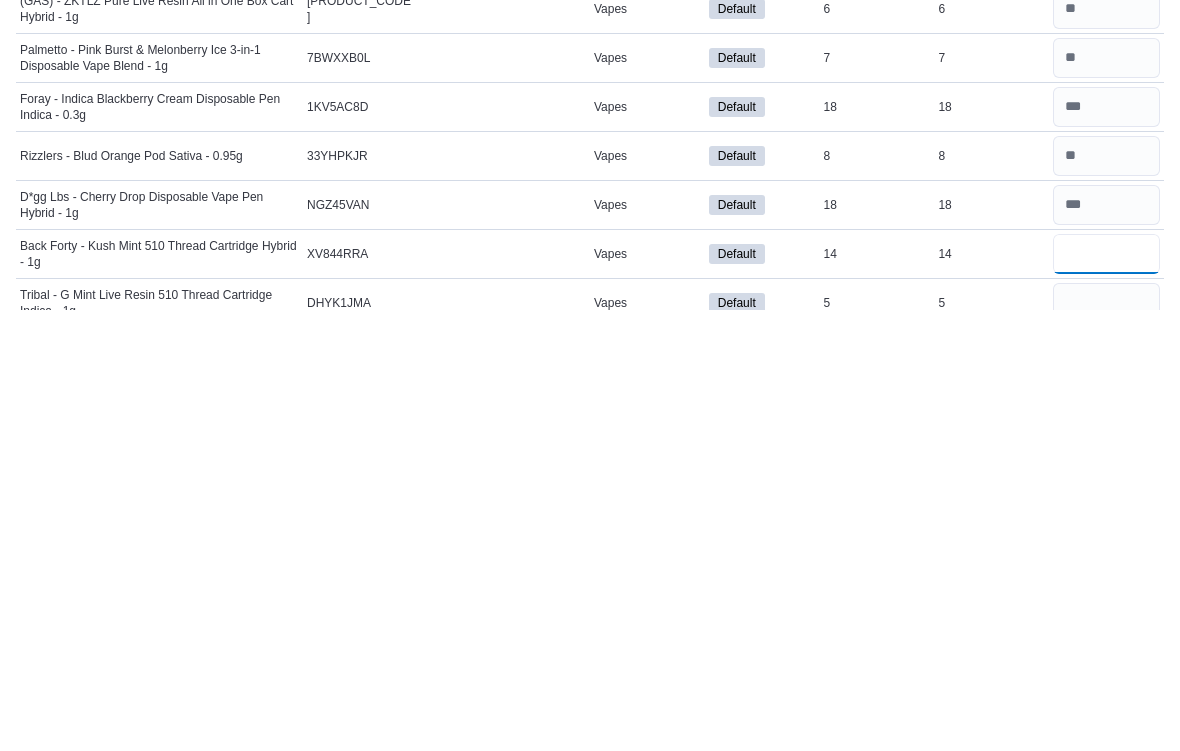 scroll, scrollTop: 1243, scrollLeft: 0, axis: vertical 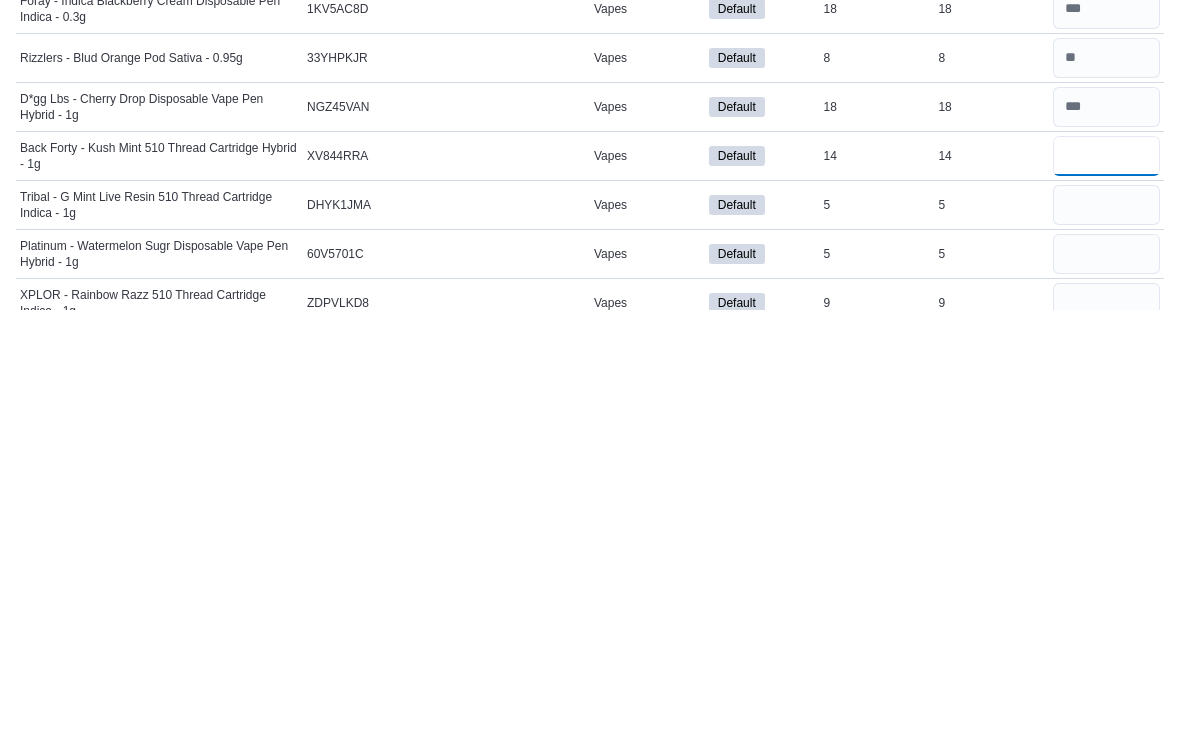type on "**" 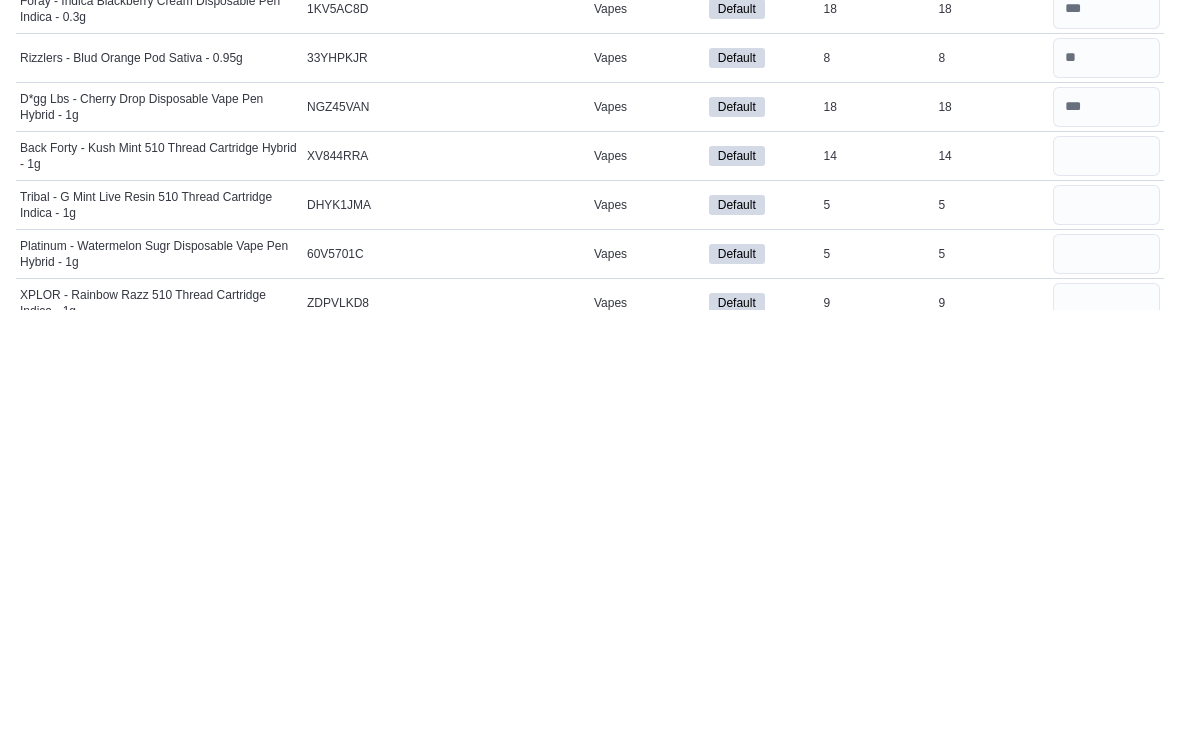 click at bounding box center (1106, 646) 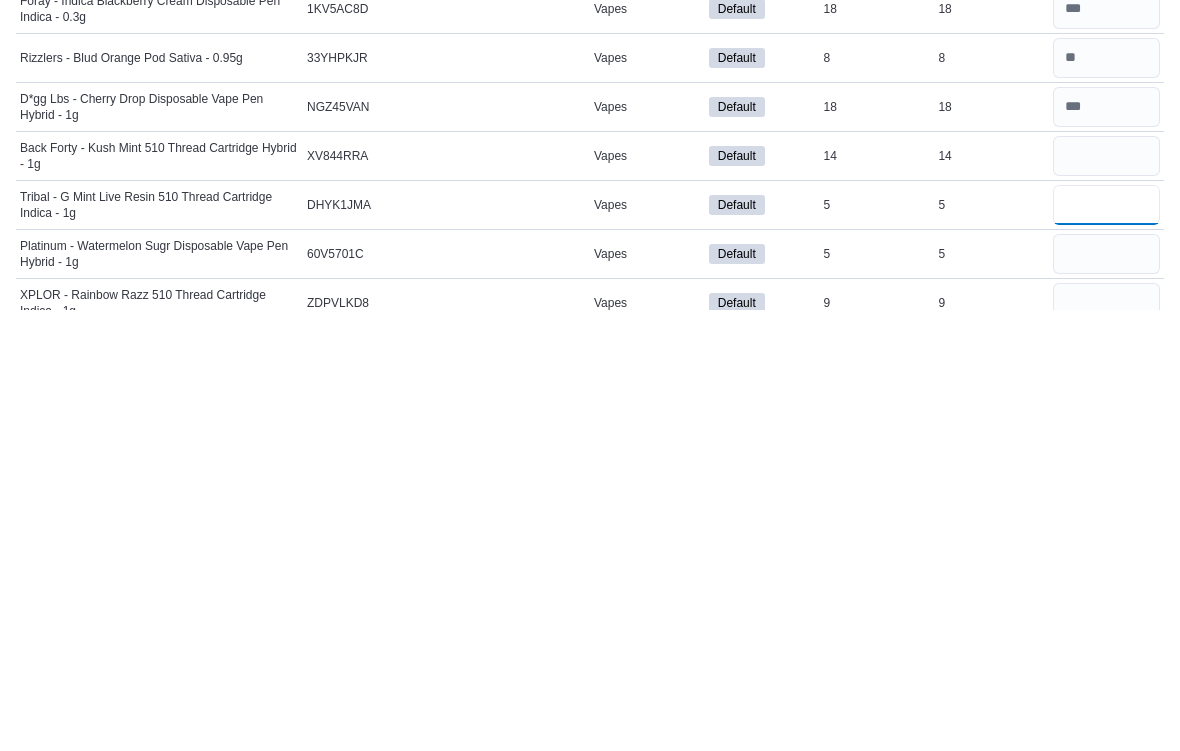 type 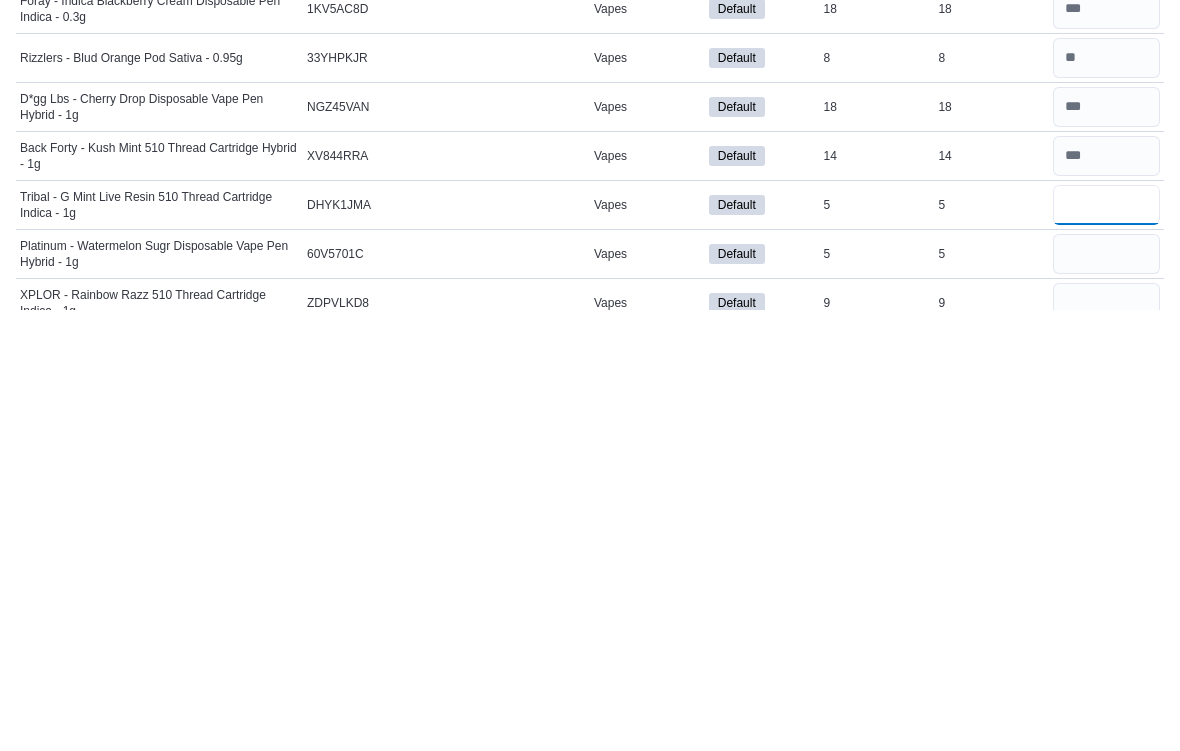 type on "*" 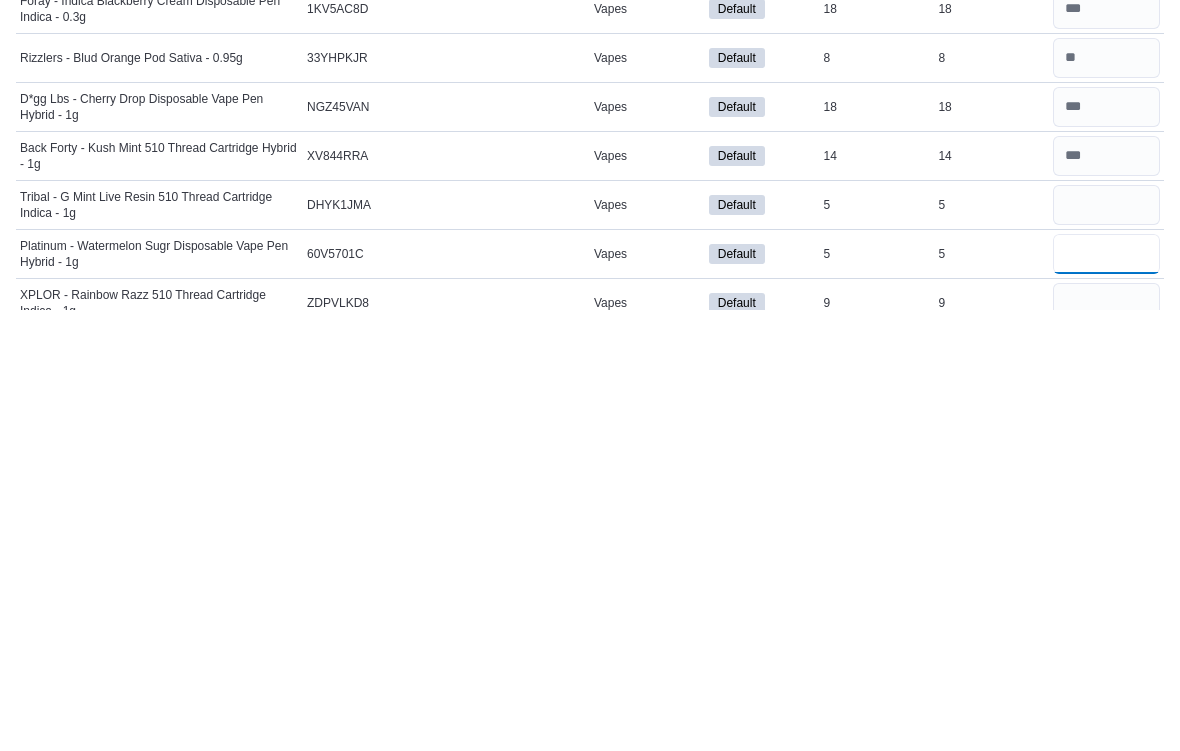 click at bounding box center [1106, 695] 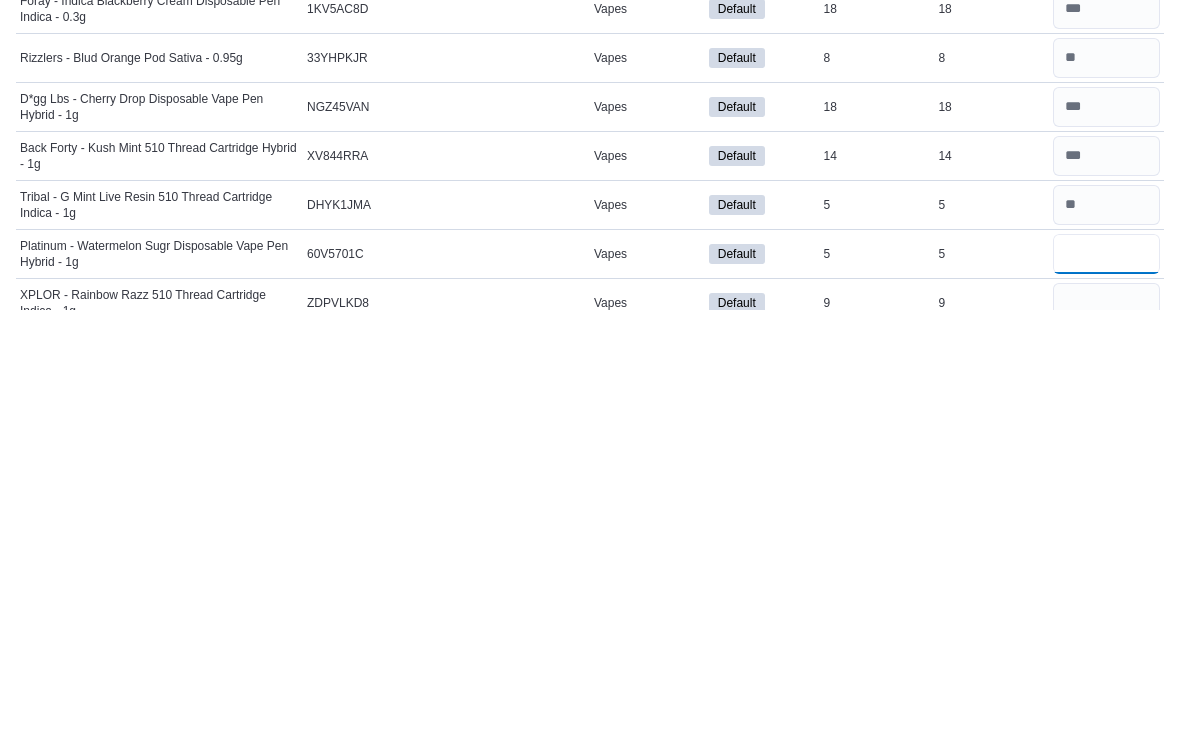 scroll, scrollTop: 1341, scrollLeft: 0, axis: vertical 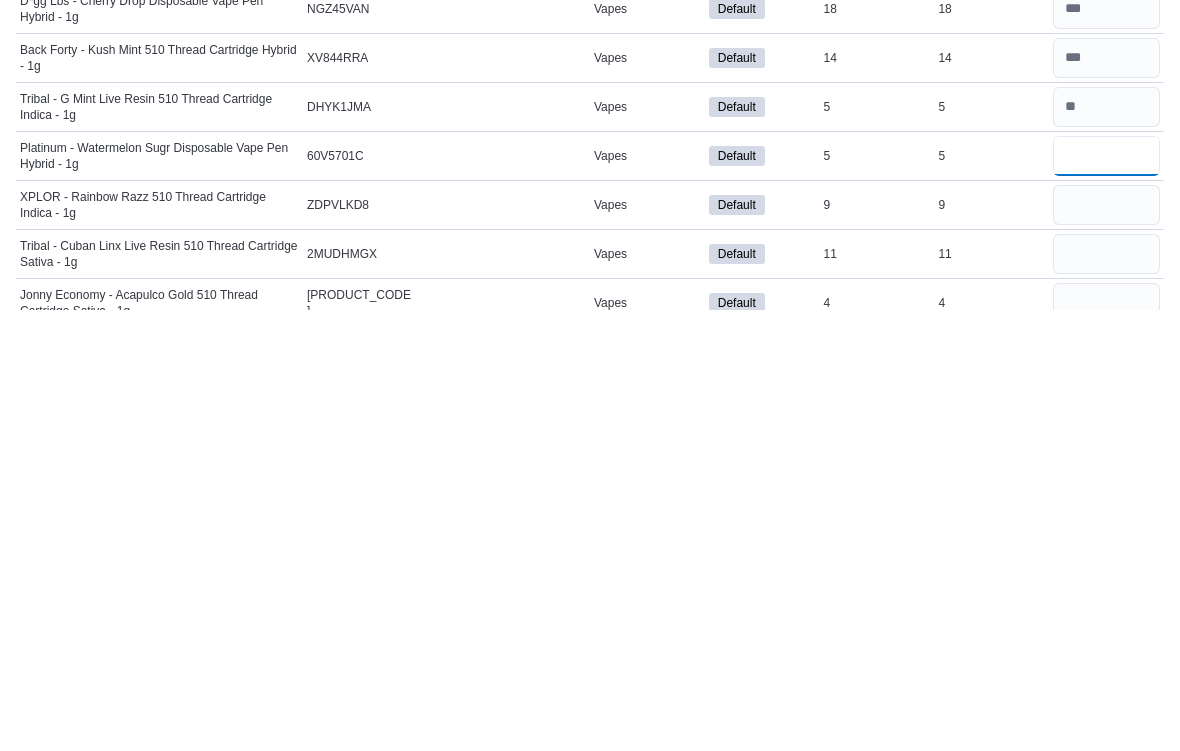 click on "*" at bounding box center [1106, 597] 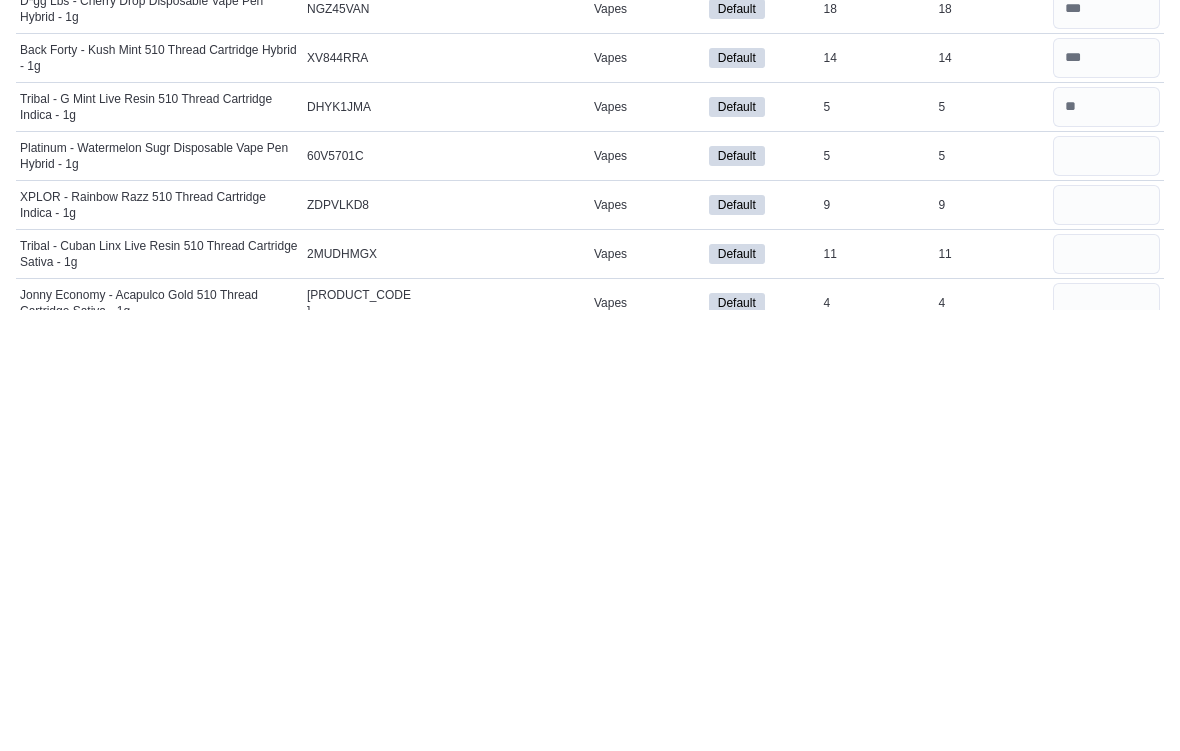click at bounding box center [1106, 646] 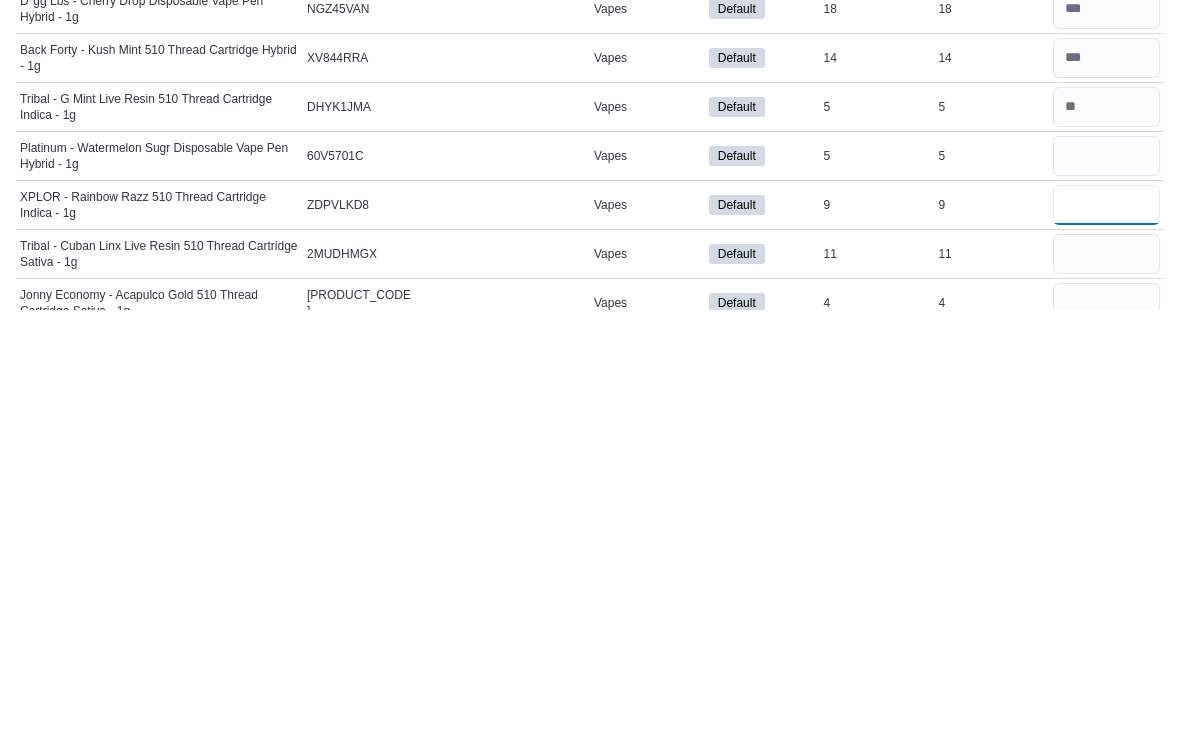 type 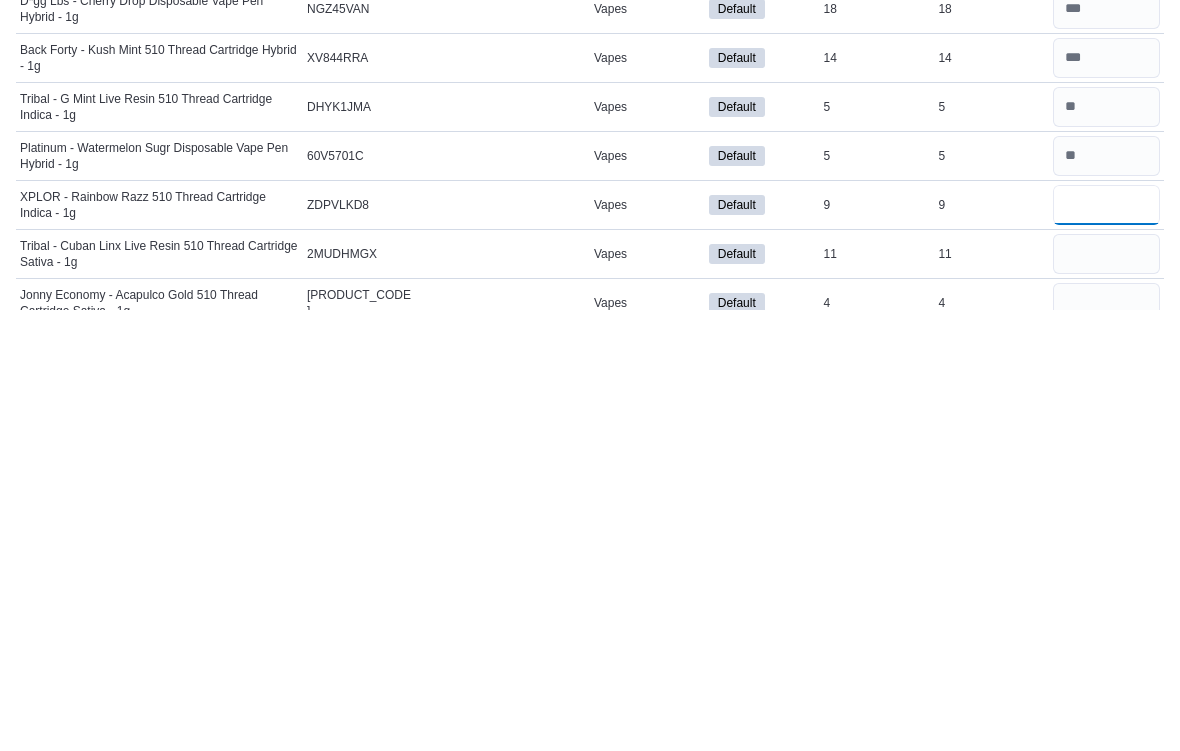 click at bounding box center [1106, 646] 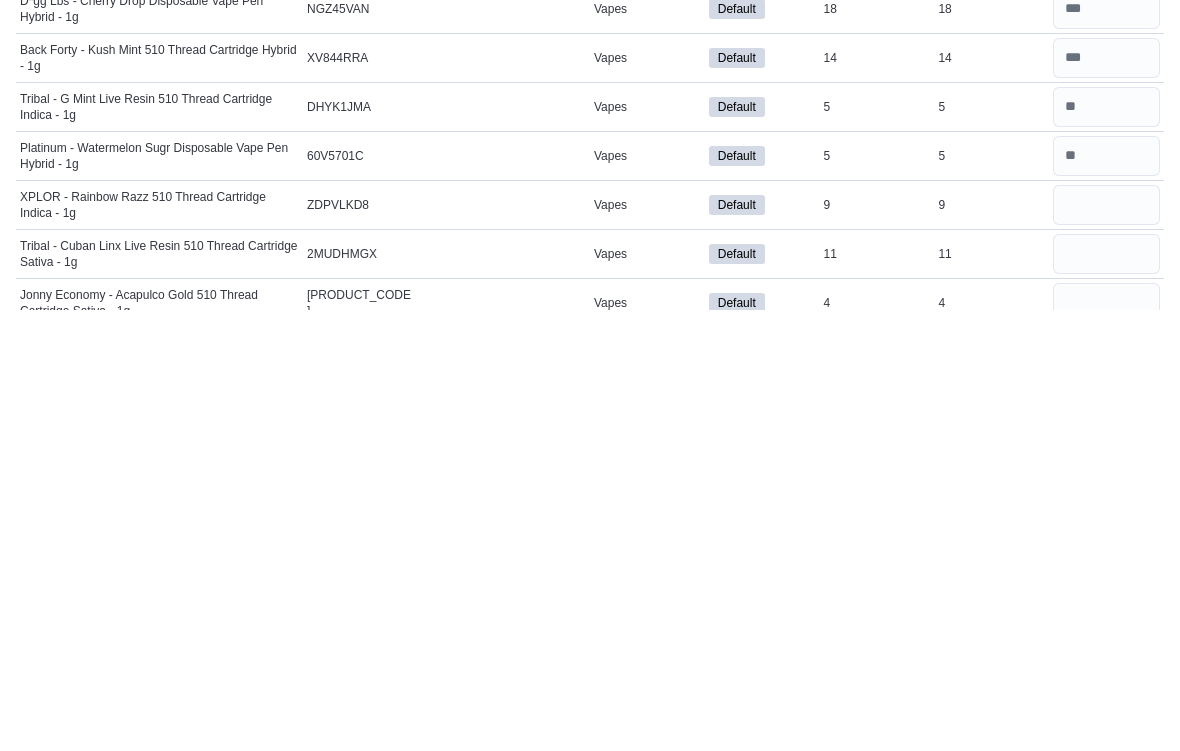 click at bounding box center [1106, 695] 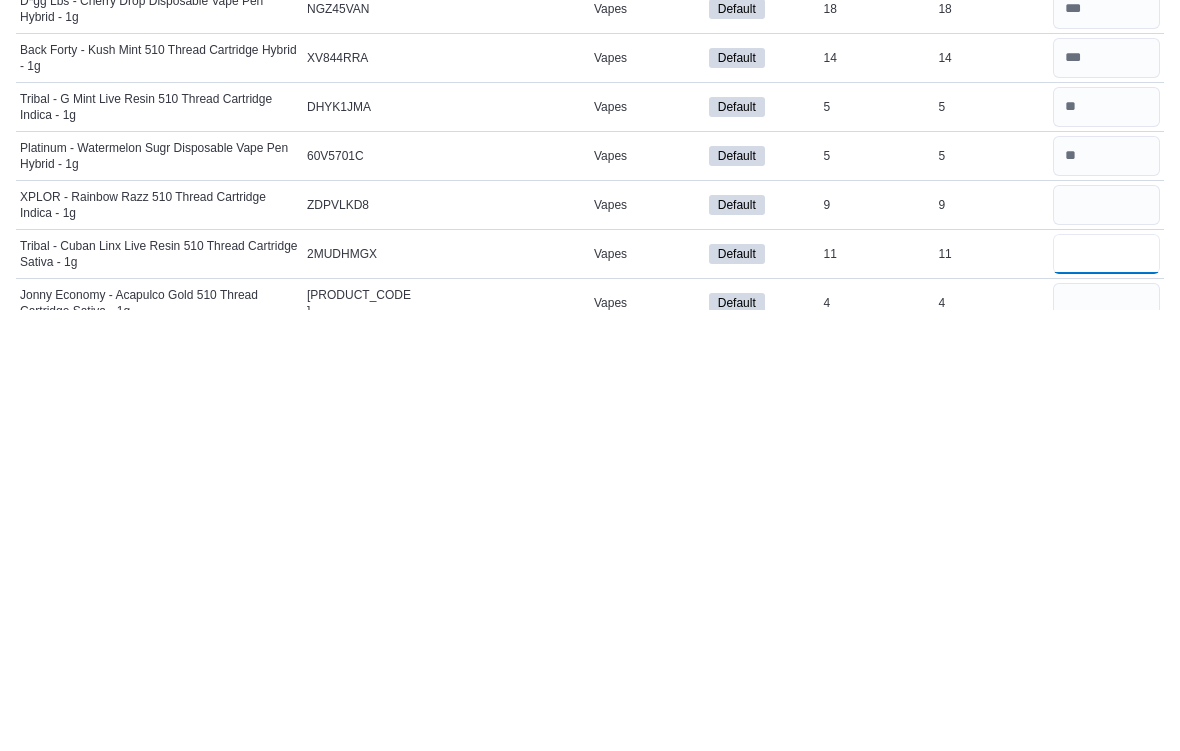 type 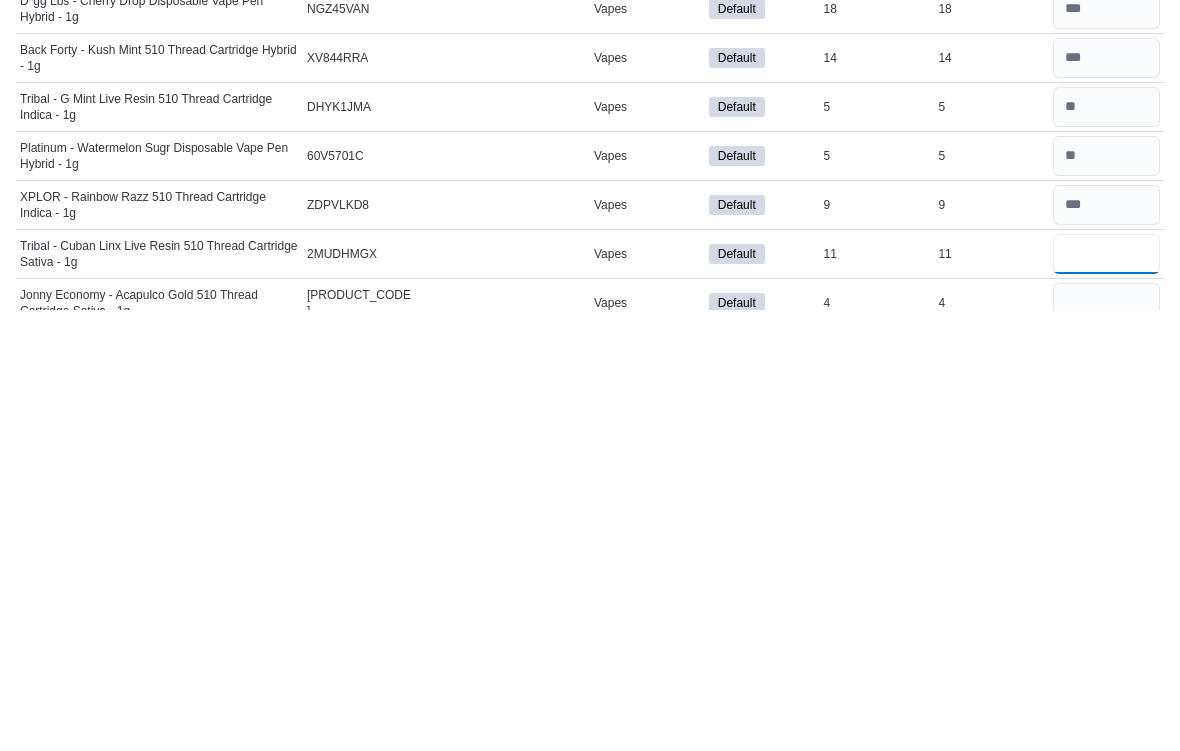 scroll, scrollTop: 1439, scrollLeft: 0, axis: vertical 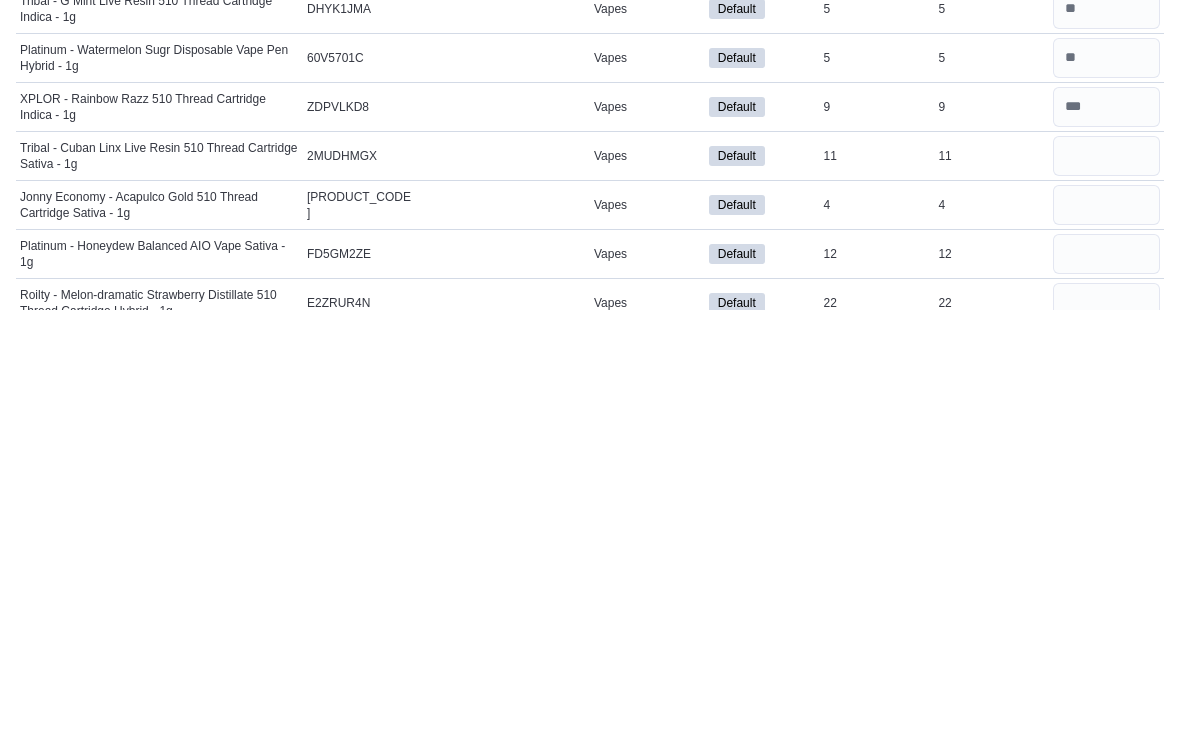 click at bounding box center (1106, 646) 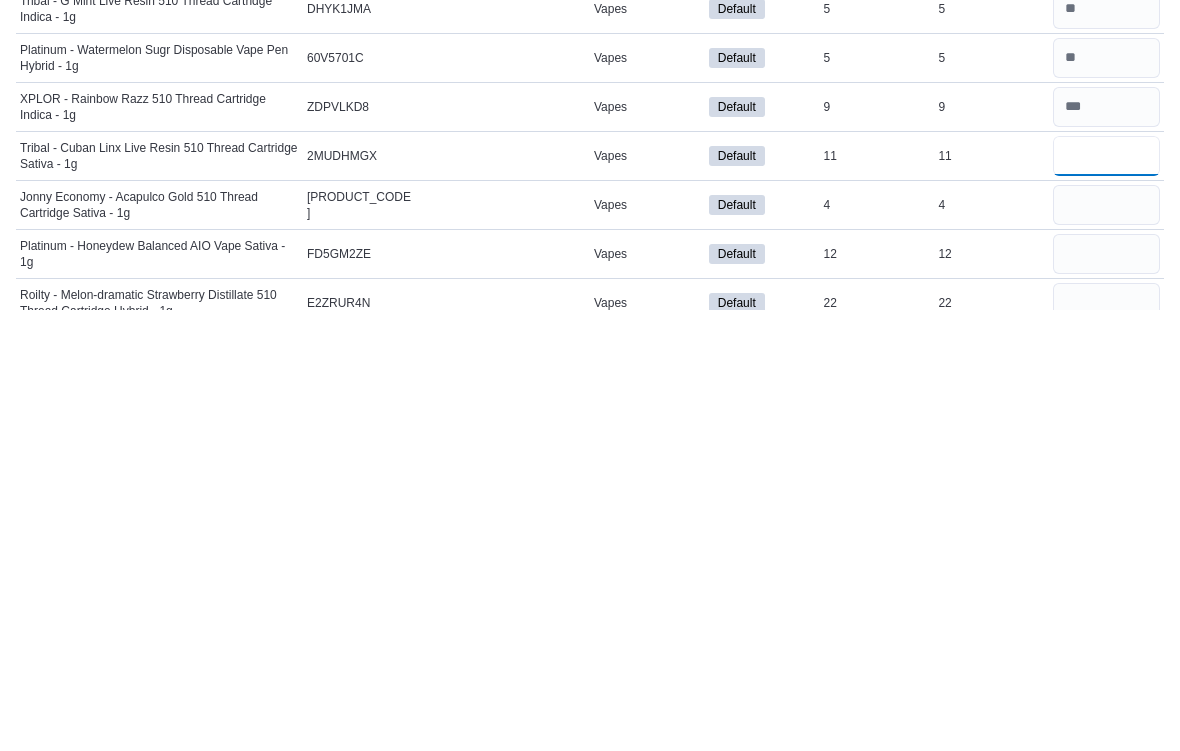 type on "**" 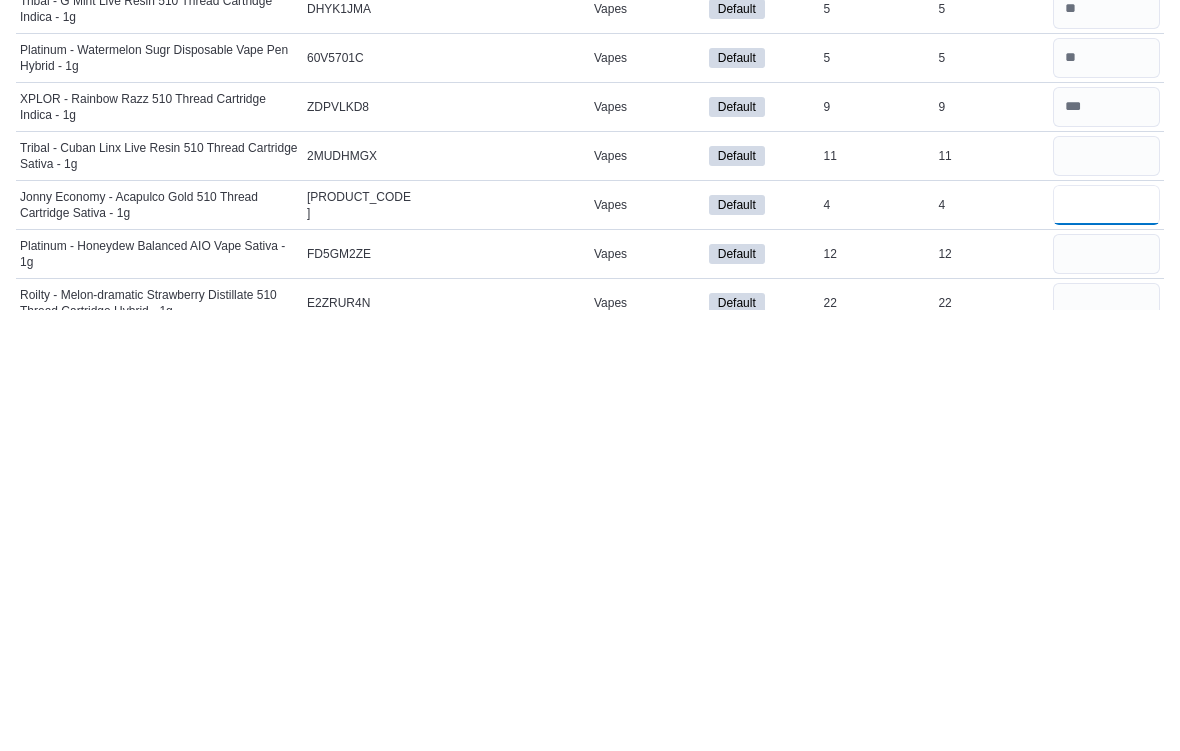 click at bounding box center (1106, 646) 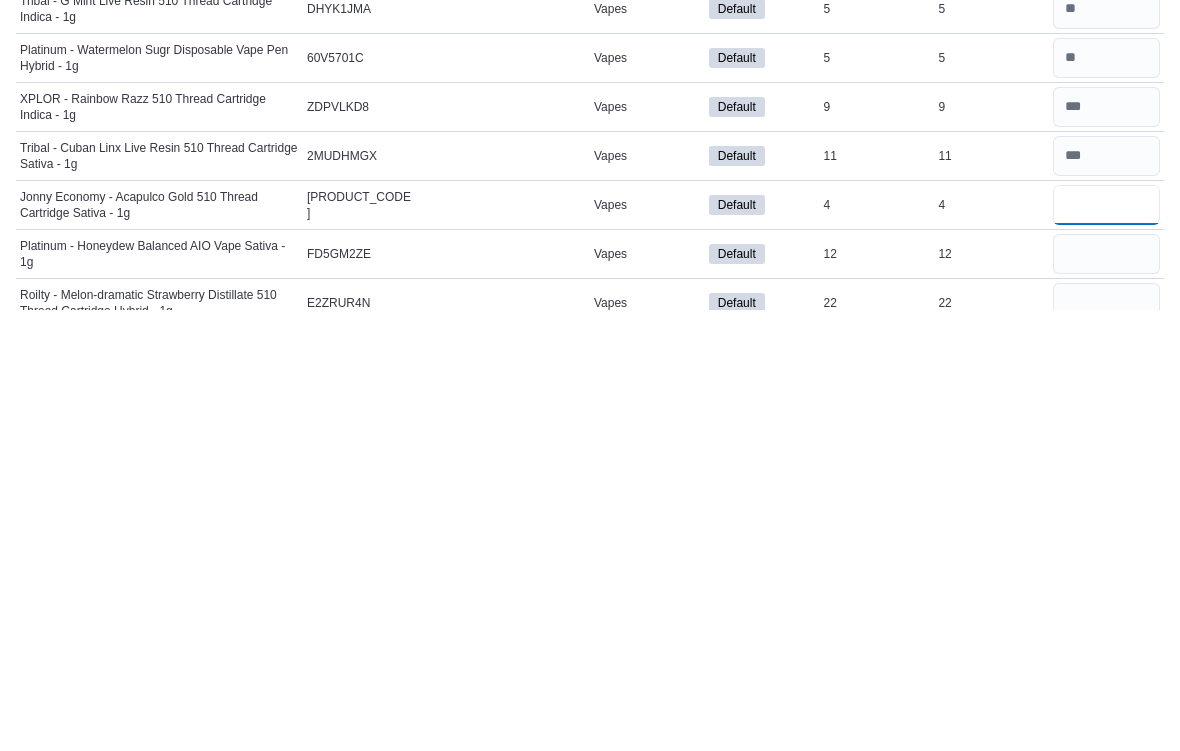 type on "*" 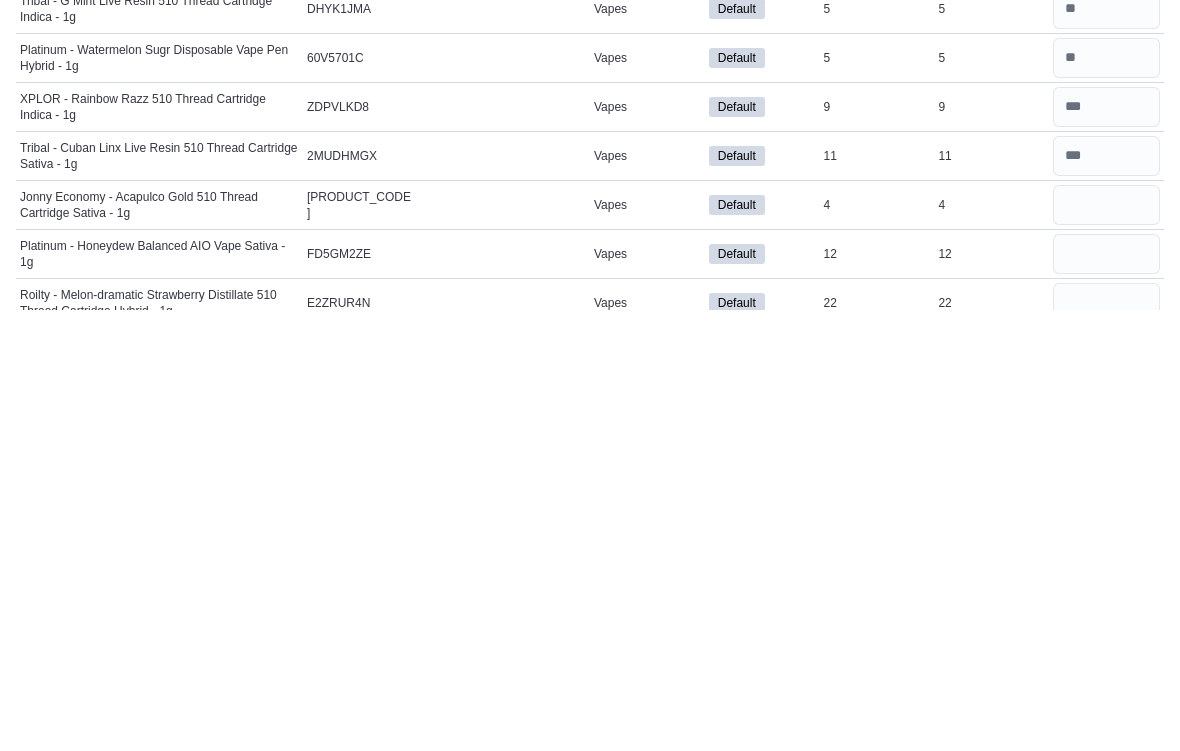 click at bounding box center (1106, 695) 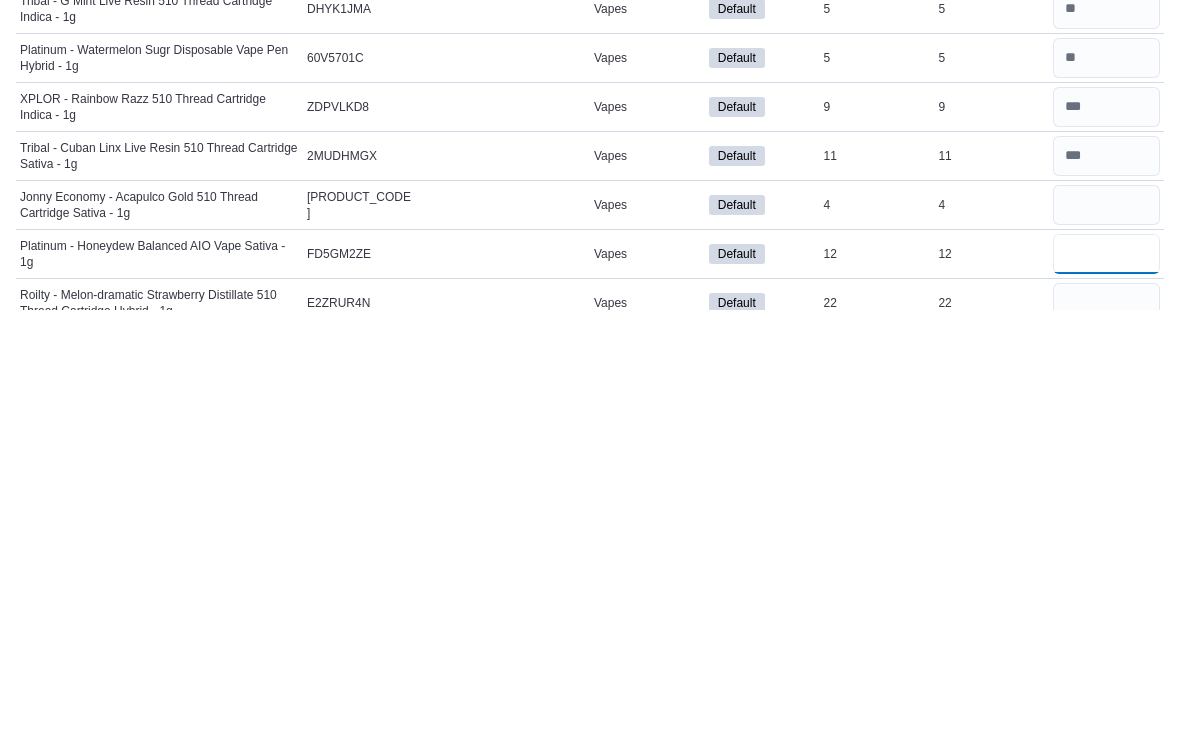 type 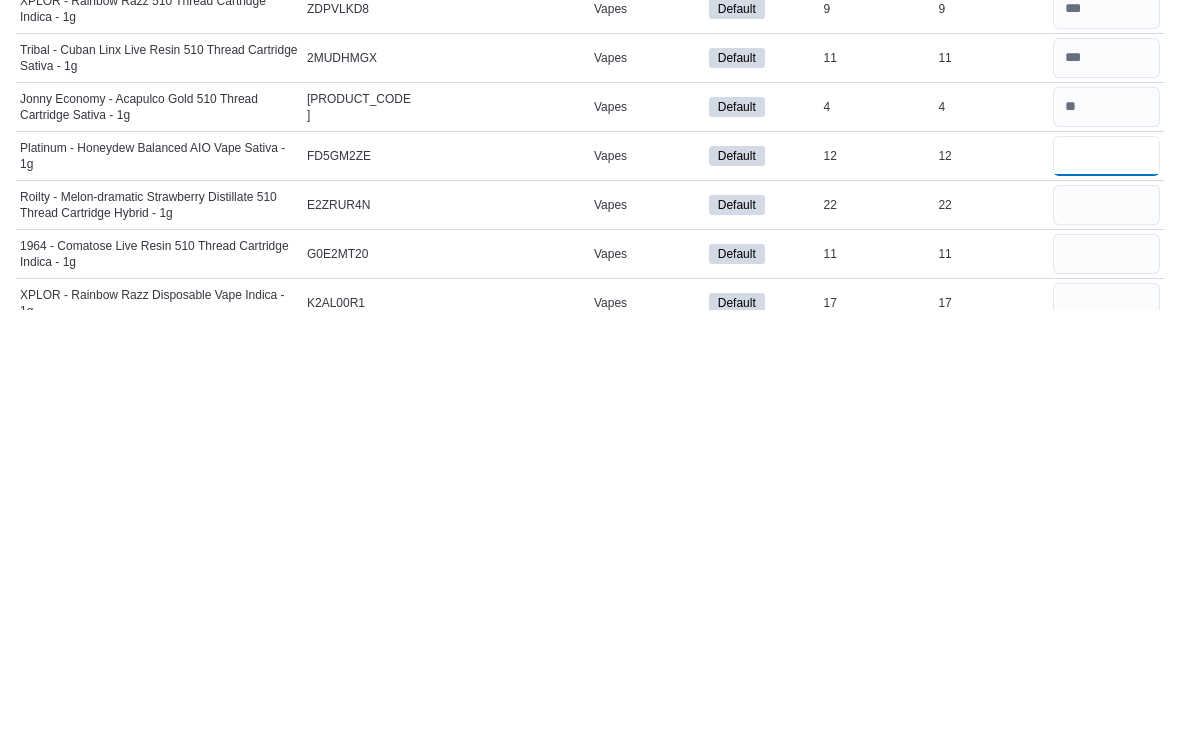type on "**" 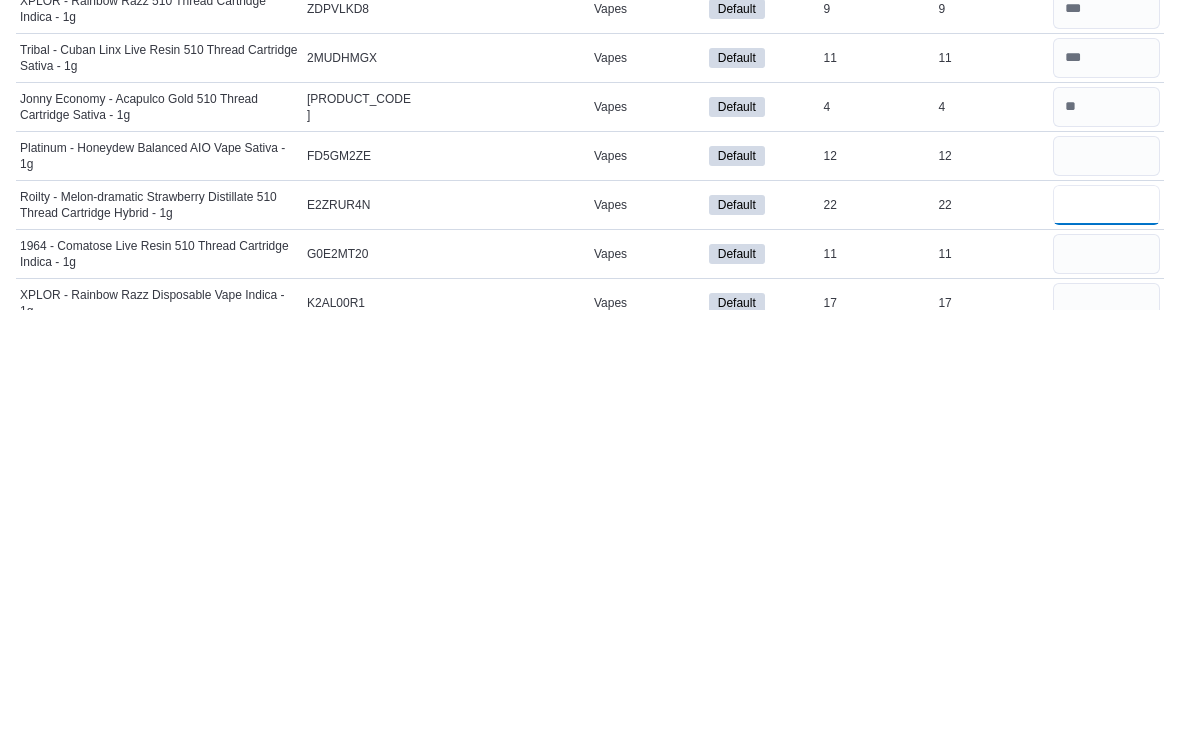 click at bounding box center (1106, 646) 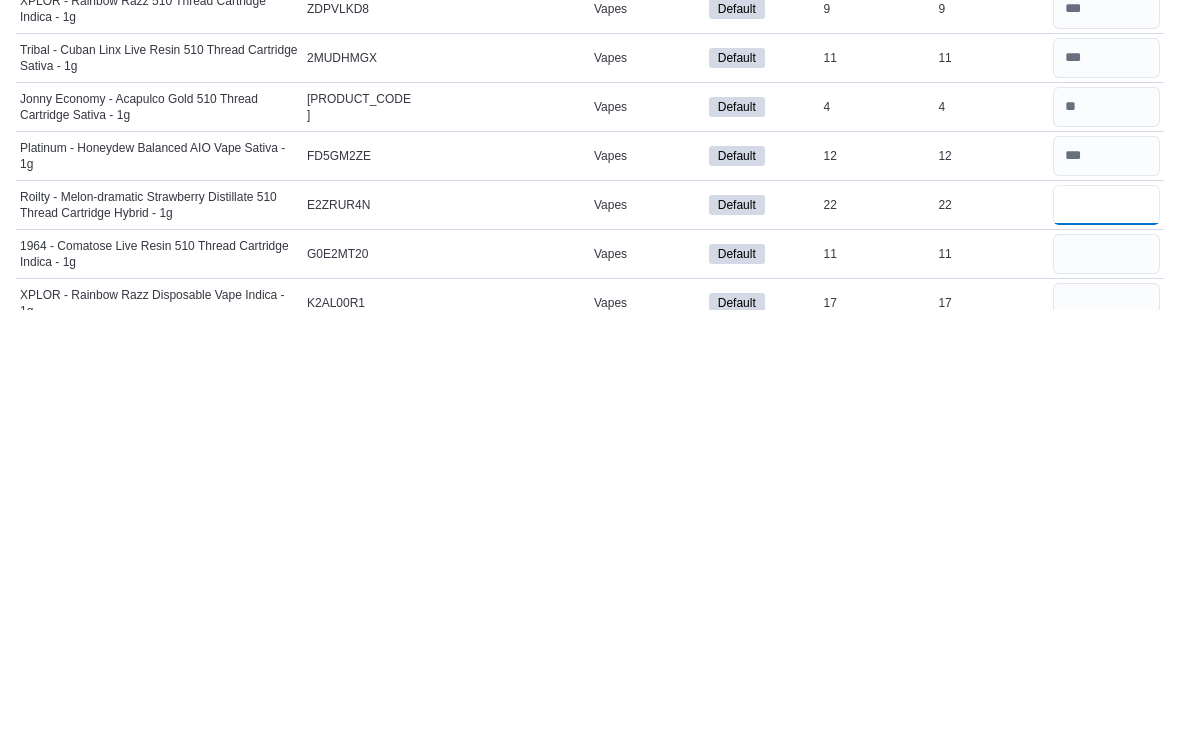 click on "**" at bounding box center (1106, 646) 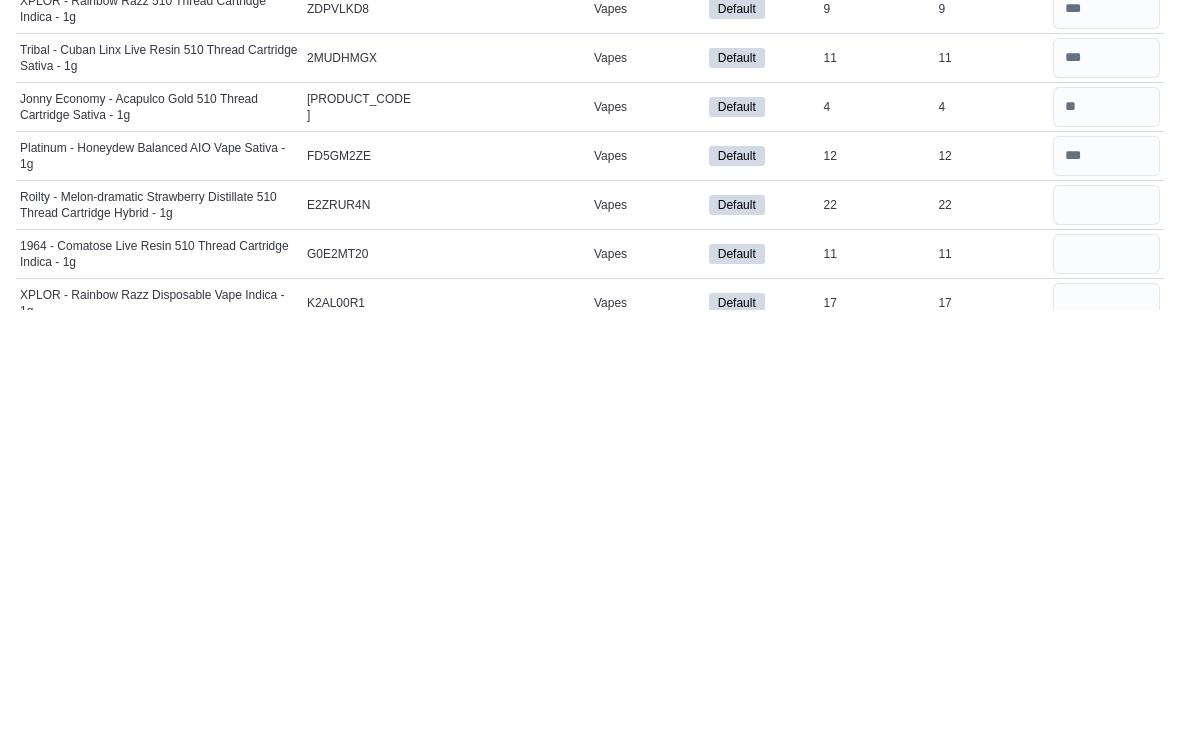 click at bounding box center [1106, 695] 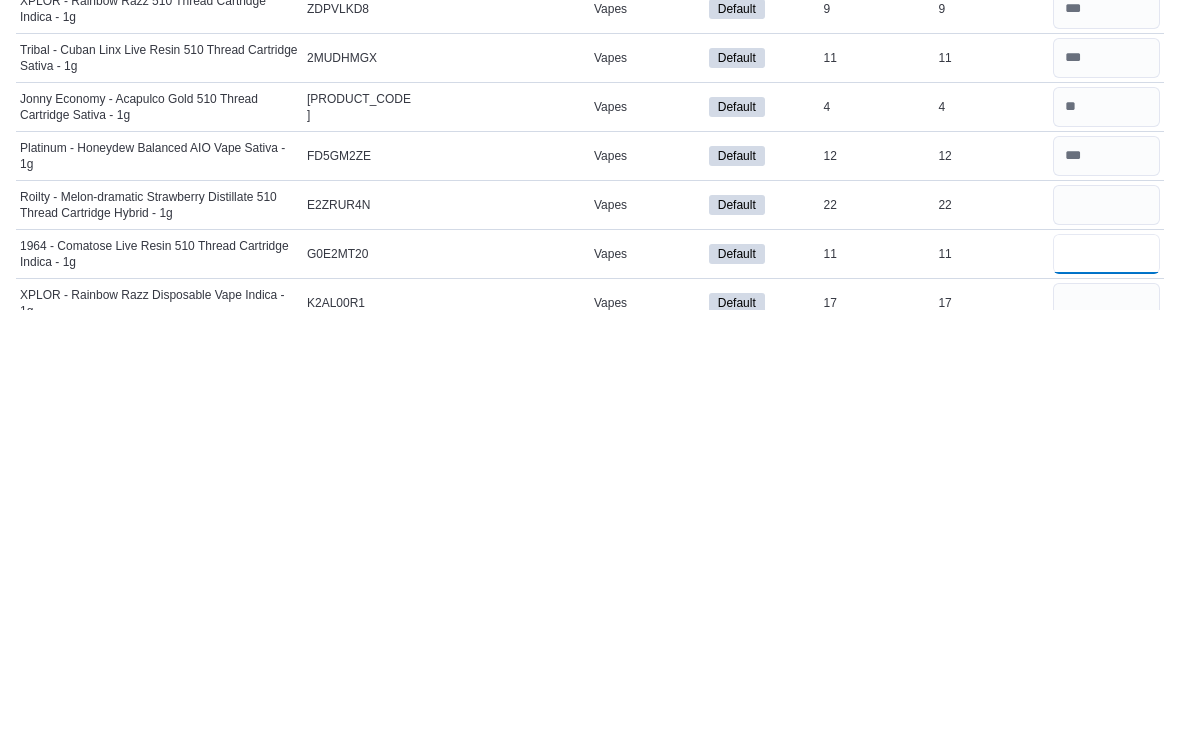 type 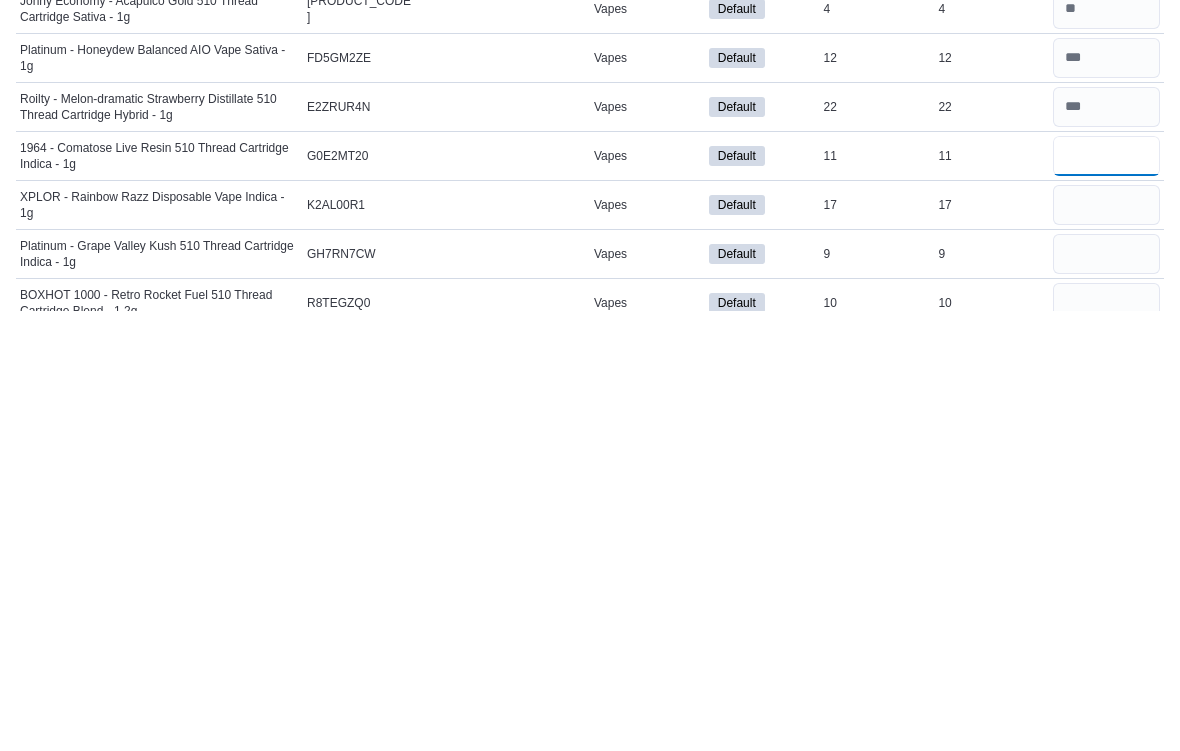 type on "**" 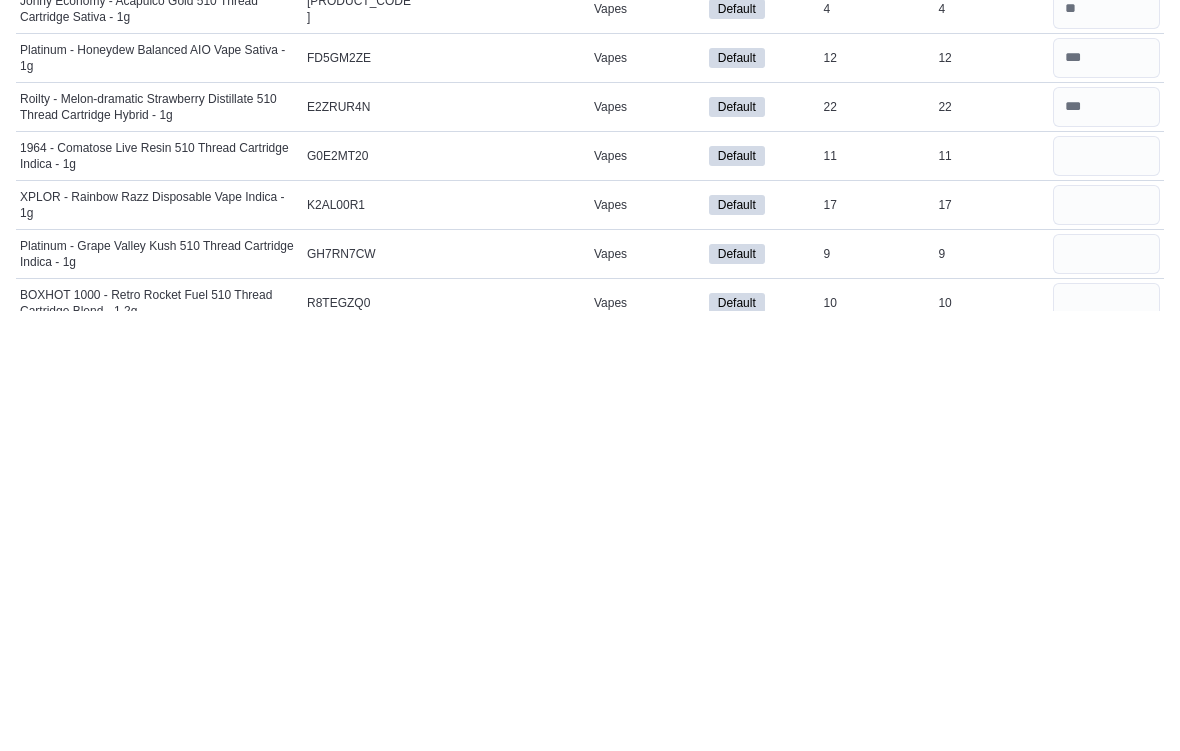click at bounding box center (1106, 646) 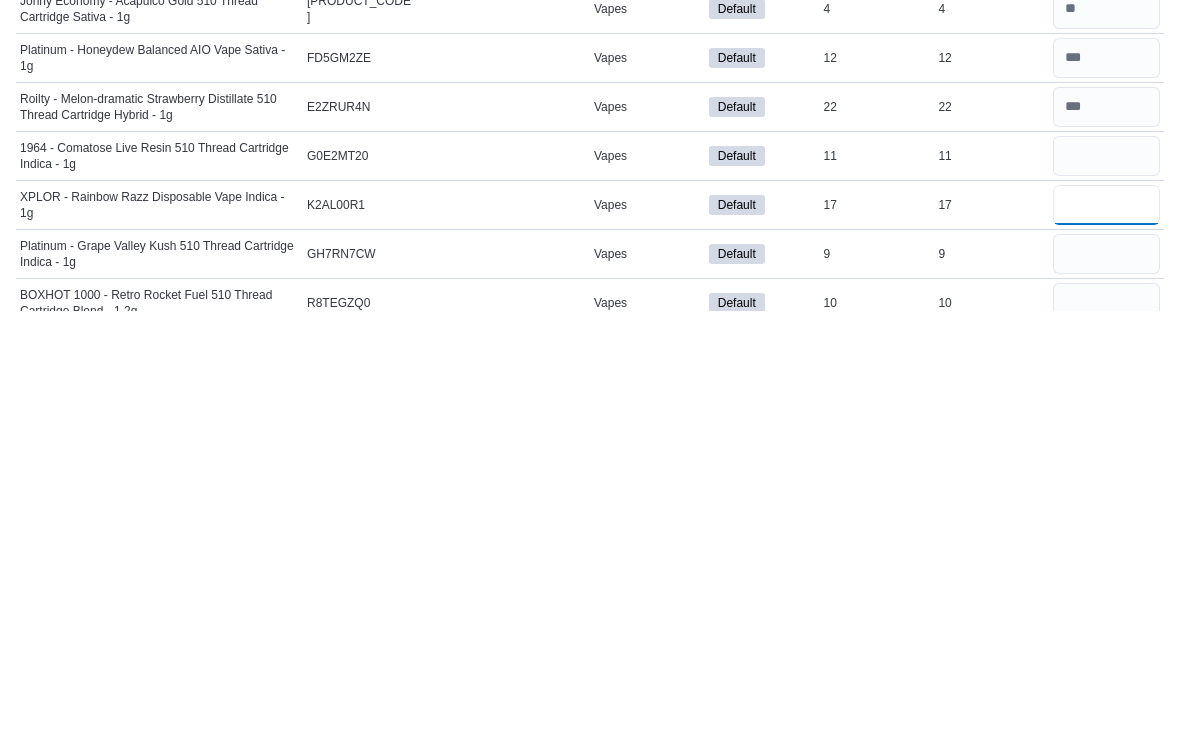 type 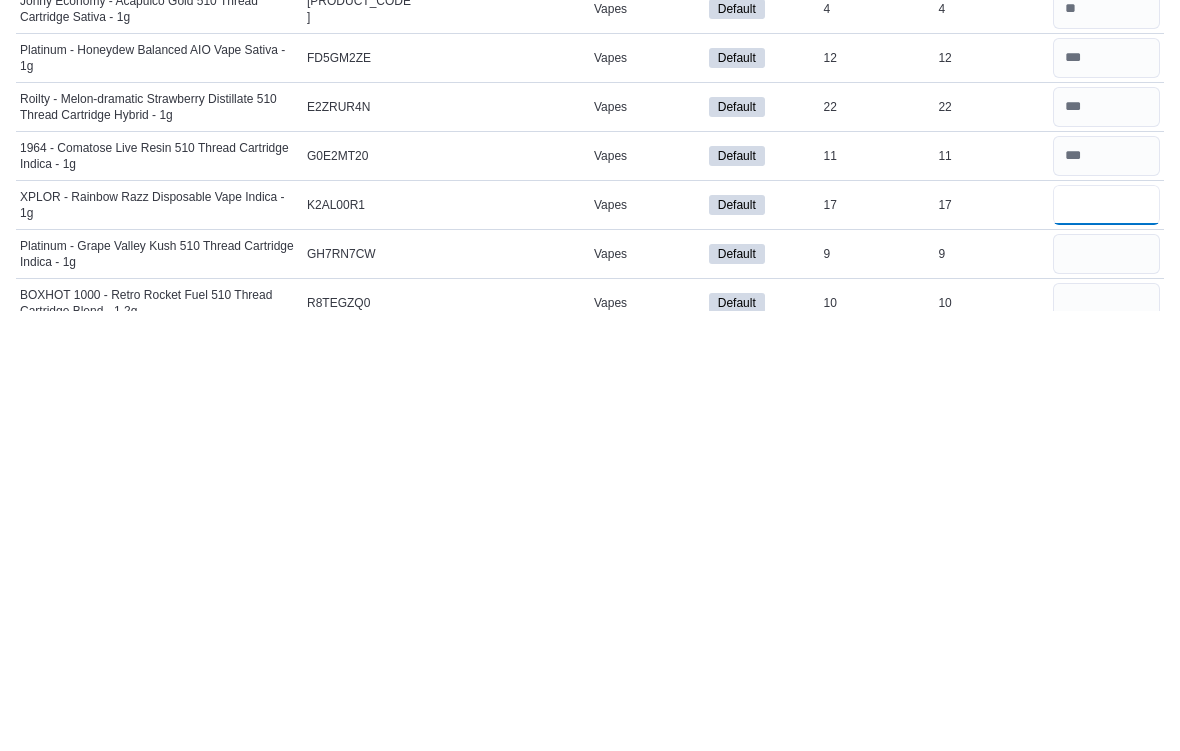 type on "**" 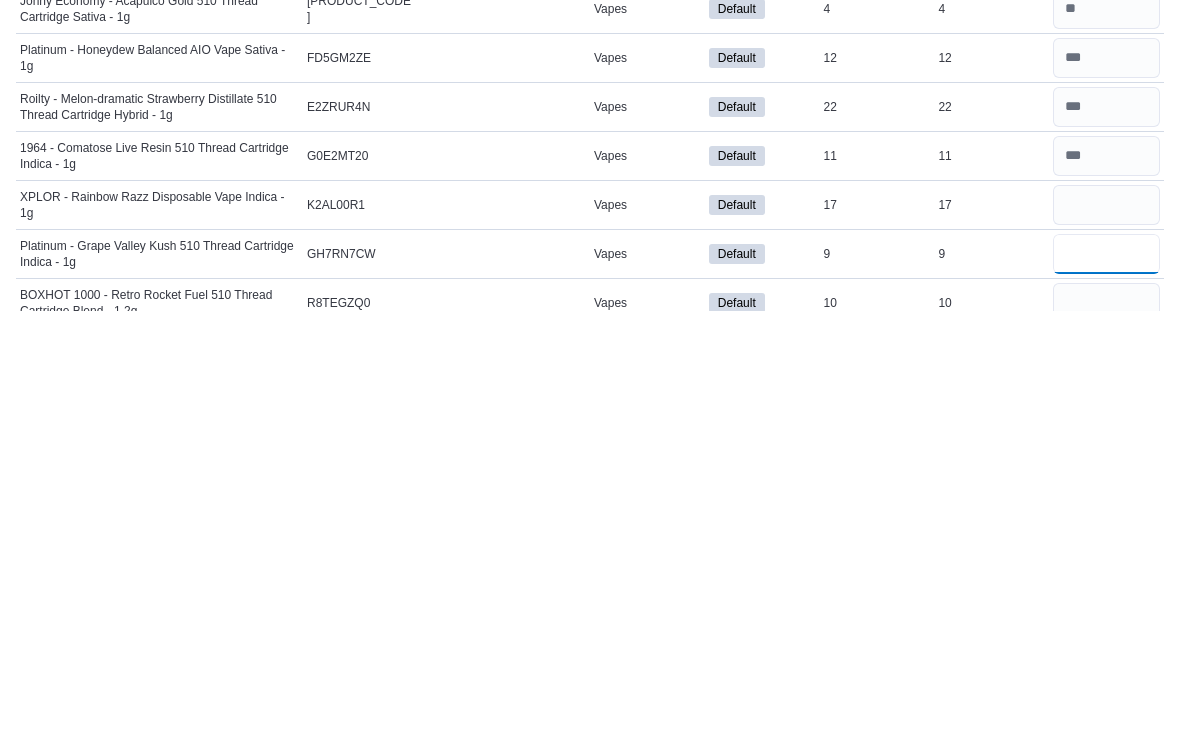 click at bounding box center (1106, 695) 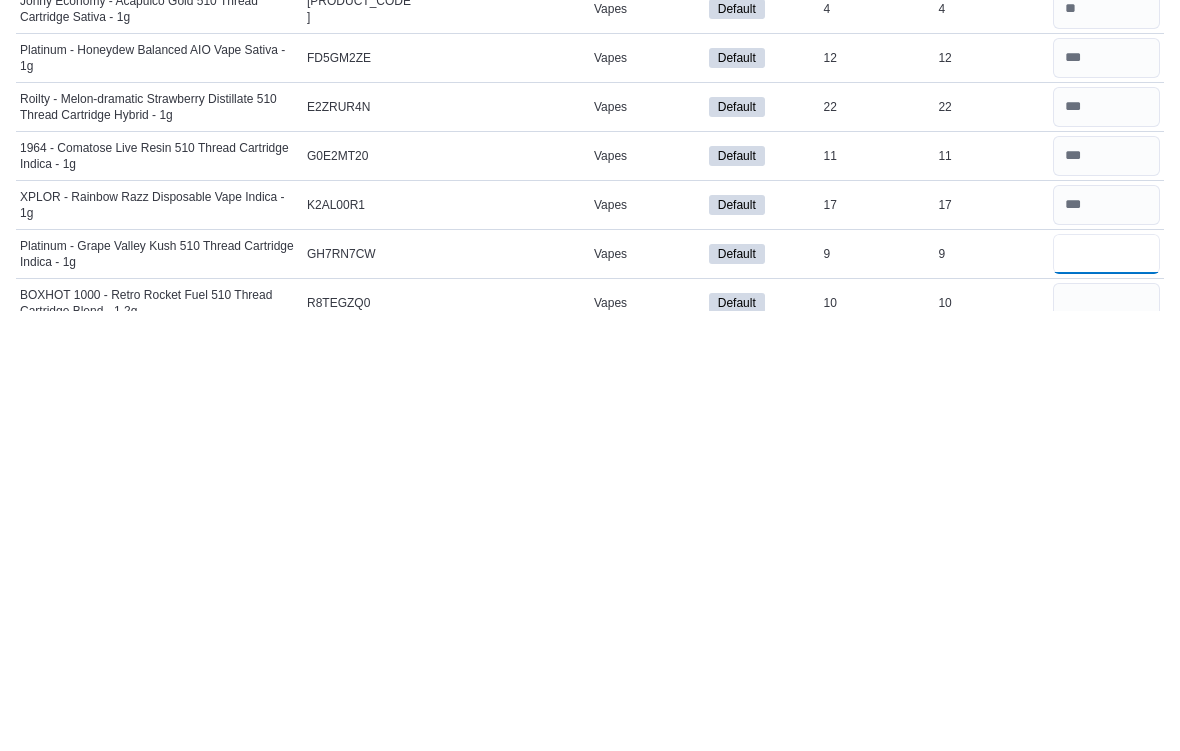 scroll, scrollTop: 1733, scrollLeft: 0, axis: vertical 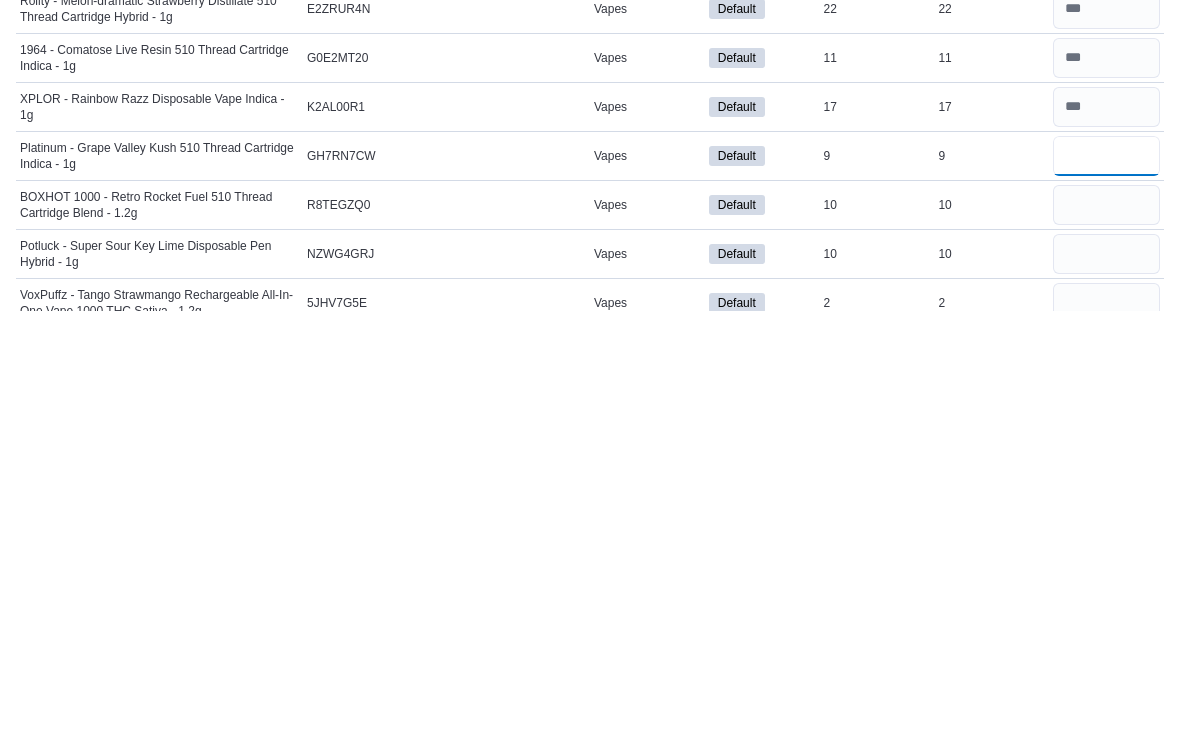 type on "*" 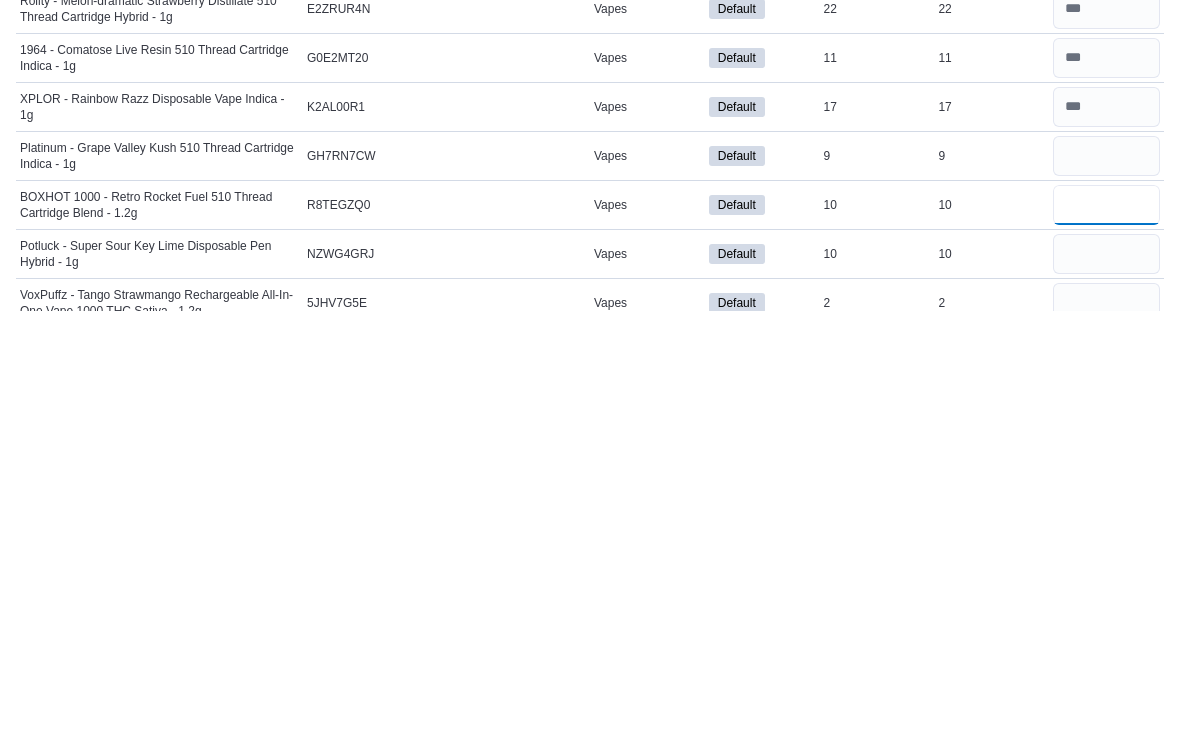 click at bounding box center (1106, 646) 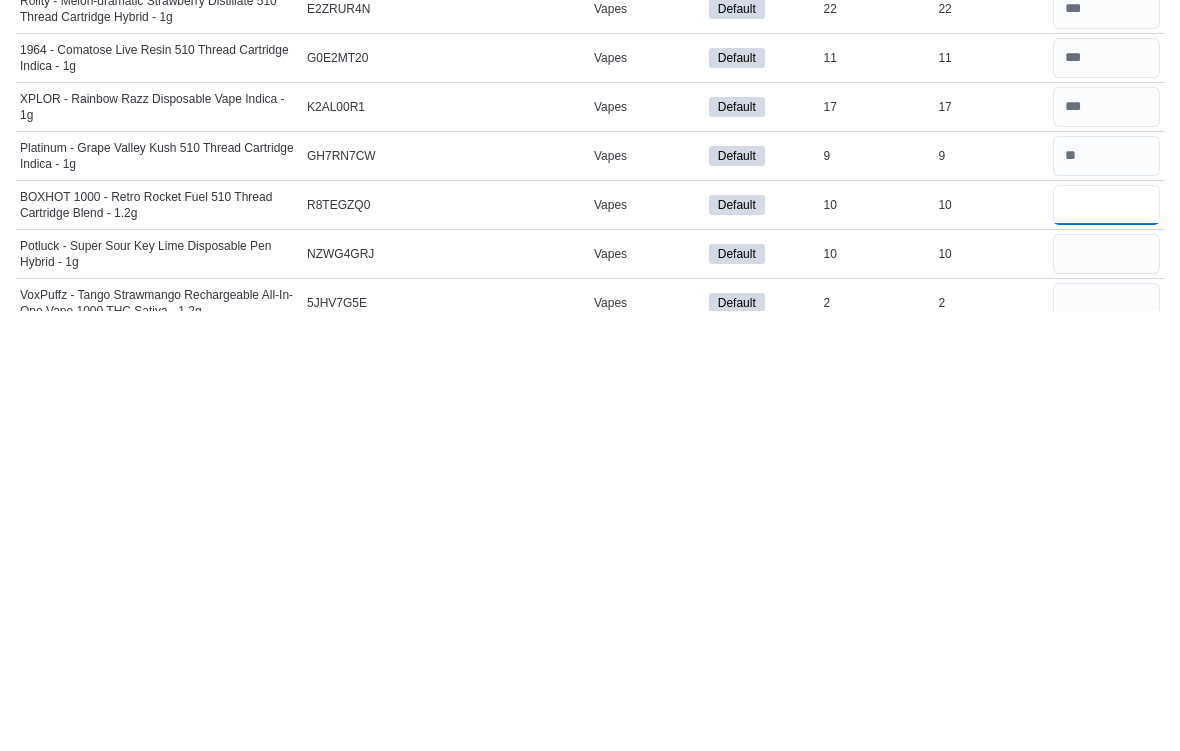 type on "**" 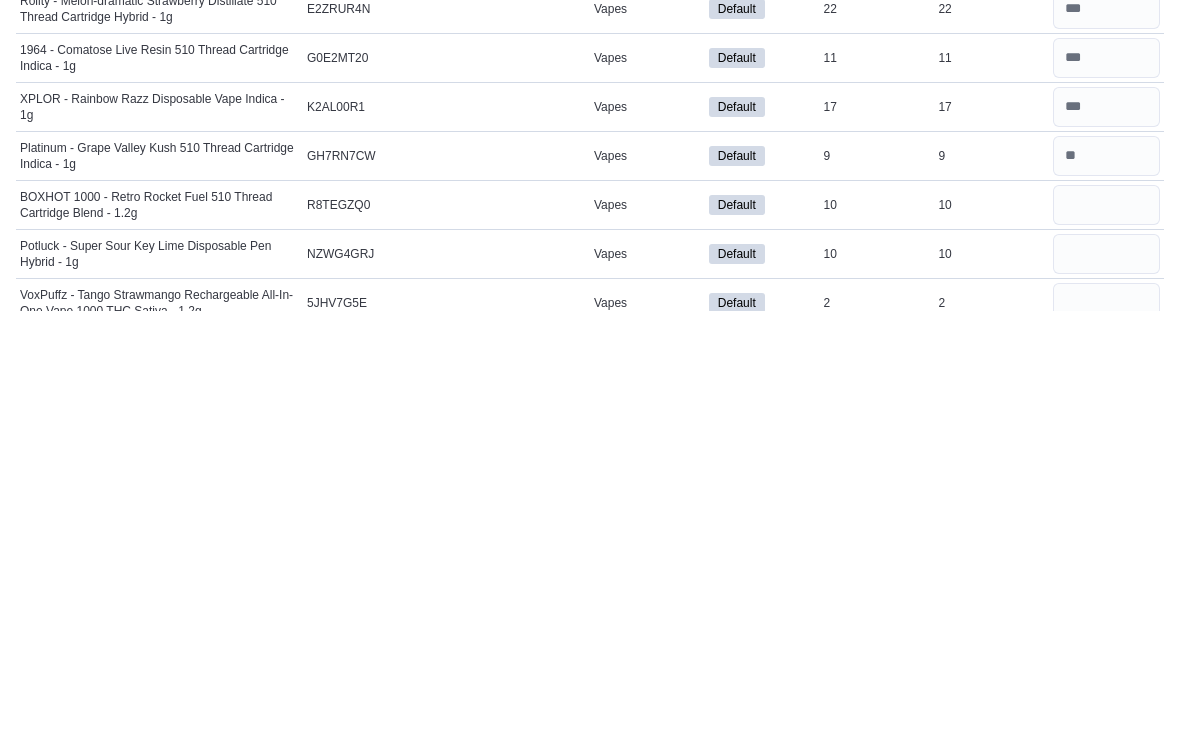 click at bounding box center [1106, 695] 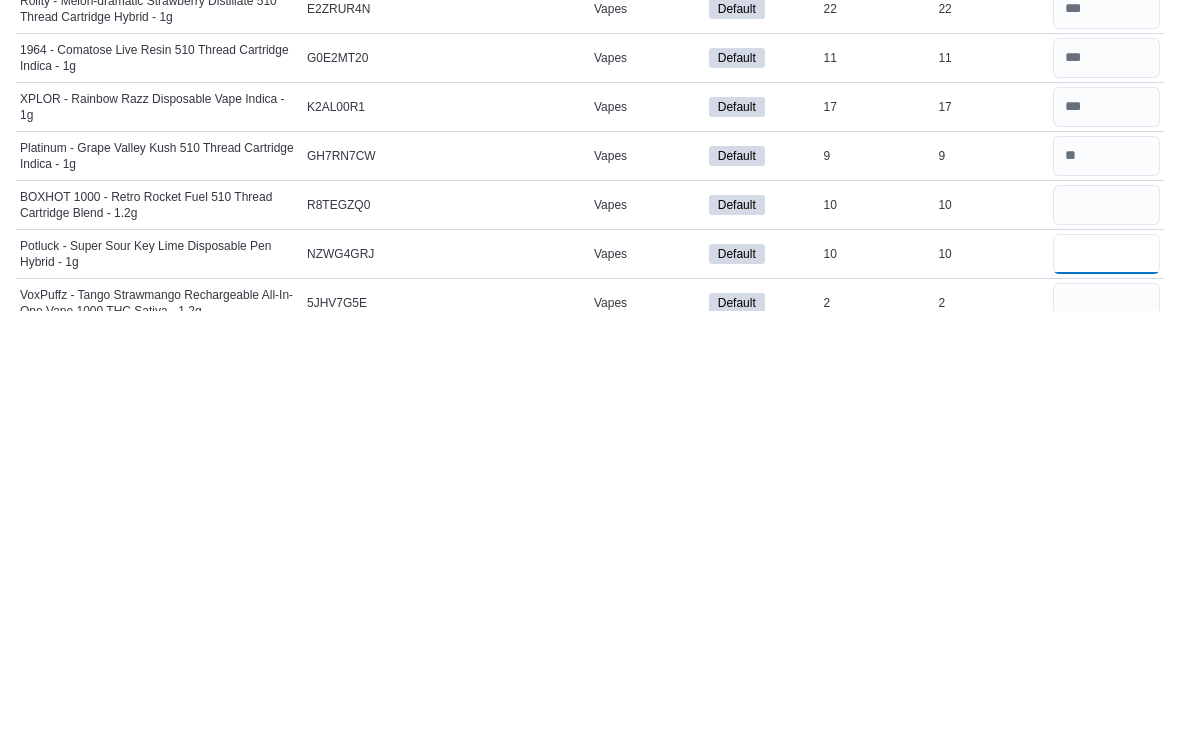 type 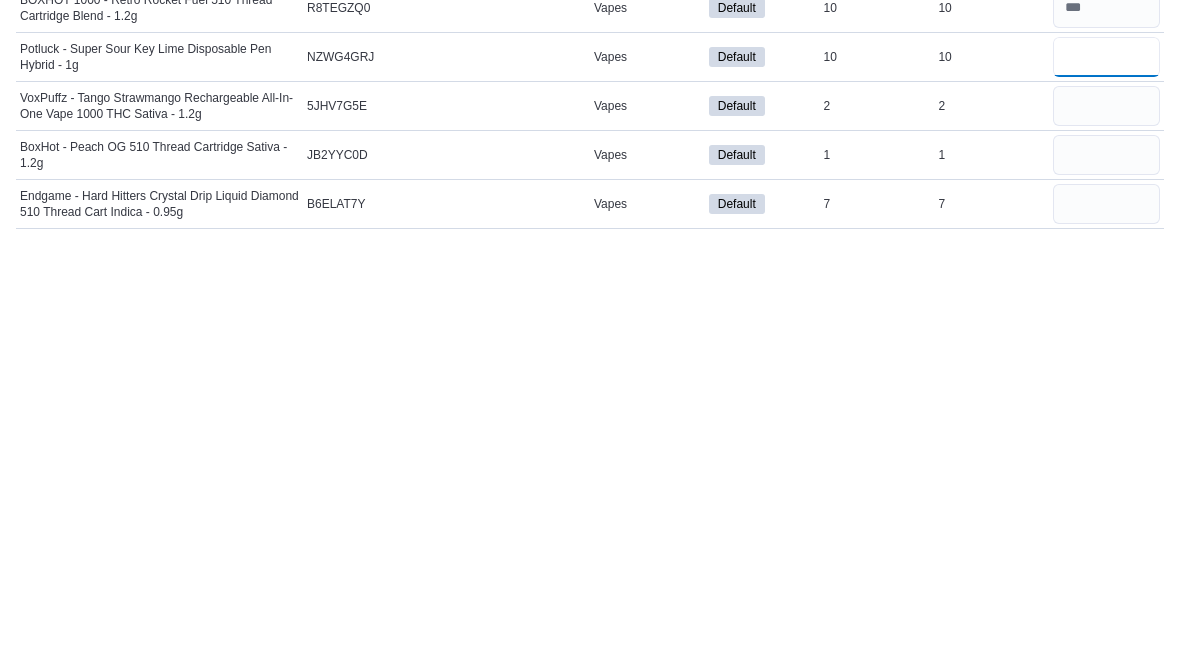 scroll, scrollTop: 1928, scrollLeft: 0, axis: vertical 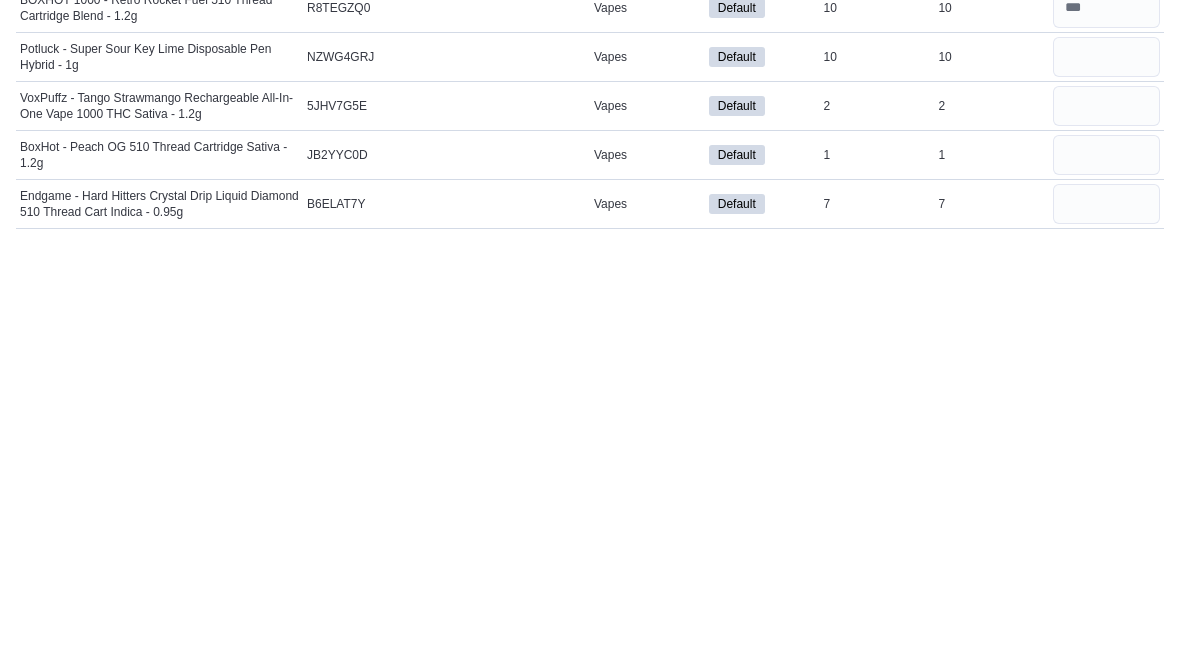 click at bounding box center [1106, 545] 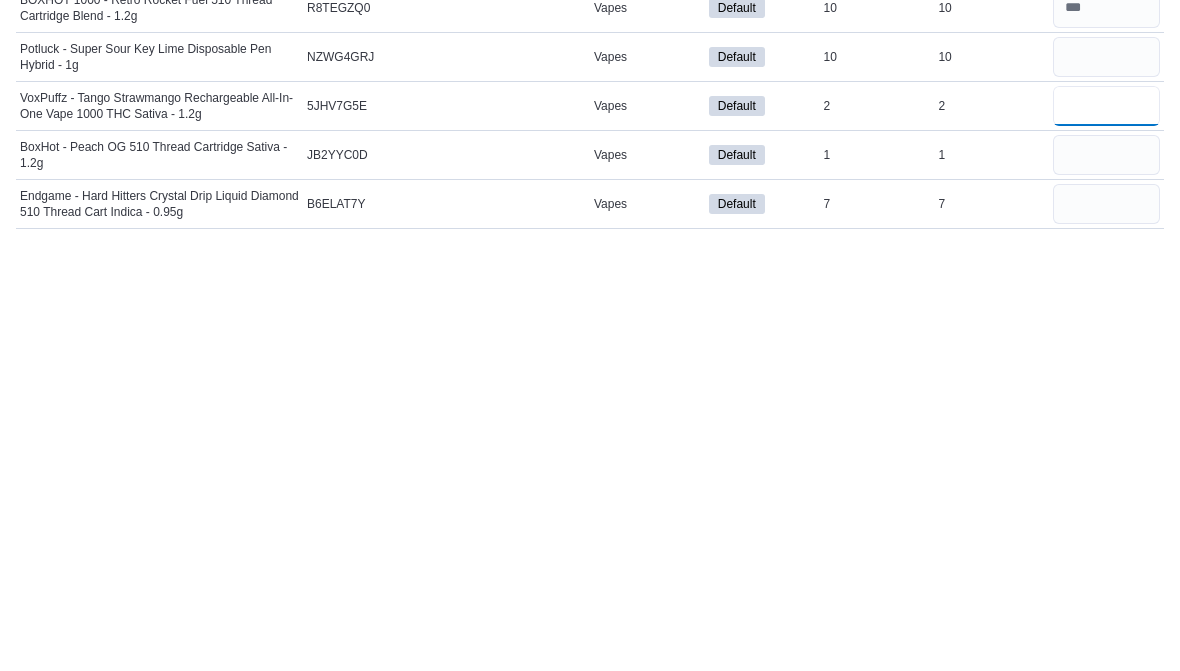 type 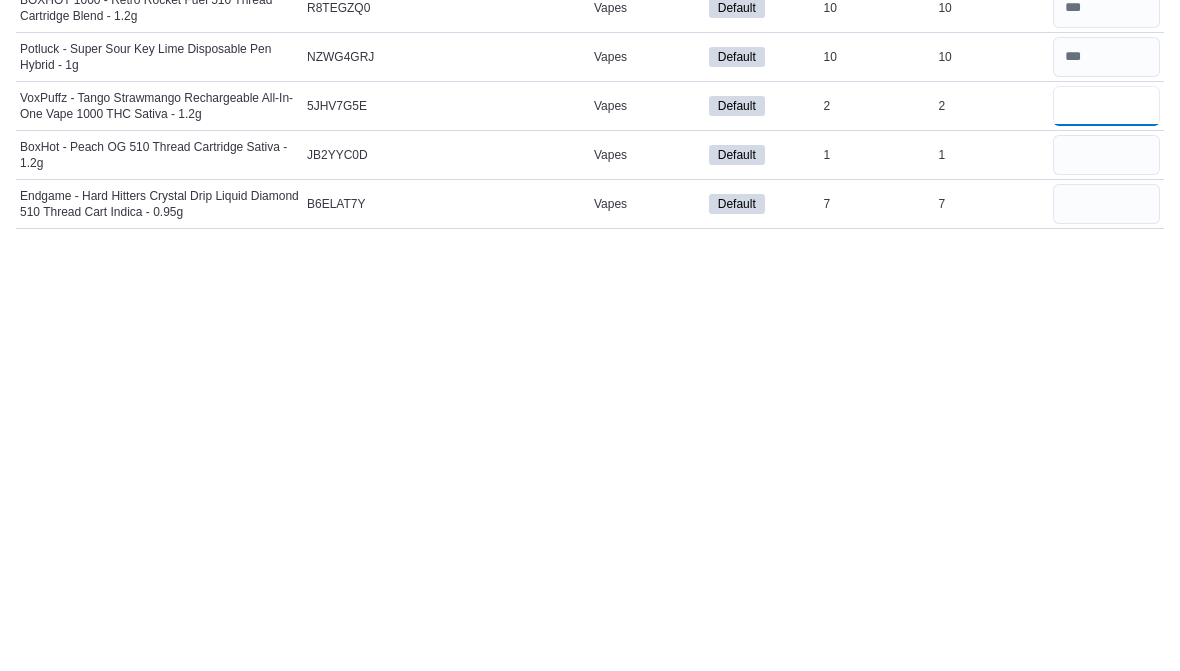 type on "*" 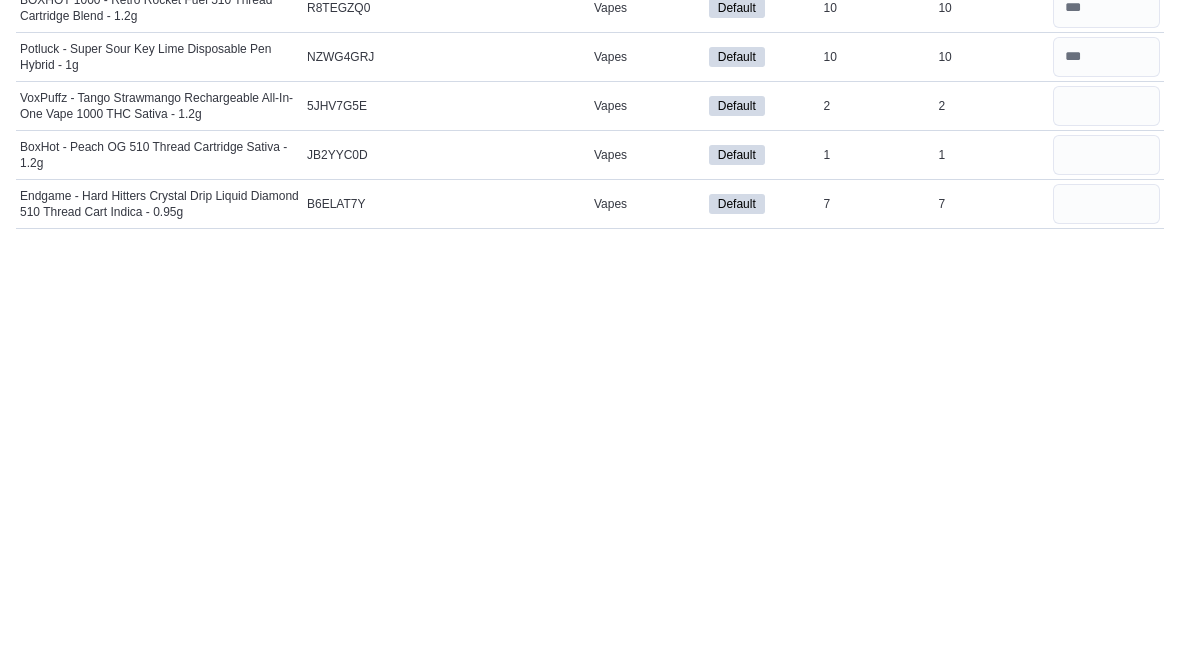 click at bounding box center (1106, 594) 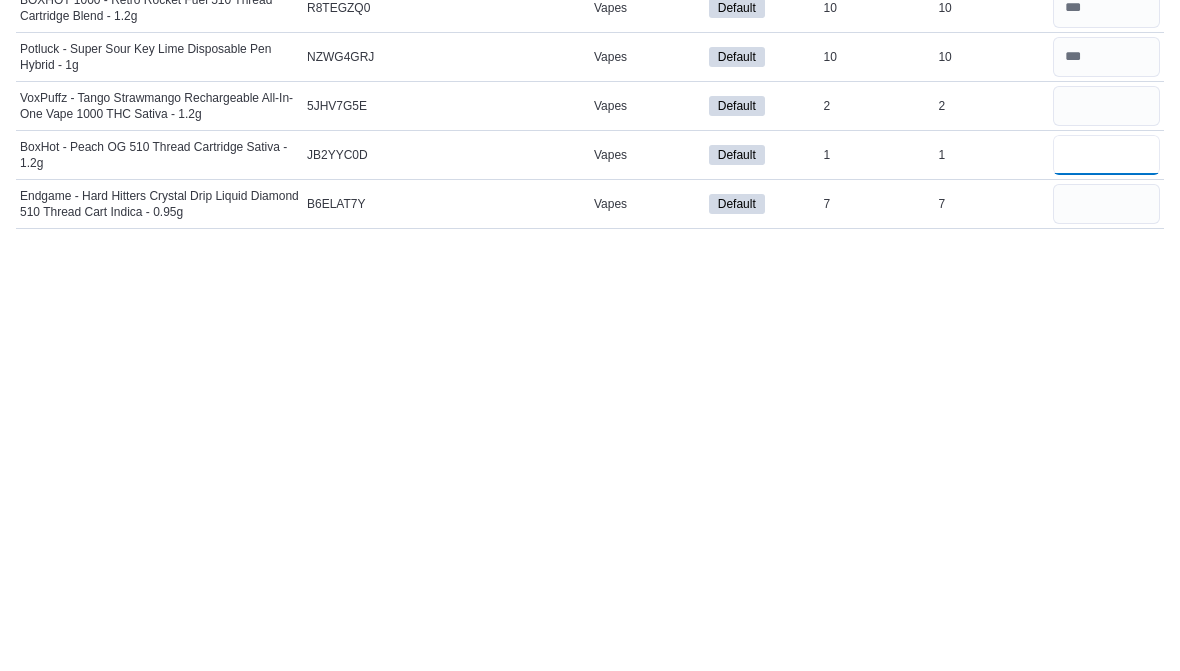 type 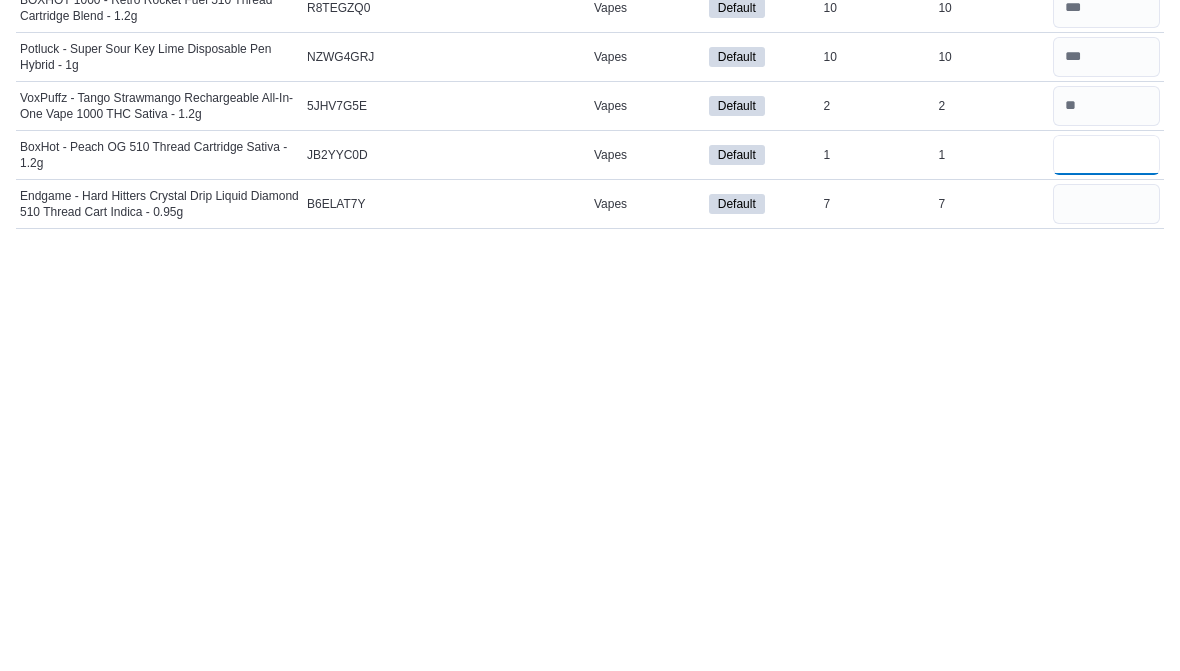 type on "*" 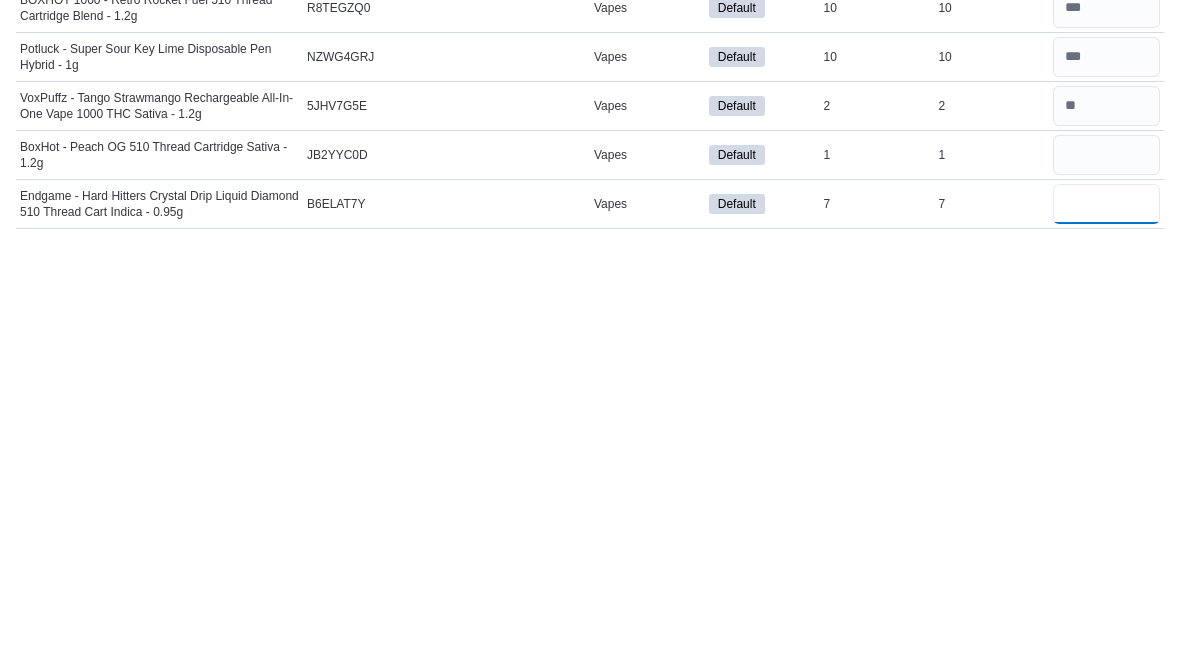 click at bounding box center (1106, 643) 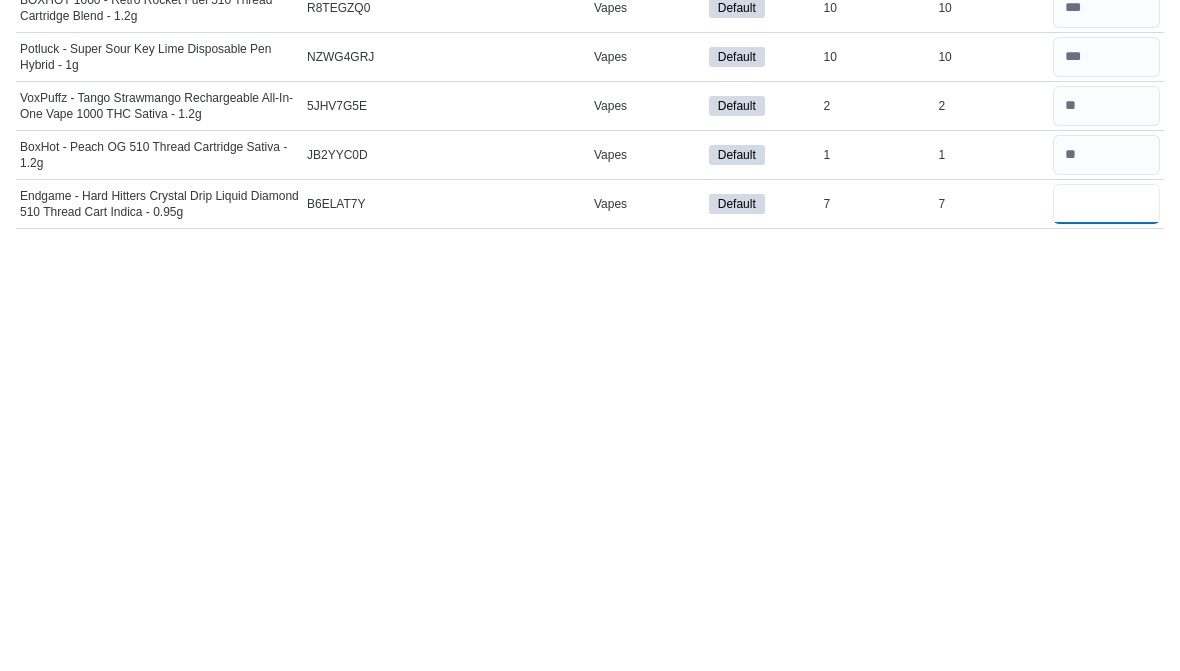 scroll, scrollTop: 2014, scrollLeft: 0, axis: vertical 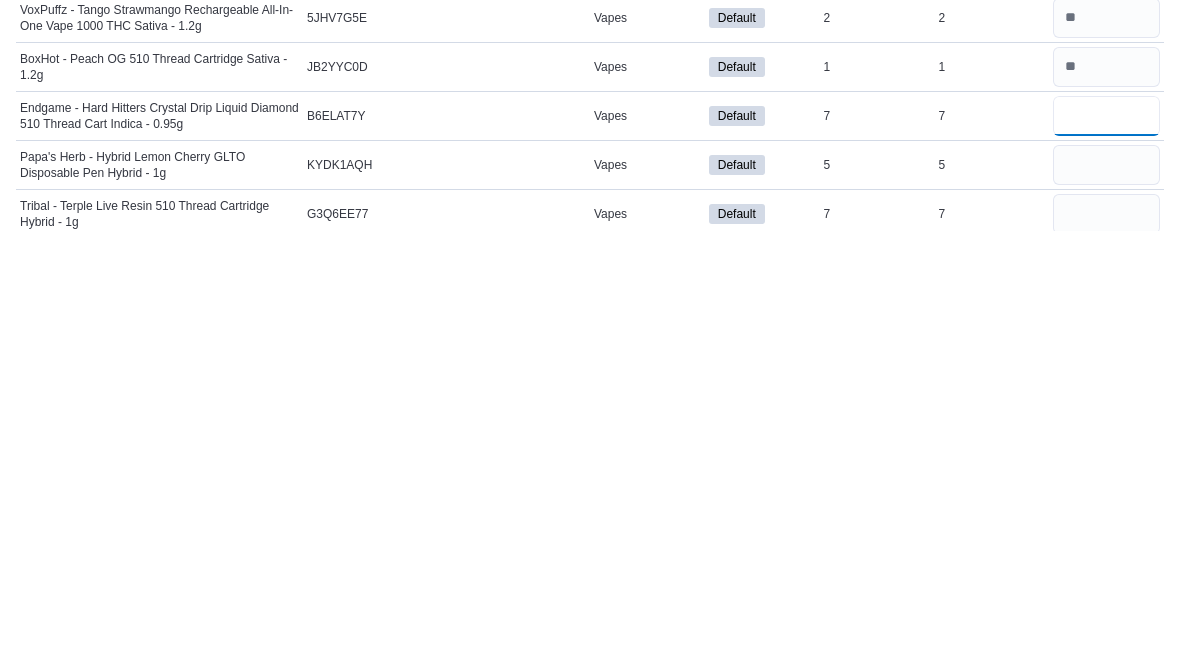 type on "*" 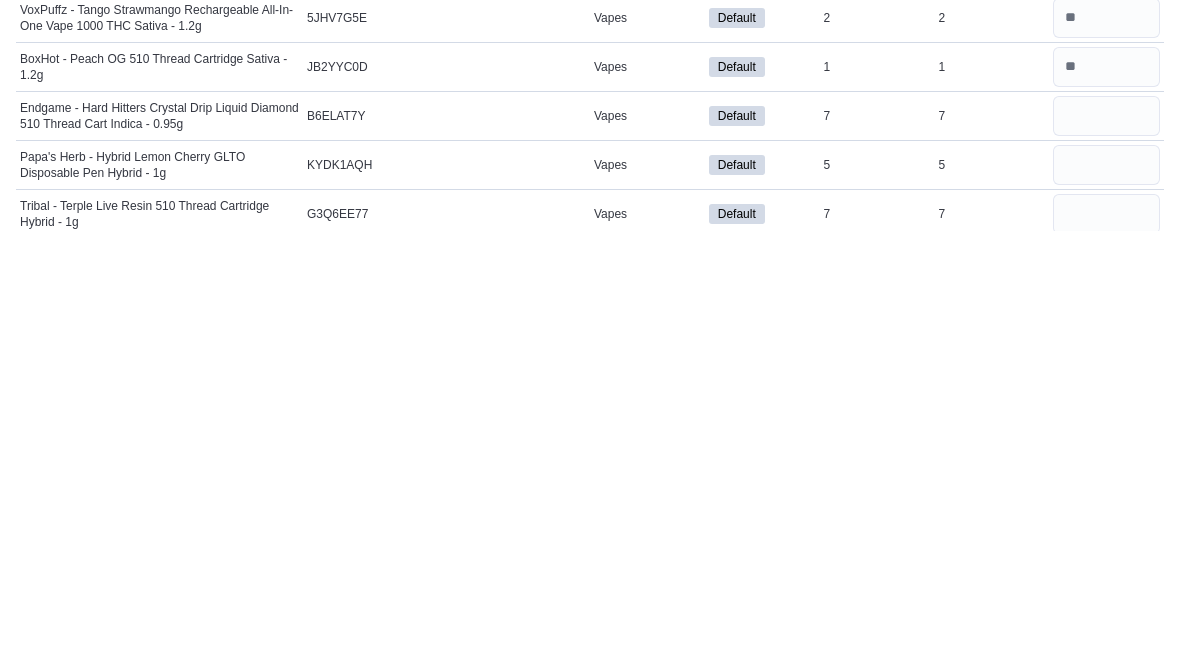 click at bounding box center (1106, 606) 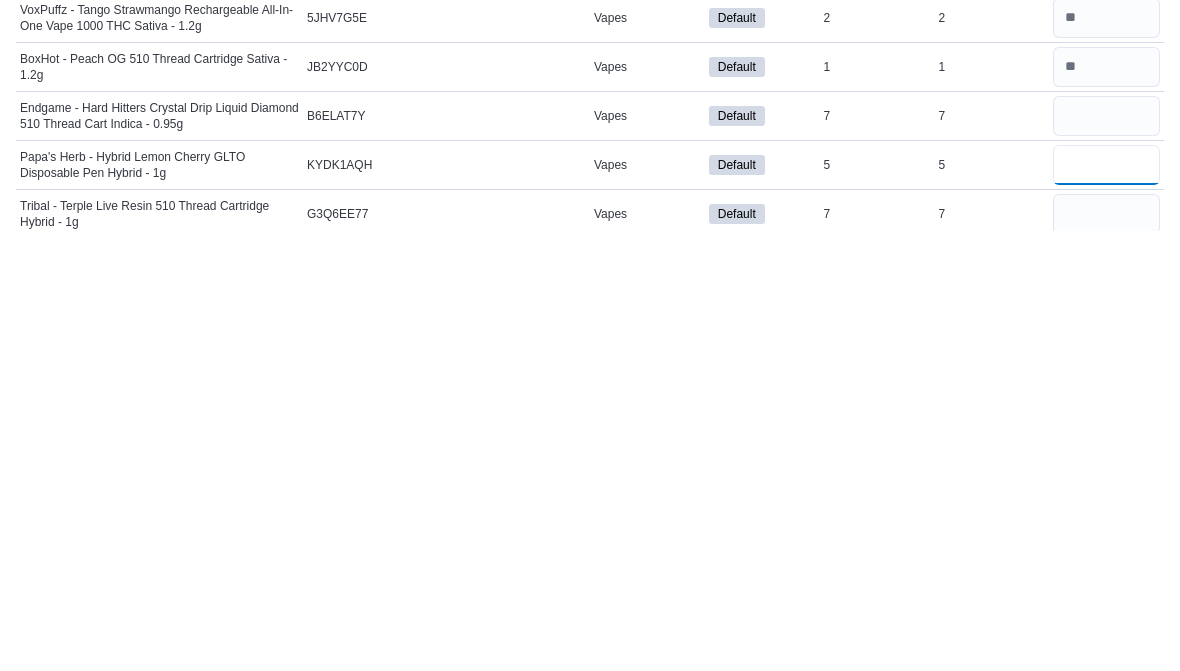 type 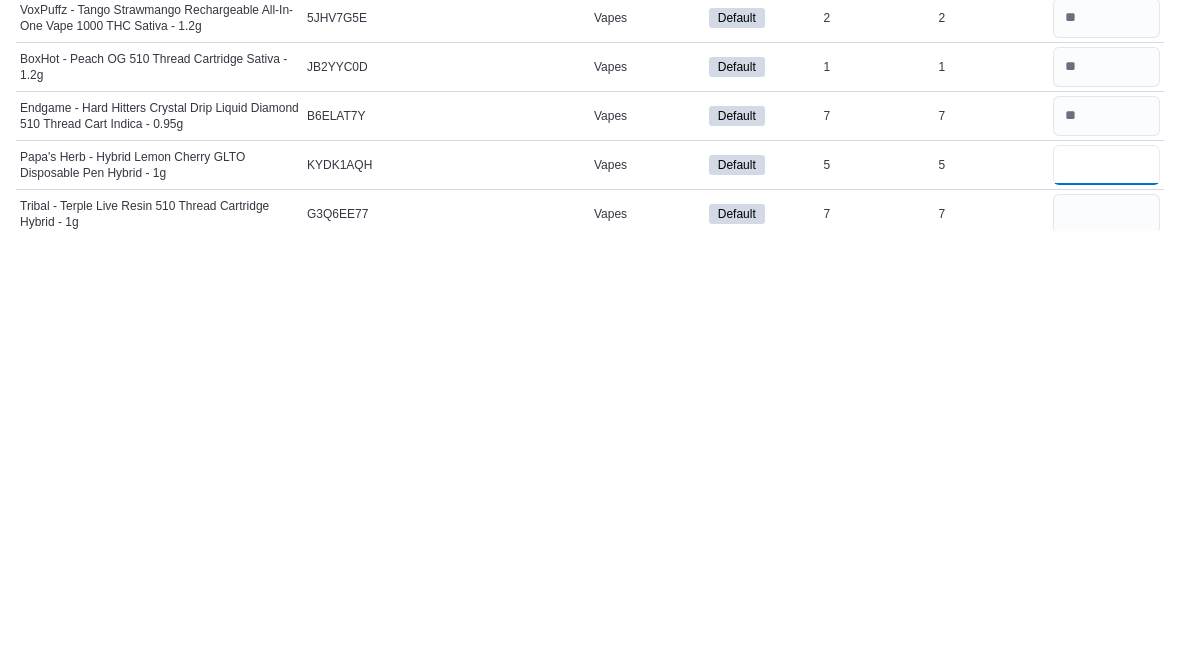 scroll, scrollTop: 2088, scrollLeft: 0, axis: vertical 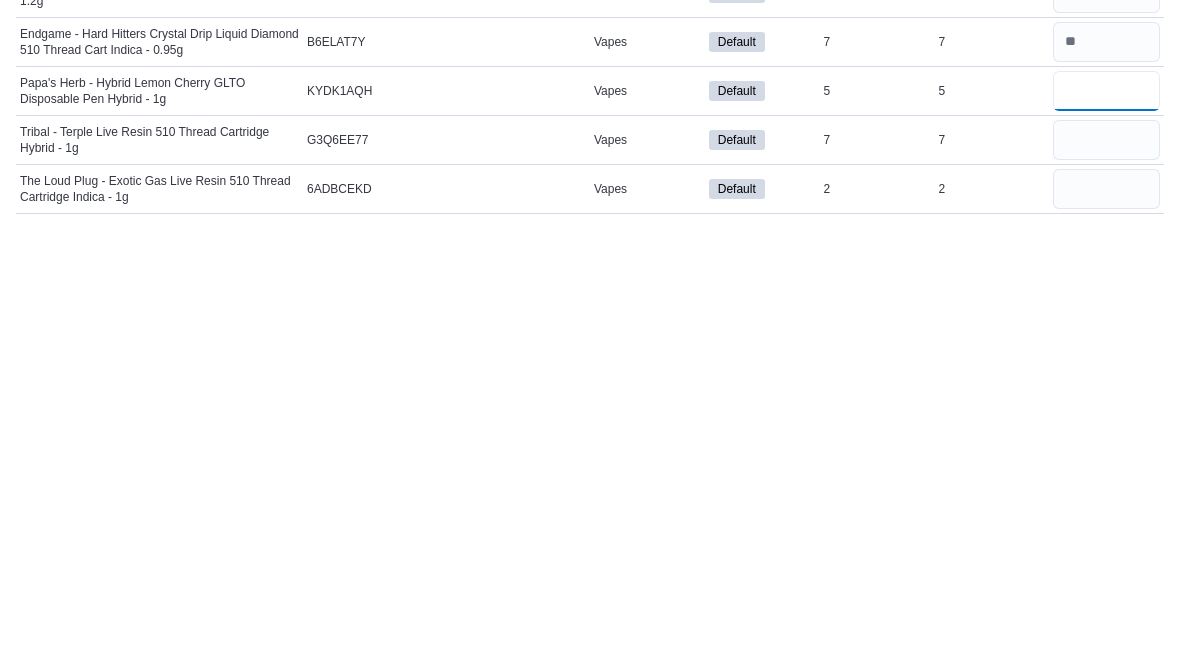 type on "*" 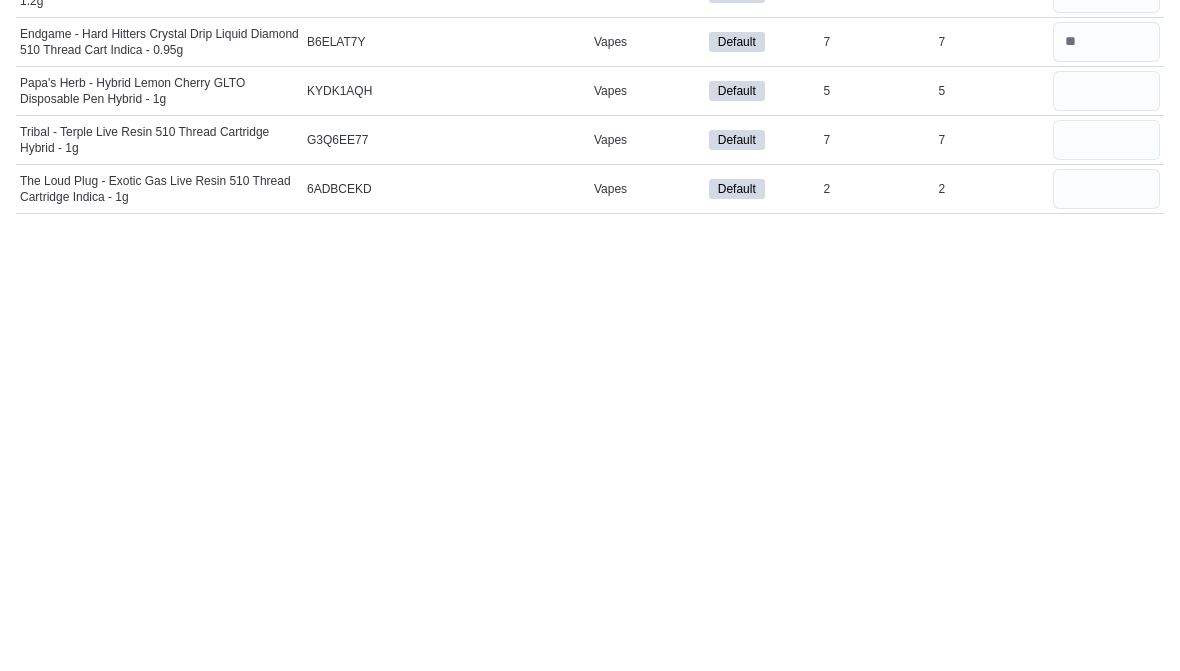click at bounding box center [1106, 581] 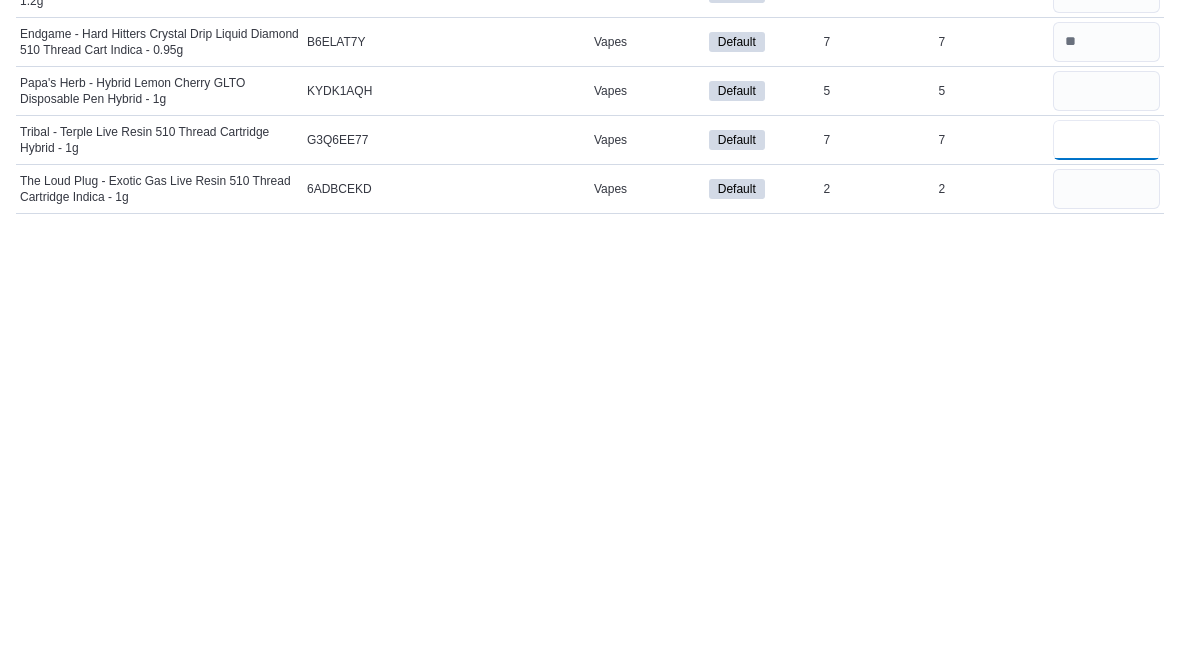 type 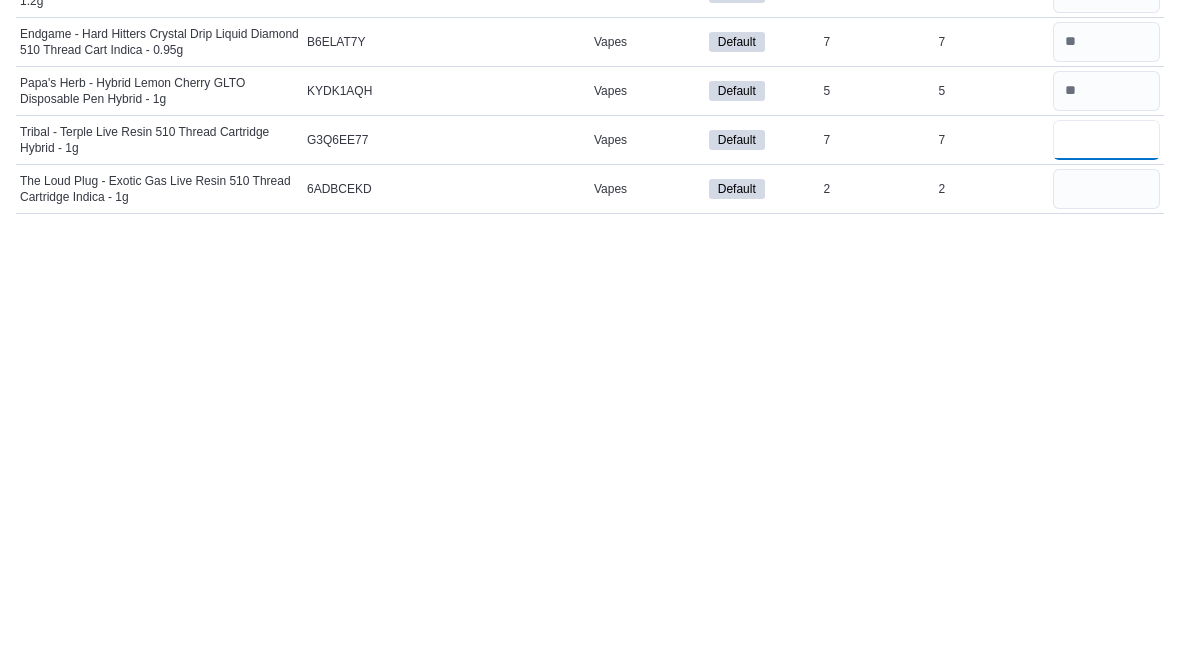 type on "*" 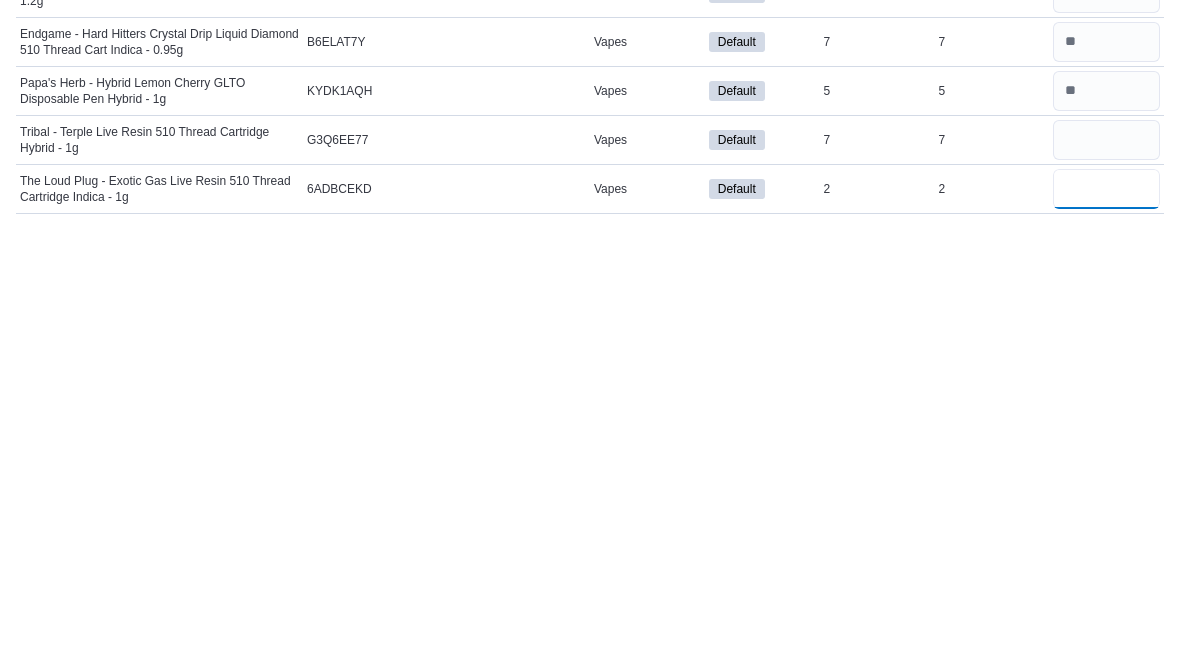 click at bounding box center (1106, 630) 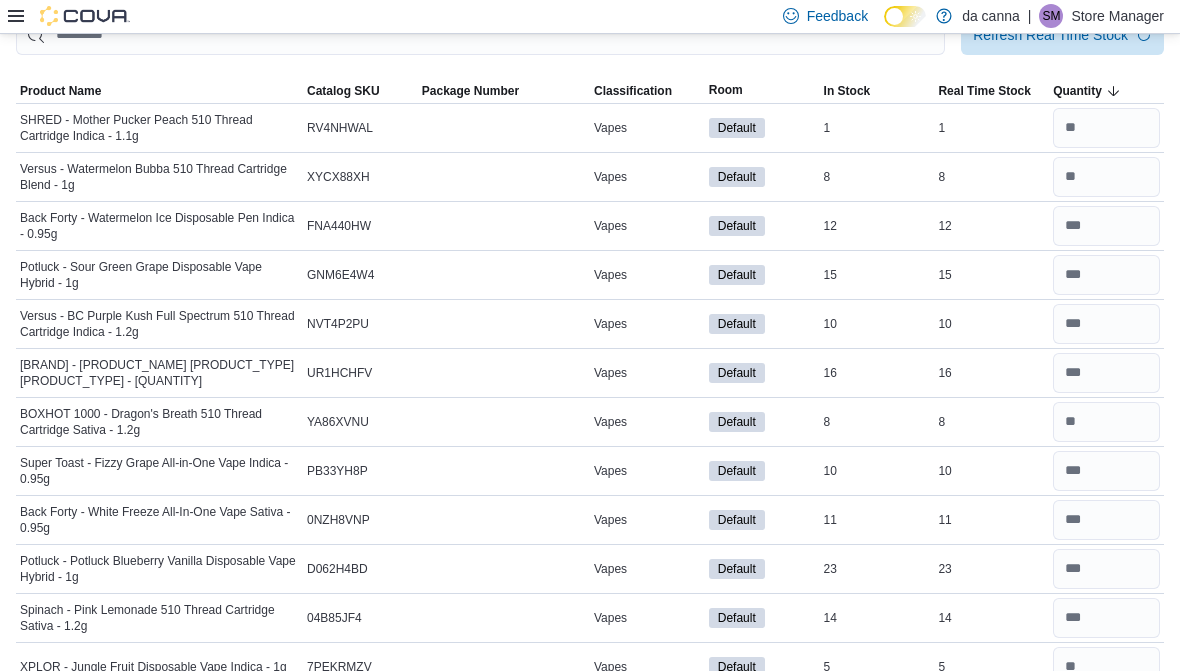 scroll, scrollTop: 0, scrollLeft: 0, axis: both 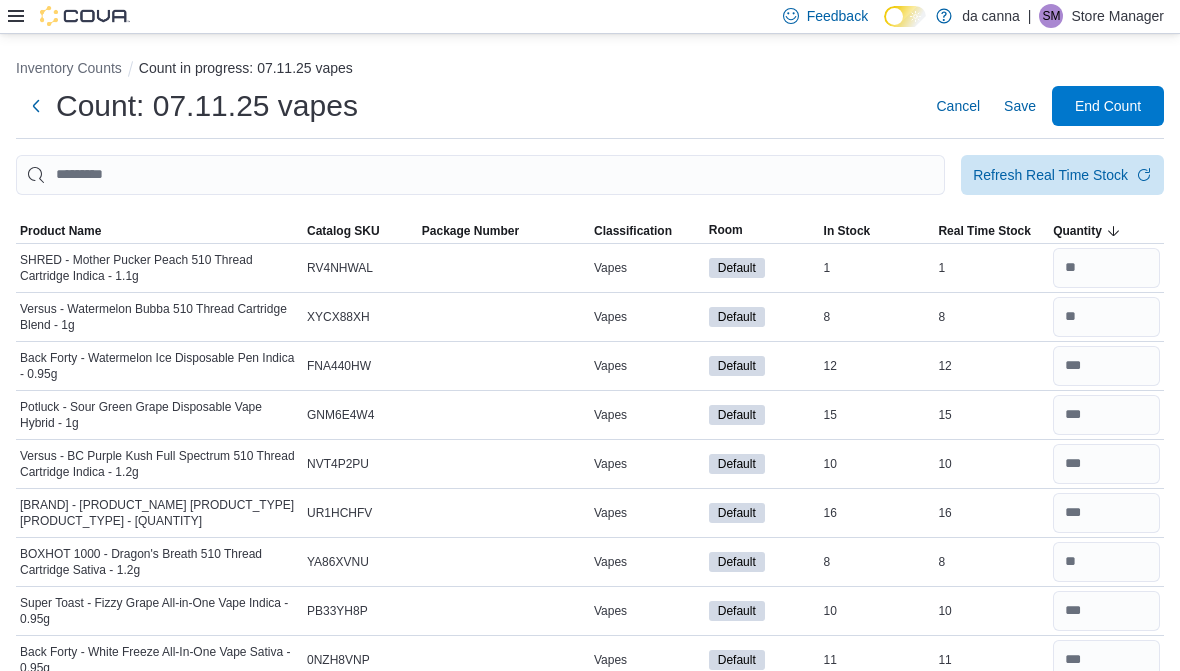 type on "*" 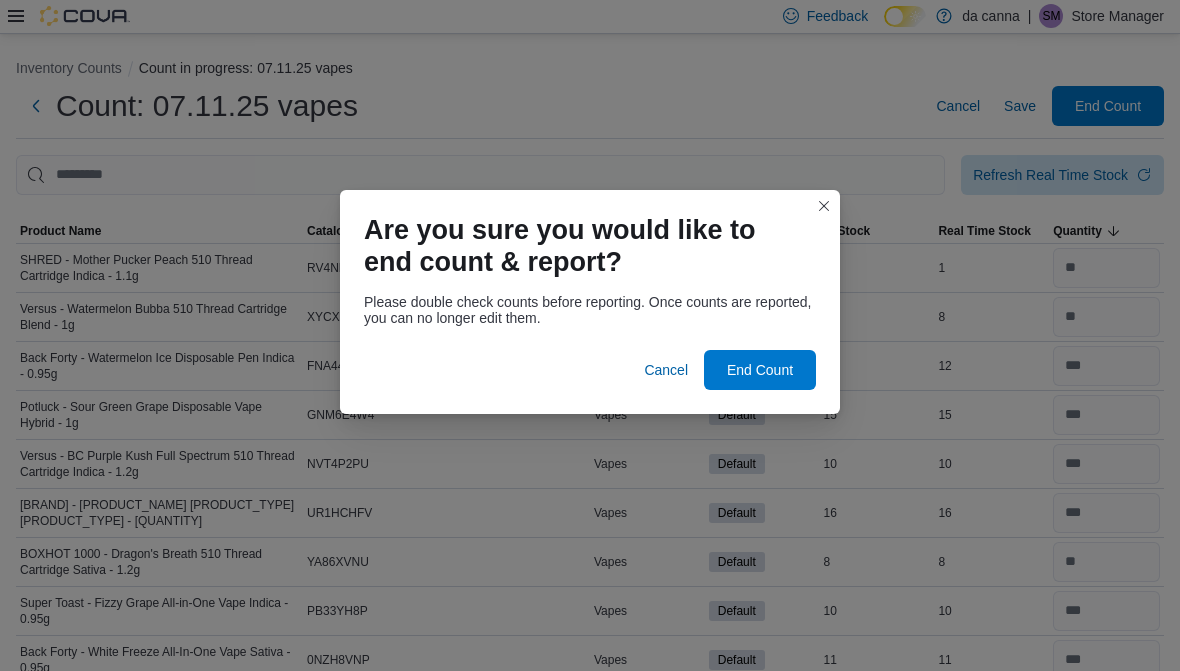 click on "End Count" at bounding box center [760, 370] 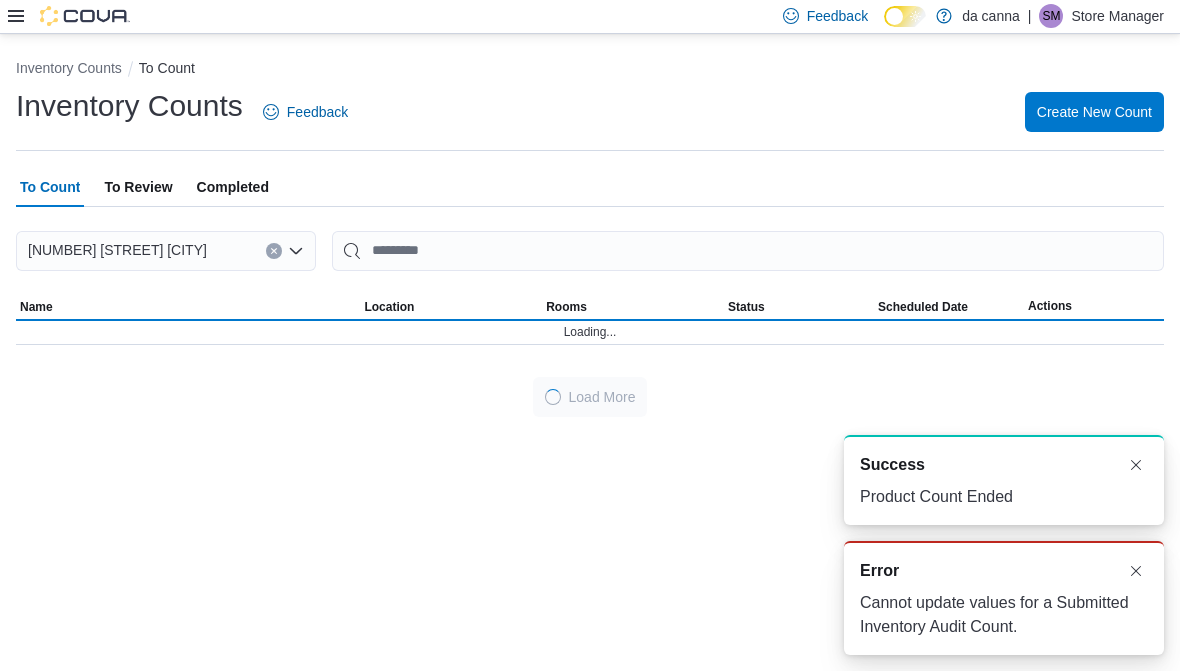 scroll, scrollTop: 0, scrollLeft: 0, axis: both 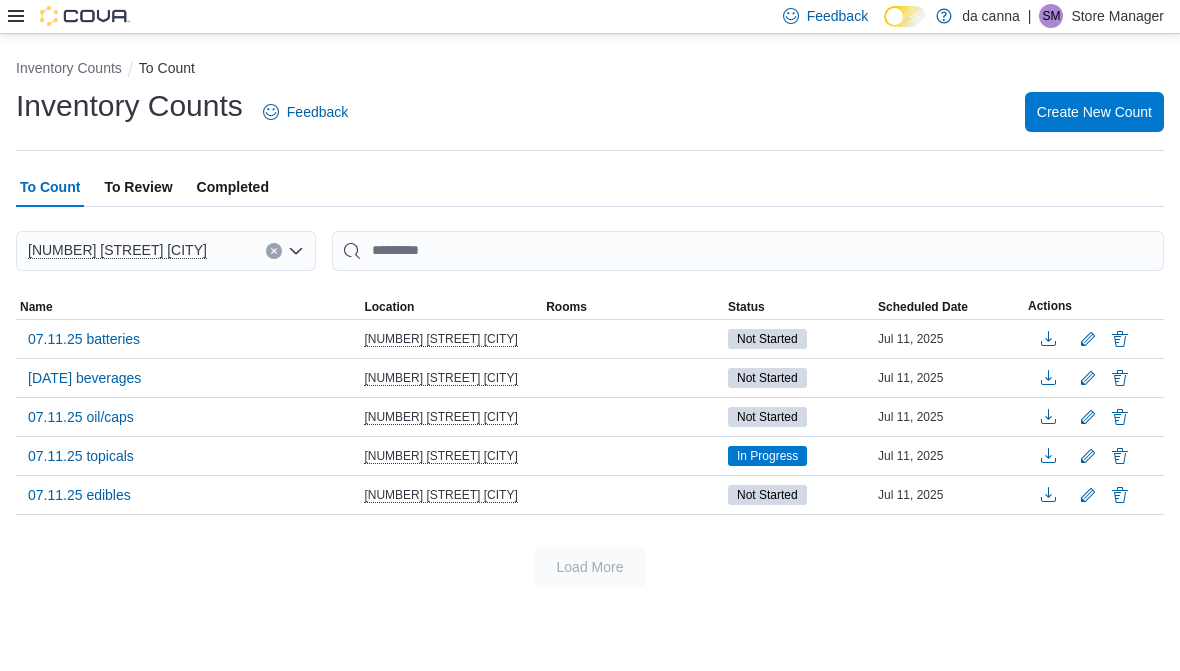 click on "07.11.25 edibles" at bounding box center (79, 495) 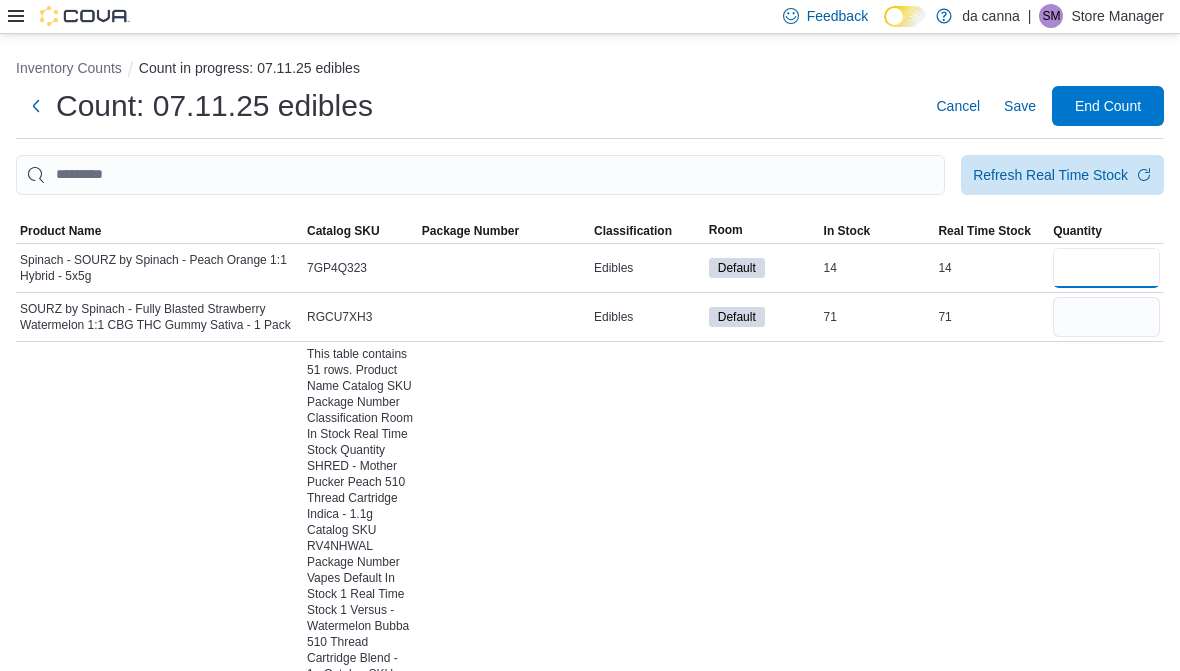 click at bounding box center [1106, 268] 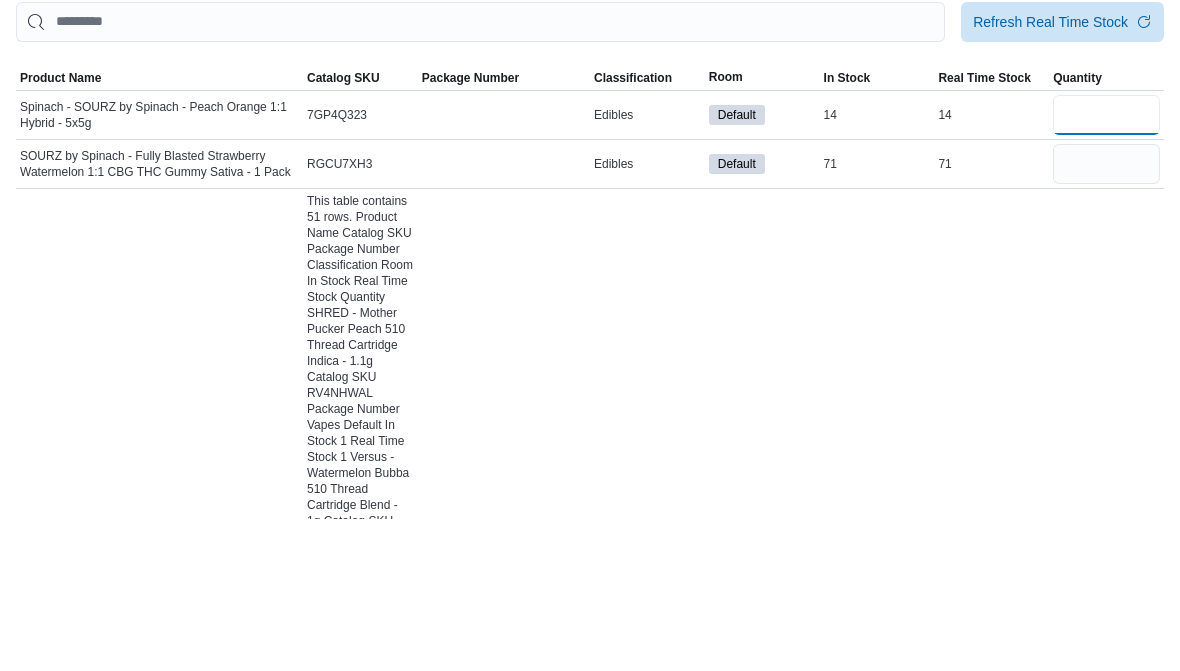type on "**" 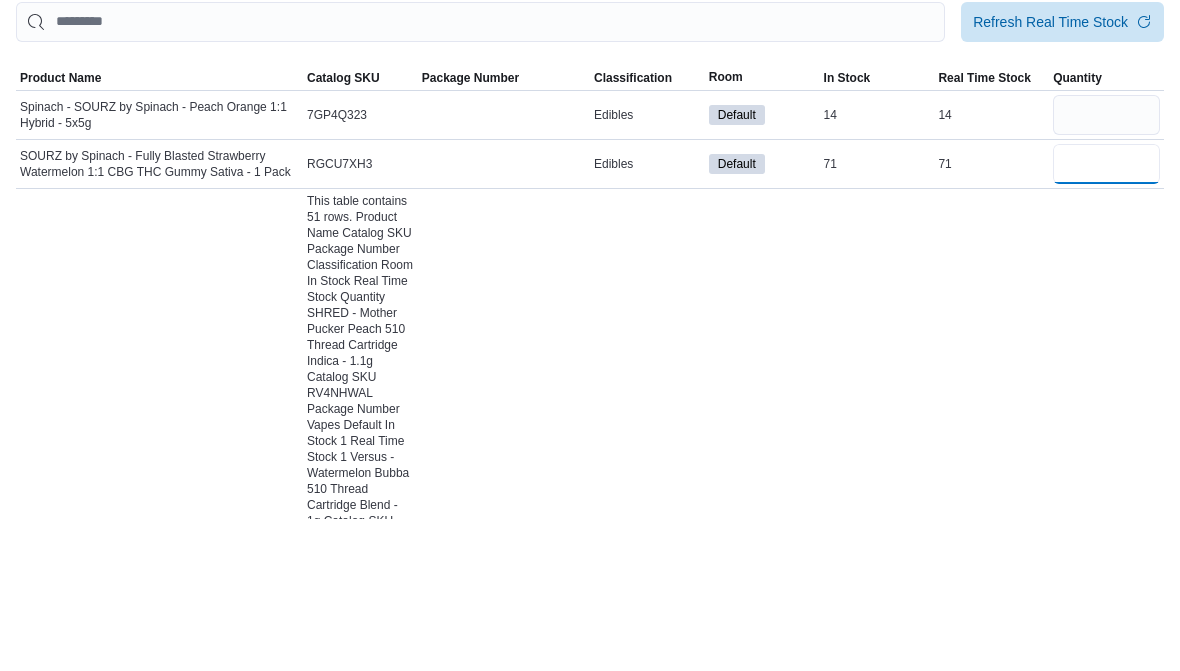 click at bounding box center (1106, 317) 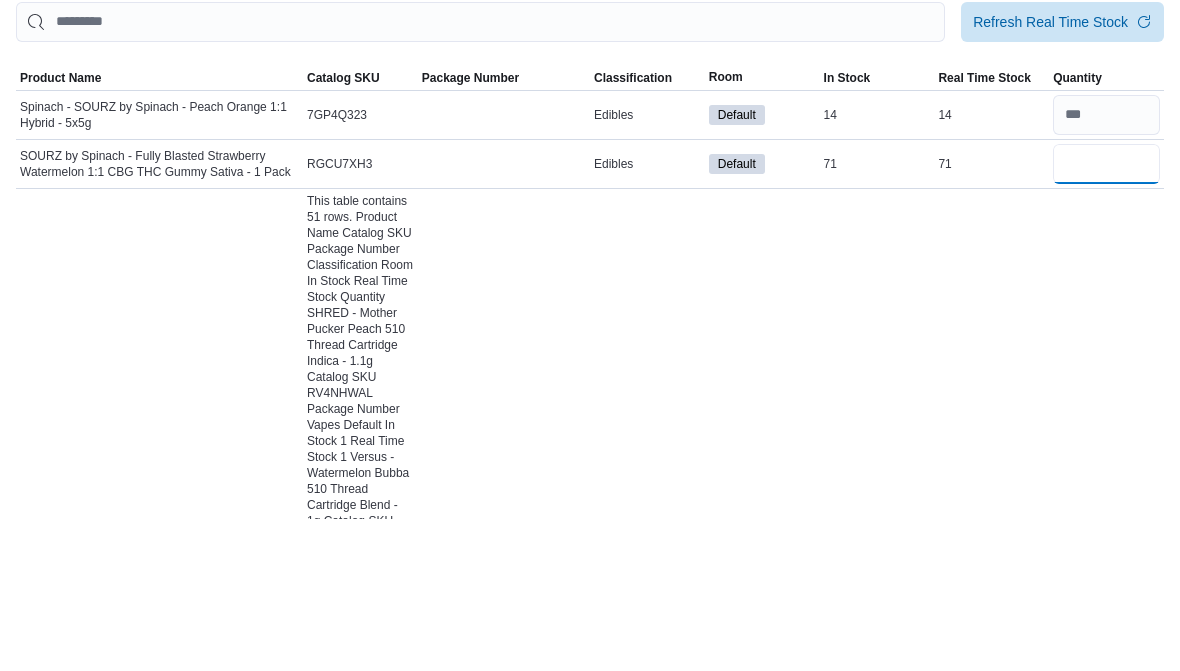 type on "**" 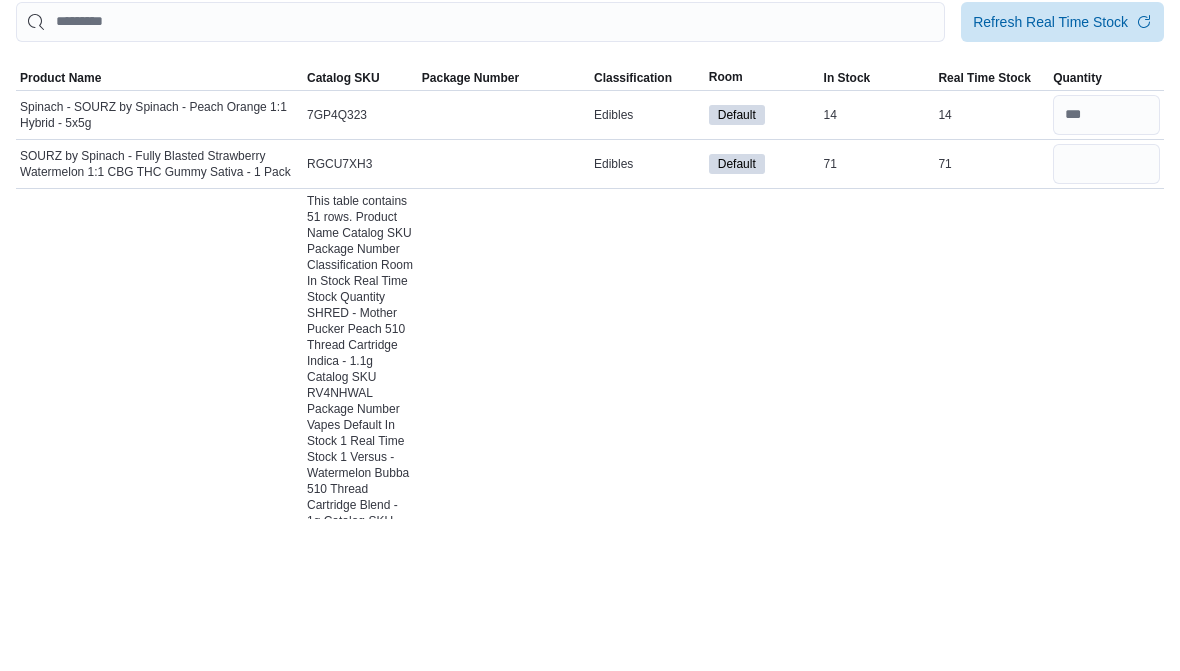 click at bounding box center (1106, 866) 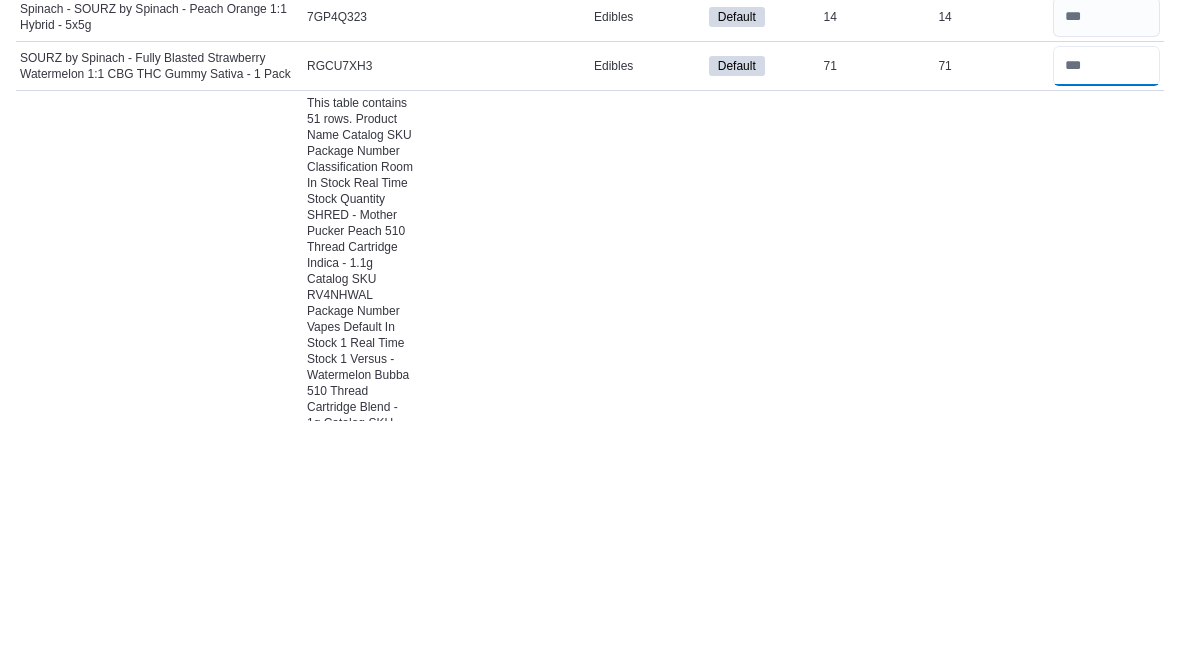 click at bounding box center [1106, 317] 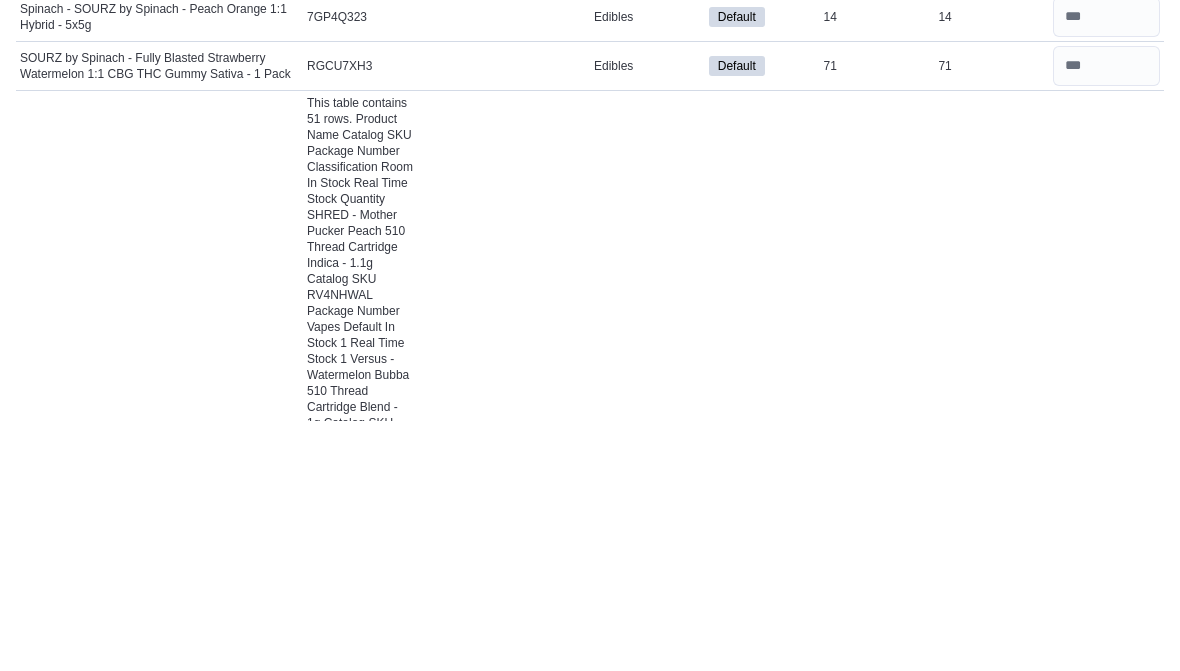 click at bounding box center (1106, 866) 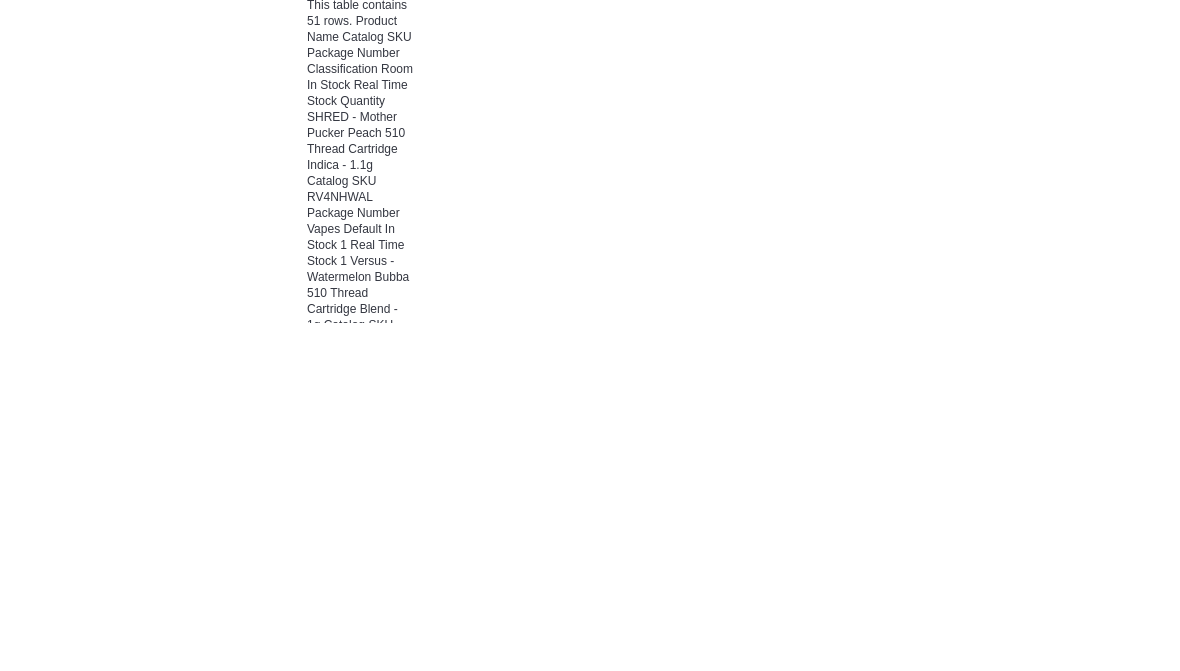 type on "*" 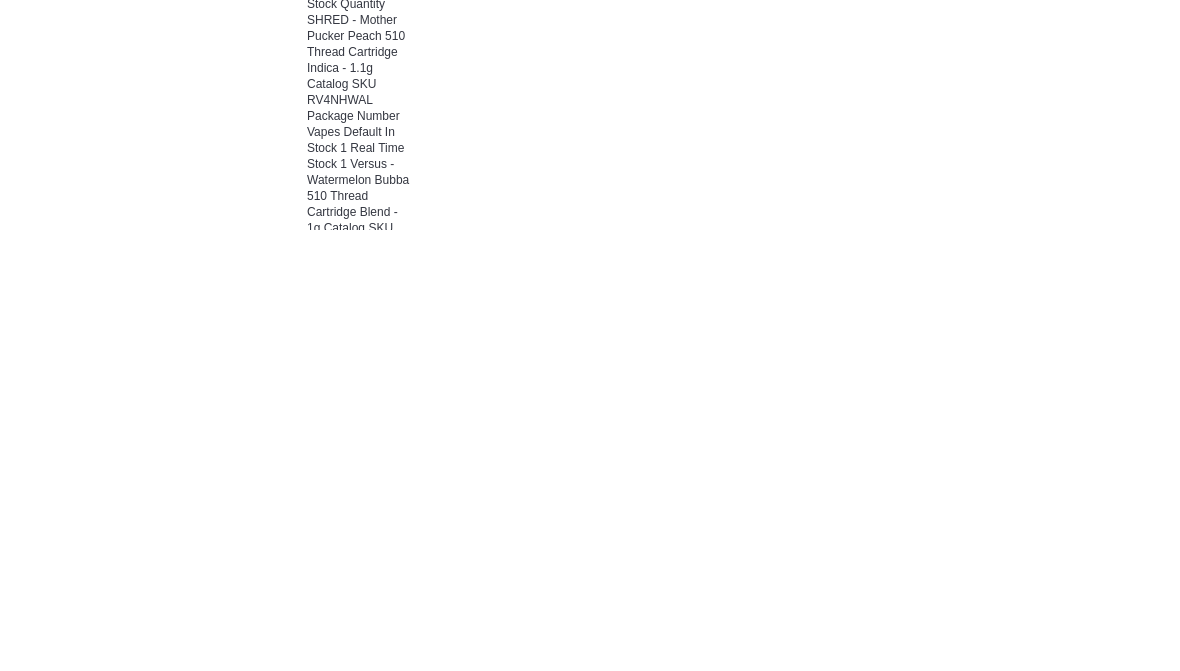 type on "**" 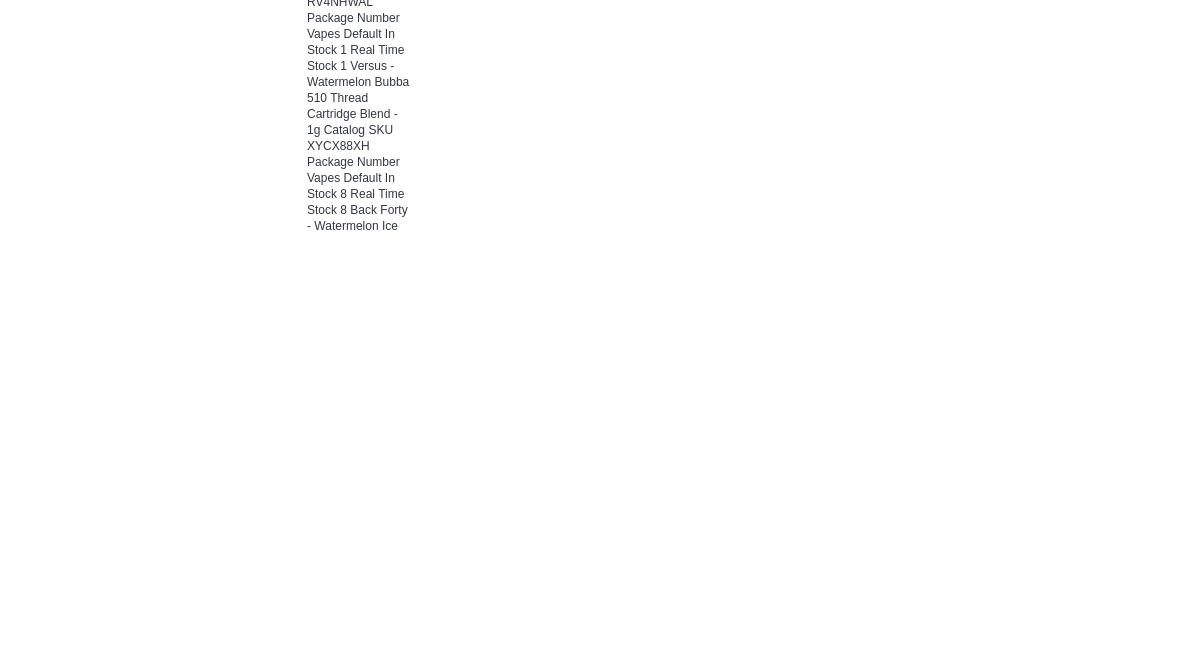 type on "**" 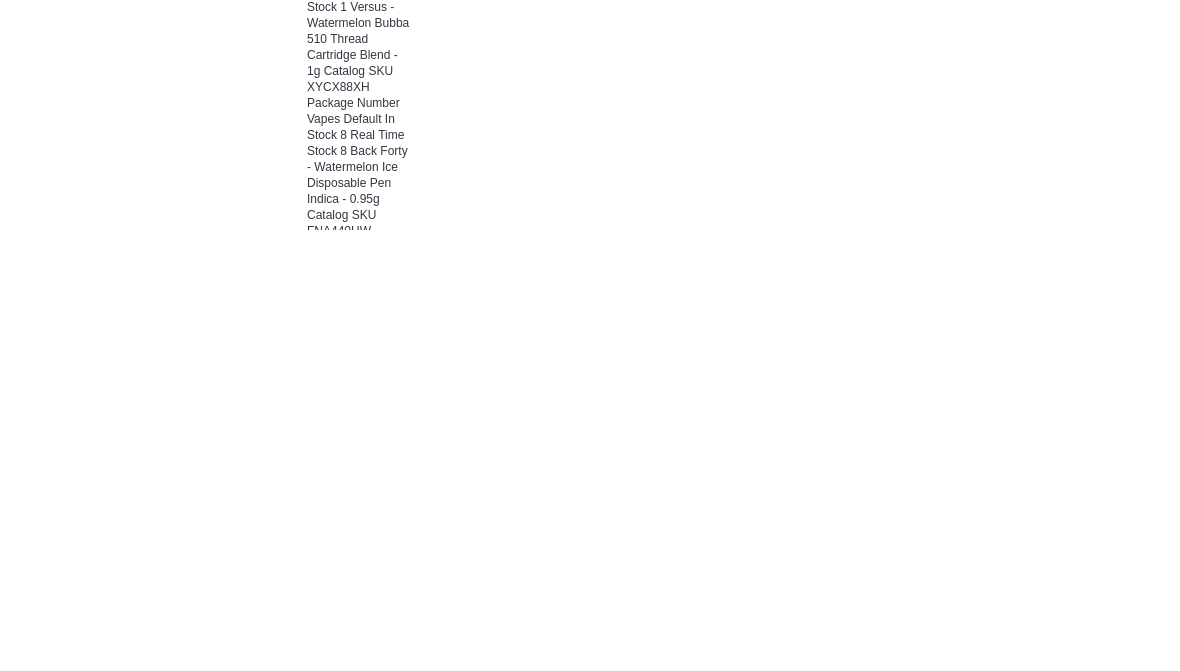 scroll, scrollTop: 239, scrollLeft: 0, axis: vertical 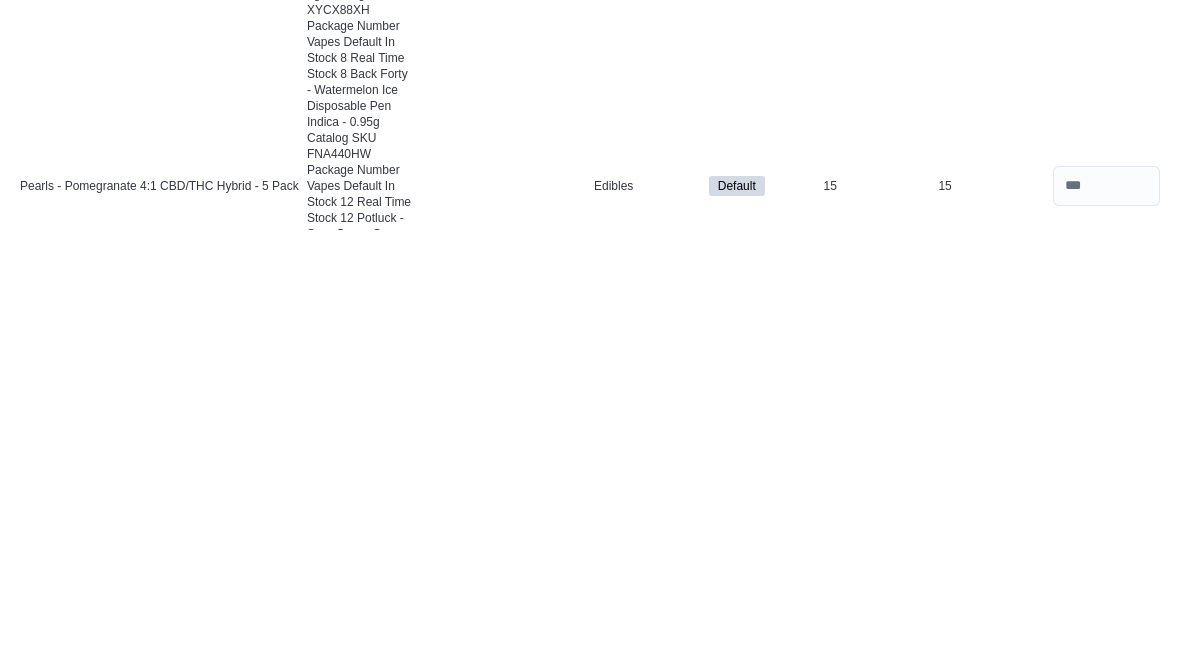 type on "*" 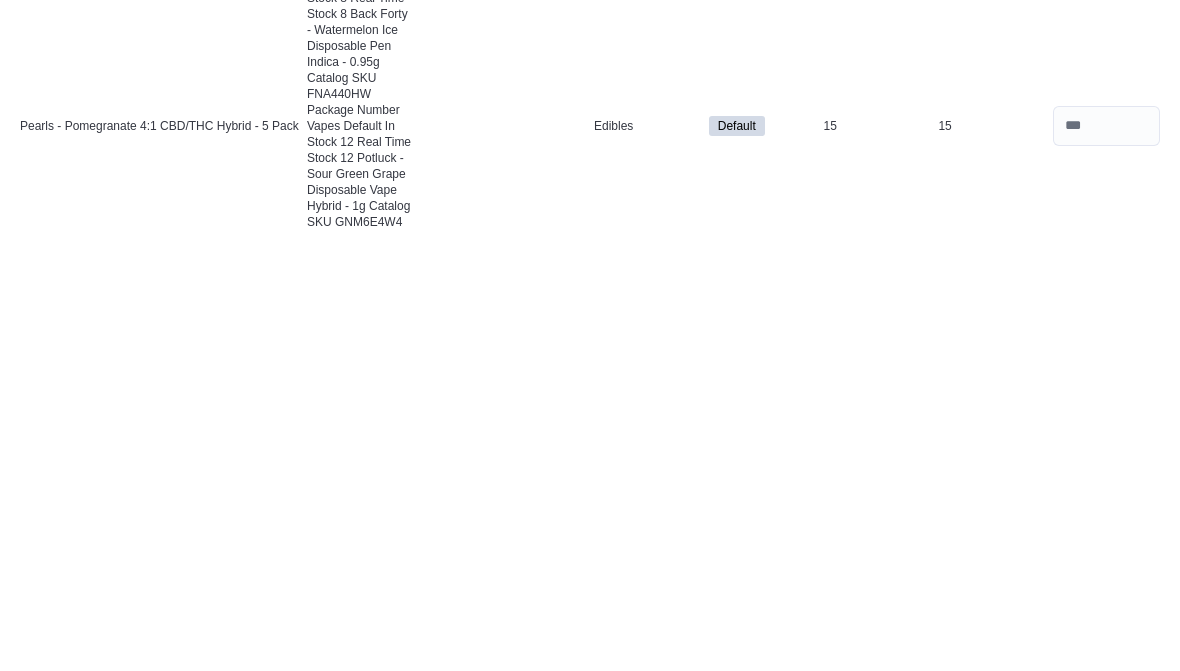 type on "*" 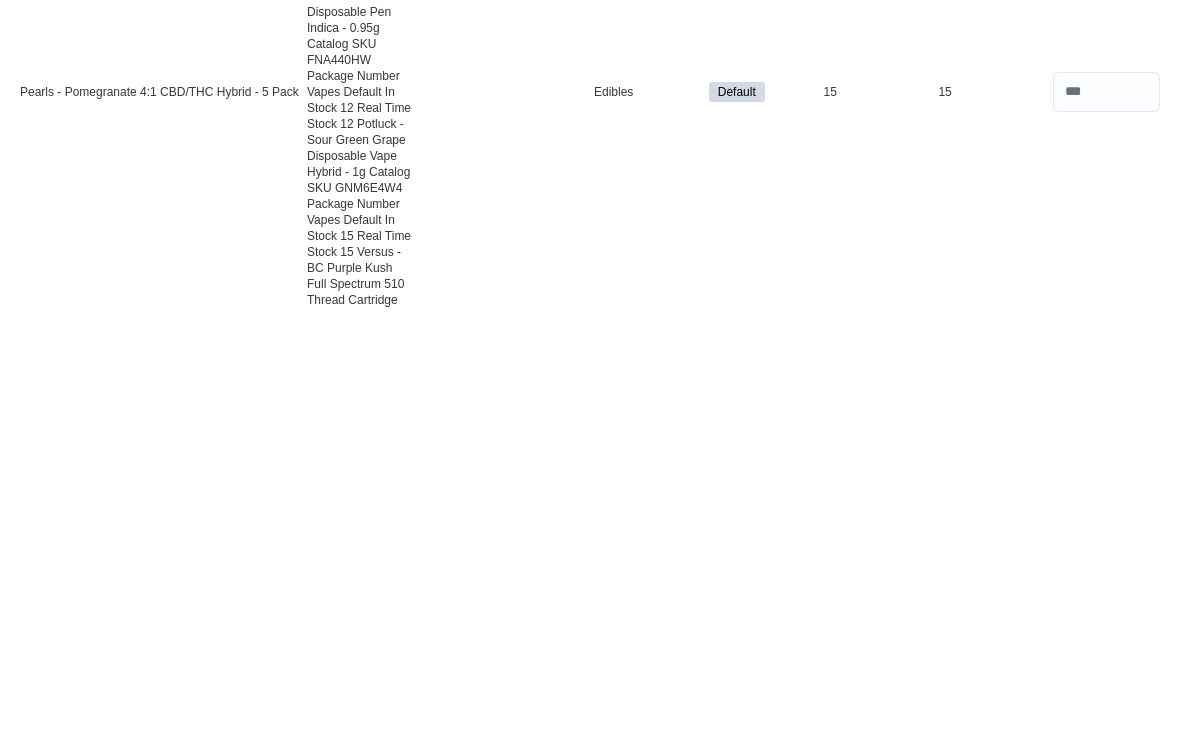 scroll, scrollTop: 338, scrollLeft: 0, axis: vertical 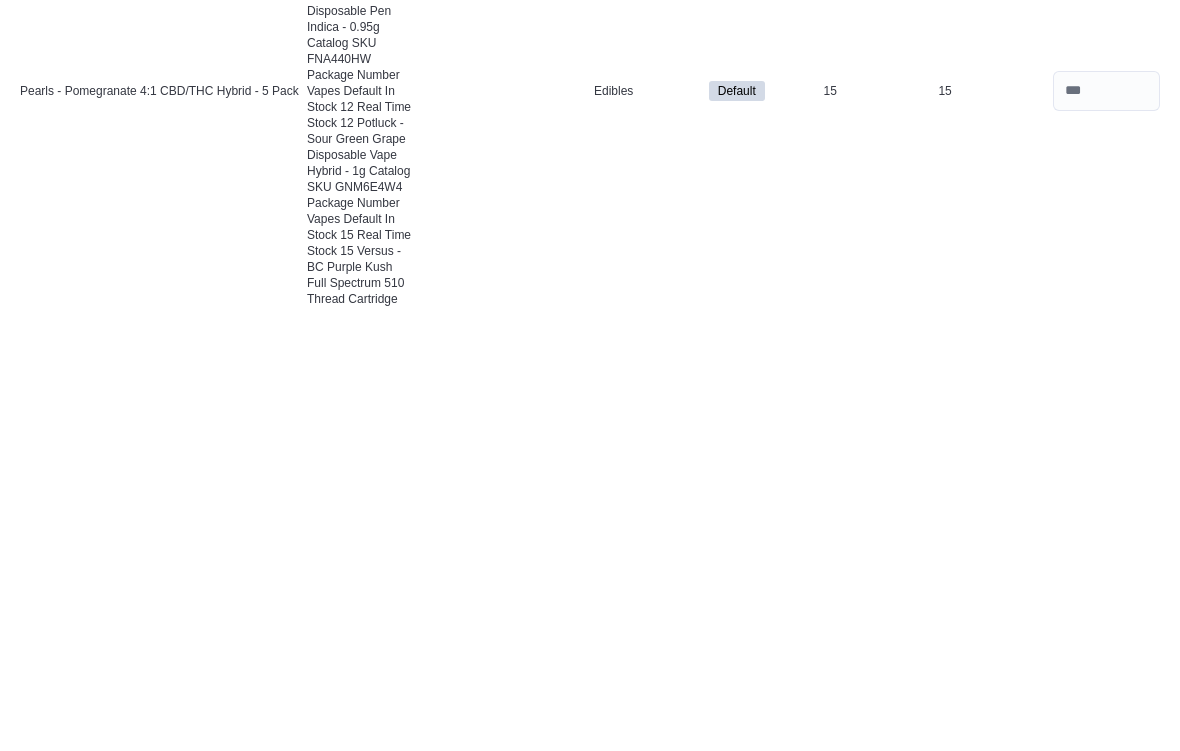 type on "*" 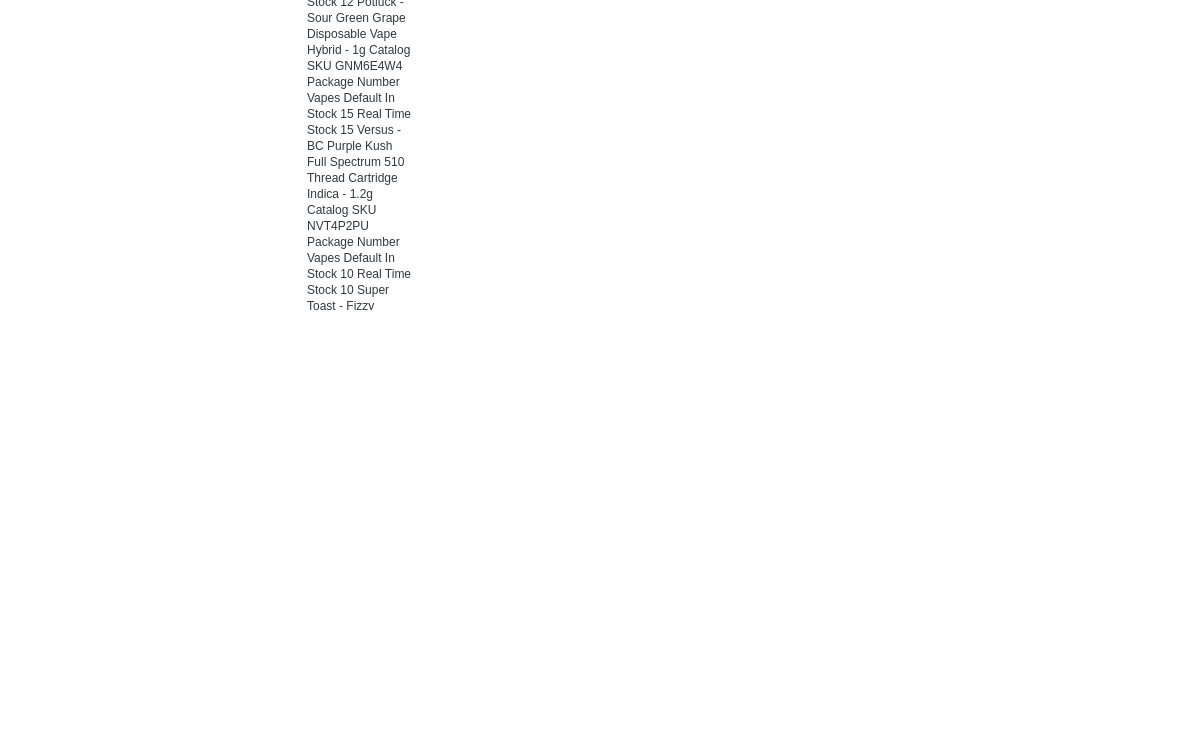 type on "**" 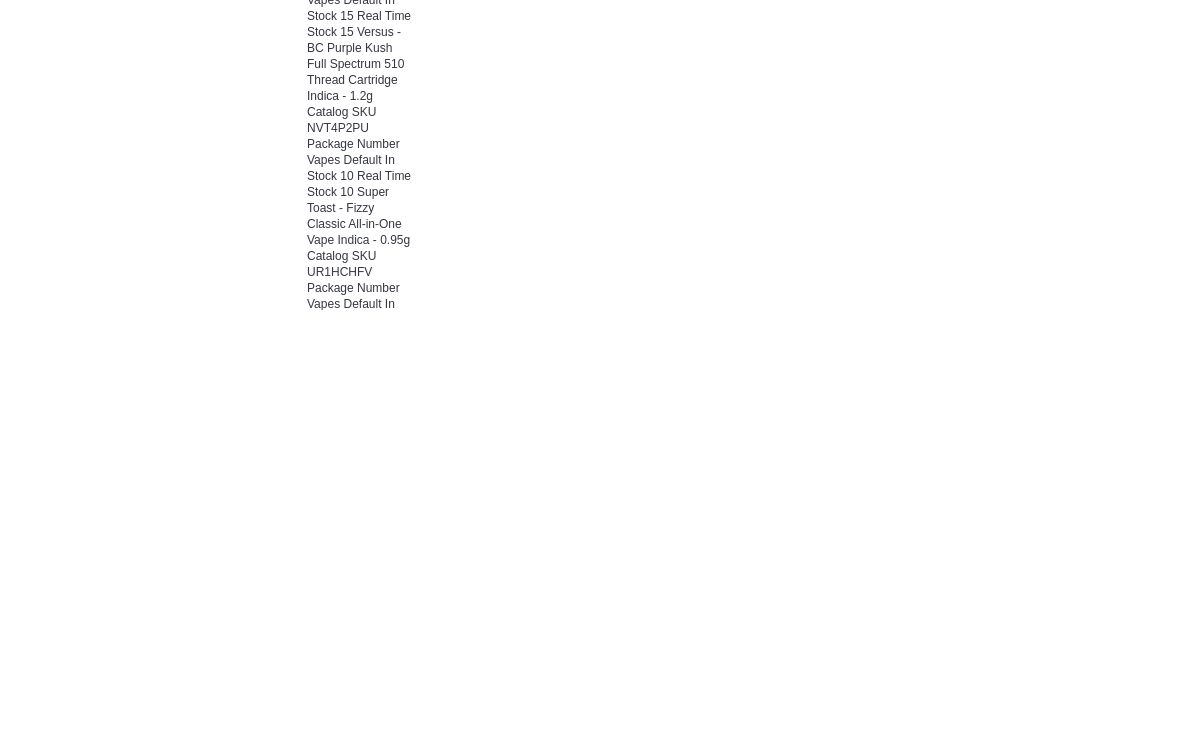 type on "*" 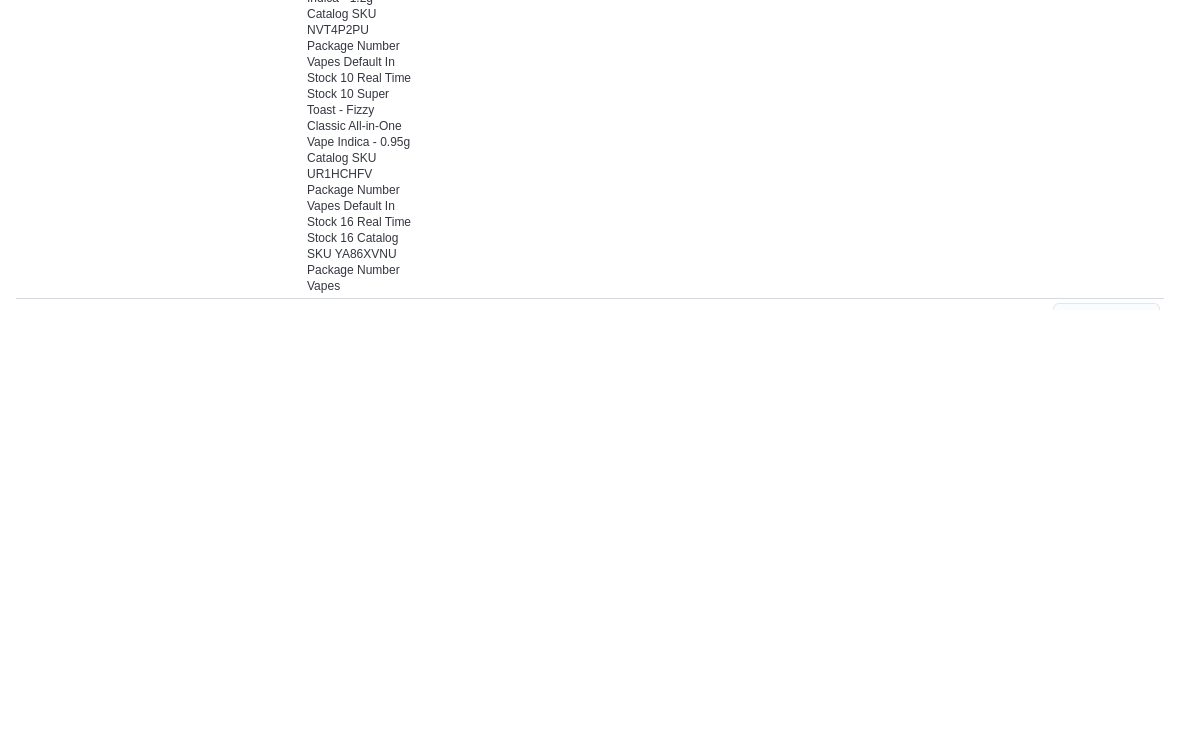 type on "*" 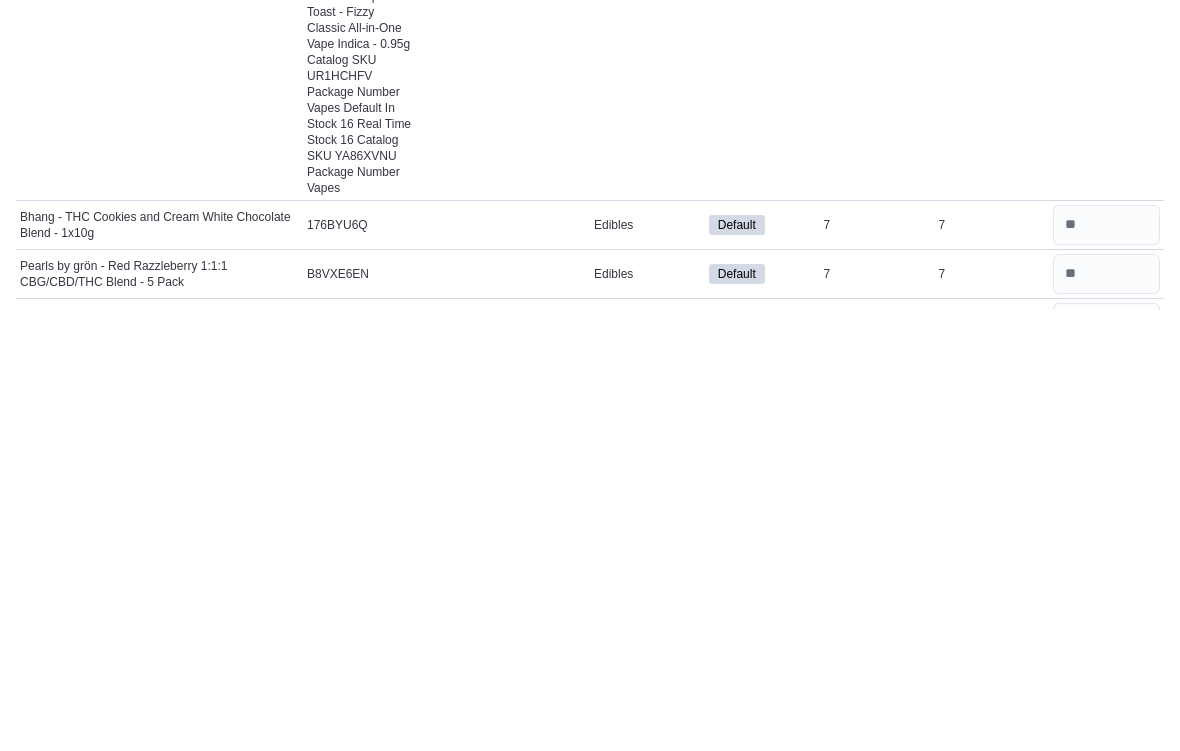 type on "**" 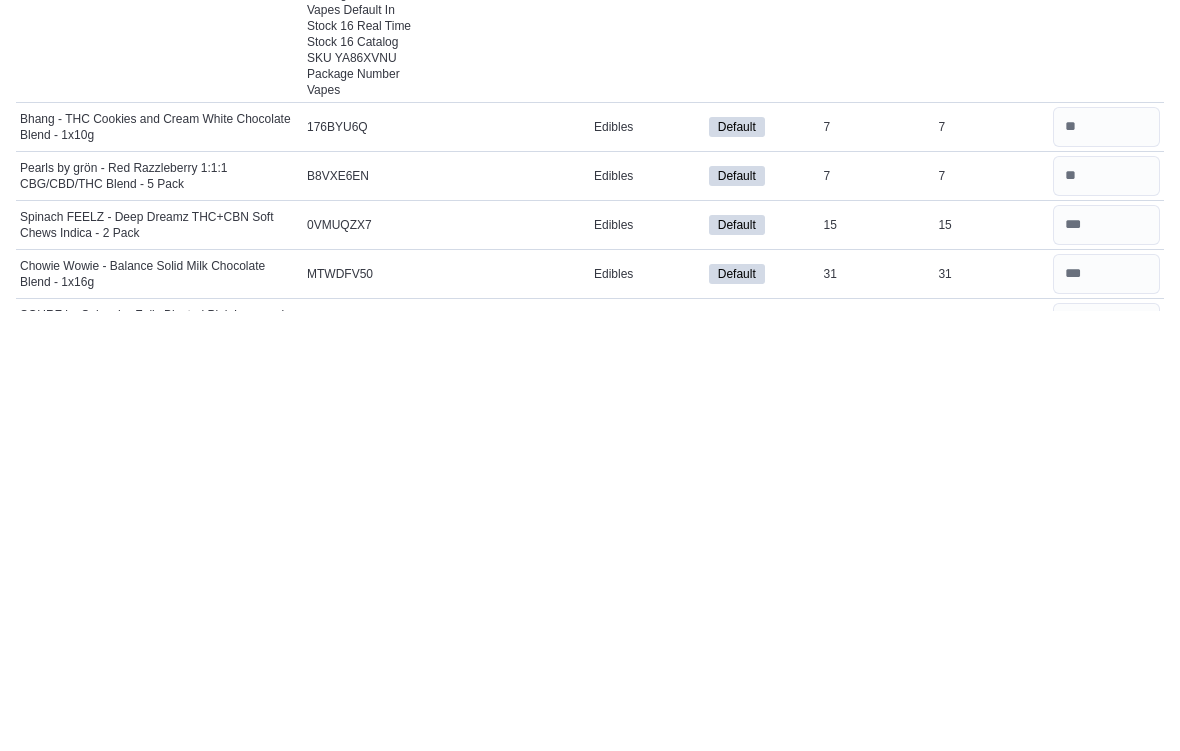 type on "**" 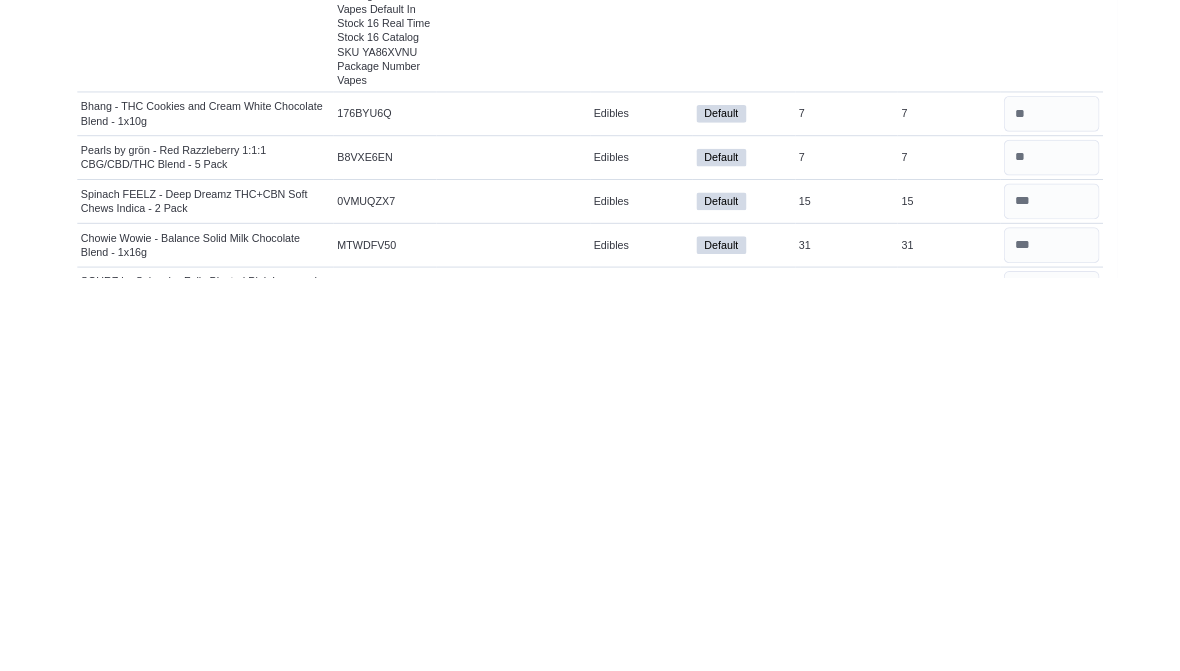 scroll, scrollTop: 949, scrollLeft: 0, axis: vertical 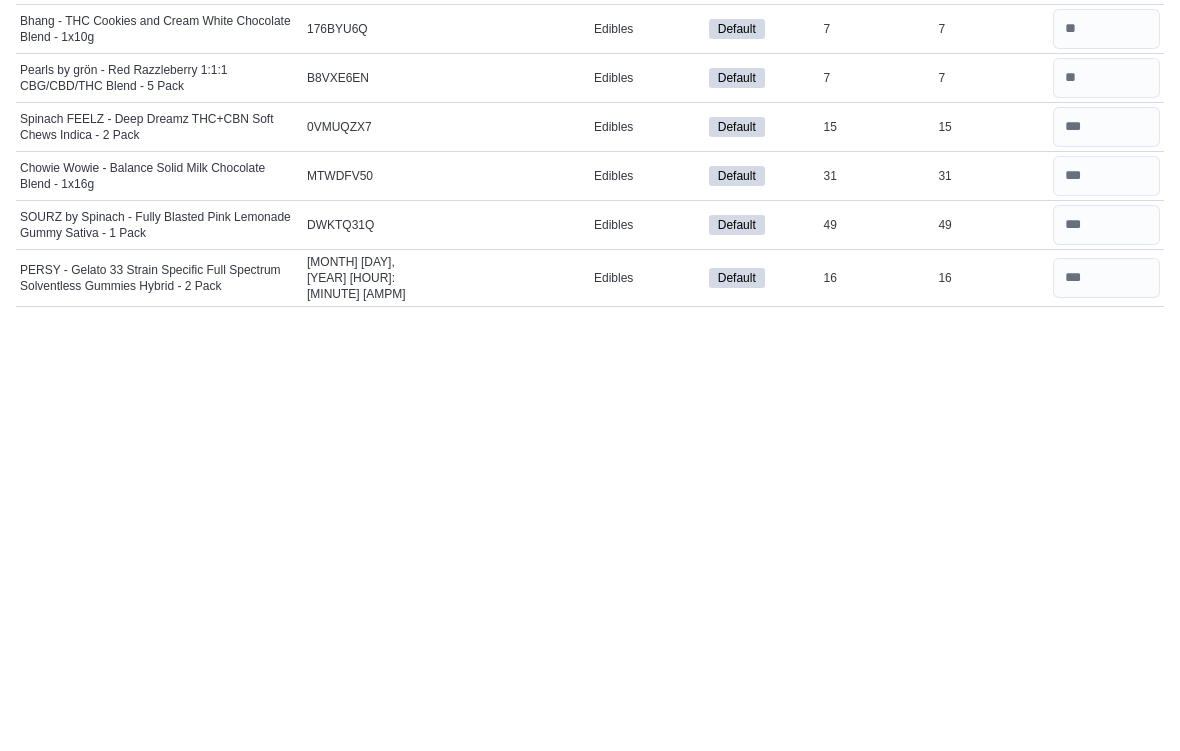 type on "**" 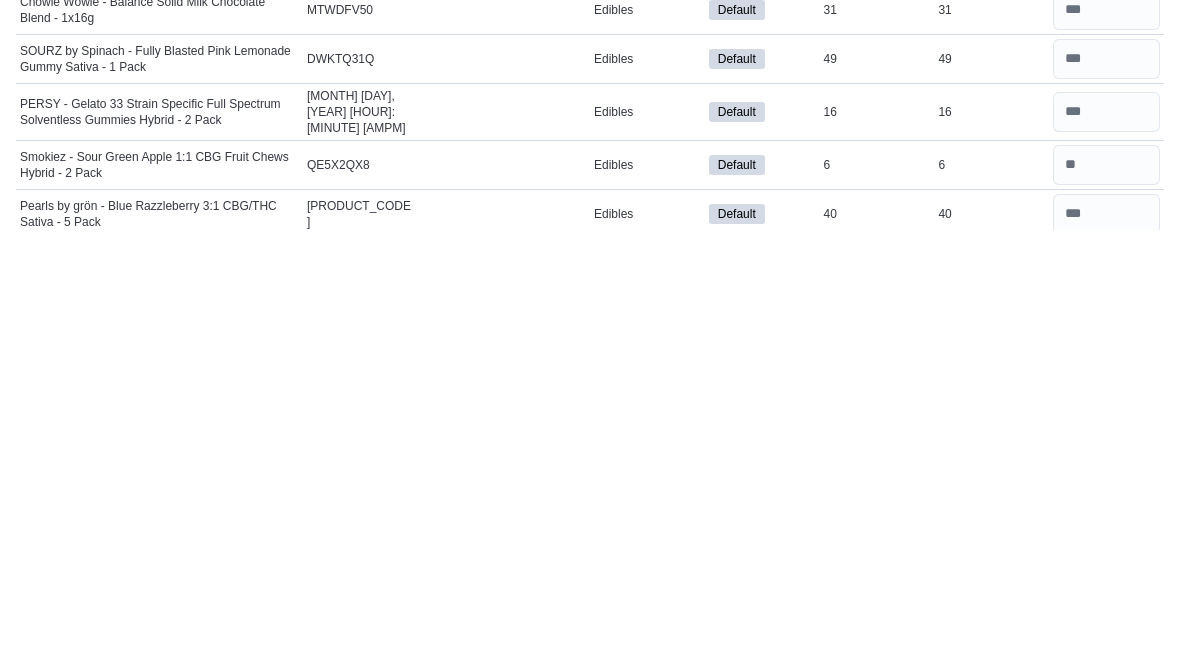 scroll, scrollTop: 1130, scrollLeft: 0, axis: vertical 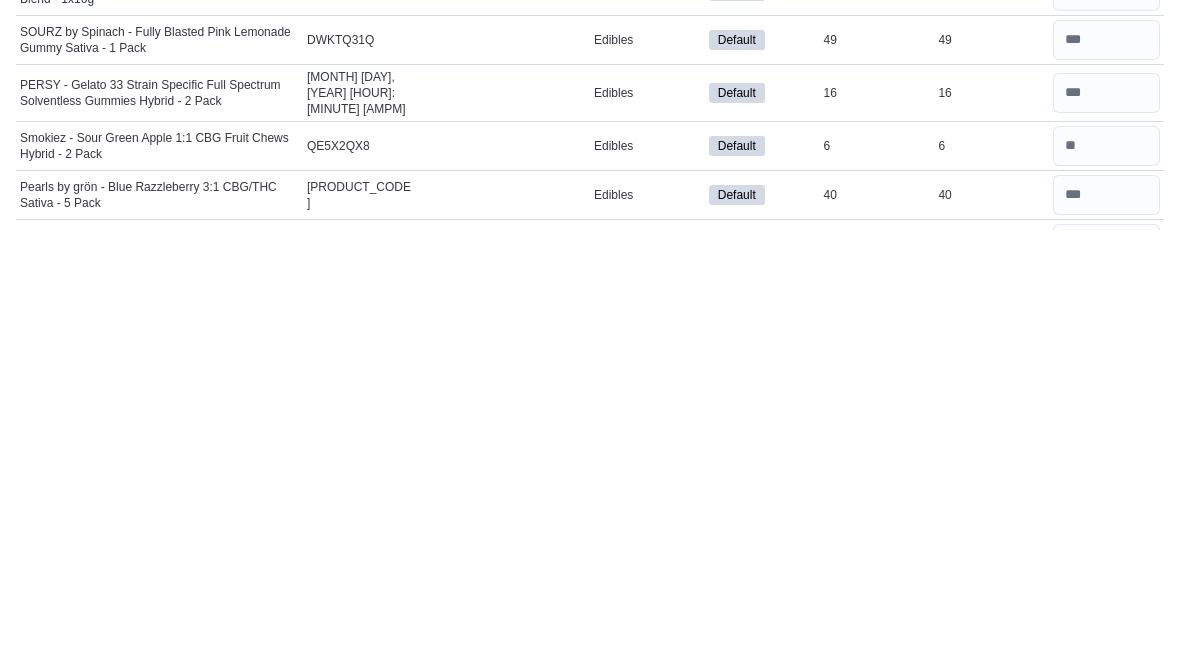 type on "**" 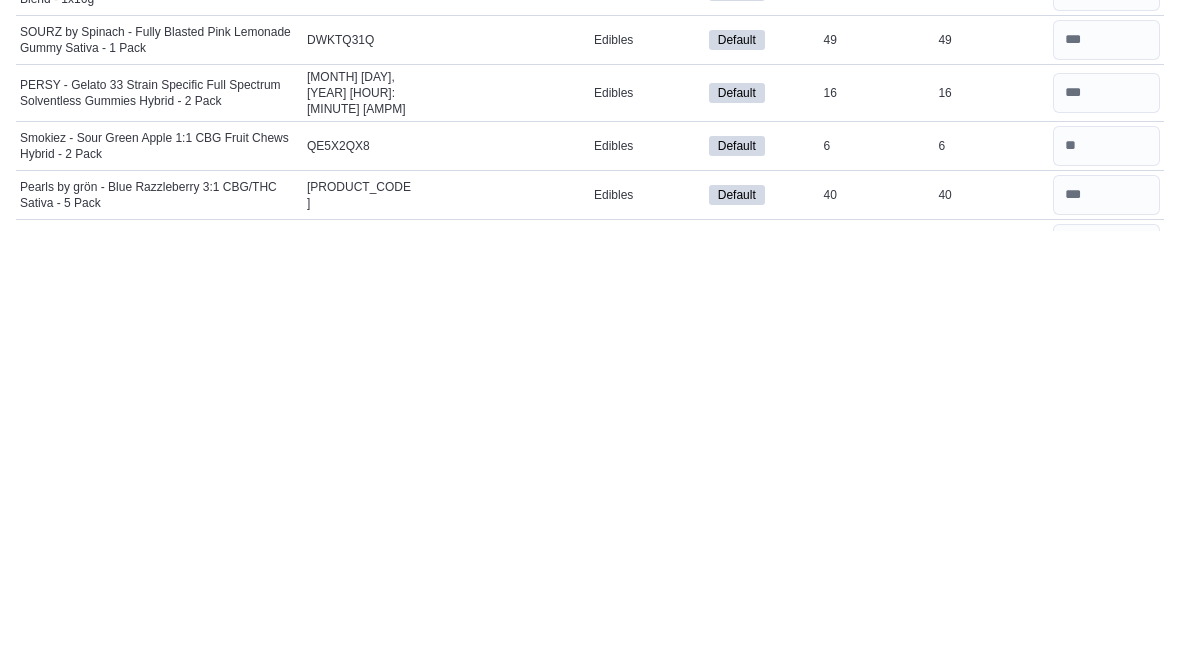 type on "**" 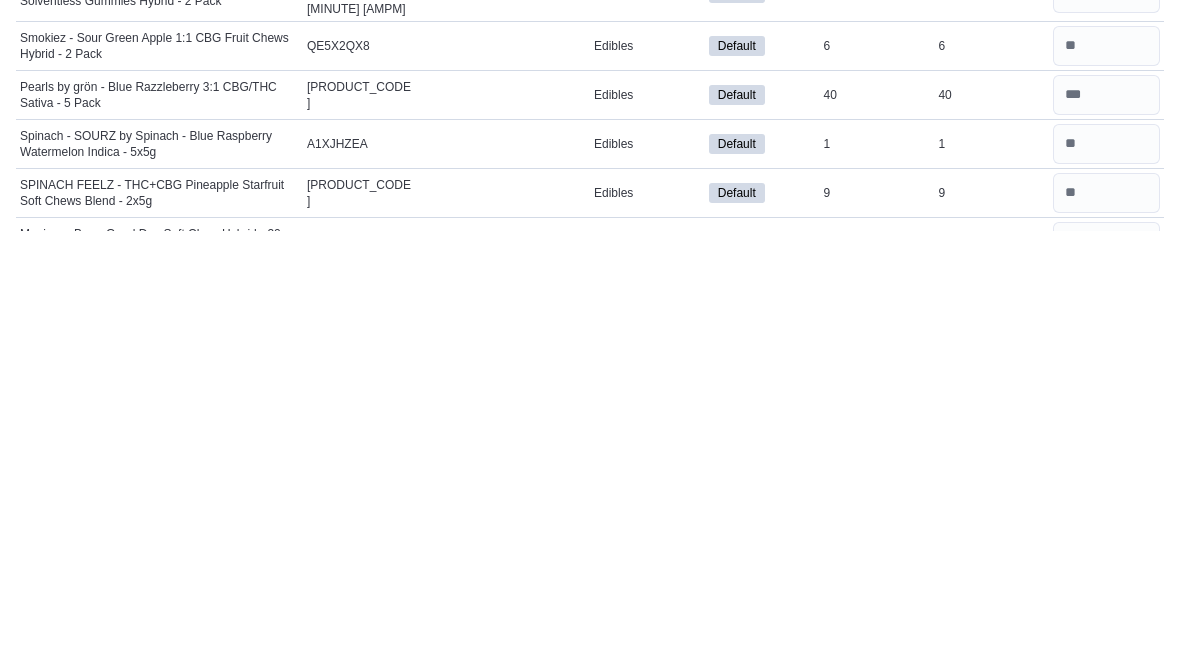 type on "**" 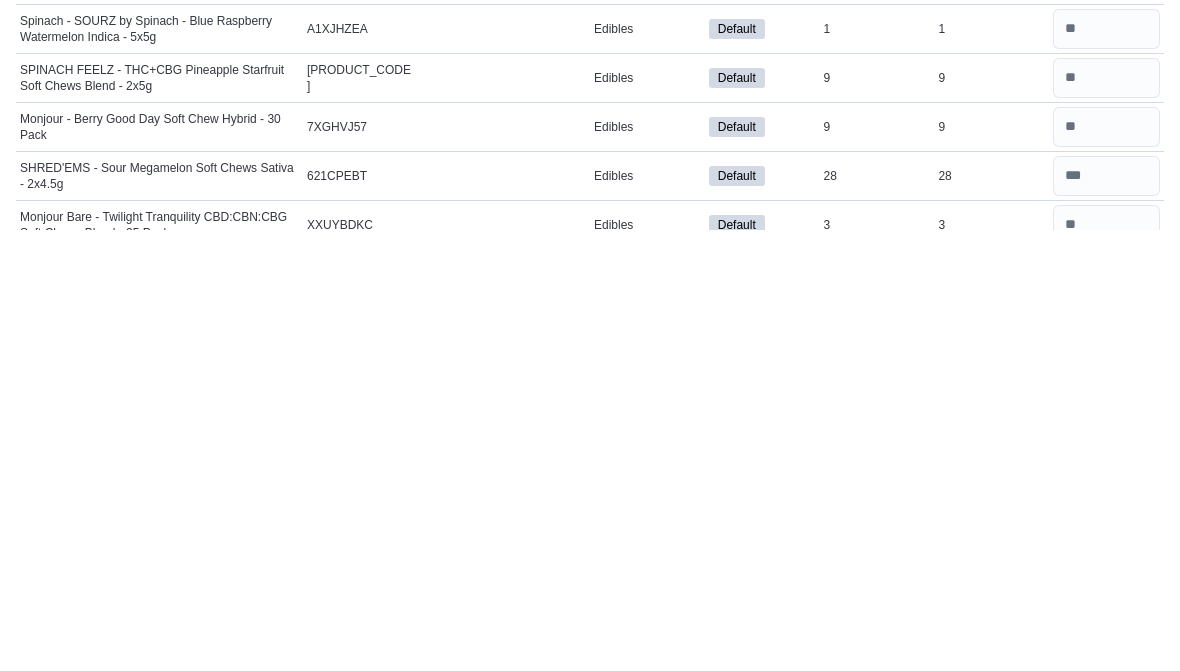 scroll, scrollTop: 1348, scrollLeft: 0, axis: vertical 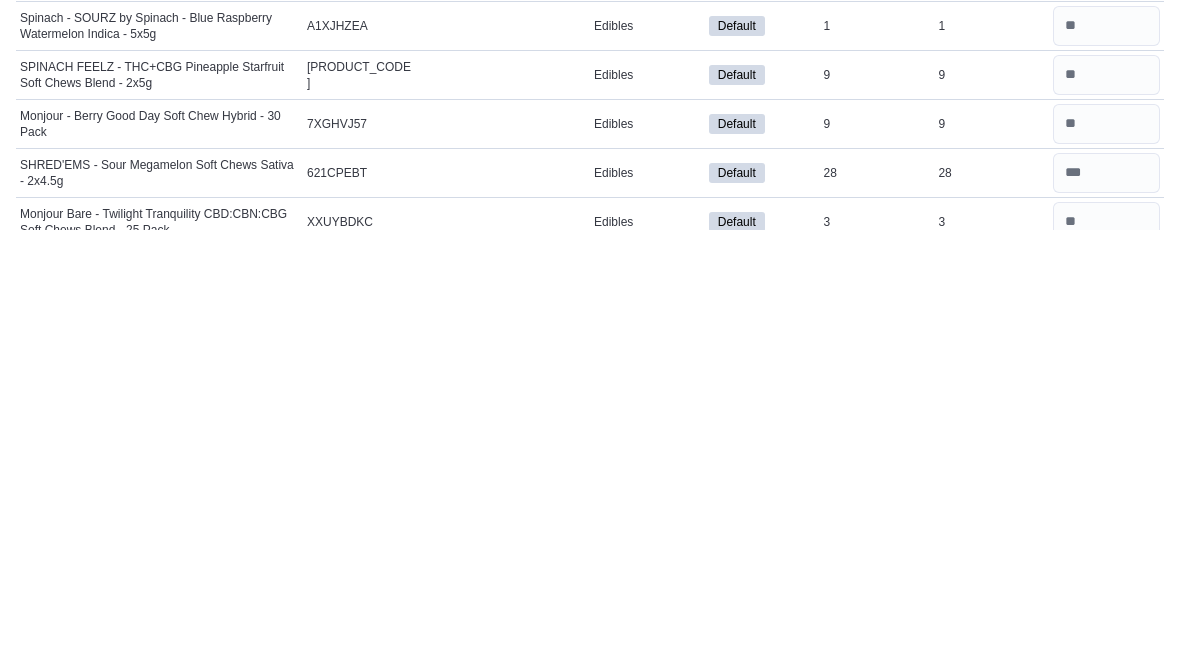 type on "*" 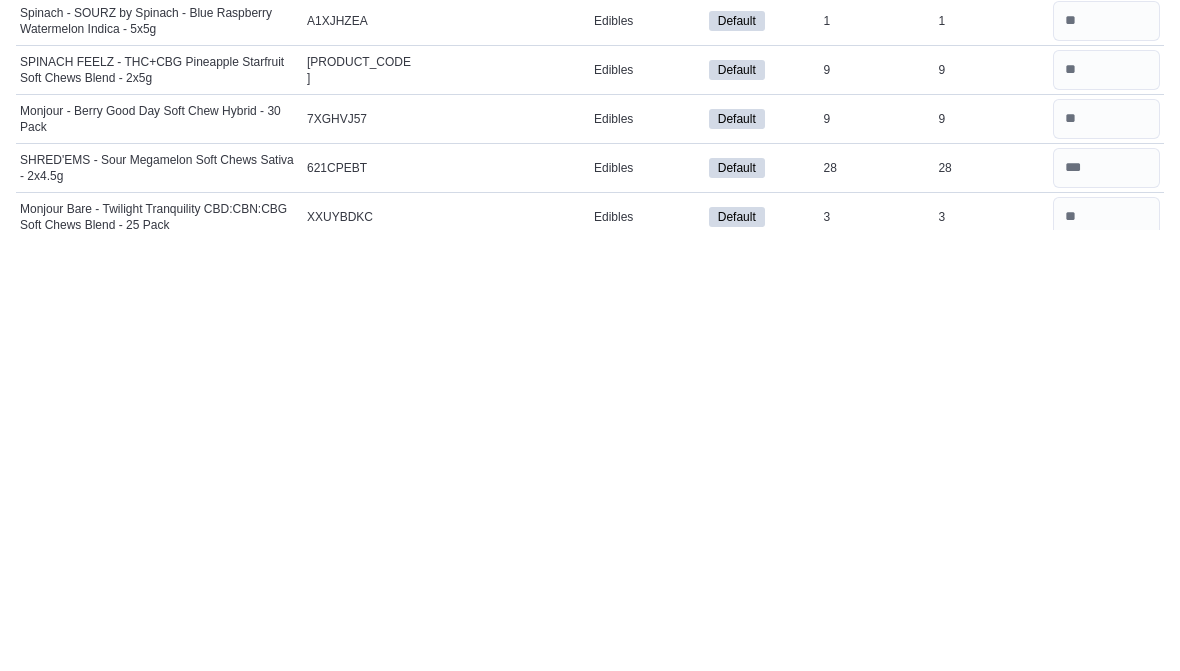 type on "*" 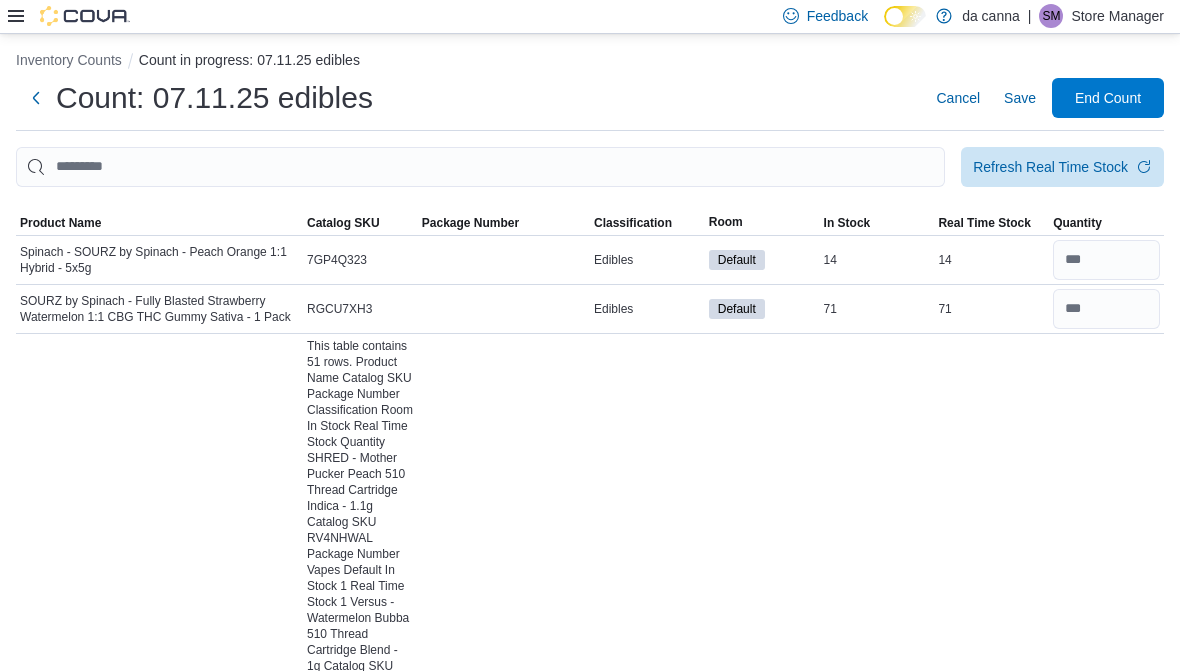 scroll, scrollTop: 0, scrollLeft: 0, axis: both 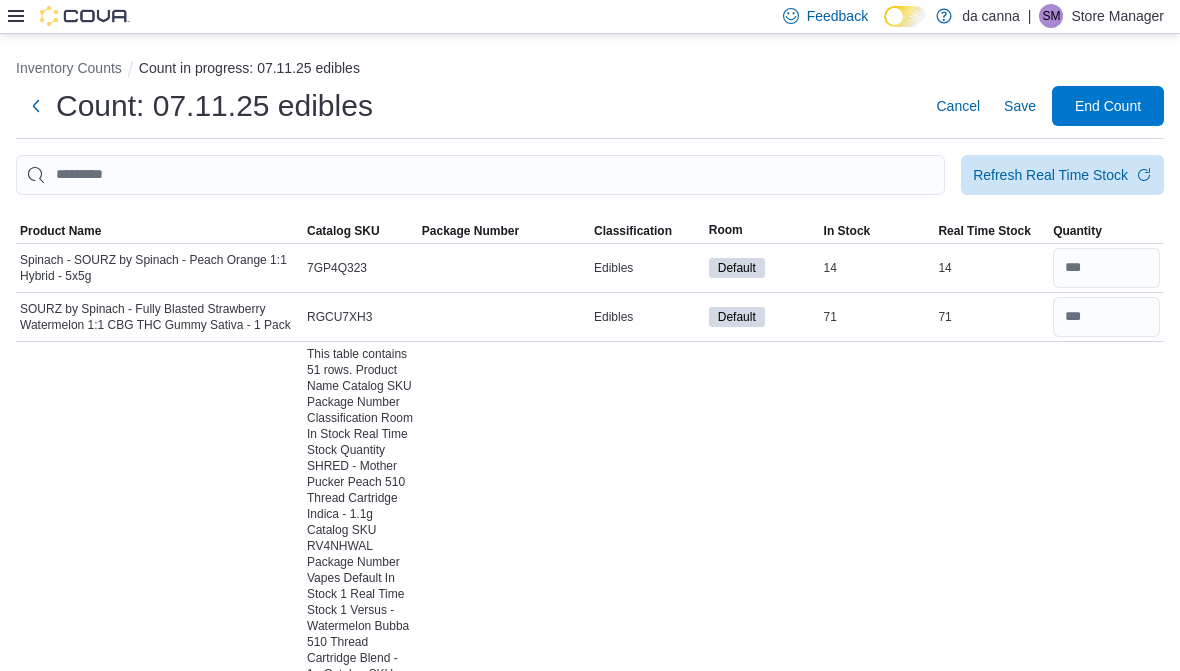 type 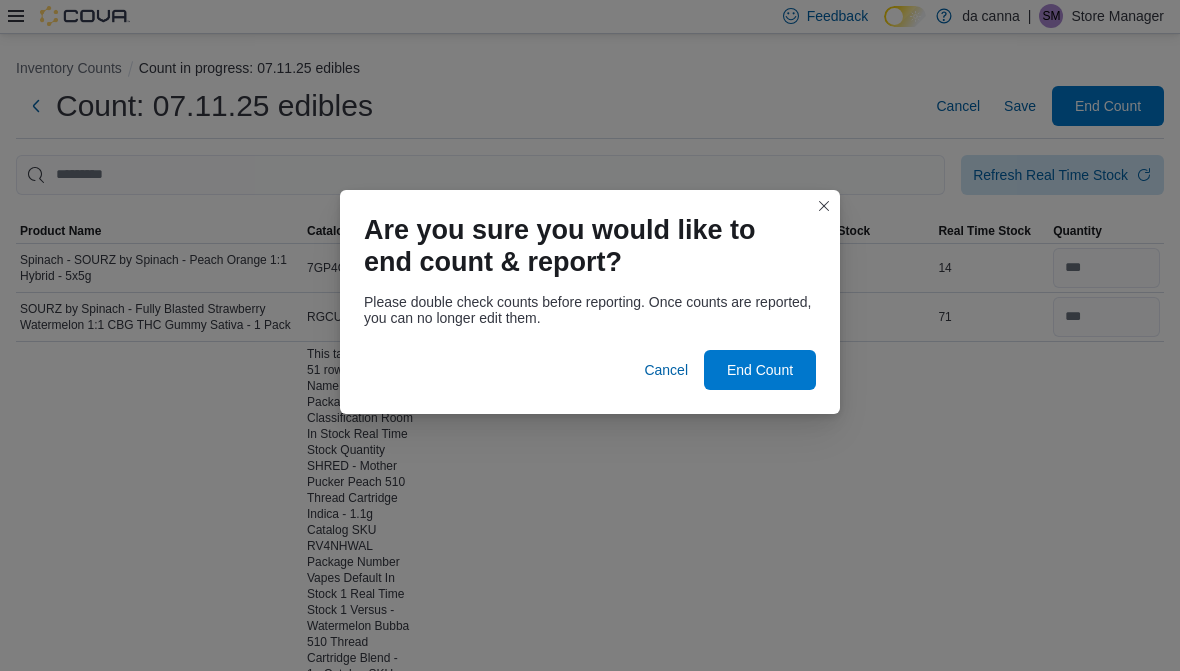 click on "Are you sure you would like to end count & report? Please double check counts before reporting. Once counts are reported, you can no longer edit them. Cancel End Count" at bounding box center [590, 335] 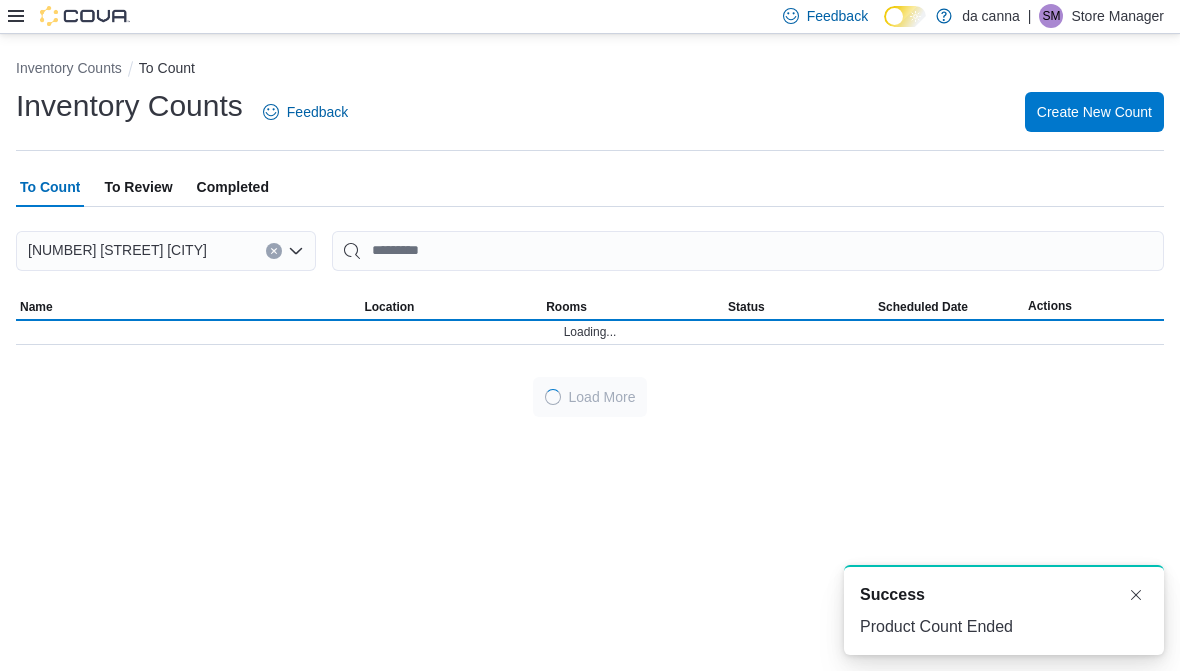 scroll, scrollTop: 0, scrollLeft: 0, axis: both 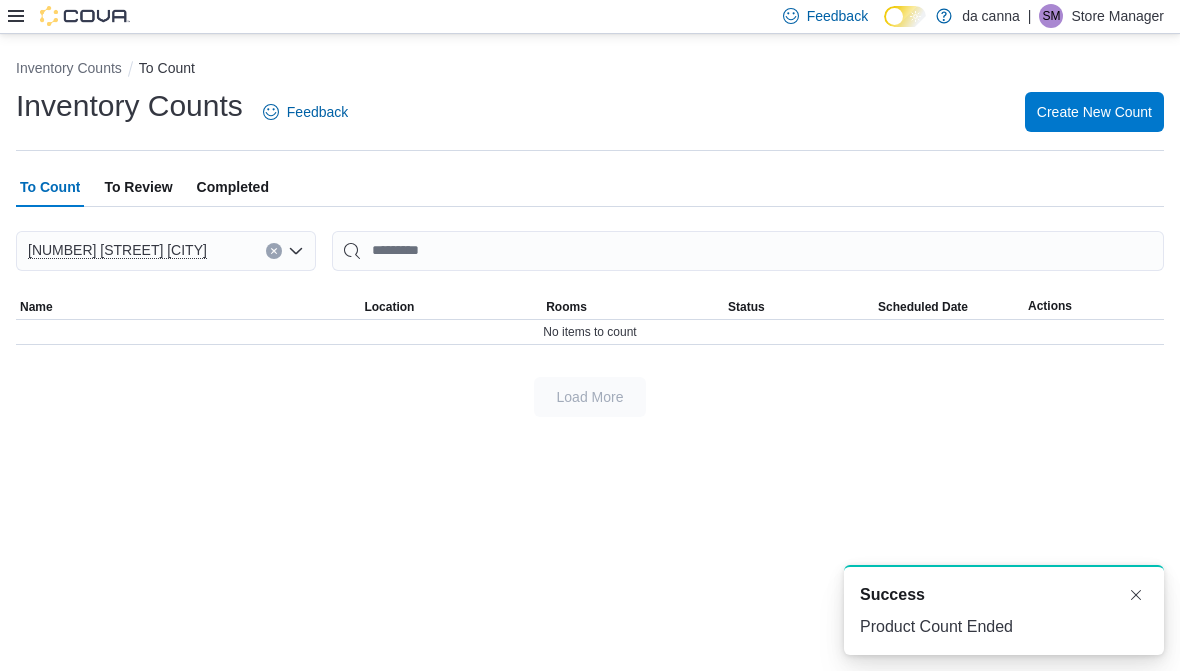click on "To Review" at bounding box center (138, 187) 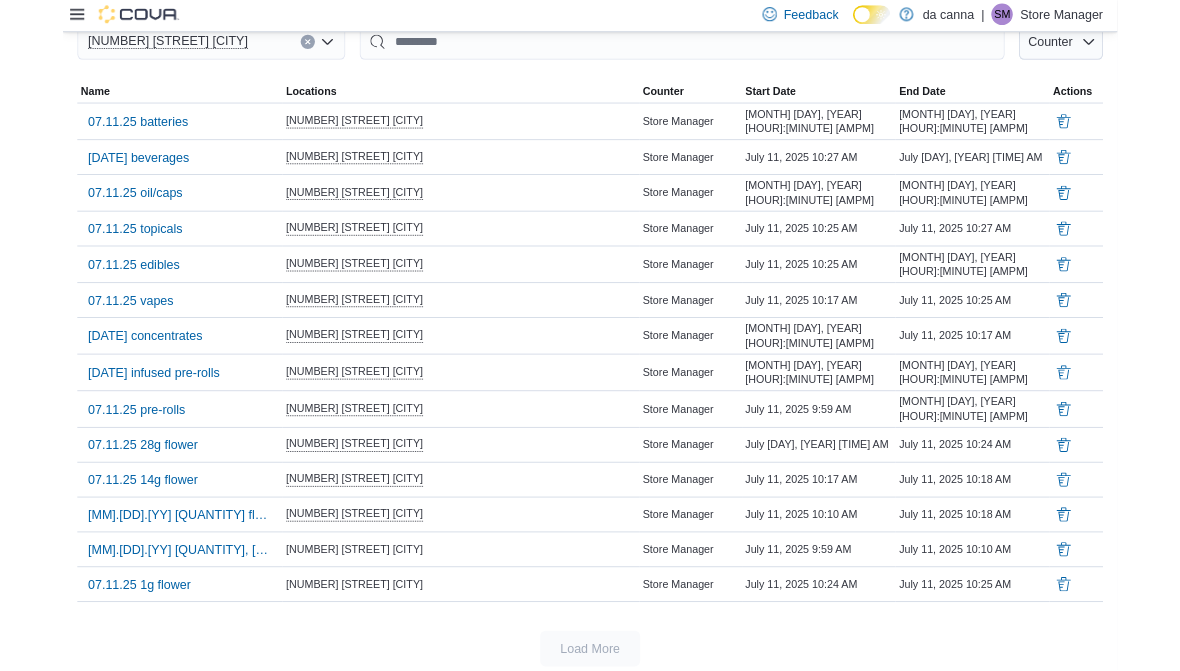 scroll, scrollTop: 282, scrollLeft: 0, axis: vertical 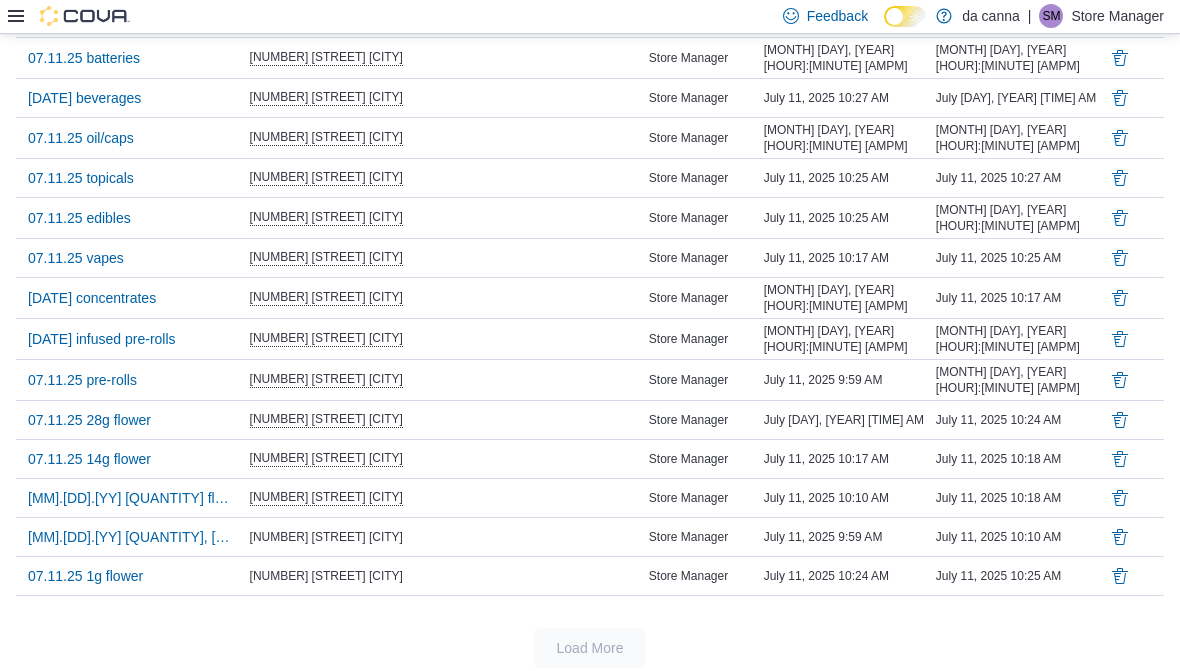 click on "07.11.25 1g flower" at bounding box center [85, 576] 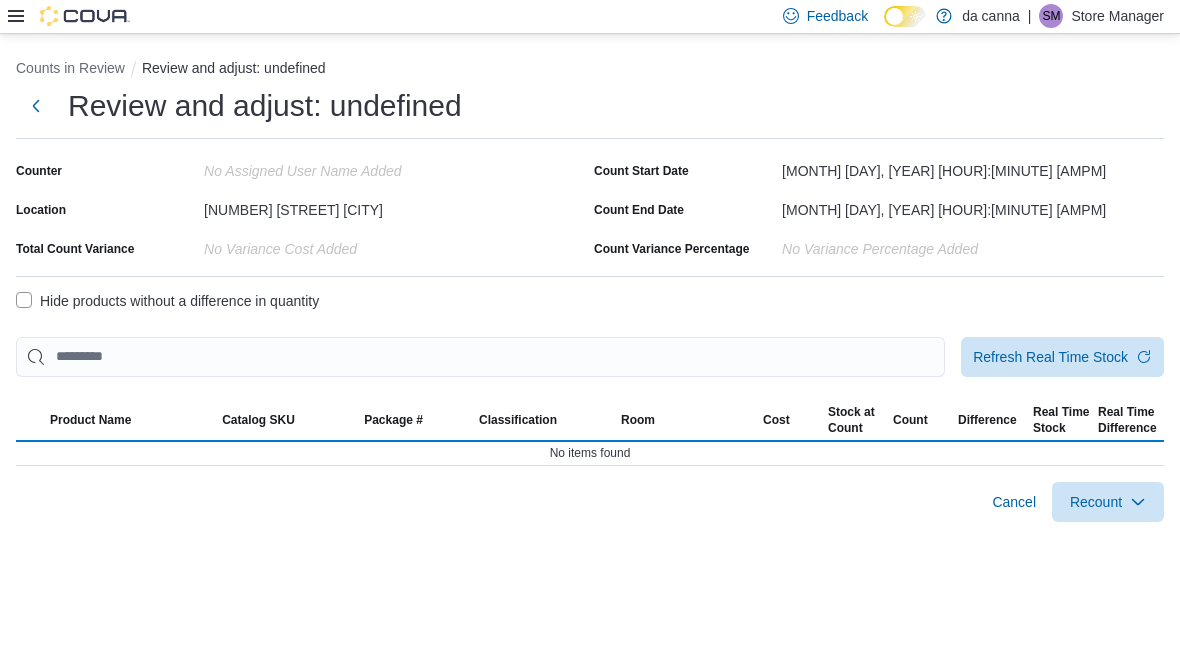 scroll, scrollTop: 0, scrollLeft: 0, axis: both 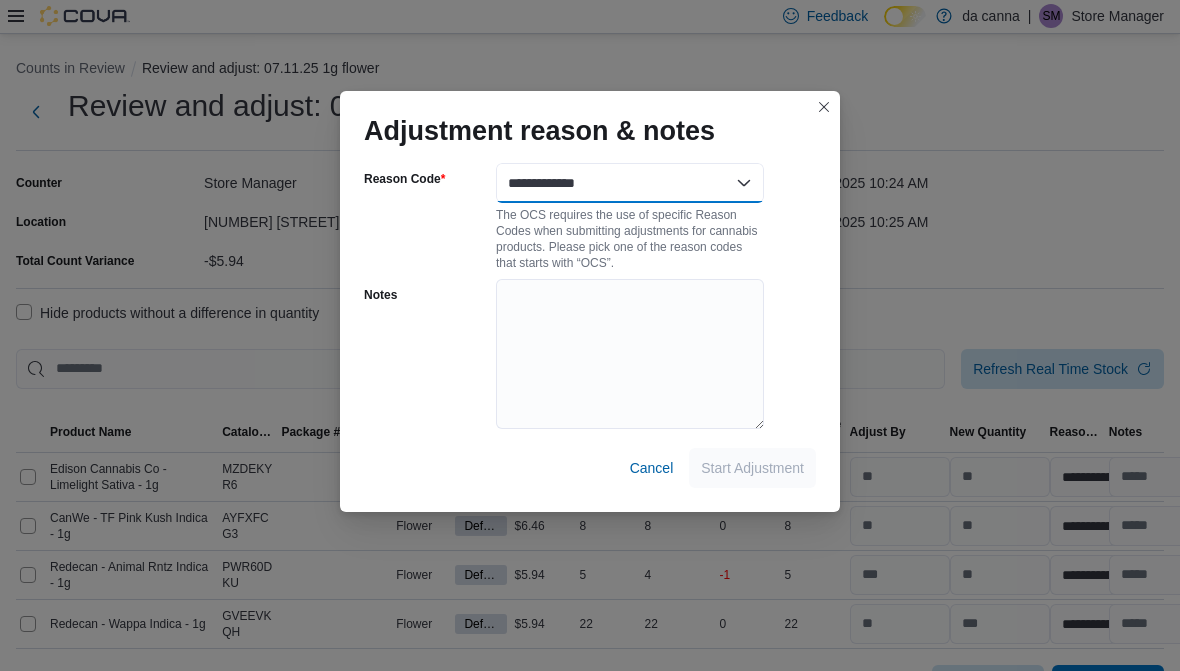 click on "**********" at bounding box center [630, 183] 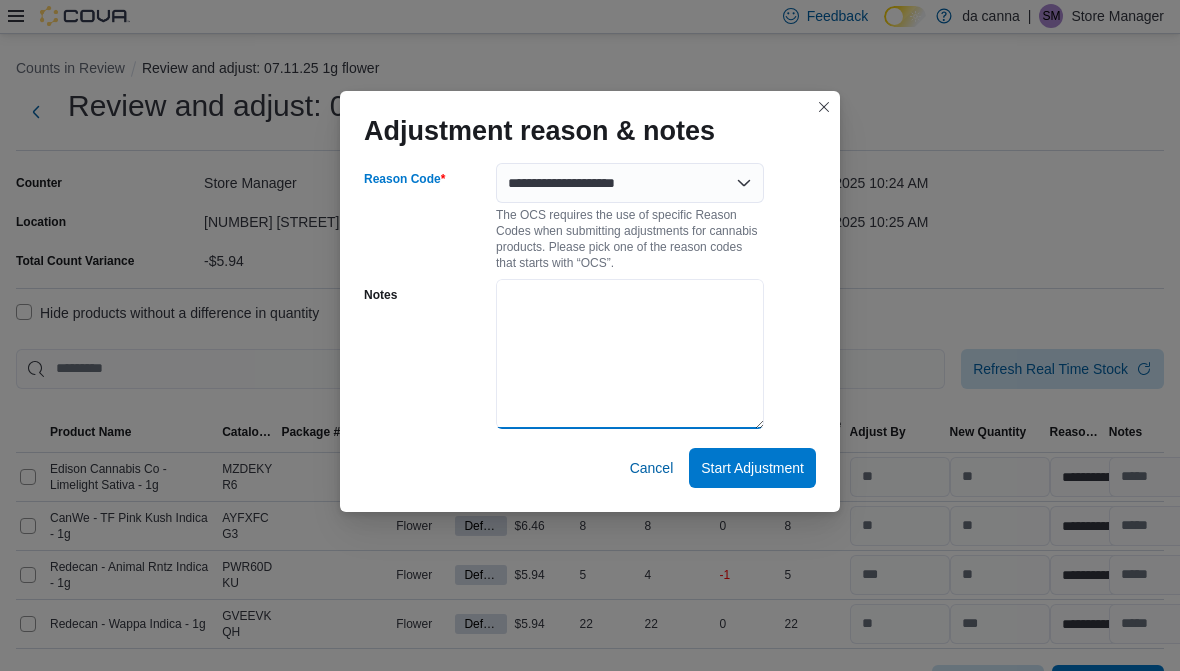 click on "Notes" at bounding box center (630, 354) 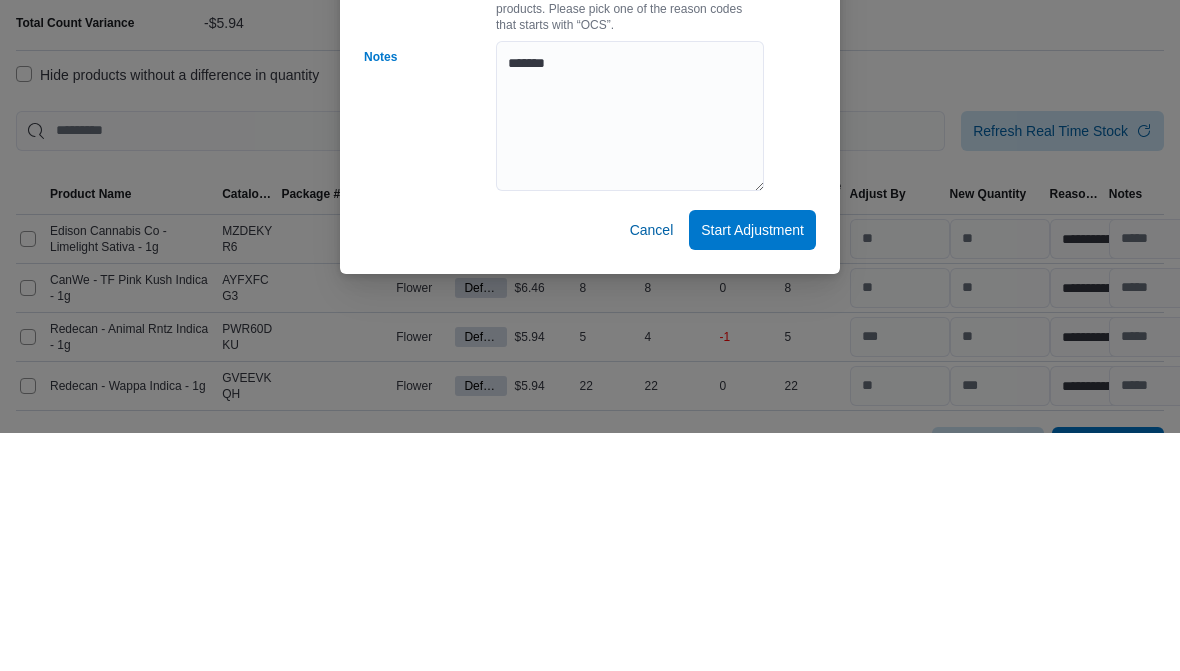 click on "Start Adjustment" at bounding box center (752, 468) 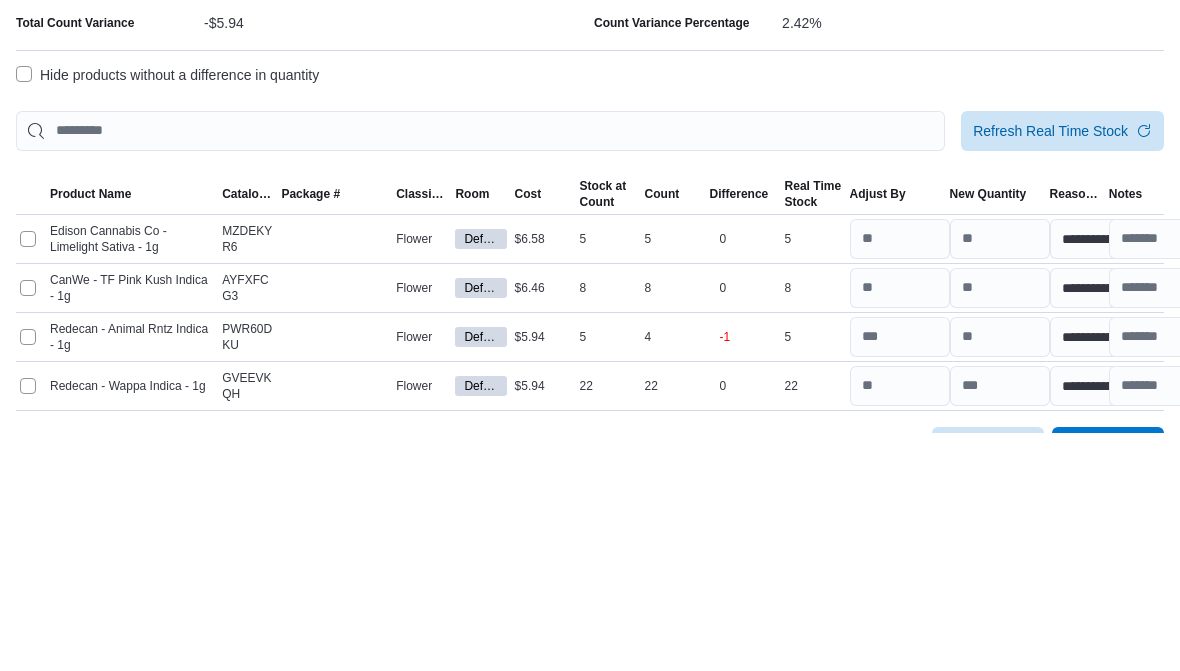 scroll, scrollTop: 48, scrollLeft: 0, axis: vertical 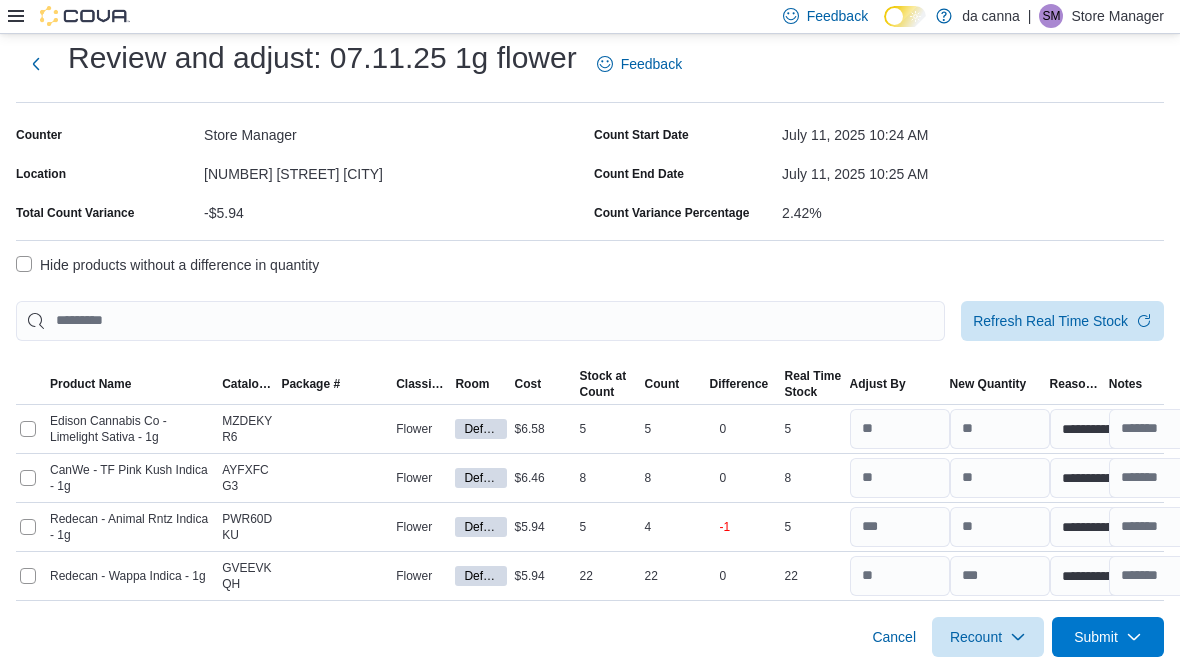 click on "Hide products without a difference in quantity" at bounding box center [167, 265] 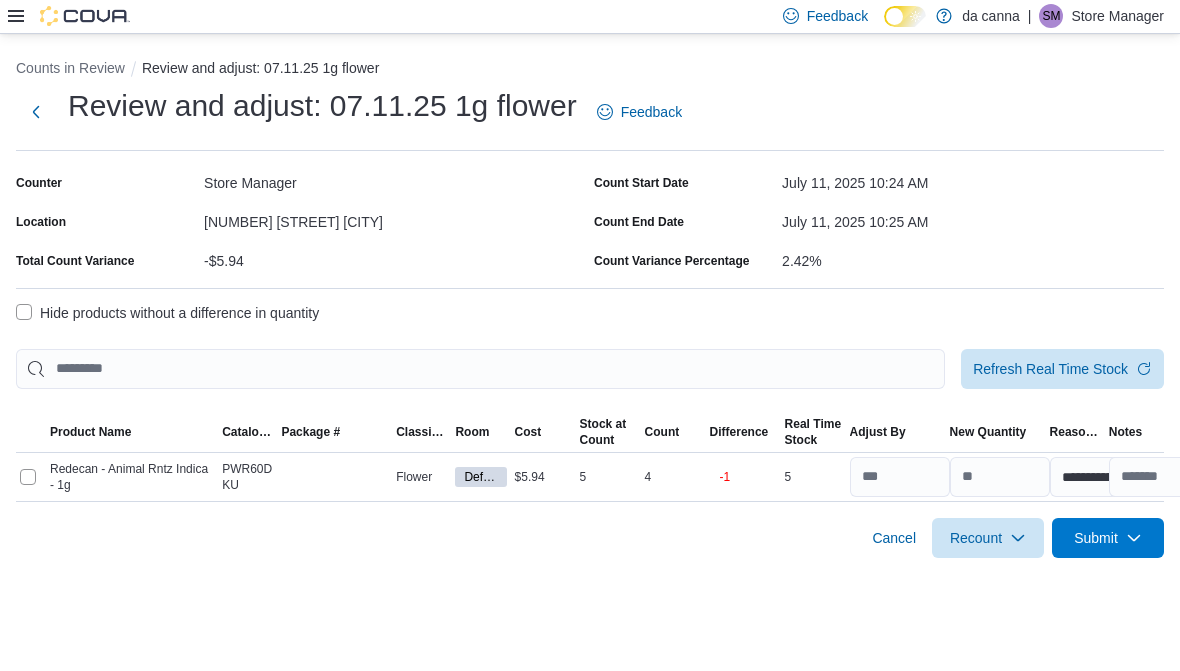 scroll, scrollTop: 0, scrollLeft: 0, axis: both 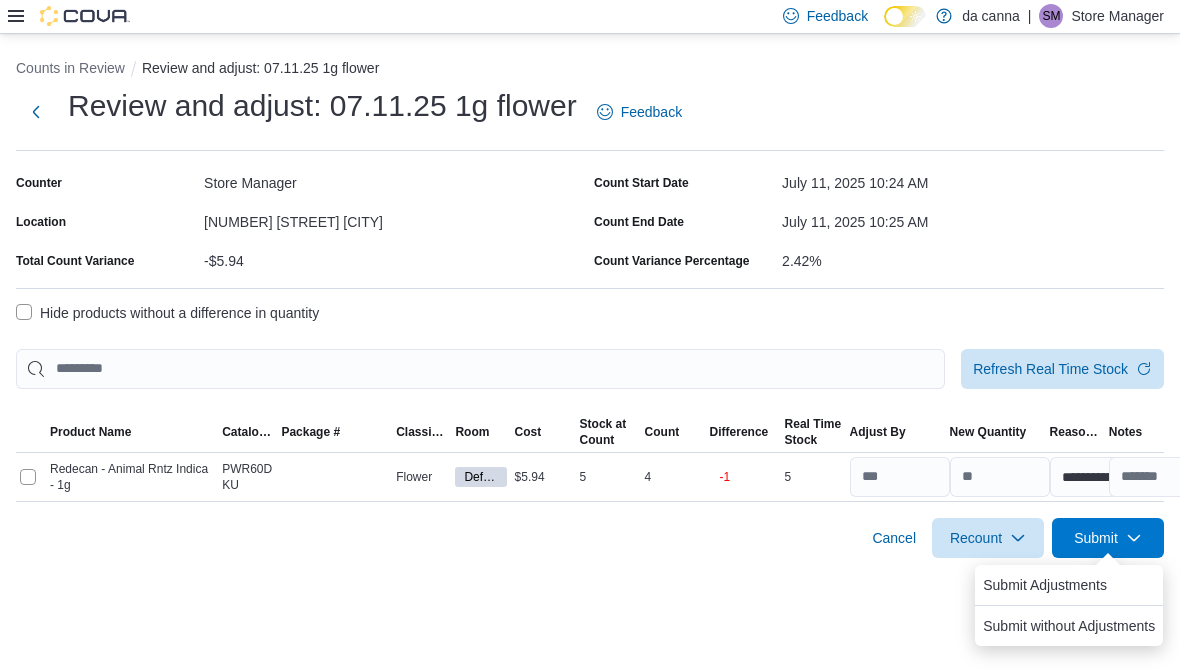 click on "Submit Adjustments" at bounding box center (1045, 585) 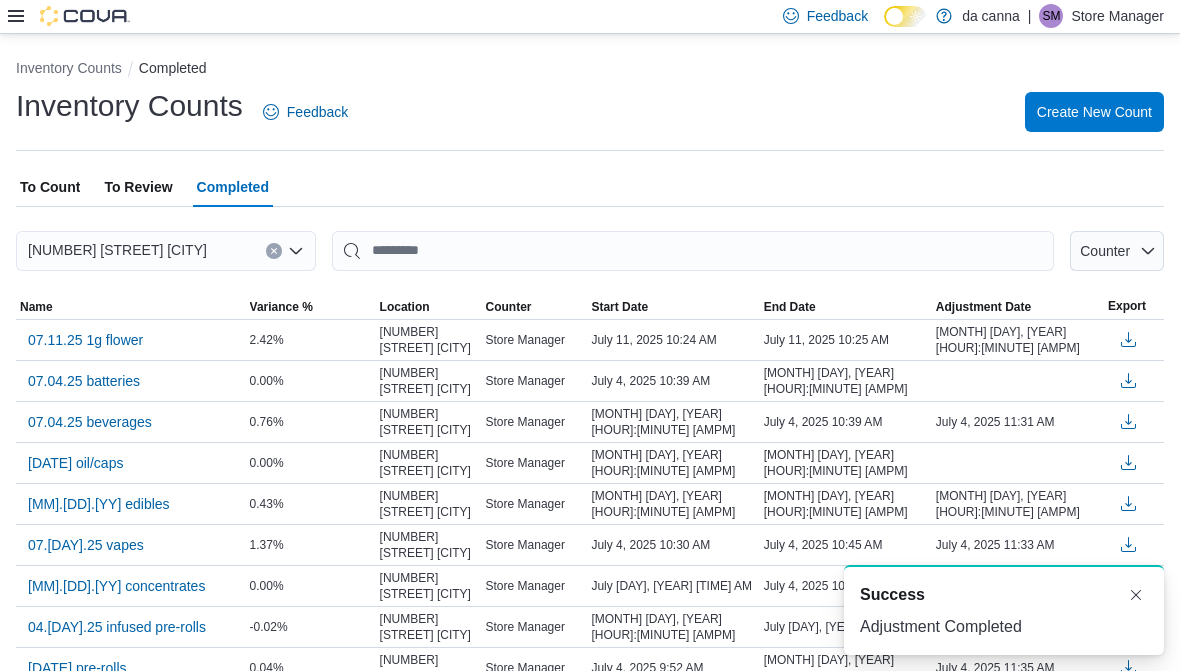 scroll, scrollTop: 0, scrollLeft: 0, axis: both 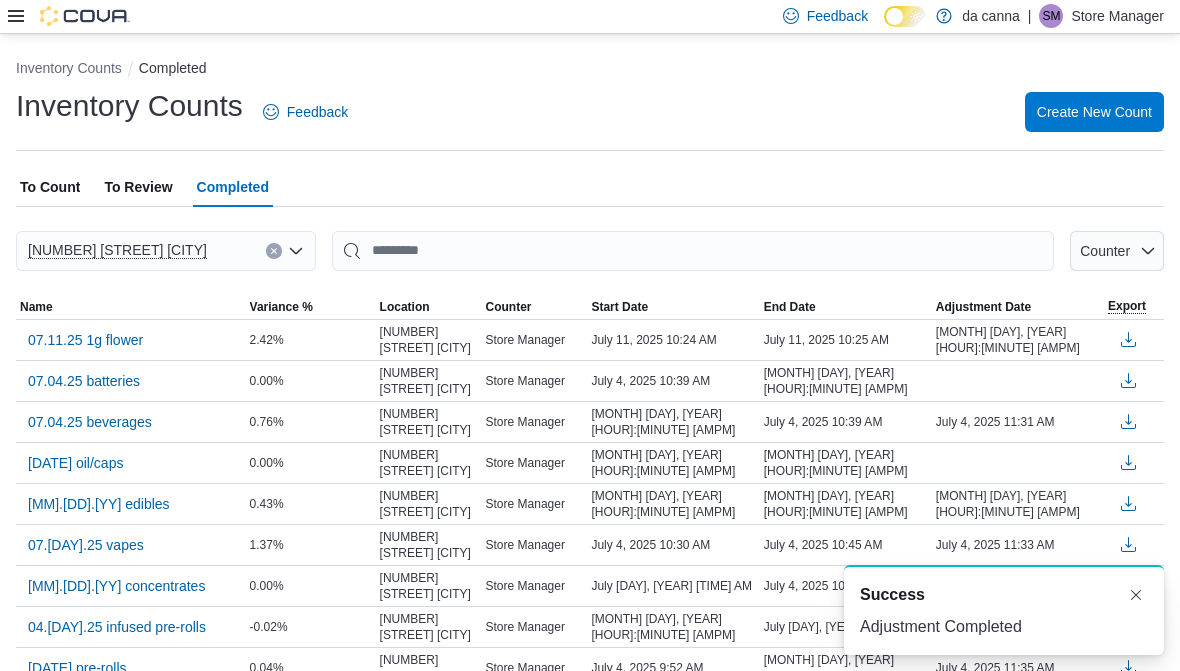 click on "To Review" at bounding box center [138, 187] 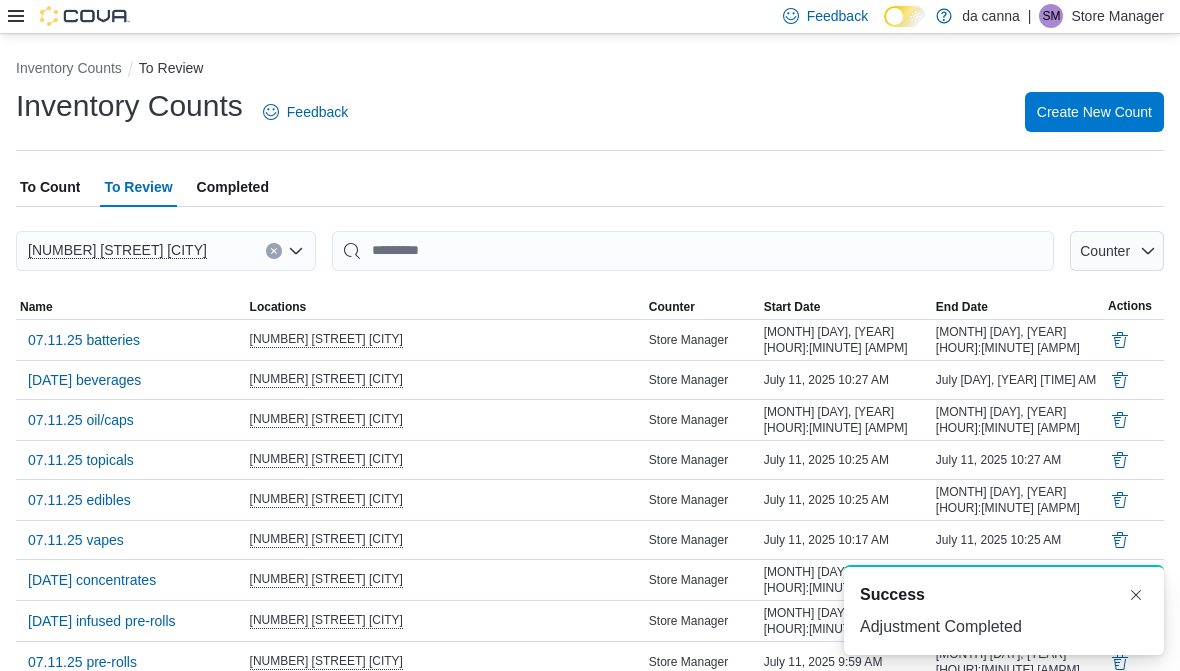 click on "07.11.25 batteries" at bounding box center (84, 340) 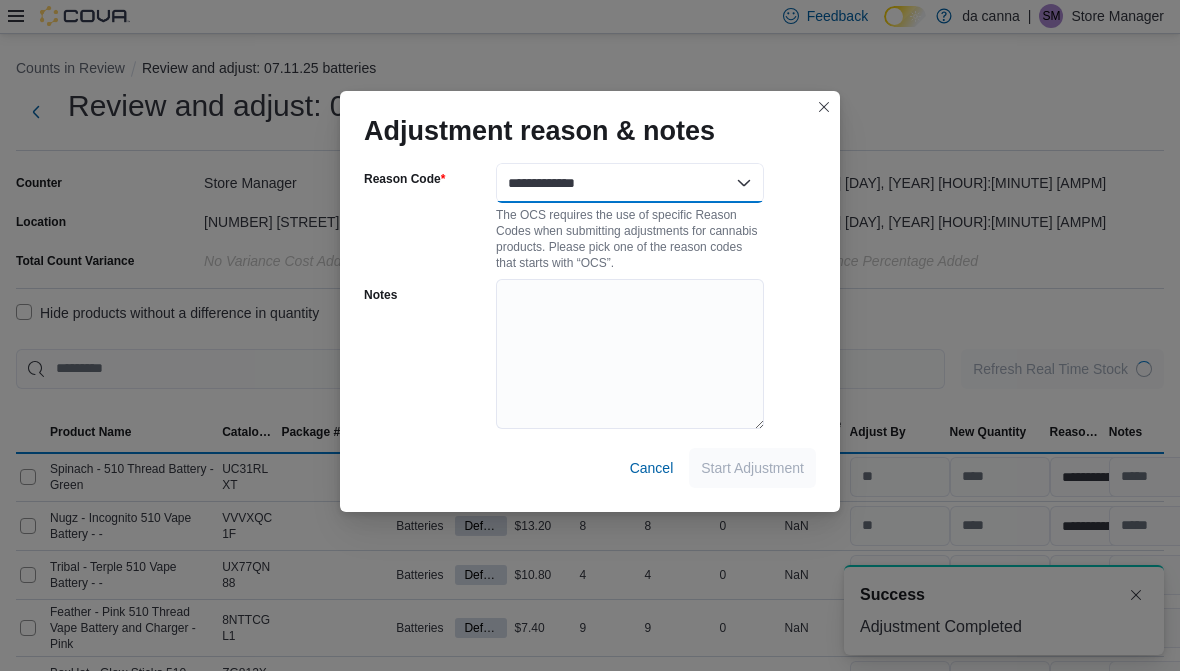click on "**********" at bounding box center (630, 183) 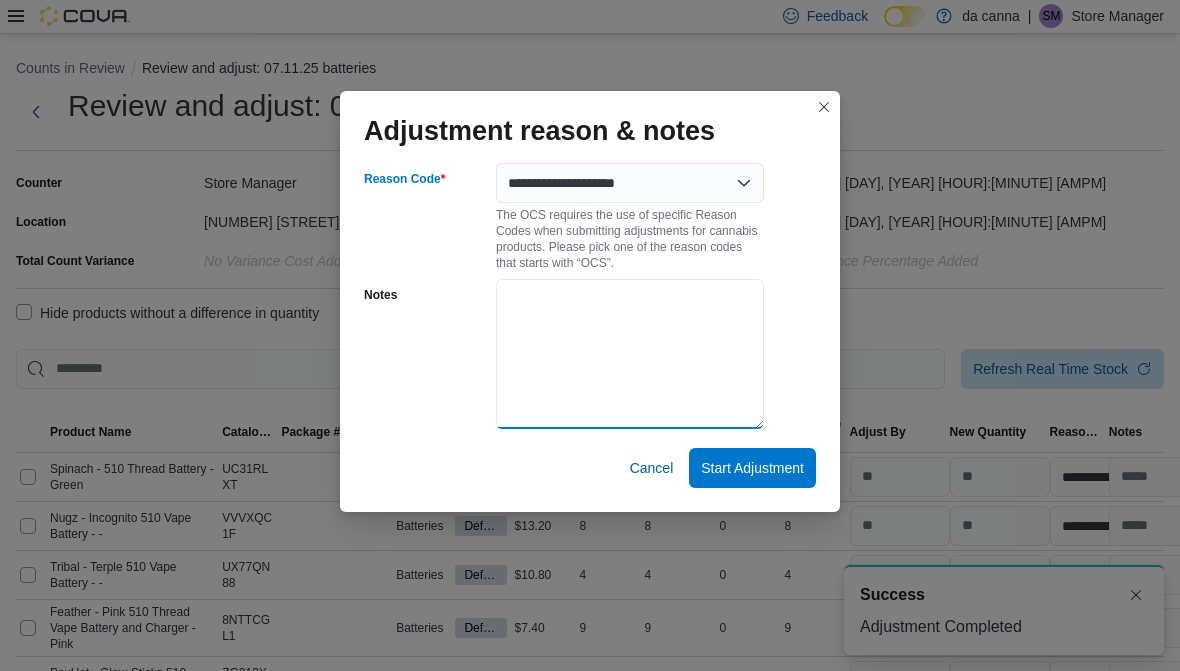 click on "Notes" at bounding box center [630, 354] 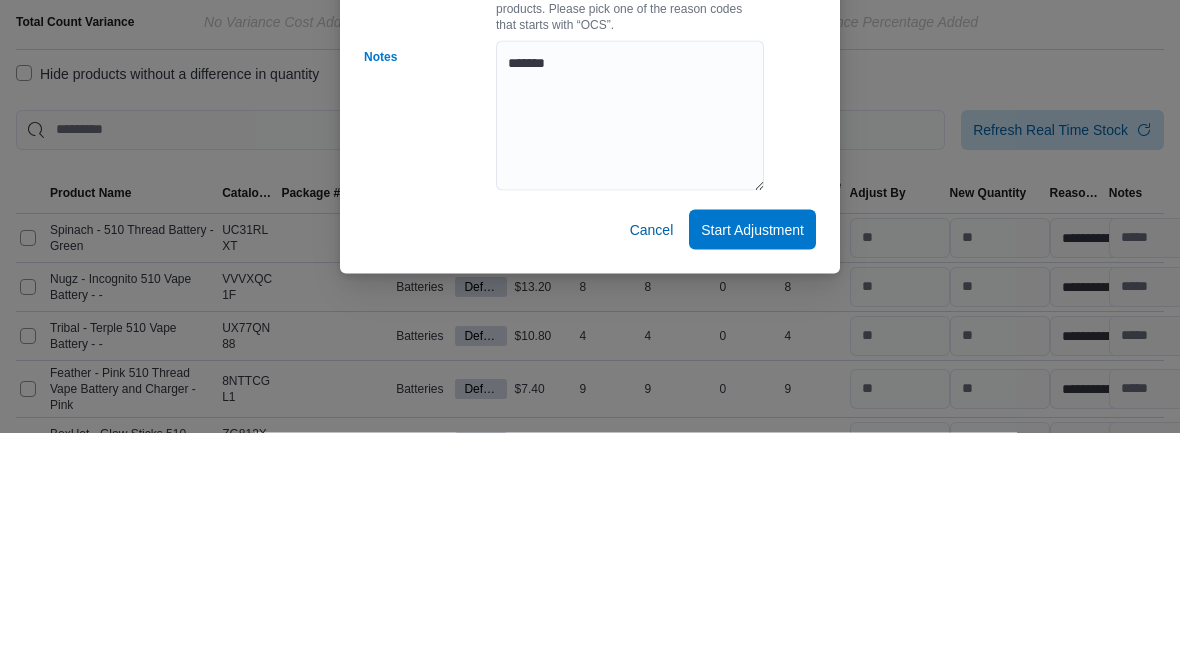click on "Start Adjustment" at bounding box center (752, 468) 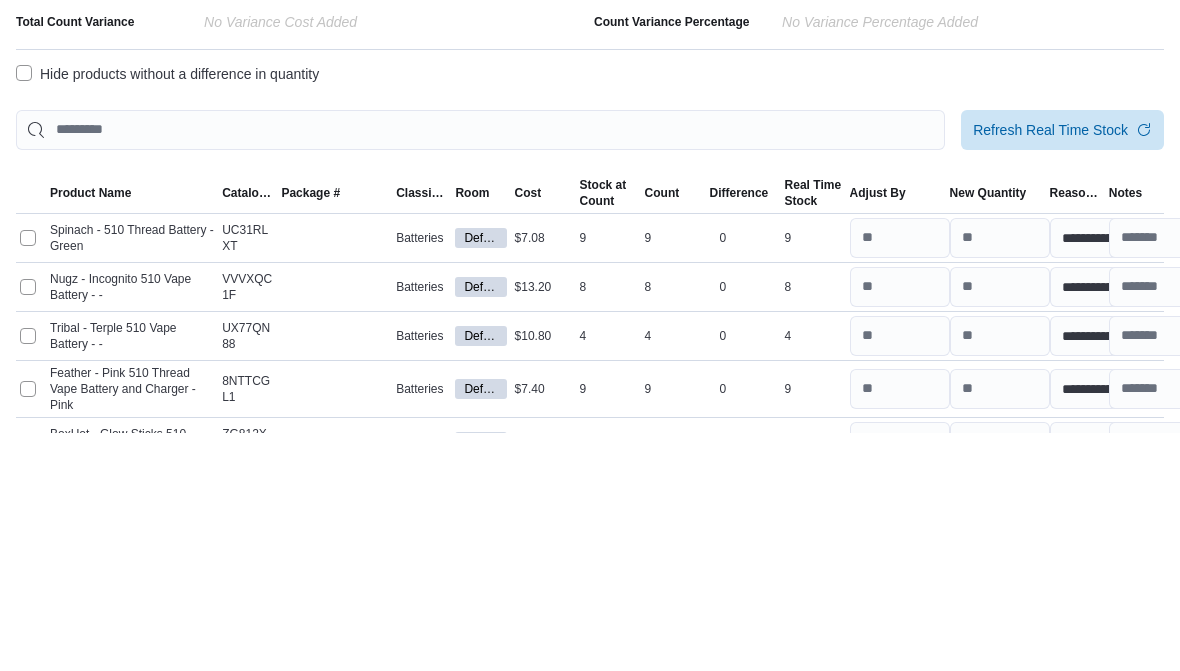scroll, scrollTop: 239, scrollLeft: 0, axis: vertical 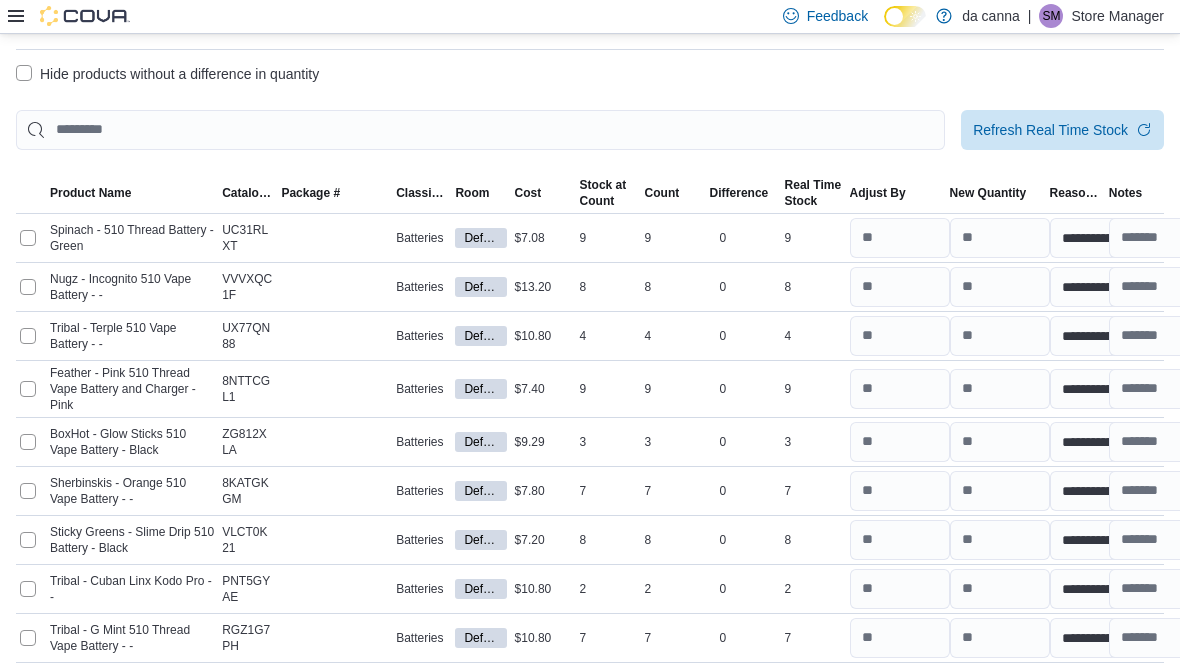 click on "Hide products without a difference in quantity" at bounding box center (167, 74) 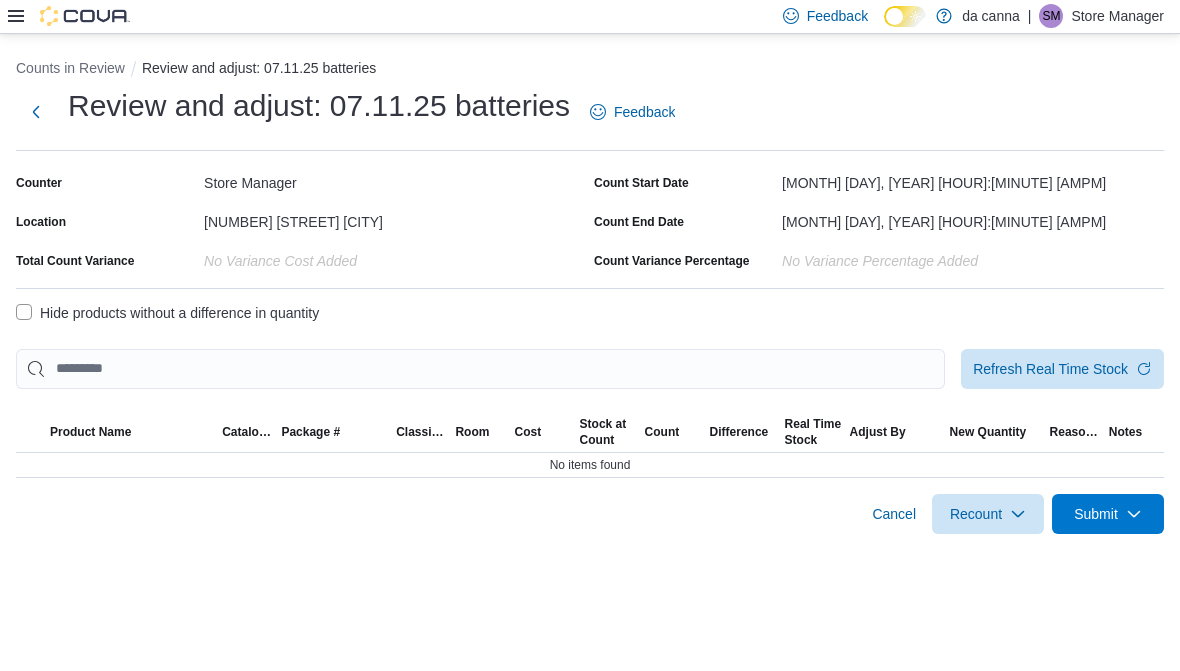 scroll, scrollTop: 0, scrollLeft: 0, axis: both 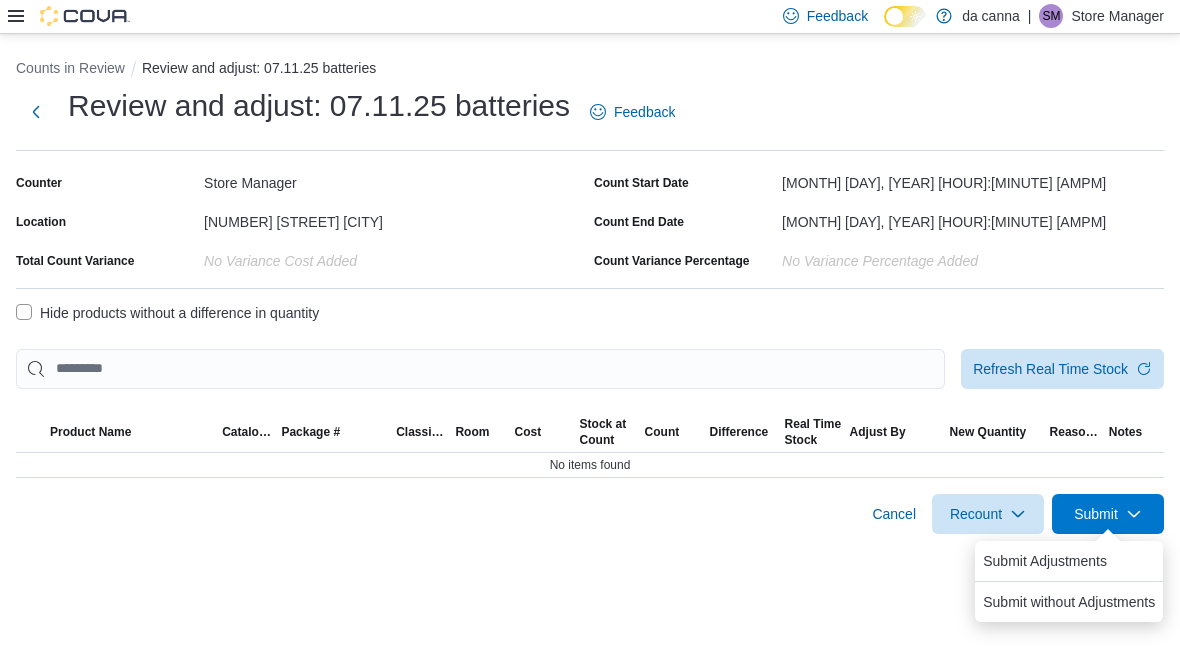 click on "Submit Adjustments" at bounding box center (1045, 561) 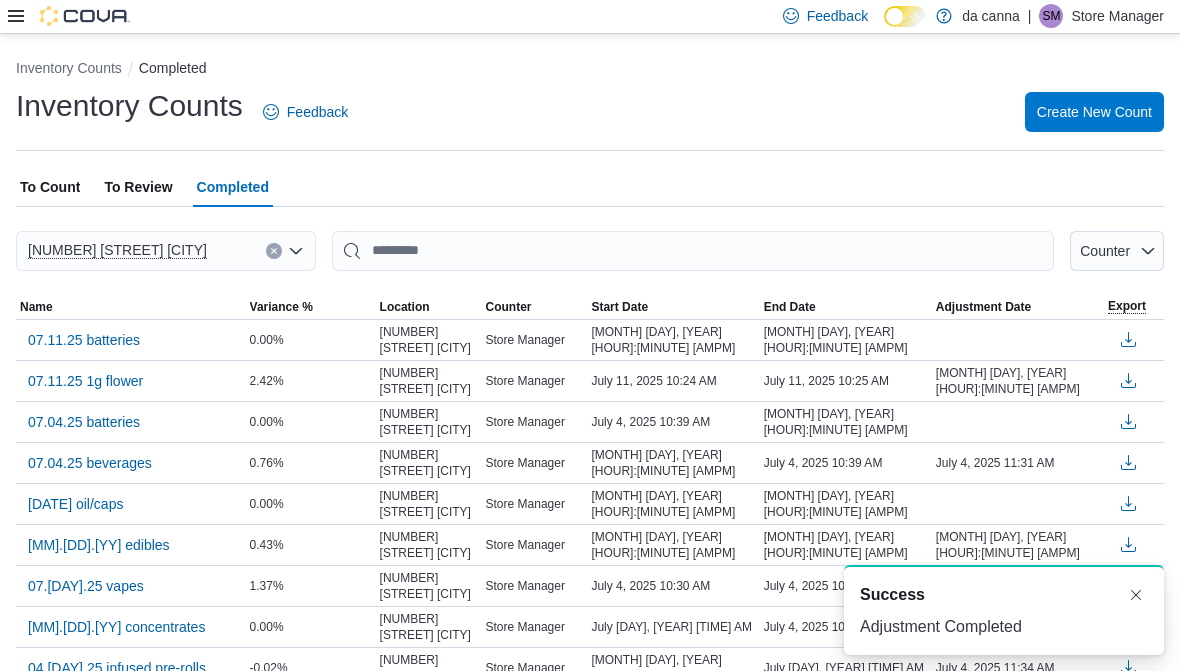 scroll, scrollTop: 0, scrollLeft: 0, axis: both 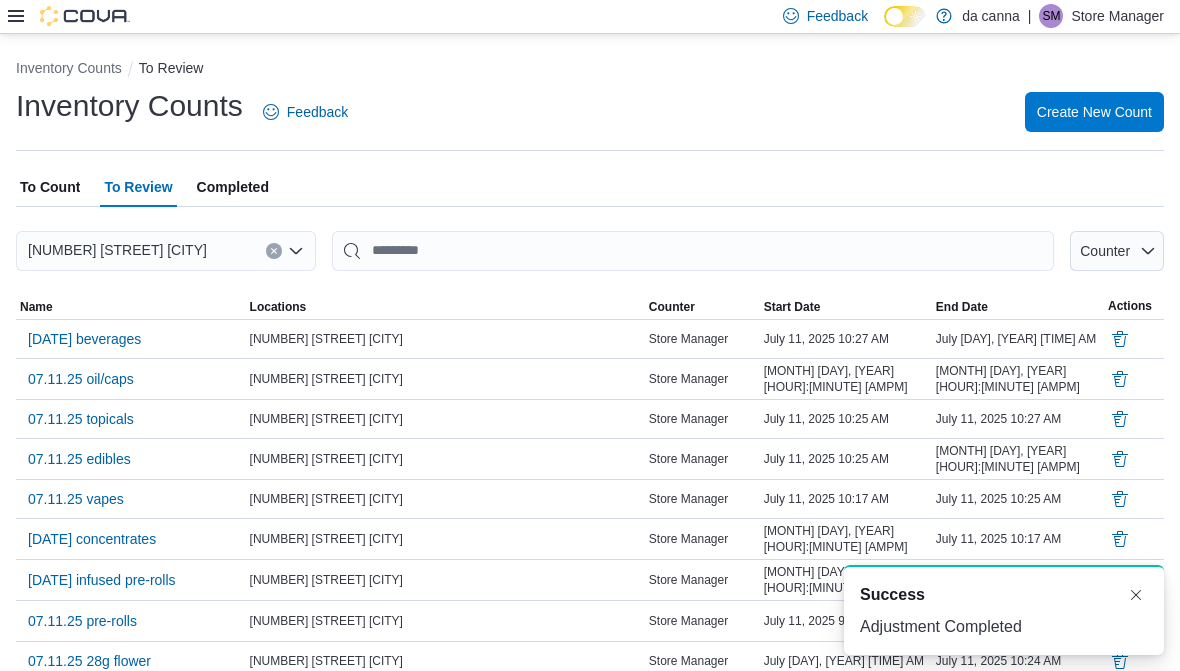 click on "Name" at bounding box center [131, 307] 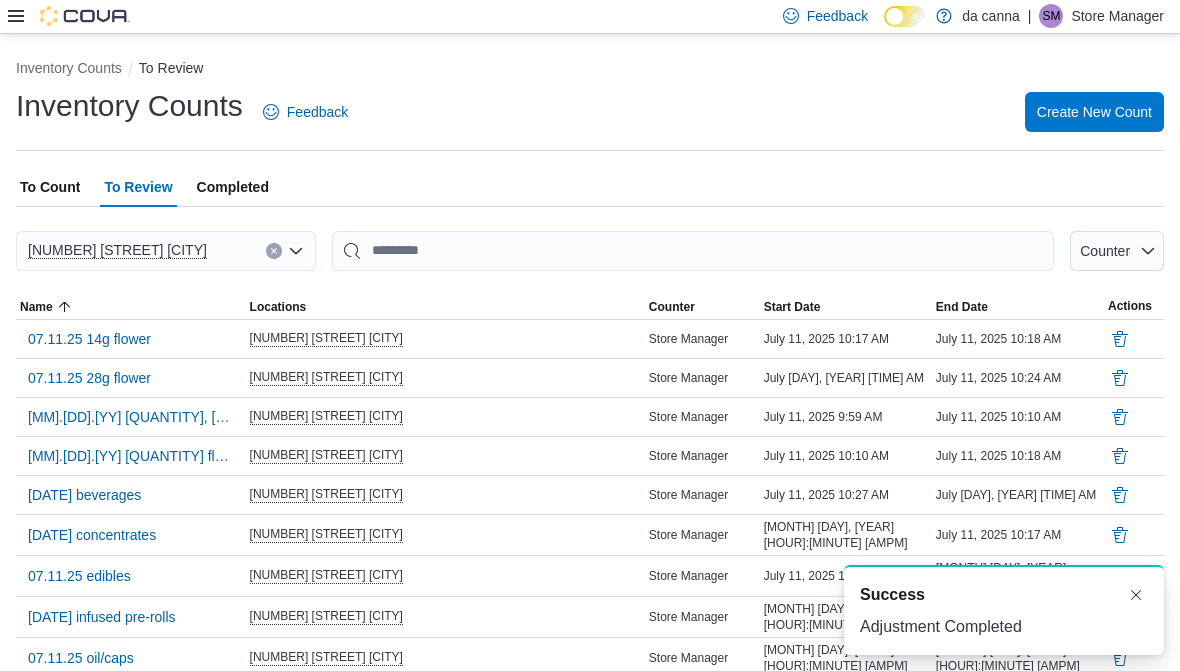 click on "Name" at bounding box center [36, 307] 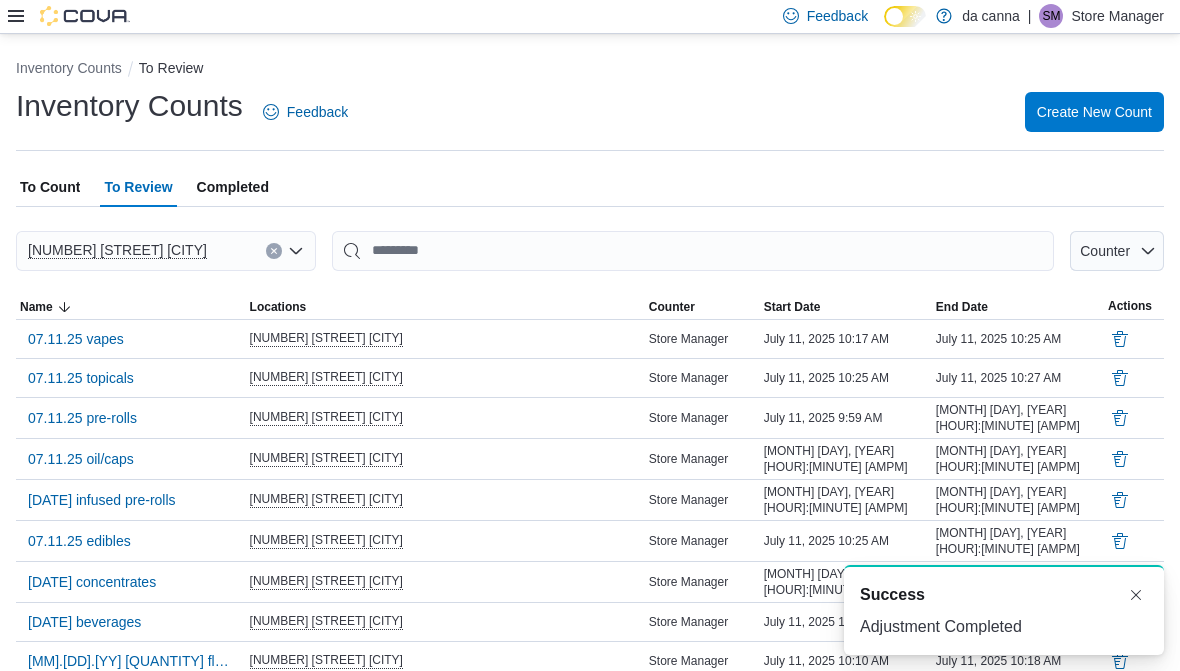 click on "07.11.25 vapes" at bounding box center (76, 339) 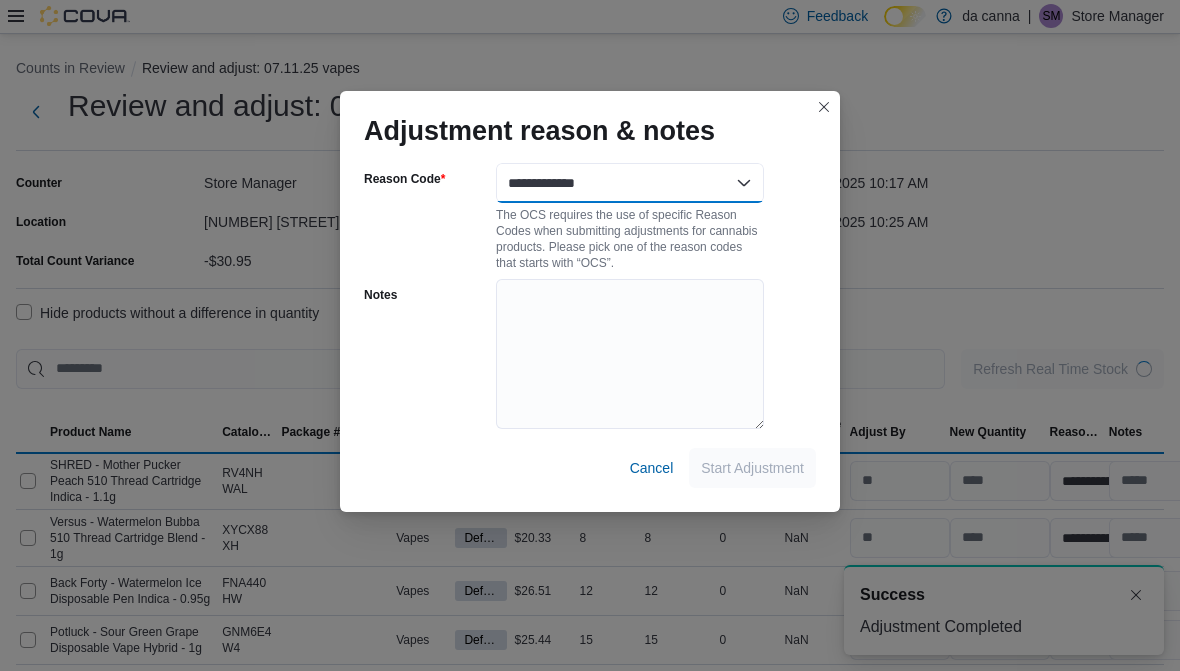 click on "**********" at bounding box center (630, 183) 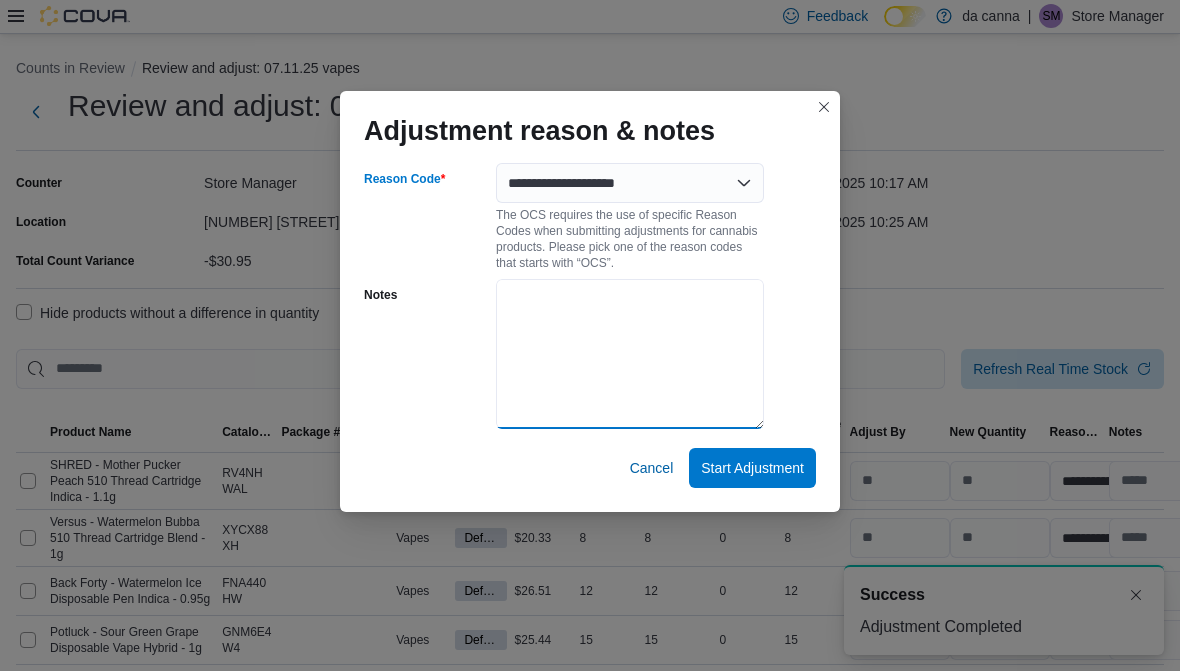 click on "Notes" at bounding box center (630, 354) 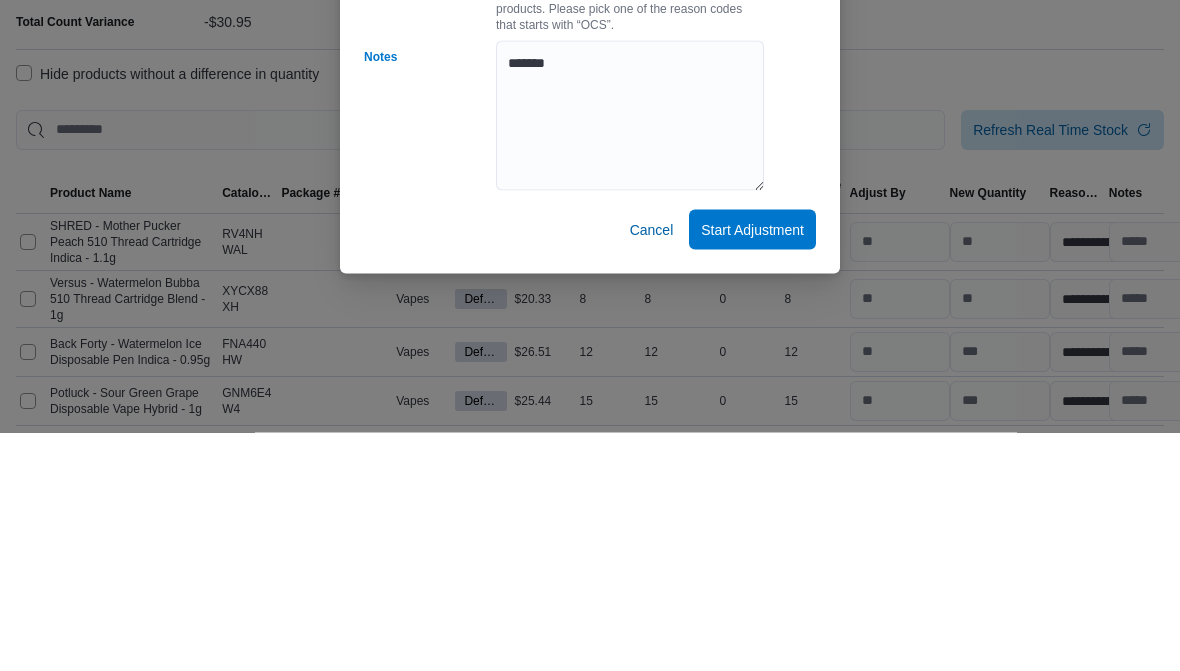 click on "Start Adjustment" at bounding box center (752, 468) 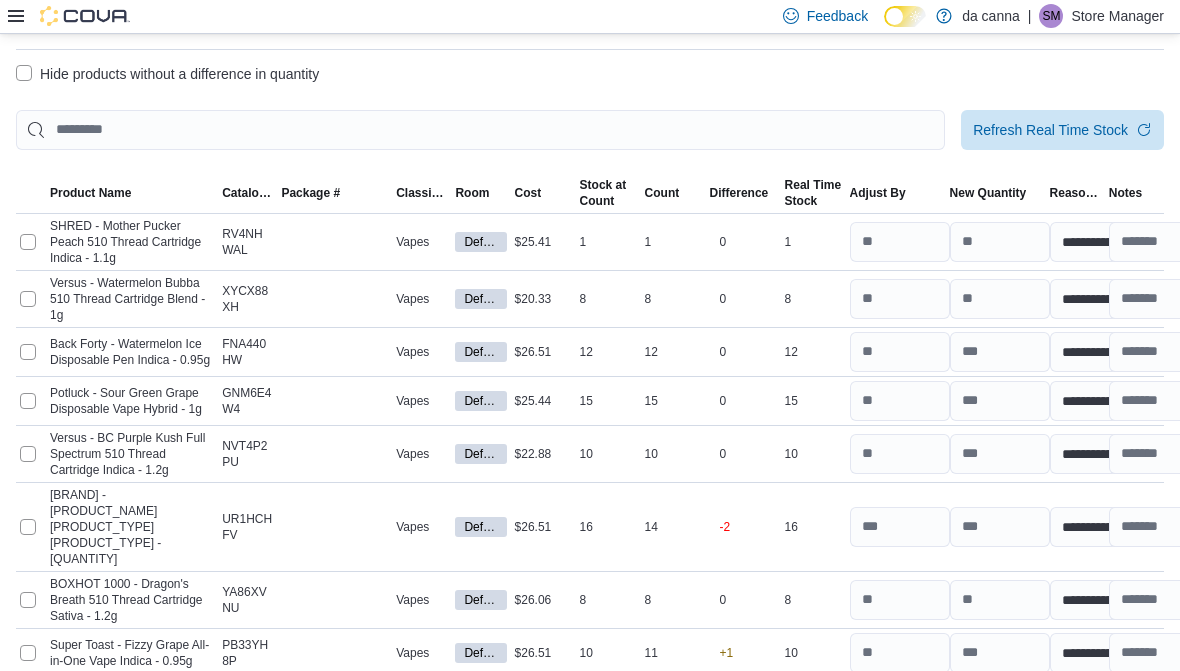 click on "Hide products without a difference in quantity" at bounding box center [167, 74] 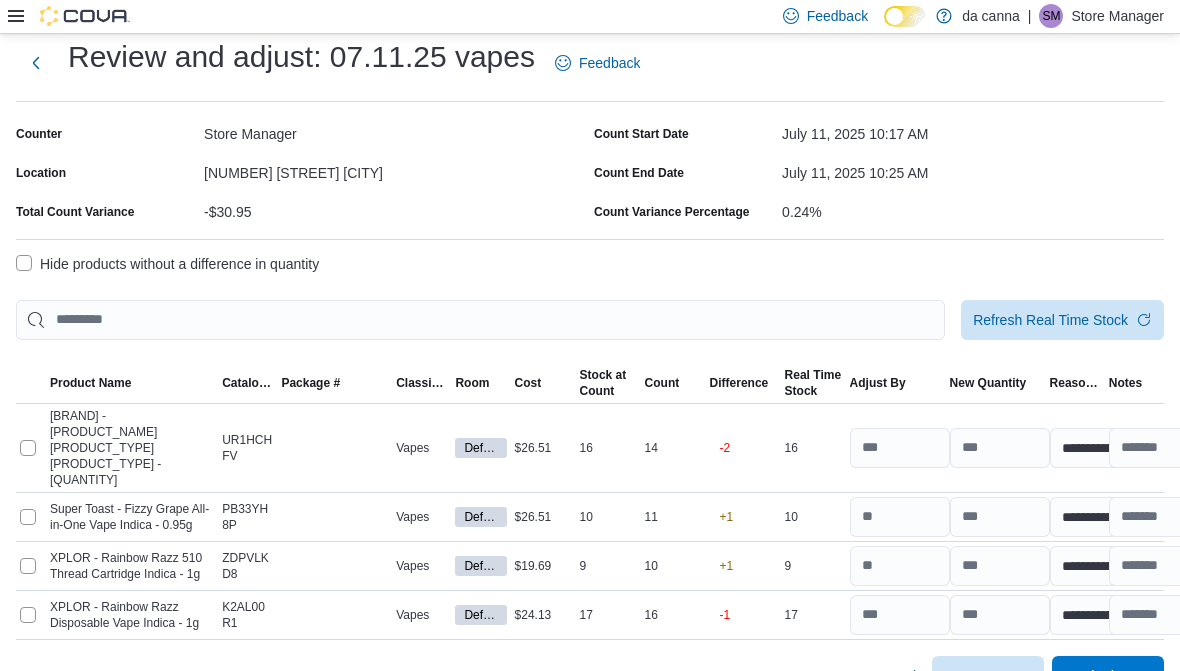 click 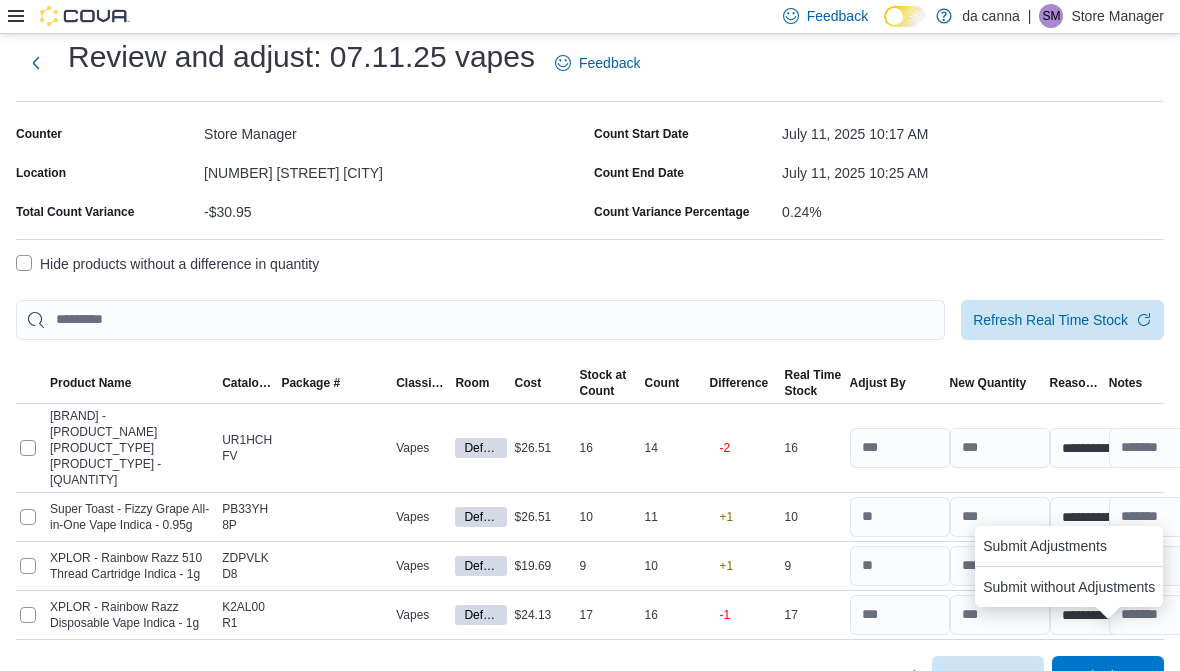 click on "Submit Adjustments" at bounding box center (1045, 546) 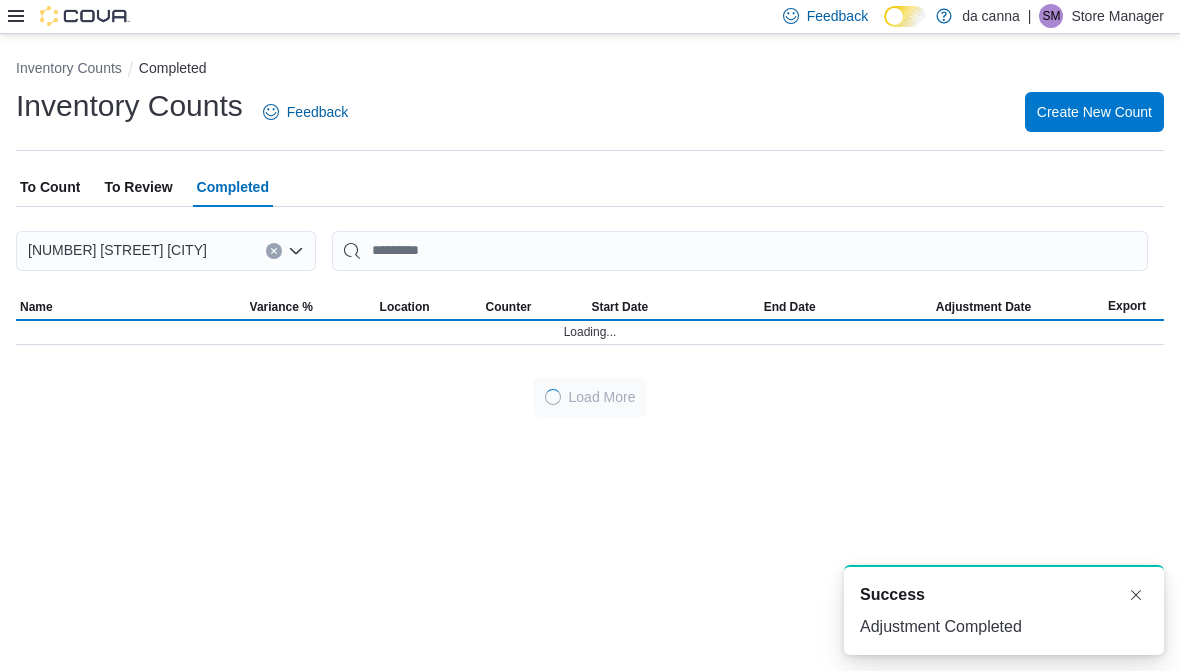 scroll, scrollTop: 0, scrollLeft: 0, axis: both 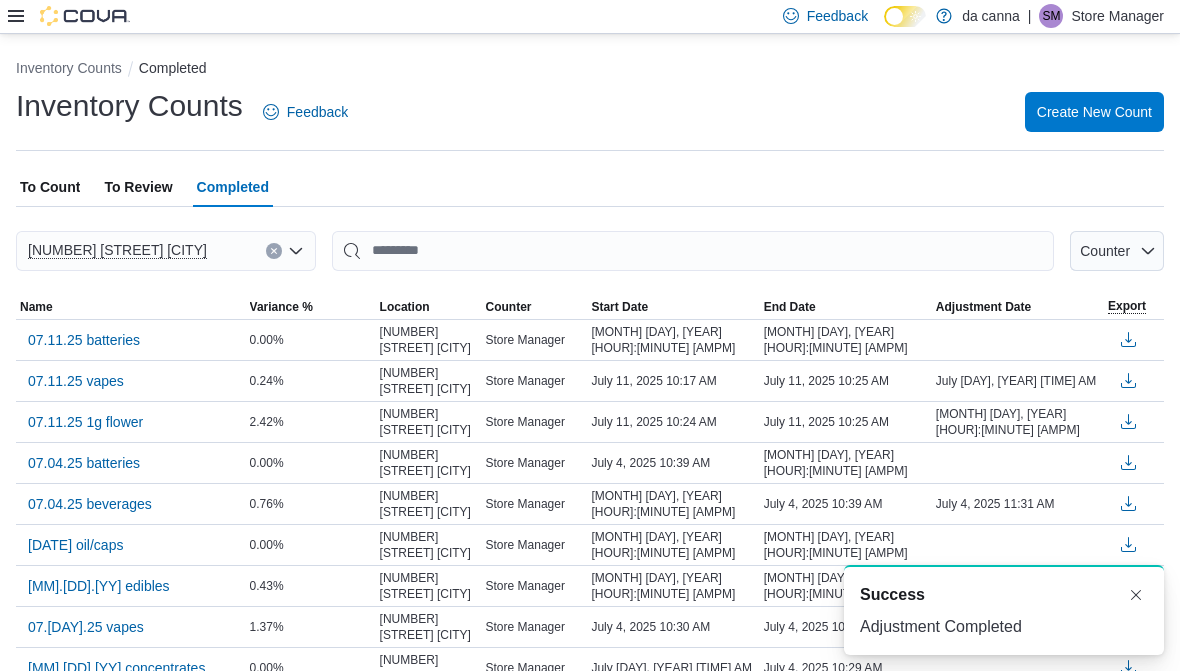 click on "To Review" at bounding box center (138, 187) 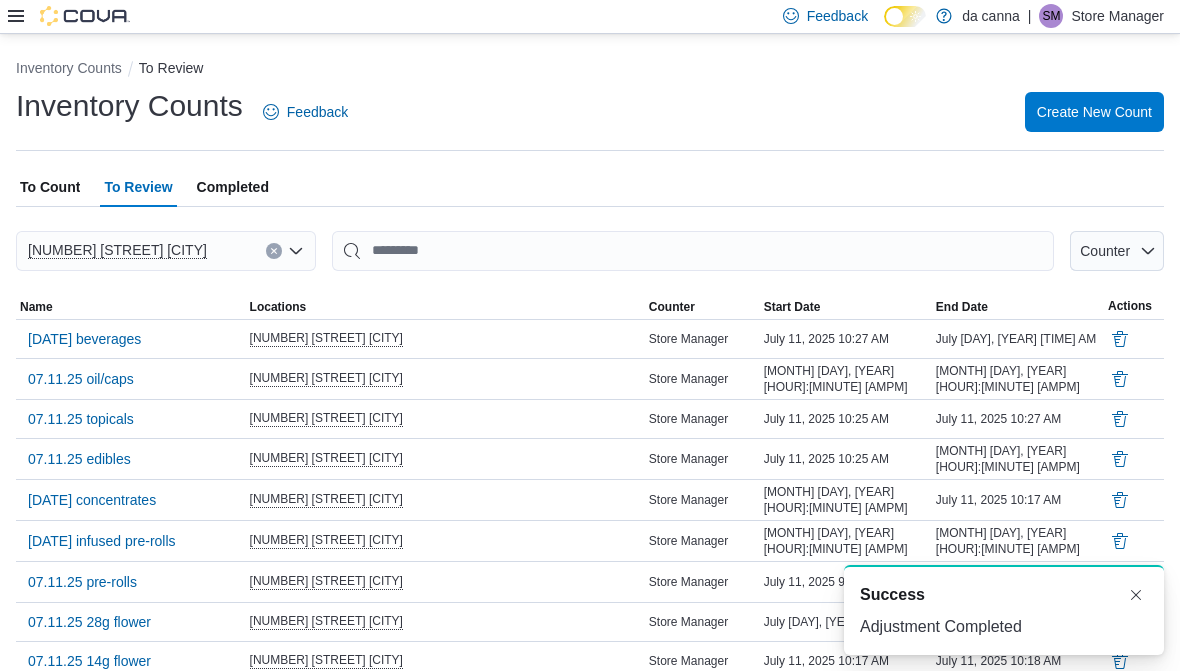 click on "[DATE] beverages" at bounding box center [84, 339] 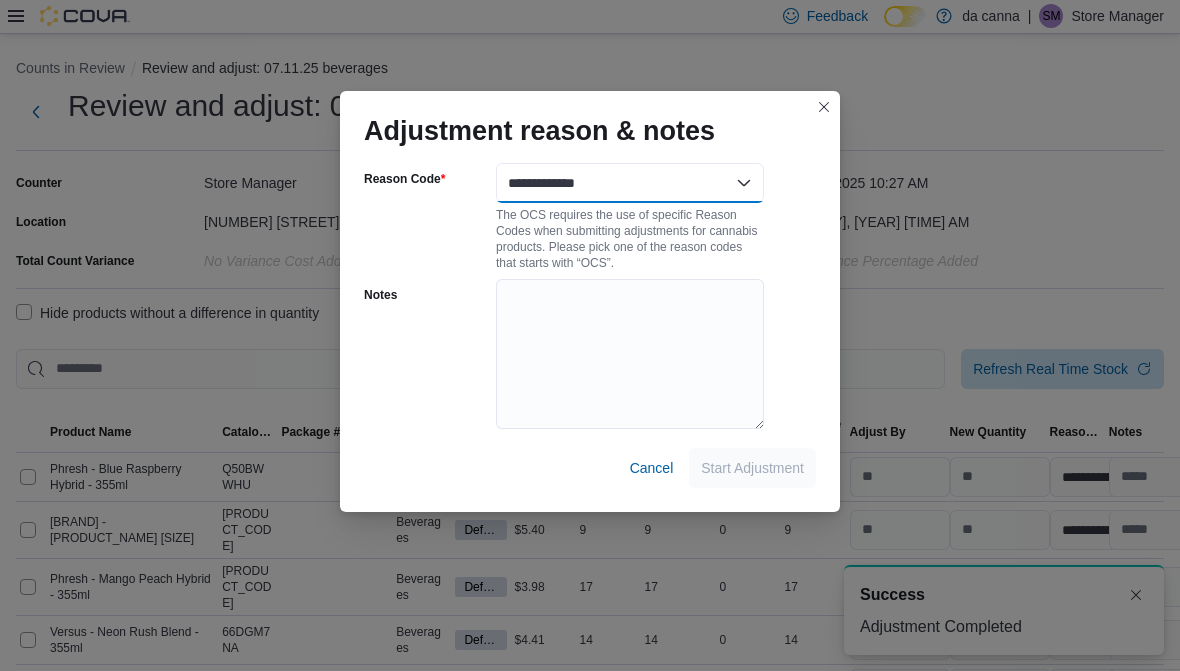 click on "**********" at bounding box center [630, 183] 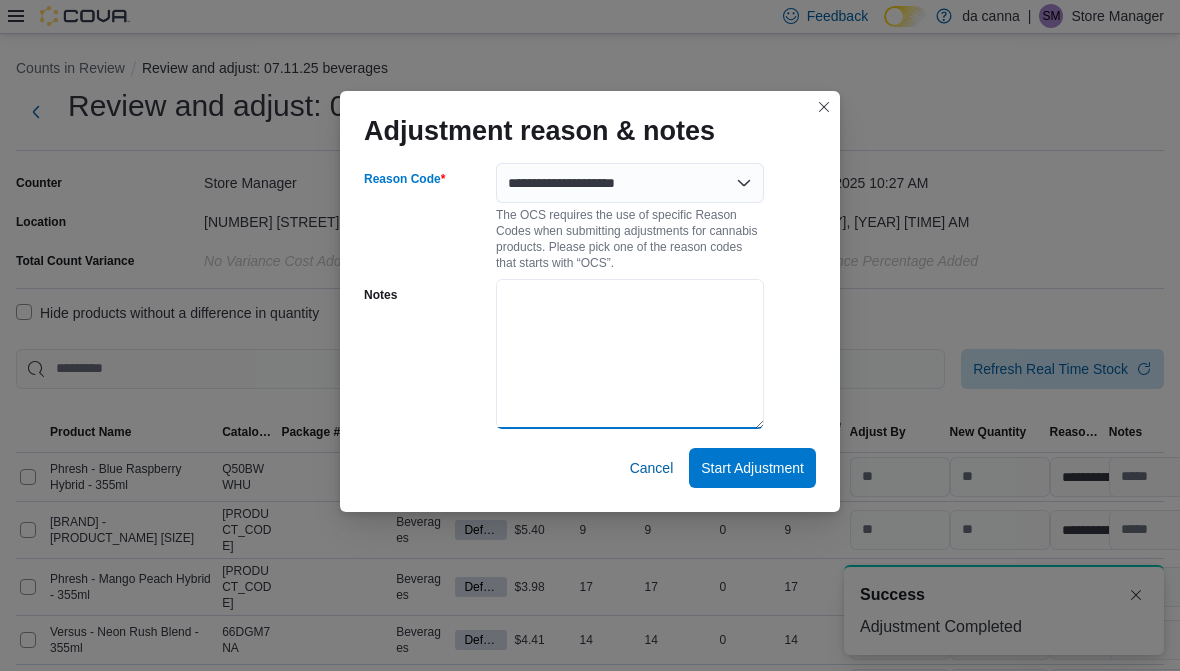 click on "Notes" at bounding box center [630, 354] 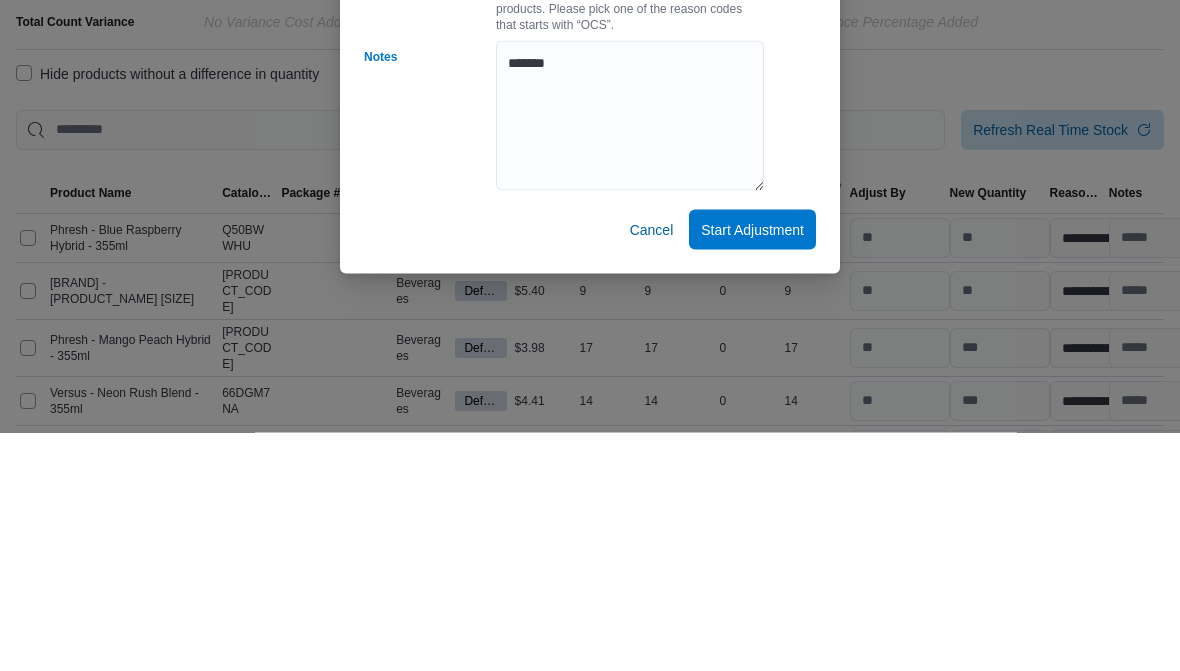 click on "Start Adjustment" at bounding box center (752, 468) 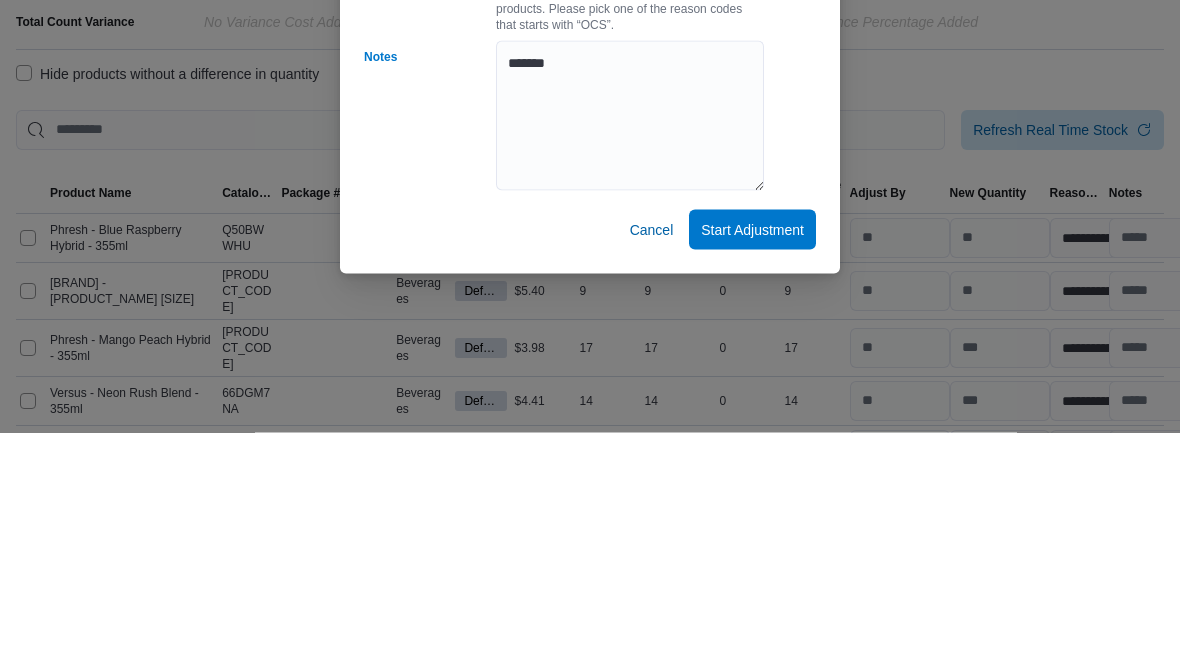 scroll, scrollTop: 239, scrollLeft: 0, axis: vertical 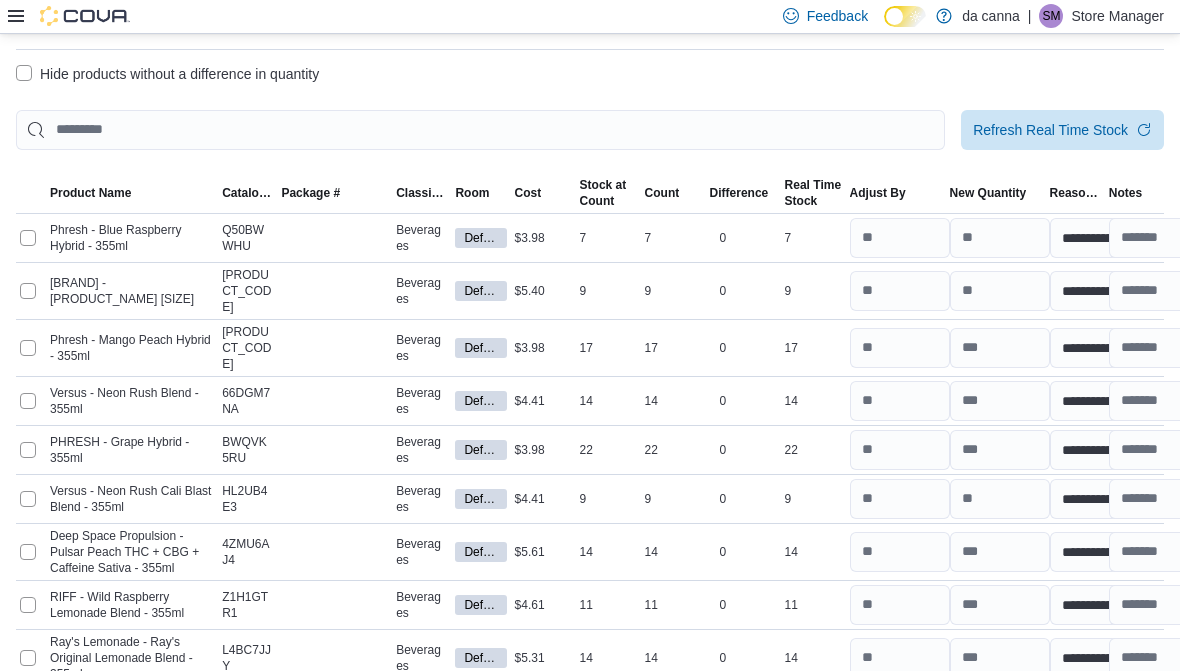click on "Hide products without a difference in quantity" at bounding box center (167, 74) 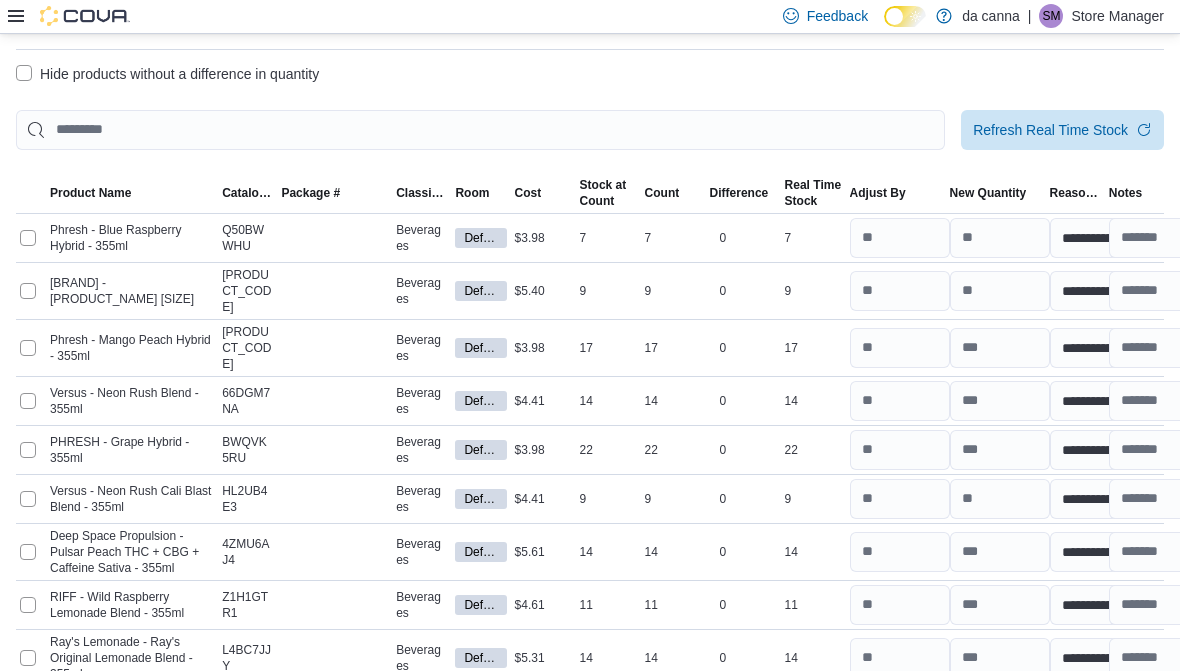 scroll, scrollTop: 0, scrollLeft: 0, axis: both 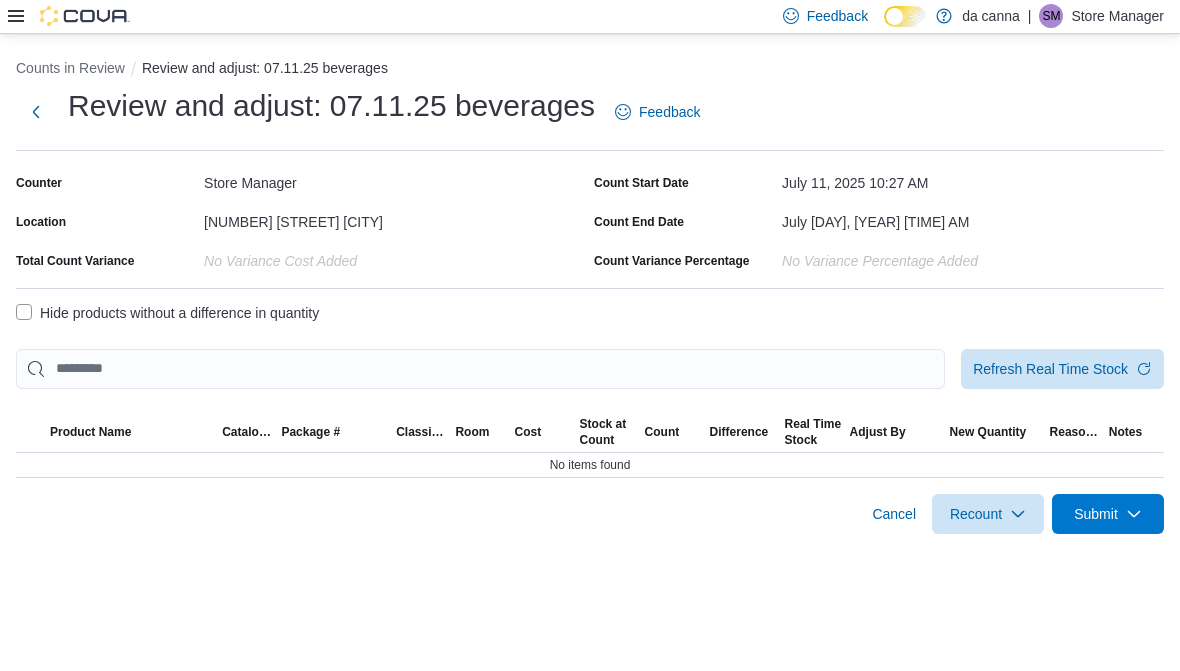 click on "Submit" at bounding box center (1108, 514) 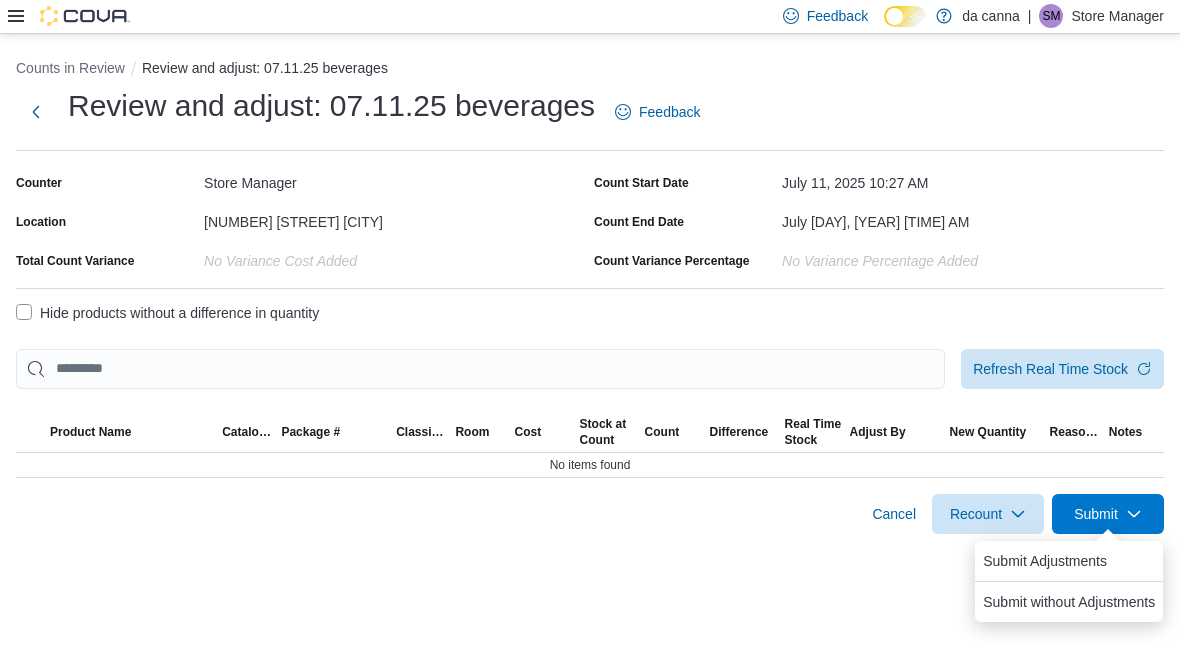 click on "Submit Adjustments" at bounding box center (1045, 561) 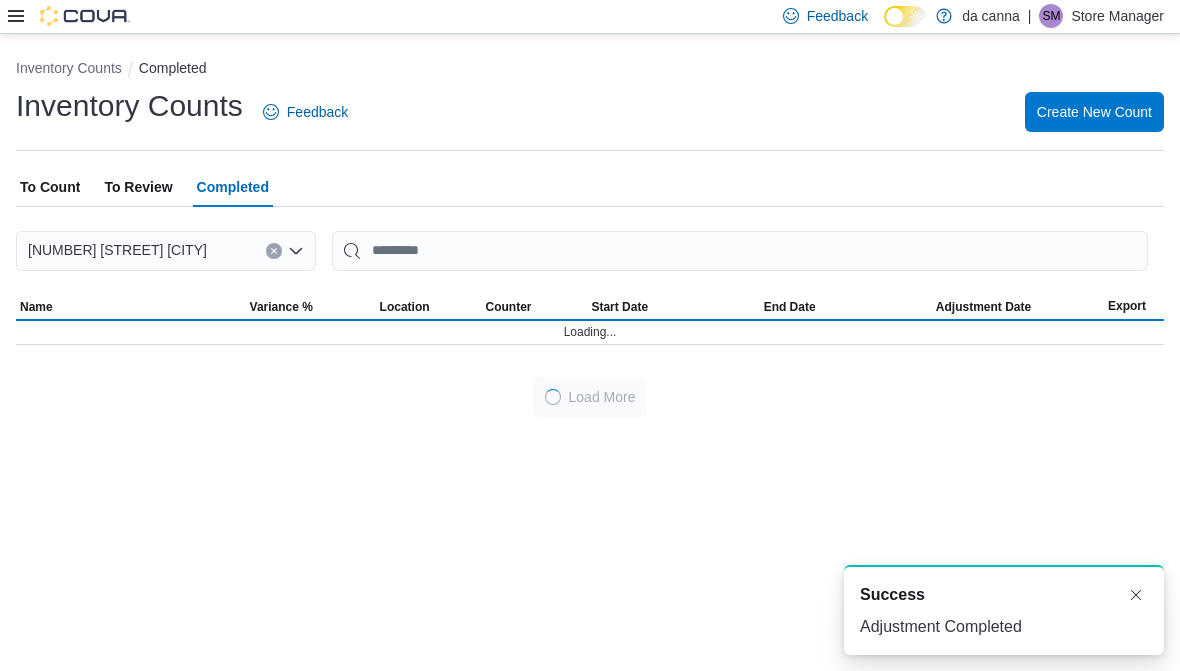 scroll, scrollTop: 4, scrollLeft: 0, axis: vertical 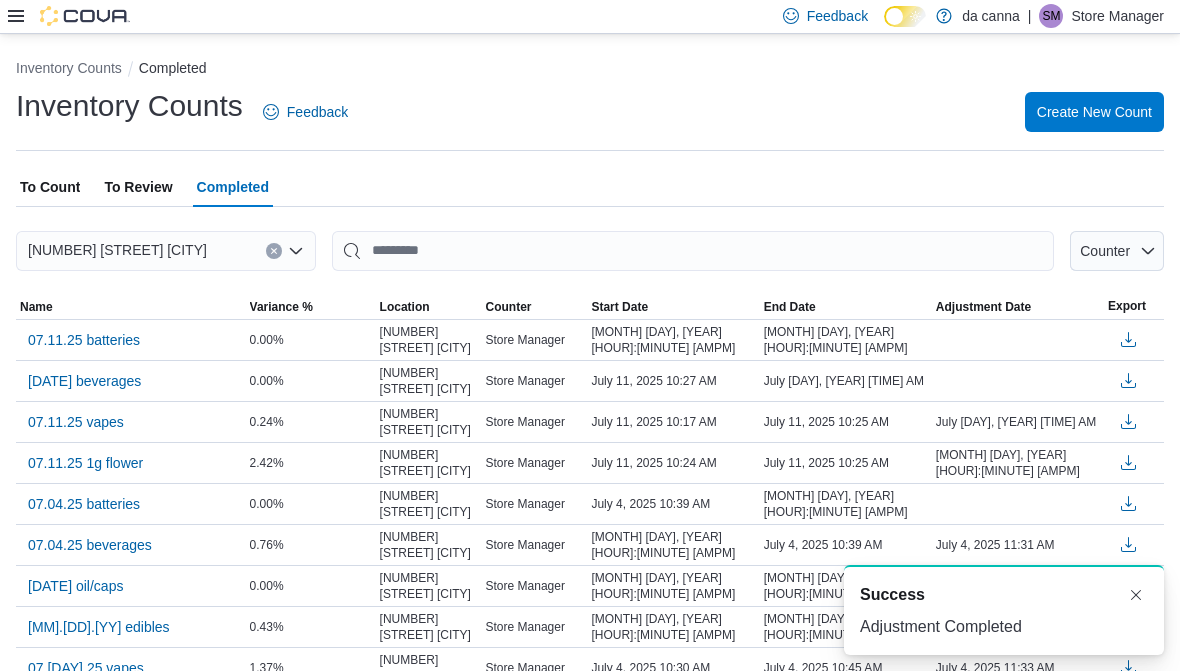 click on "To Review" at bounding box center (138, 187) 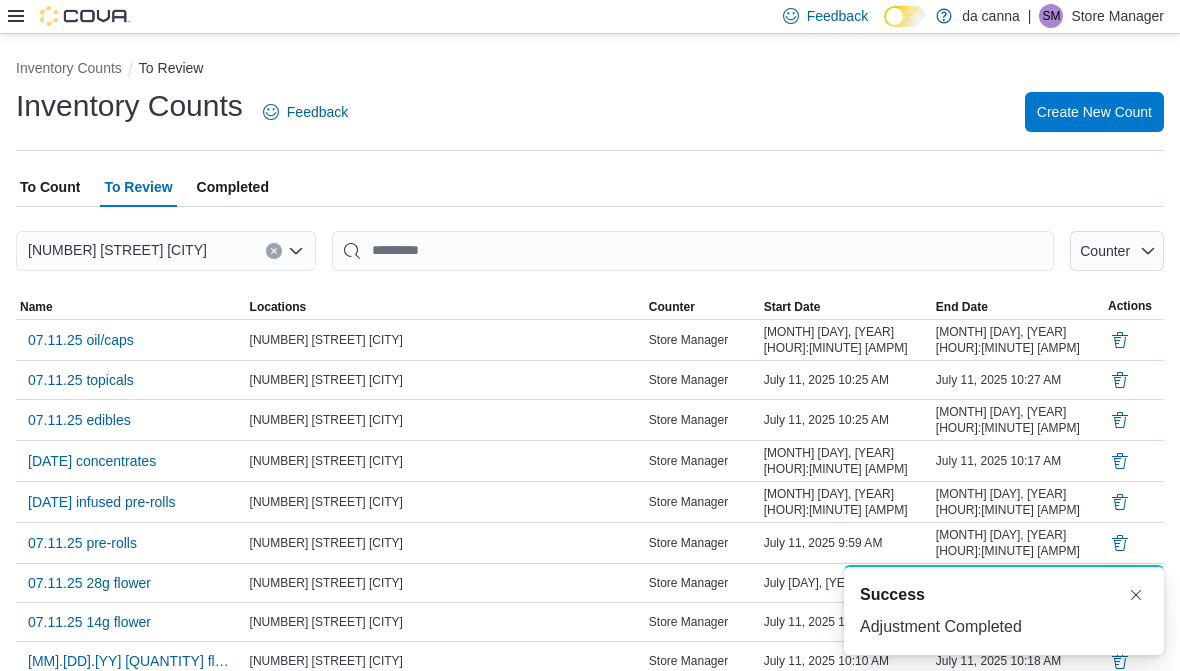 click on "07.11.25 oil/caps" at bounding box center (81, 340) 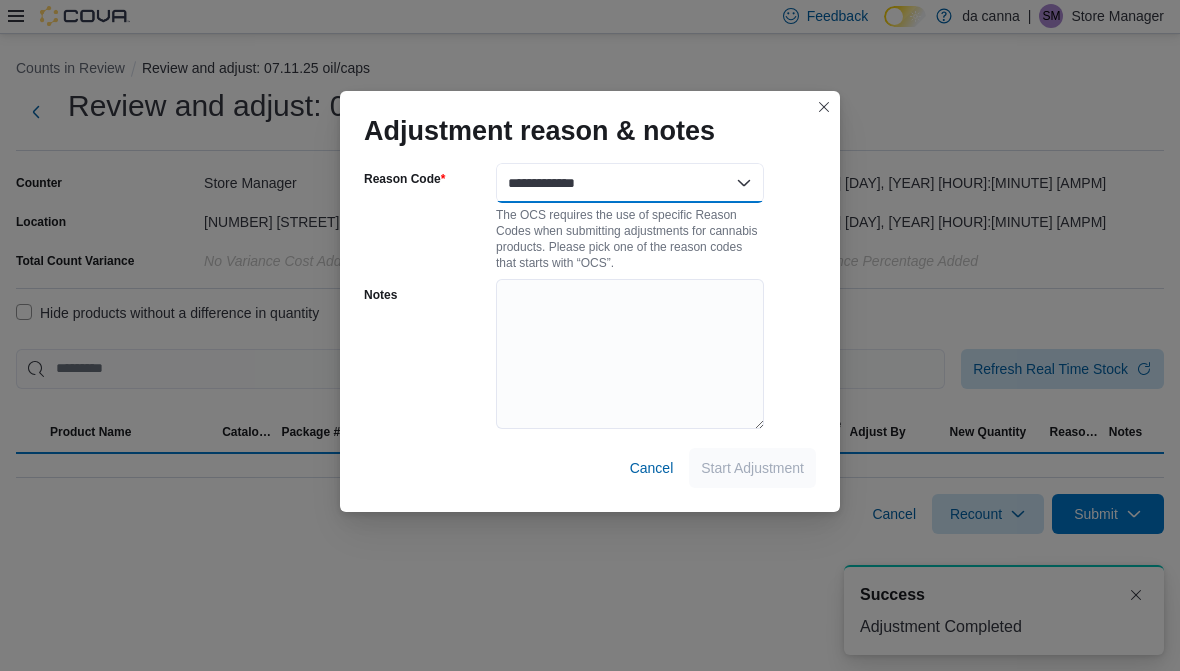 click on "**********" at bounding box center [630, 183] 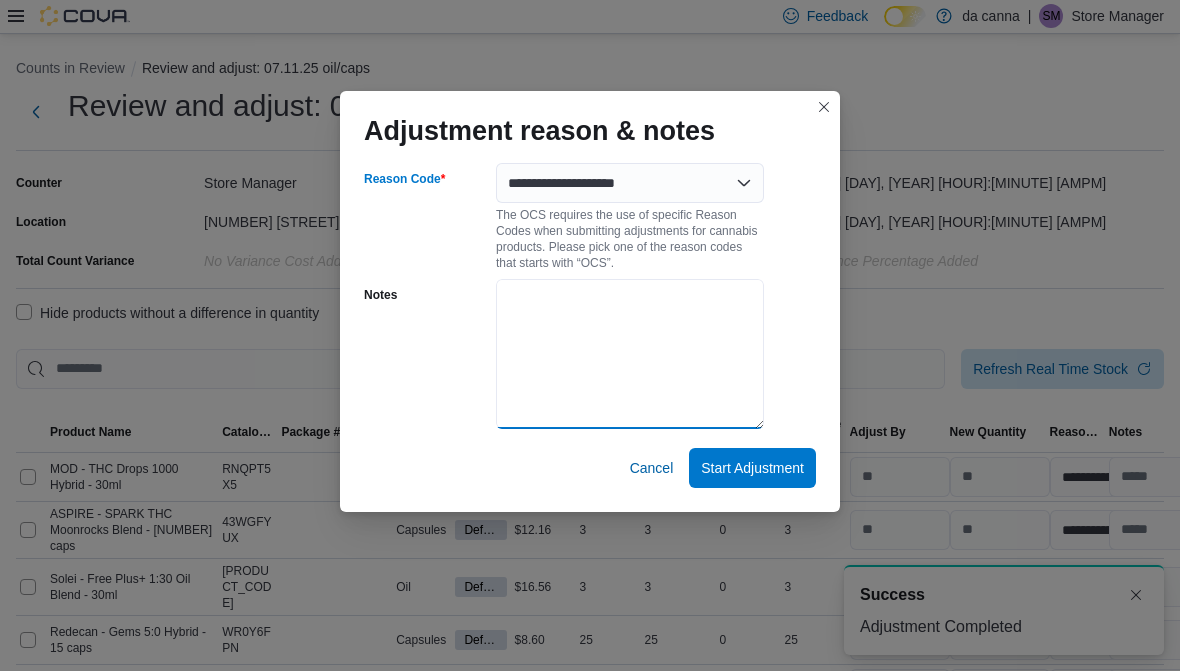 click on "Notes" at bounding box center [630, 354] 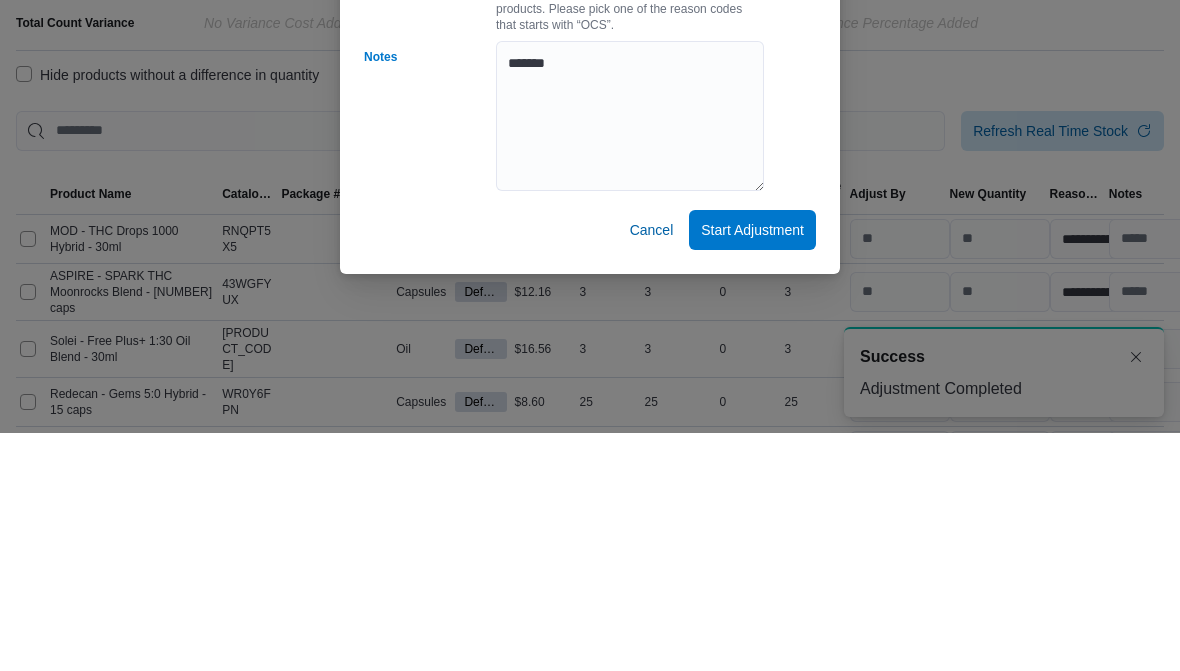 click on "Start Adjustment" at bounding box center [752, 468] 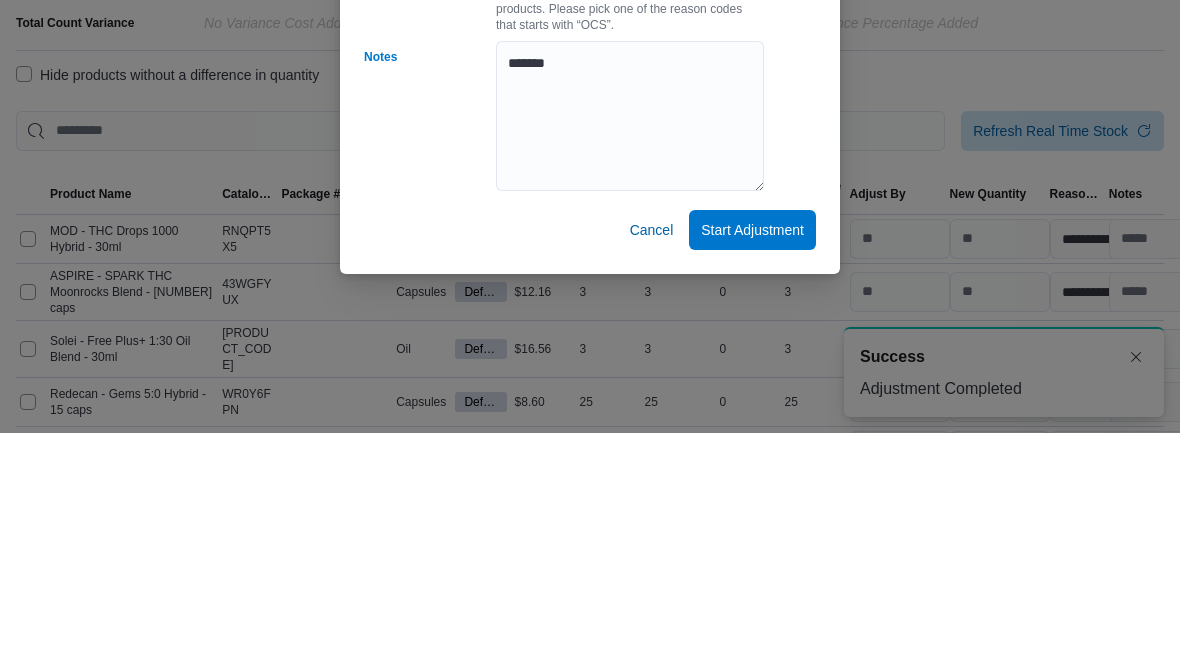 scroll, scrollTop: 146, scrollLeft: 0, axis: vertical 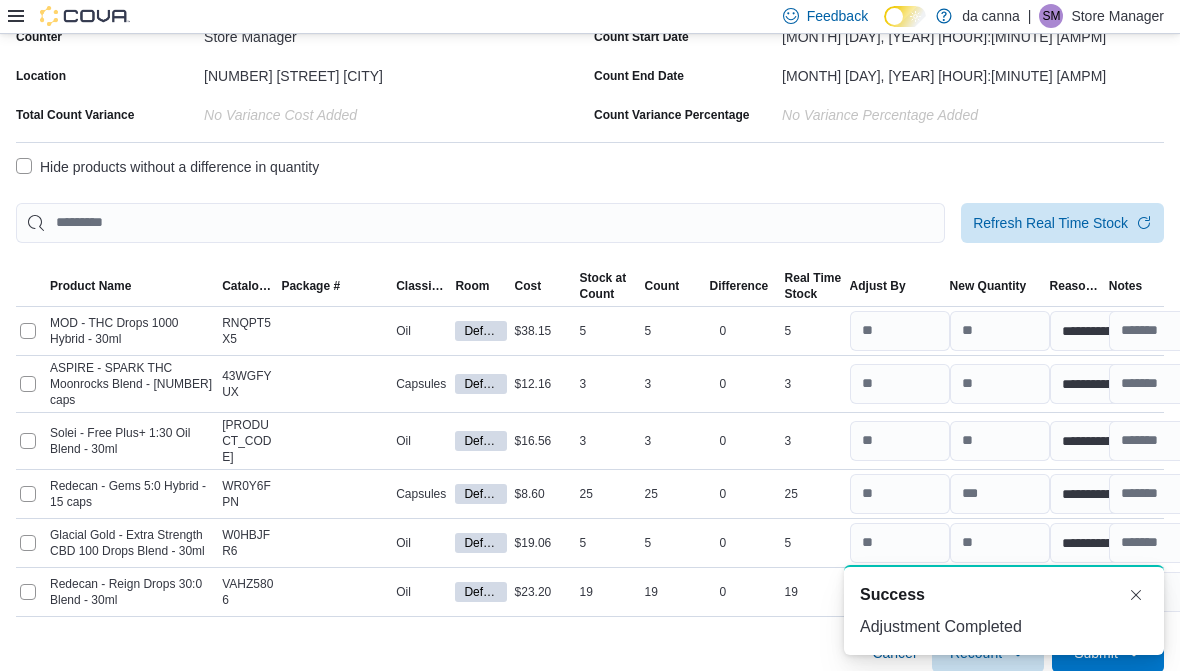 click on "Hide products without a difference in quantity" at bounding box center [167, 167] 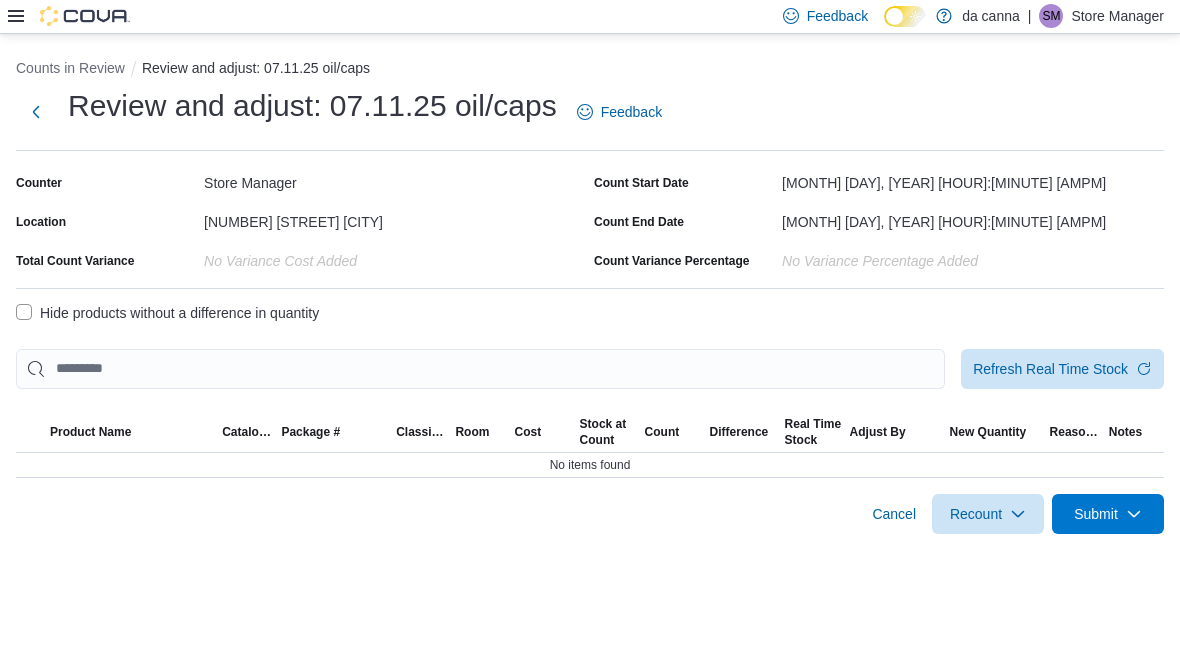 scroll, scrollTop: 0, scrollLeft: 0, axis: both 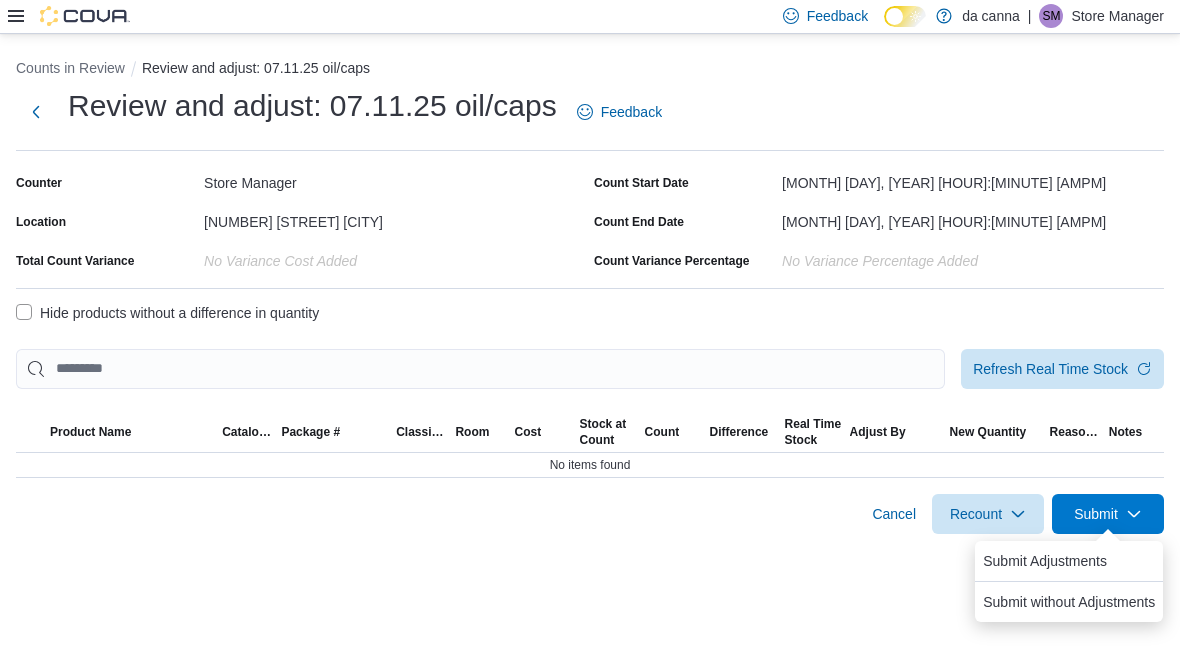 click on "Submit Adjustments" at bounding box center [1045, 561] 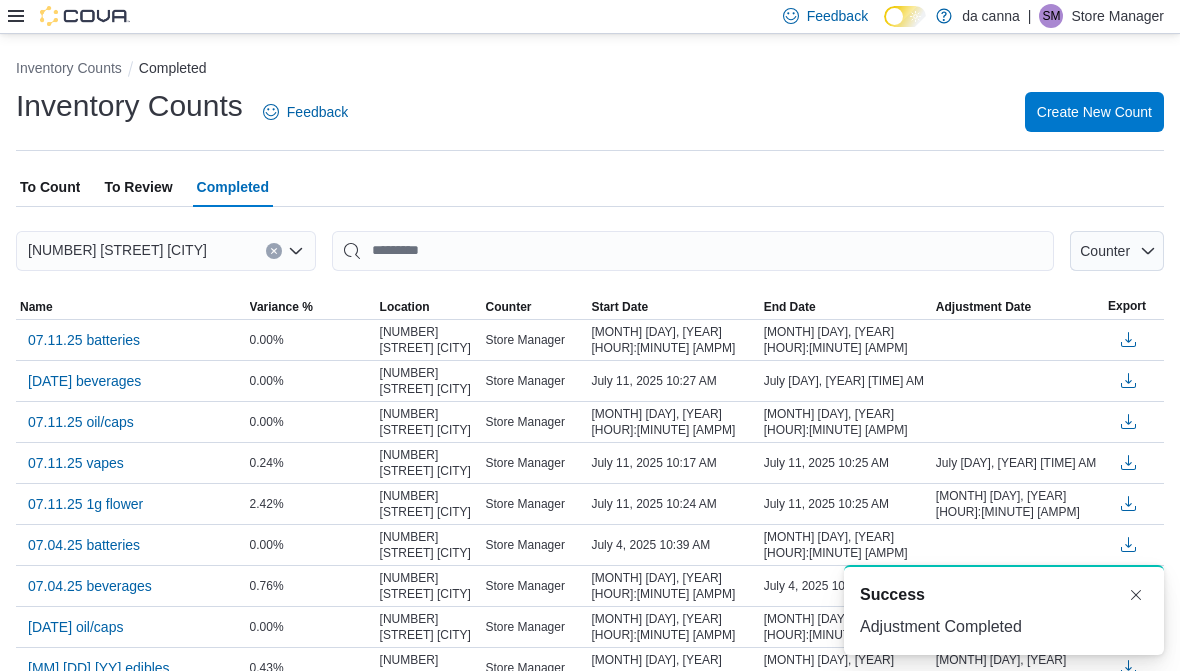 scroll, scrollTop: 0, scrollLeft: 0, axis: both 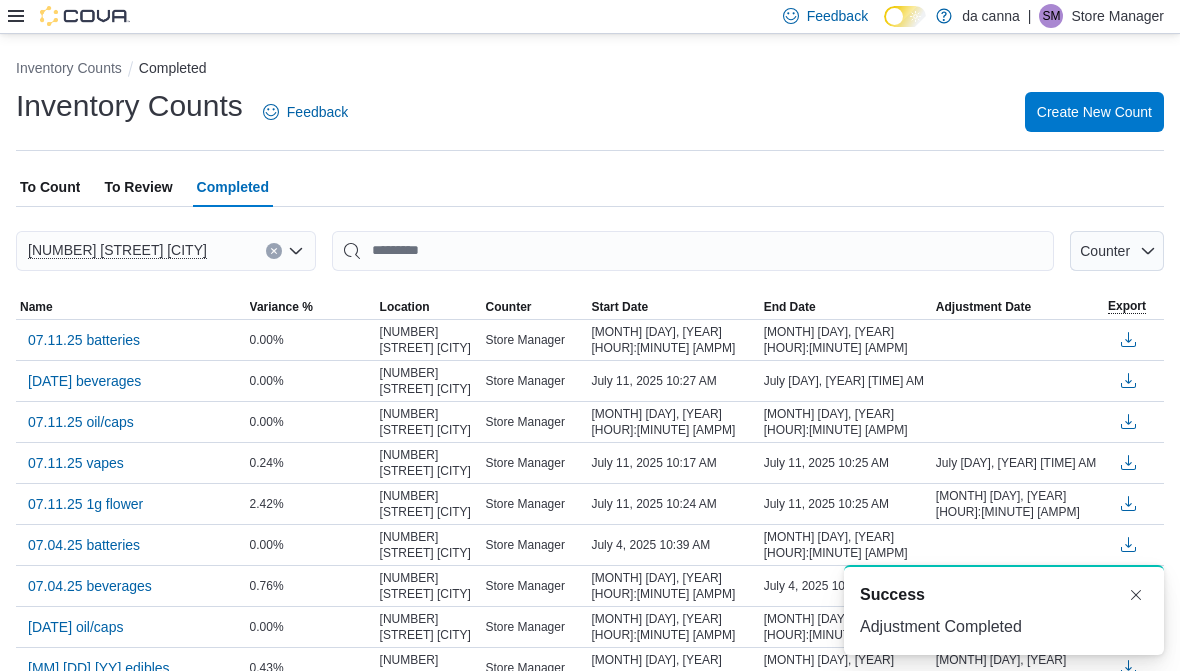 click on "To Review" at bounding box center (138, 187) 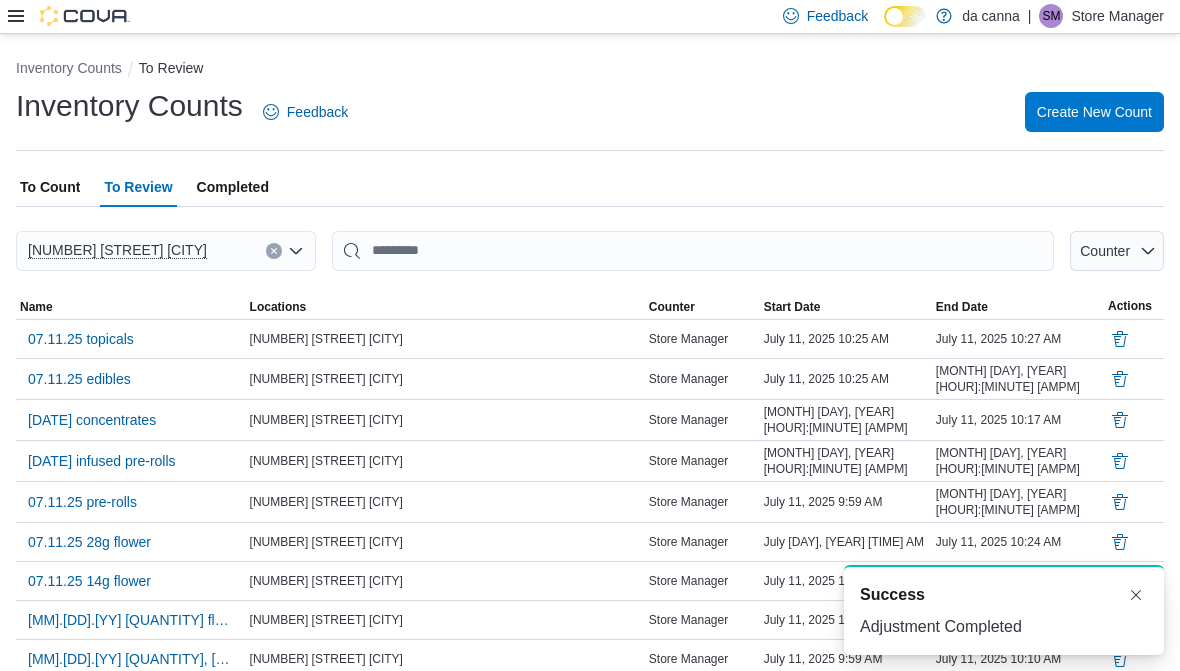 click on "07.11.25 topicals" at bounding box center (81, 339) 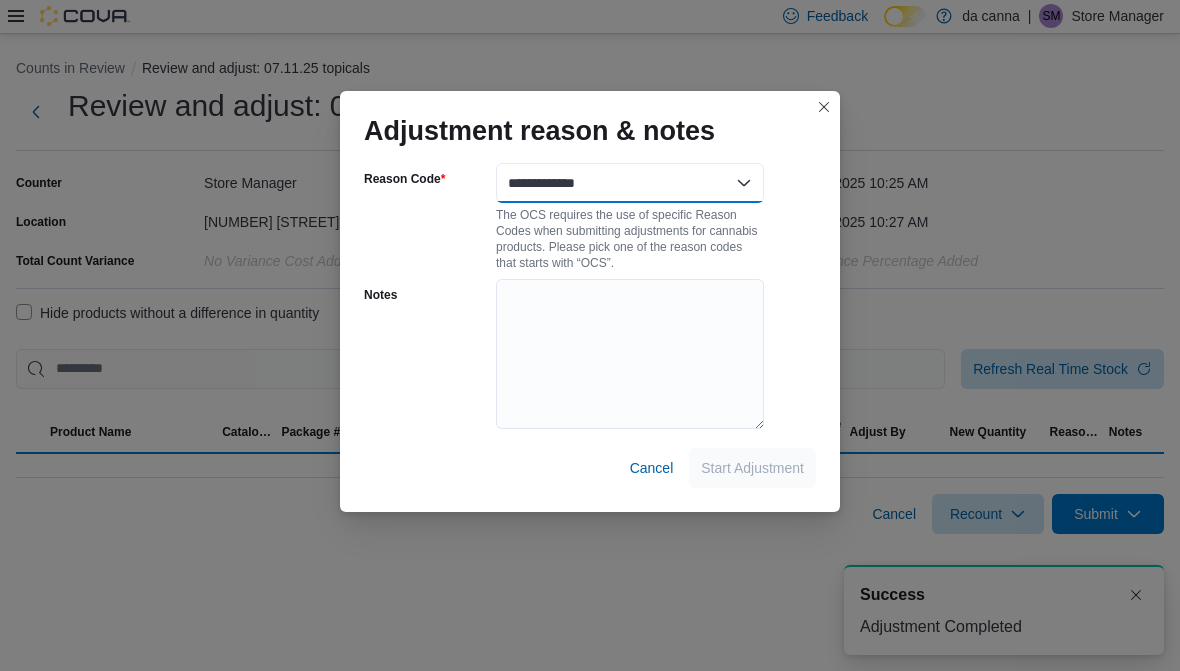 click on "**********" at bounding box center [630, 183] 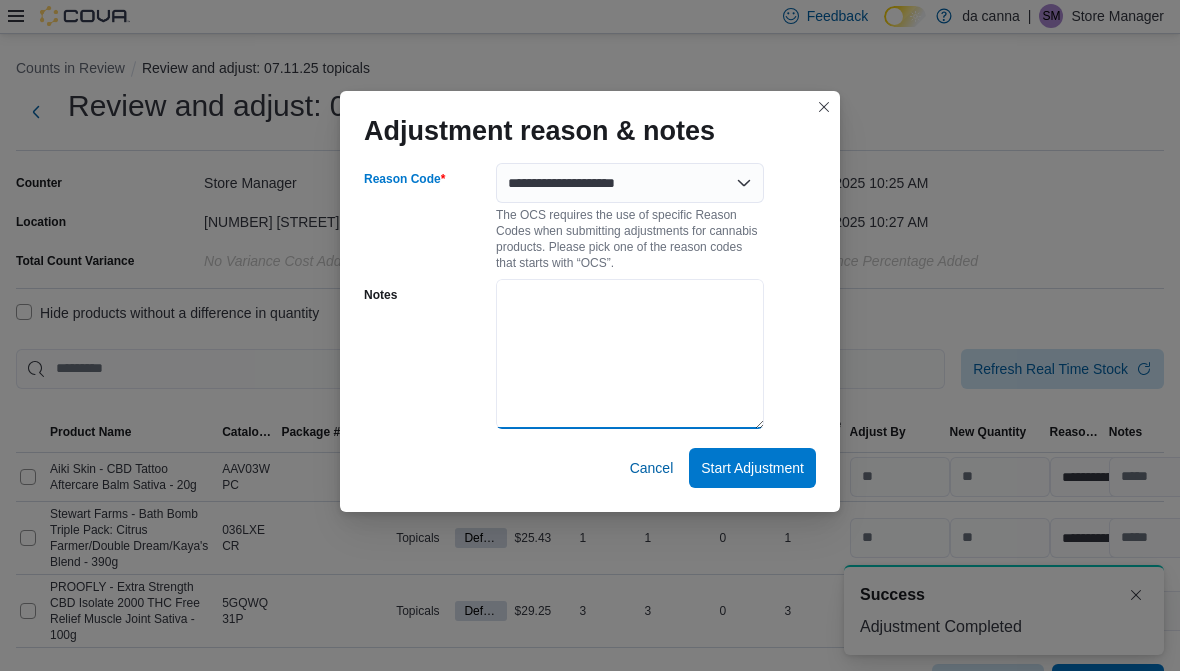 click on "Notes" at bounding box center [630, 354] 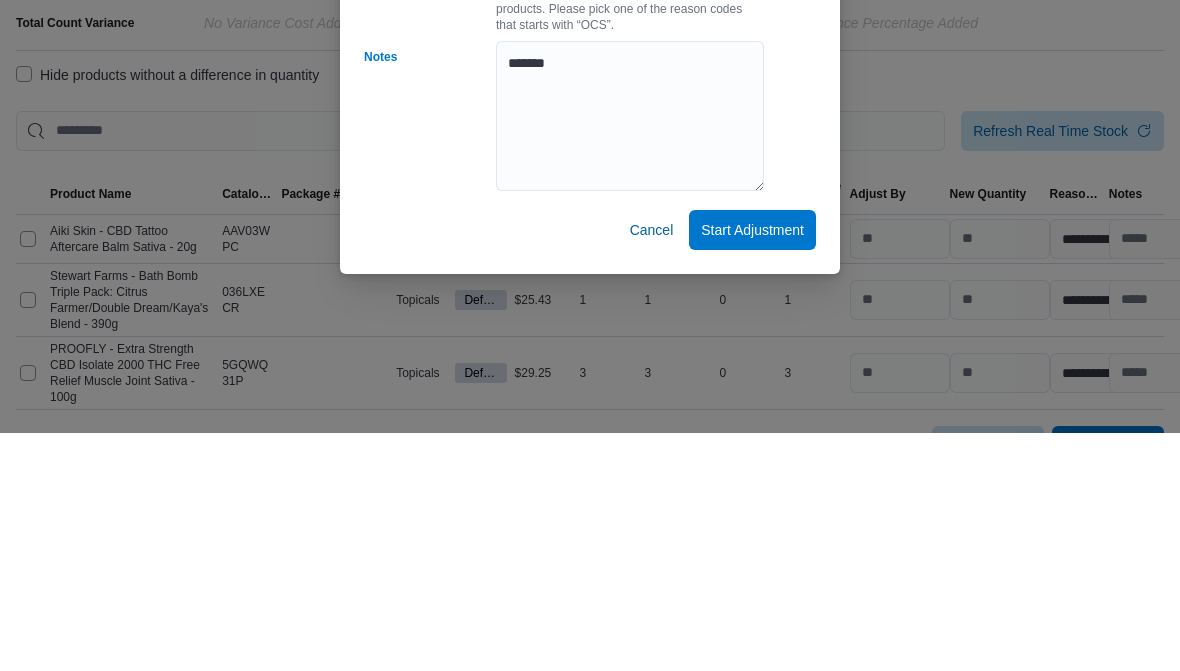 click on "Start Adjustment" at bounding box center [752, 468] 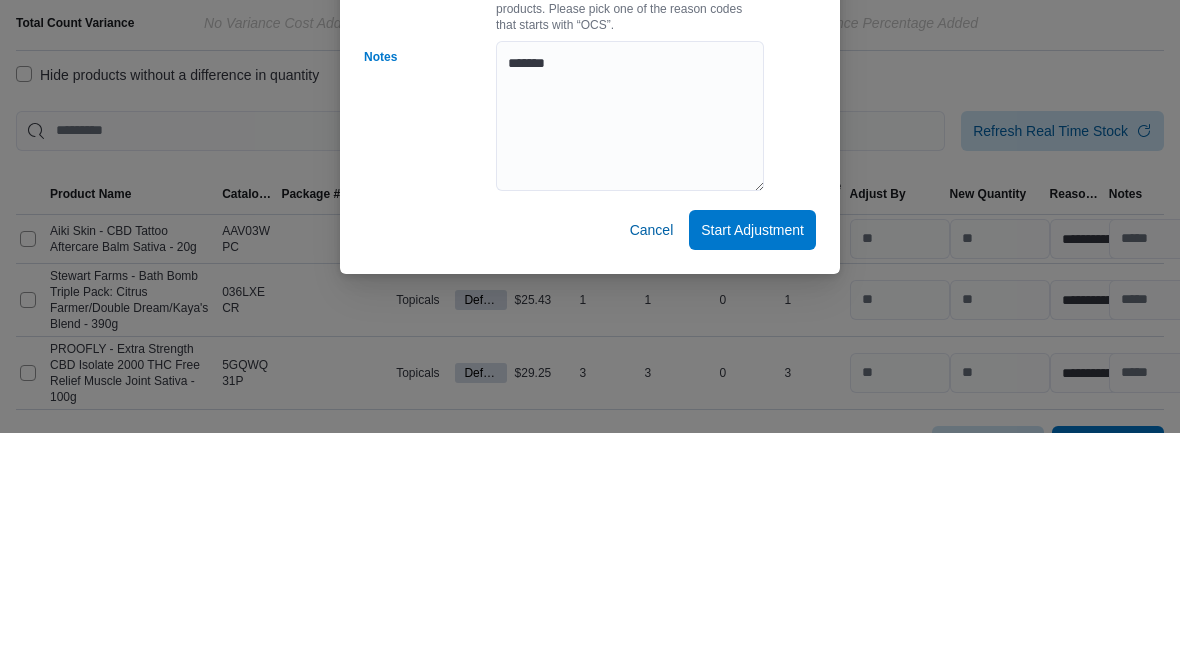 scroll, scrollTop: 47, scrollLeft: 0, axis: vertical 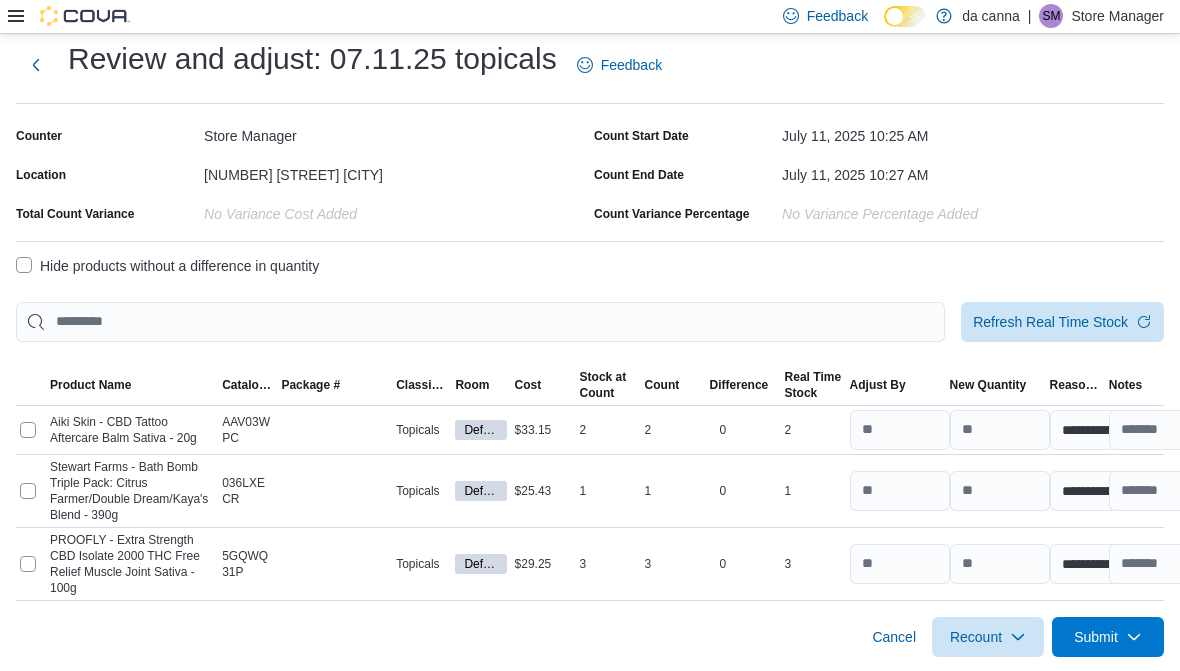 click on "Hide products without a difference in quantity" at bounding box center (167, 266) 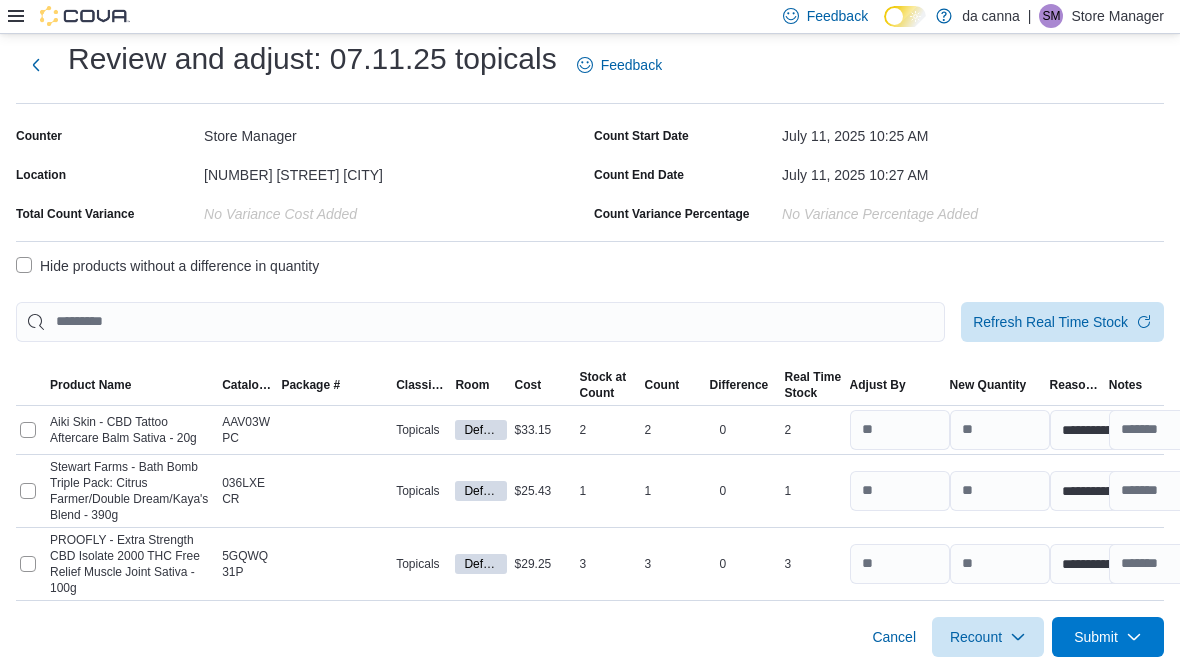scroll, scrollTop: 0, scrollLeft: 0, axis: both 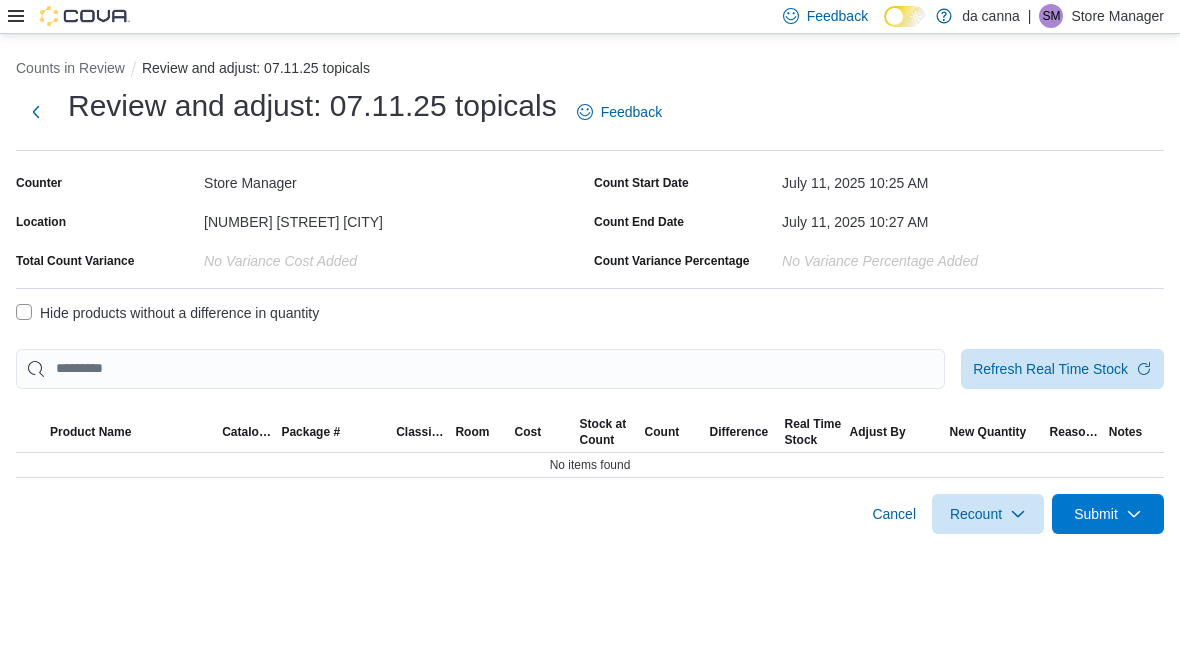 click on "Submit" at bounding box center (1108, 514) 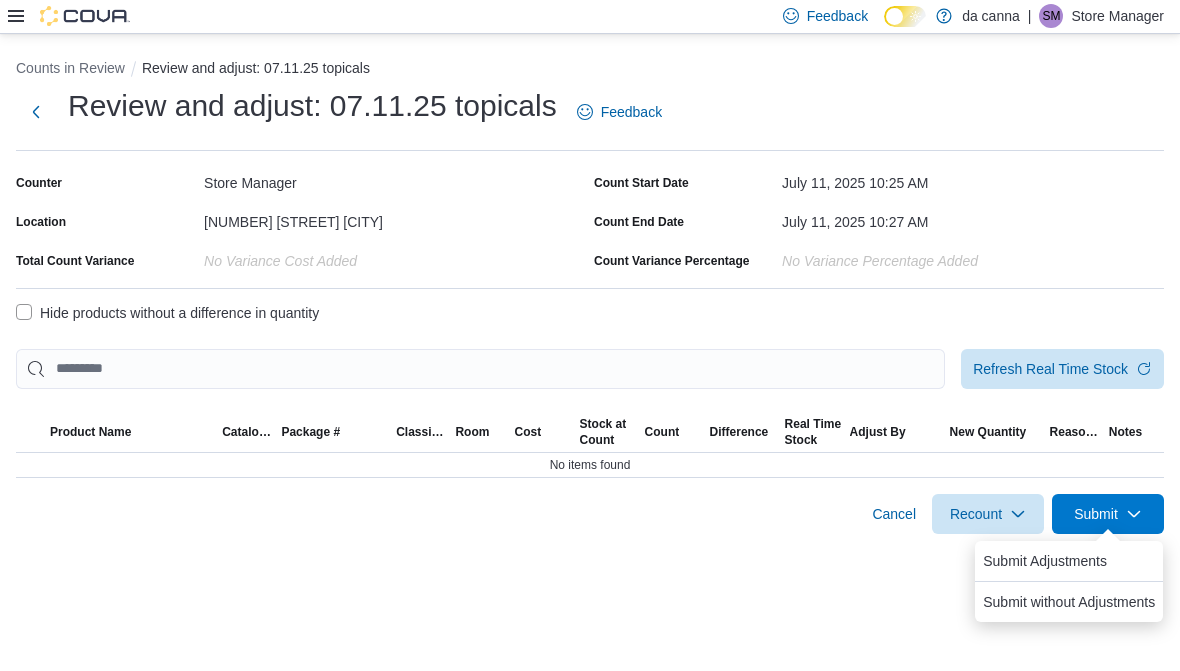 click on "Submit Adjustments" at bounding box center [1045, 561] 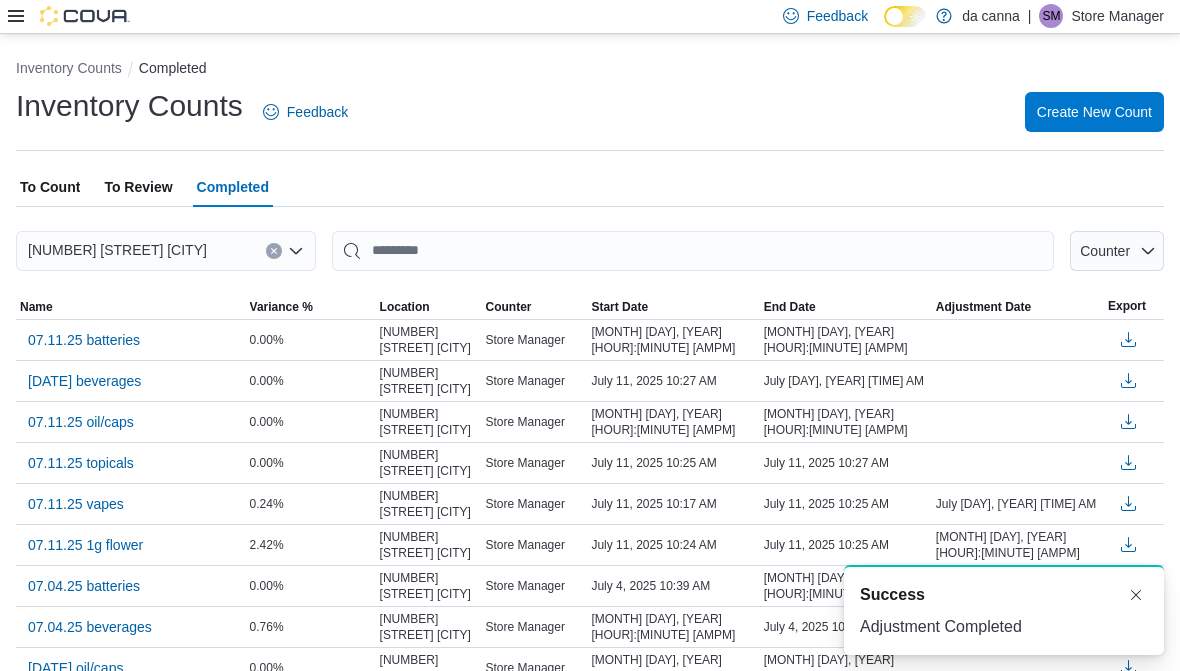 scroll, scrollTop: 0, scrollLeft: 0, axis: both 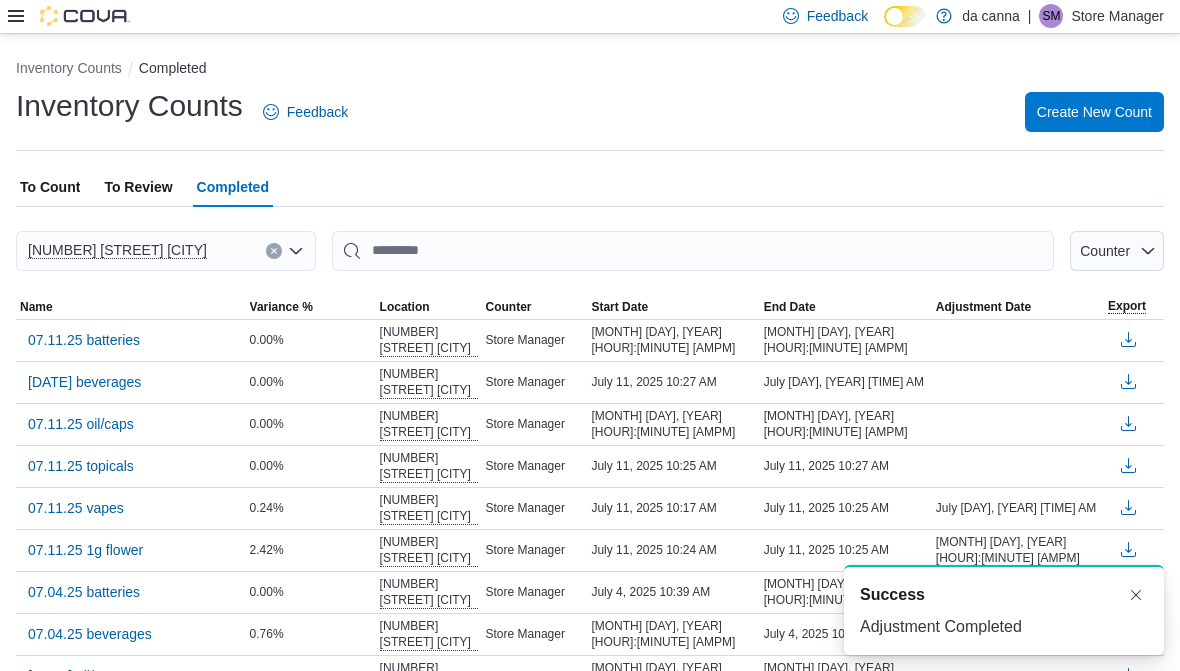 click on "To Review" at bounding box center (138, 187) 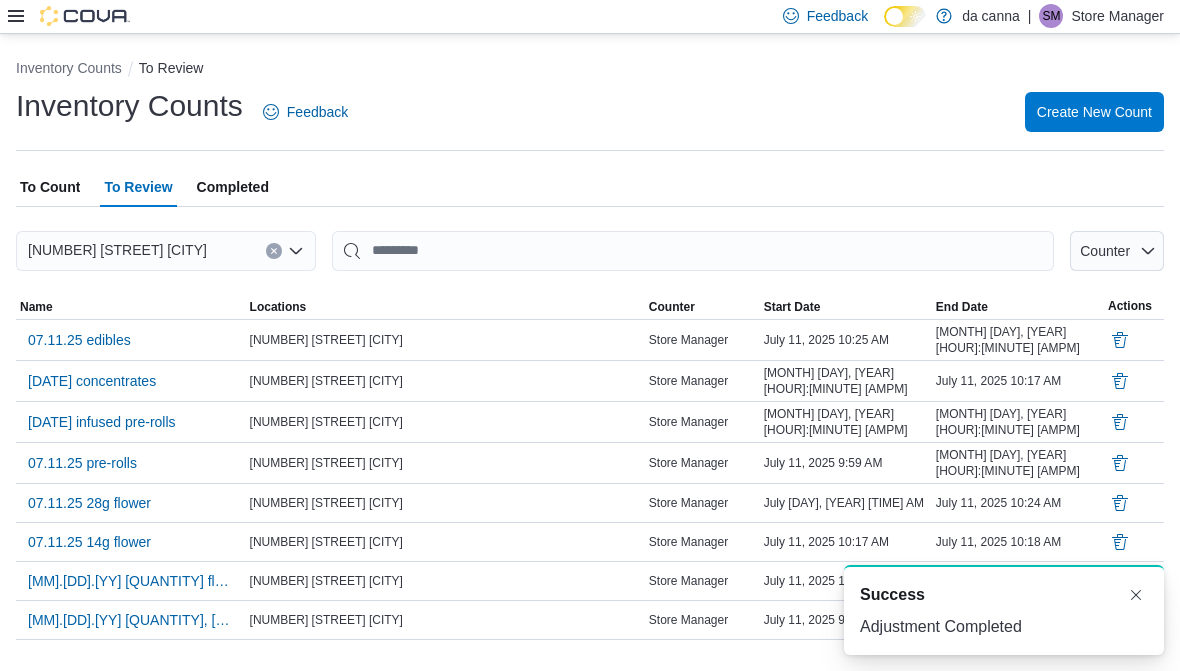 click on "07.11.25 edibles" at bounding box center [79, 340] 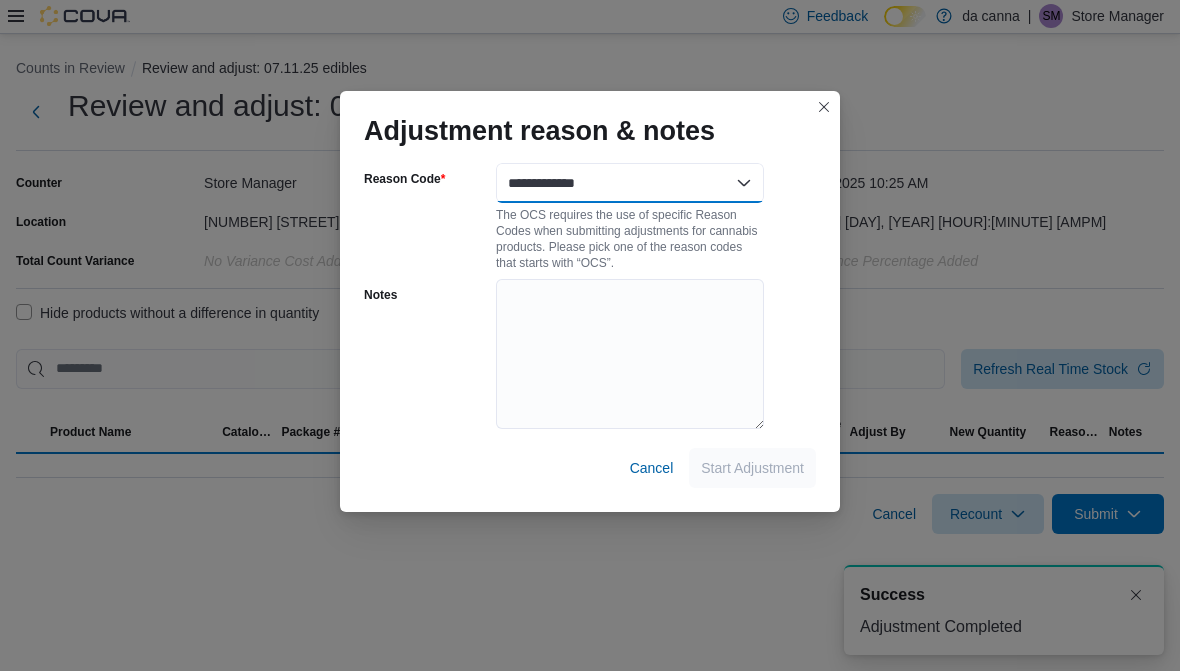 click on "**********" at bounding box center (630, 183) 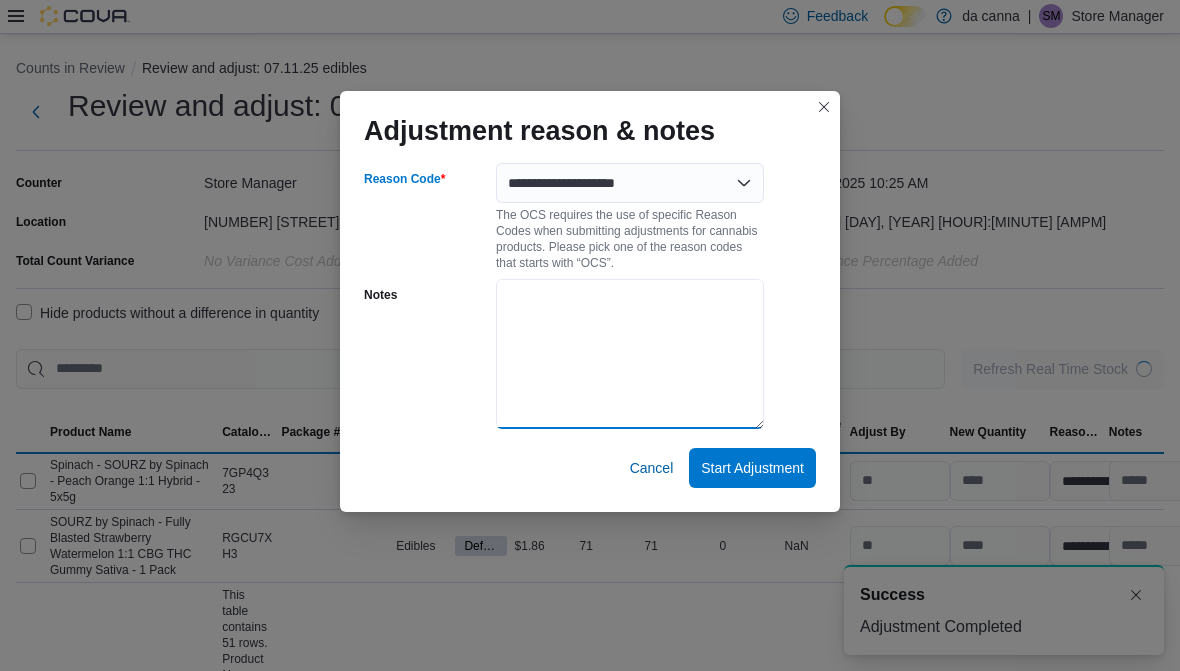 click on "Notes" at bounding box center (630, 354) 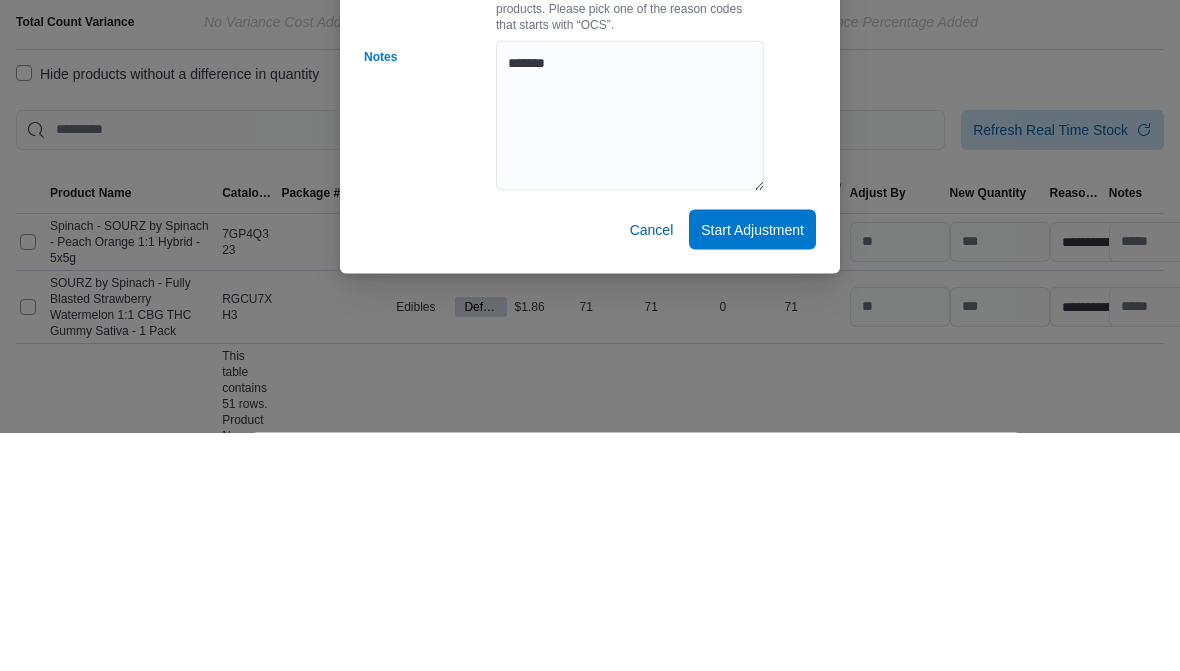 click on "Start Adjustment" at bounding box center [752, 468] 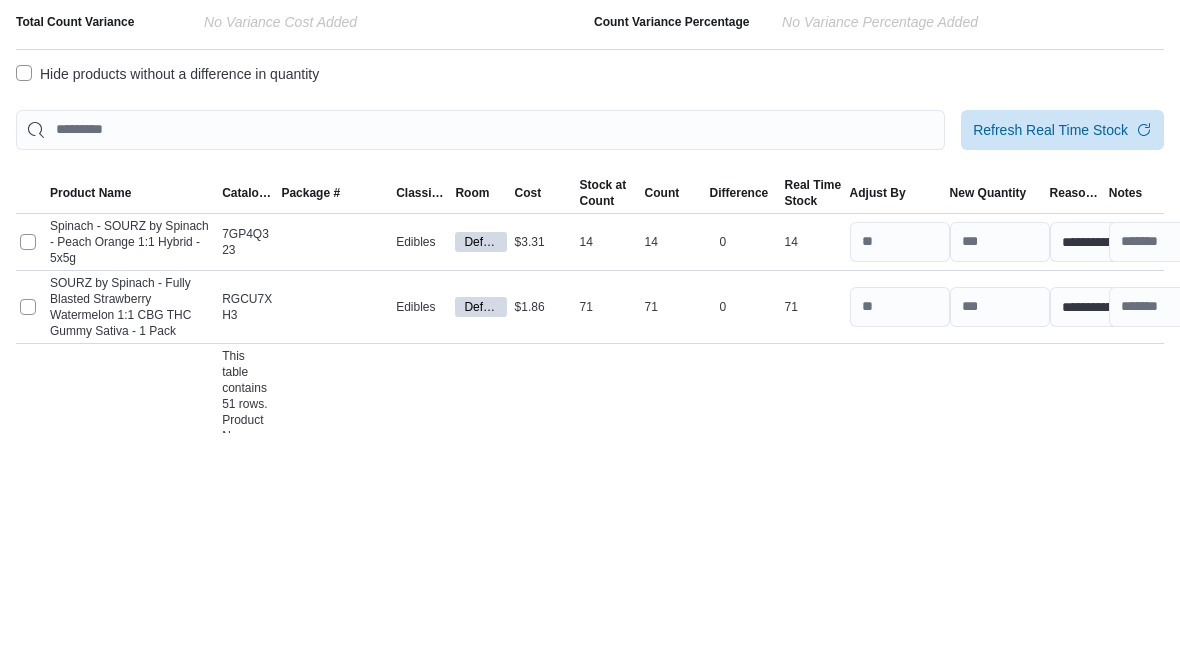 scroll, scrollTop: 239, scrollLeft: 0, axis: vertical 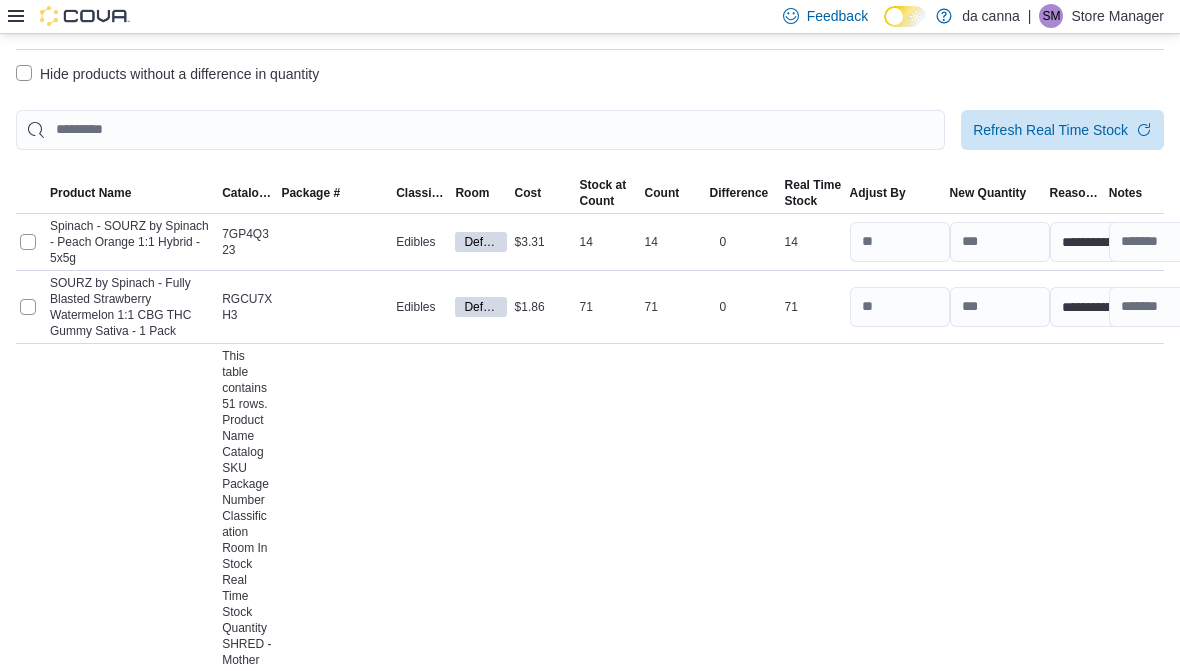 click on "Hide products without a difference in quantity" at bounding box center (167, 74) 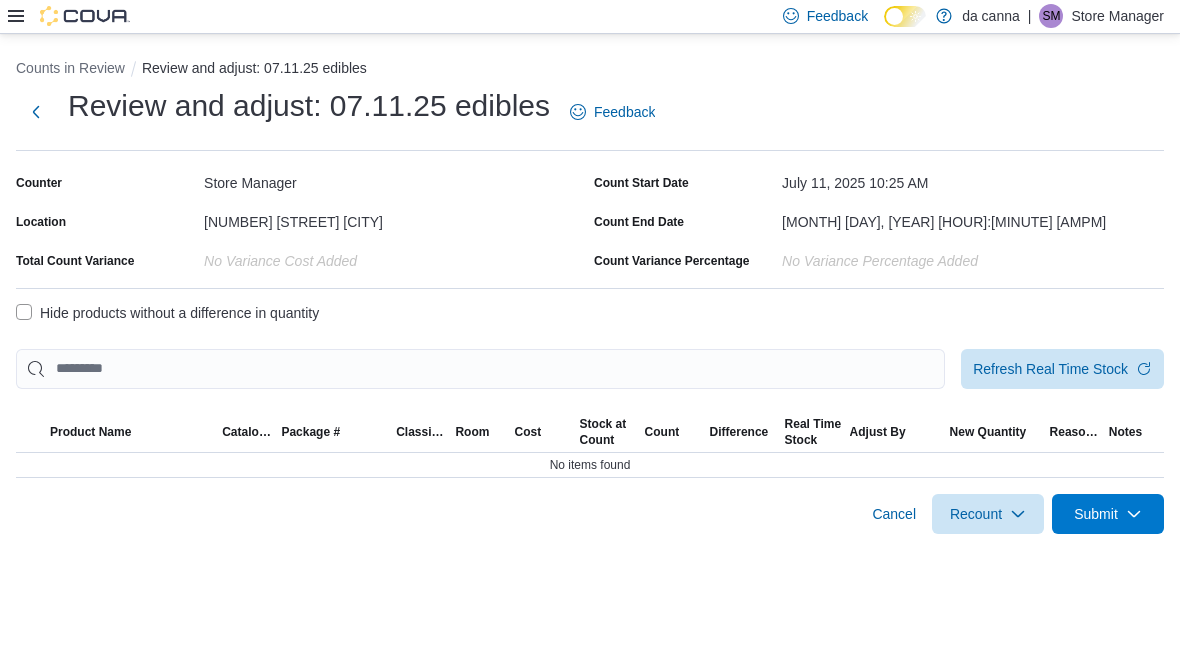 scroll, scrollTop: 0, scrollLeft: 0, axis: both 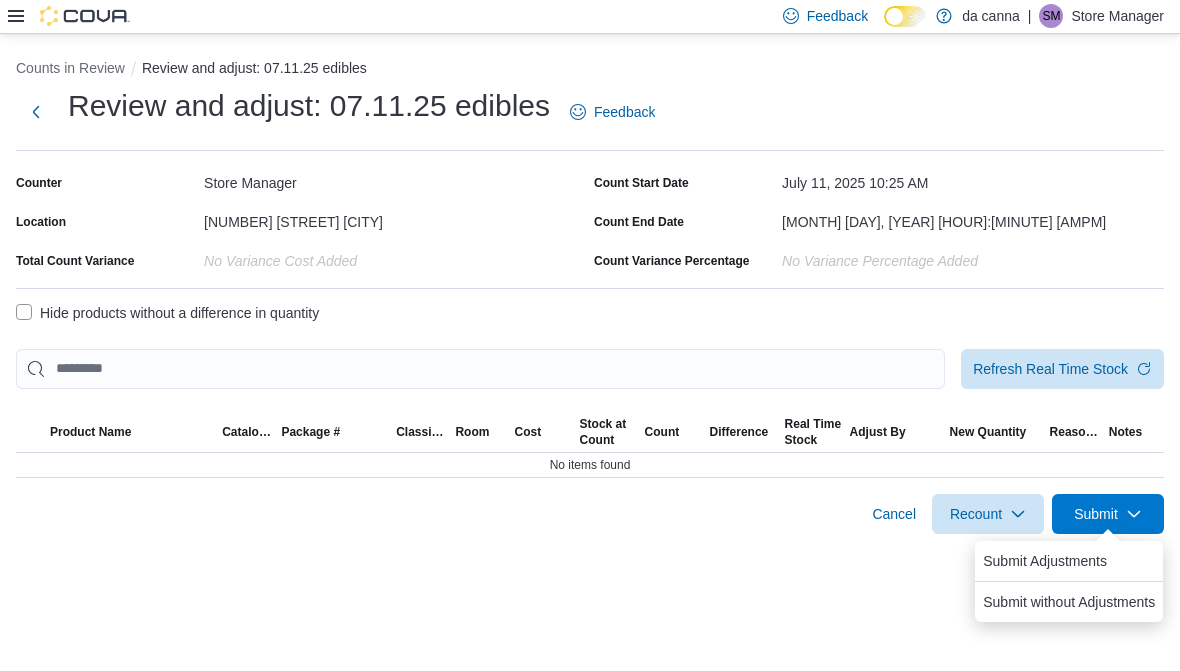click on "Submit Adjustments" at bounding box center [1045, 561] 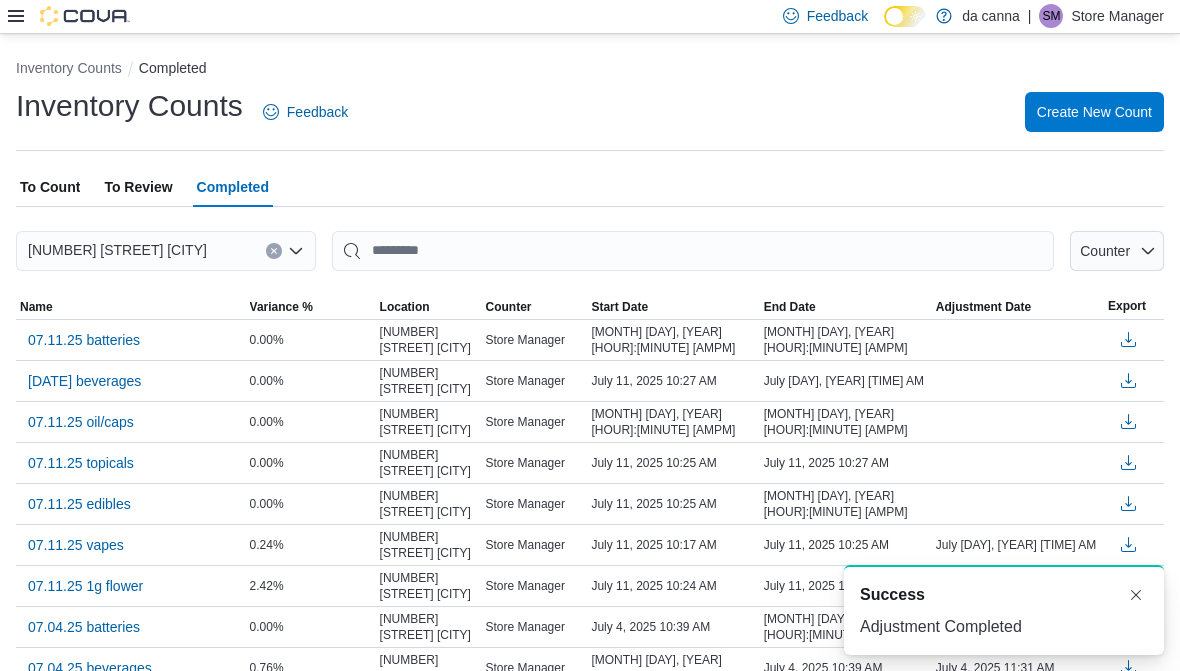 scroll, scrollTop: 0, scrollLeft: 0, axis: both 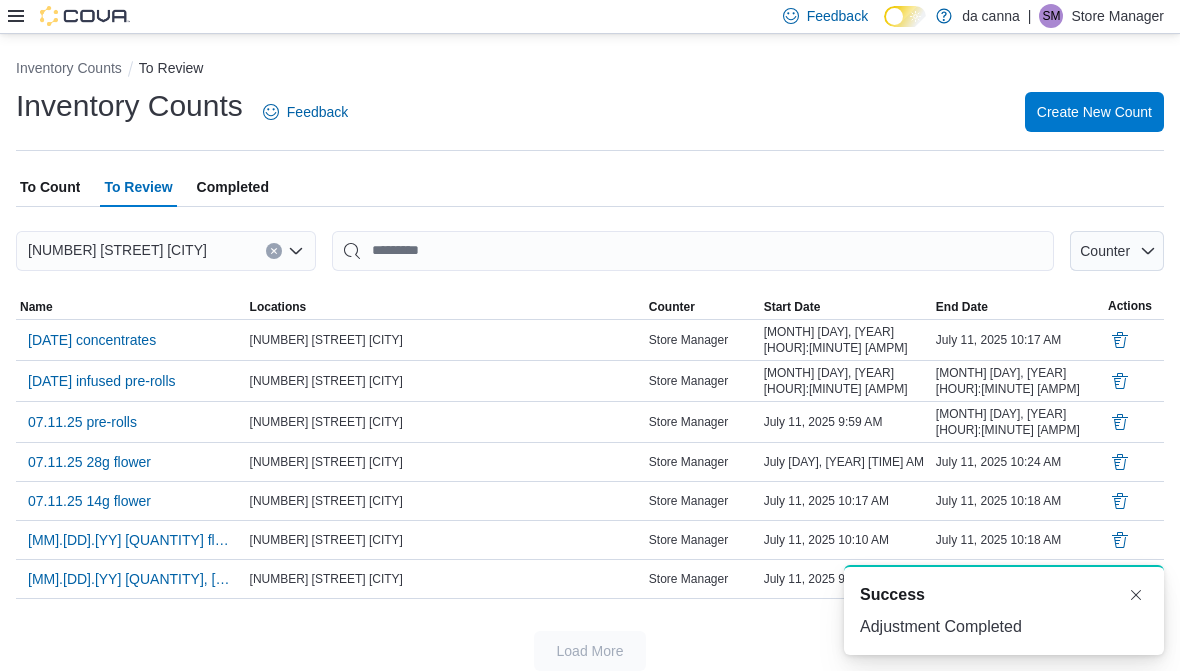 click on "[DATE] concentrates" at bounding box center (92, 340) 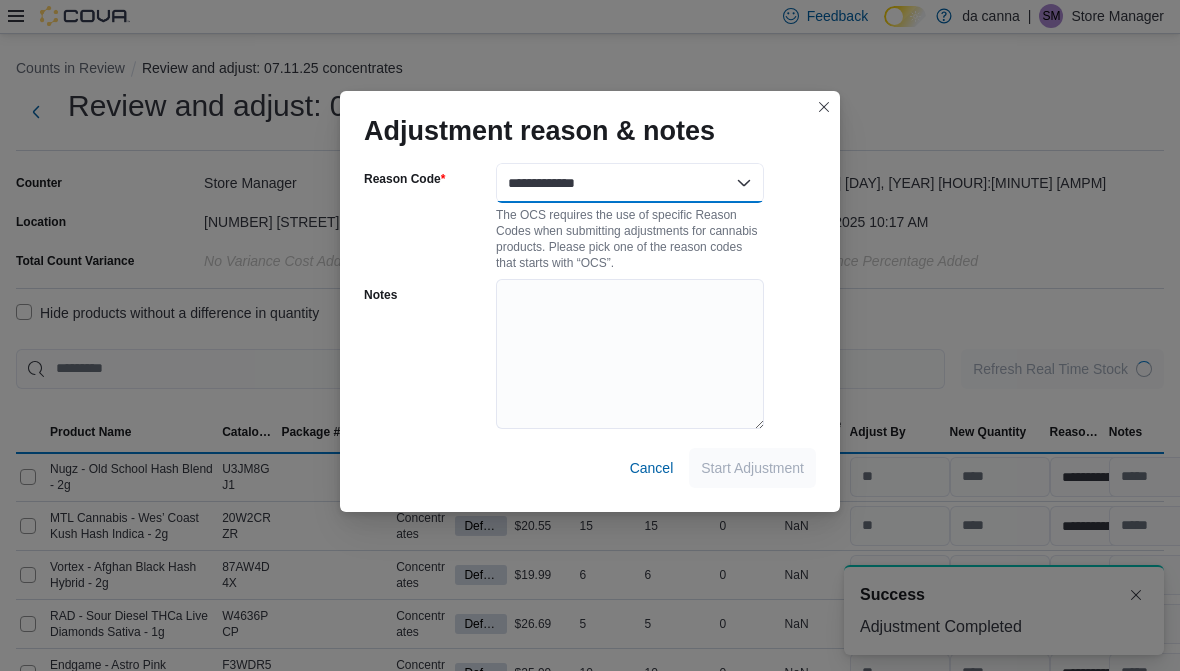 click on "**********" at bounding box center (630, 183) 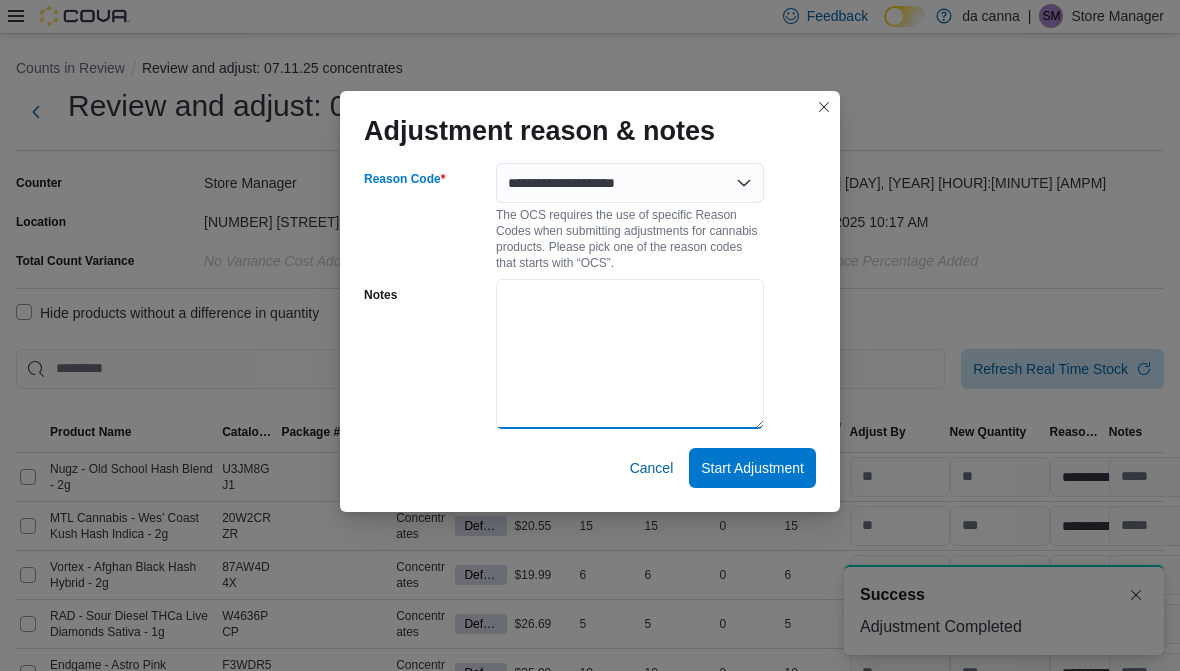 click on "Notes" at bounding box center [630, 354] 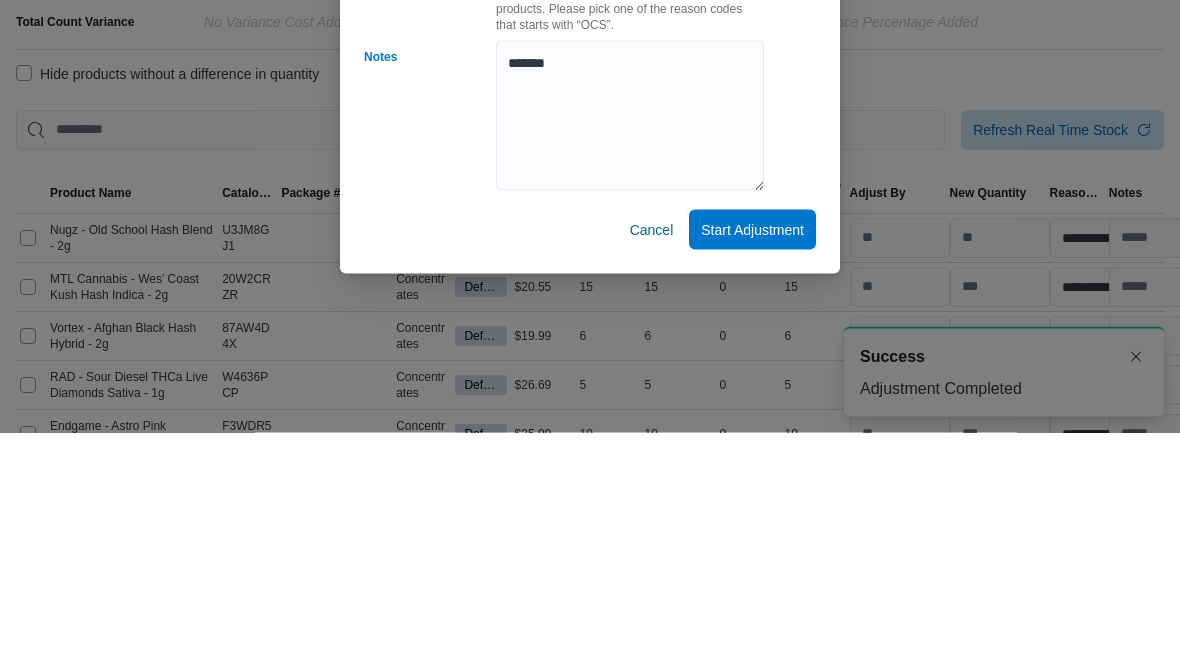 click on "Start Adjustment" at bounding box center [752, 468] 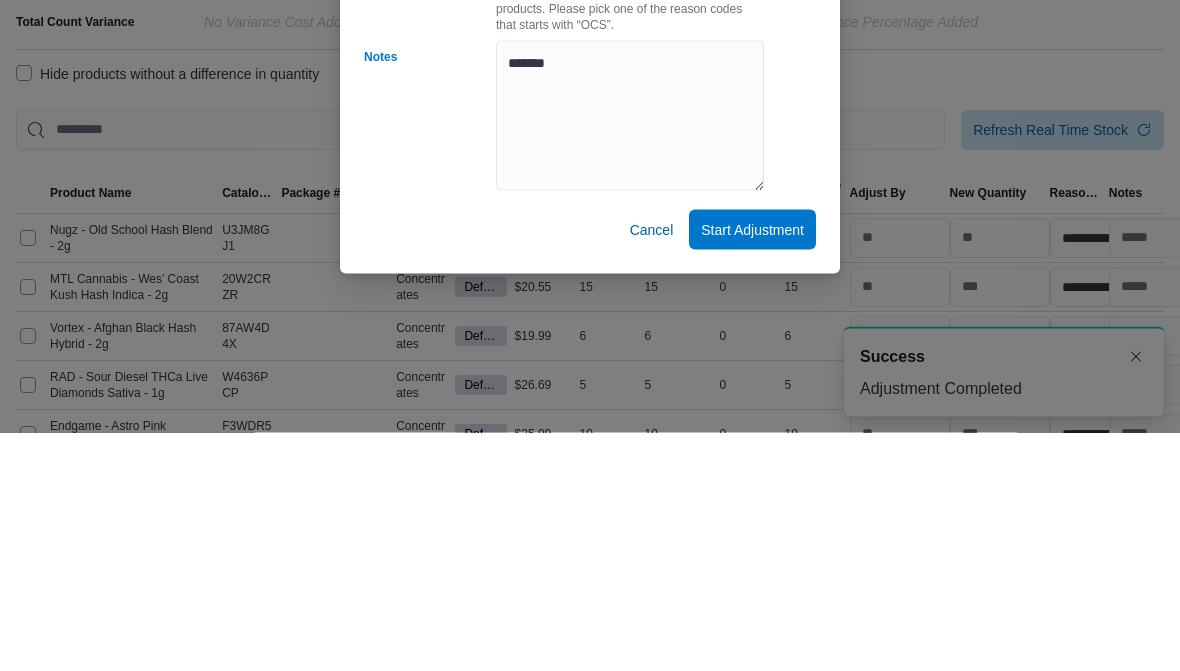 scroll, scrollTop: 239, scrollLeft: 0, axis: vertical 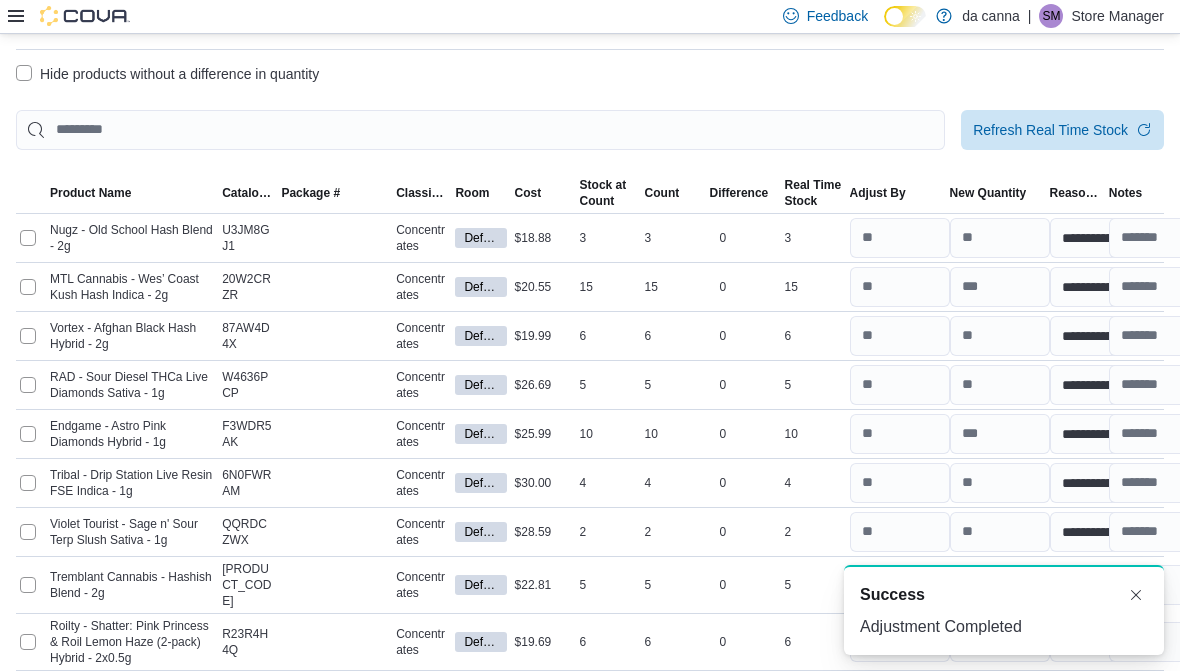 click on "Hide products without a difference in quantity" at bounding box center [167, 74] 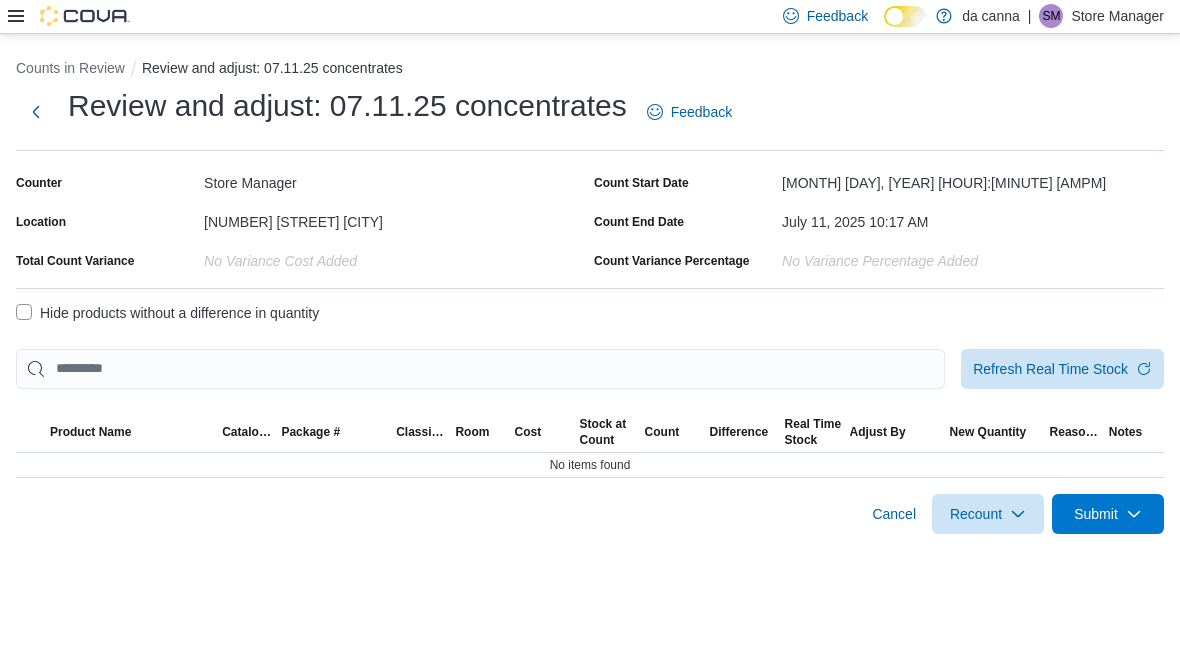 scroll, scrollTop: 0, scrollLeft: 0, axis: both 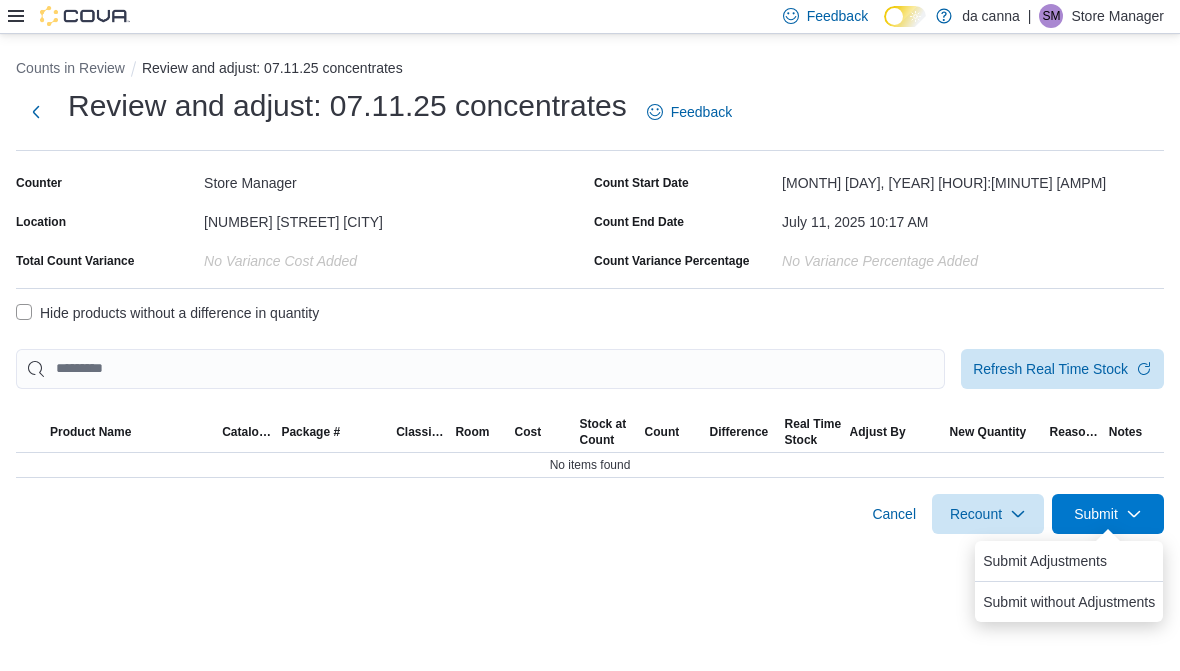 click on "Submit Adjustments" at bounding box center [1045, 561] 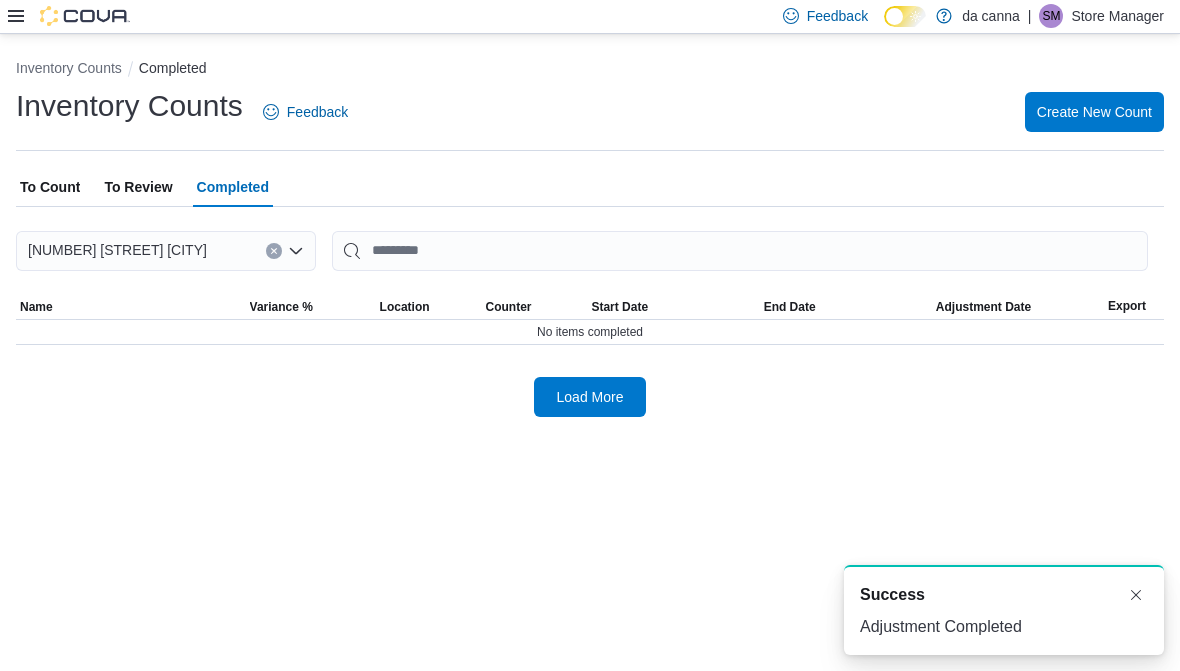 scroll, scrollTop: 4, scrollLeft: 0, axis: vertical 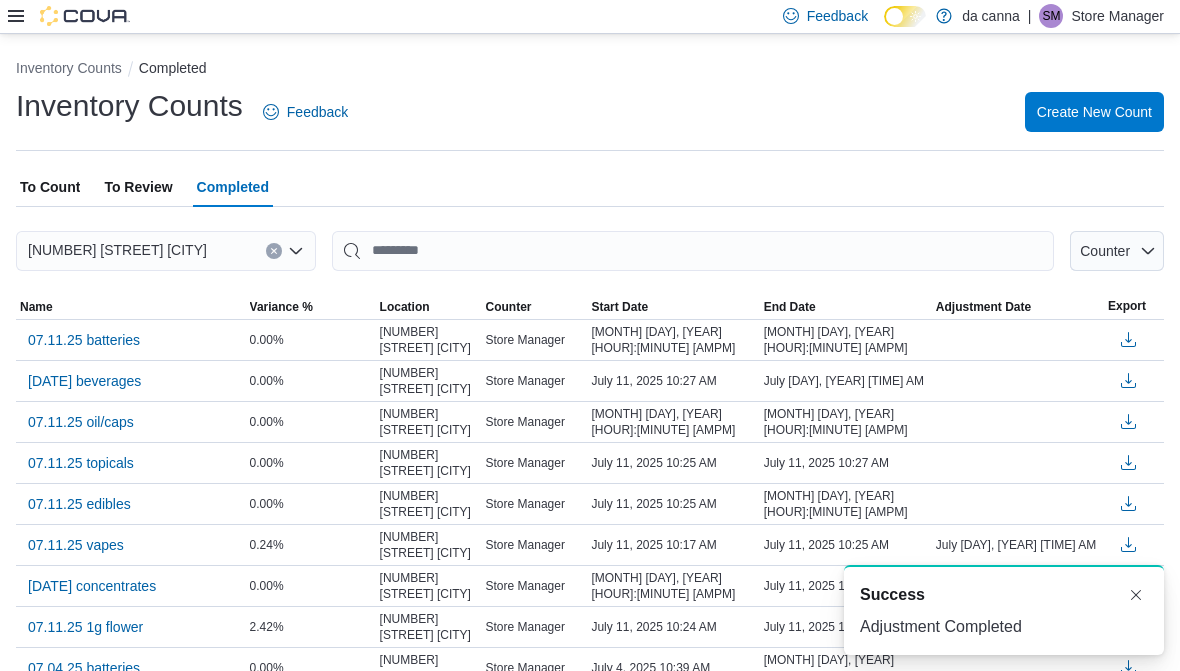 click on "To Review" at bounding box center (138, 187) 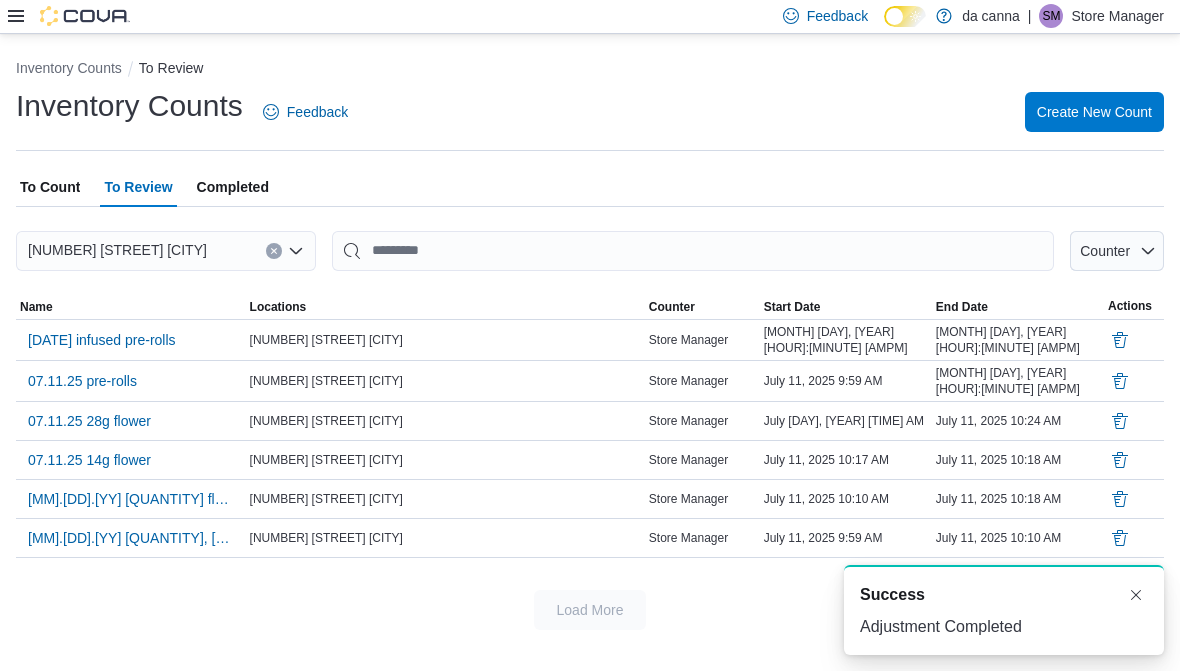 click on "[DATE] infused pre-rolls" at bounding box center [102, 340] 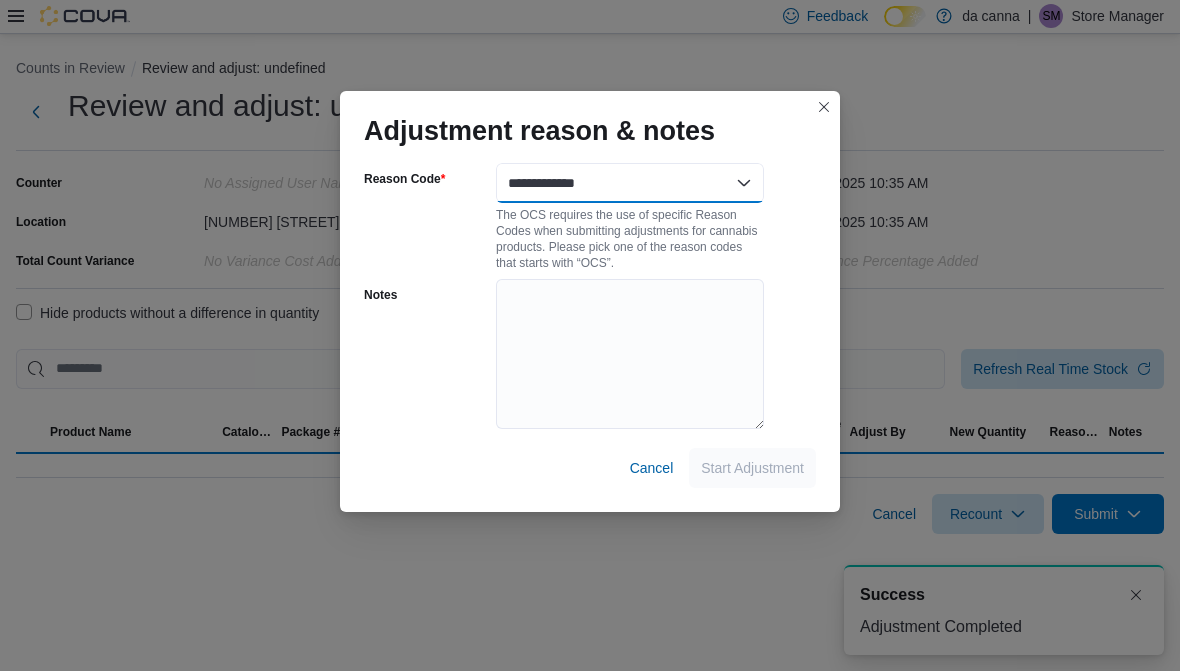 click on "**********" at bounding box center [630, 183] 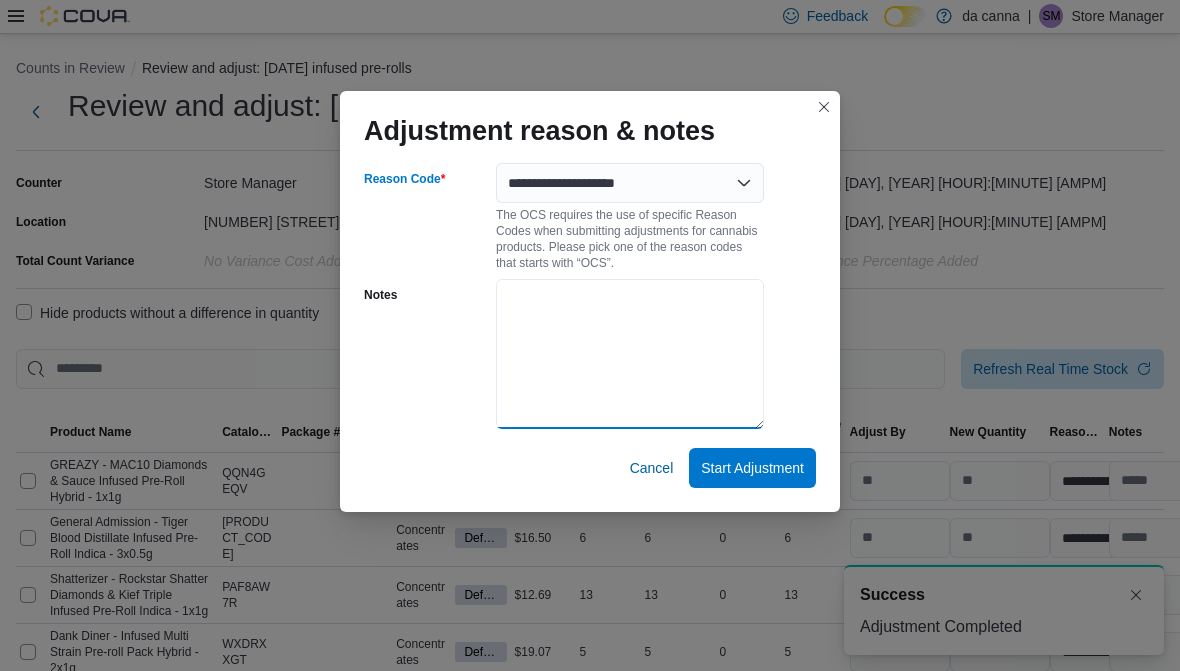 click on "Notes" at bounding box center [630, 354] 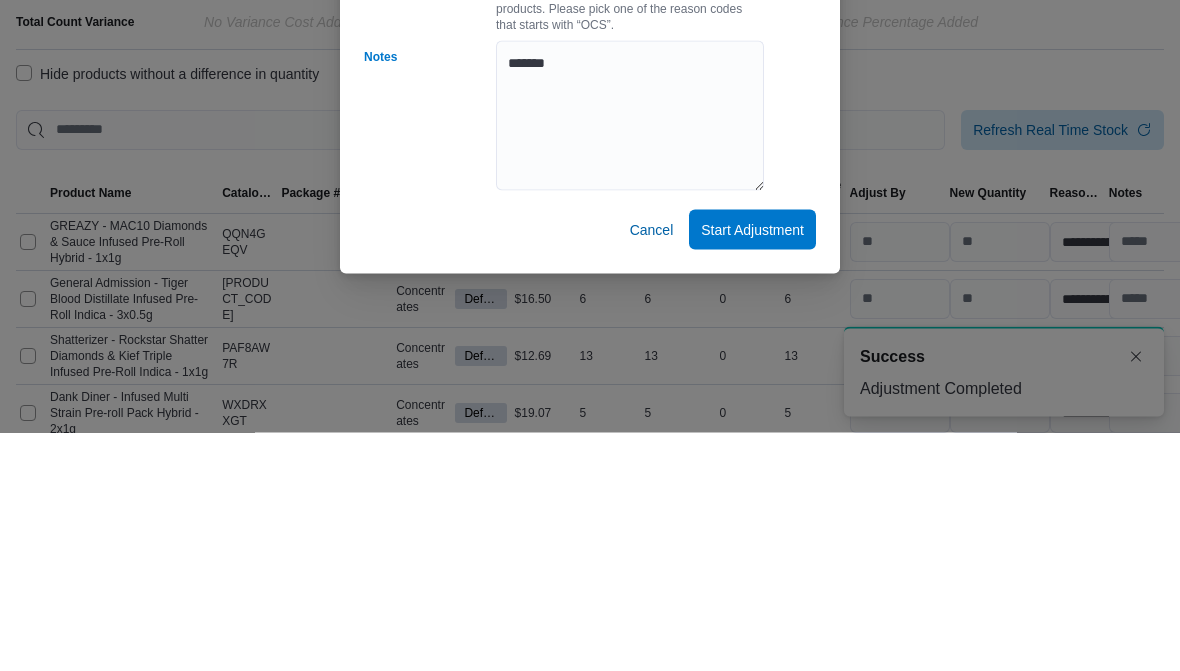 click on "Start Adjustment" at bounding box center [752, 468] 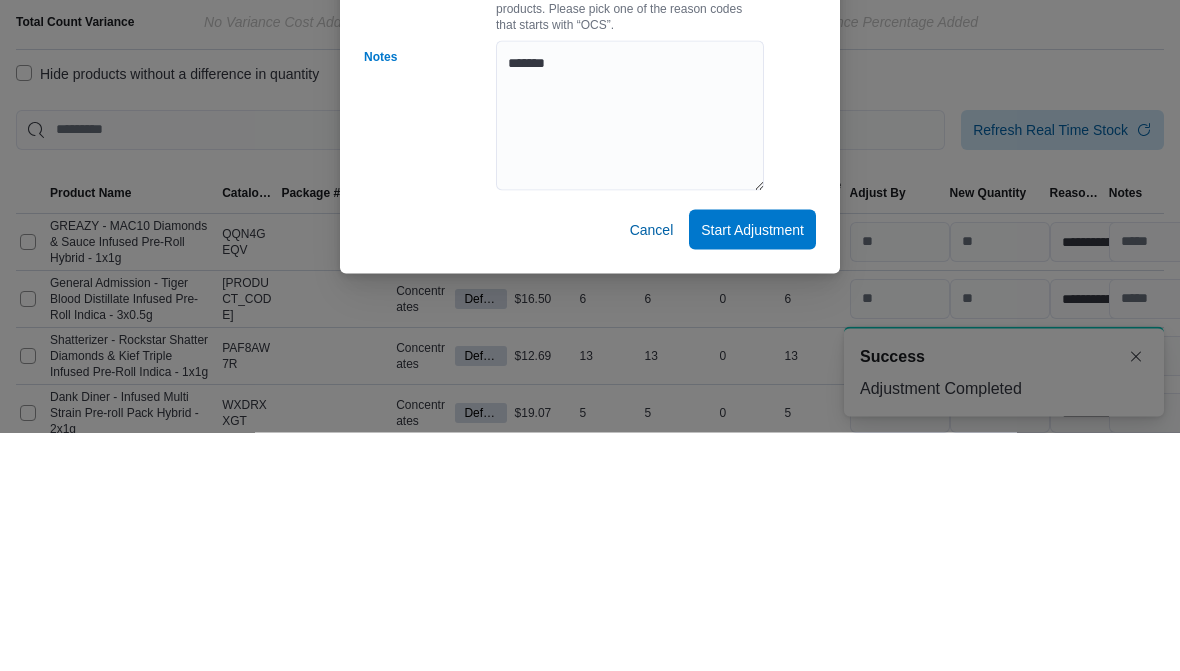 scroll, scrollTop: 239, scrollLeft: 0, axis: vertical 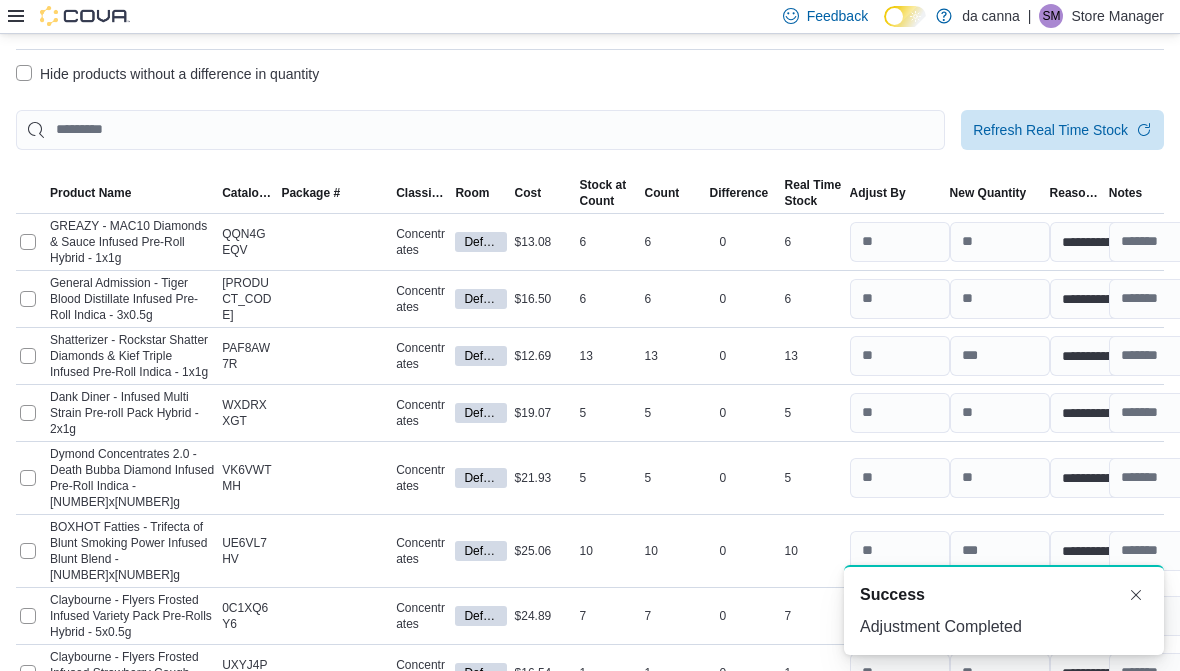 click on "Hide products without a difference in quantity" at bounding box center (167, 74) 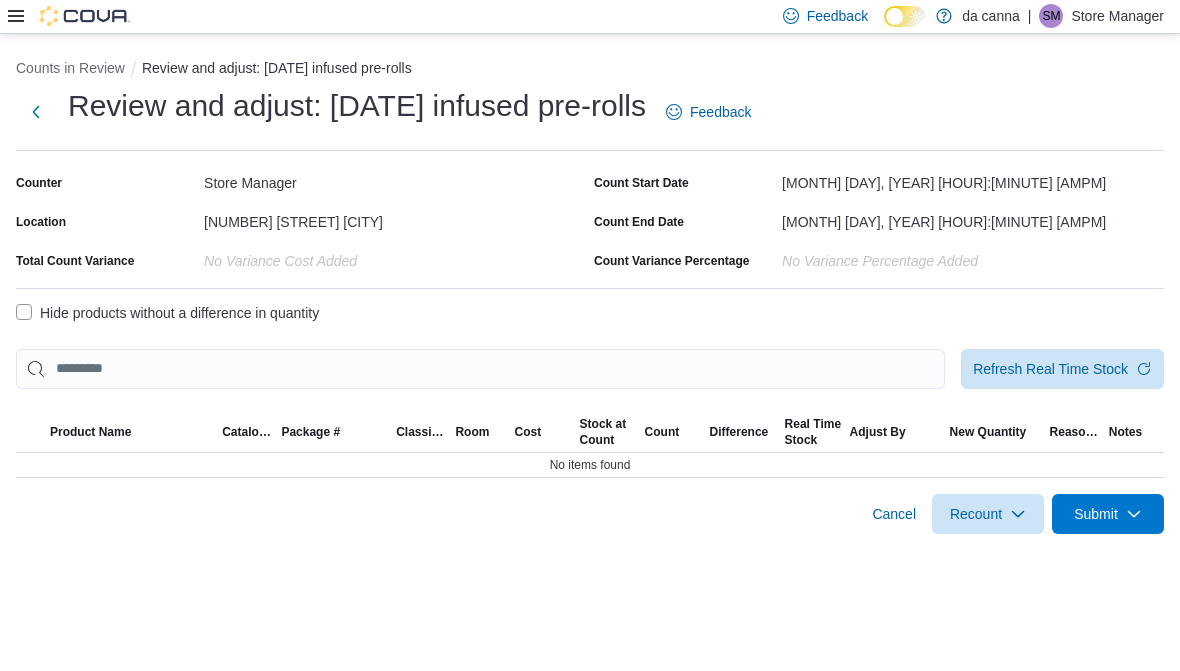 scroll, scrollTop: 0, scrollLeft: 0, axis: both 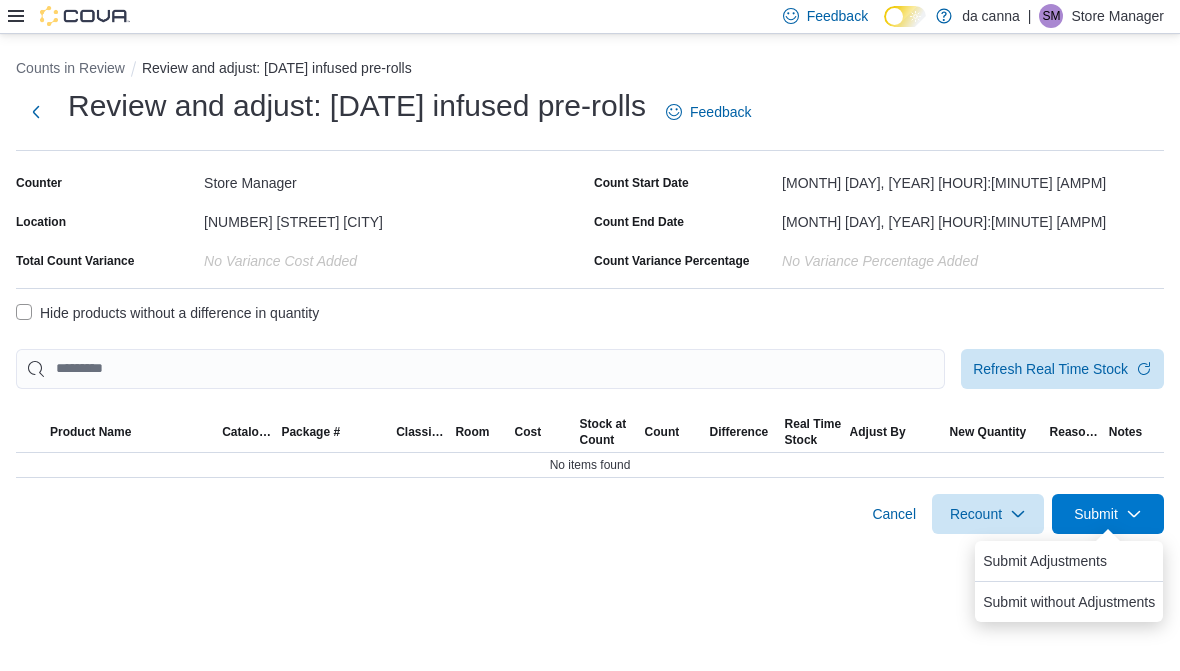 click on "Submit Adjustments" at bounding box center (1045, 561) 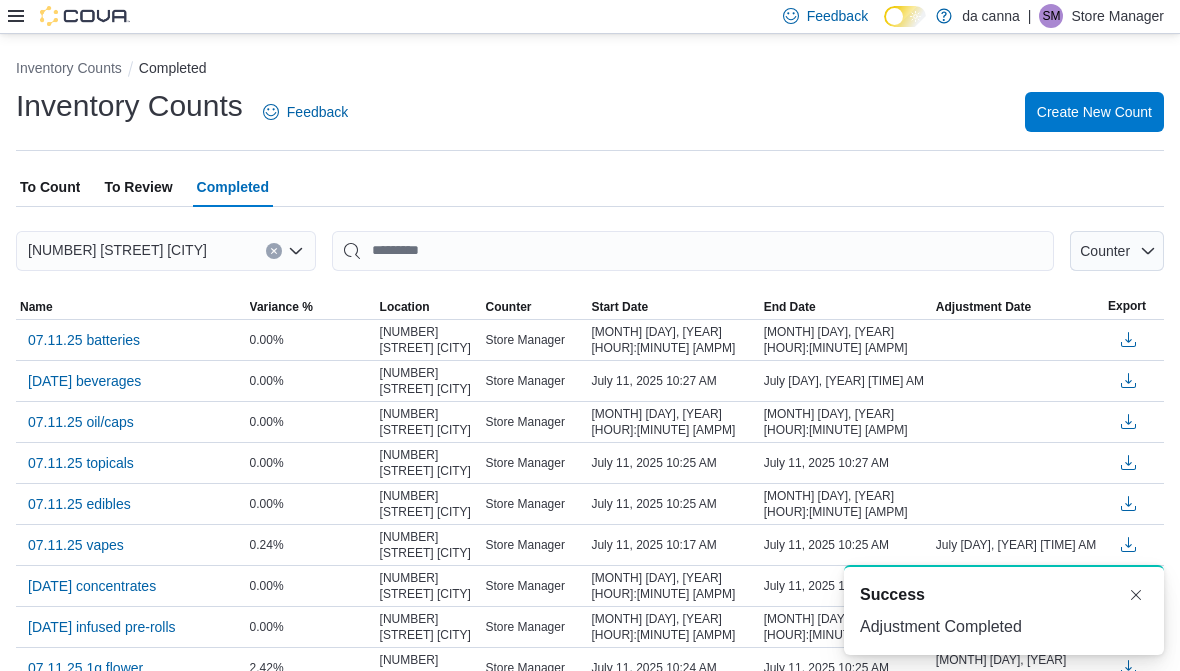 scroll, scrollTop: 0, scrollLeft: 0, axis: both 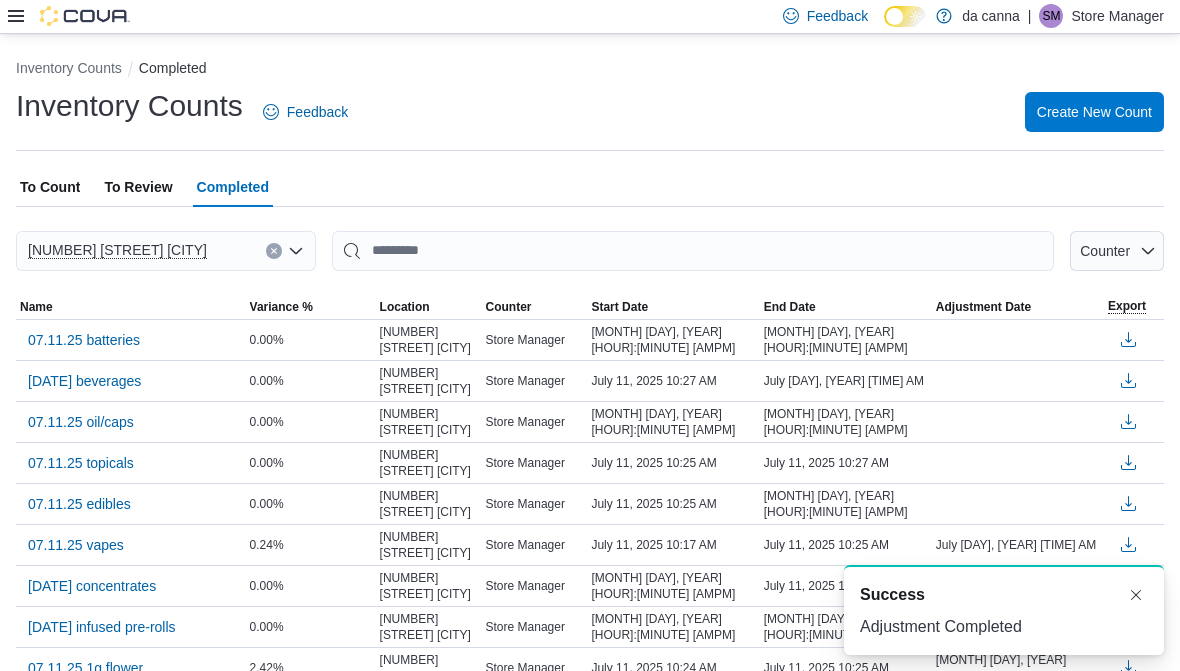 click on "To Review" at bounding box center (138, 187) 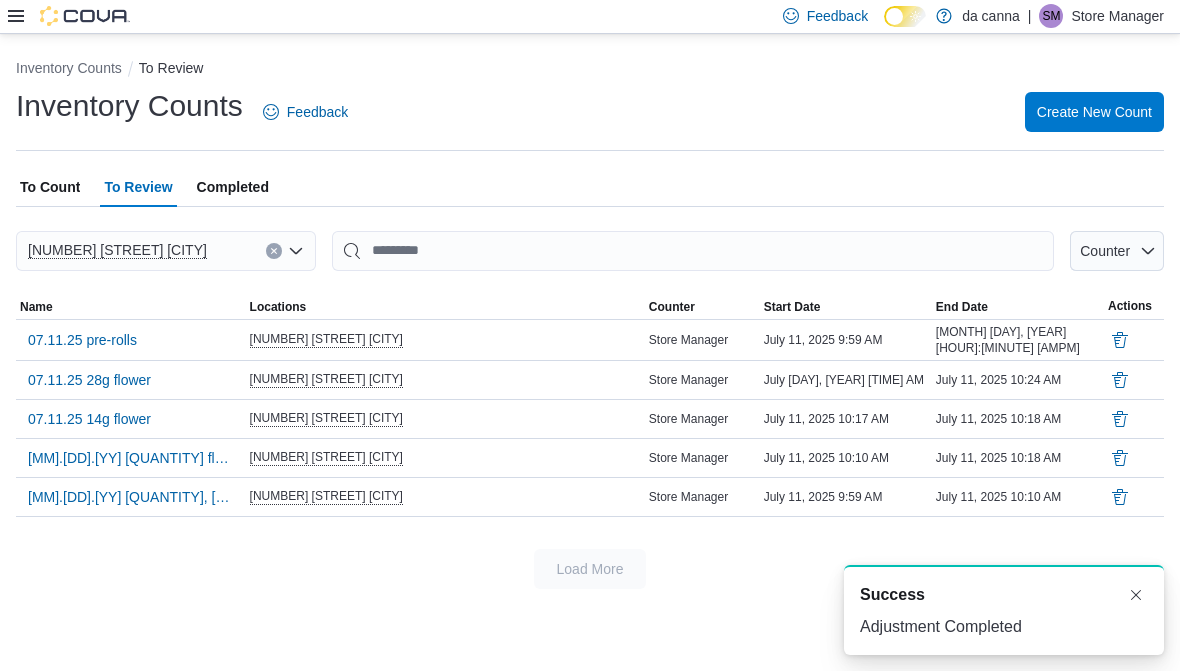 click on "07.11.25 pre-rolls" at bounding box center (82, 340) 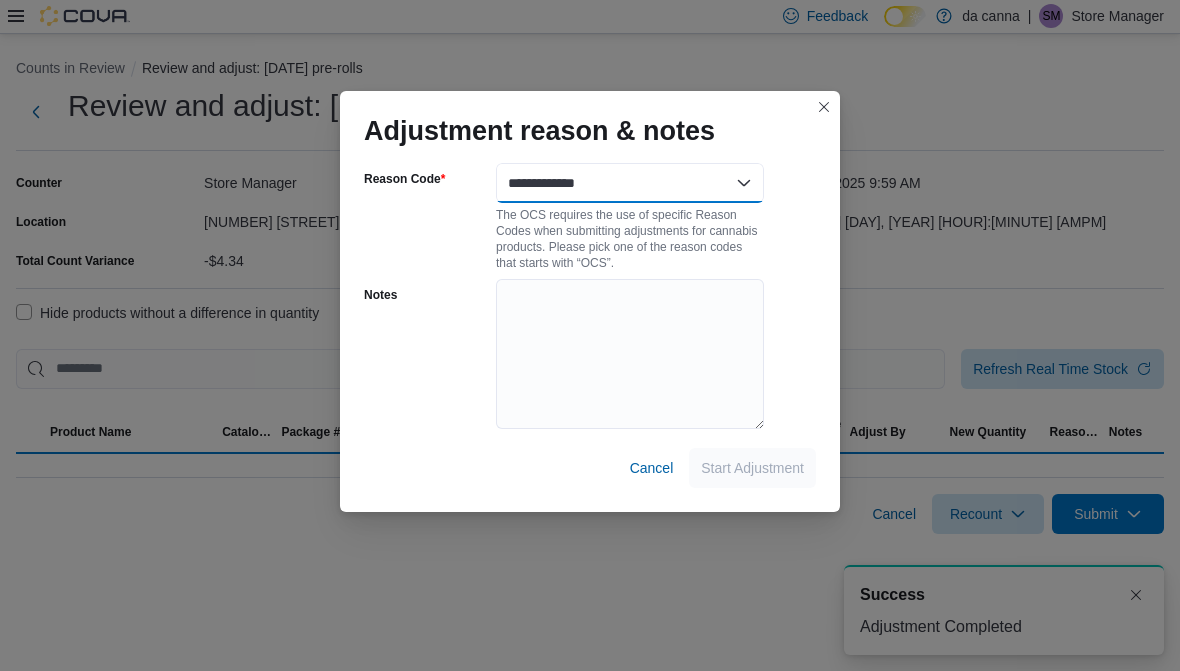 click on "**********" at bounding box center [630, 183] 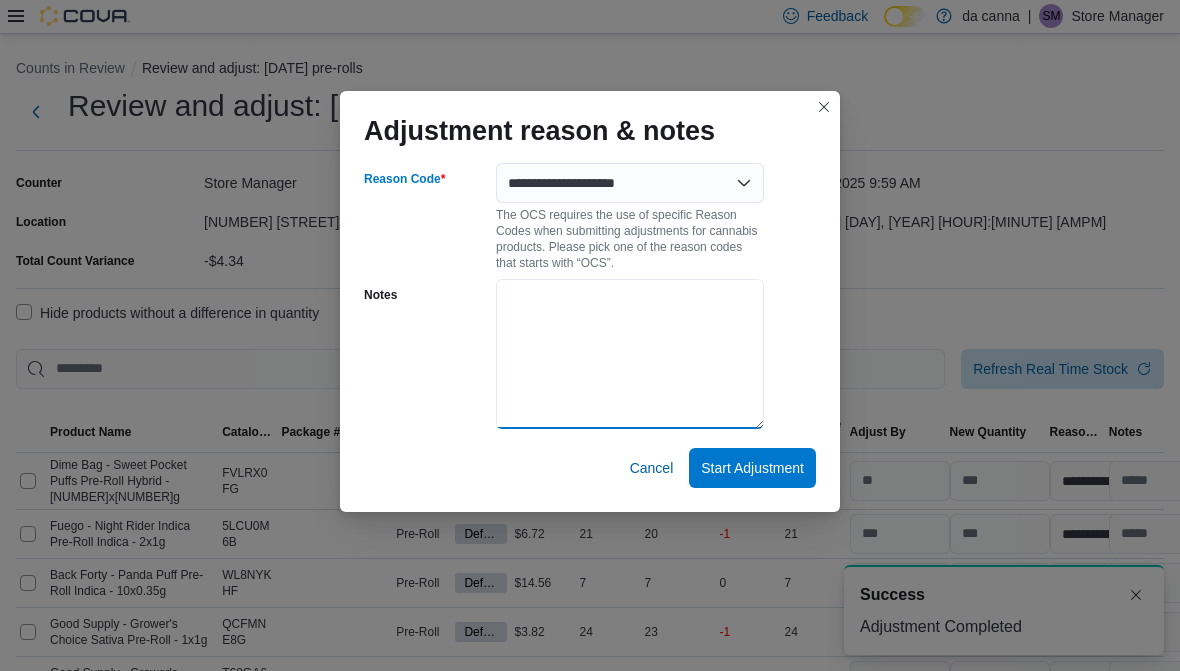 click on "Notes" at bounding box center [630, 354] 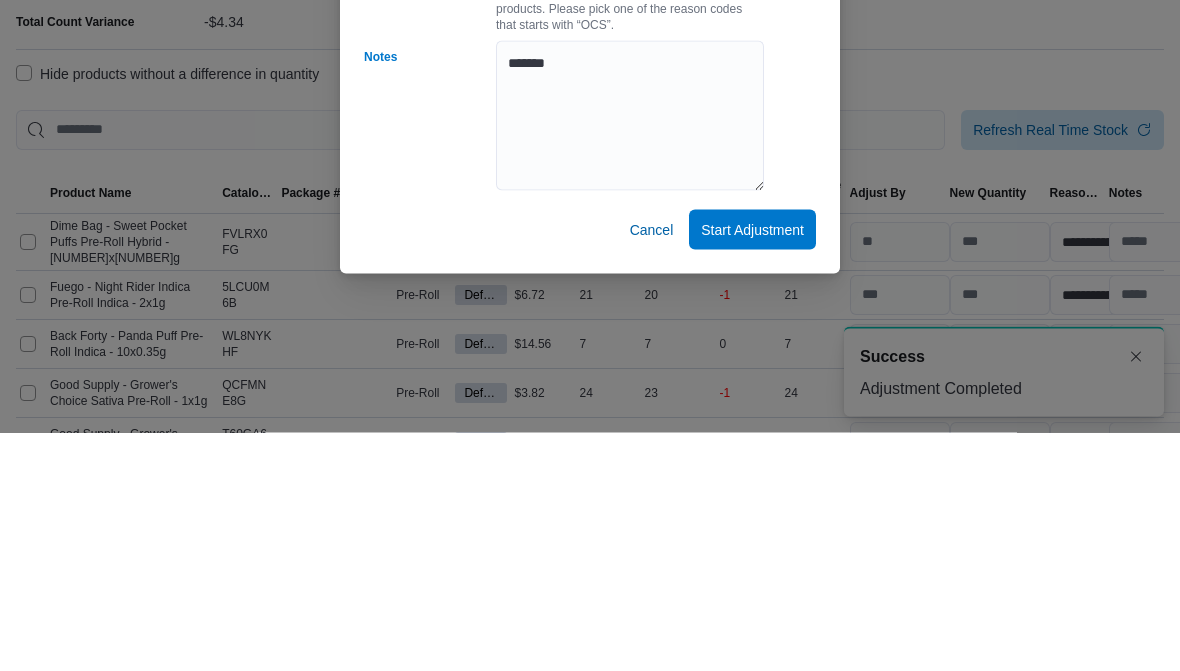 click on "Start Adjustment" at bounding box center (752, 468) 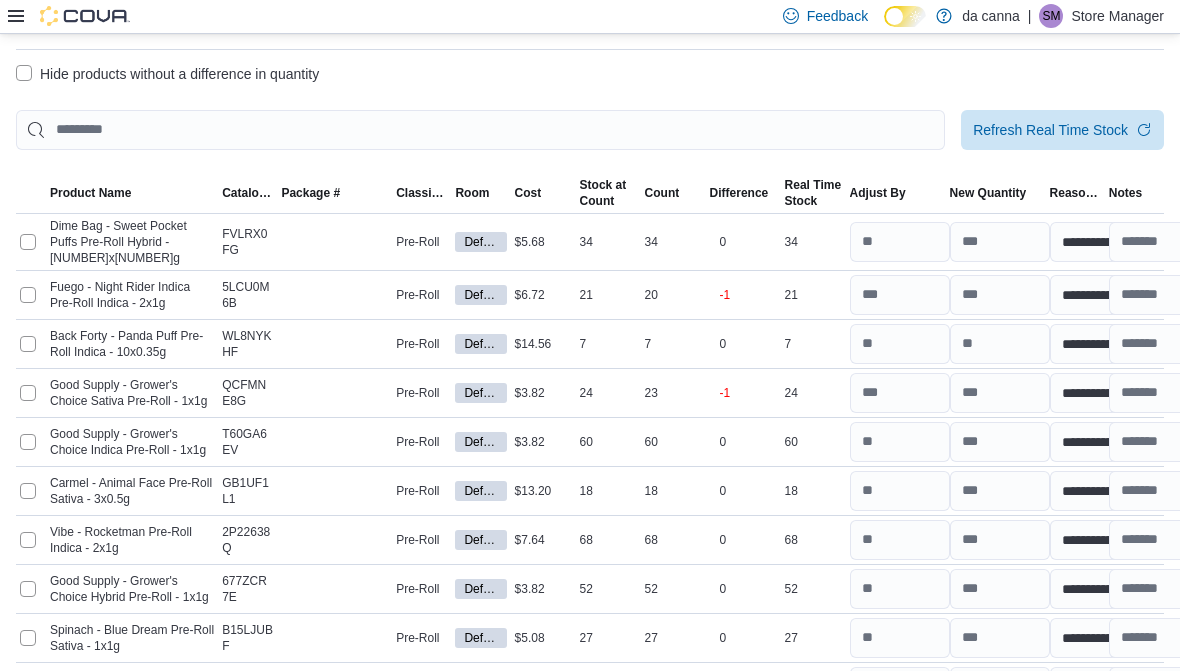click on "Hide products without a difference in quantity" at bounding box center [167, 74] 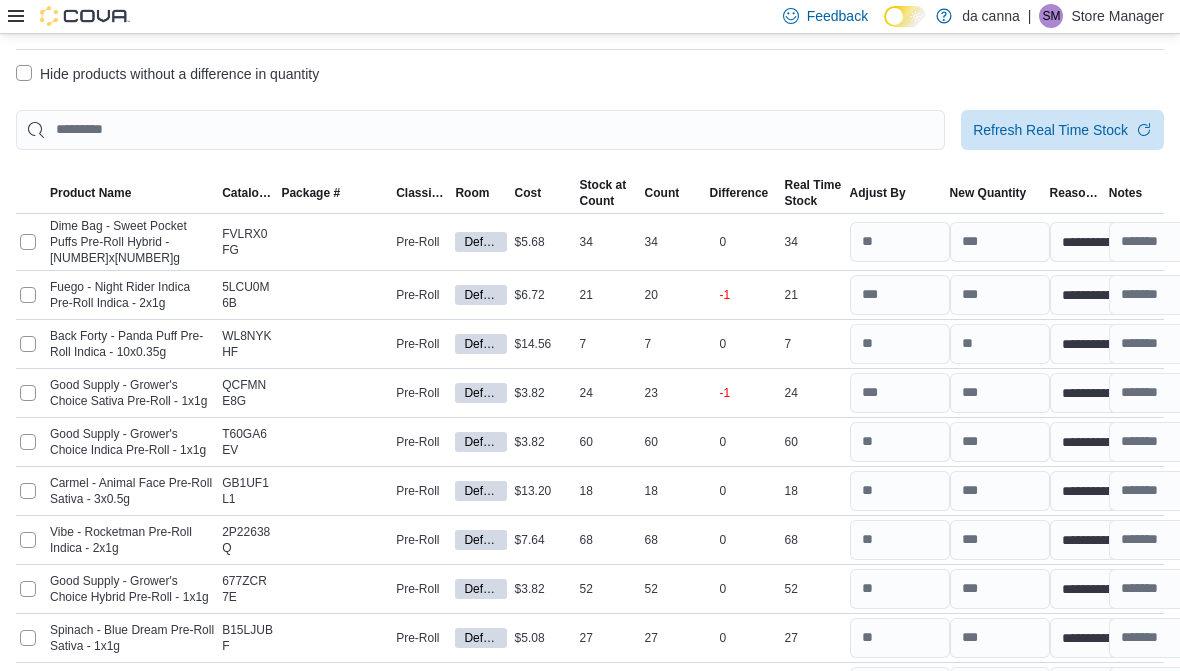 scroll, scrollTop: 106, scrollLeft: 0, axis: vertical 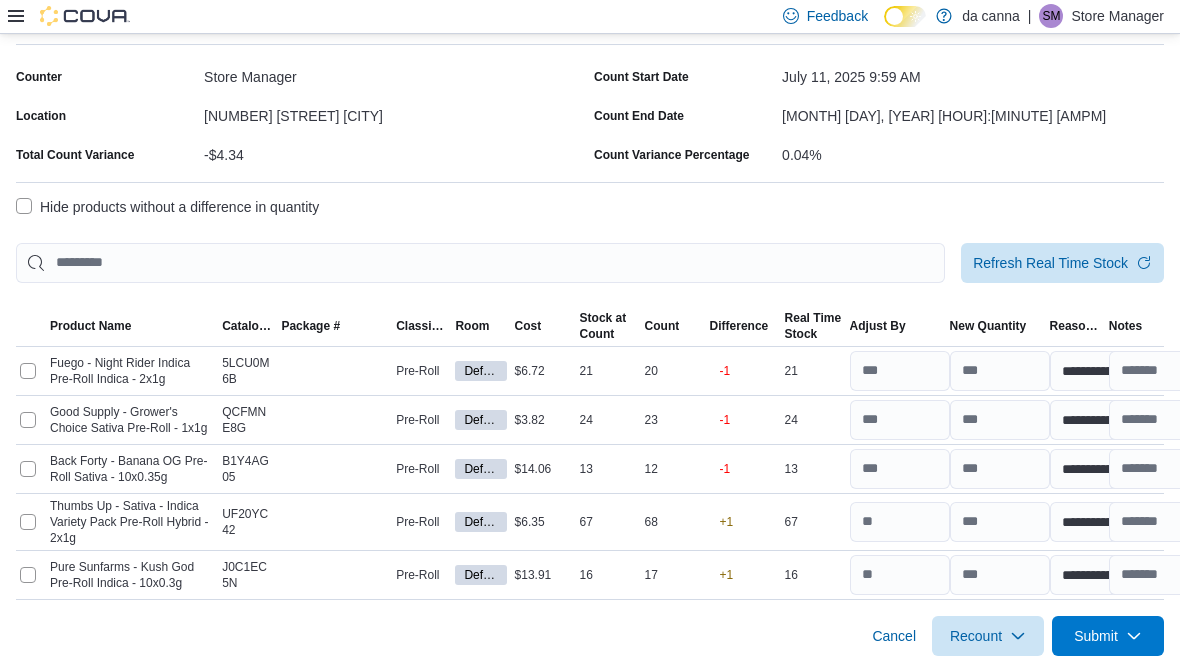 click on "Submit" at bounding box center [1108, 636] 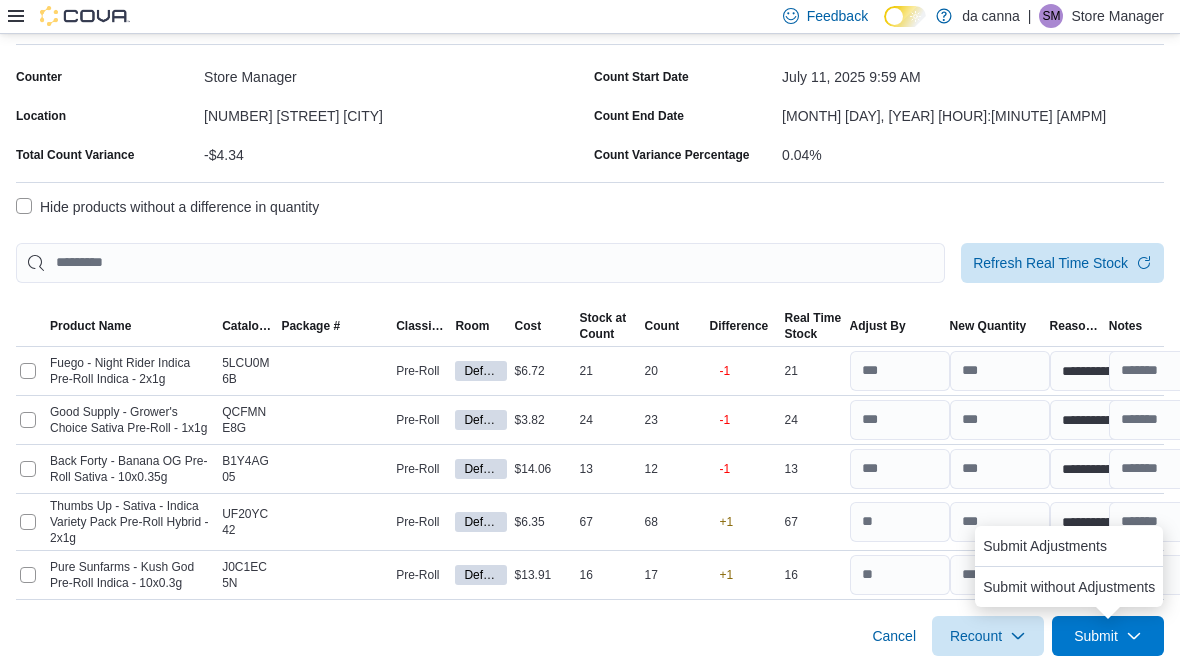 click on "Submit Adjustments" at bounding box center (1045, 546) 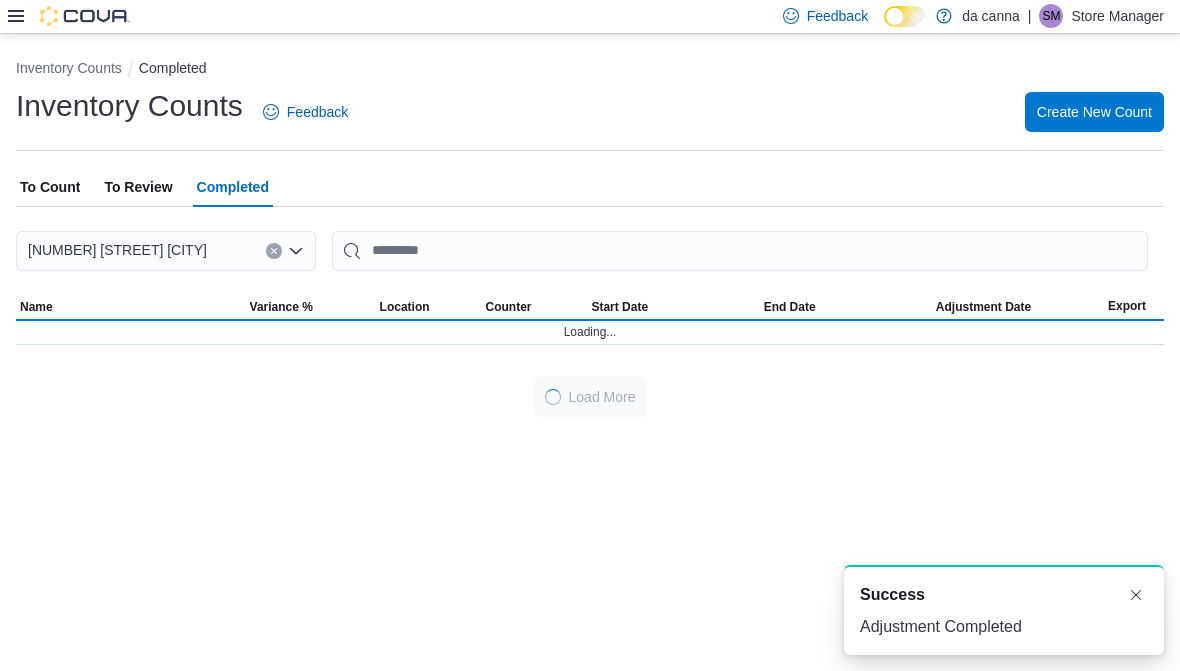 scroll, scrollTop: 0, scrollLeft: 0, axis: both 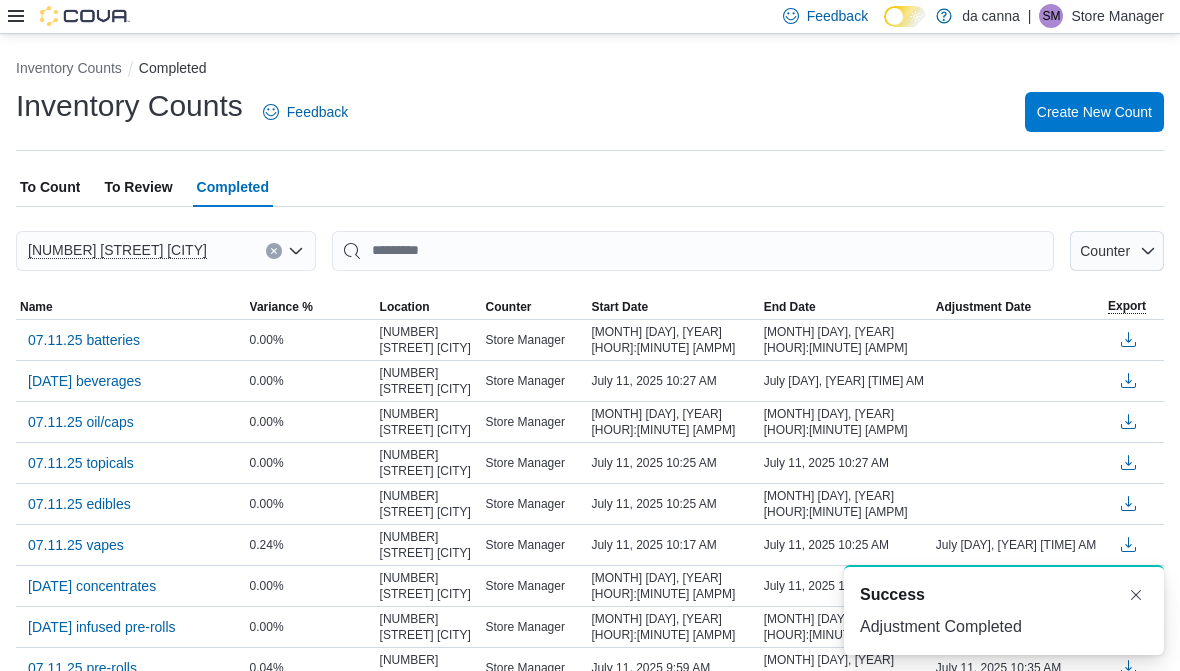 click on "To Review" at bounding box center [138, 187] 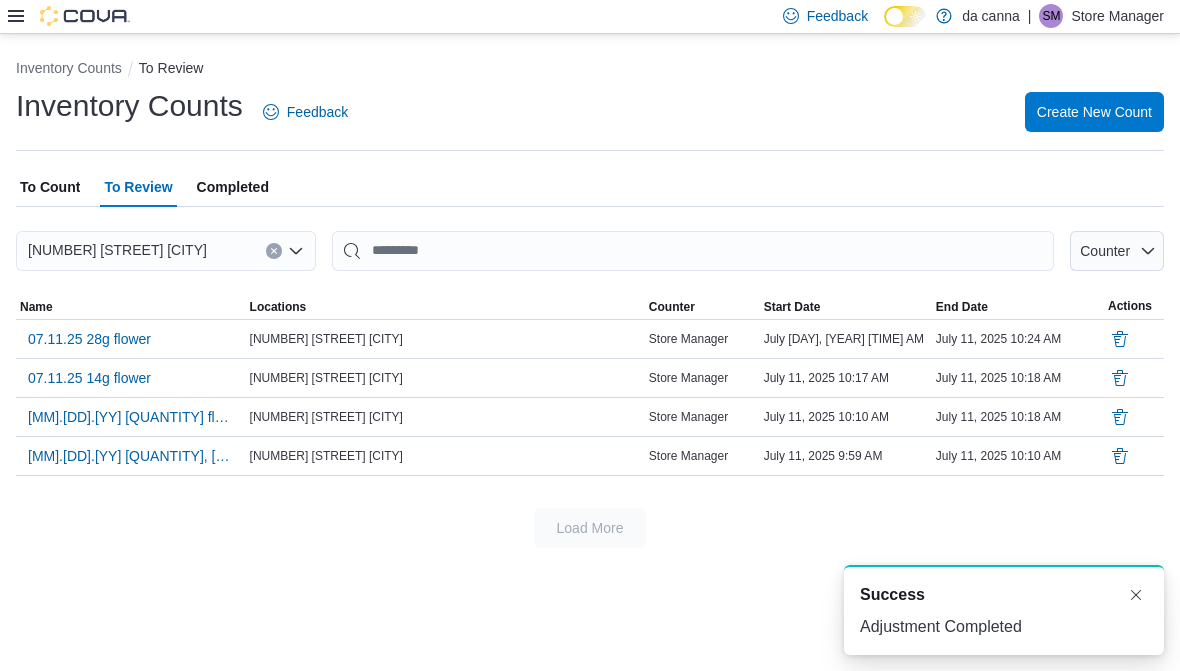 click on "07.11.25 28g flower" at bounding box center (89, 339) 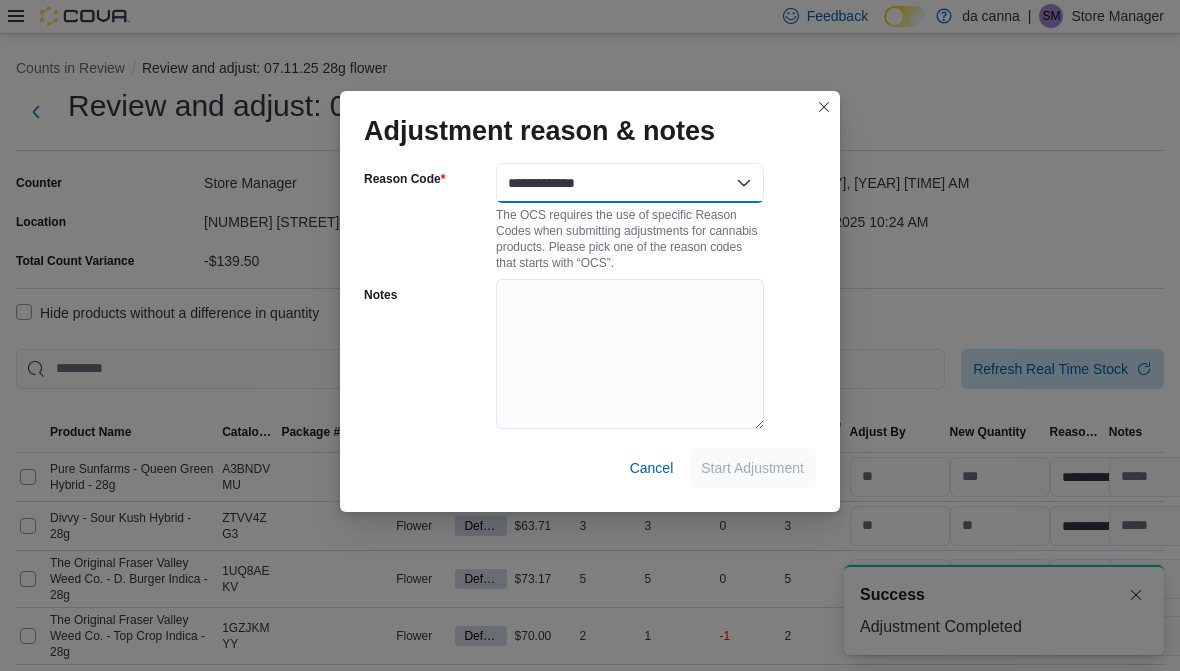 click on "**********" at bounding box center (630, 183) 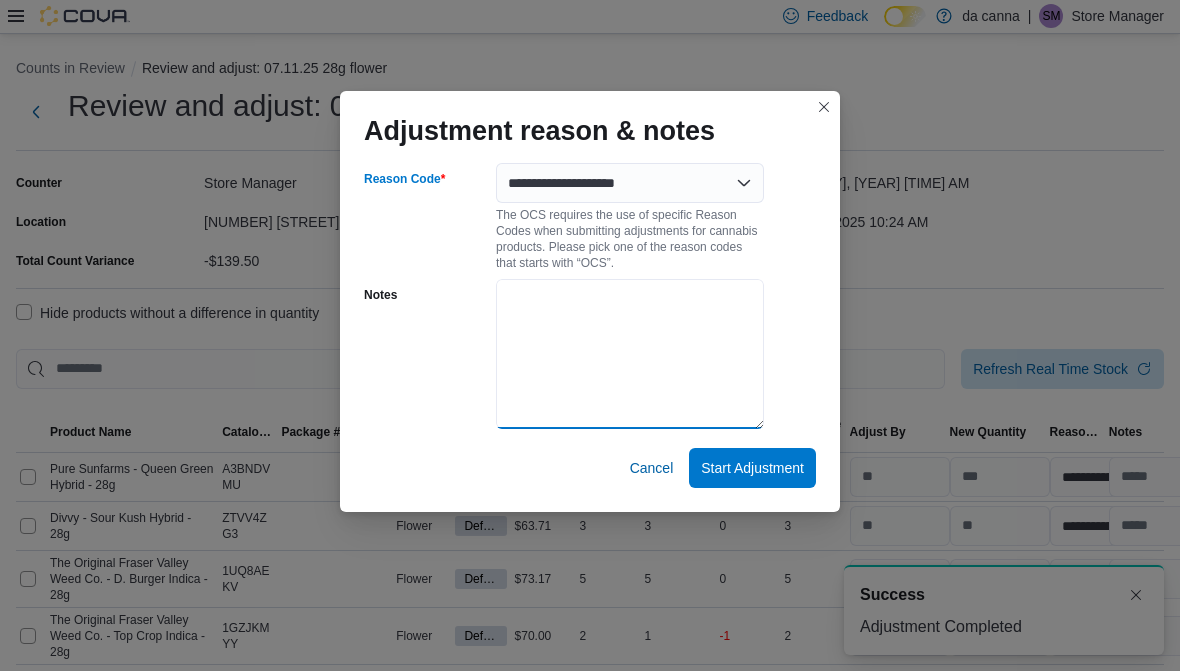 click on "Notes" at bounding box center (630, 354) 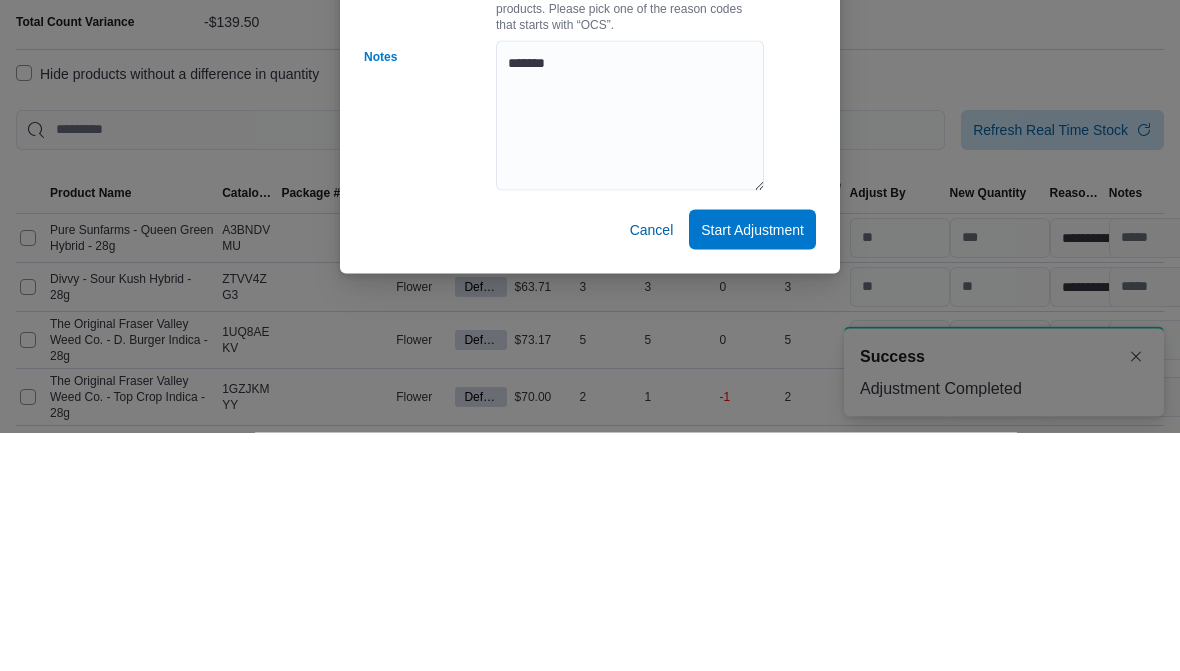 click on "Start Adjustment" at bounding box center (752, 468) 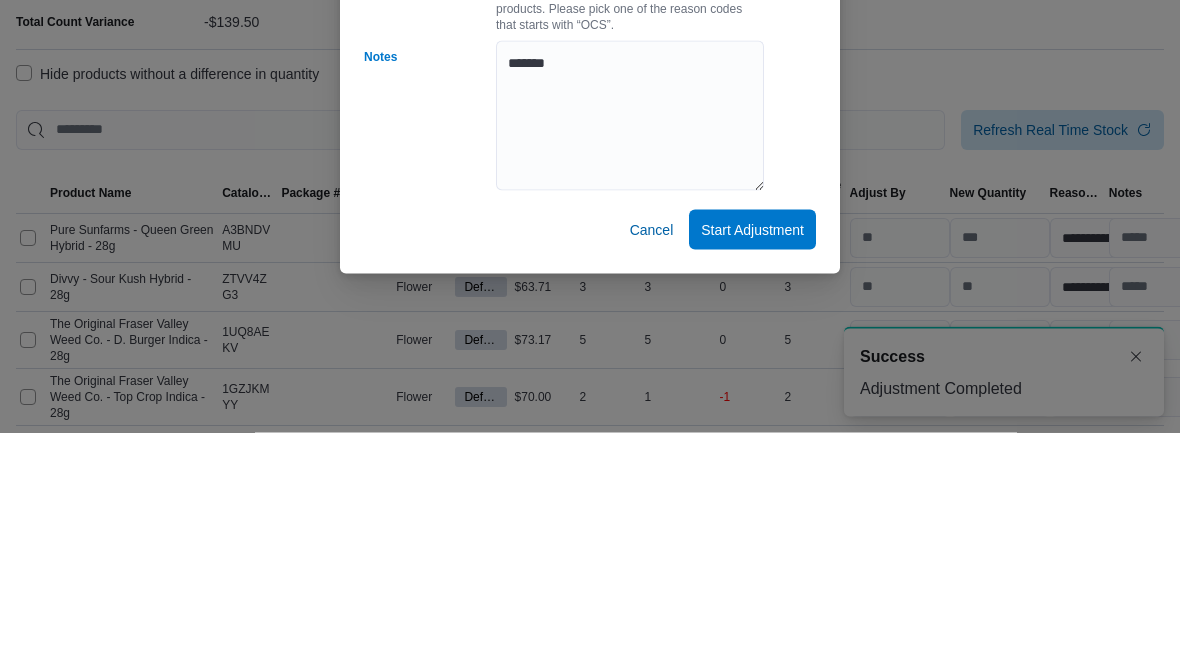 scroll, scrollTop: 239, scrollLeft: 0, axis: vertical 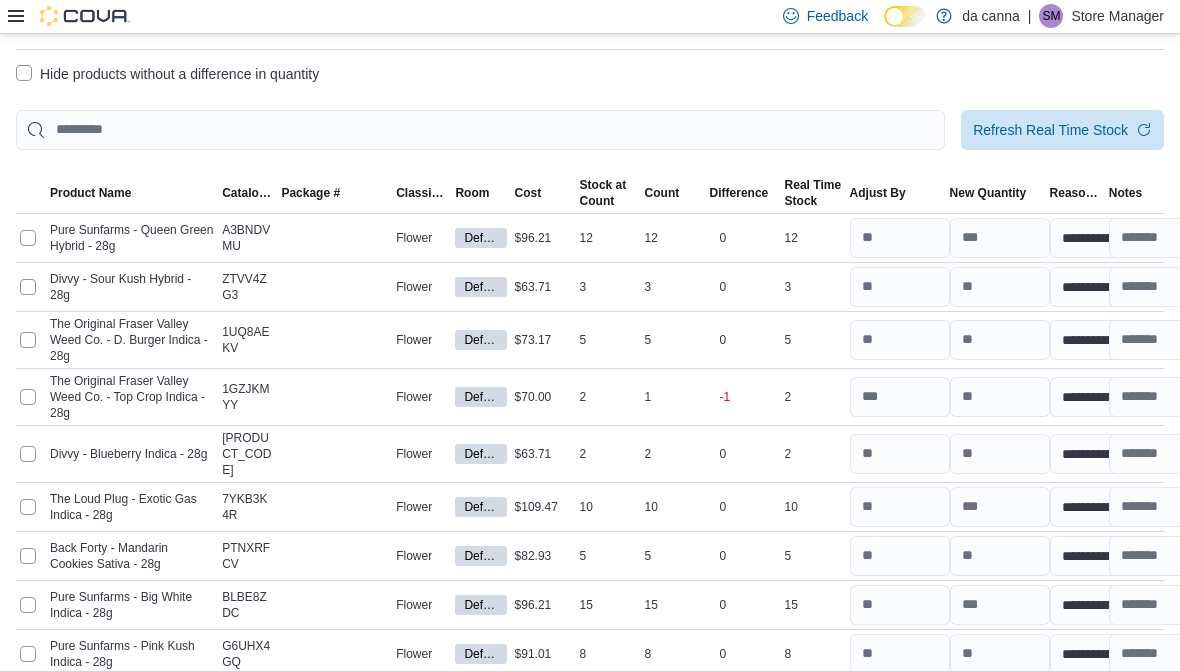 click at bounding box center [590, 98] 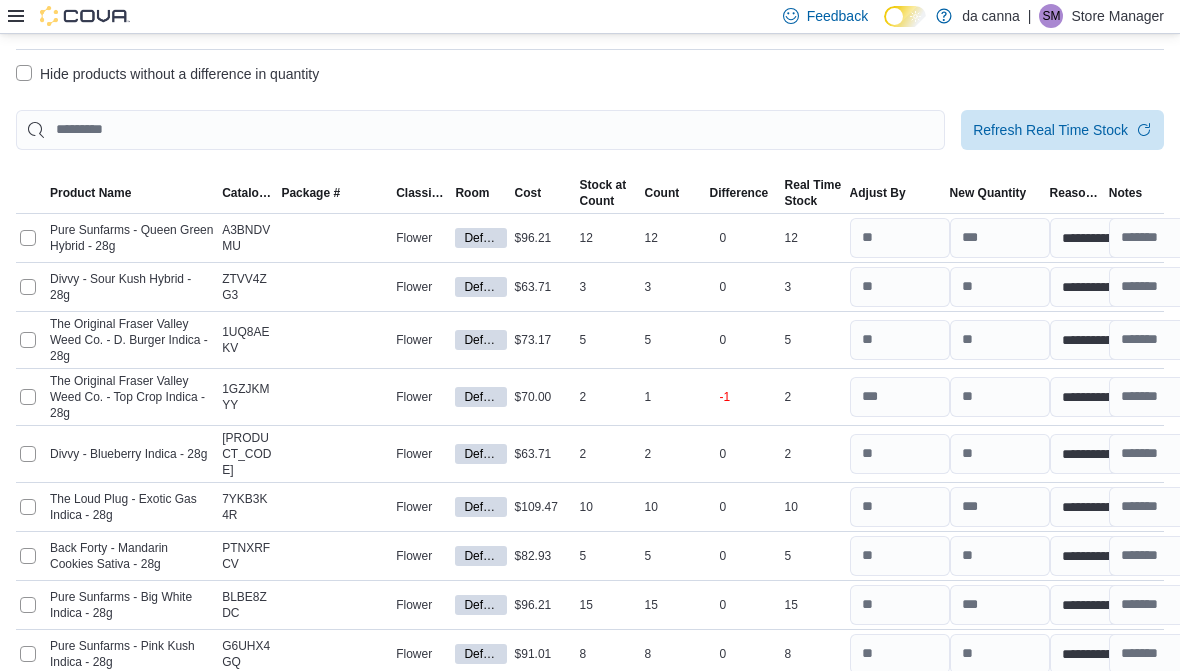 click on "Hide products without a difference in quantity" at bounding box center (167, 74) 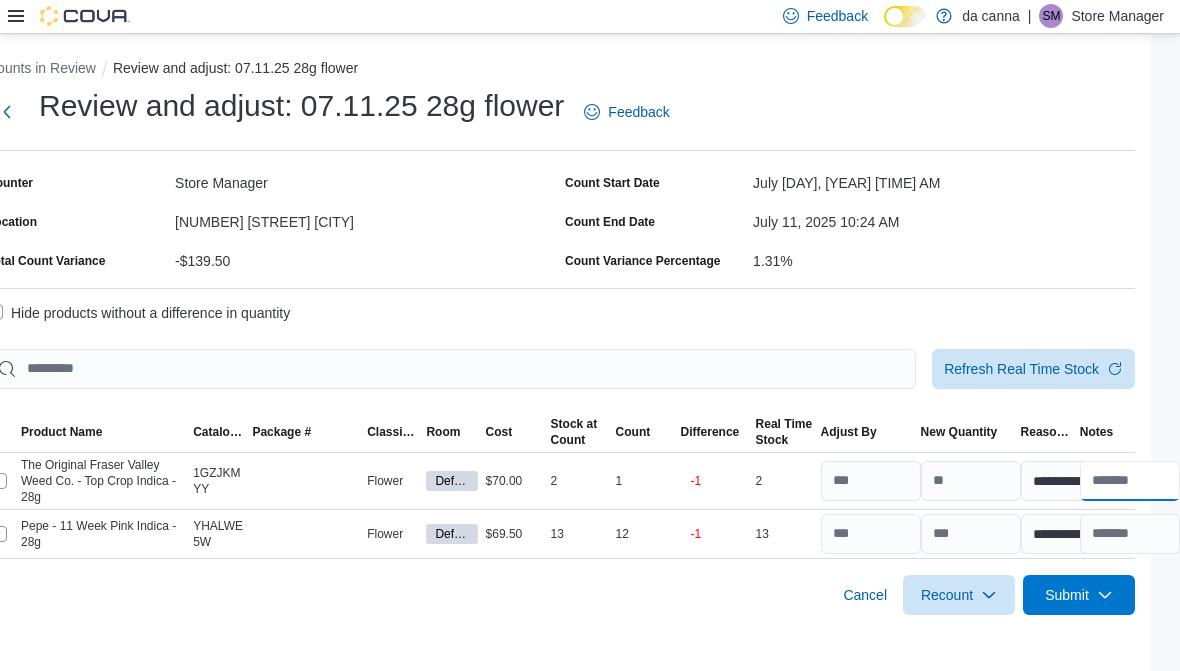 click at bounding box center (1130, 481) 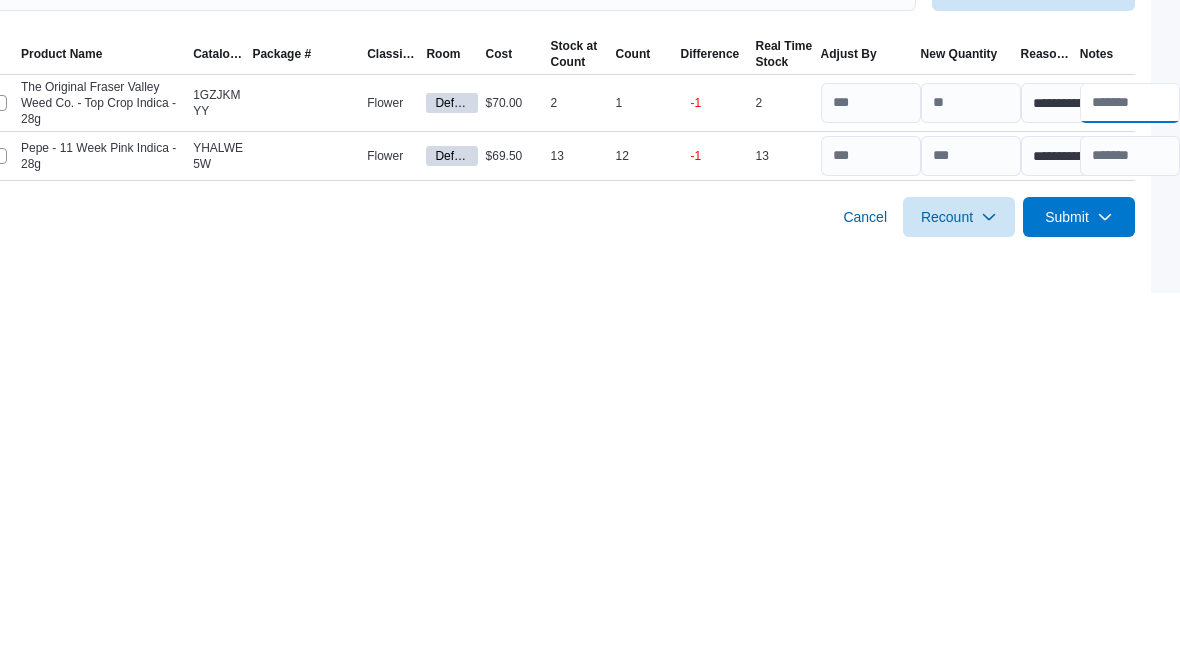 scroll, scrollTop: 0, scrollLeft: 40, axis: horizontal 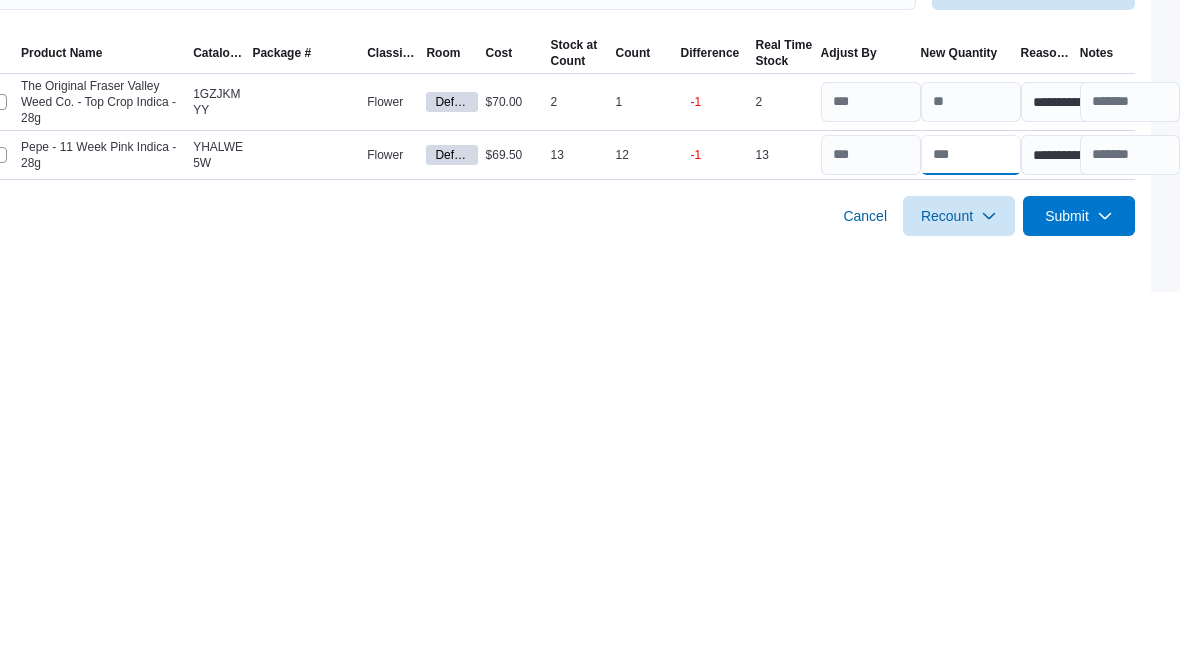 click at bounding box center (971, 534) 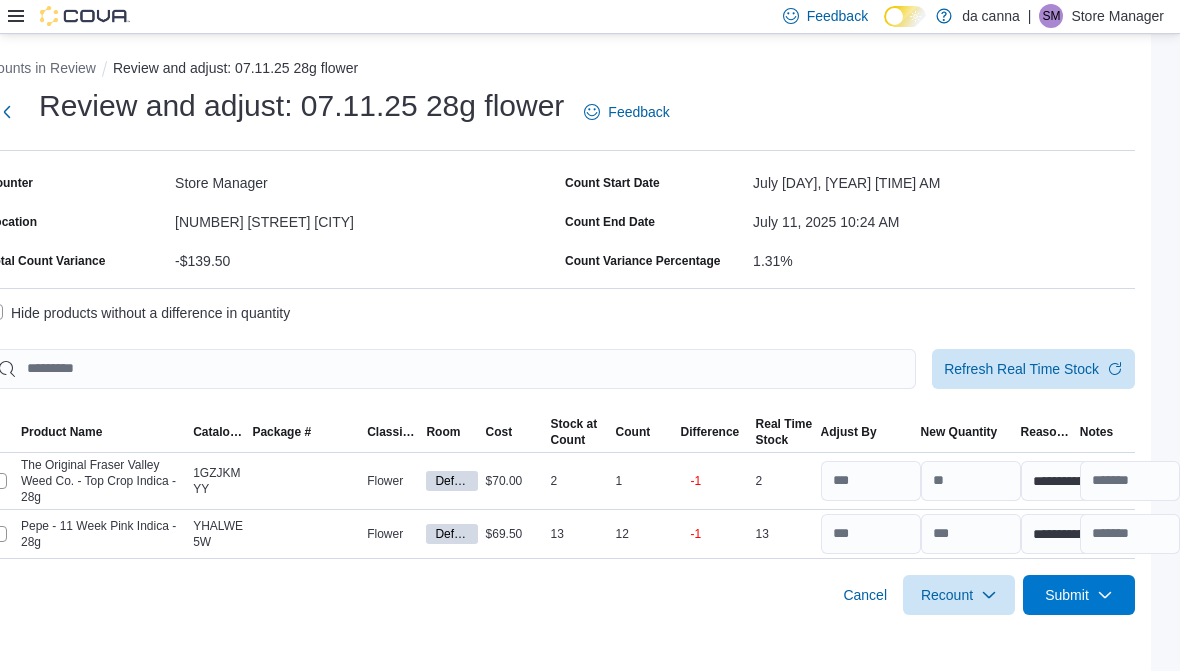 click on "Submit" at bounding box center (1067, 595) 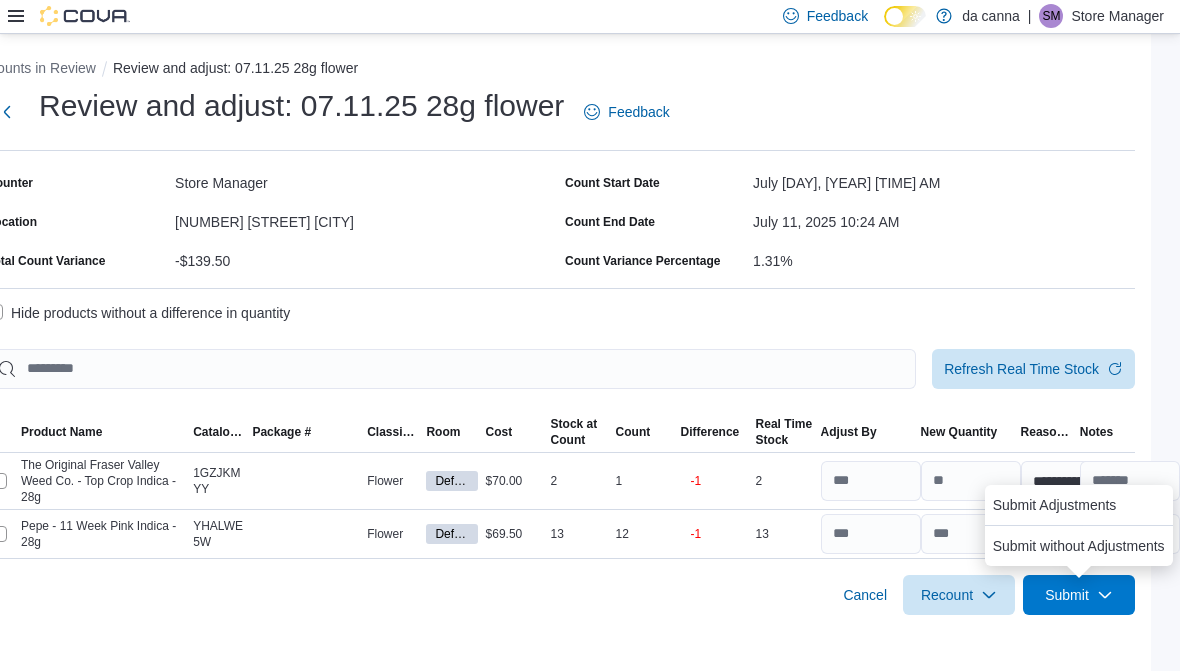 click on "Submit Adjustments" at bounding box center (1055, 505) 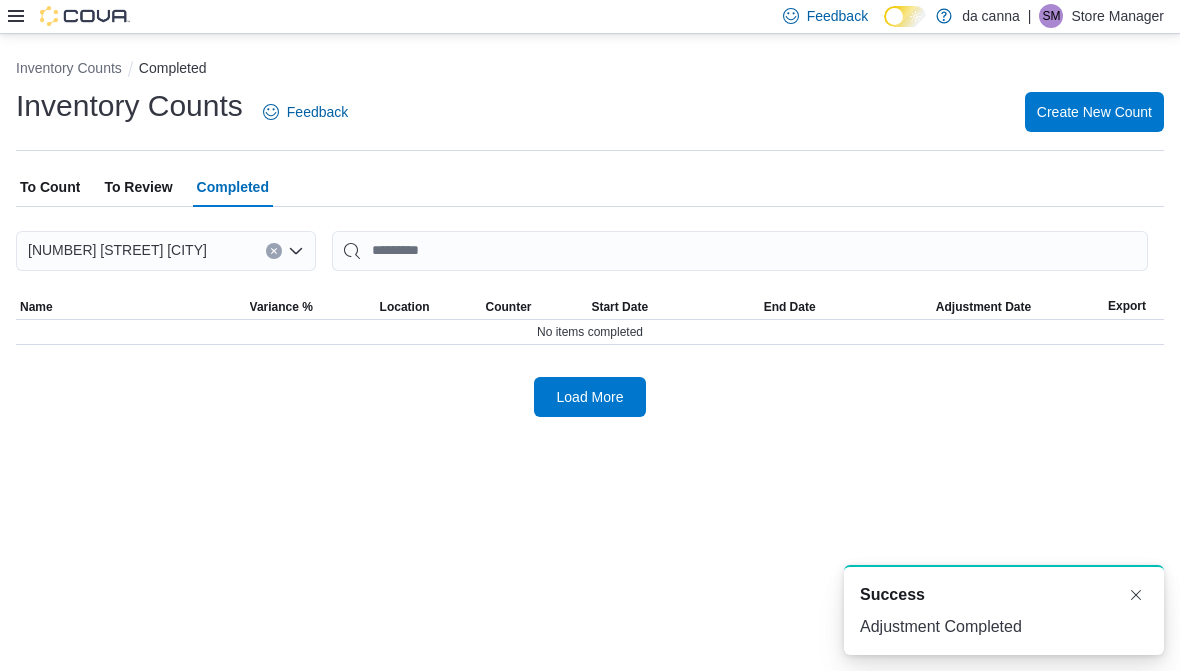 scroll, scrollTop: 0, scrollLeft: 0, axis: both 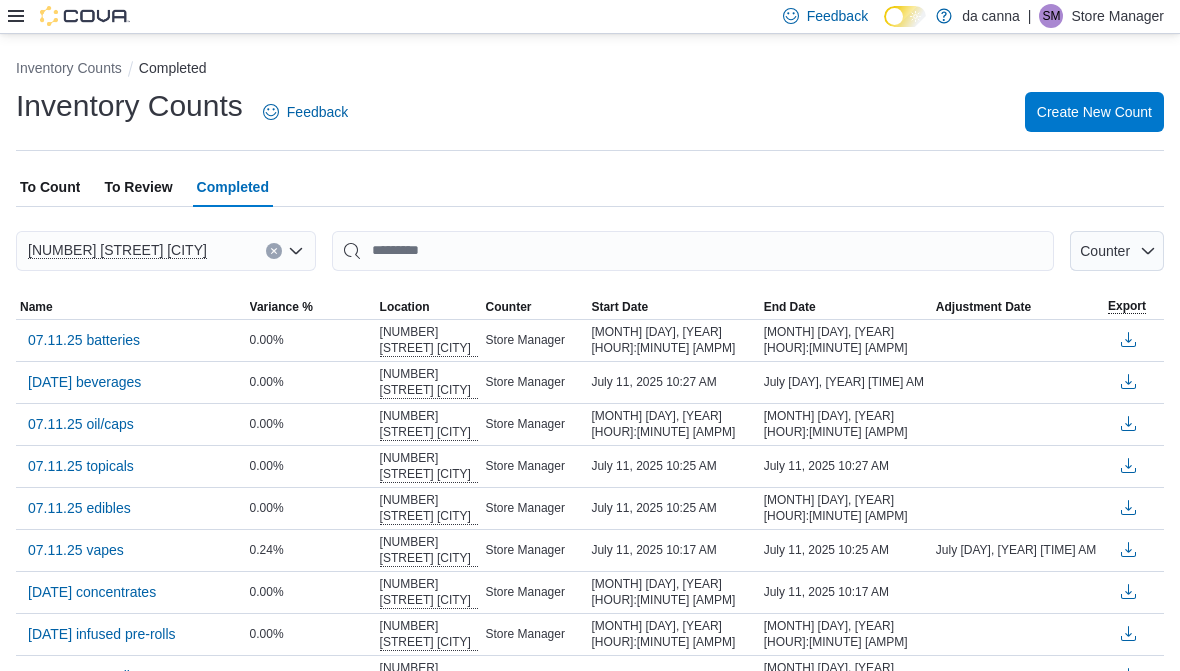 click on "To Review" at bounding box center (138, 187) 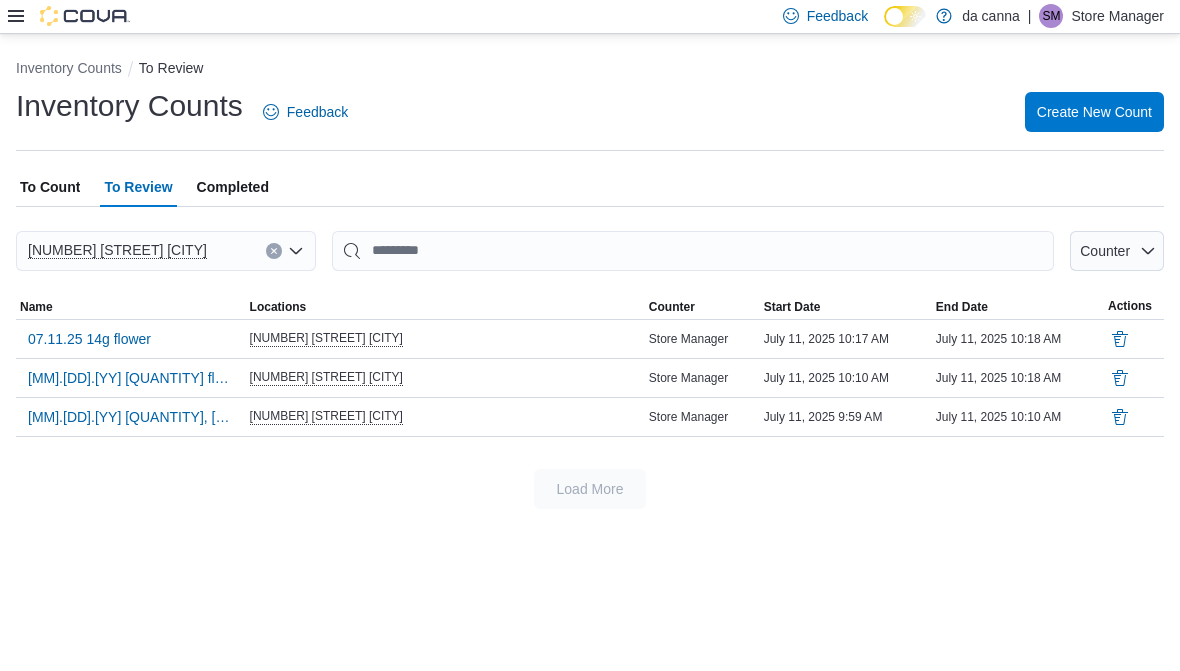 click on "07.11.25 14g flower" at bounding box center (89, 339) 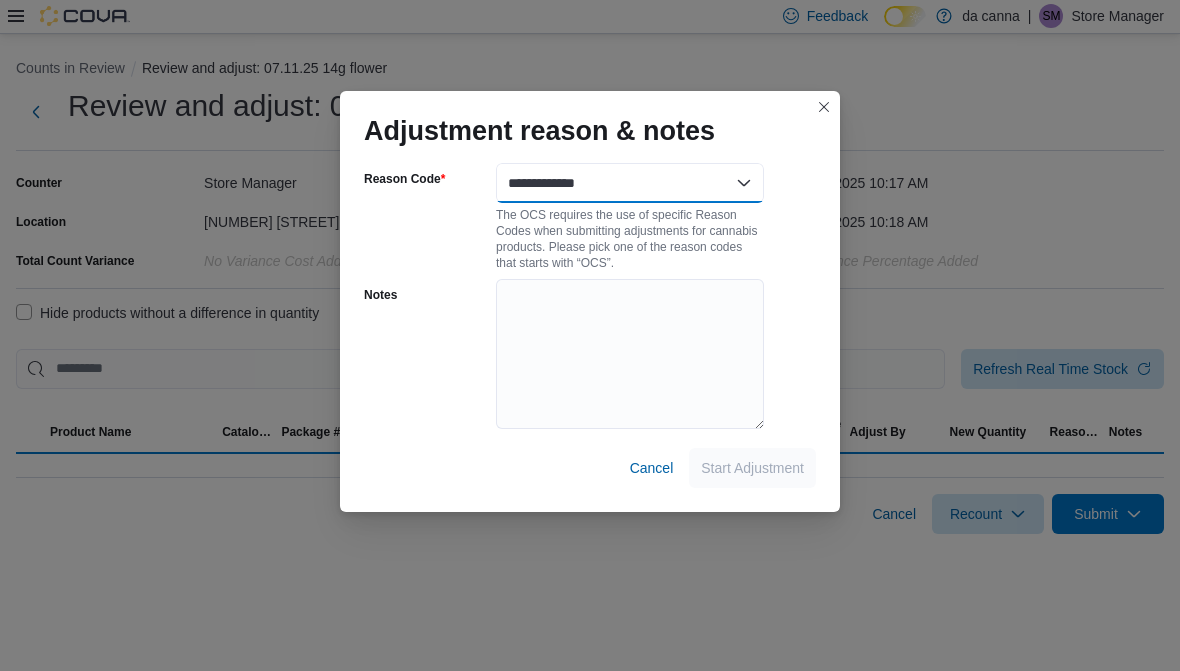 click on "**********" at bounding box center (630, 183) 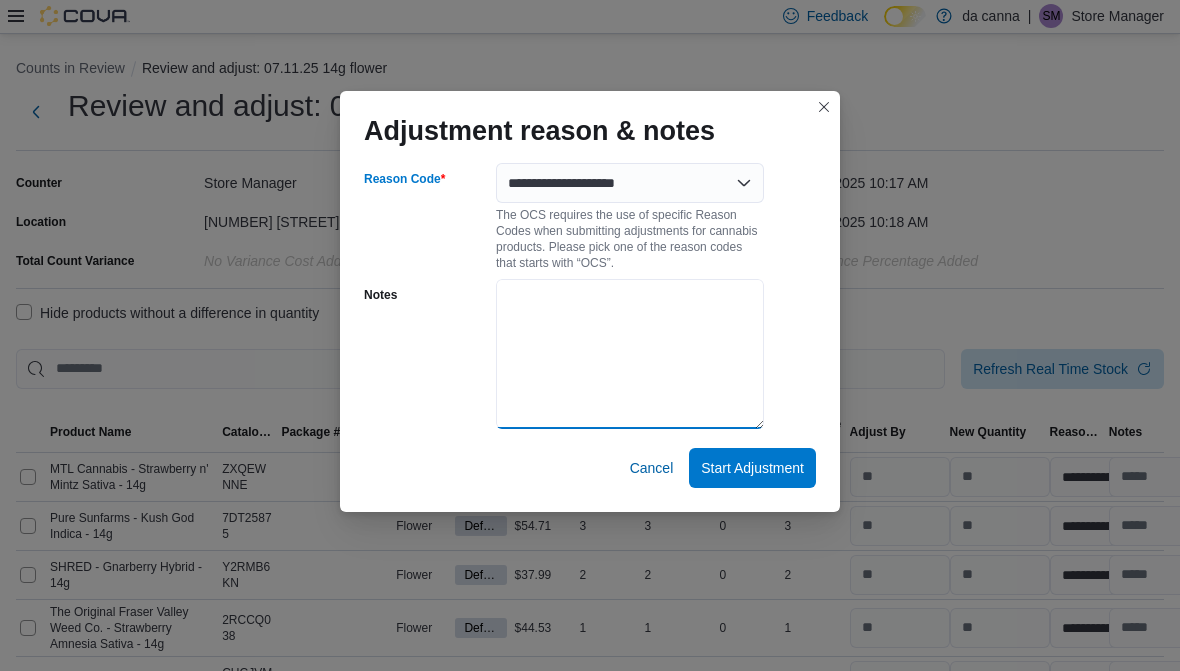 click on "Notes" at bounding box center [630, 354] 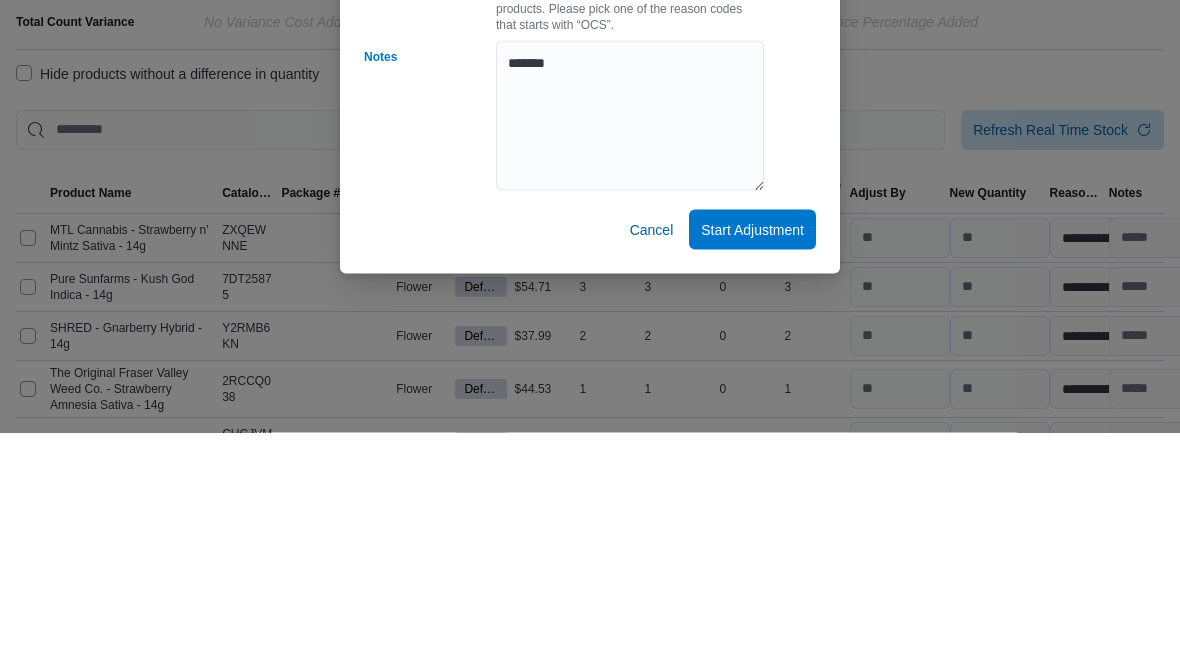 click on "Start Adjustment" at bounding box center [752, 468] 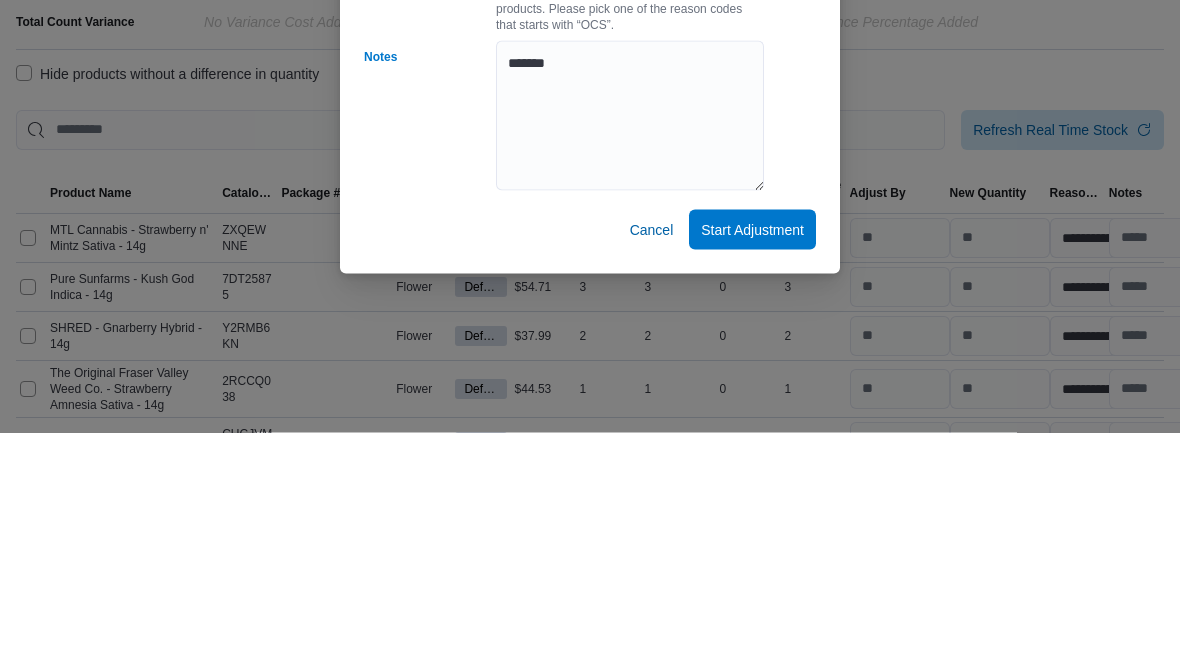 scroll, scrollTop: 239, scrollLeft: 0, axis: vertical 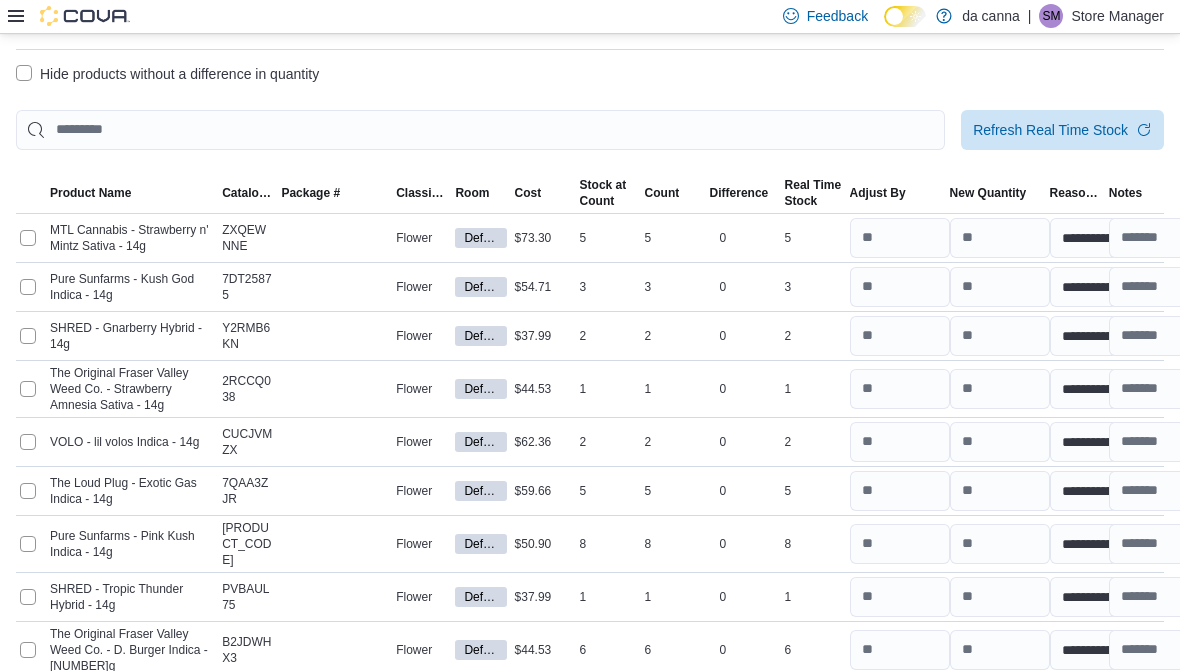 click on "**********" at bounding box center [590, 380] 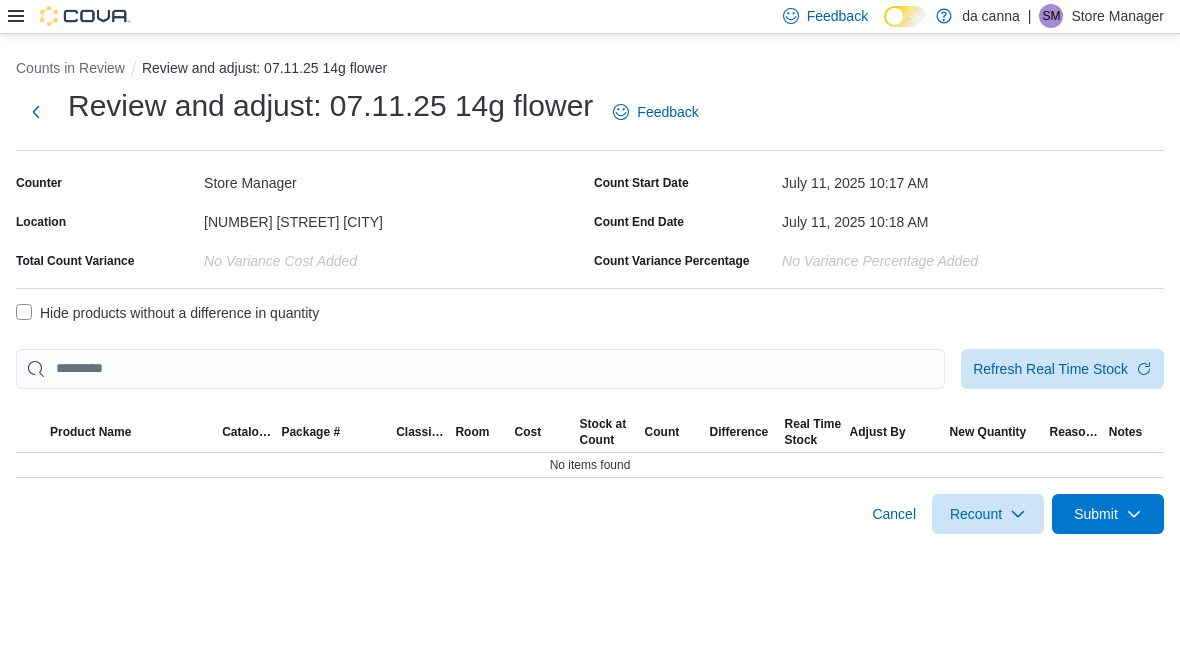 scroll, scrollTop: 0, scrollLeft: 0, axis: both 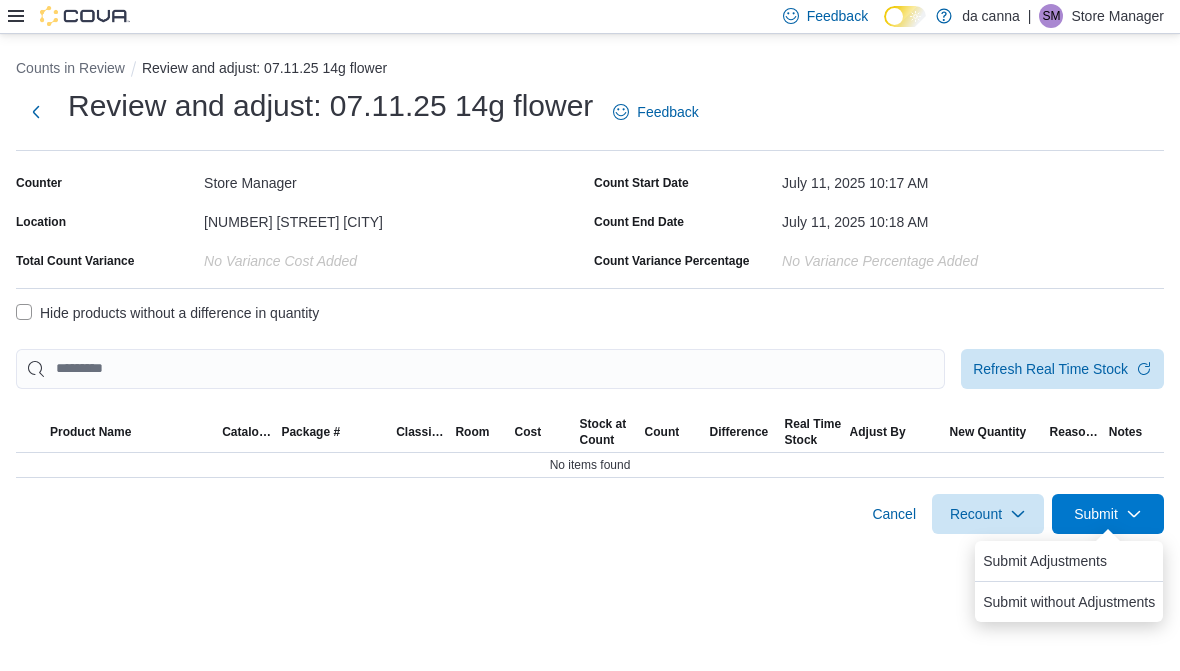 click on "Submit Adjustments" at bounding box center [1045, 561] 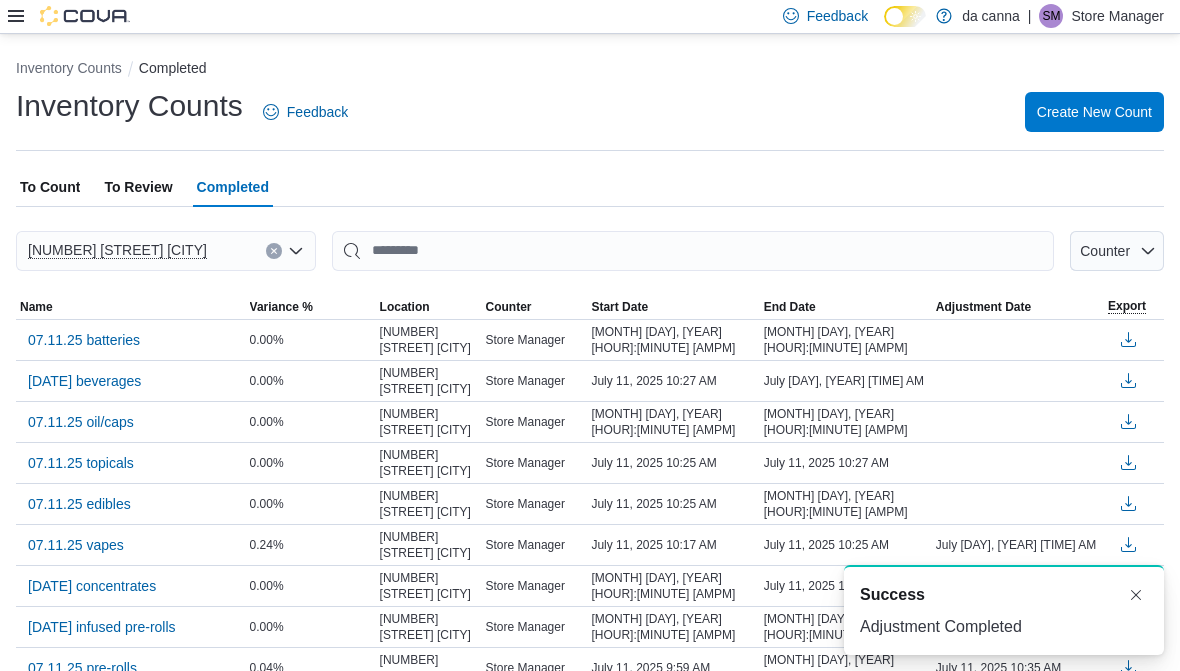 scroll, scrollTop: 0, scrollLeft: 0, axis: both 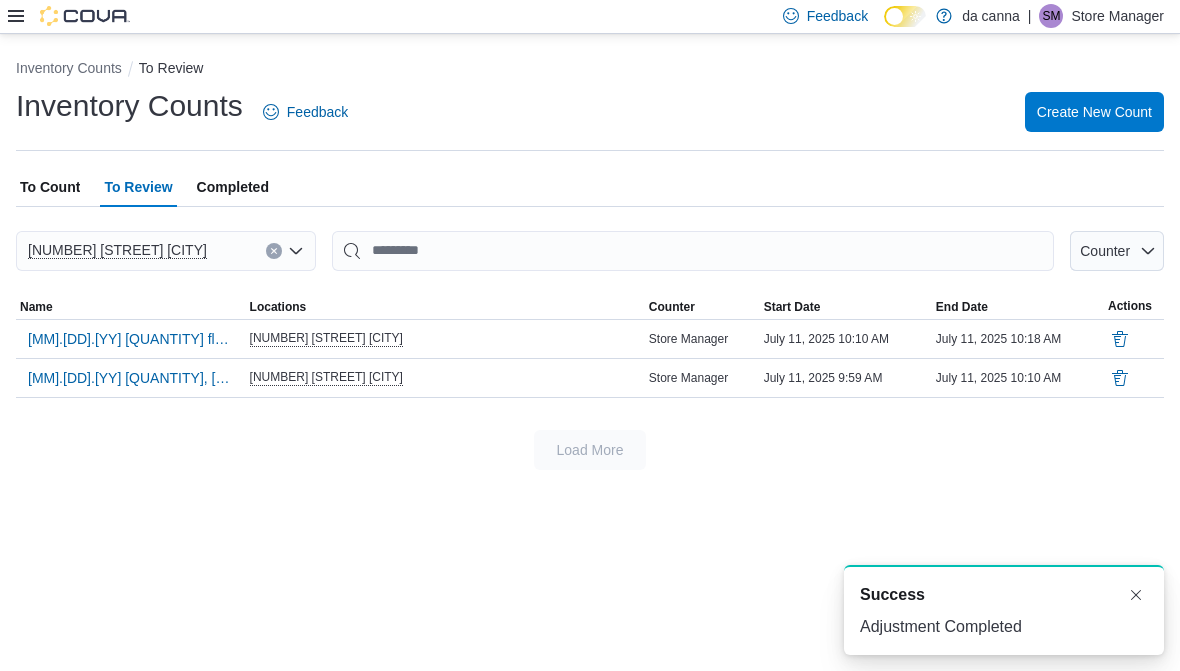 click on "[MM].[DD].[YY] [QUANTITY] flower" at bounding box center [131, 339] 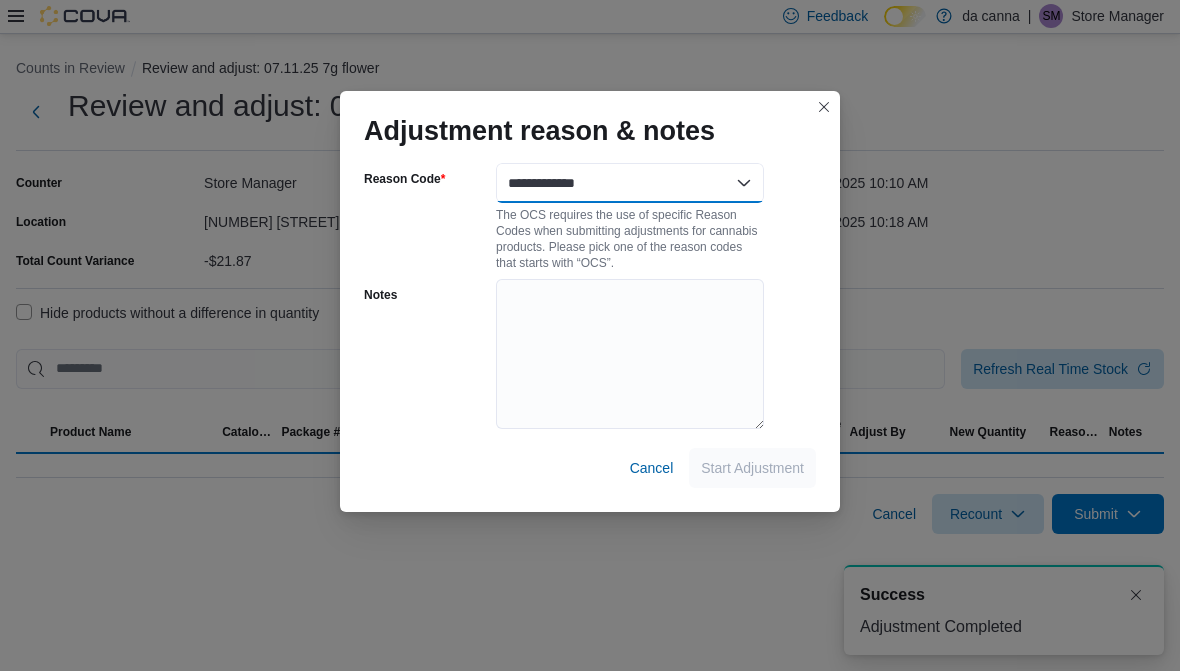 click on "**********" at bounding box center [630, 183] 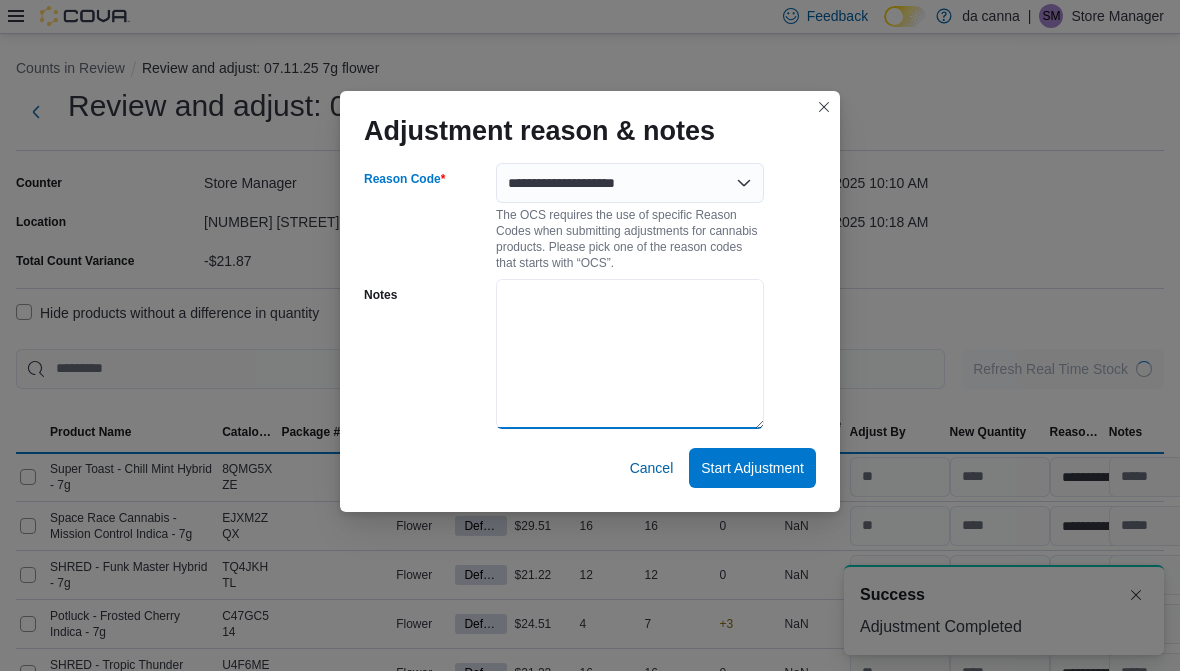 click on "Notes" at bounding box center (630, 354) 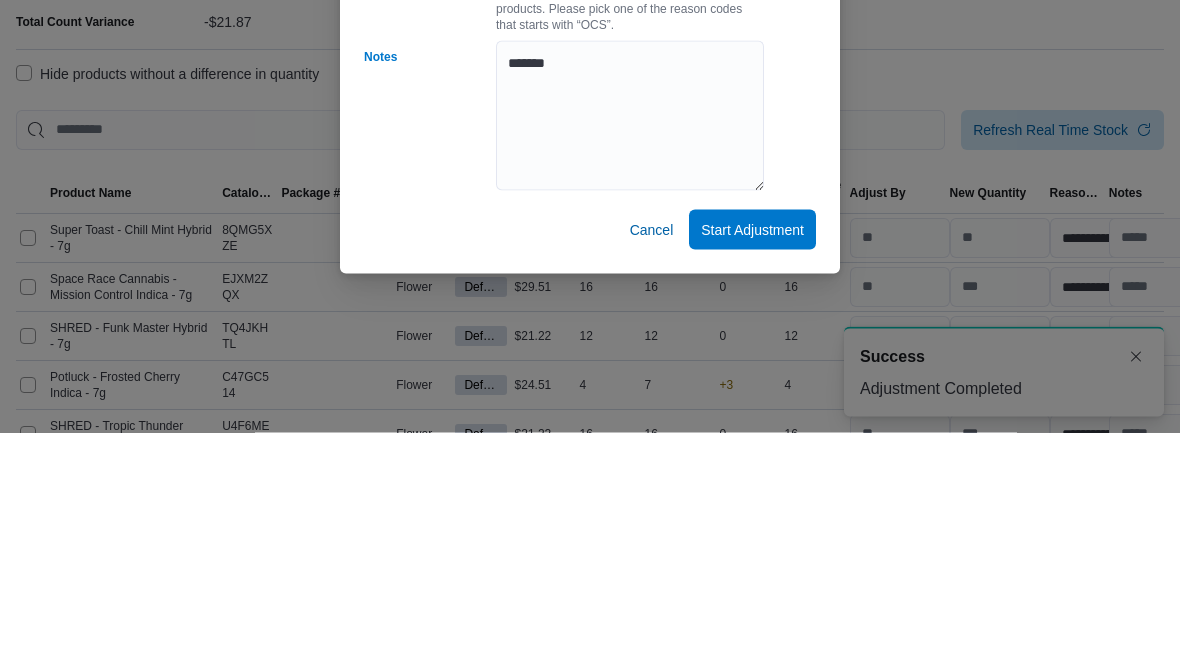 click on "Start Adjustment" at bounding box center (752, 468) 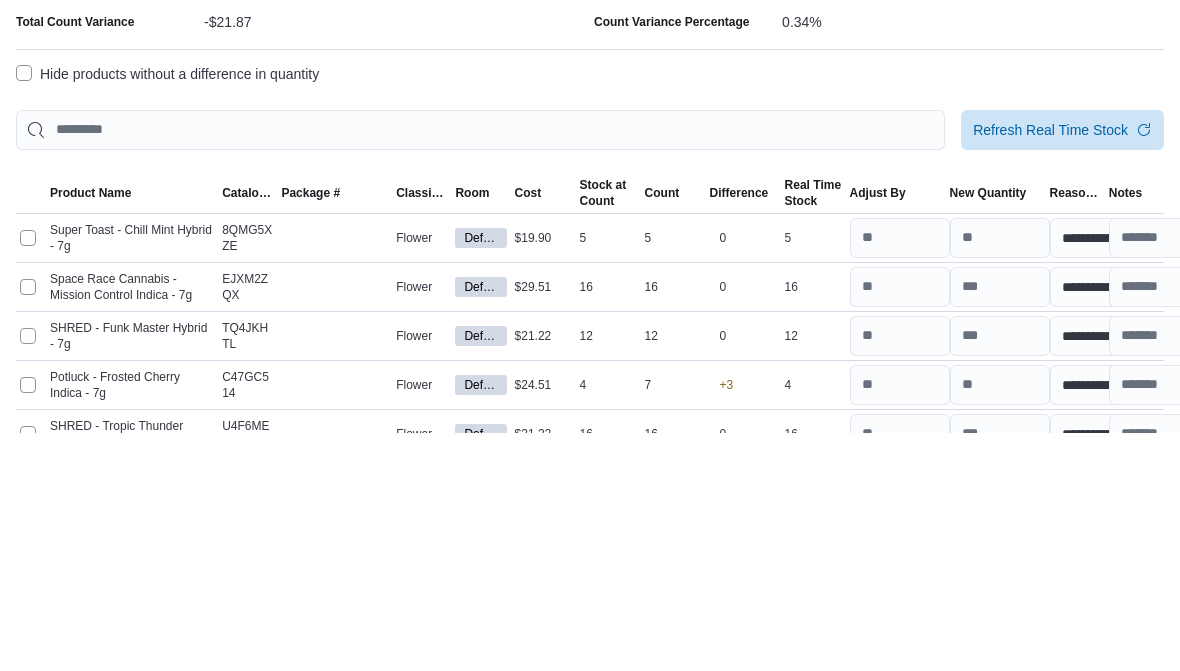 scroll, scrollTop: 239, scrollLeft: 0, axis: vertical 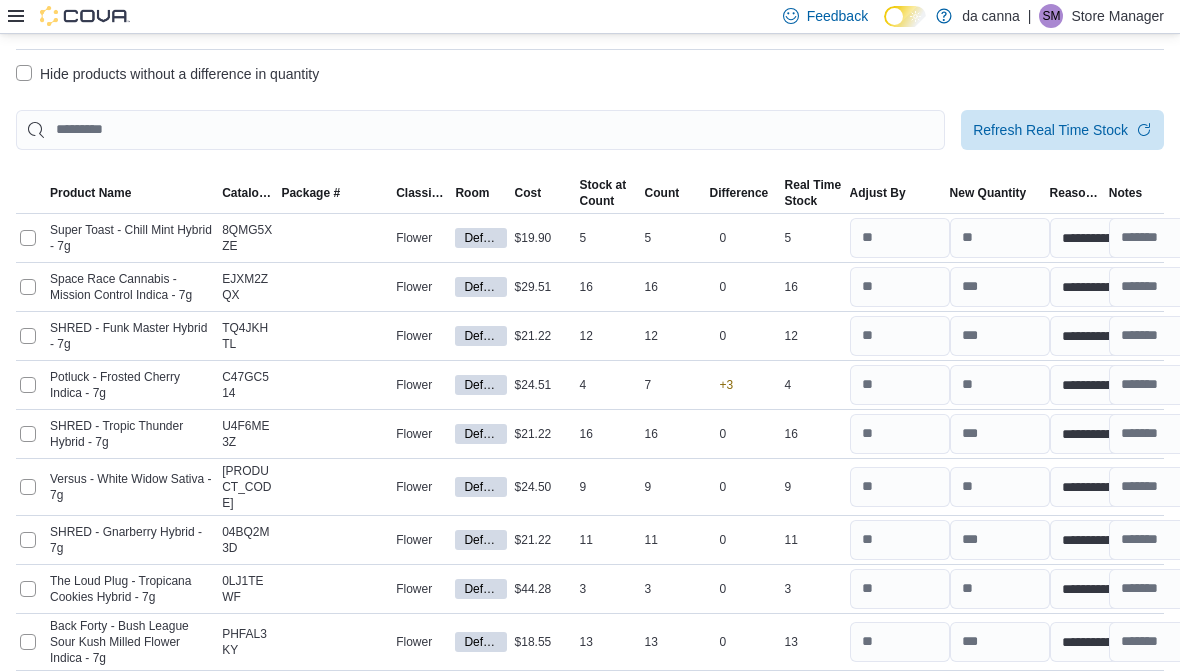 click on "Hide products without a difference in quantity" at bounding box center [167, 74] 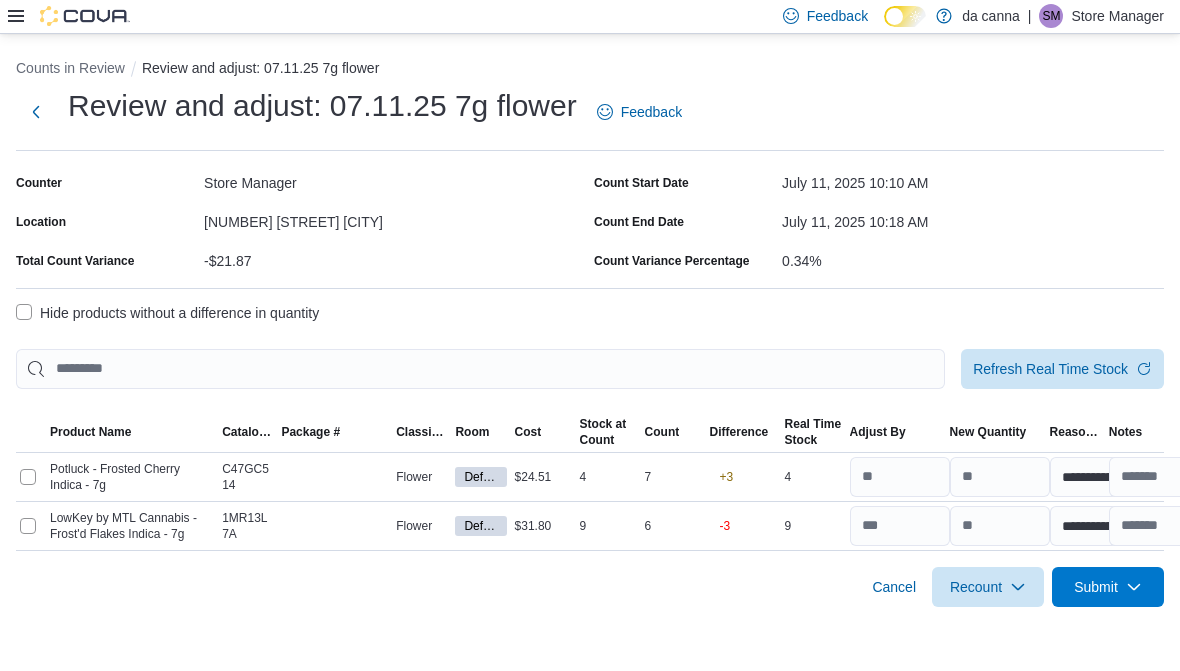 scroll, scrollTop: 0, scrollLeft: 0, axis: both 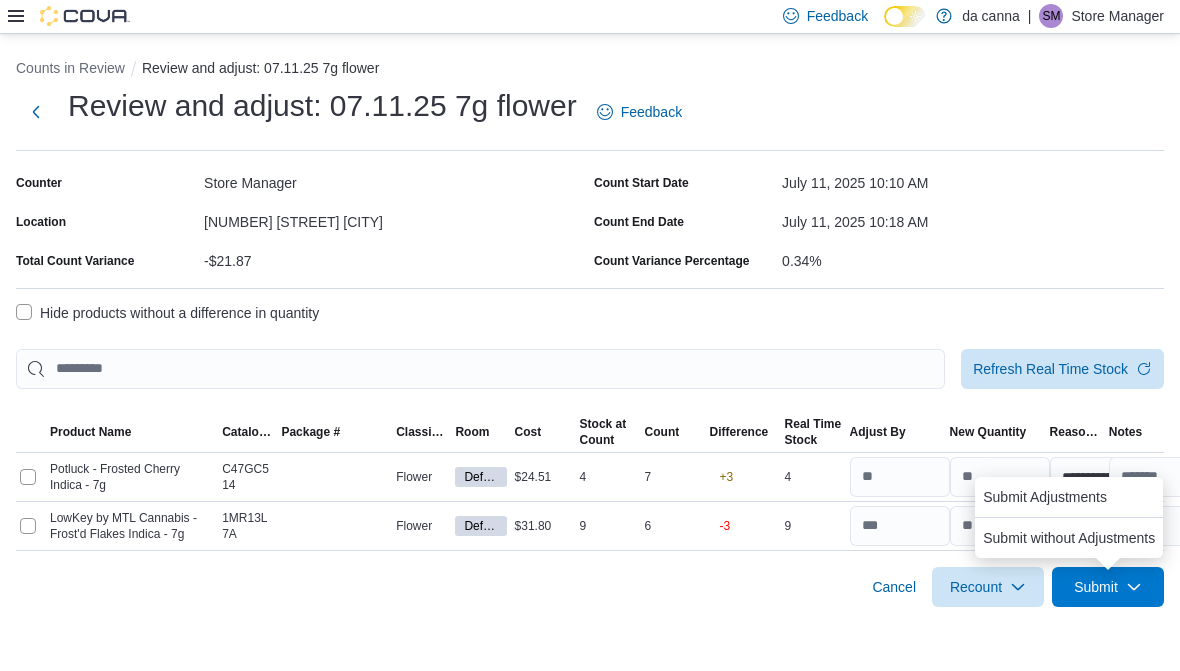 click on "Submit Adjustments" at bounding box center (1045, 497) 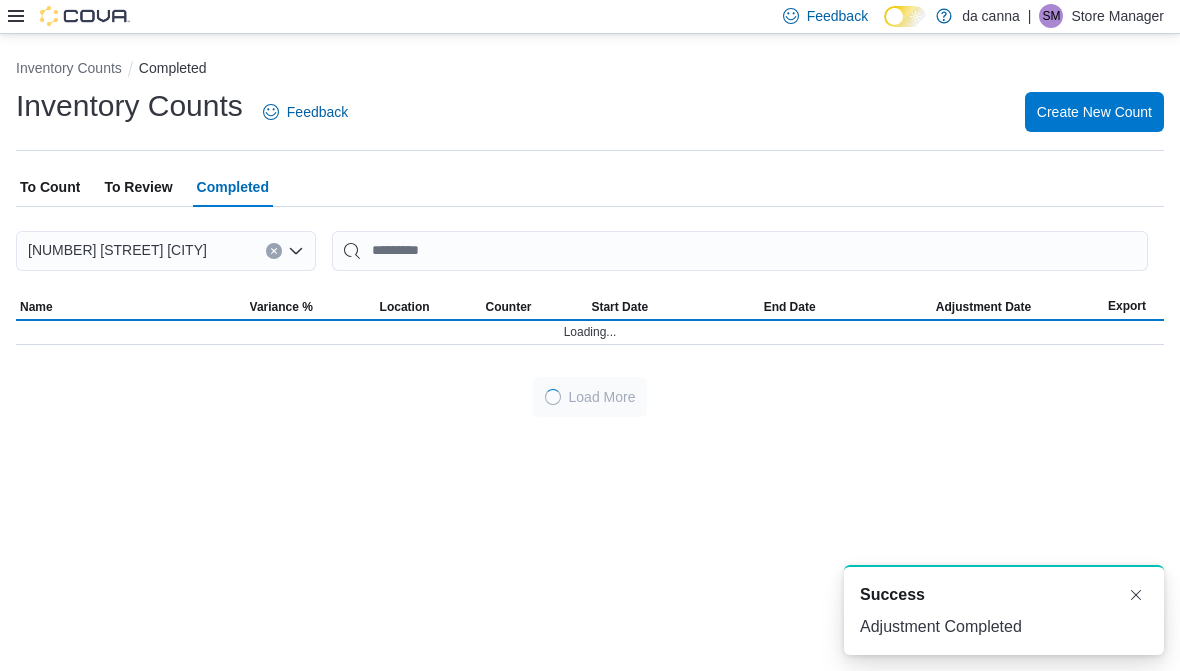 scroll, scrollTop: 0, scrollLeft: 0, axis: both 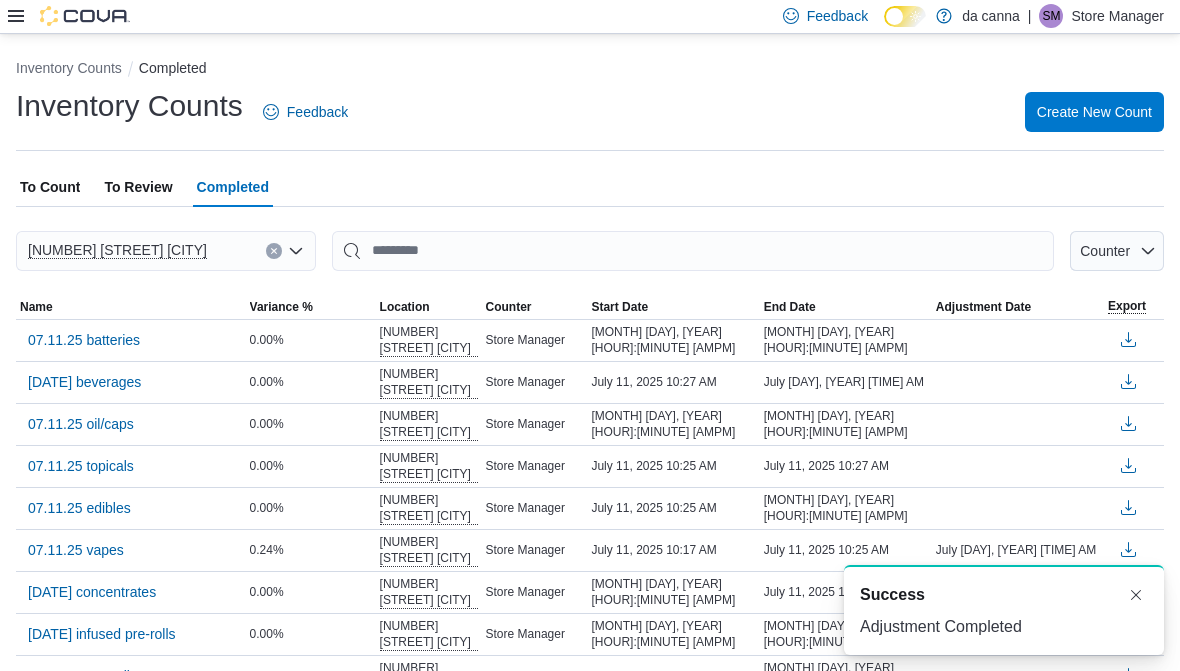 click on "To Review" at bounding box center (138, 187) 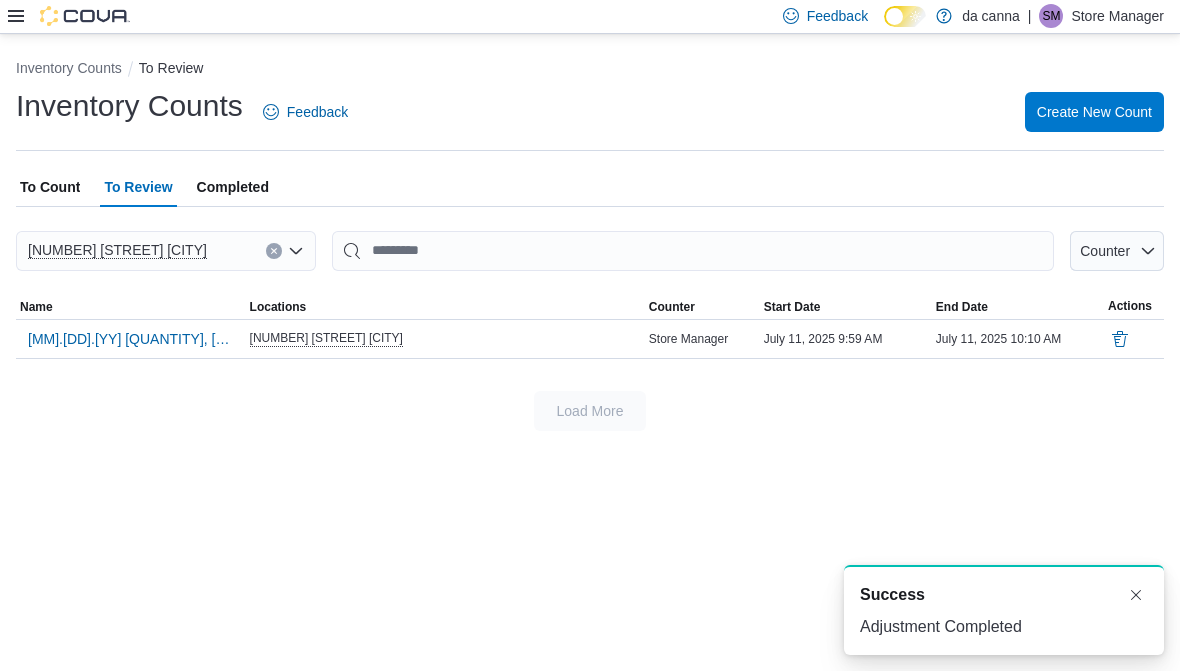 click on "[MM].[DD].[YY] [QUANTITY], [QUANTITY] flower" at bounding box center (131, 339) 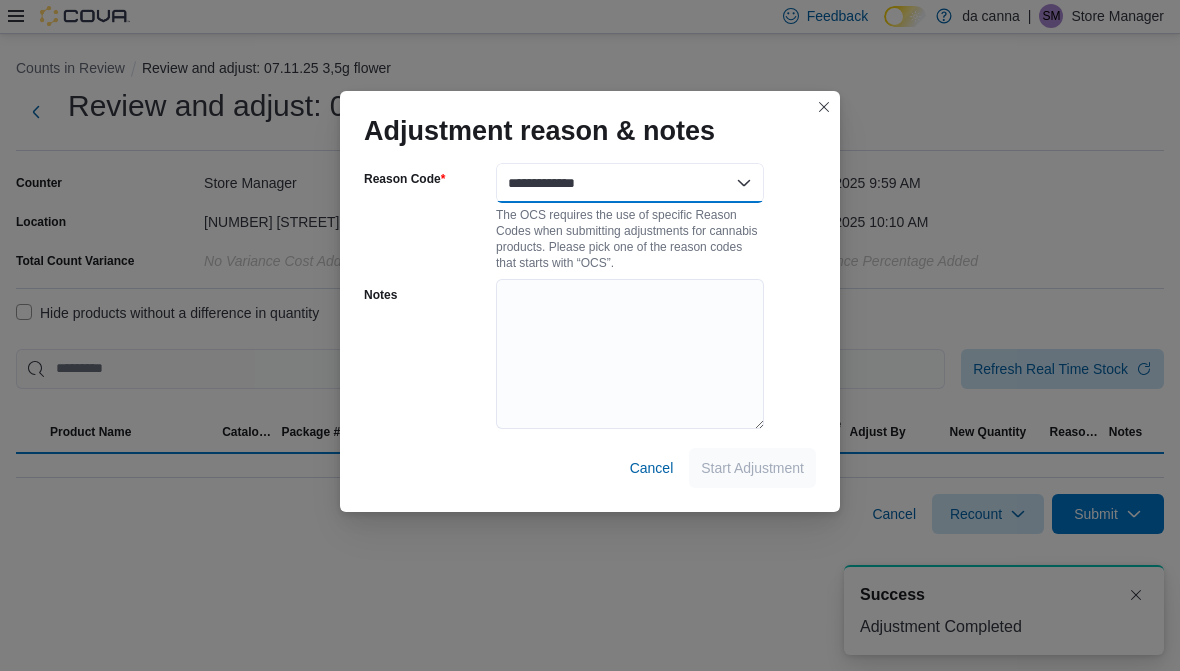click on "**********" at bounding box center (630, 183) 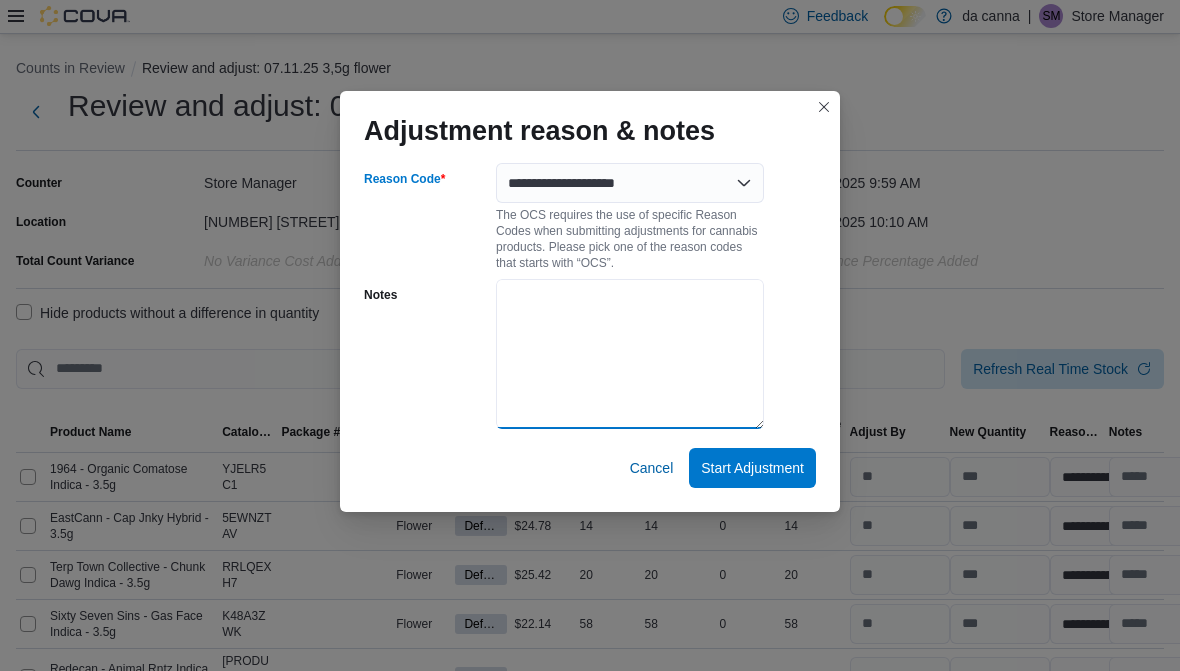 click on "Notes" at bounding box center (630, 354) 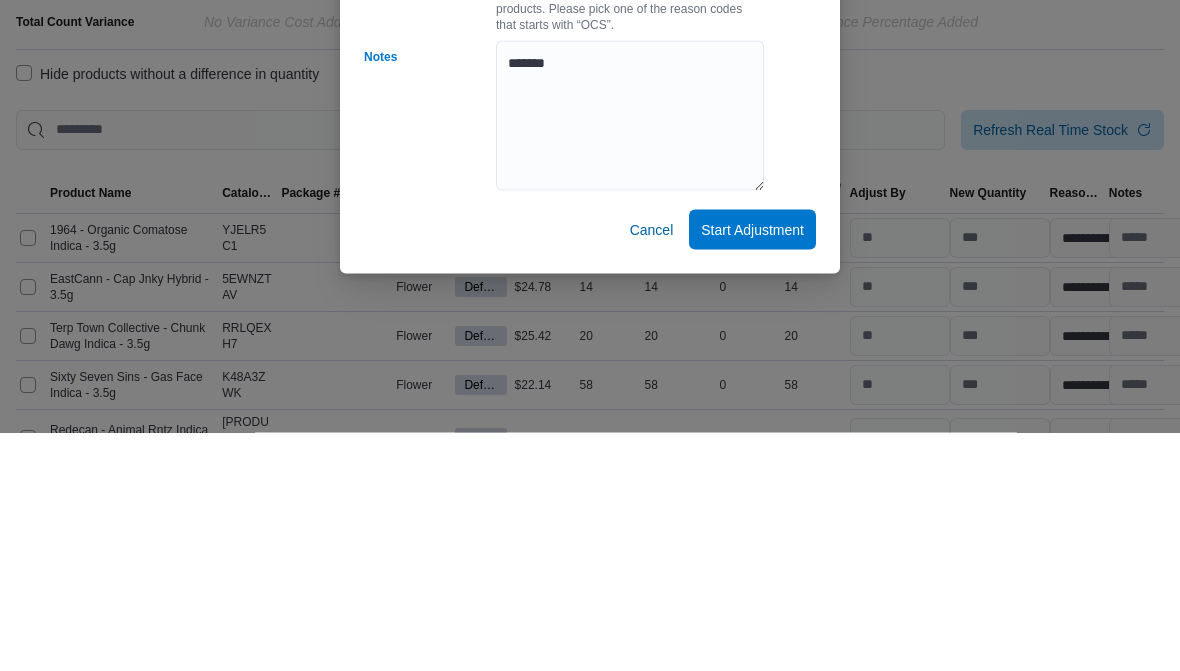 click on "Start Adjustment" at bounding box center [752, 468] 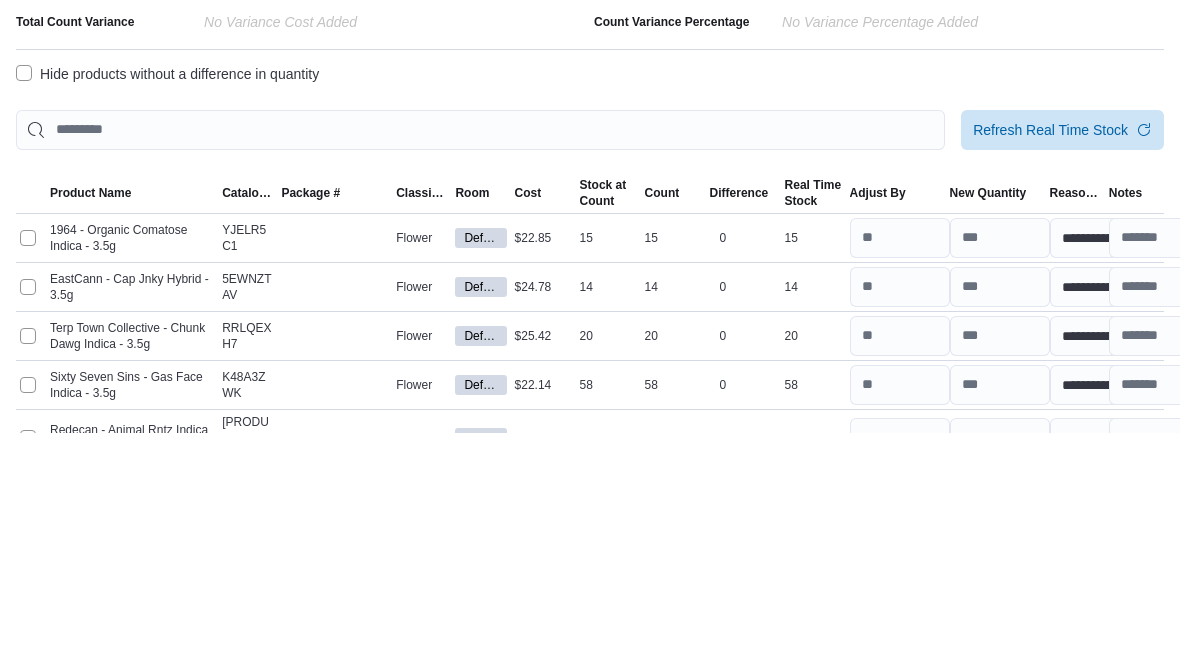 scroll, scrollTop: 239, scrollLeft: 0, axis: vertical 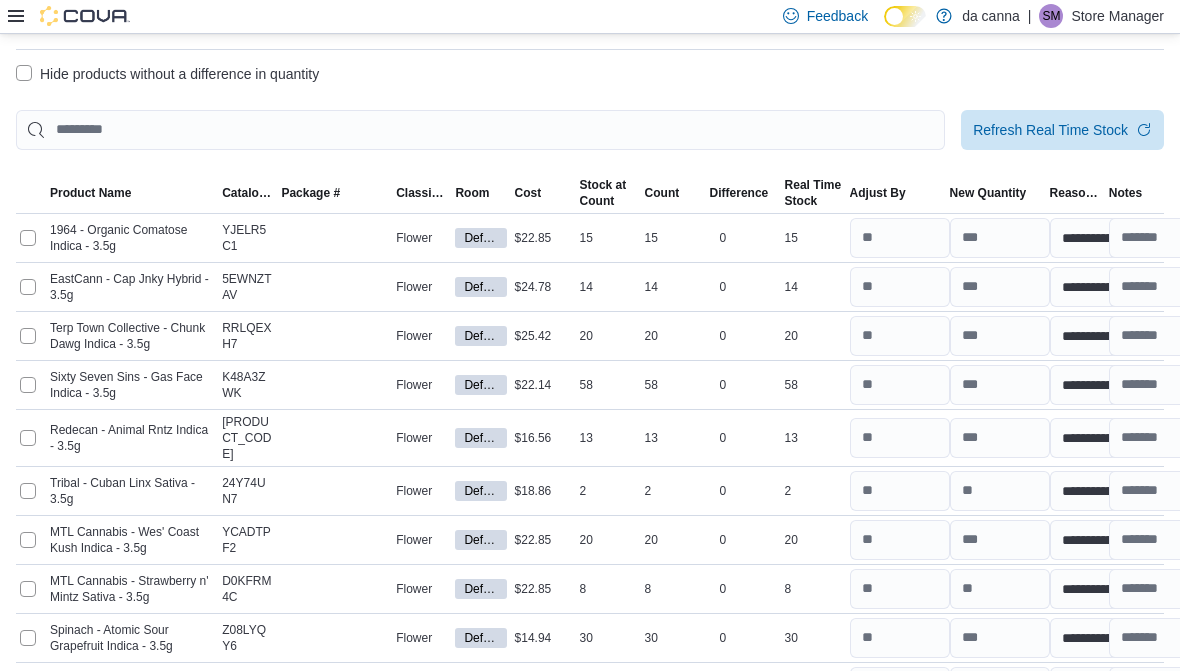 click on "Hide products without a difference in quantity" at bounding box center (167, 74) 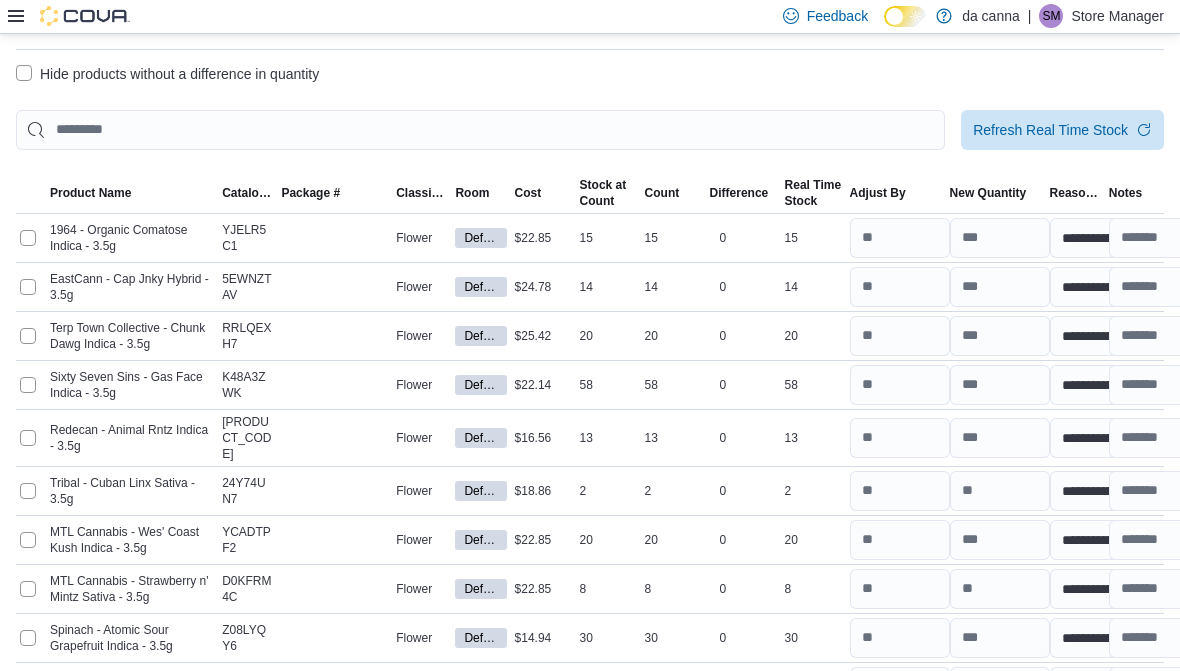 scroll, scrollTop: 0, scrollLeft: 0, axis: both 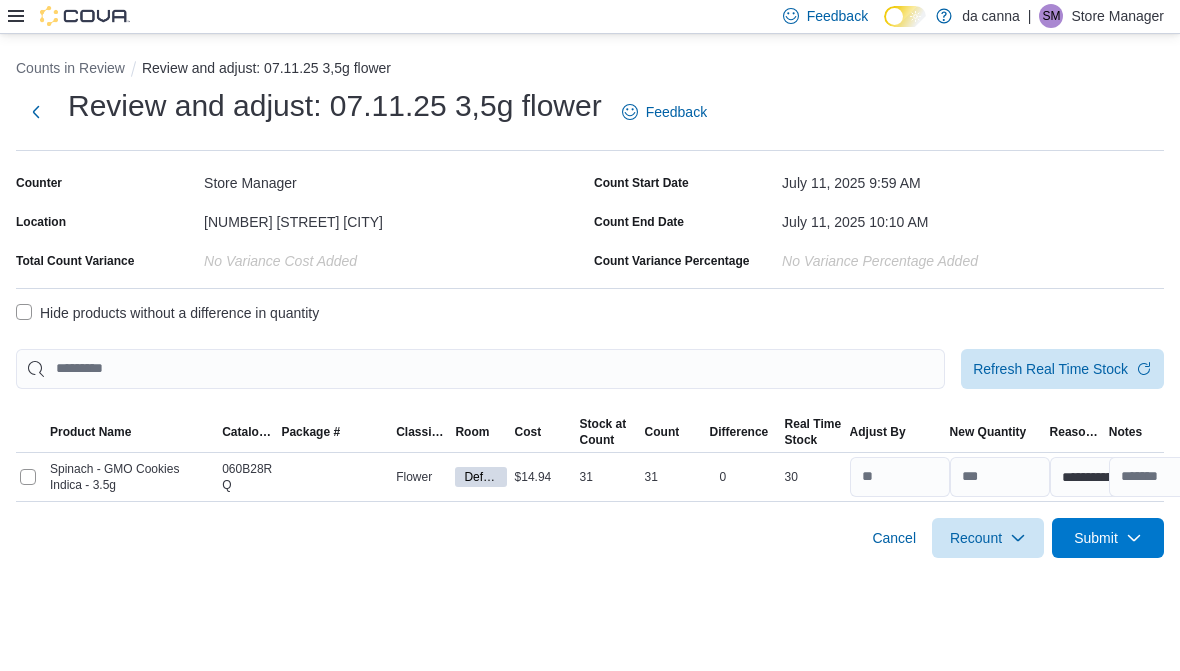click on "Submit" at bounding box center [1108, 538] 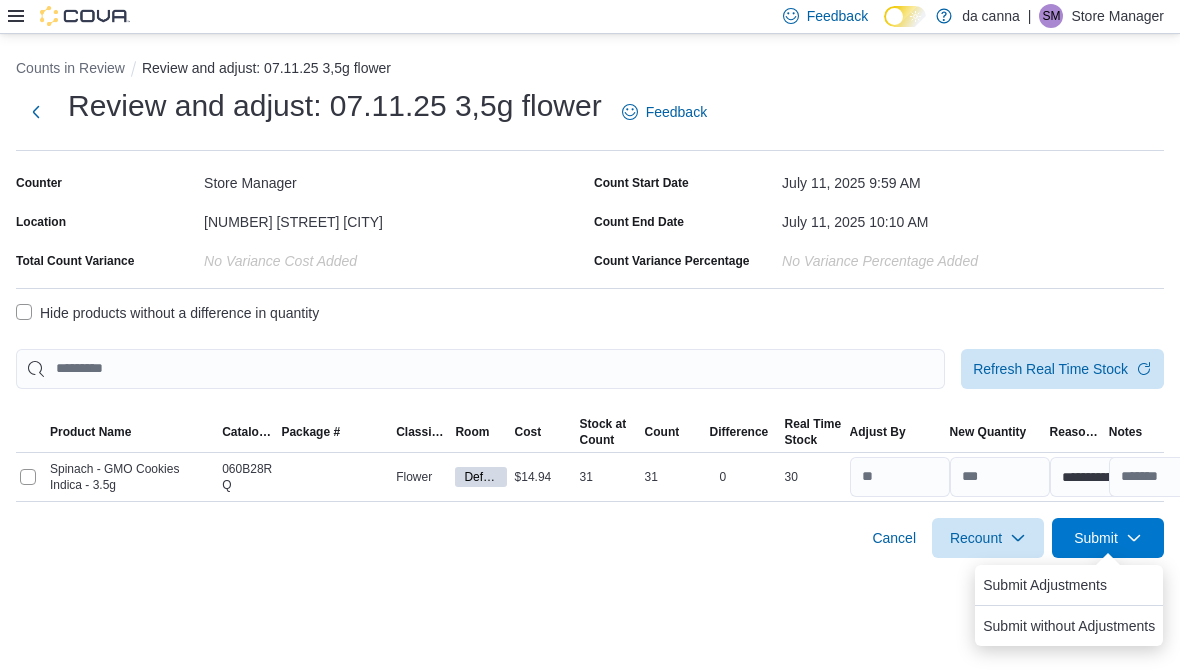 click on "Submit Adjustments" at bounding box center [1045, 585] 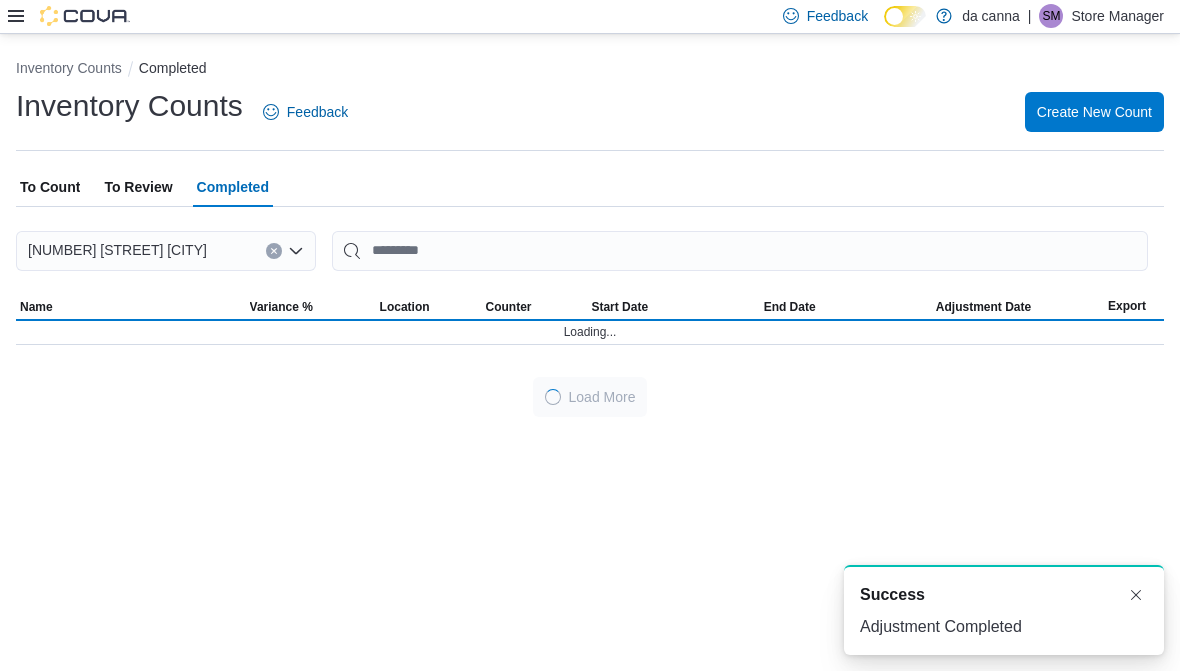 scroll, scrollTop: 0, scrollLeft: 0, axis: both 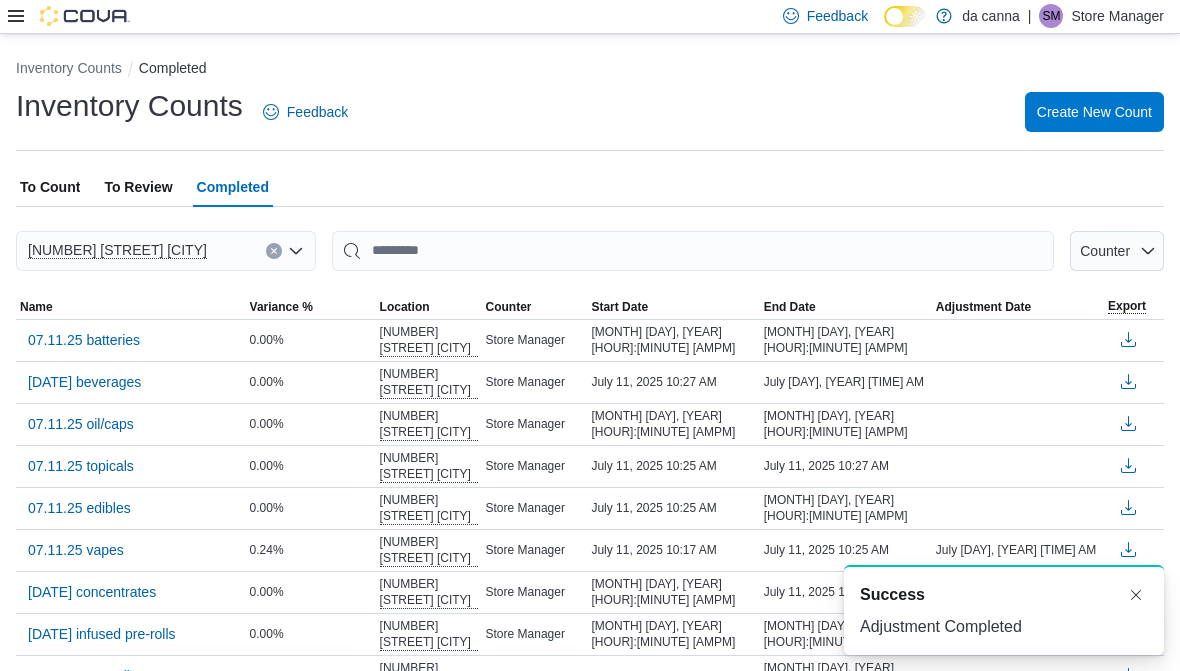 click on "To Count" at bounding box center (50, 187) 